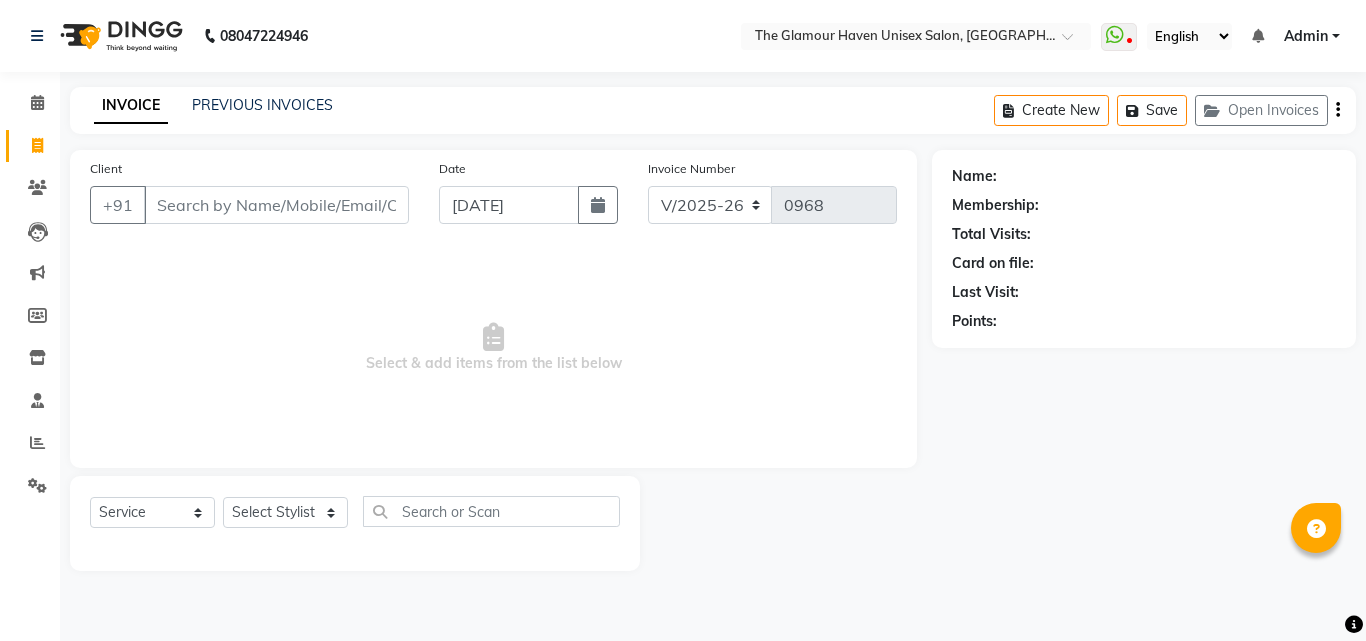 select on "7124" 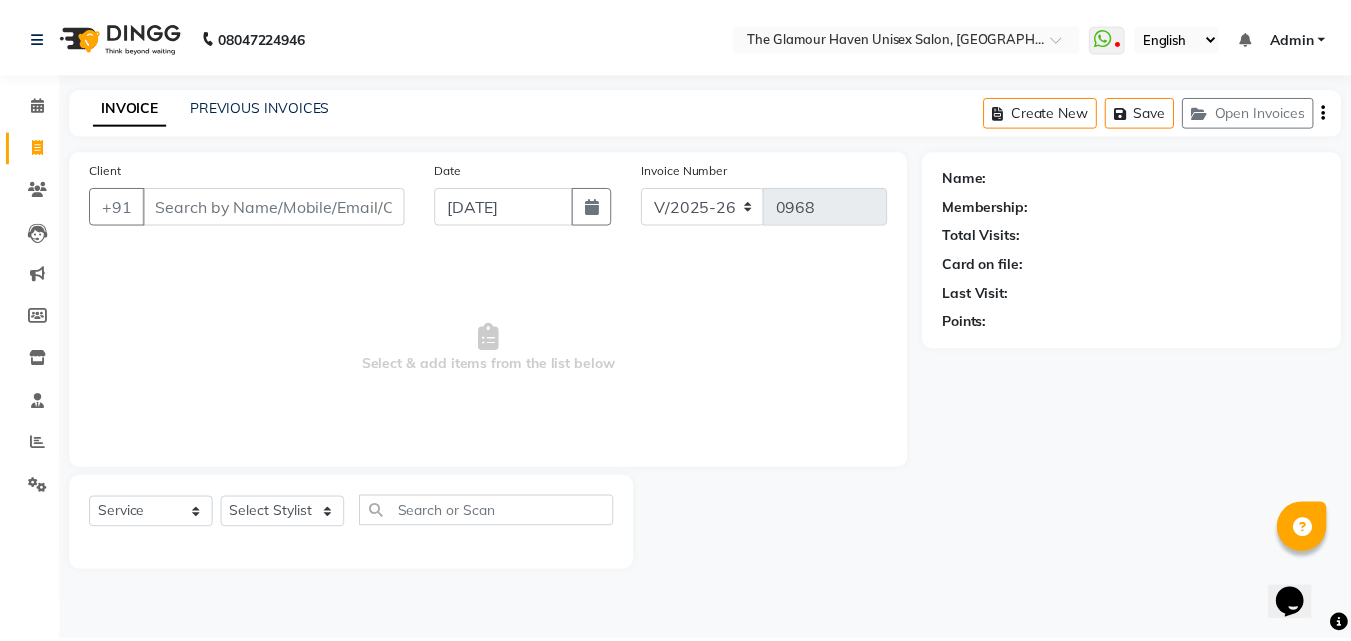 scroll, scrollTop: 0, scrollLeft: 0, axis: both 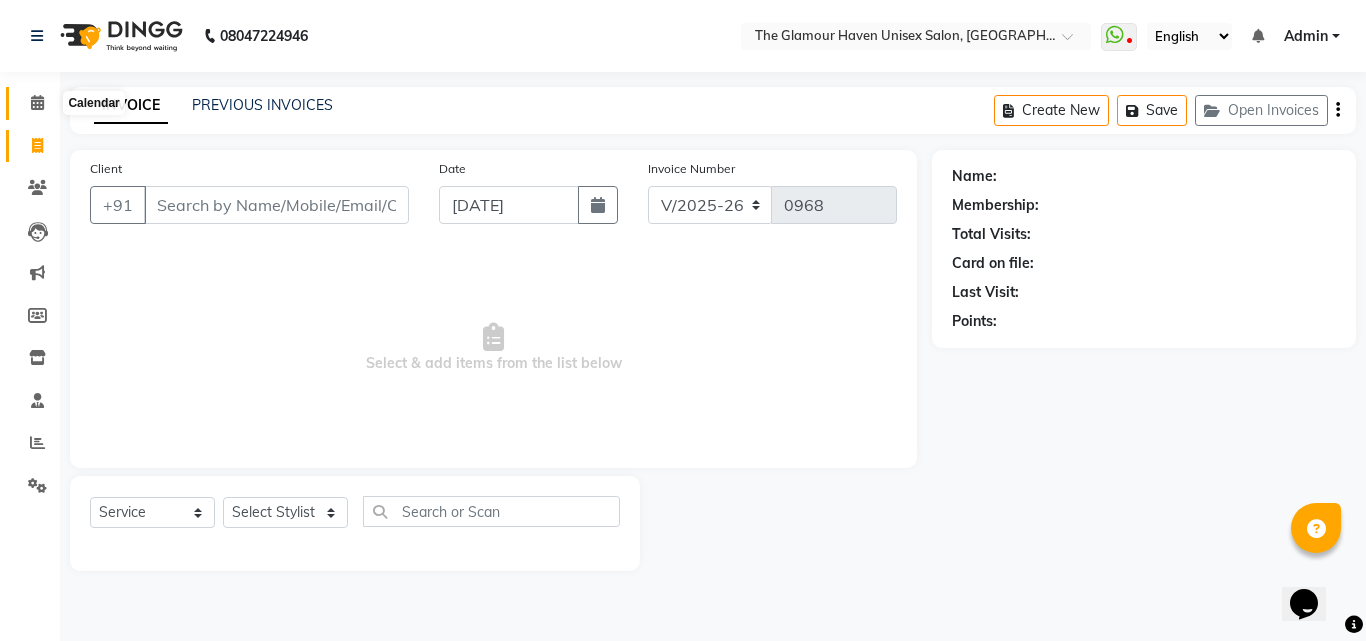 click 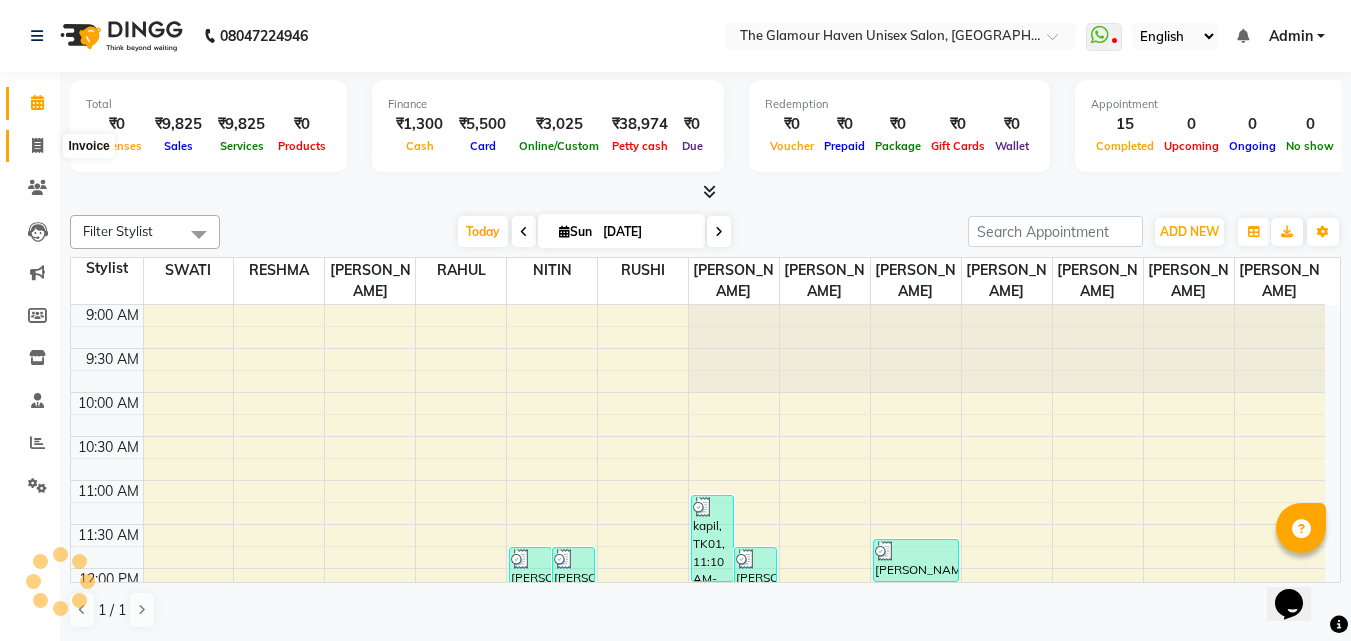 scroll, scrollTop: 0, scrollLeft: 0, axis: both 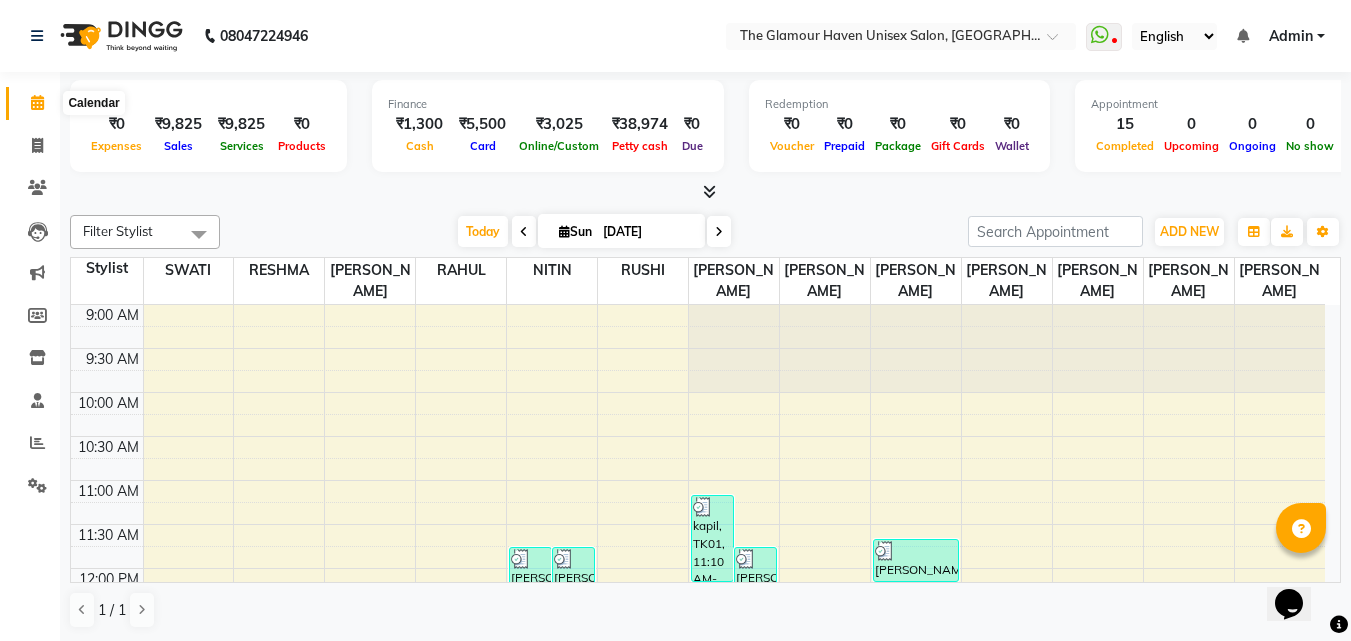 click 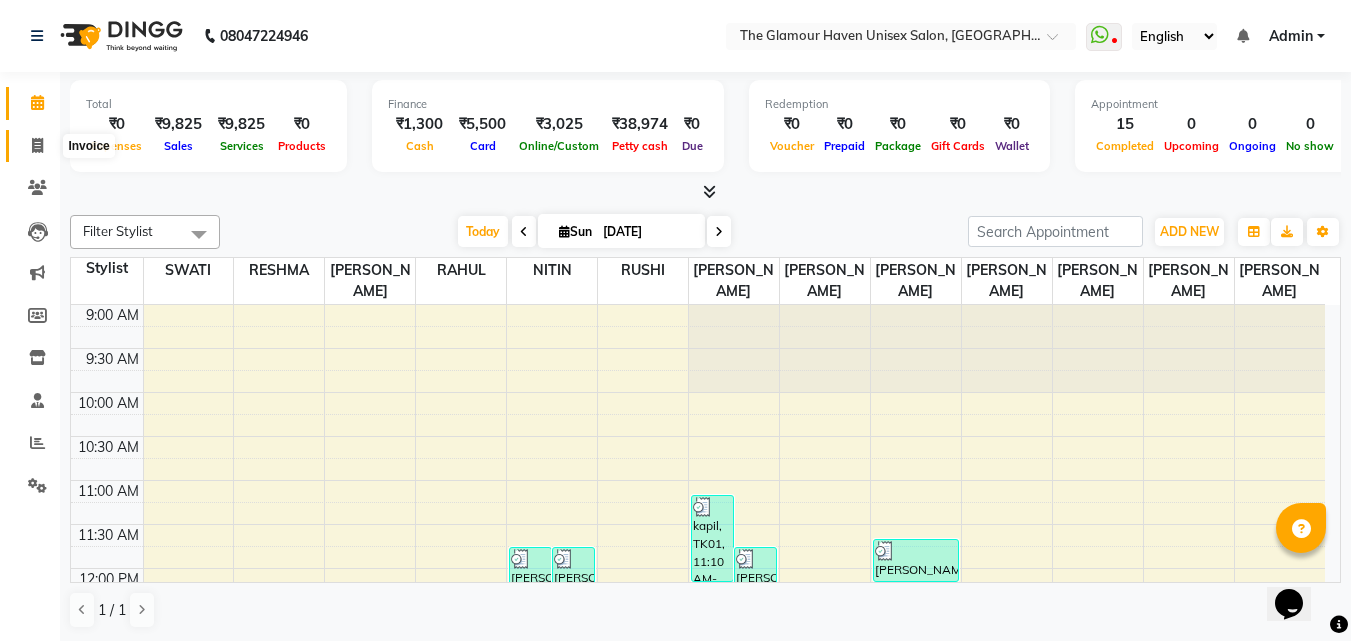 click 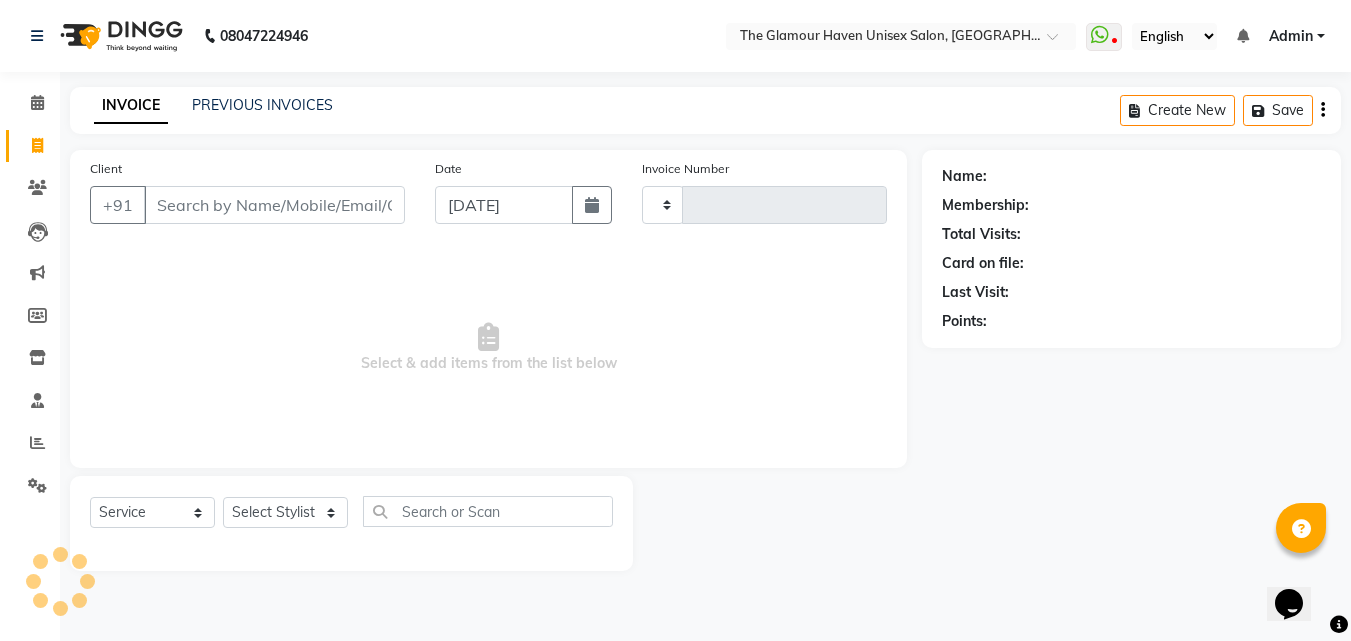 type on "0968" 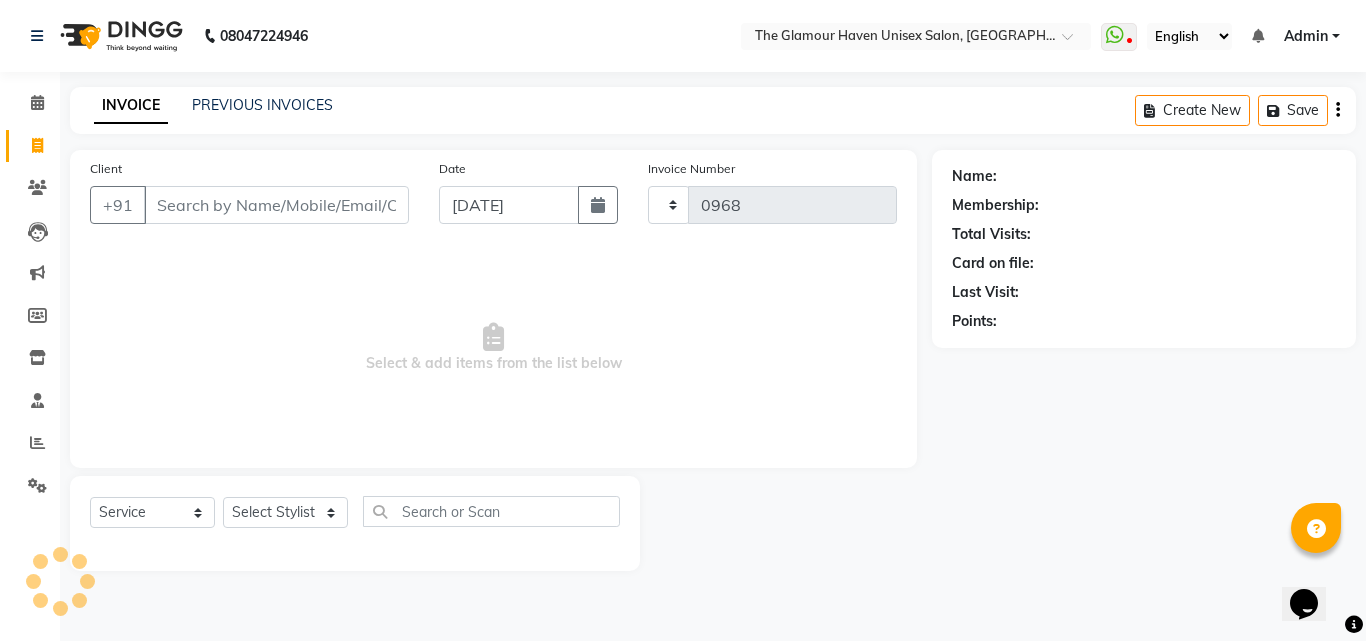 select on "7124" 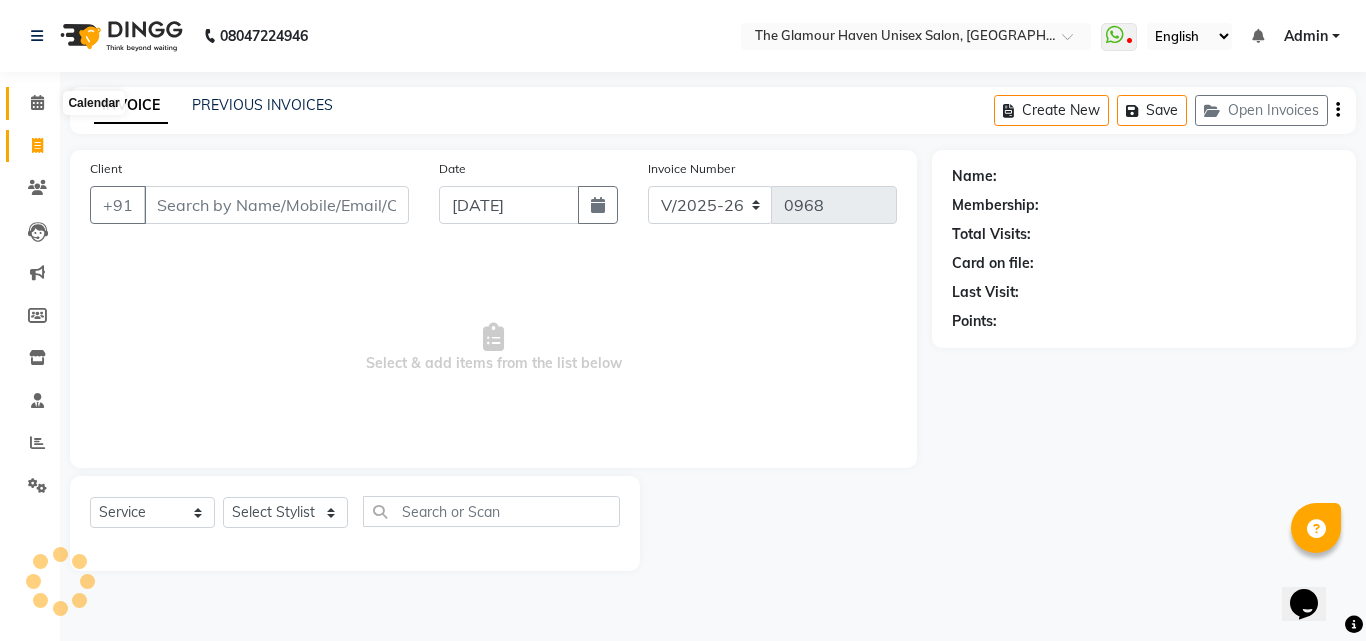 click 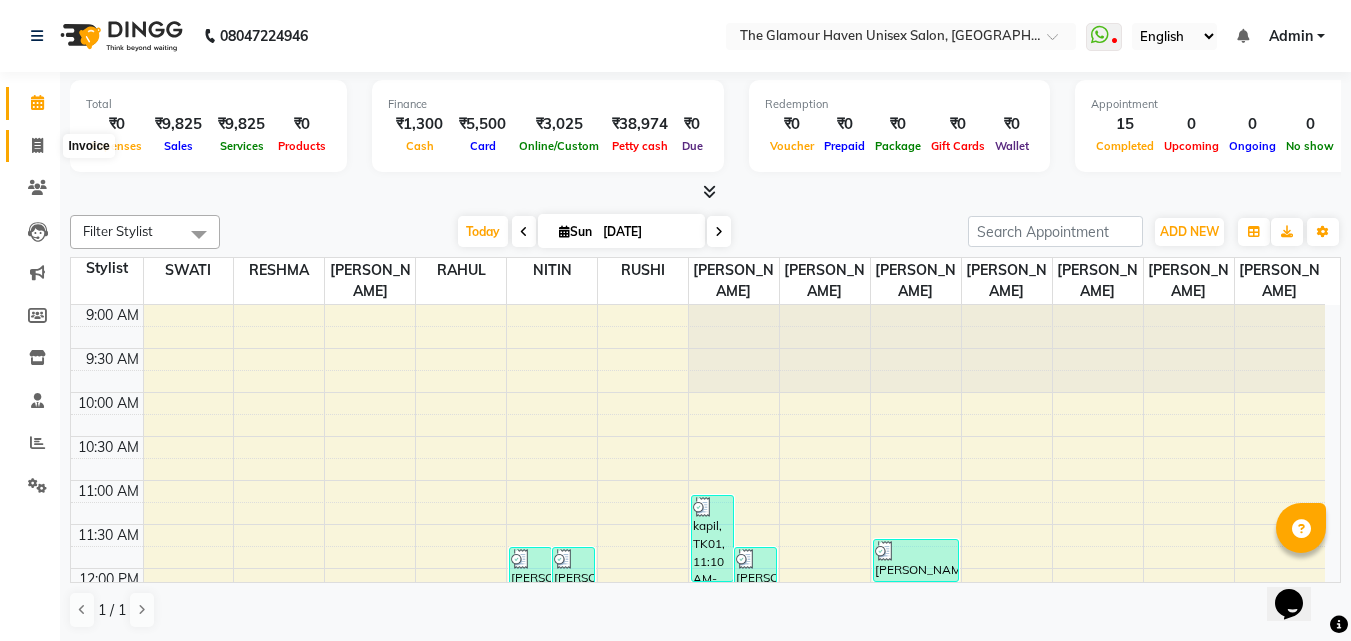 click 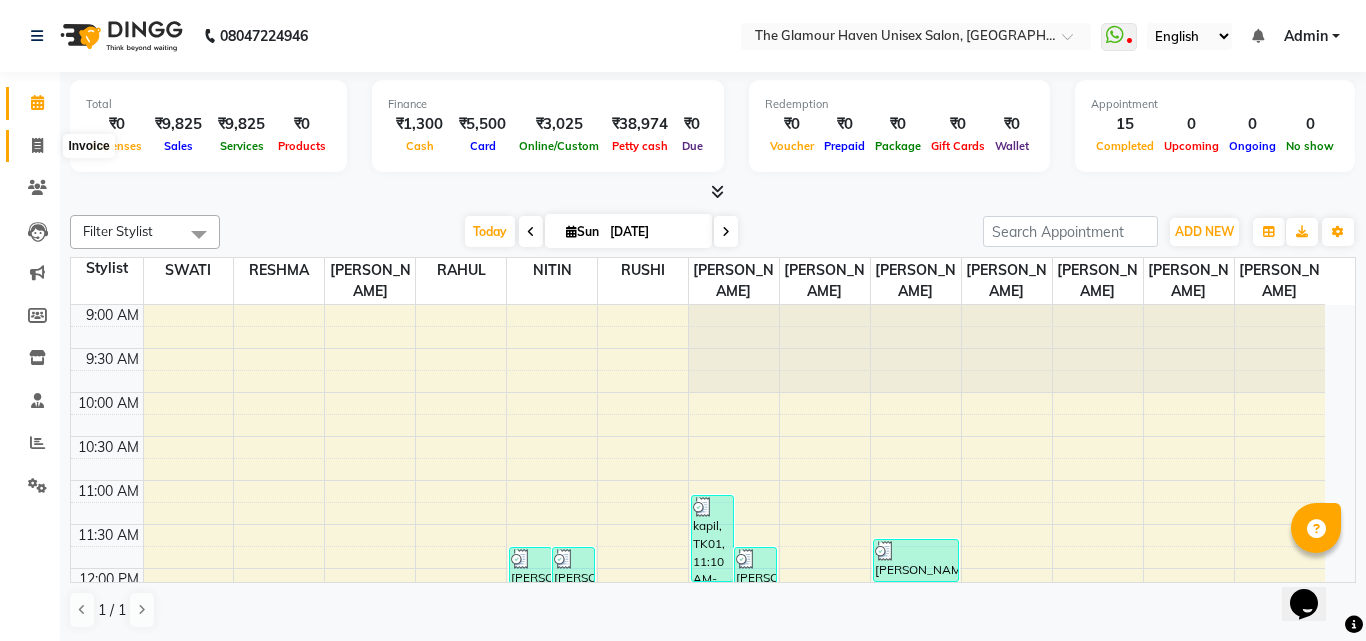 select on "7124" 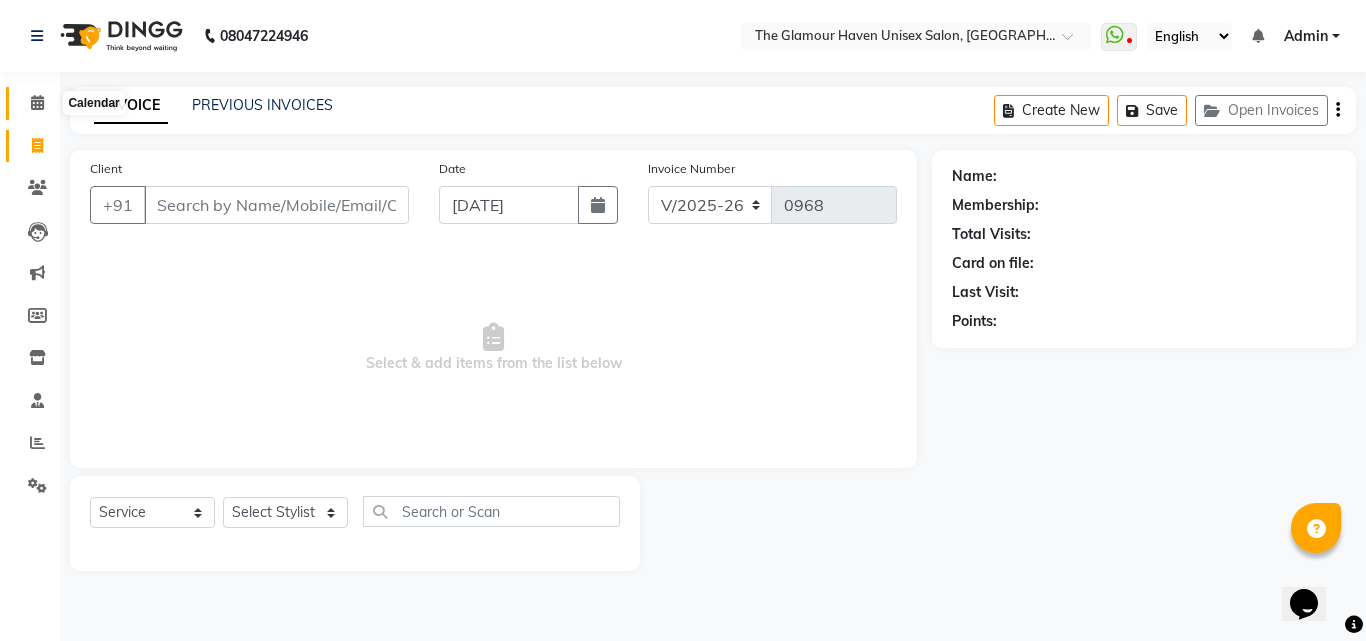 click 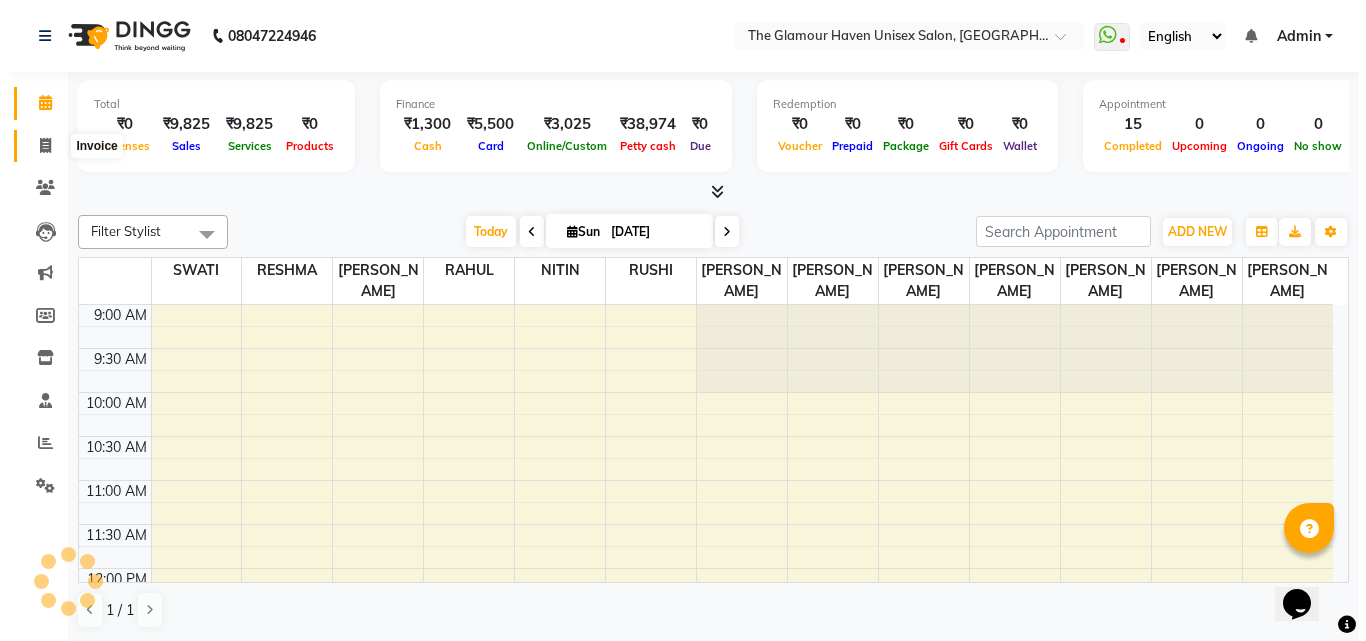 scroll, scrollTop: 0, scrollLeft: 0, axis: both 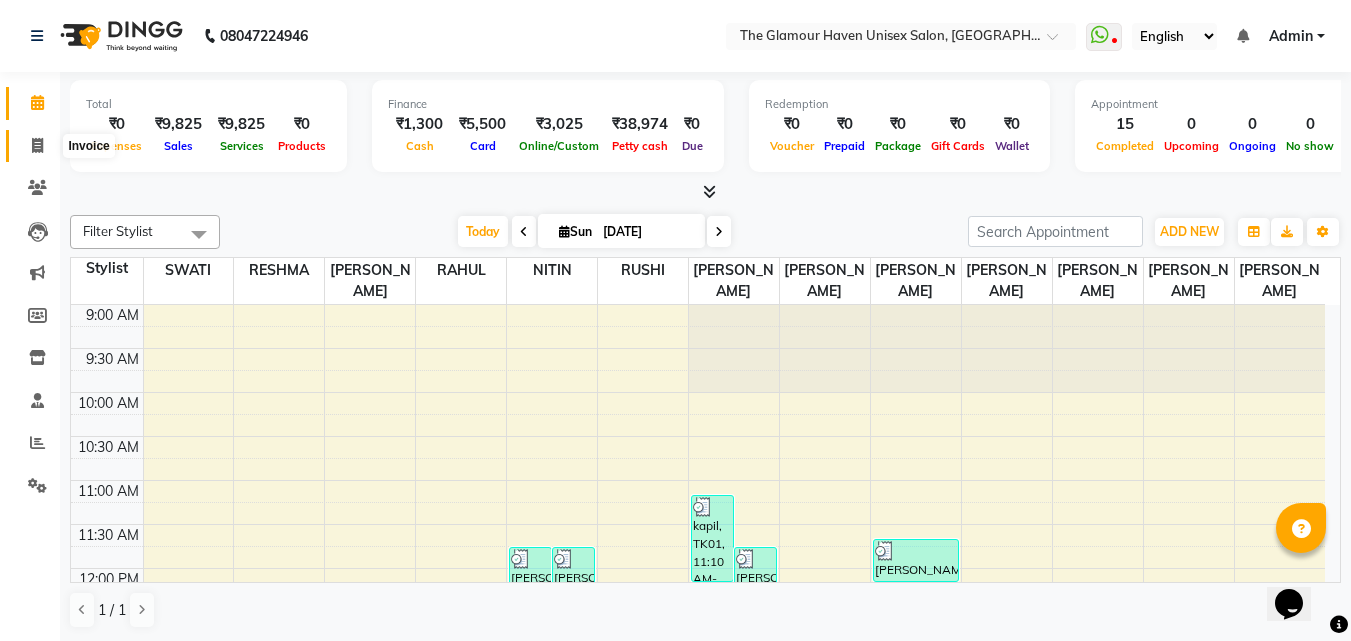 click 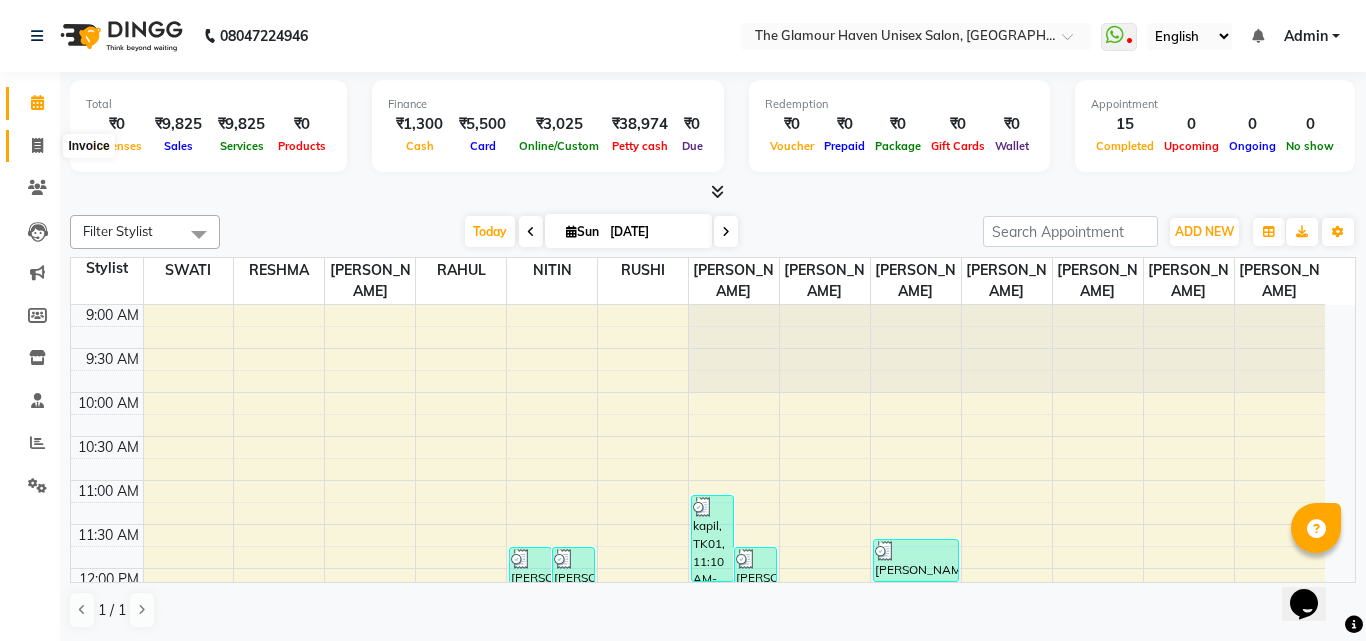 select on "7124" 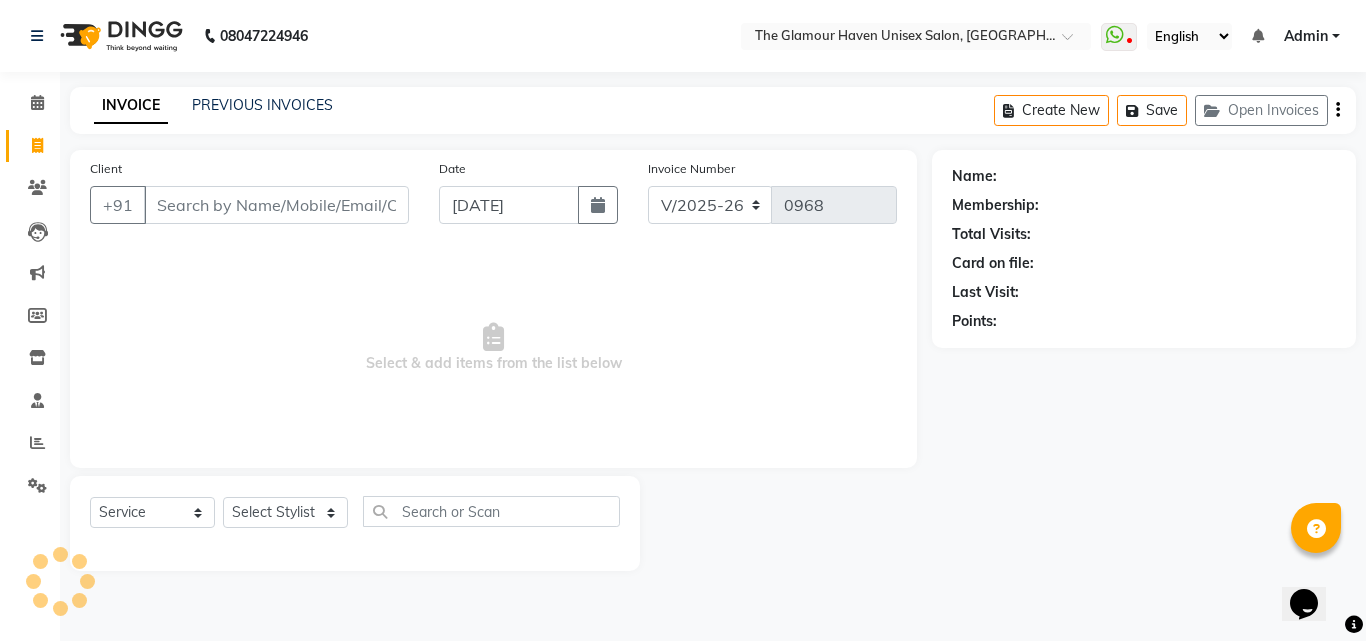 click 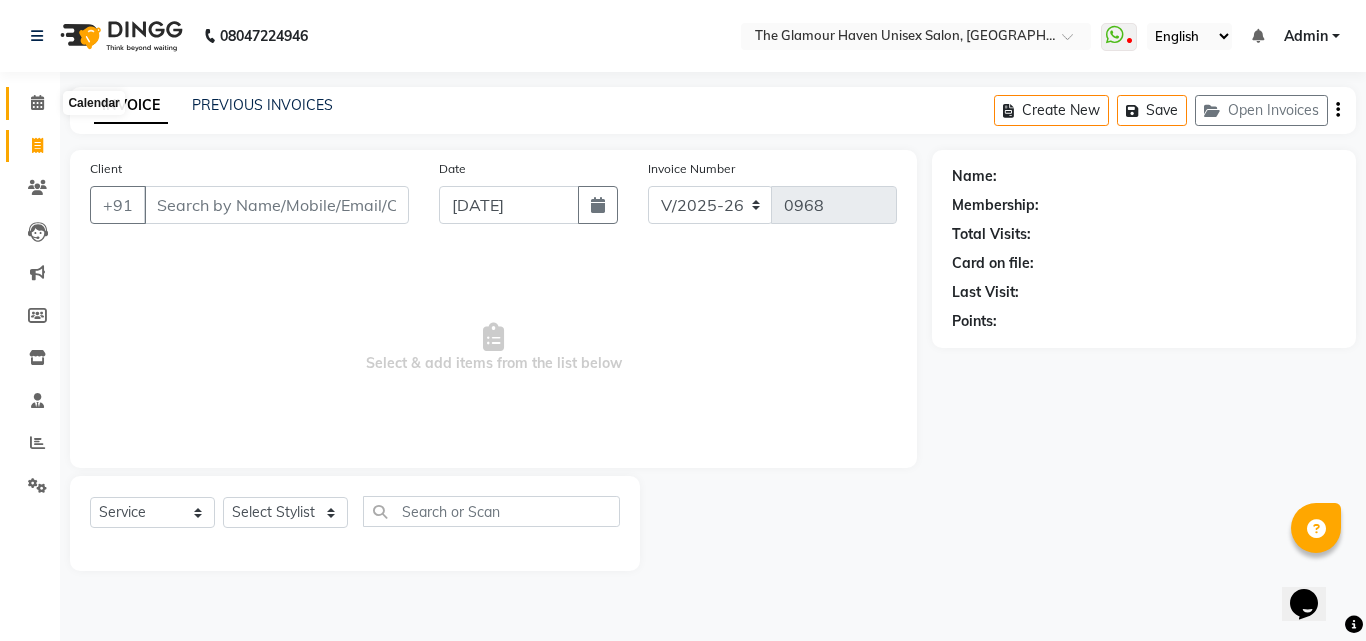 click 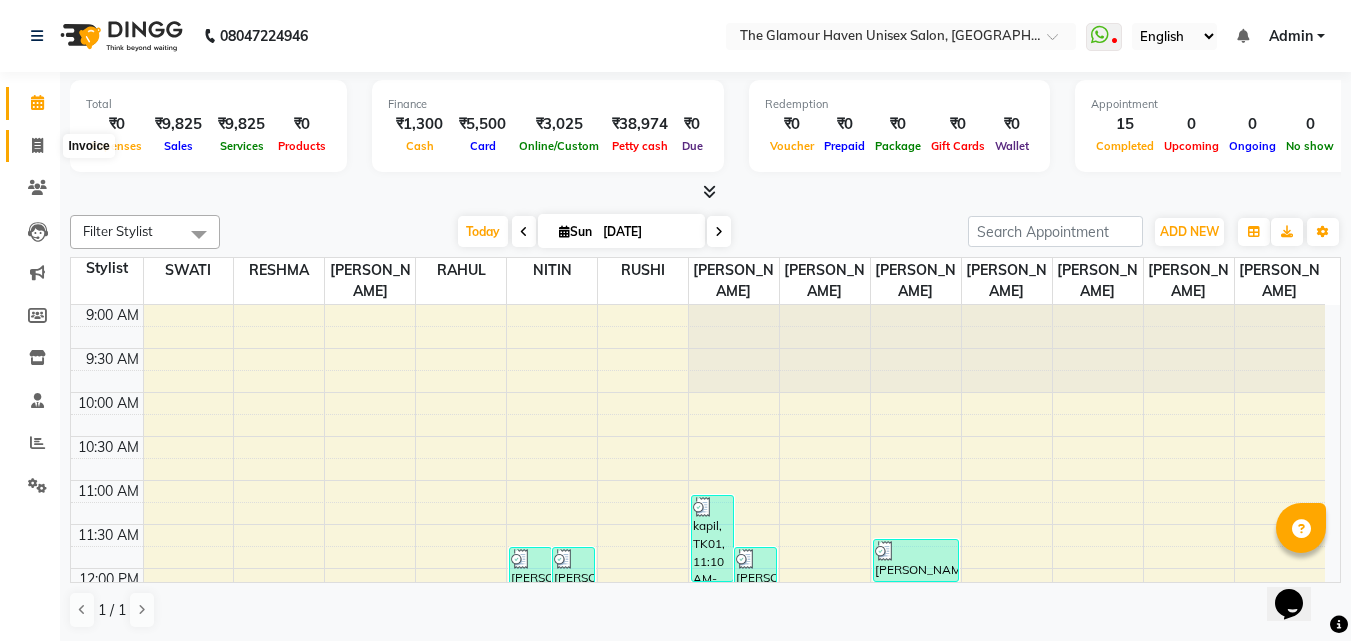 click 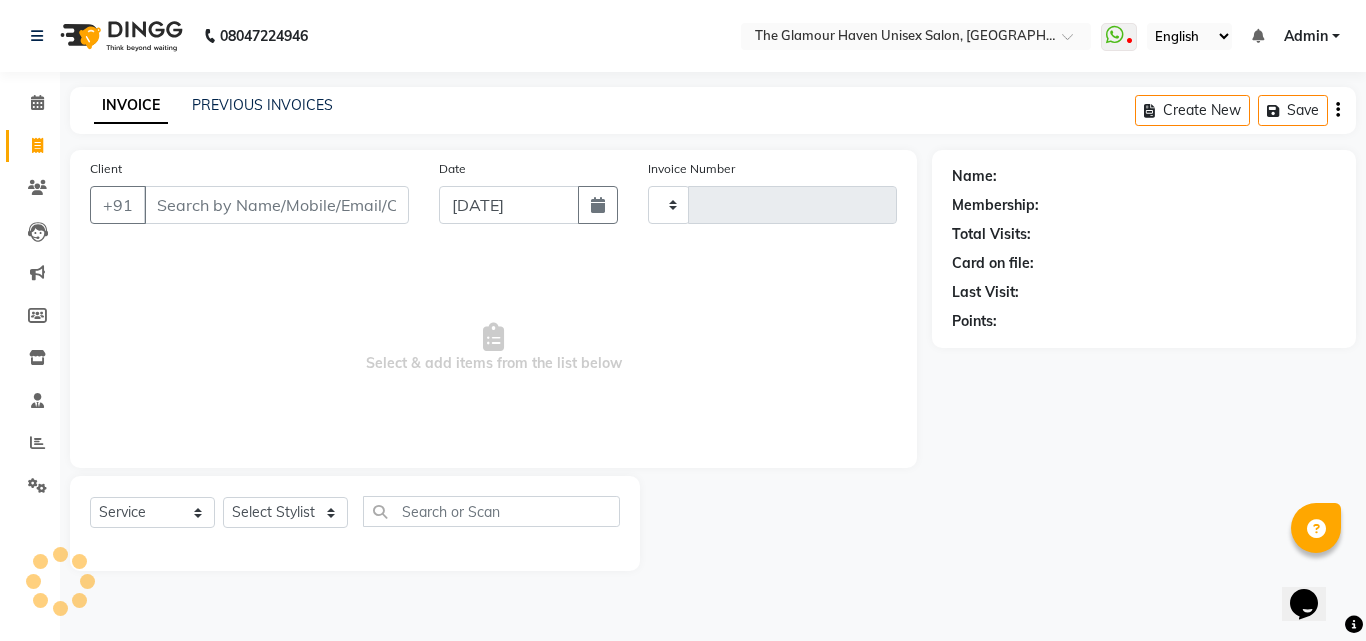 type on "0968" 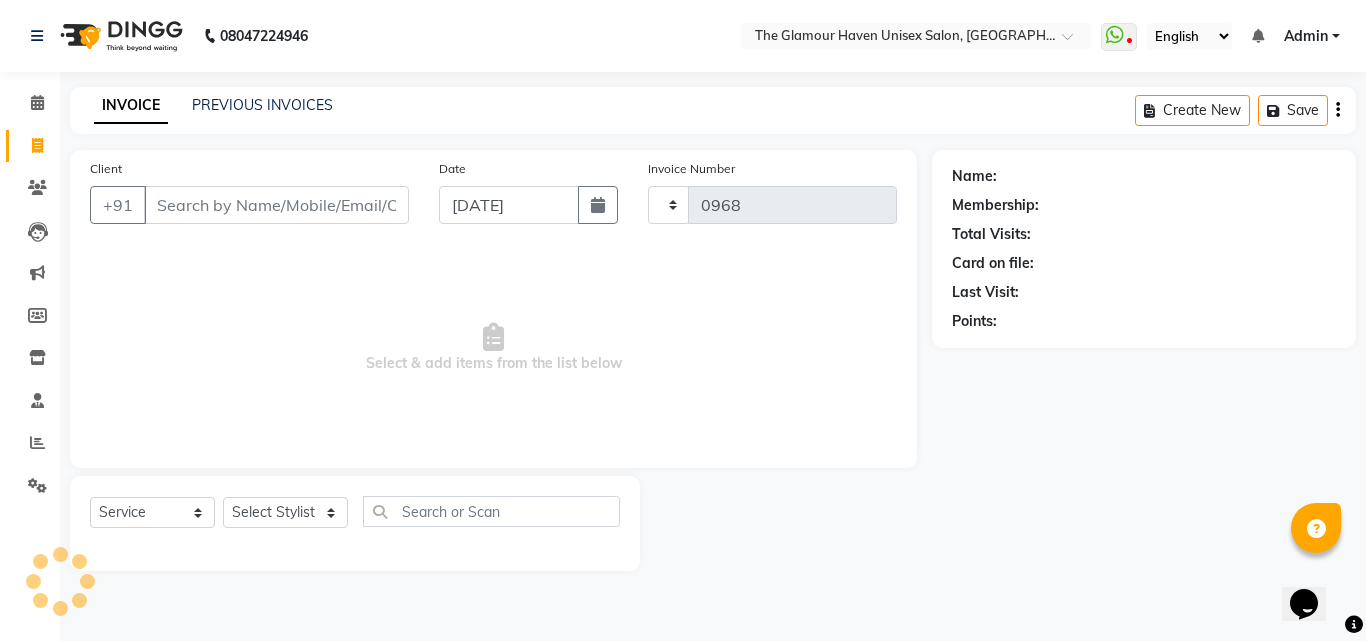 select on "7124" 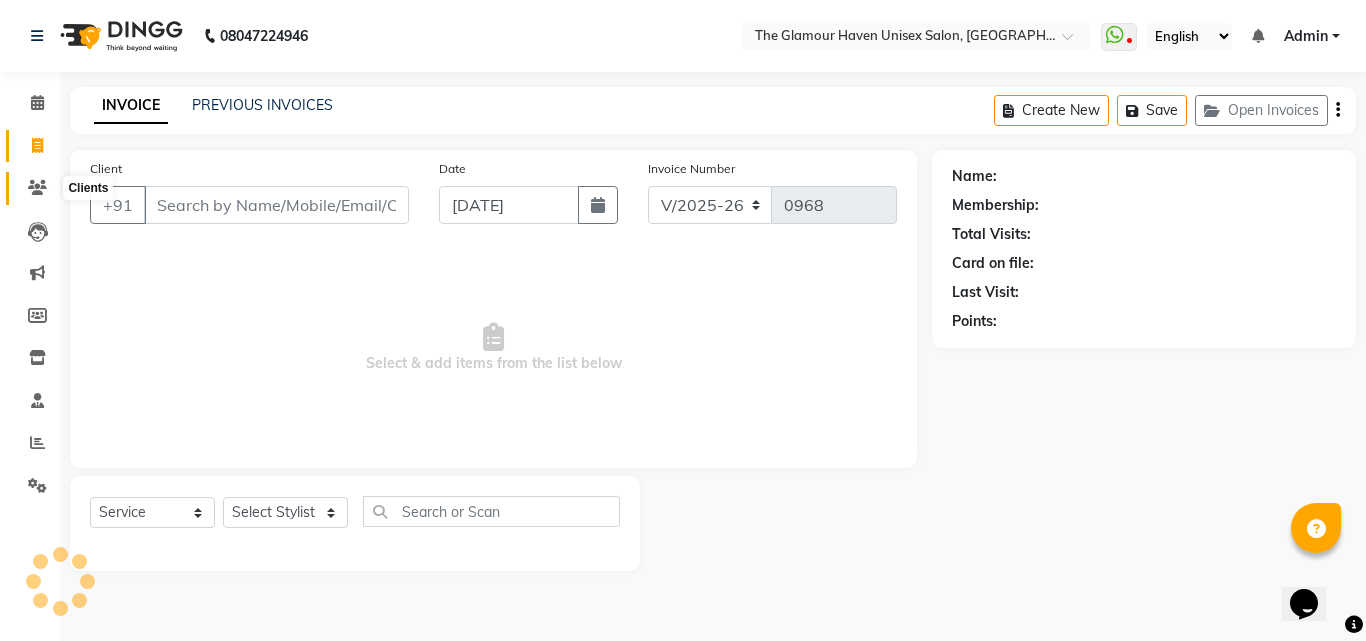 click 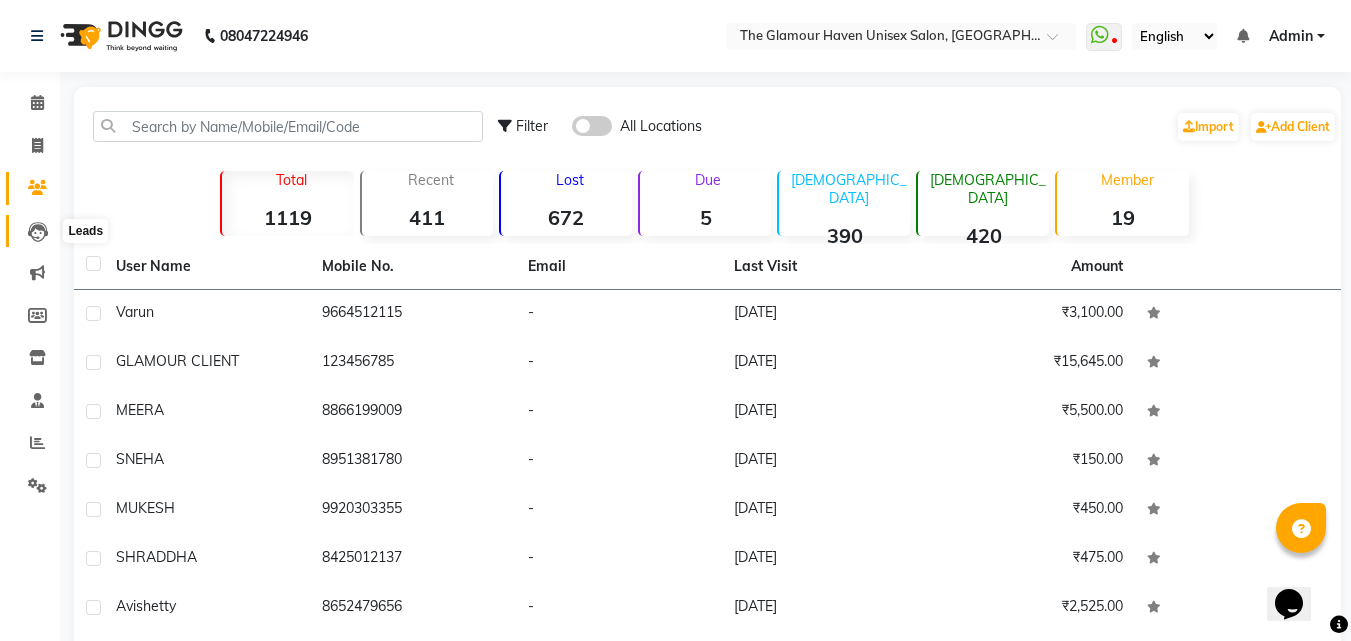 click 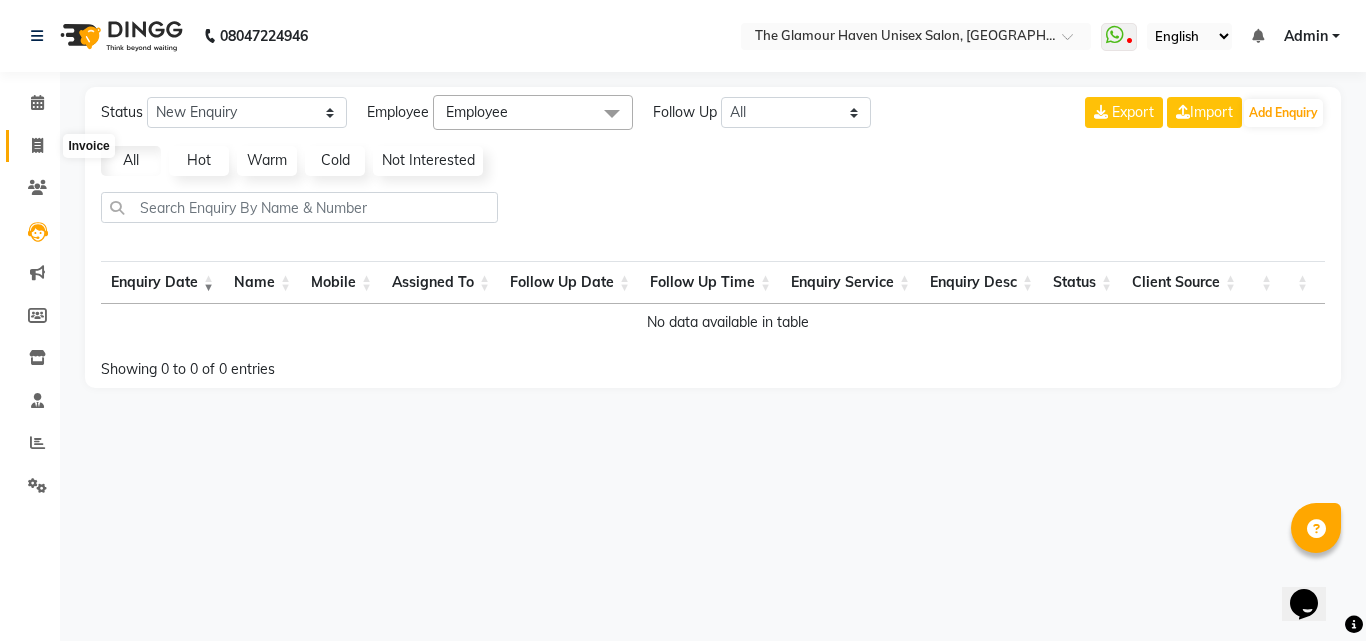 click 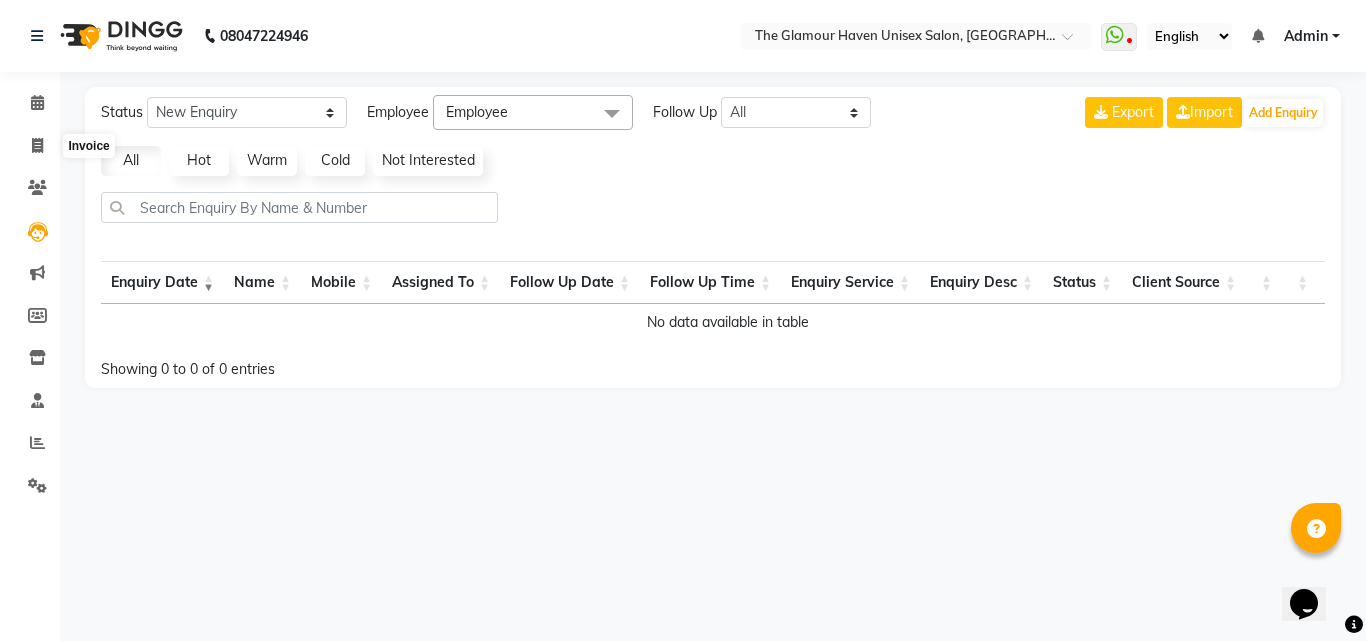 select on "service" 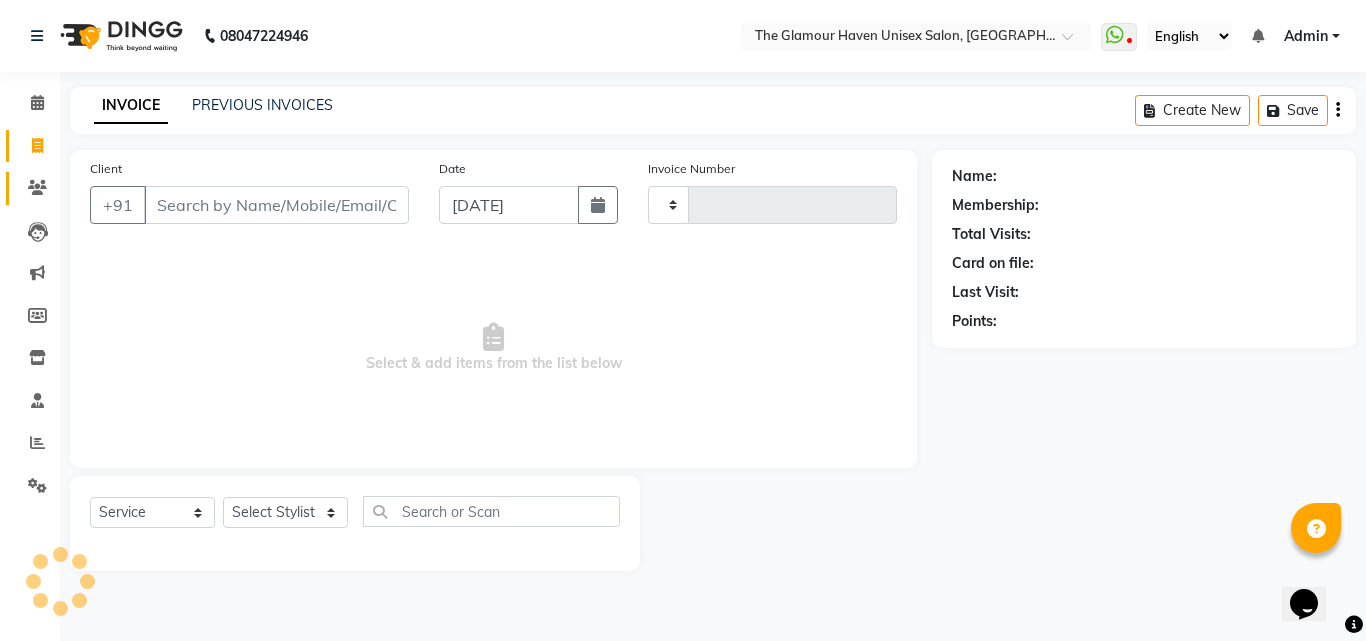 type on "0968" 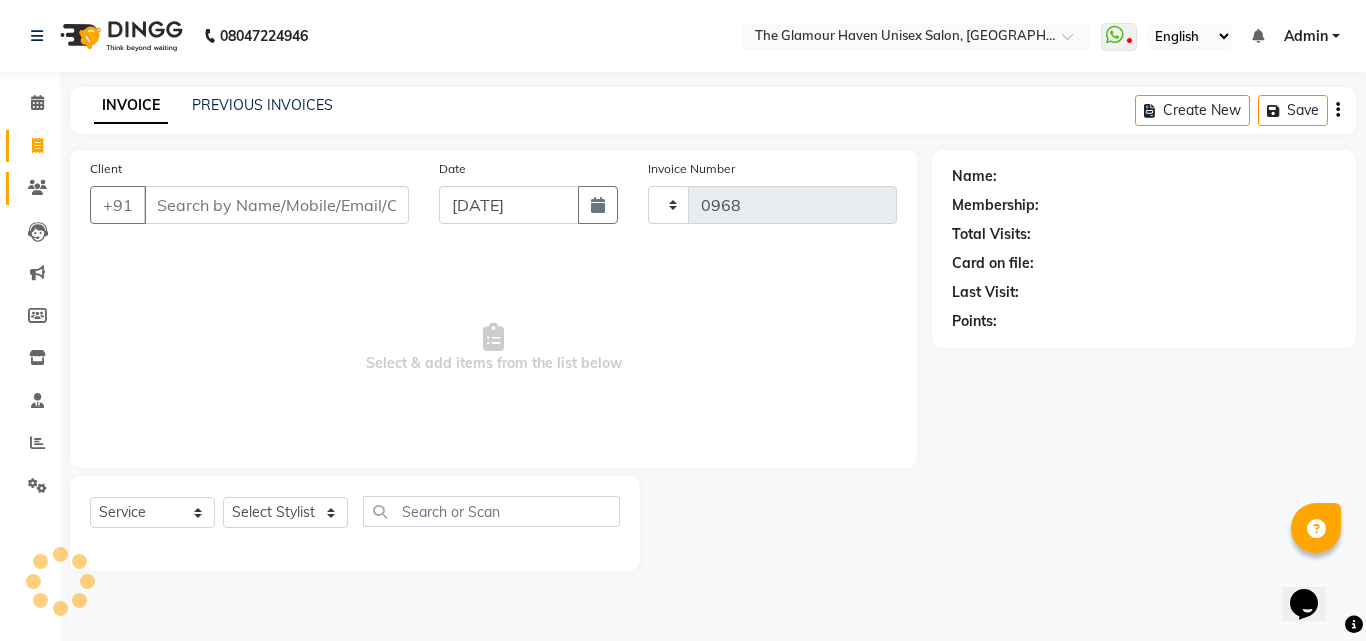 select on "7124" 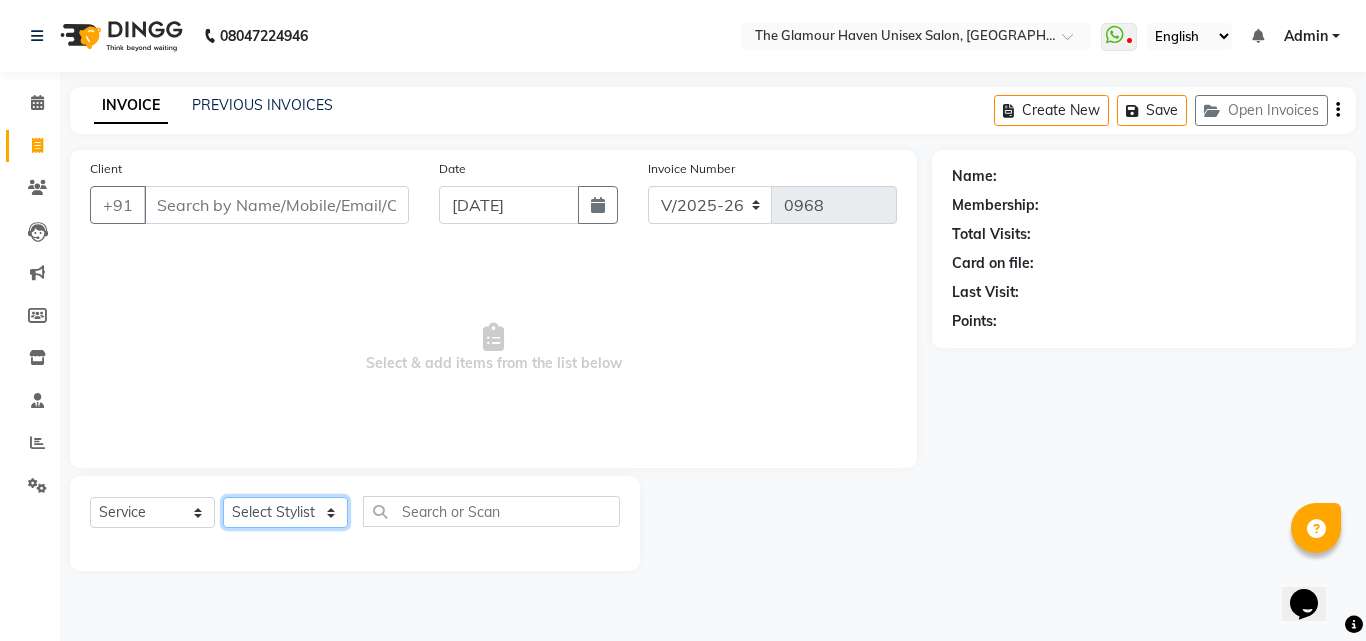 click on "Select Stylist Bharat sen [PERSON_NAME] [PERSON_NAME] [PERSON_NAME] [PERSON_NAME] RESHMA [PERSON_NAME] SWATI [PERSON_NAME] [PERSON_NAME]" 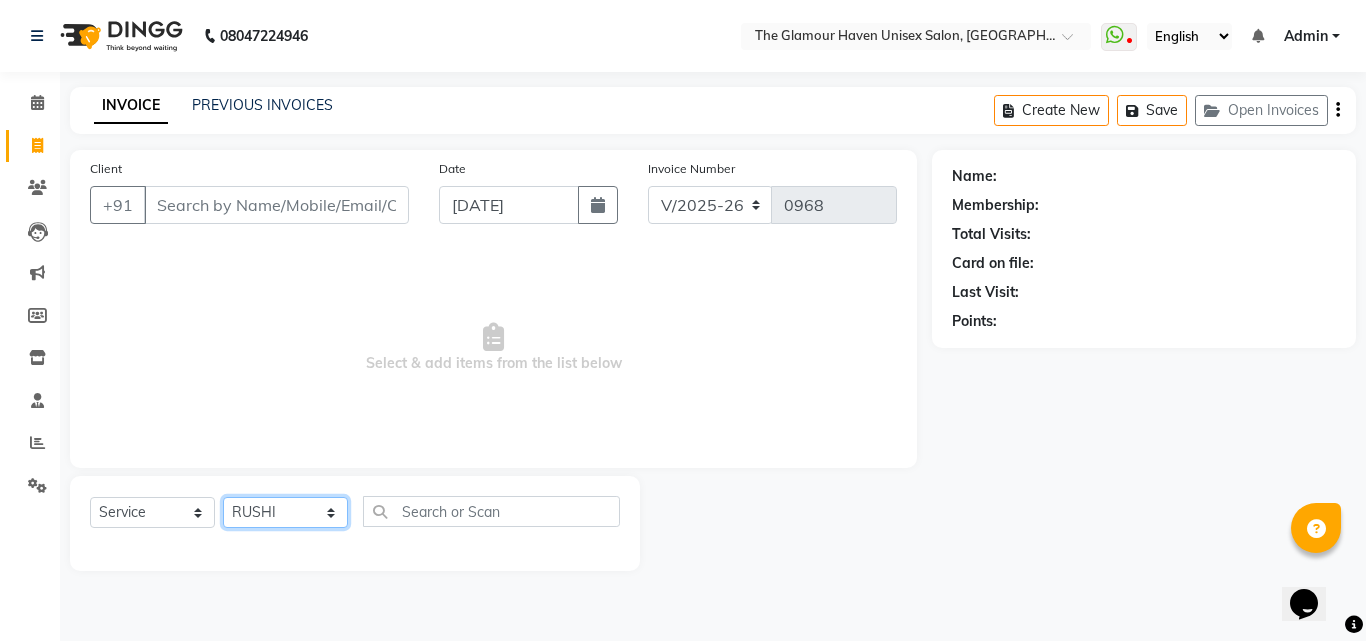 click on "Select Stylist Bharat sen [PERSON_NAME] [PERSON_NAME] [PERSON_NAME] [PERSON_NAME] RESHMA [PERSON_NAME] SWATI [PERSON_NAME] [PERSON_NAME]" 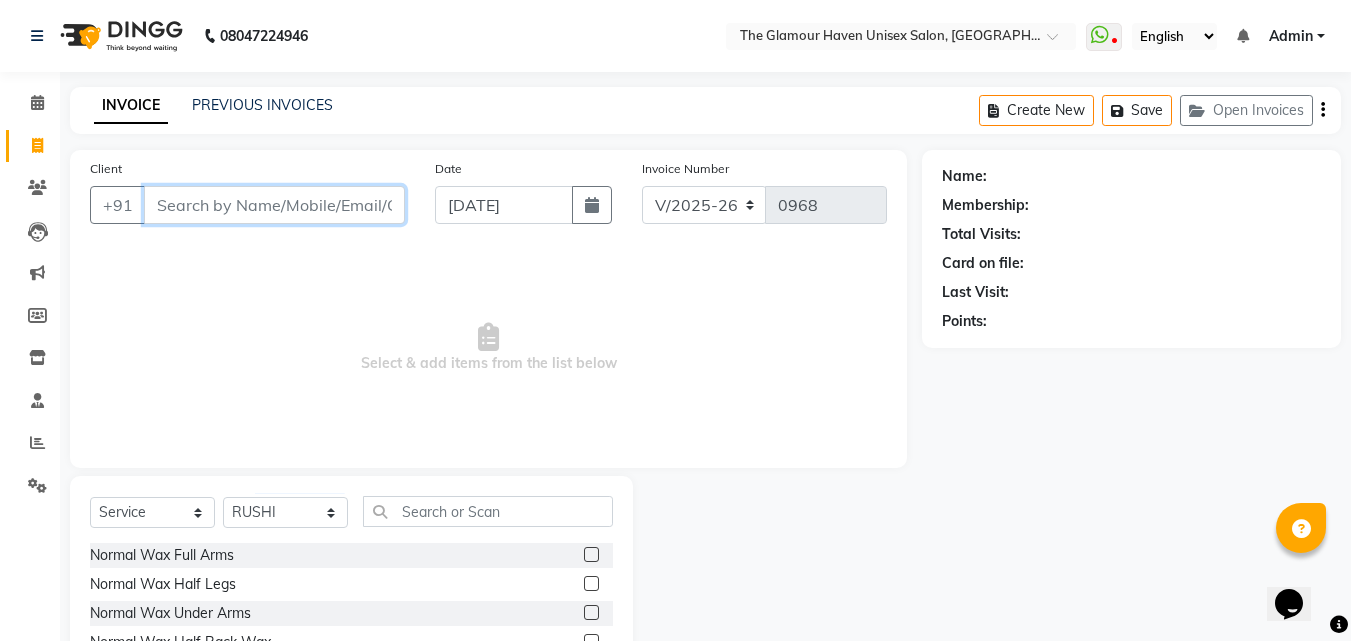 click on "Client" at bounding box center (274, 205) 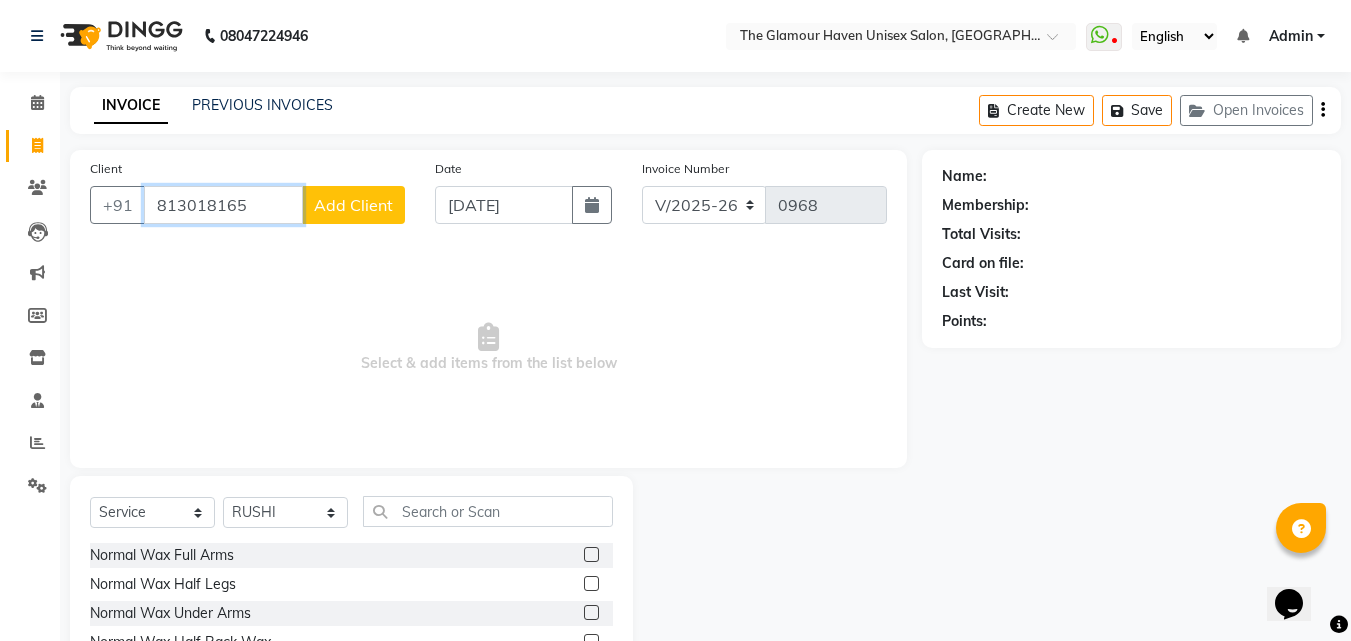 type on "813018165" 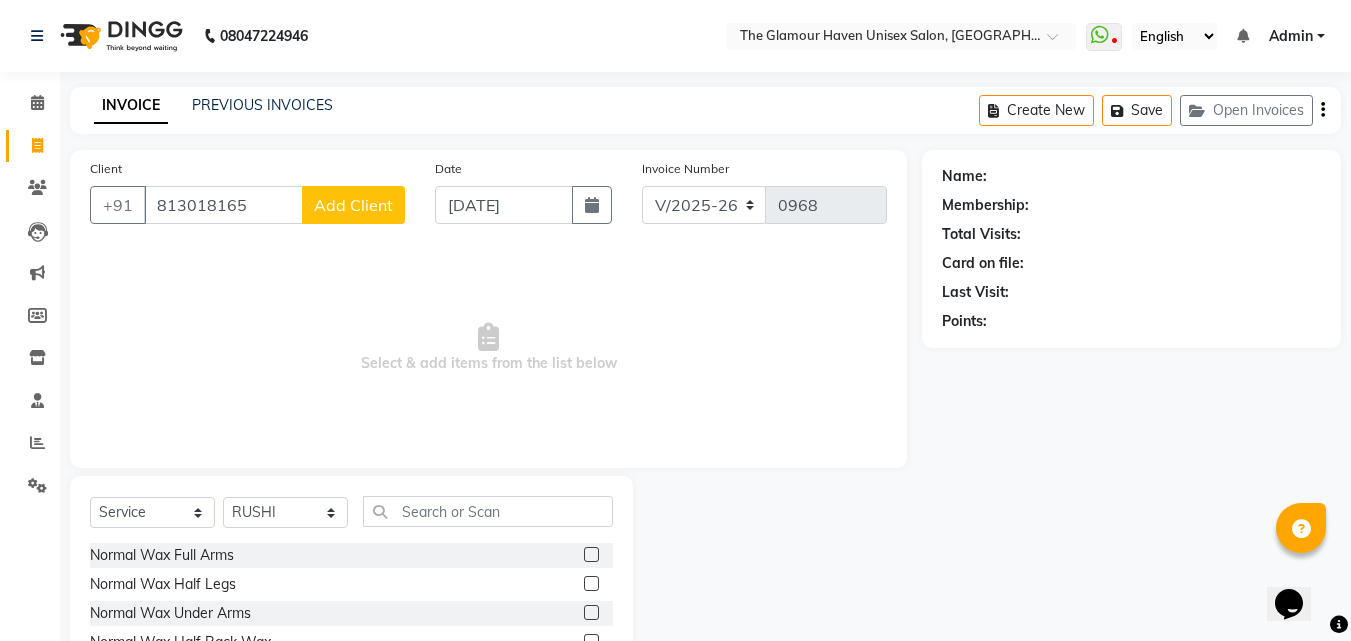 click on "Add Client" 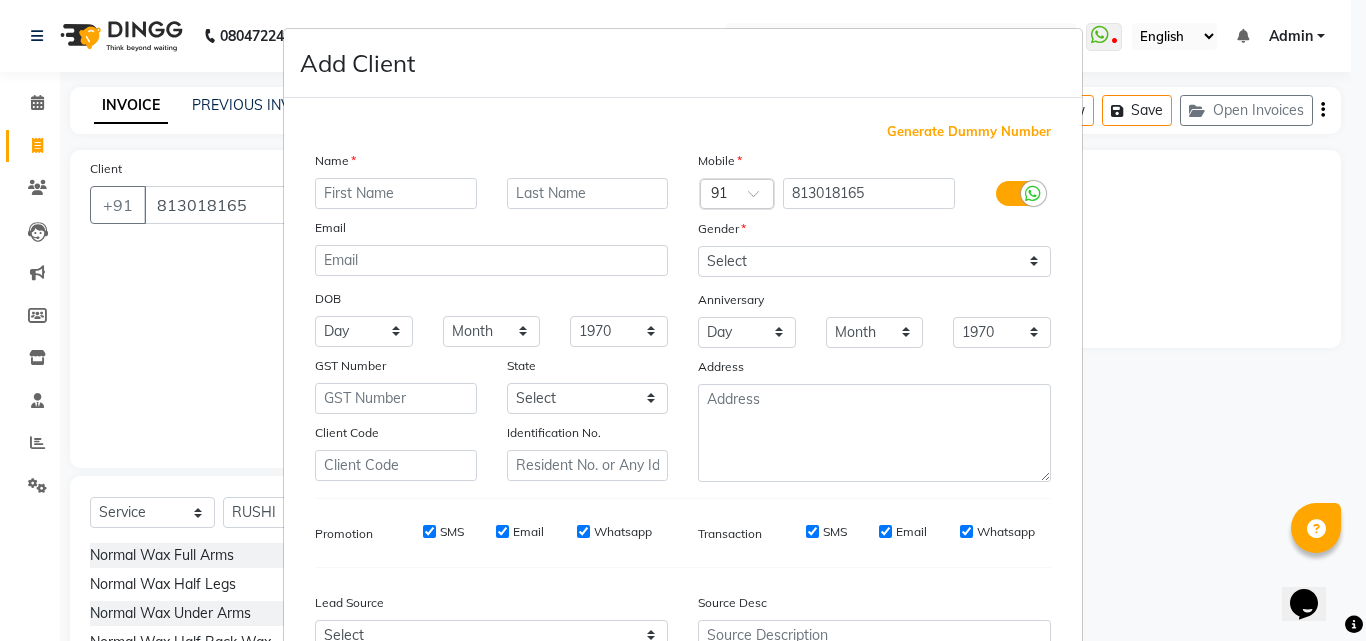 click at bounding box center (396, 193) 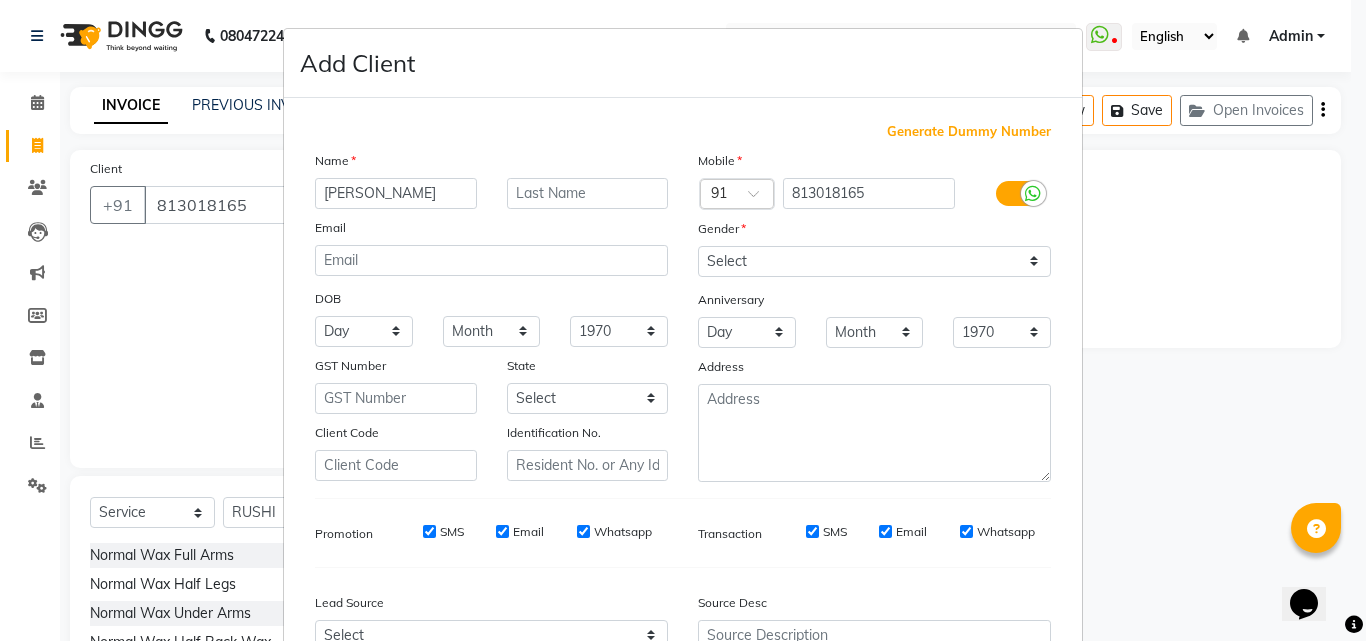 type on "[PERSON_NAME]" 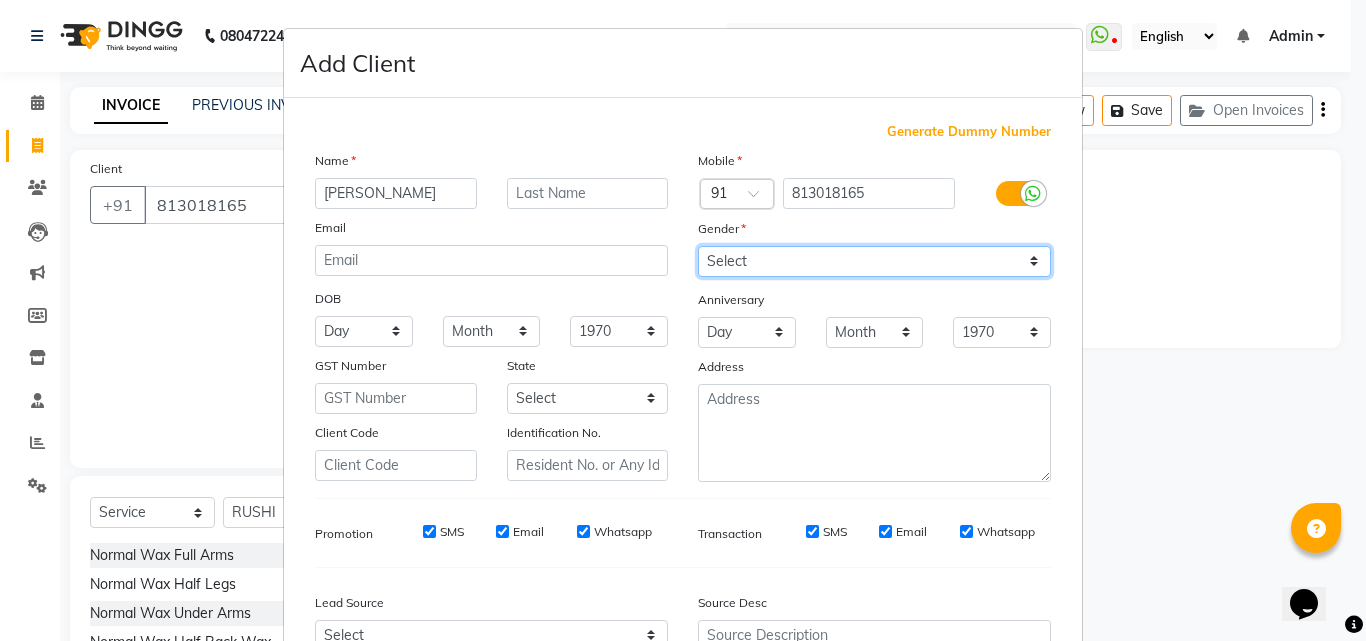 click on "Select [DEMOGRAPHIC_DATA] [DEMOGRAPHIC_DATA] Other Prefer Not To Say" at bounding box center (874, 261) 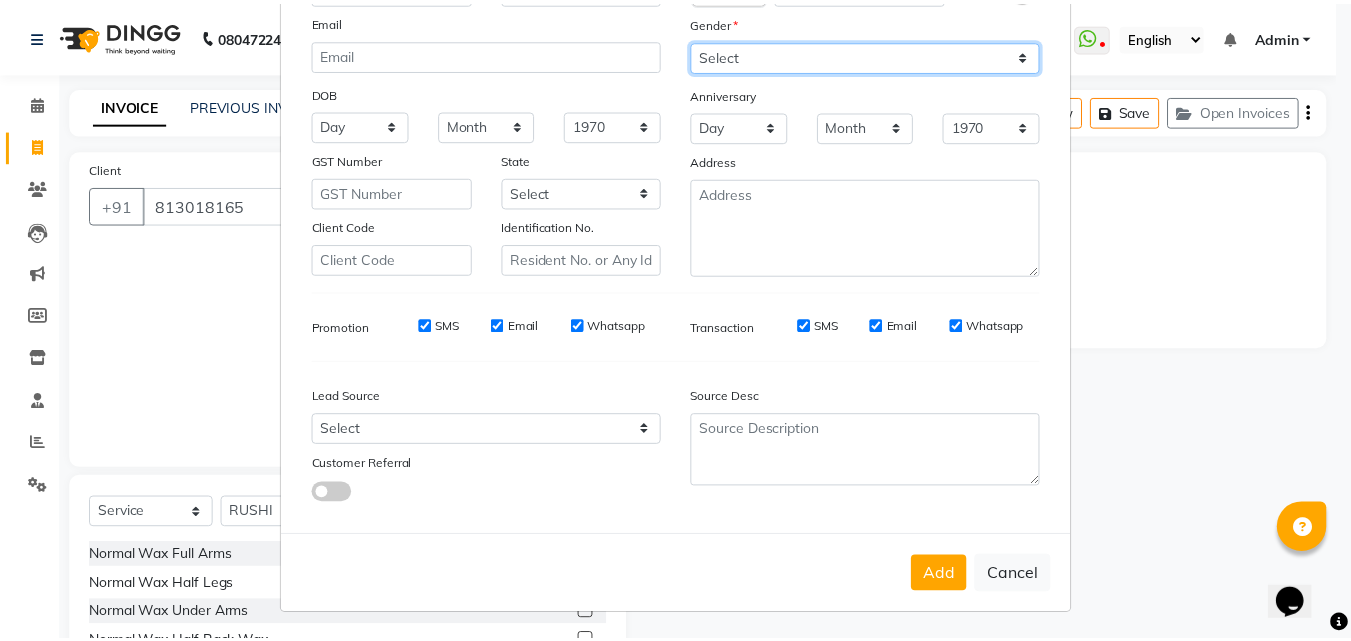 scroll, scrollTop: 208, scrollLeft: 0, axis: vertical 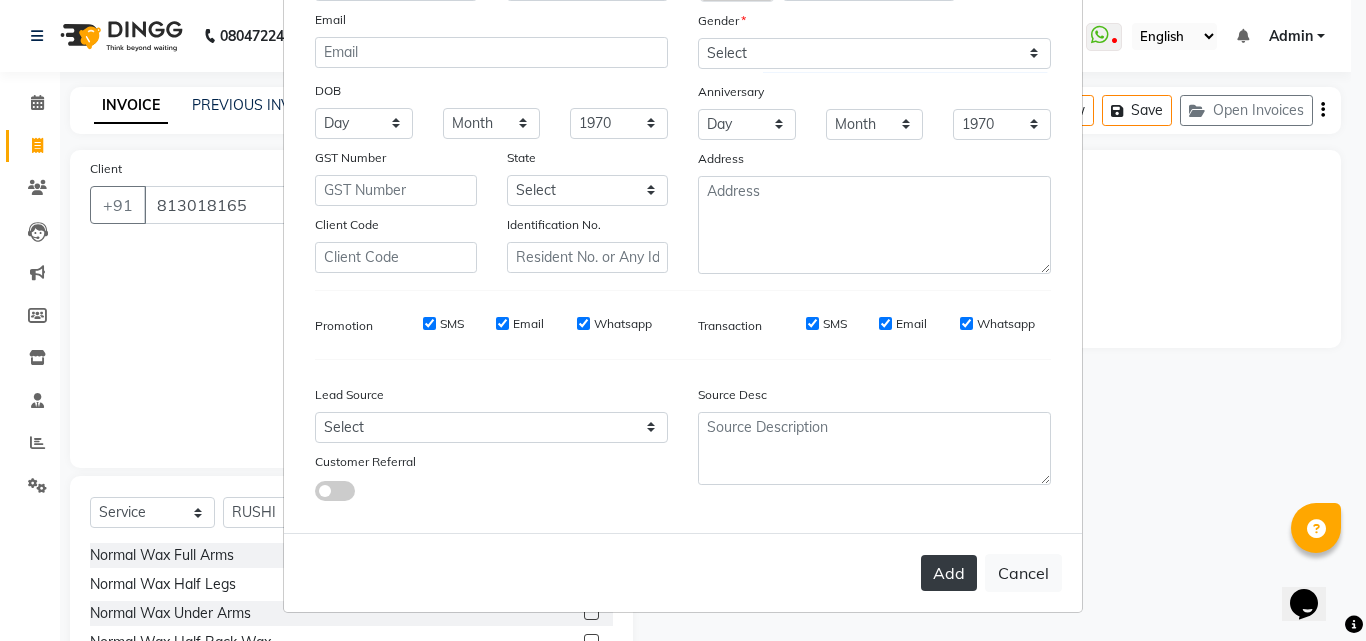 click on "Add" at bounding box center (949, 573) 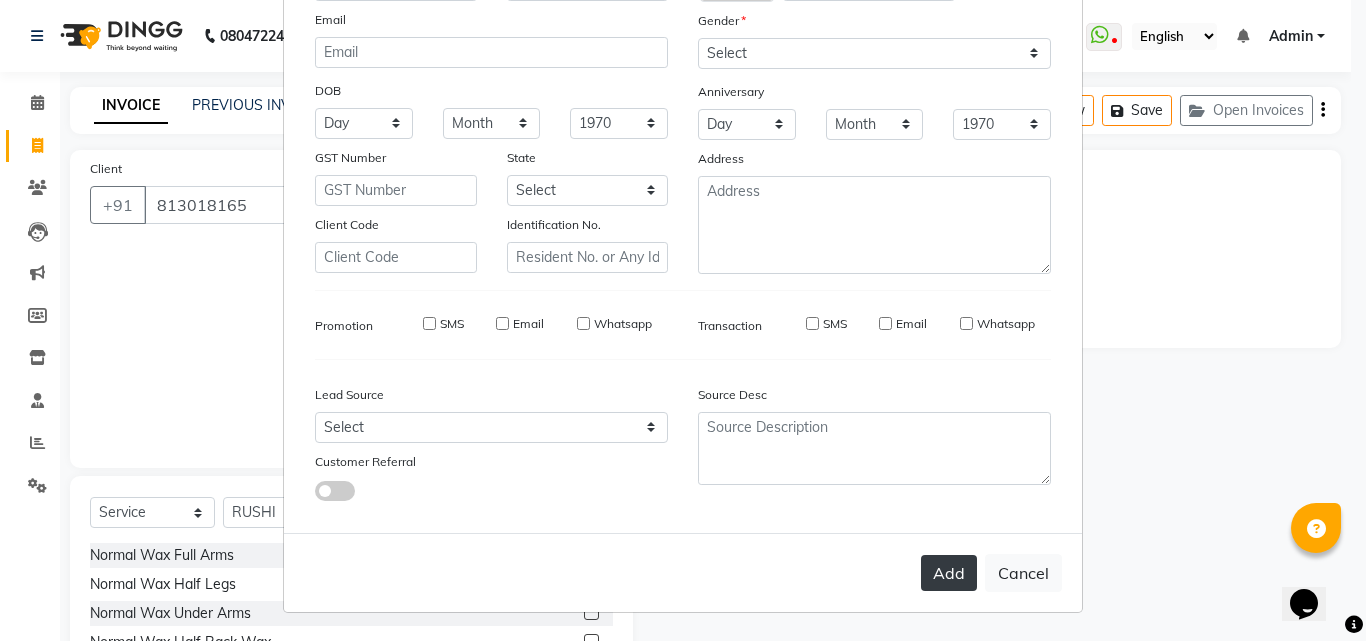 type 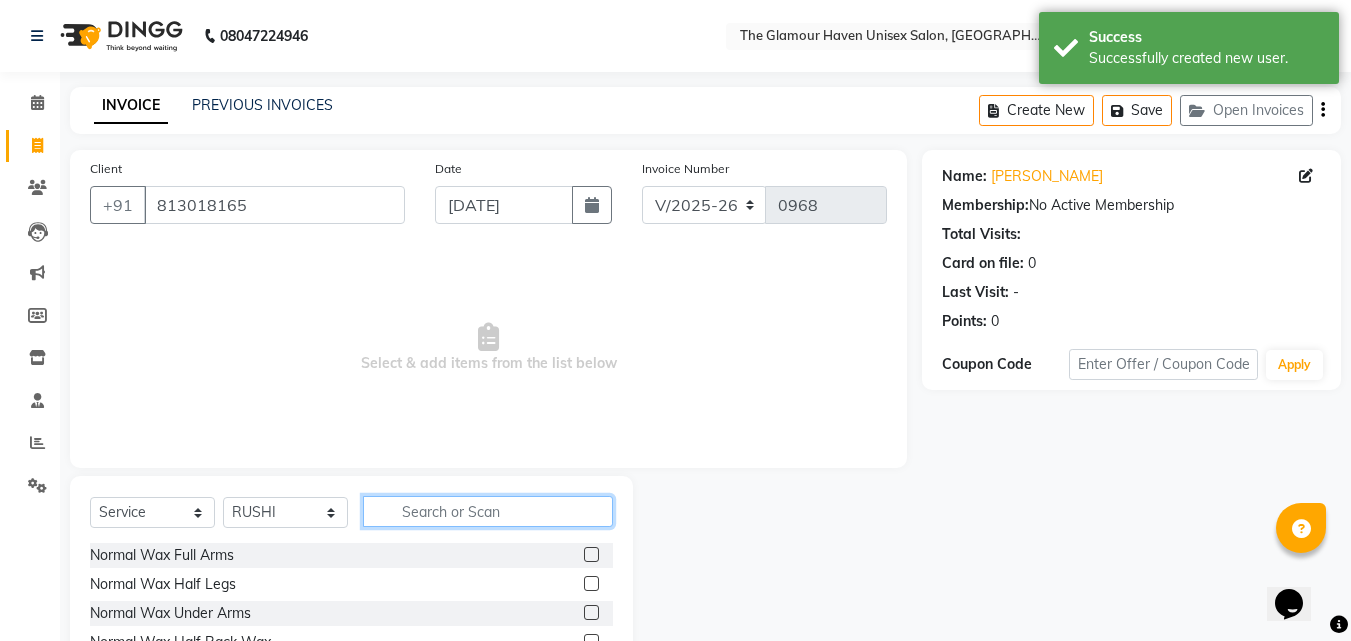click 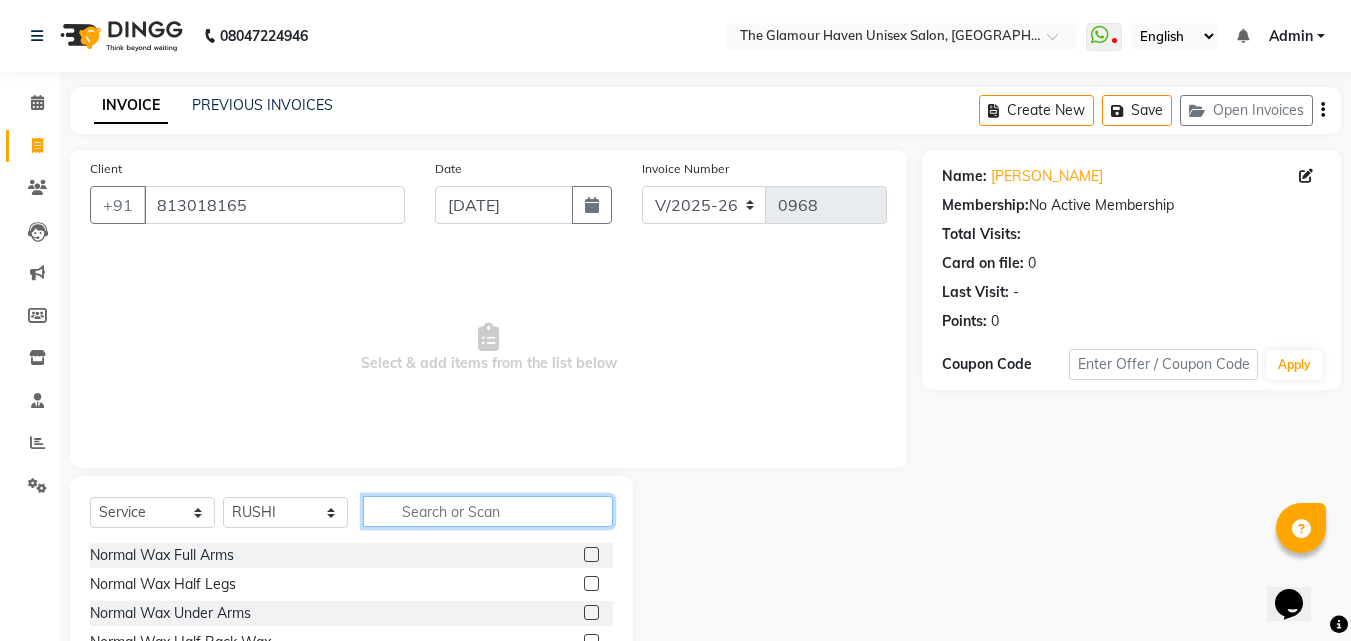 click 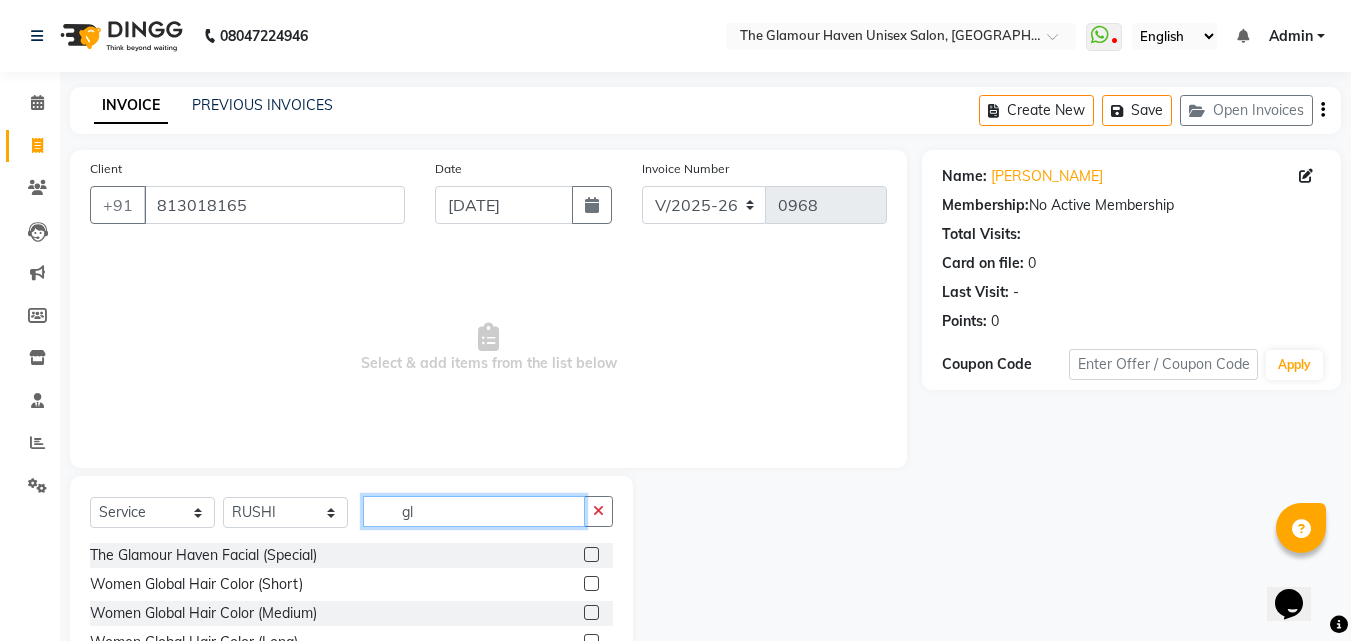 scroll, scrollTop: 76, scrollLeft: 0, axis: vertical 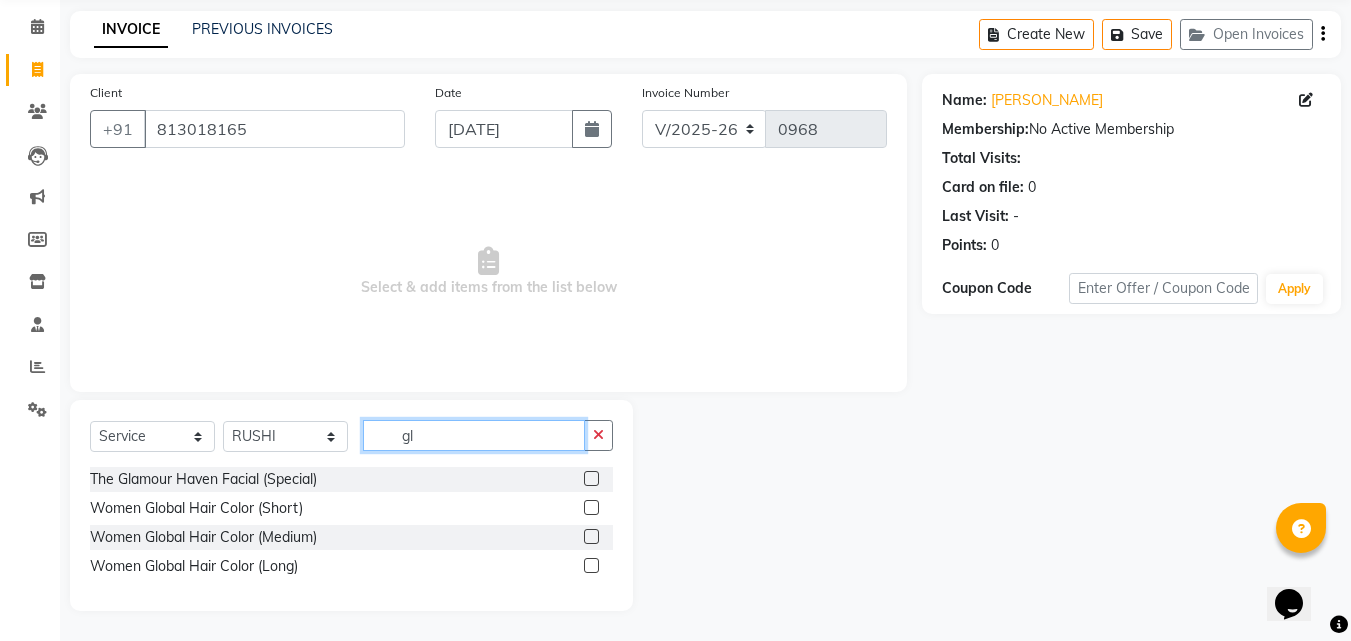 type on "gl" 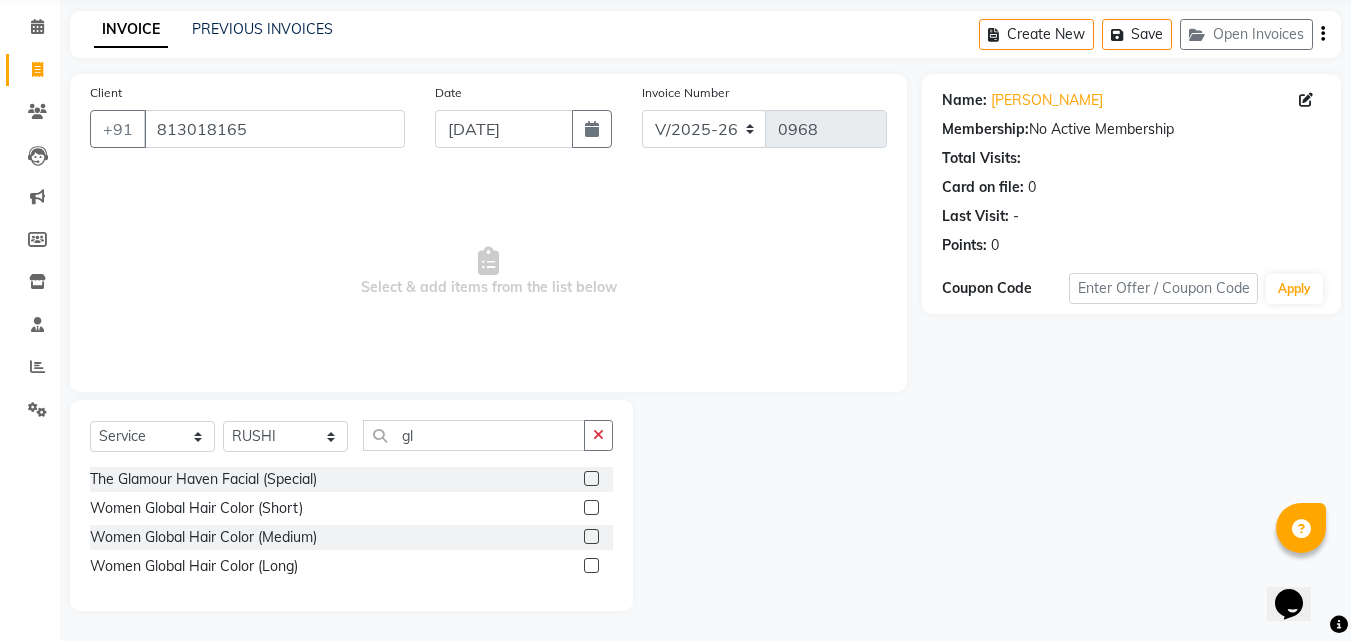 click 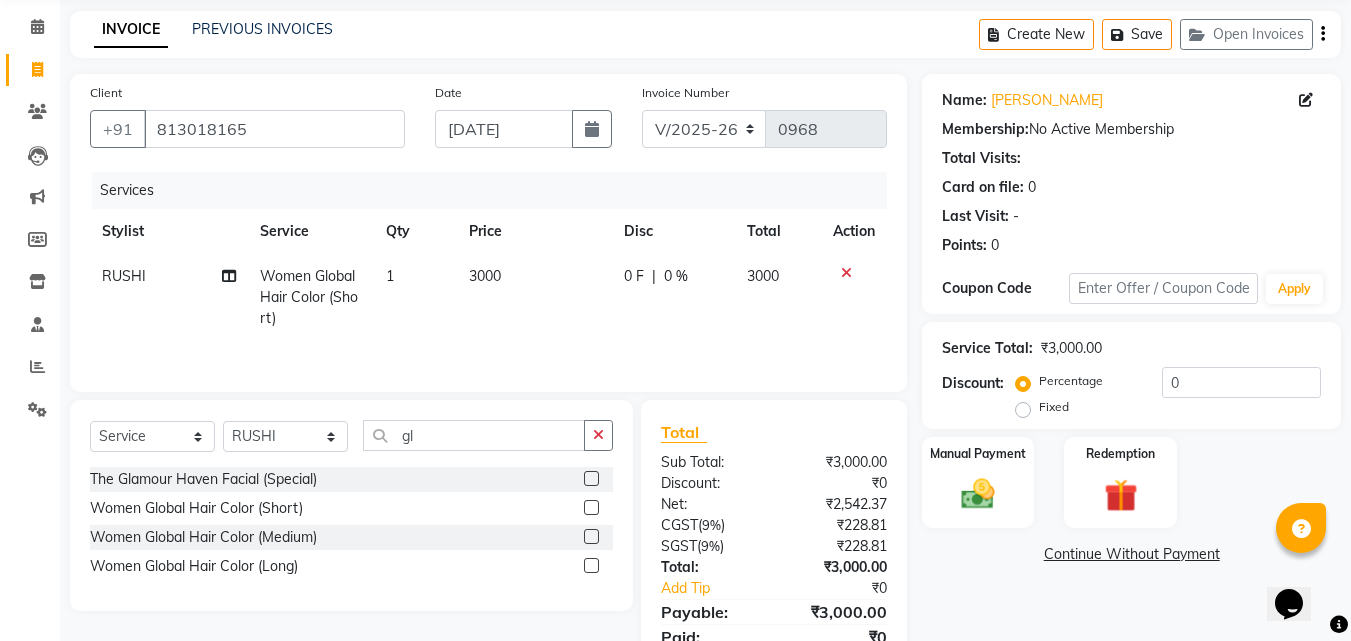 checkbox on "false" 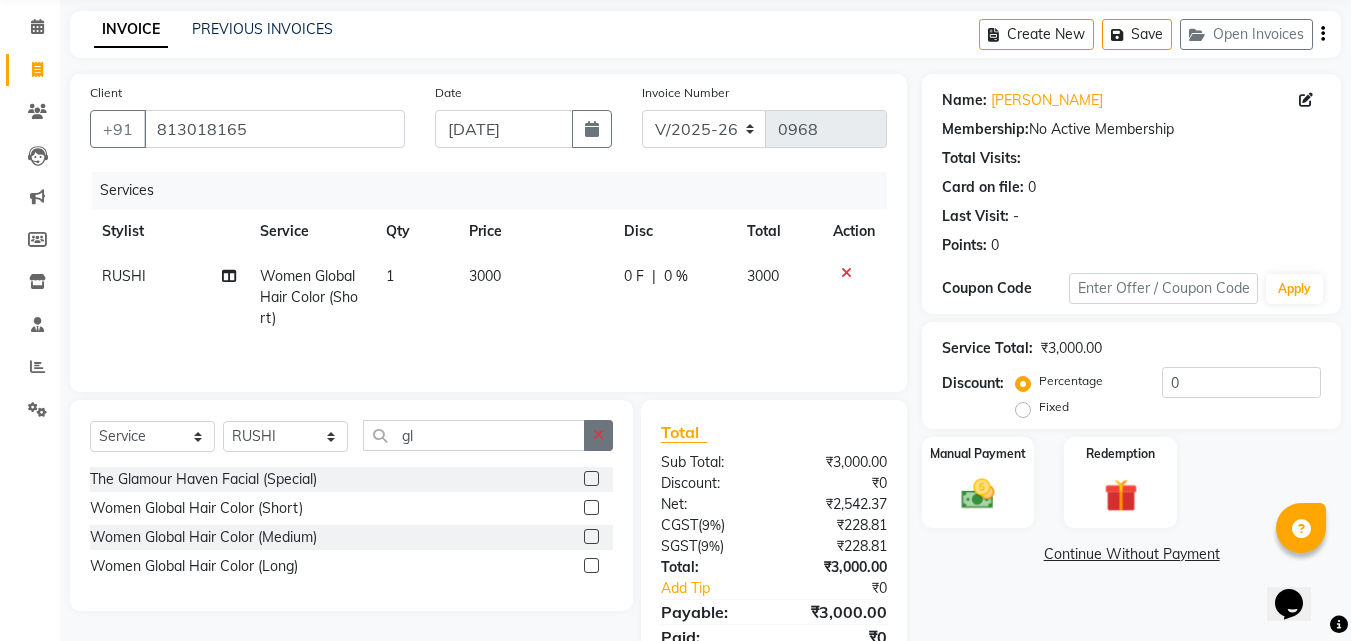 click 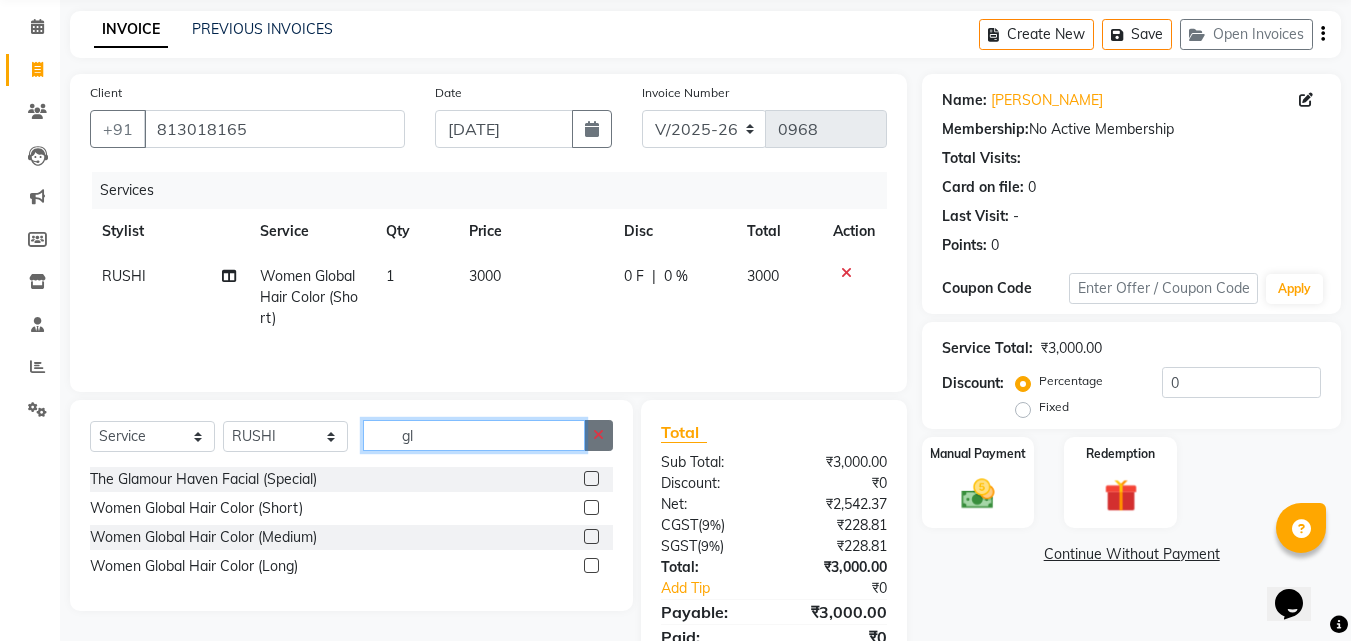 type 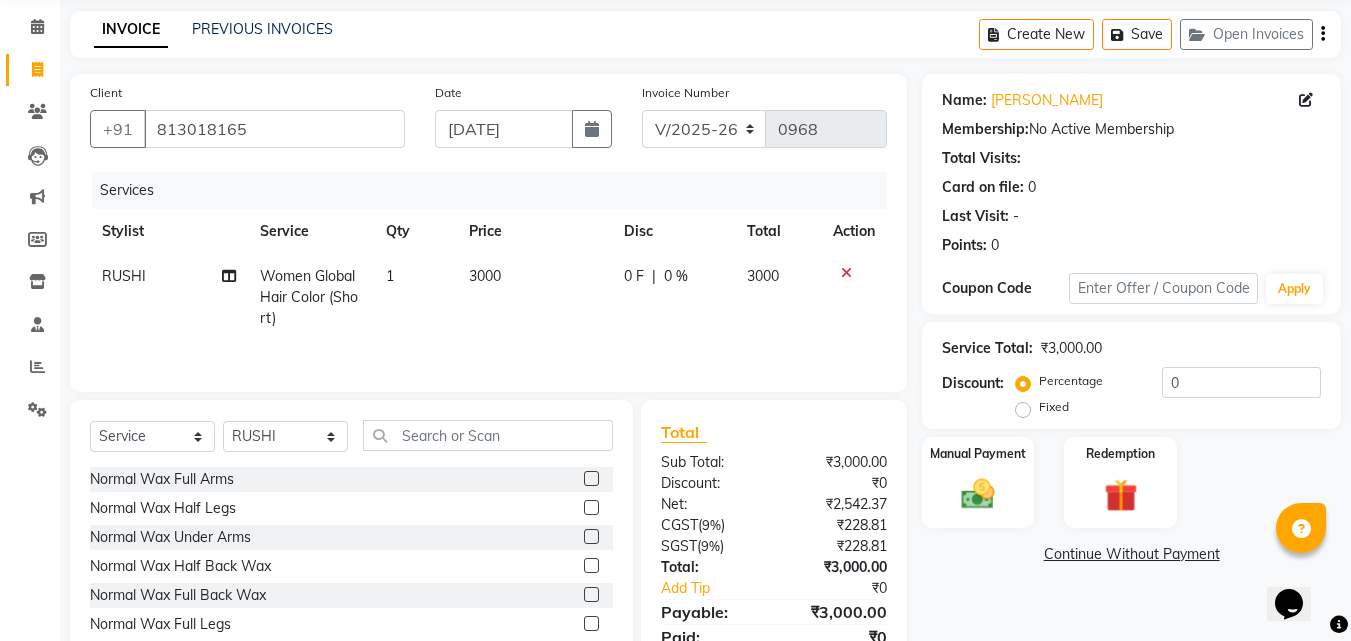 click on "3000" 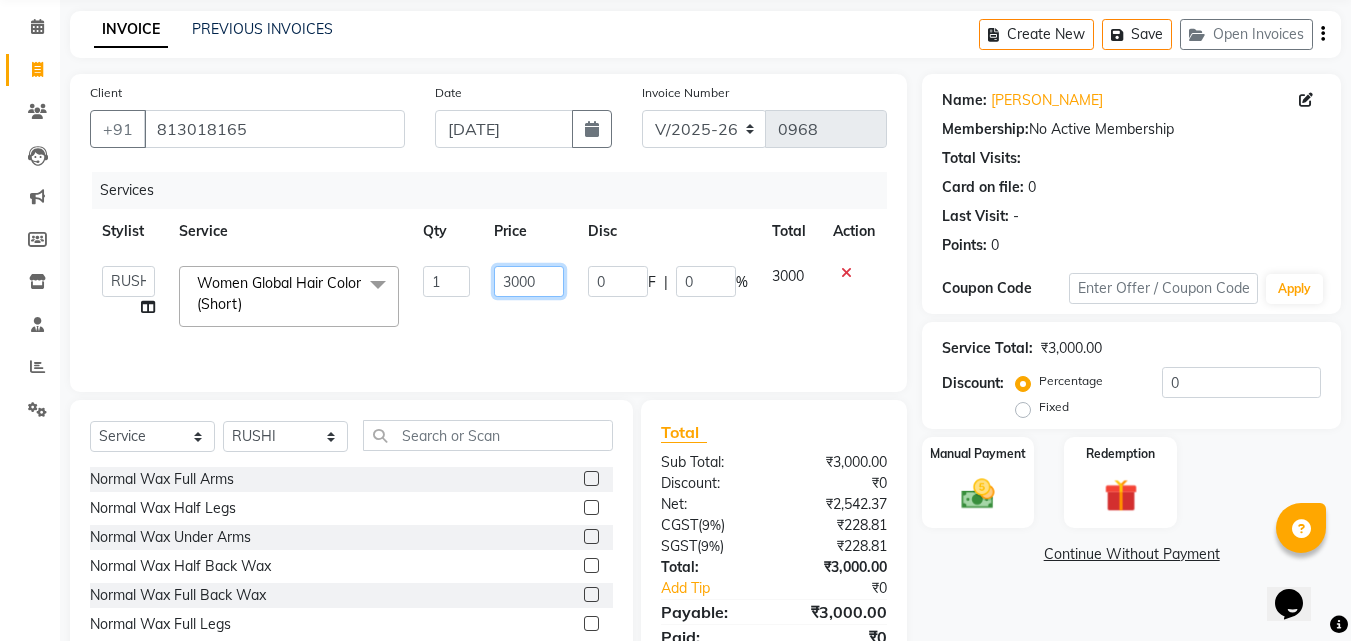drag, startPoint x: 551, startPoint y: 277, endPoint x: 483, endPoint y: 278, distance: 68.007355 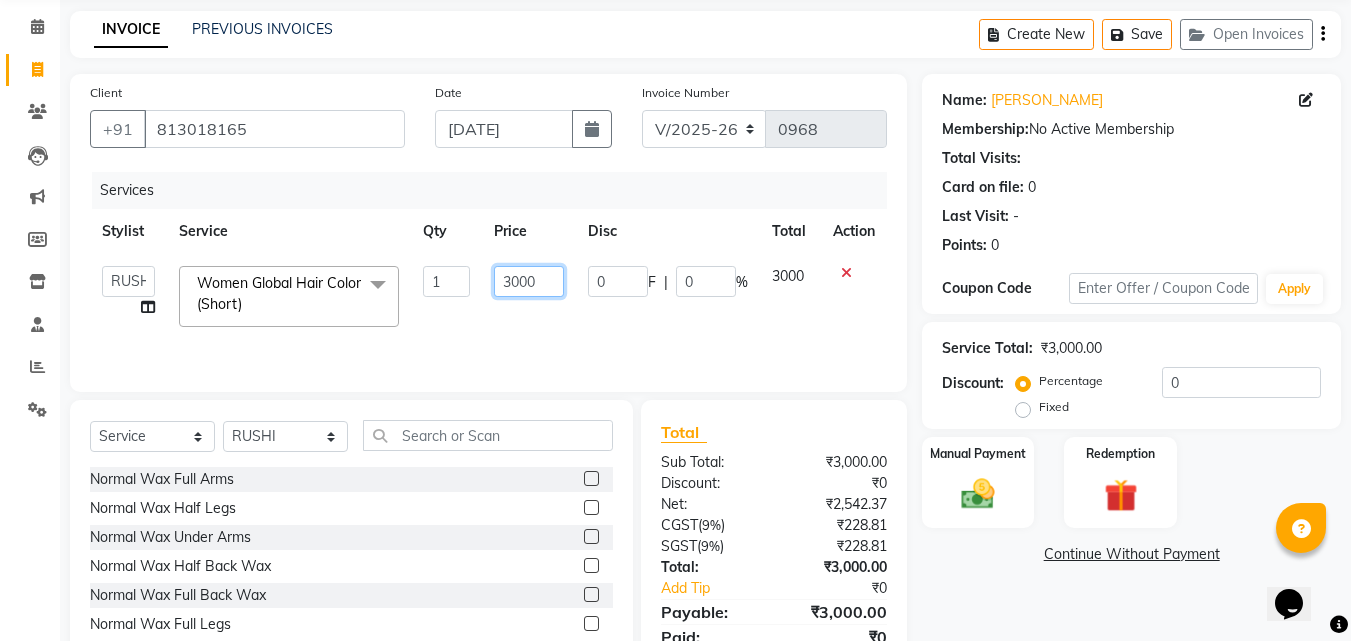 click on "3000" 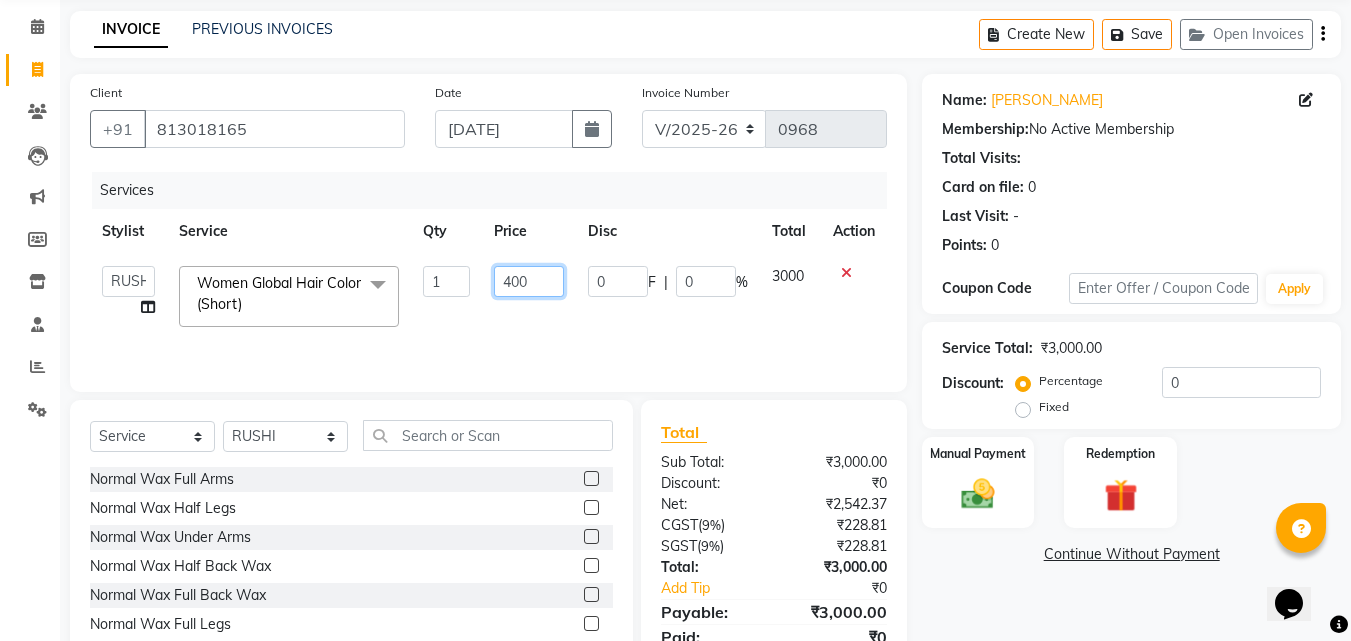 type on "4000" 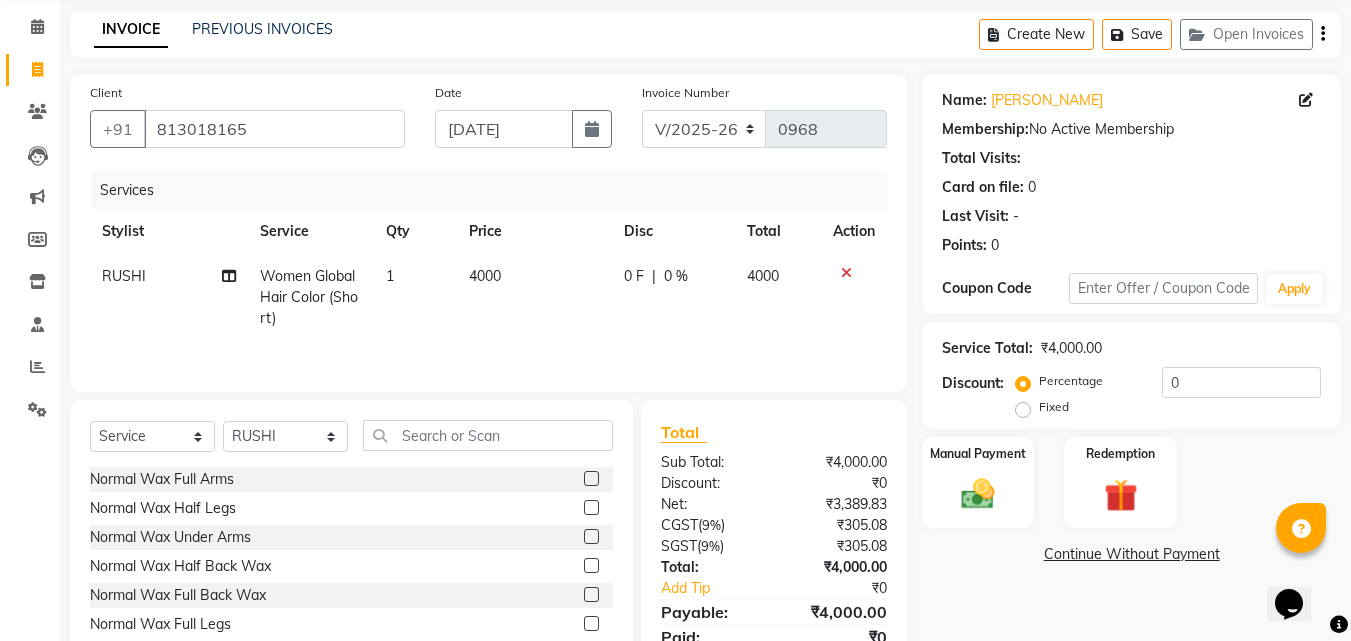 click on "0 F | 0 %" 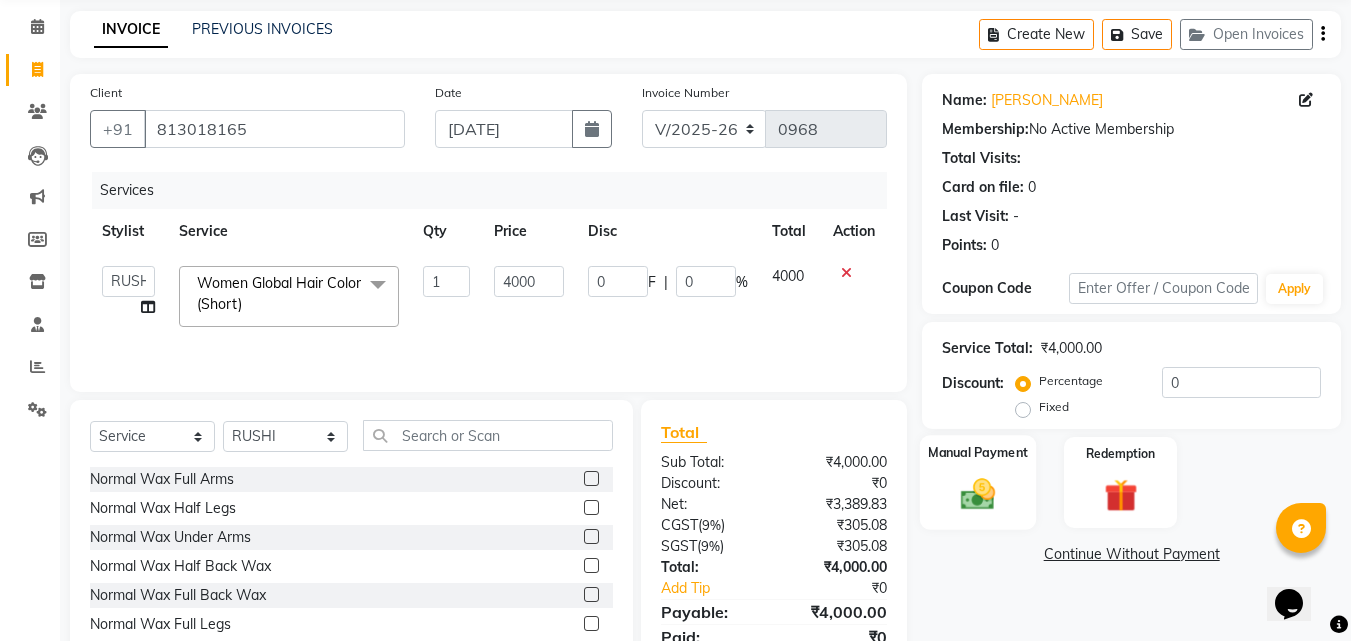 drag, startPoint x: 1021, startPoint y: 500, endPoint x: 1010, endPoint y: 499, distance: 11.045361 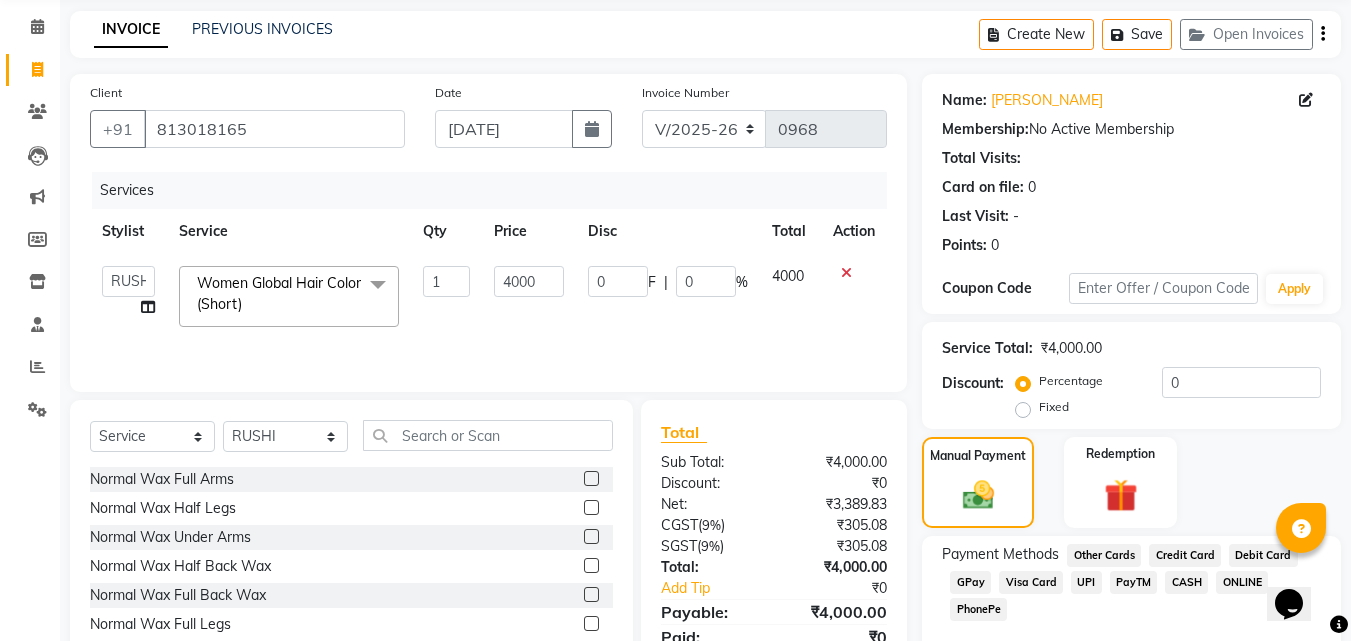 scroll, scrollTop: 162, scrollLeft: 0, axis: vertical 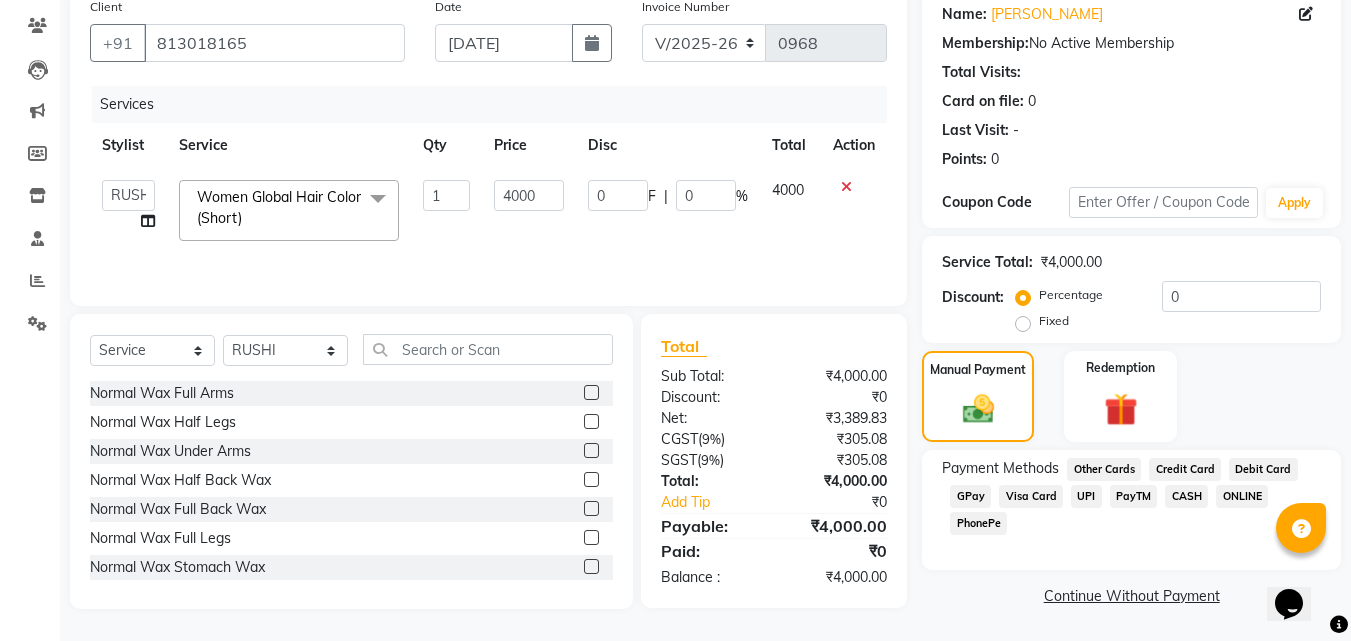 click on "Visa Card" 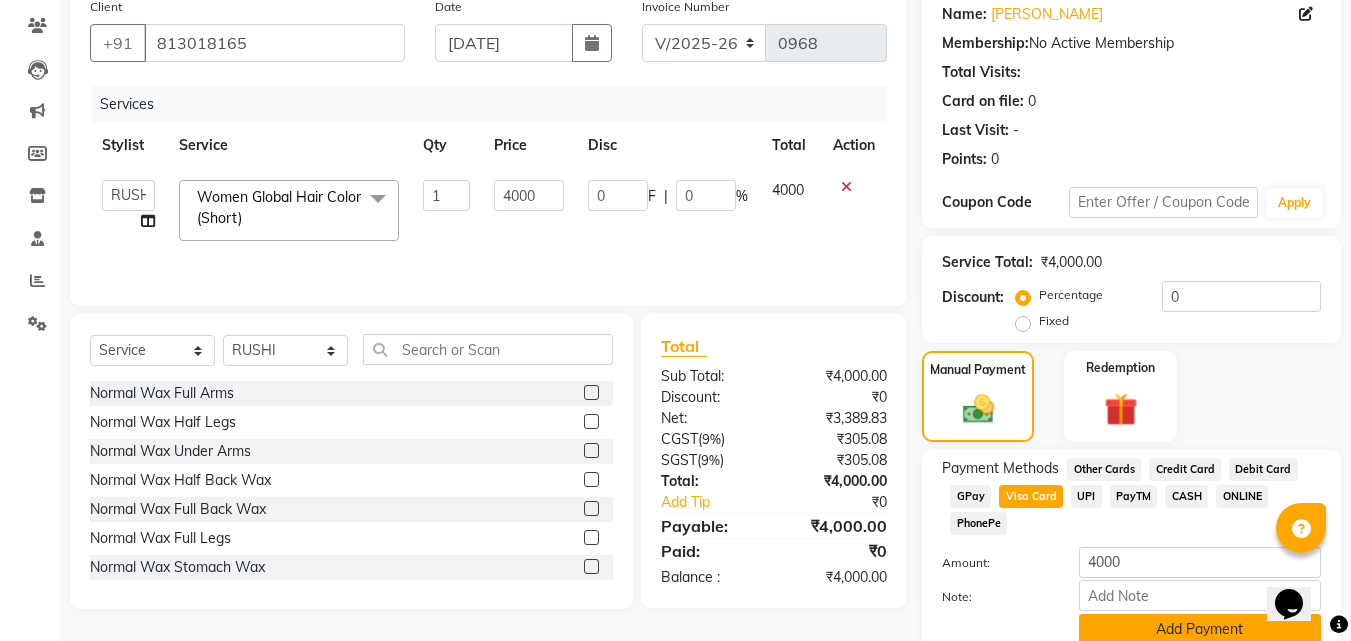 scroll, scrollTop: 245, scrollLeft: 0, axis: vertical 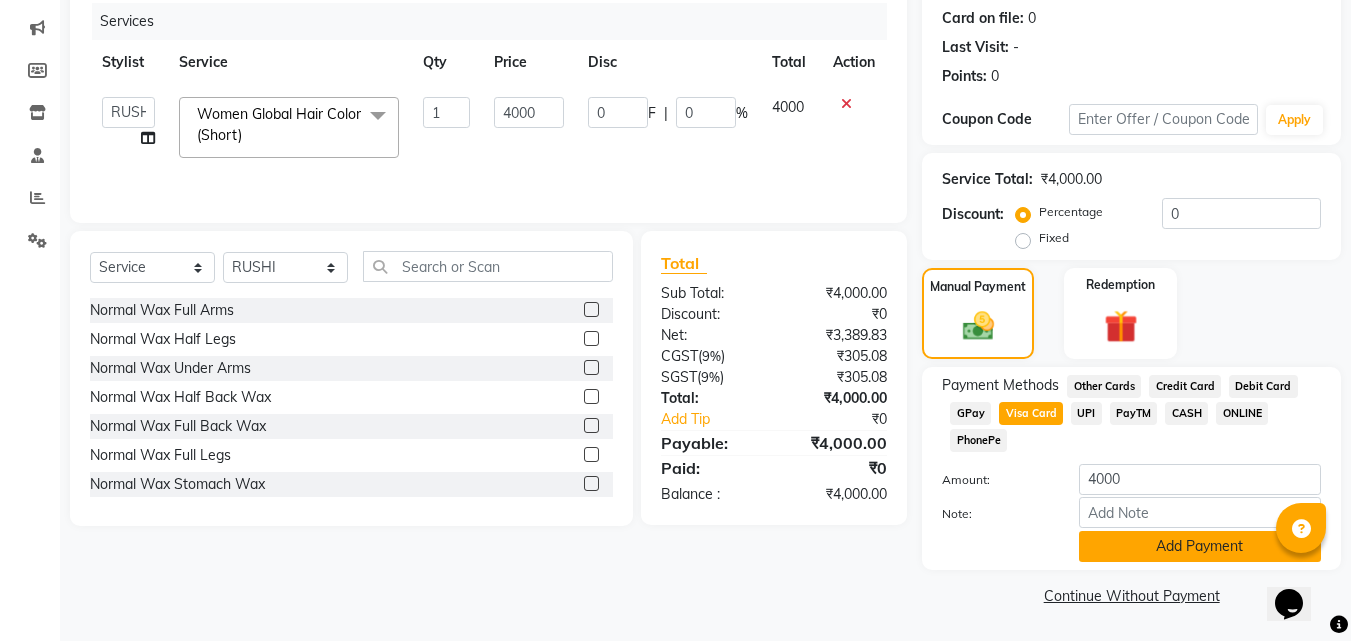 click on "Add Payment" 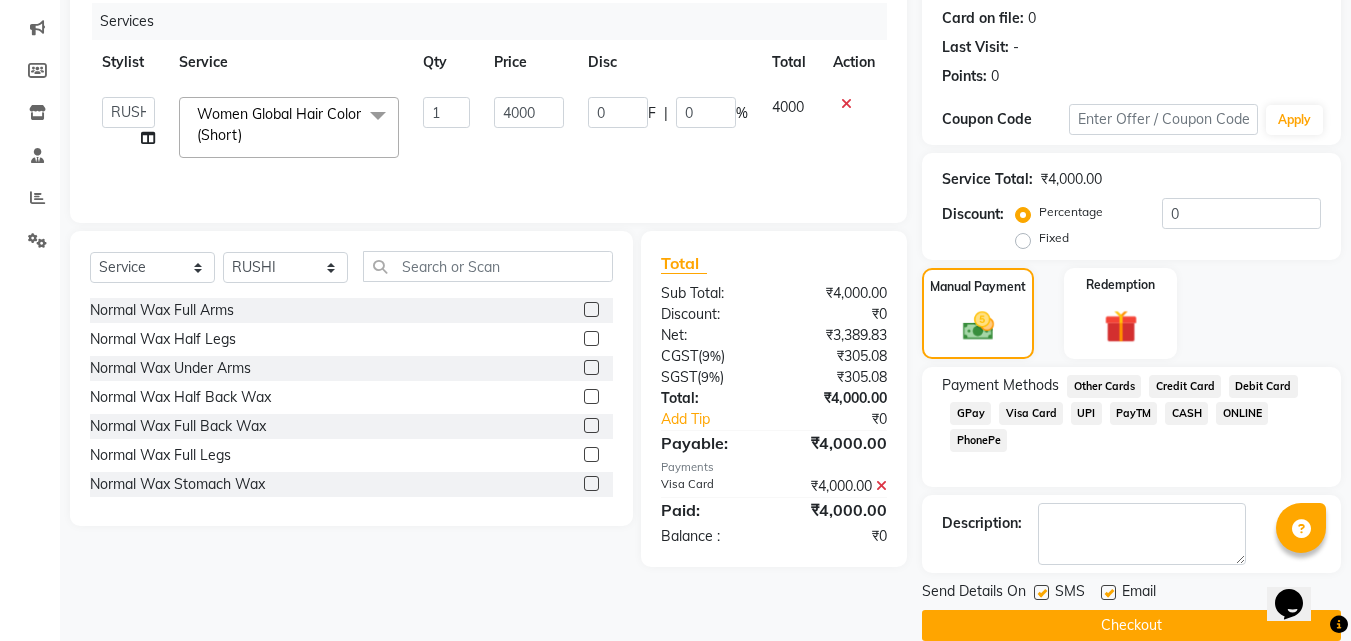 scroll, scrollTop: 275, scrollLeft: 0, axis: vertical 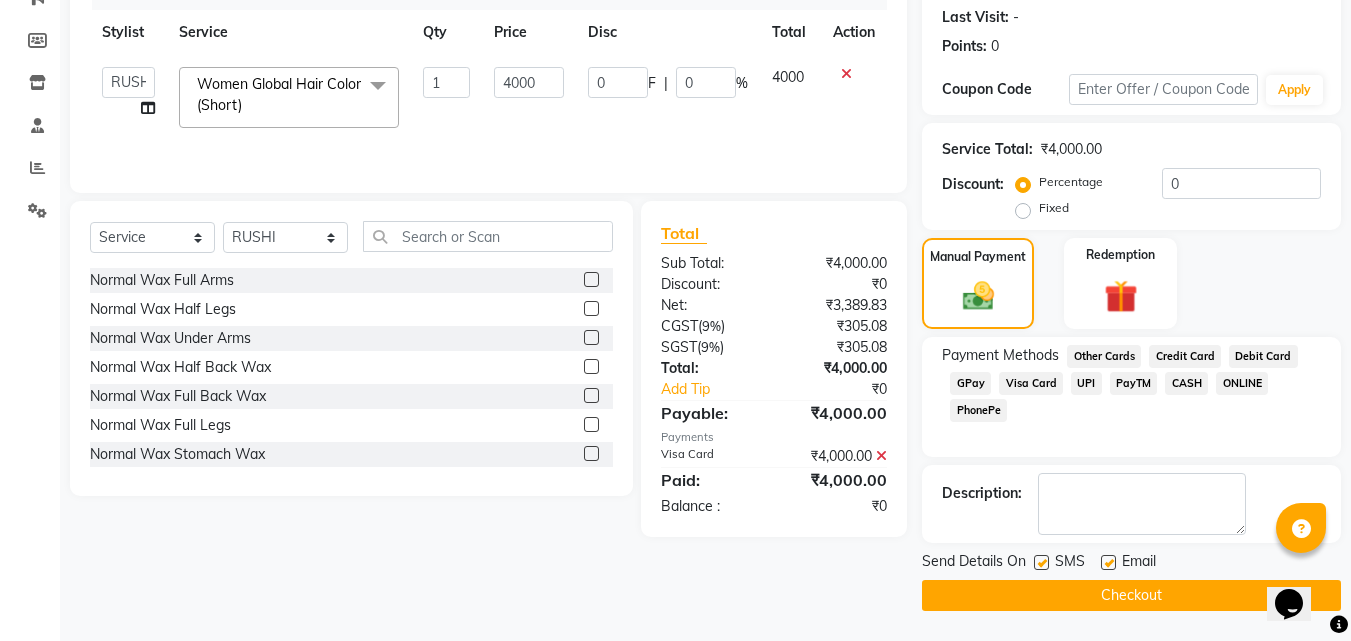 click 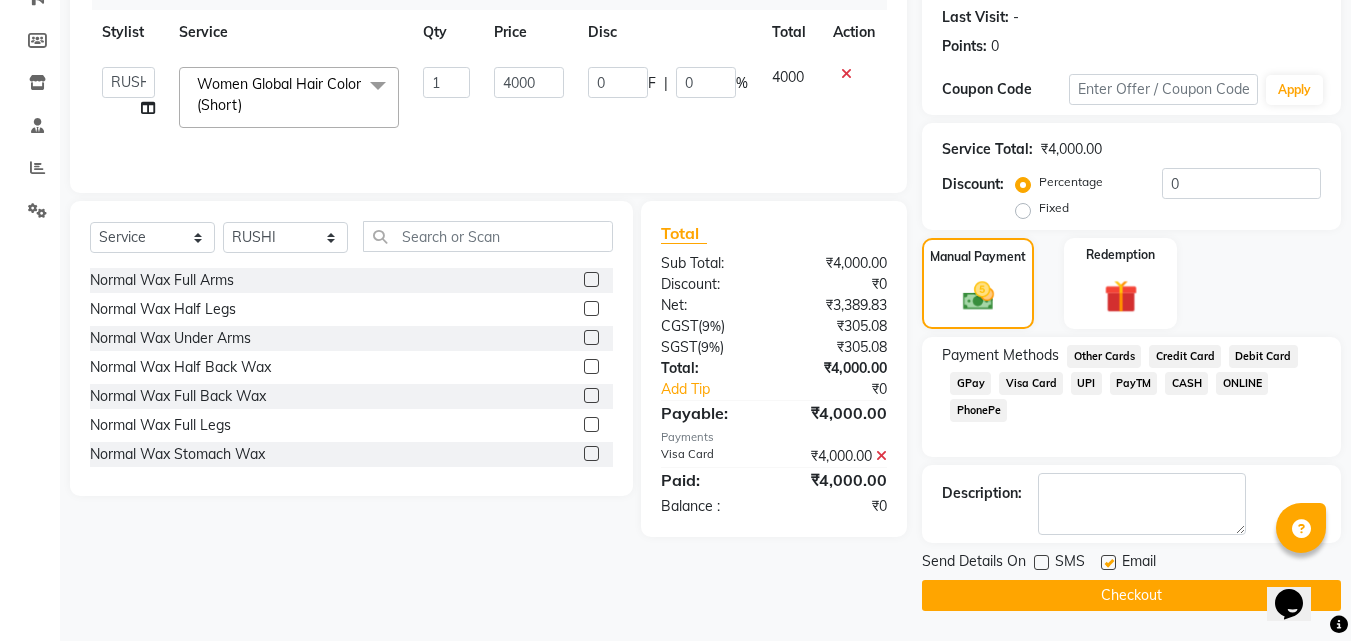 click on "Checkout" 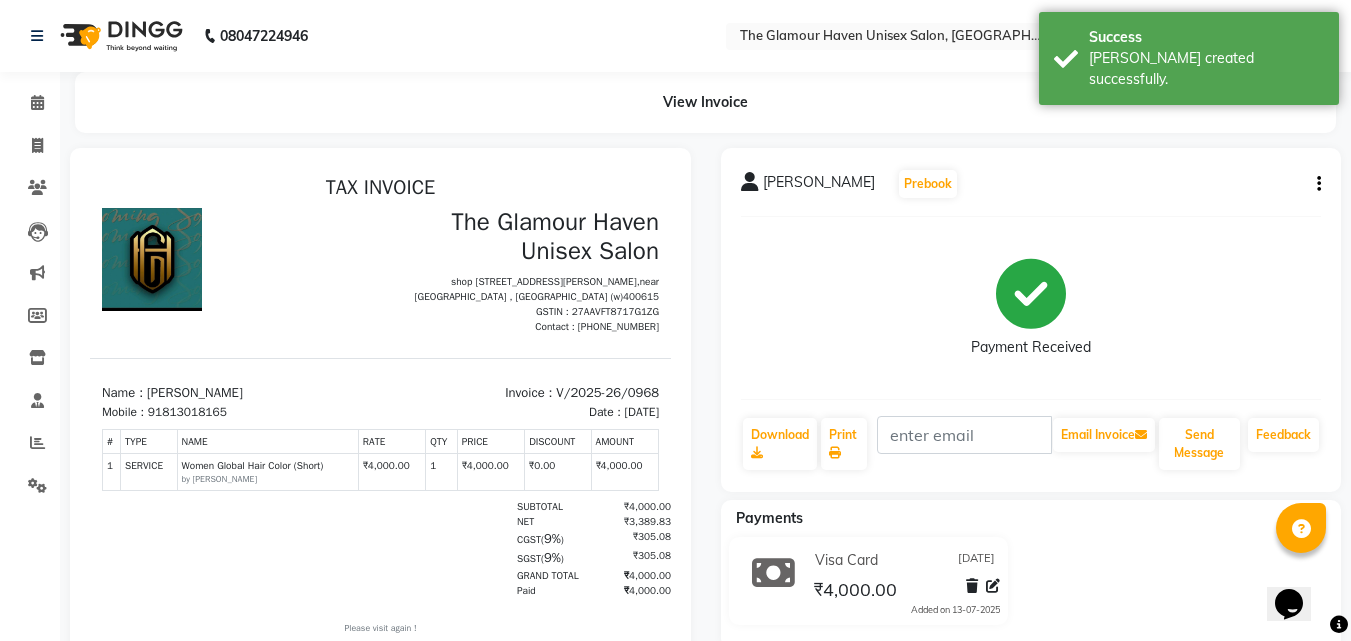 scroll, scrollTop: 0, scrollLeft: 0, axis: both 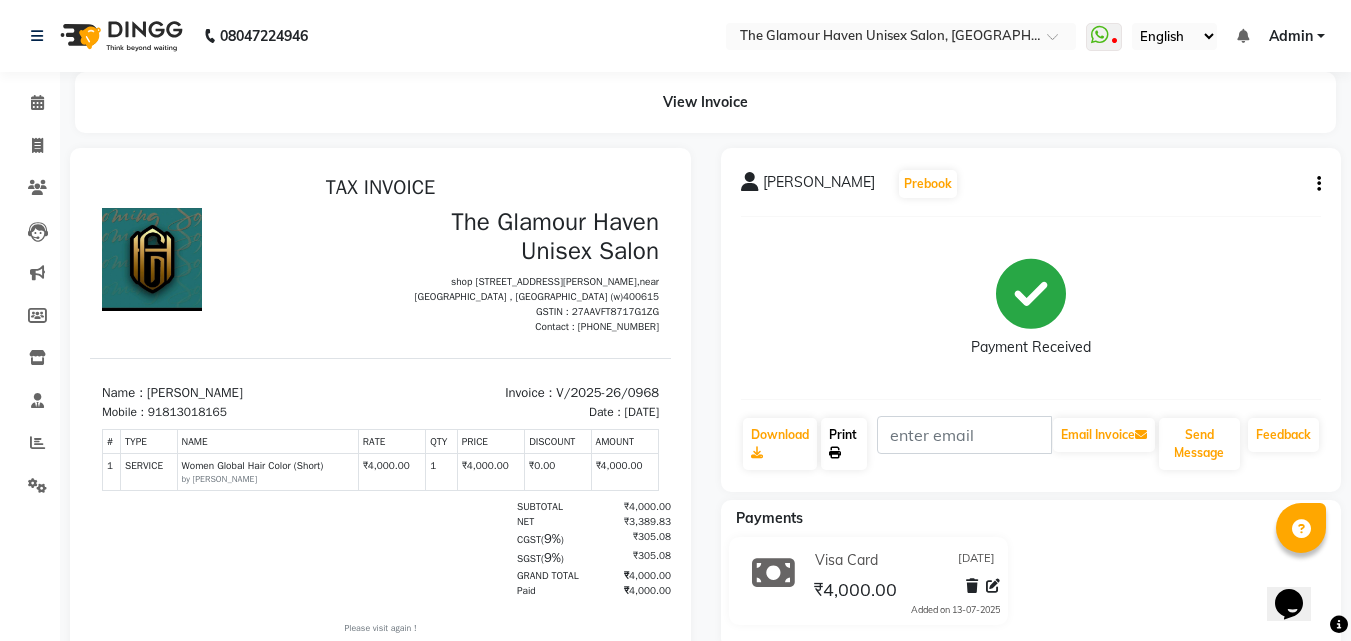 click on "Print" 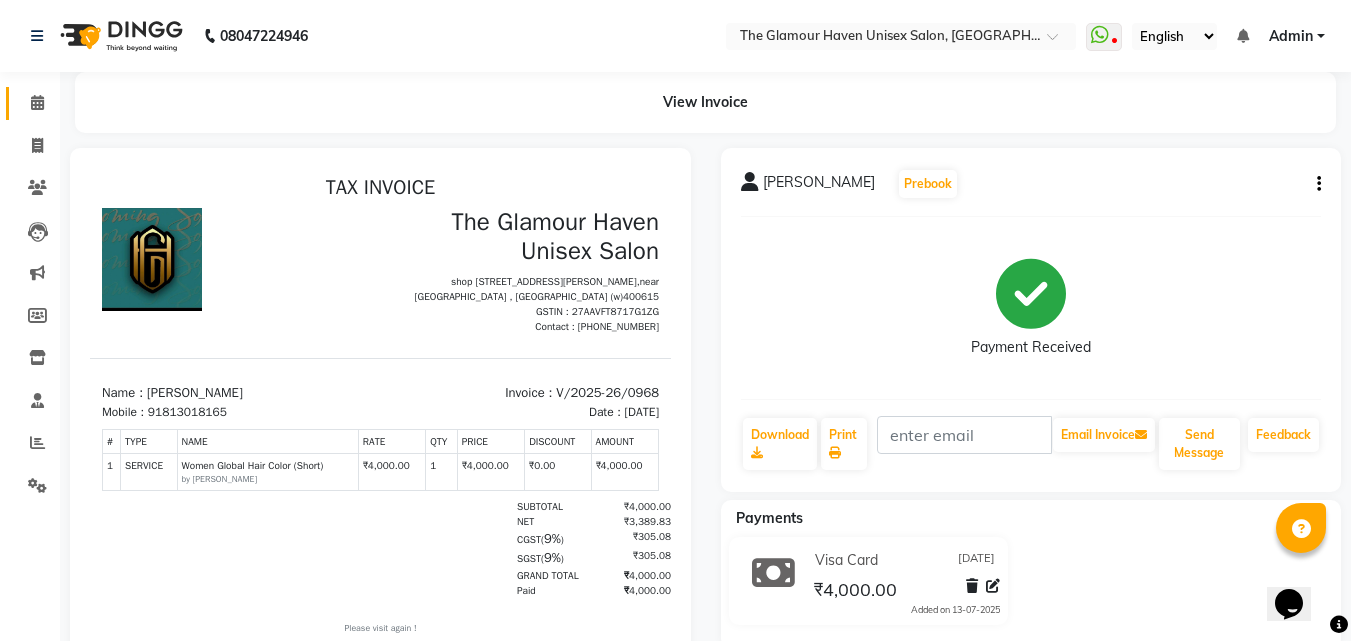 click 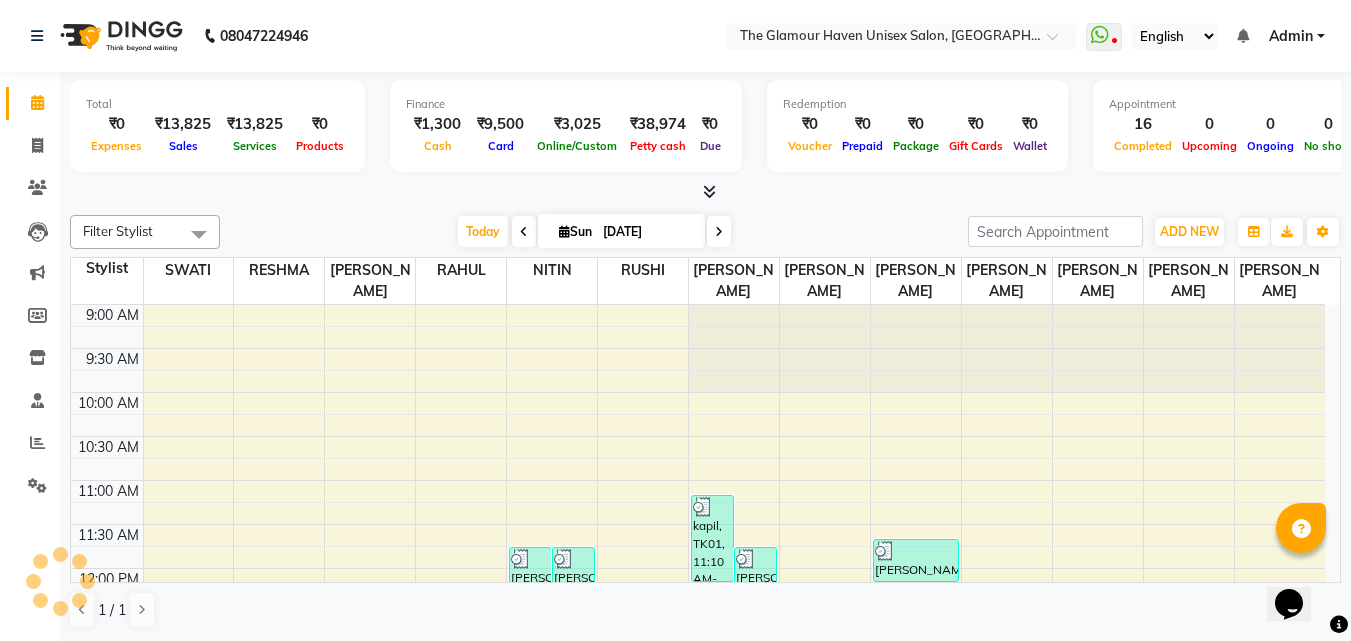 scroll, scrollTop: 0, scrollLeft: 0, axis: both 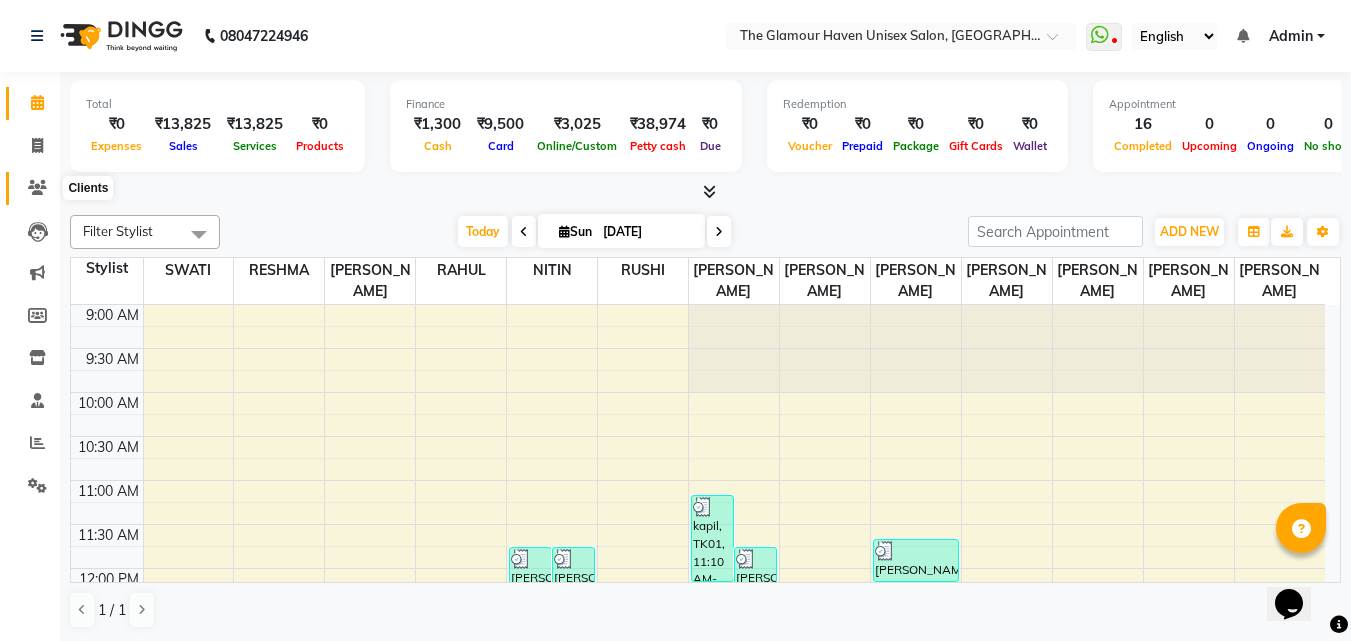 click 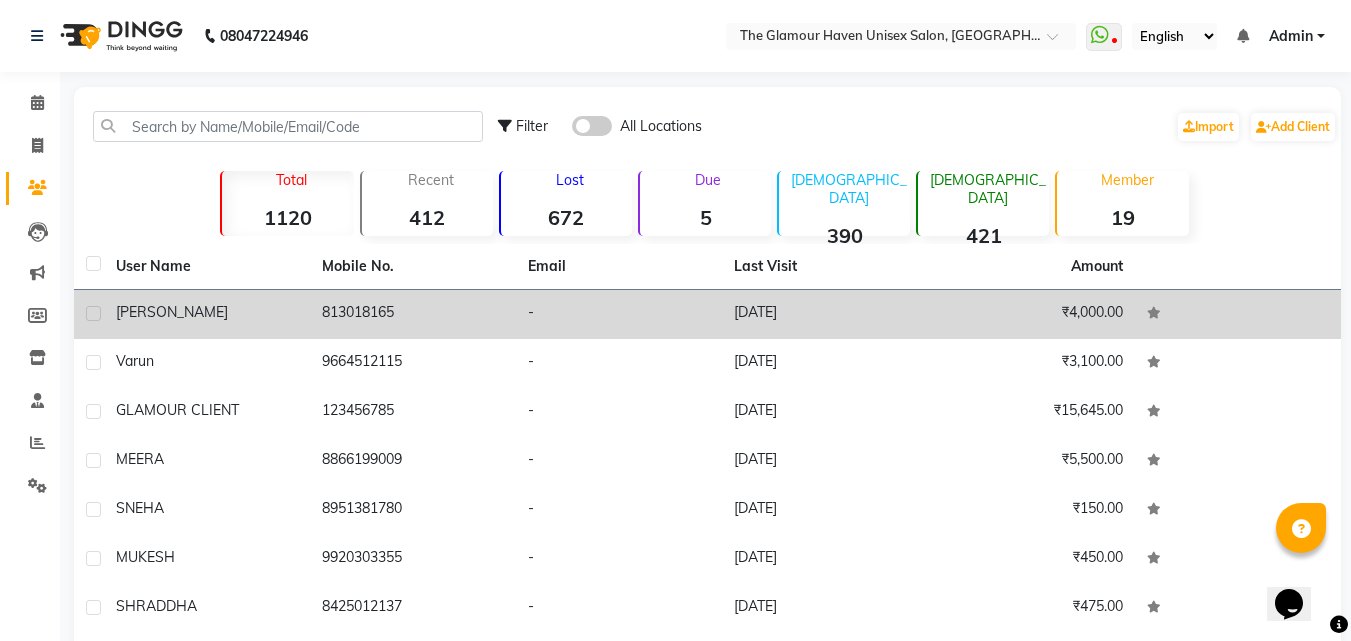 click on "[PERSON_NAME]" 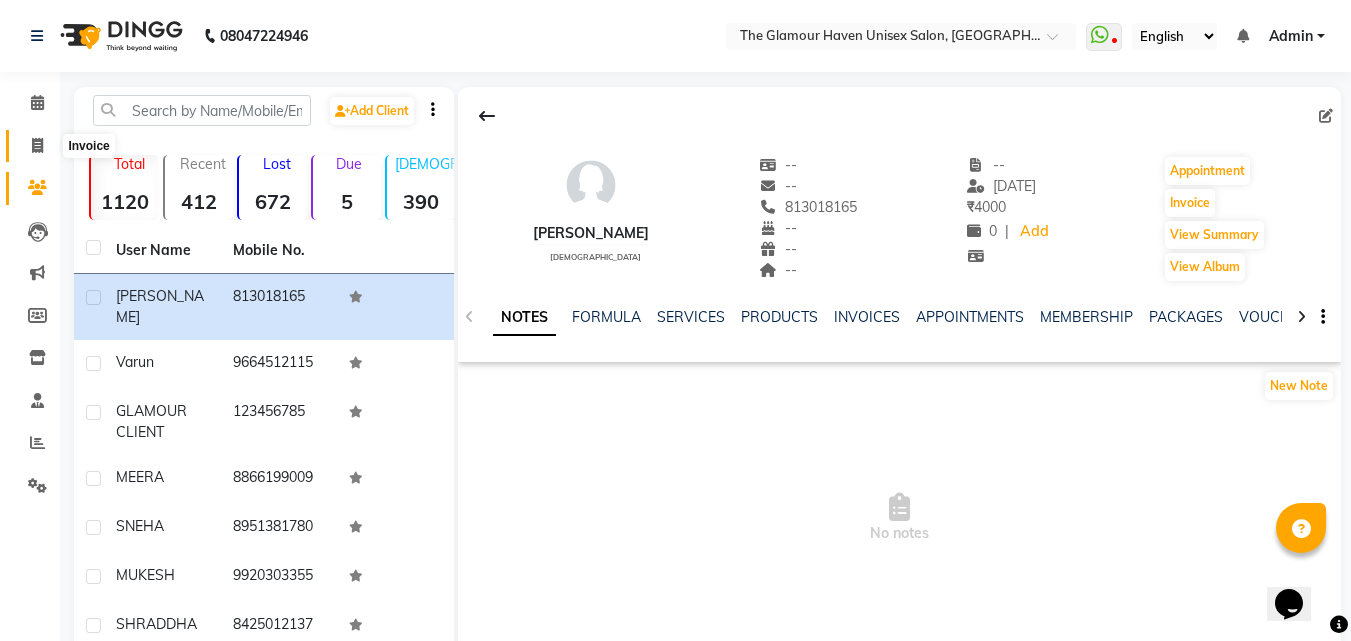 click 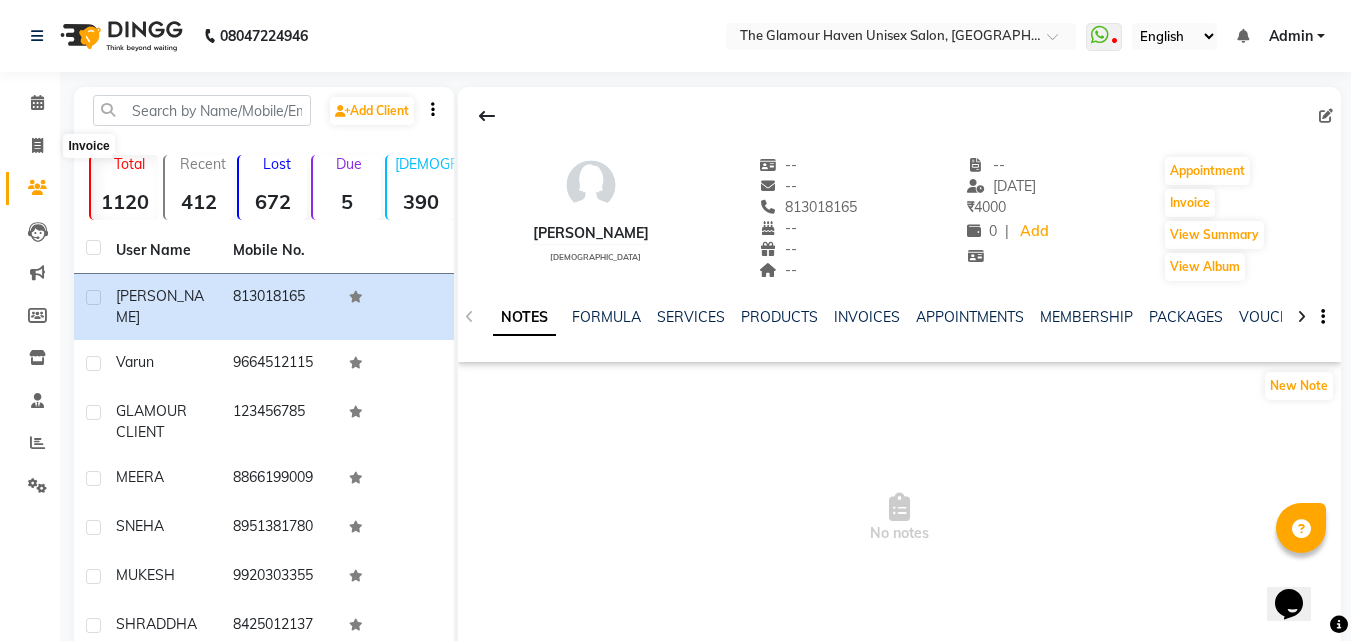 select on "7124" 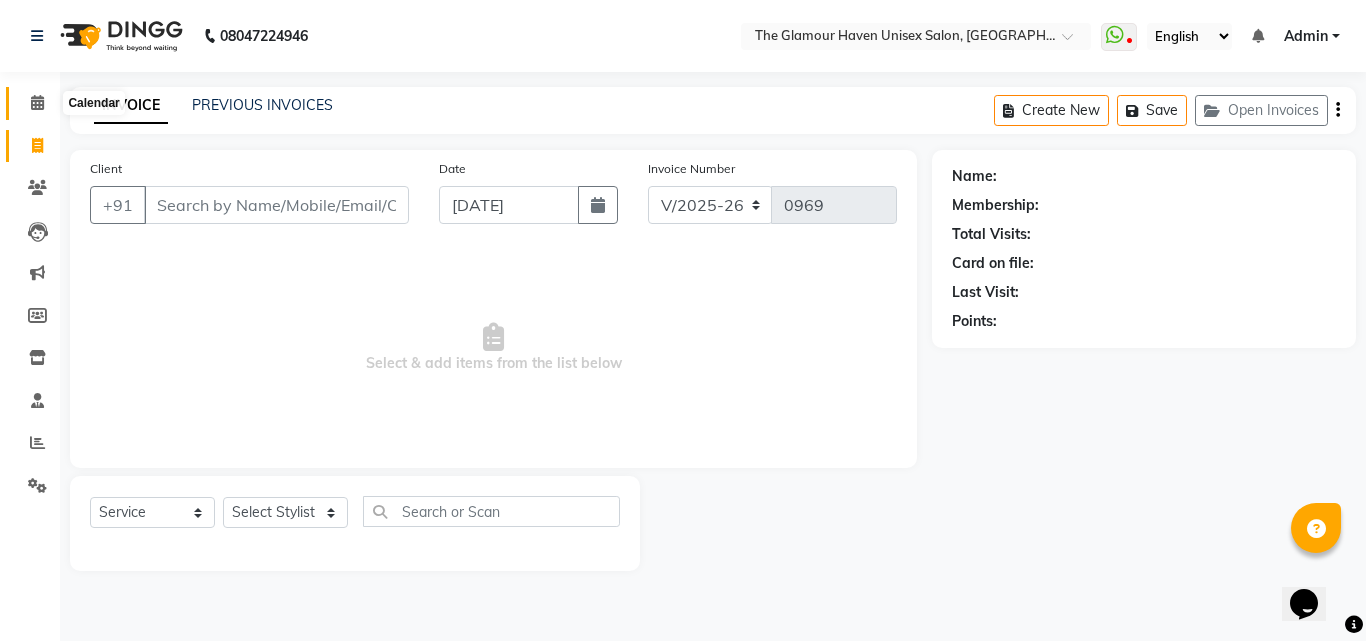 click 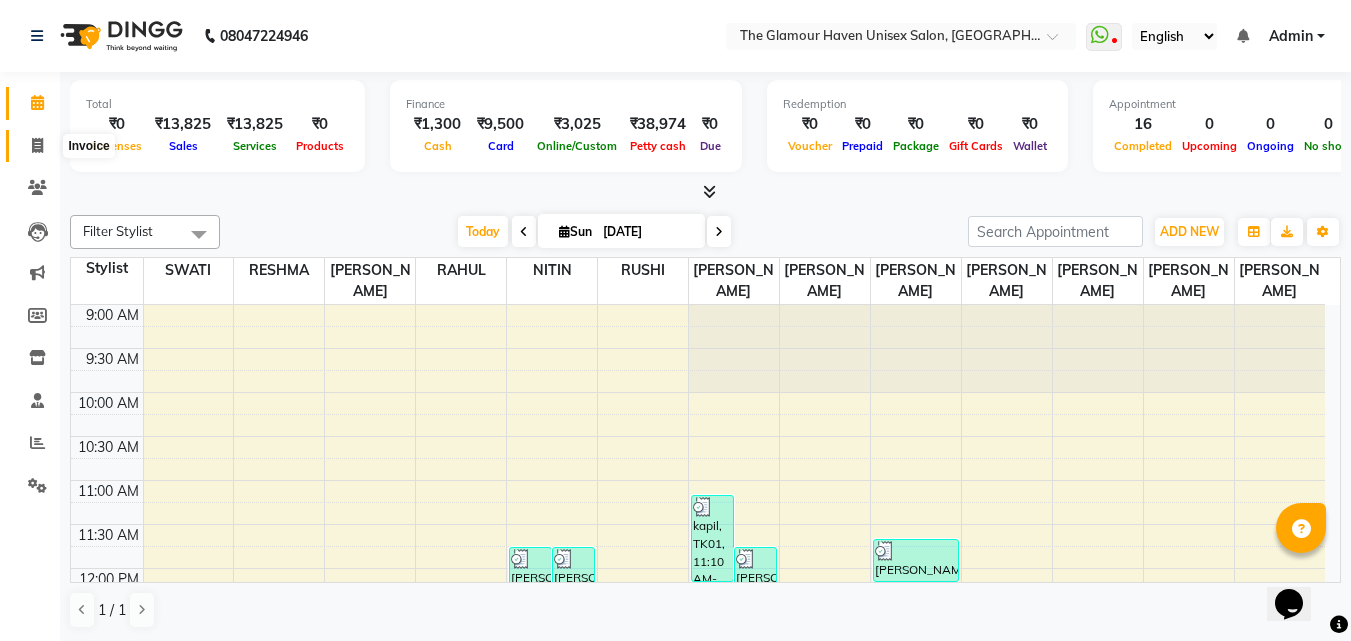 click 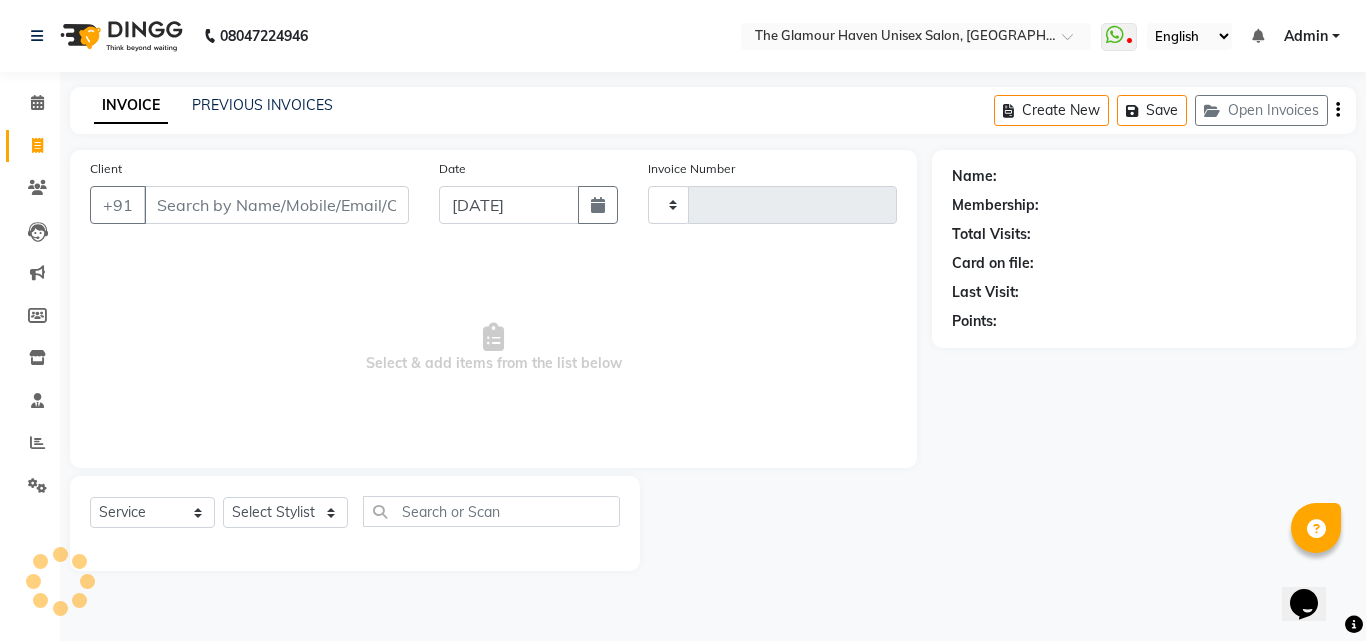 type on "0969" 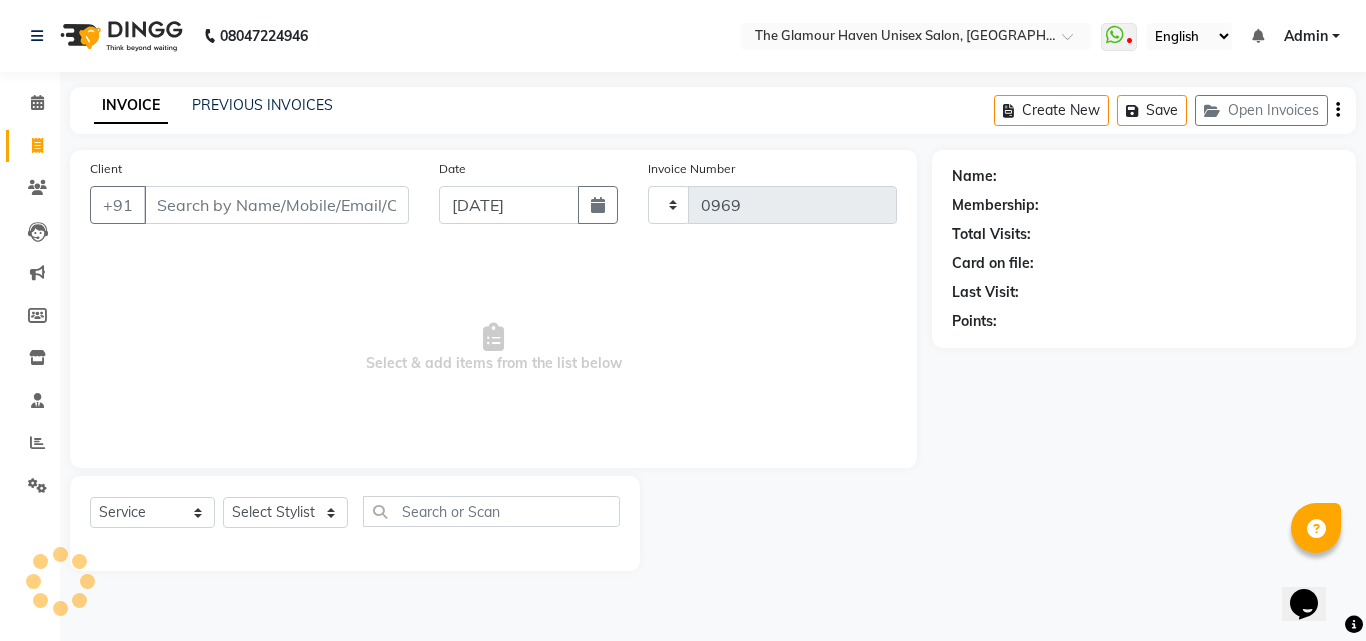 select on "7124" 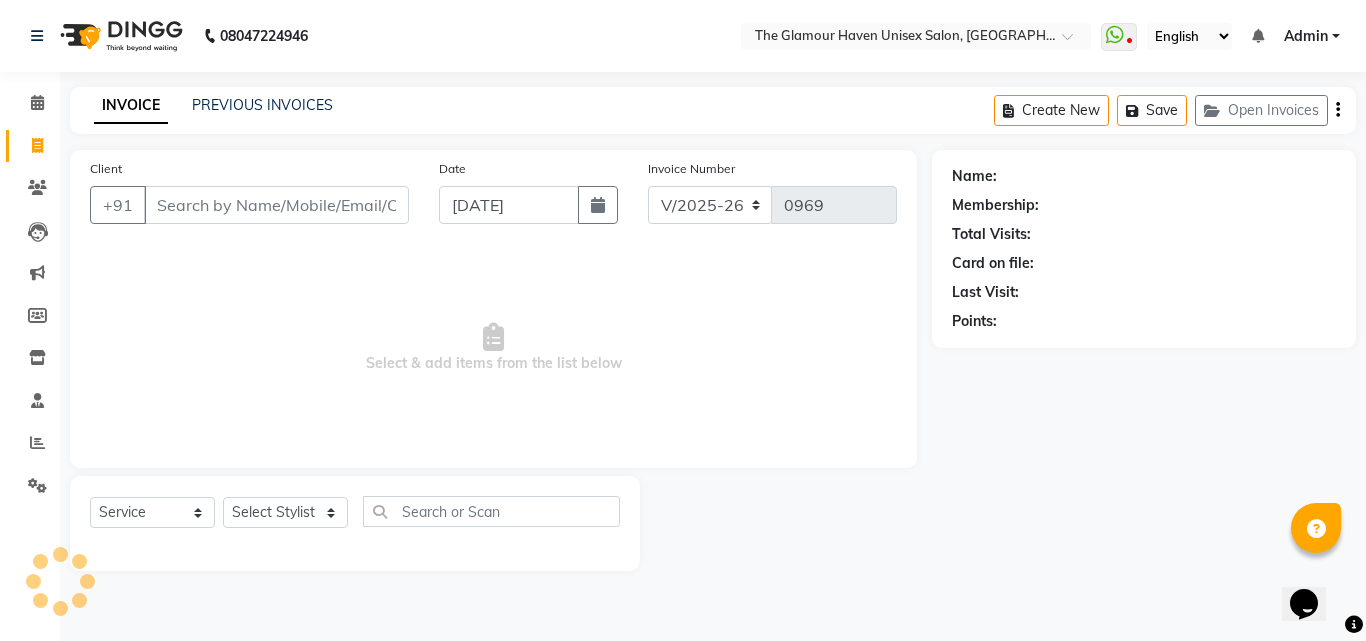 click on "Client" at bounding box center (276, 205) 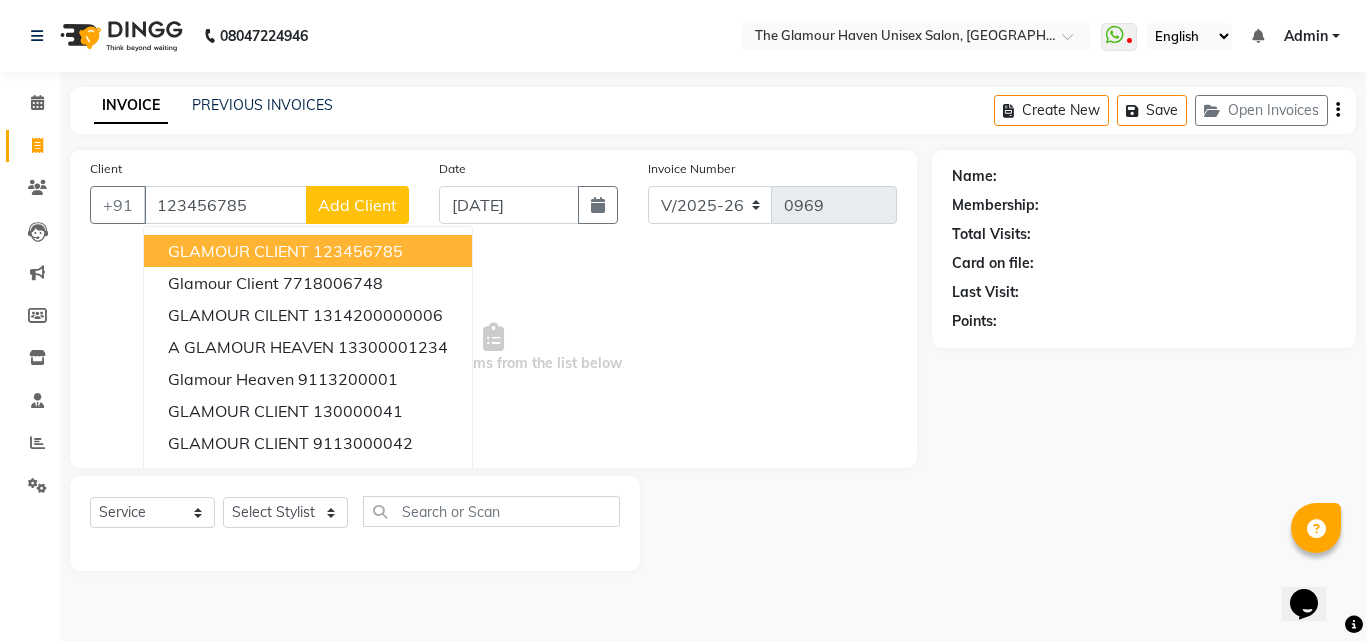 type on "123456785" 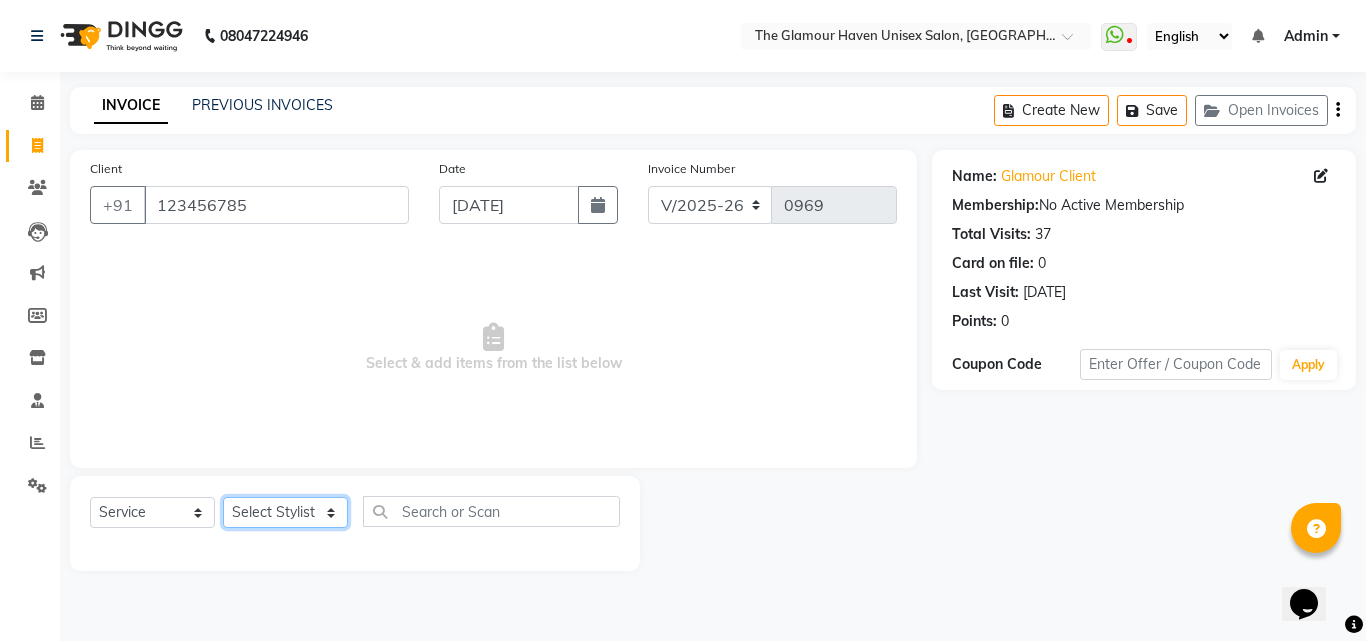 click on "Select Stylist Bharat sen [PERSON_NAME] [PERSON_NAME] [PERSON_NAME] [PERSON_NAME] RESHMA [PERSON_NAME] SWATI [PERSON_NAME] [PERSON_NAME]" 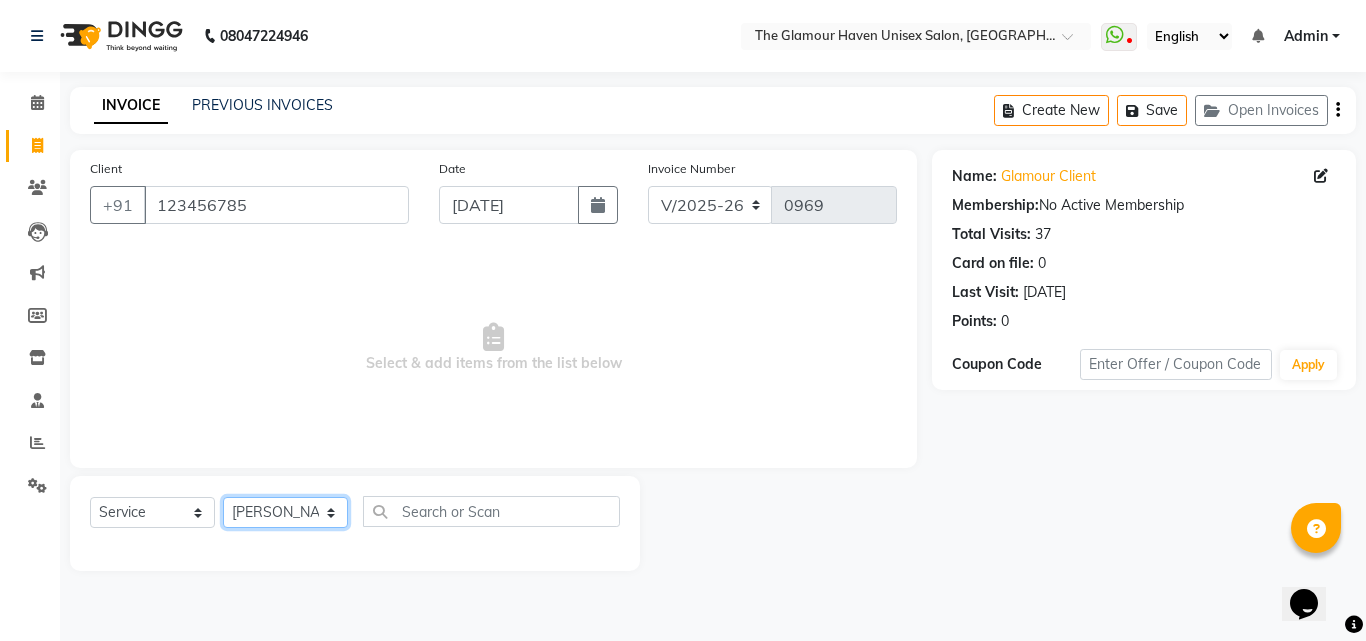 click on "Select Stylist Bharat sen [PERSON_NAME] [PERSON_NAME] [PERSON_NAME] [PERSON_NAME] RESHMA [PERSON_NAME] SWATI [PERSON_NAME] [PERSON_NAME]" 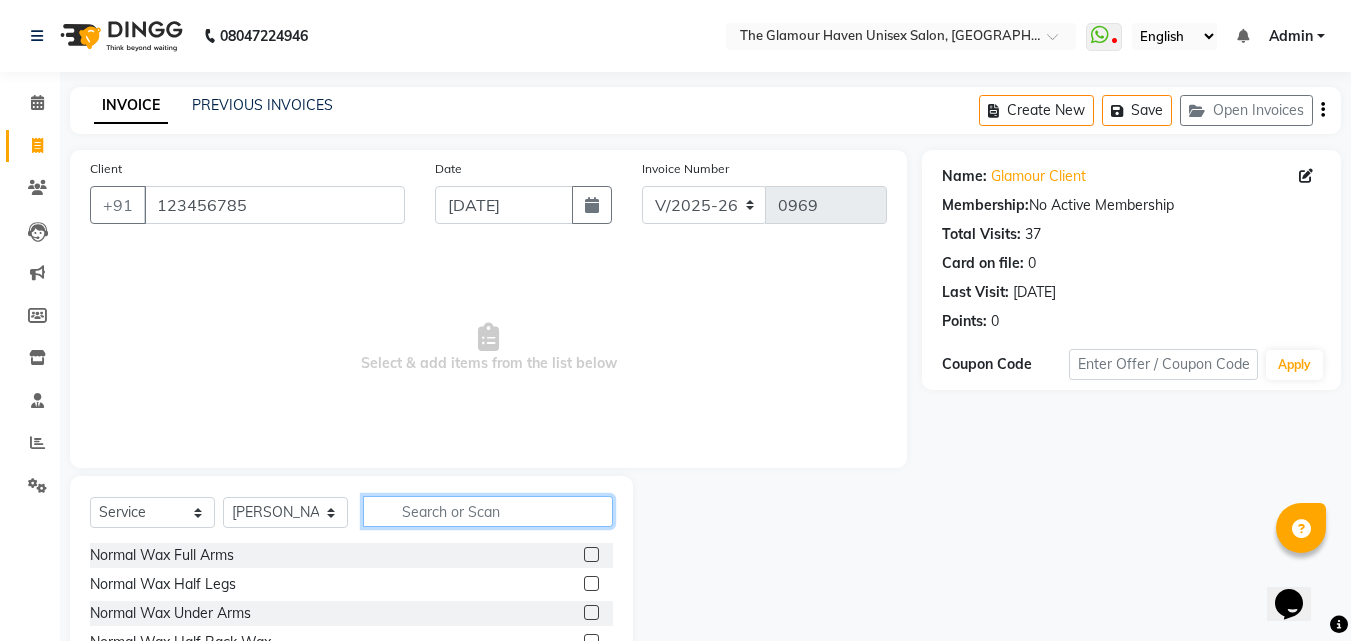 click 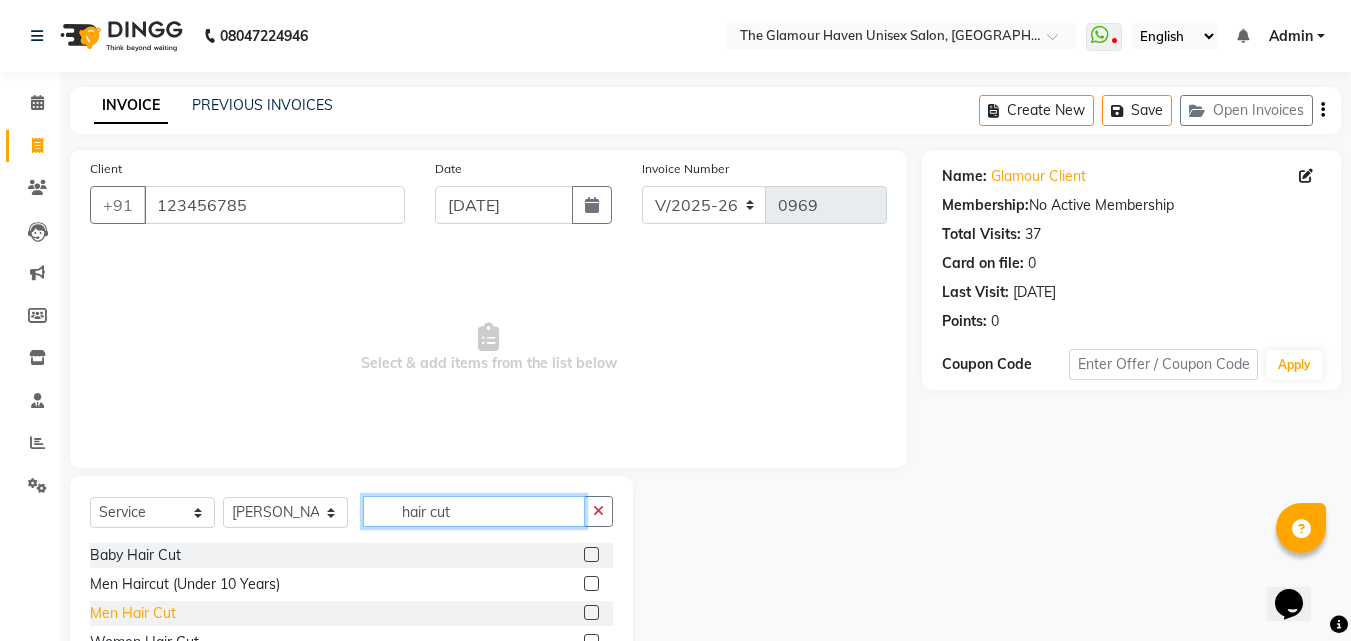 type on "hair cut" 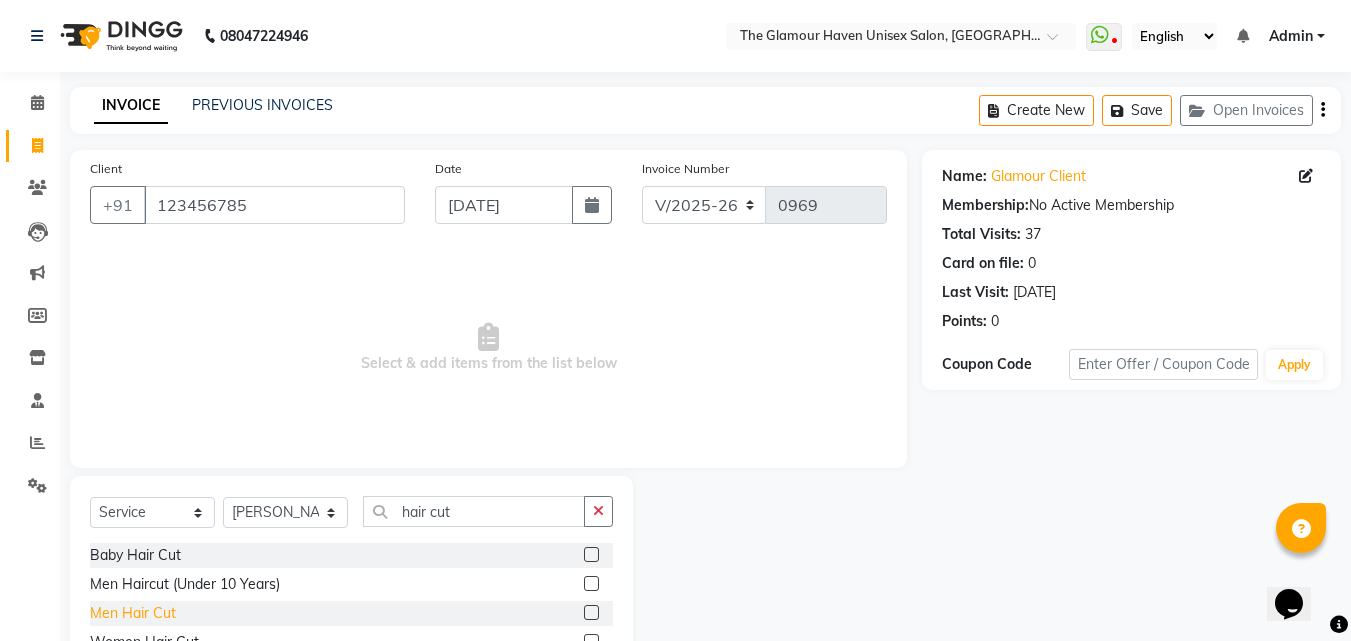 click on "Men Hair Cut" 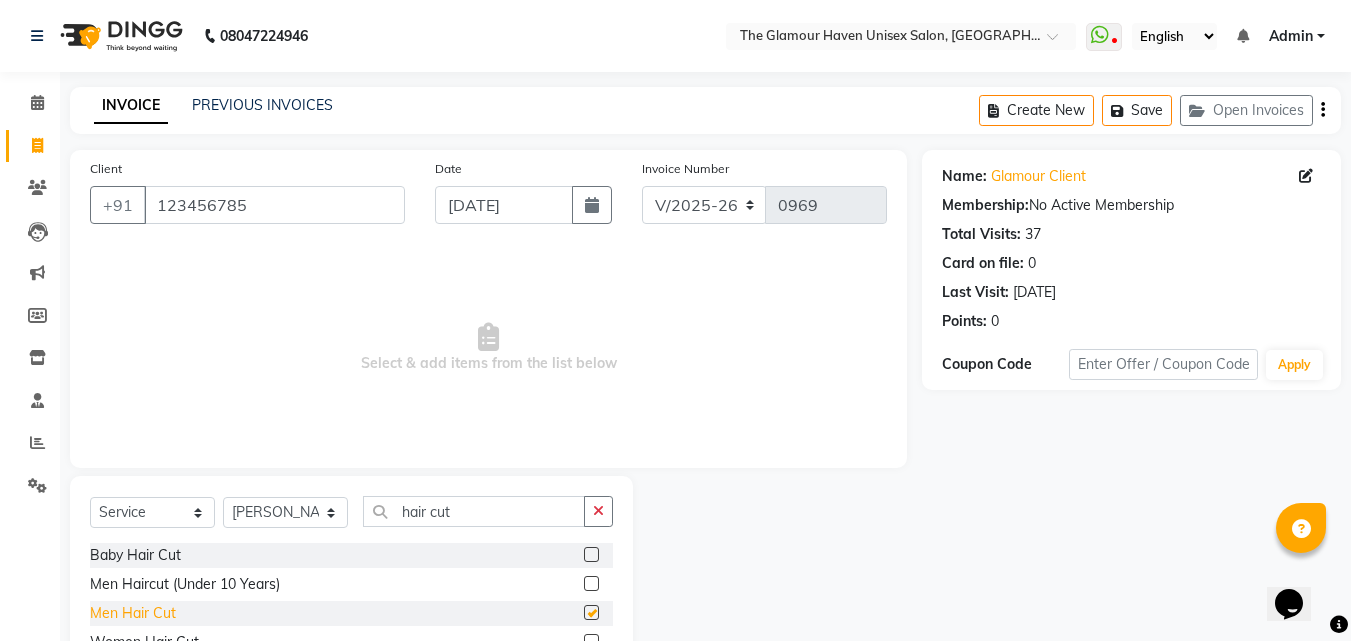 checkbox on "false" 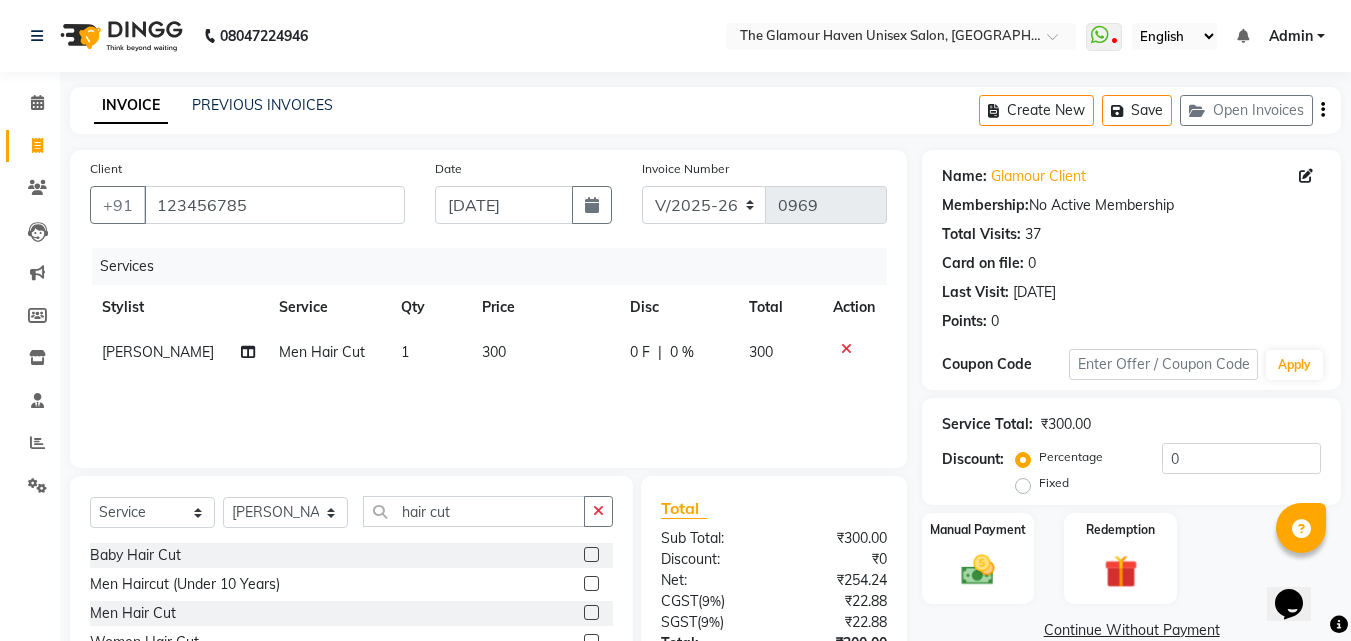 click on "300" 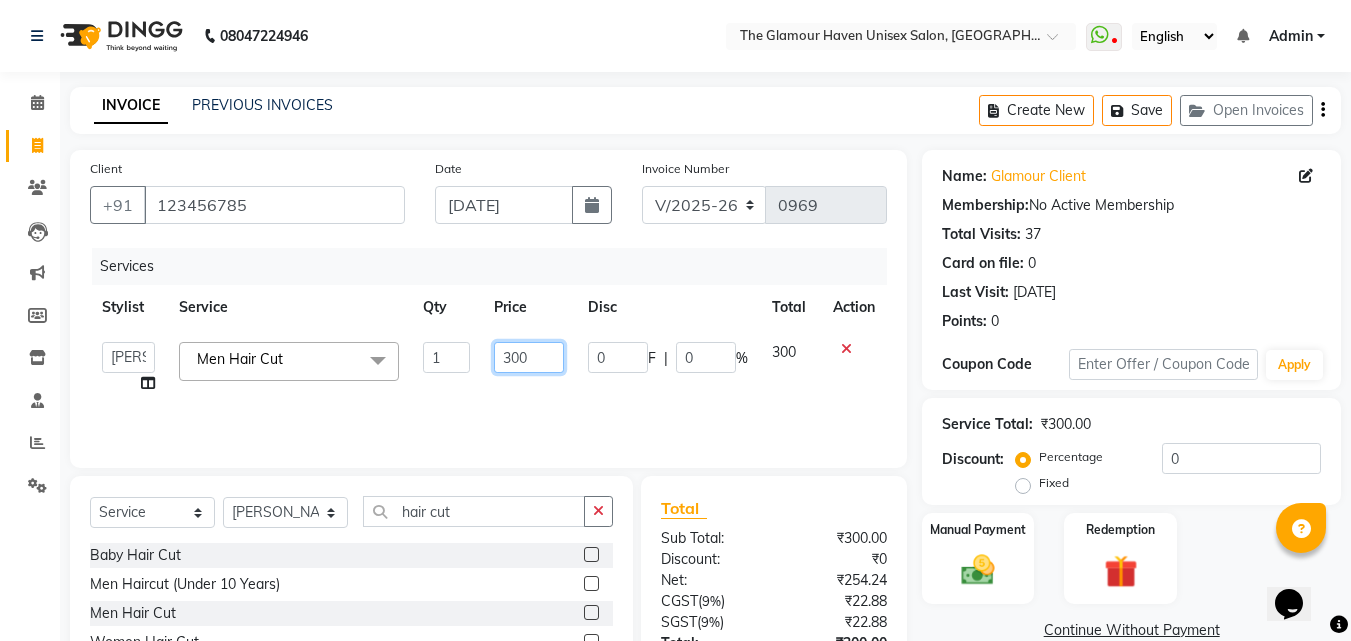 click on "300" 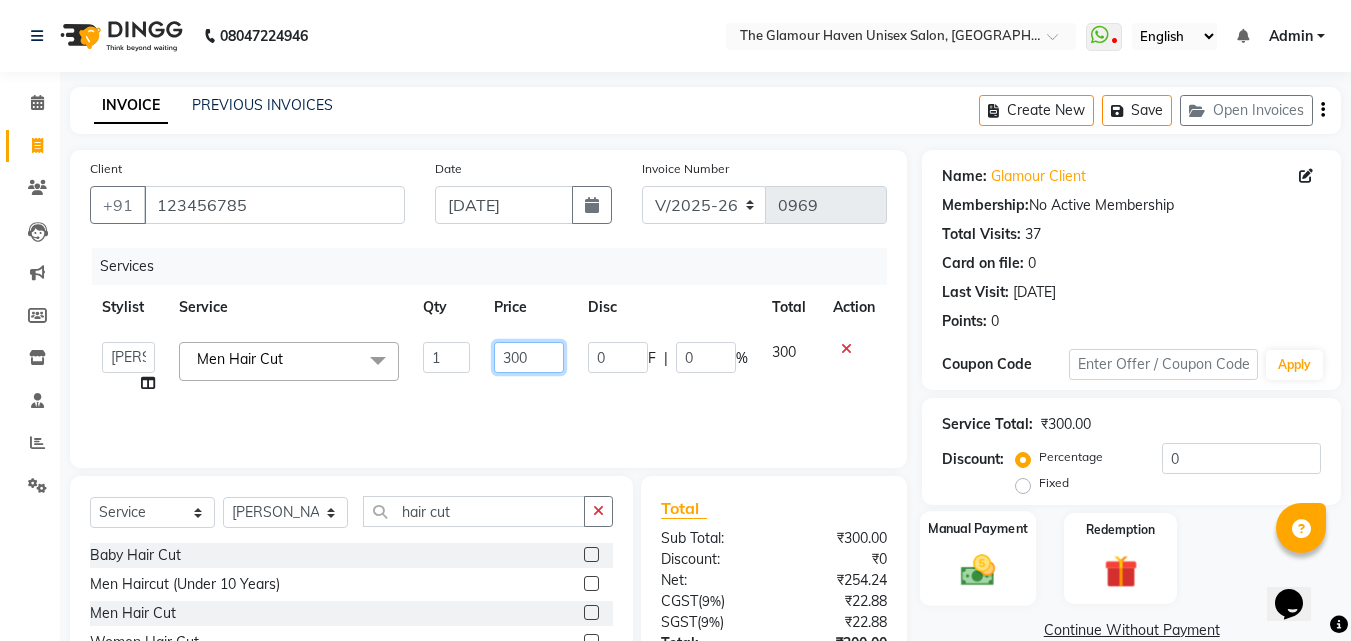 scroll, scrollTop: 159, scrollLeft: 0, axis: vertical 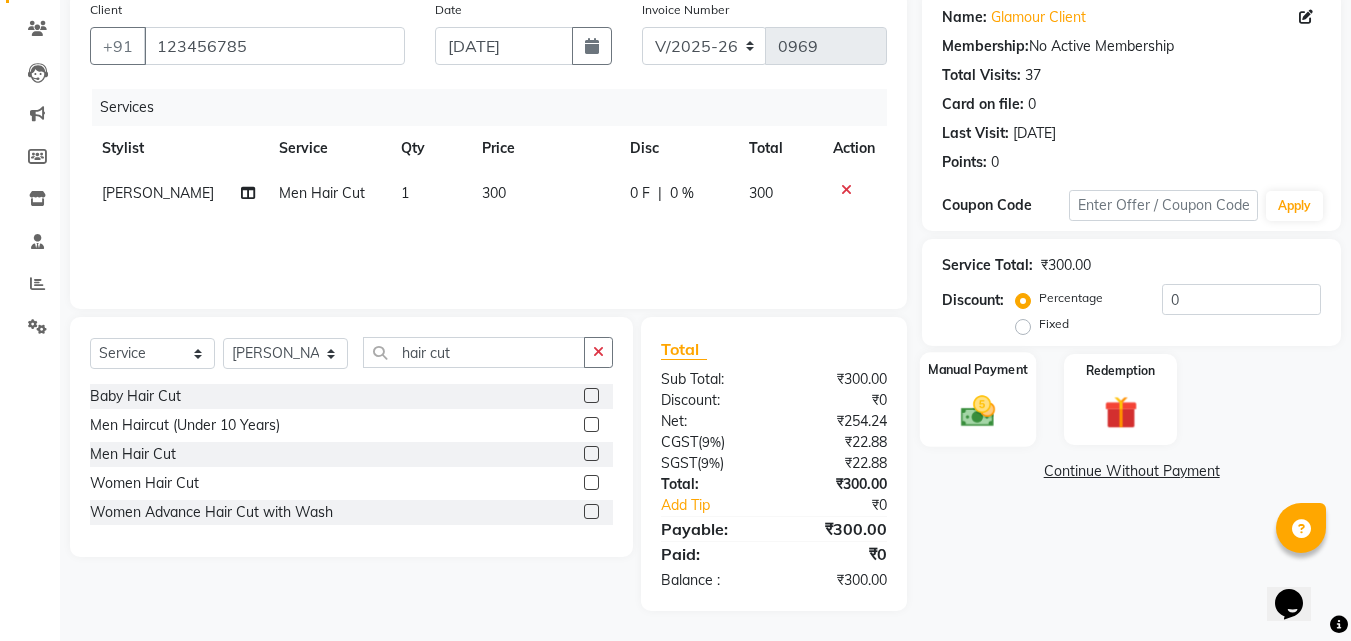 click on "Manual Payment" 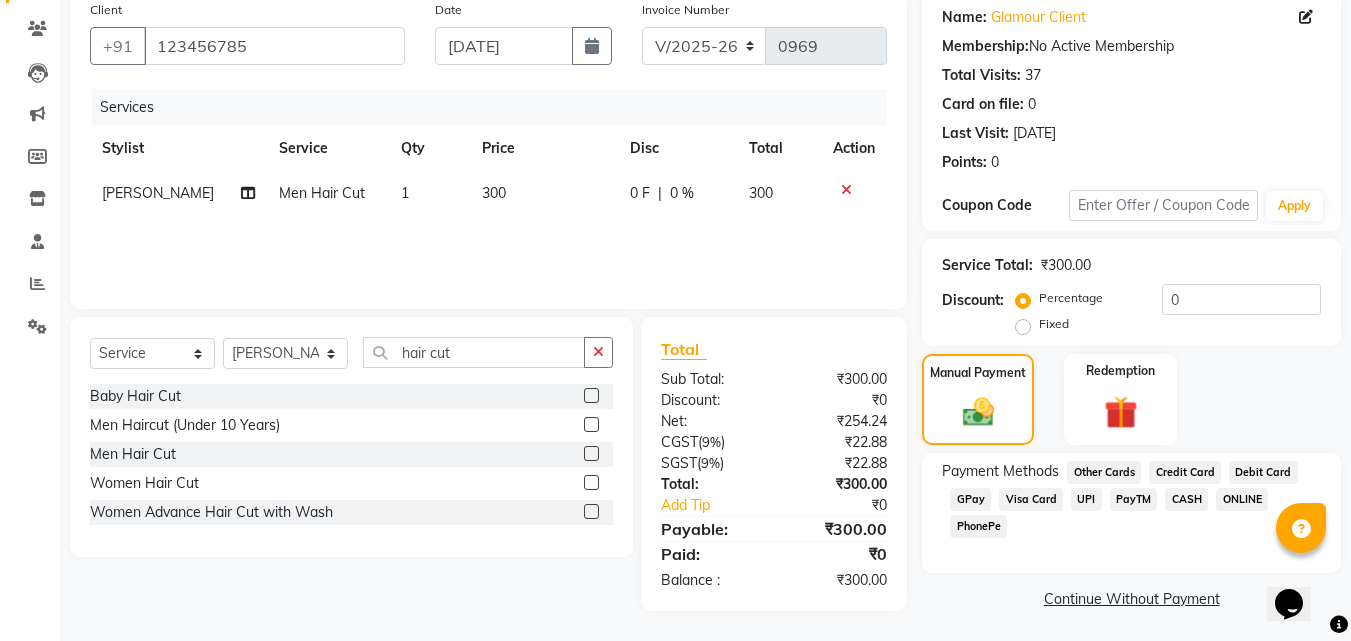 click on "GPay" 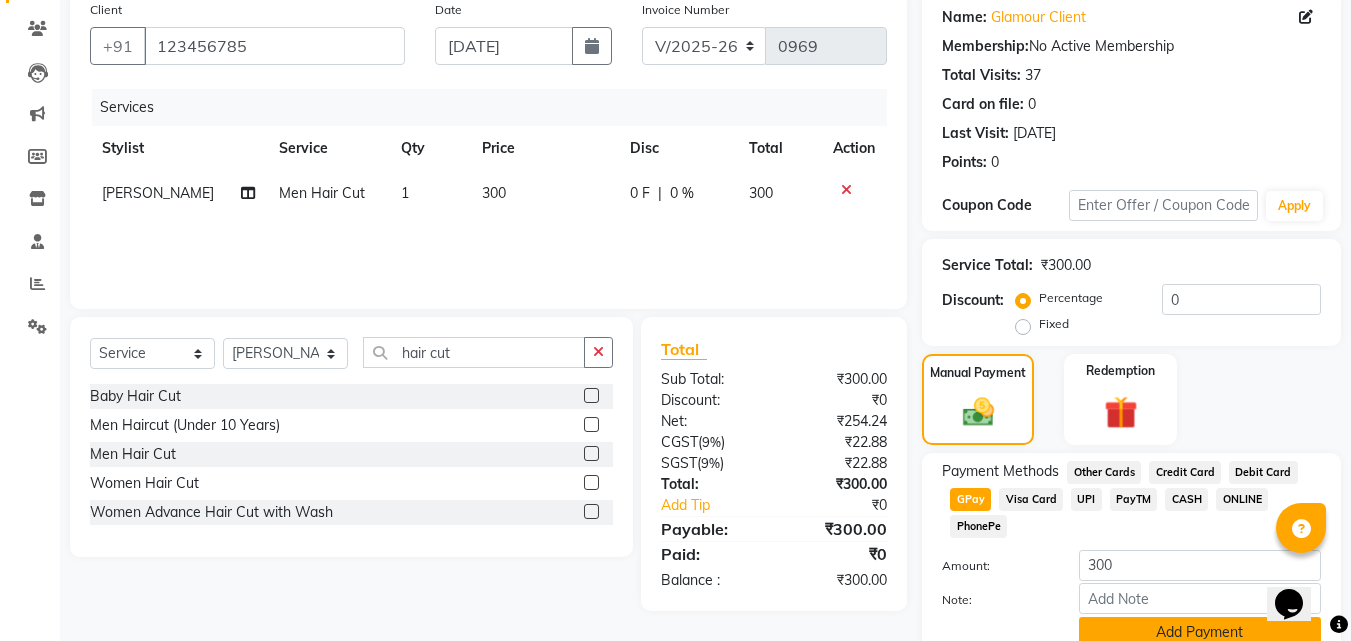 scroll, scrollTop: 245, scrollLeft: 0, axis: vertical 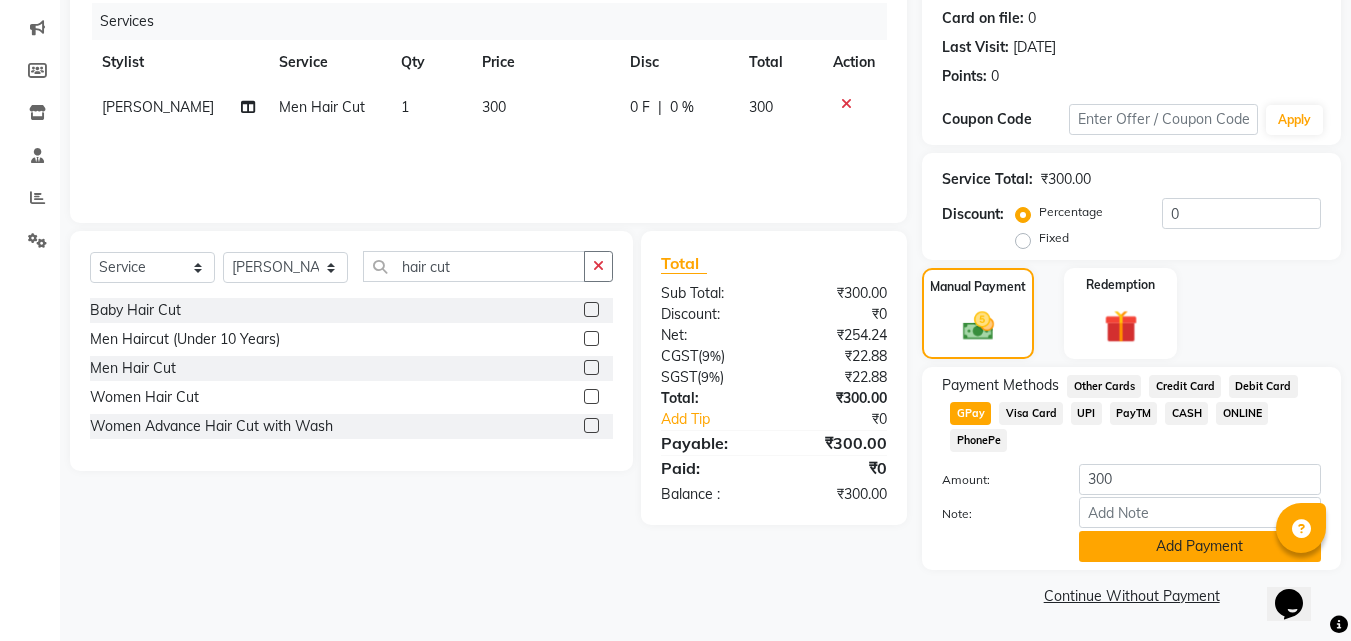 click on "Add Payment" 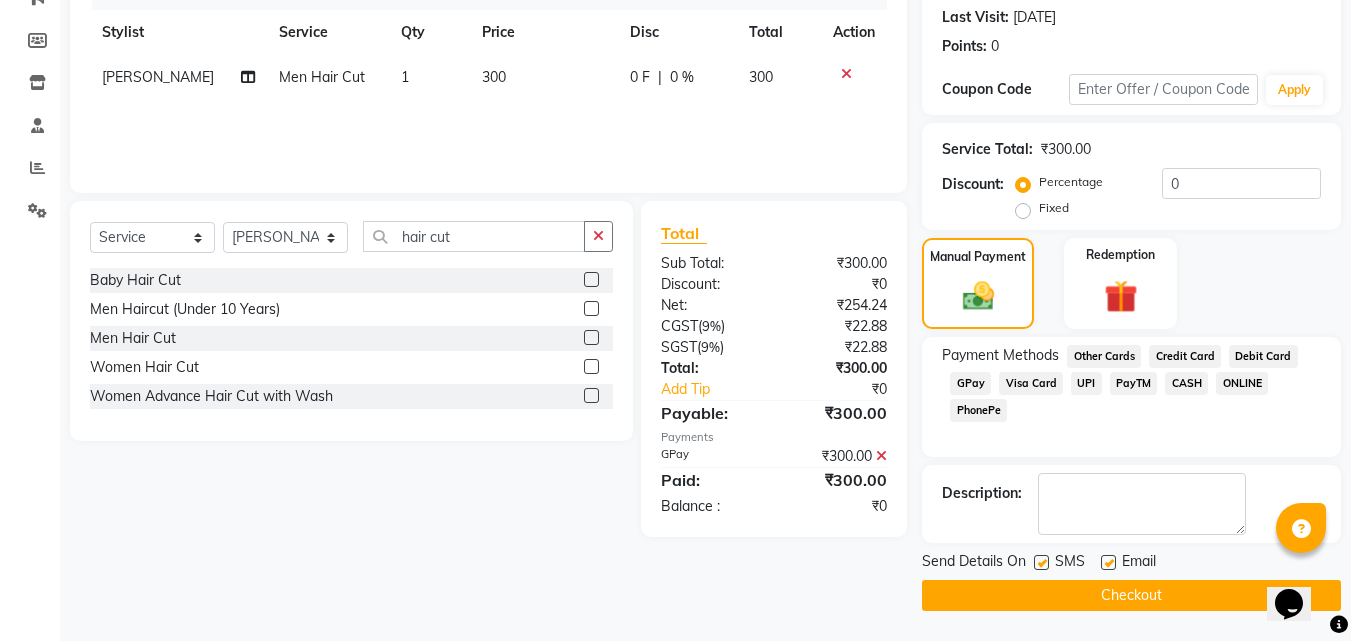 scroll, scrollTop: 0, scrollLeft: 0, axis: both 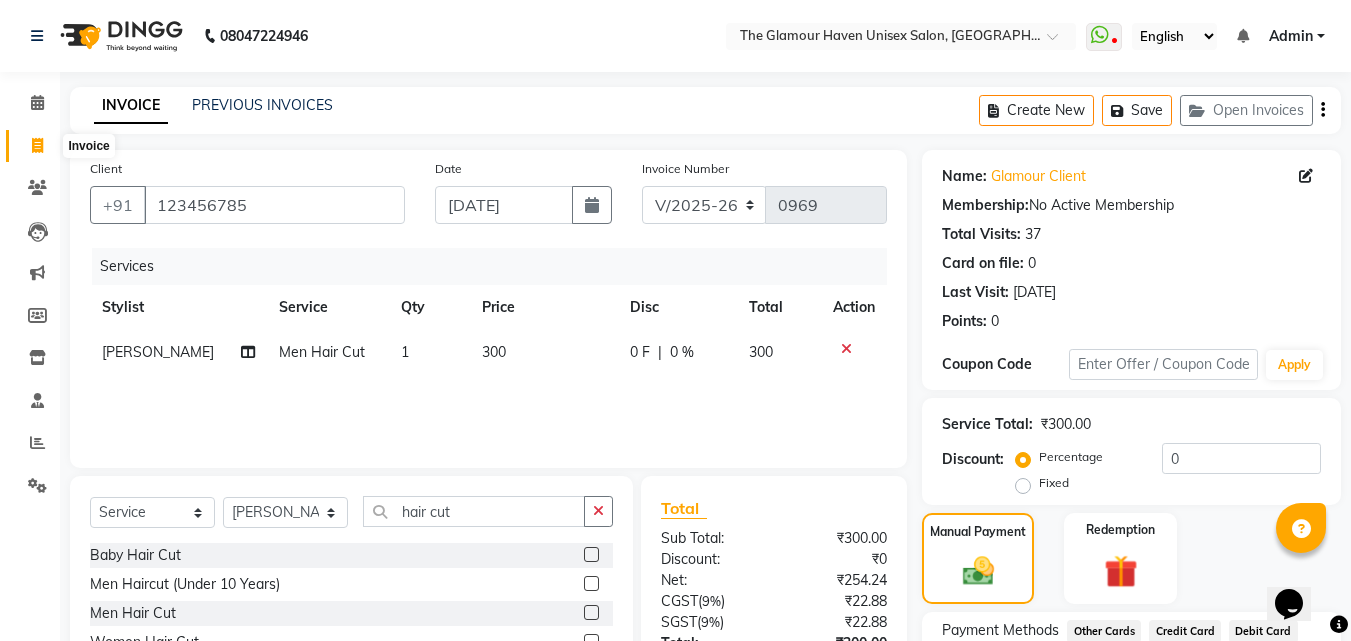click 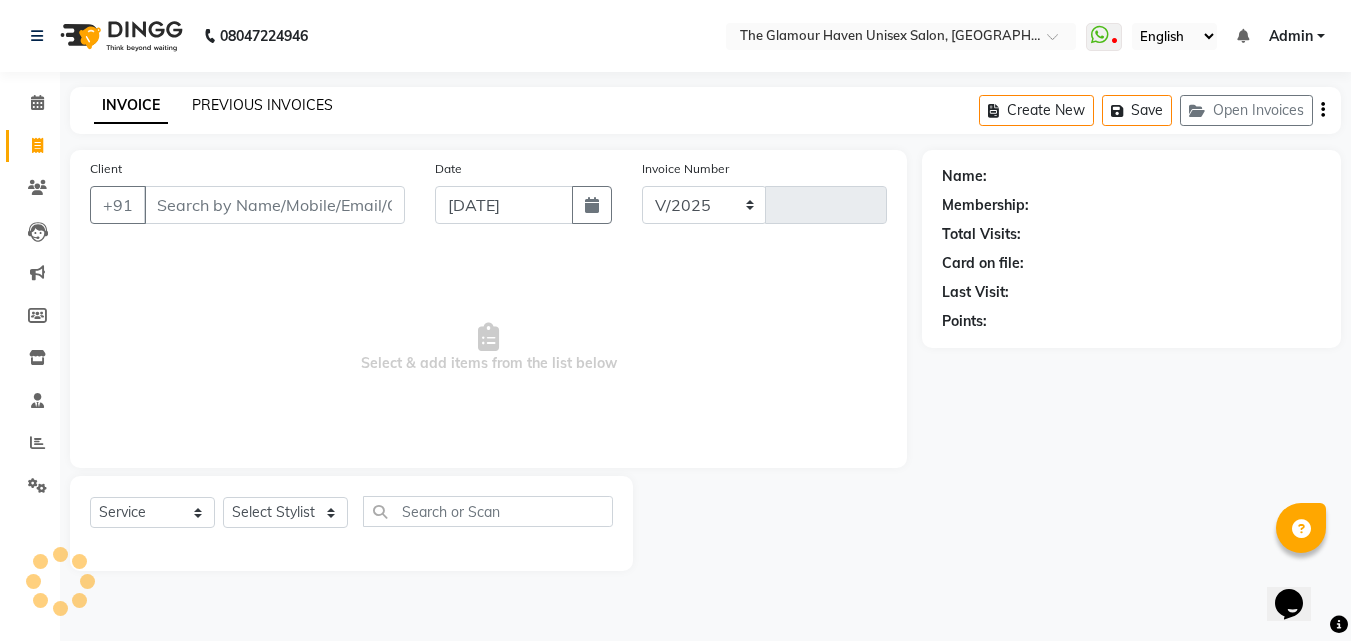 select on "7124" 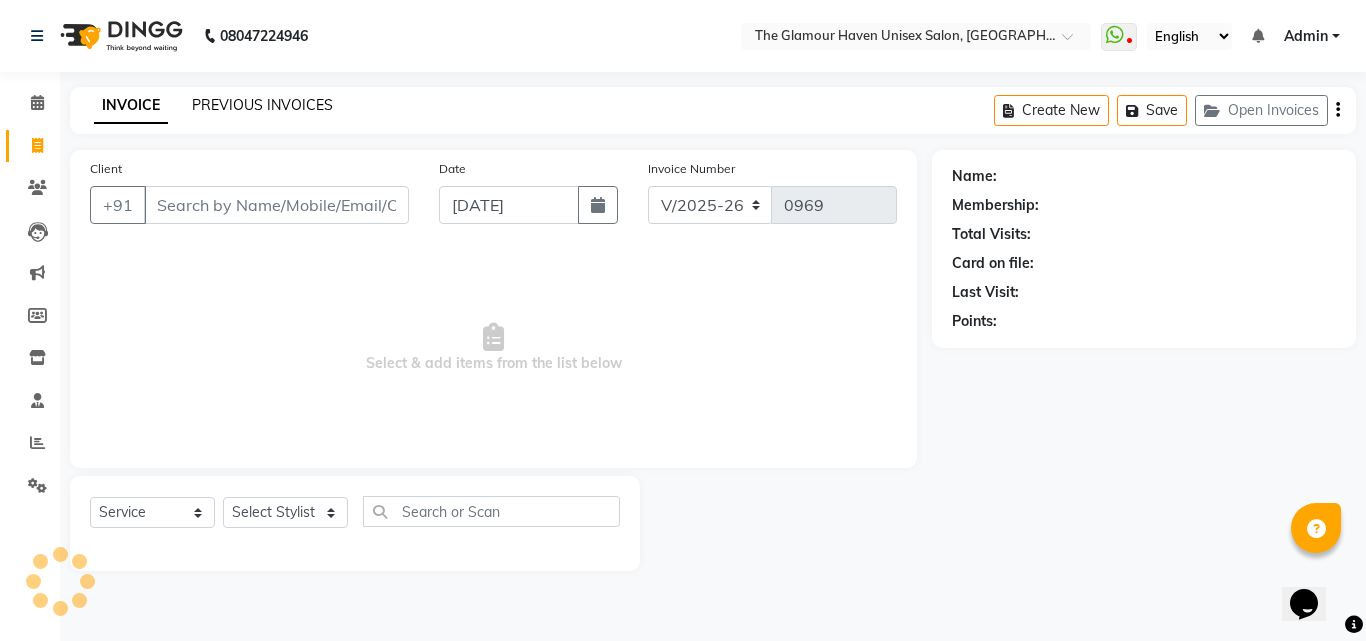 click on "PREVIOUS INVOICES" 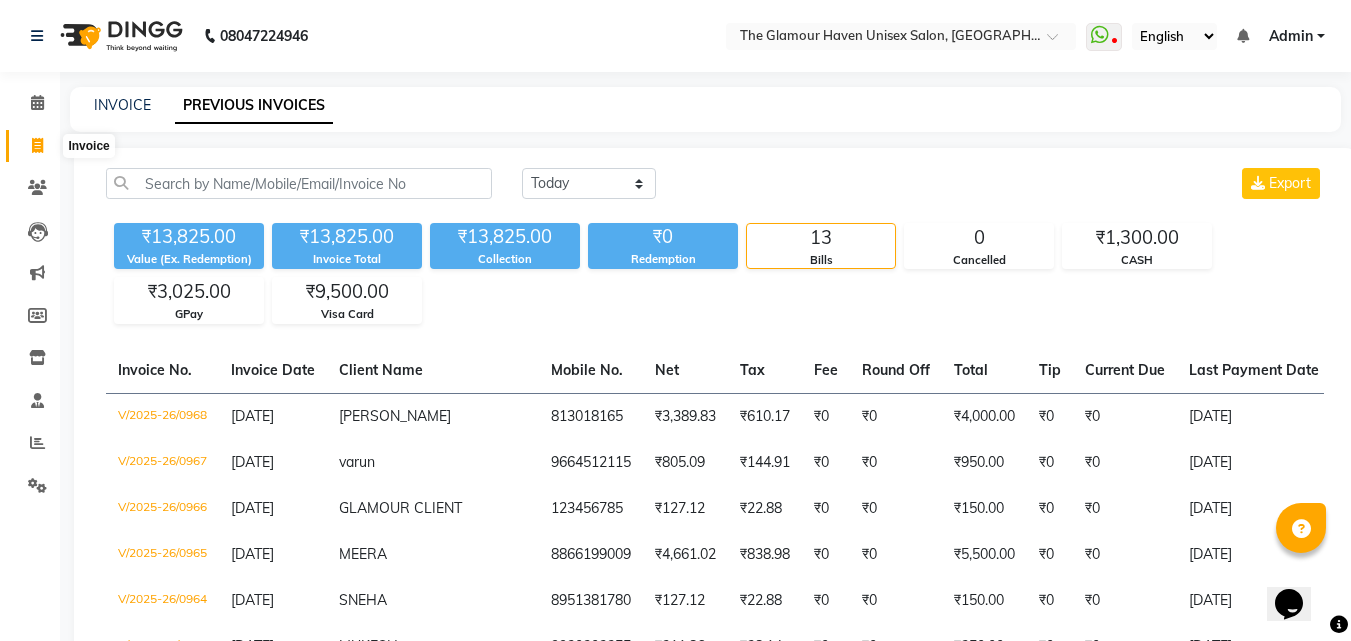 click 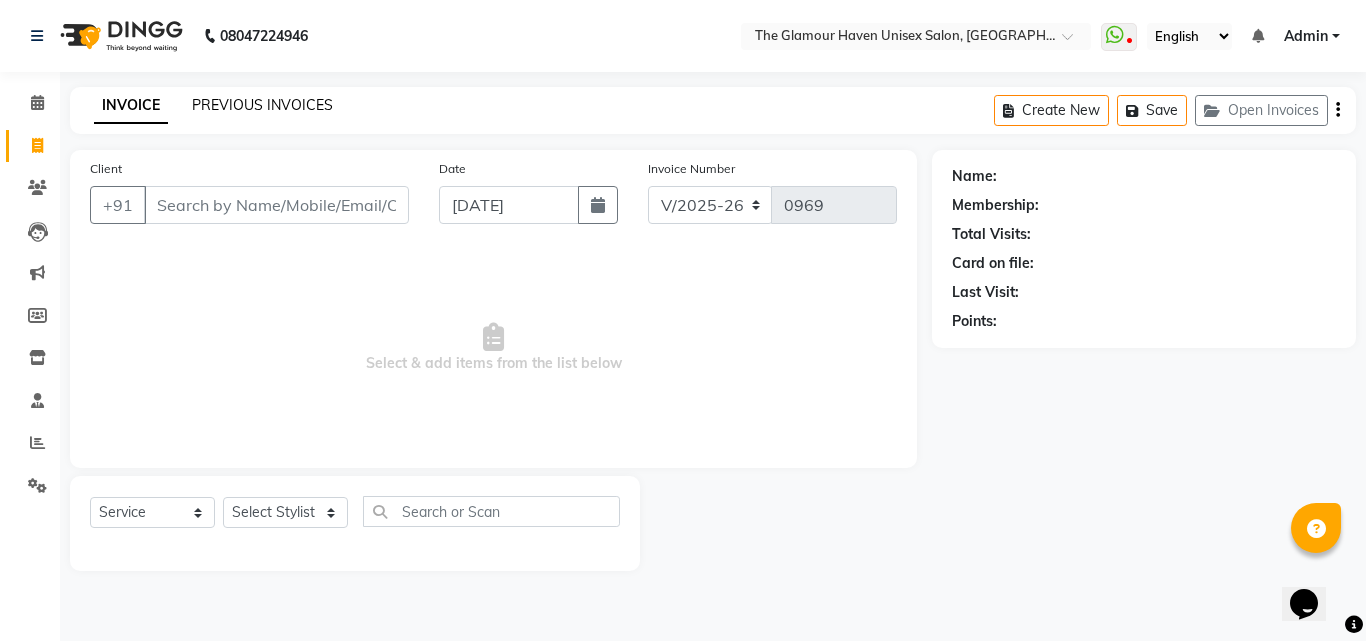 click on "PREVIOUS INVOICES" 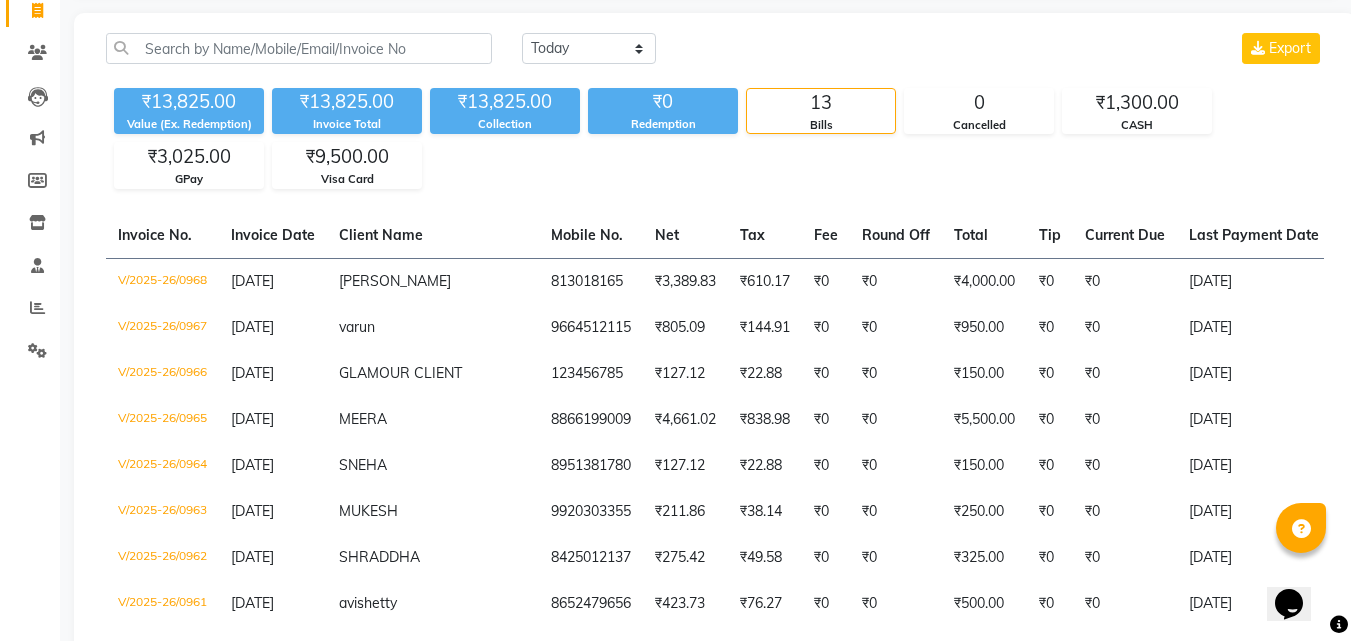 scroll, scrollTop: 35, scrollLeft: 0, axis: vertical 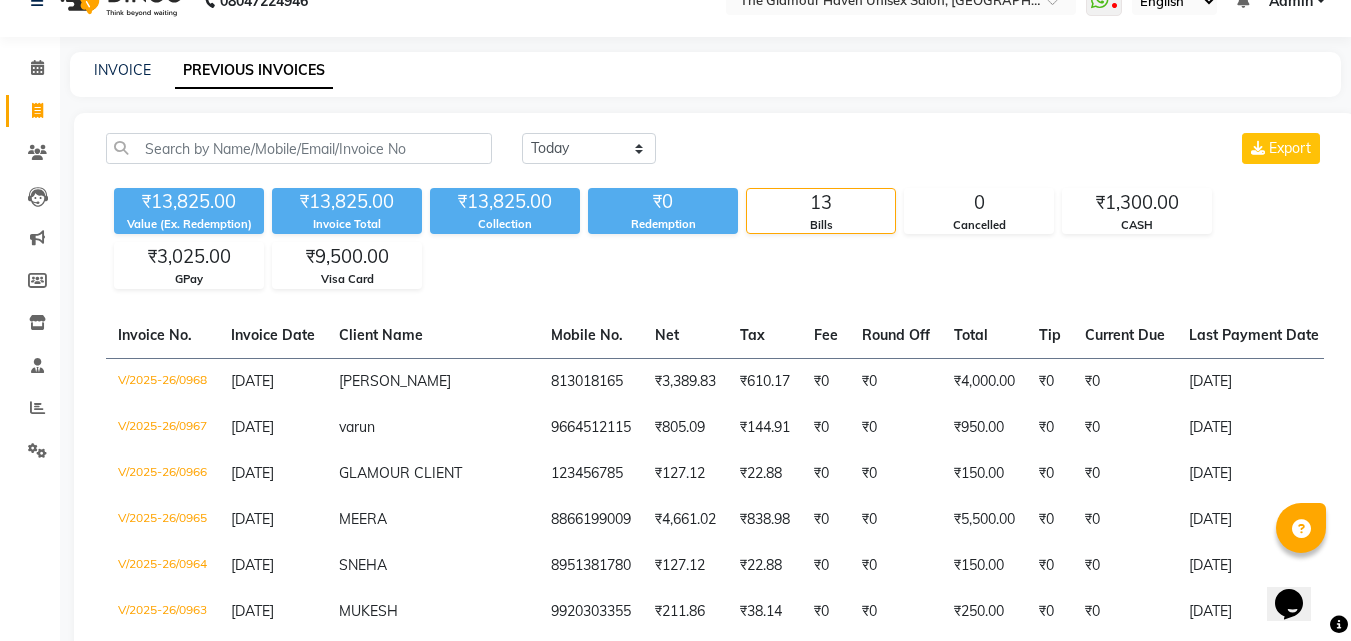 click on "INVOICE PREVIOUS INVOICES" 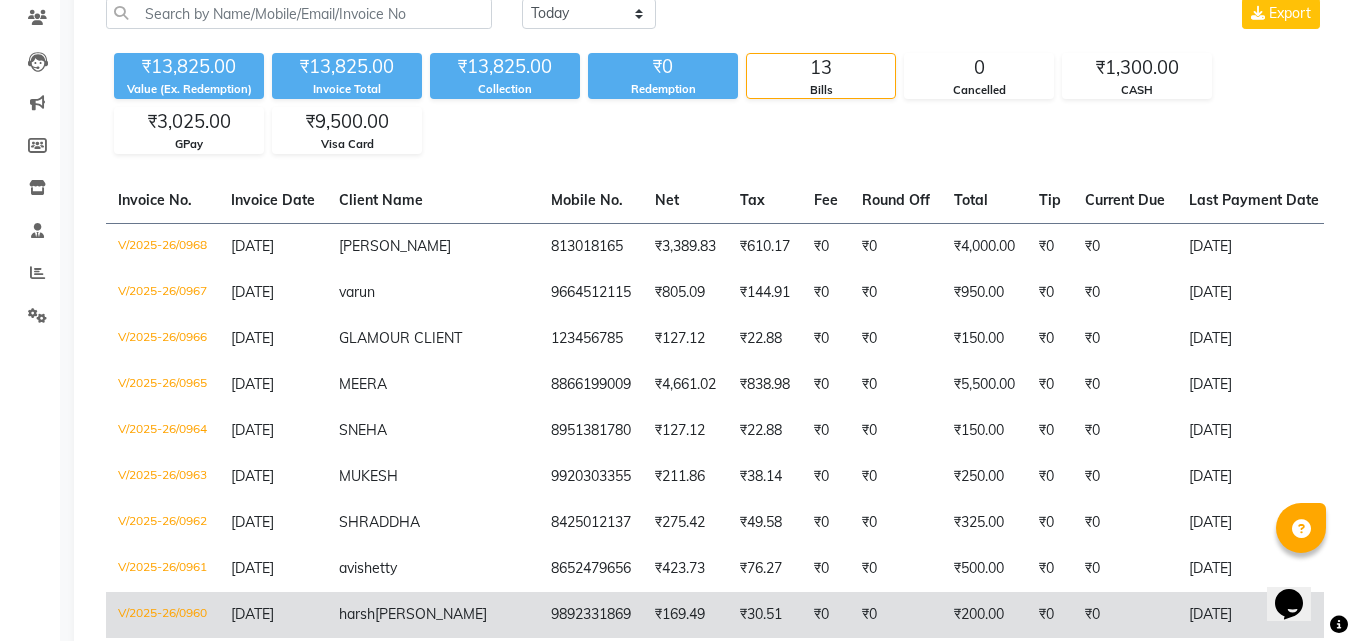 scroll, scrollTop: 200, scrollLeft: 0, axis: vertical 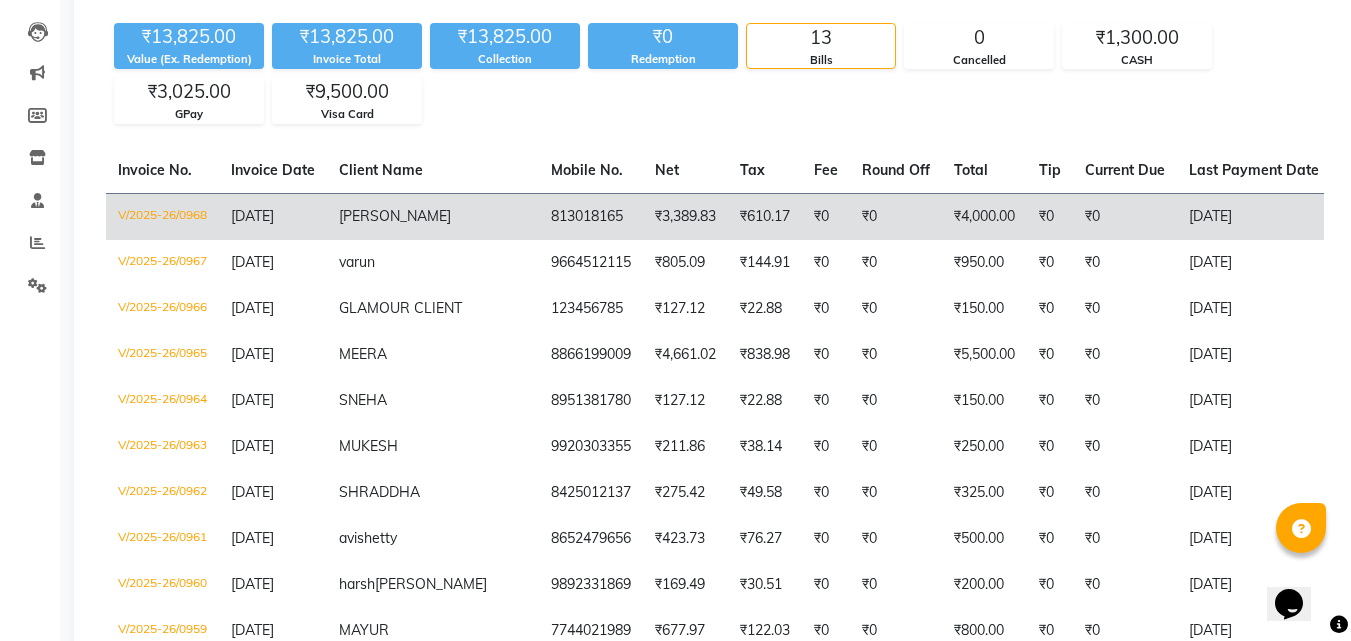 click on "[DATE]" 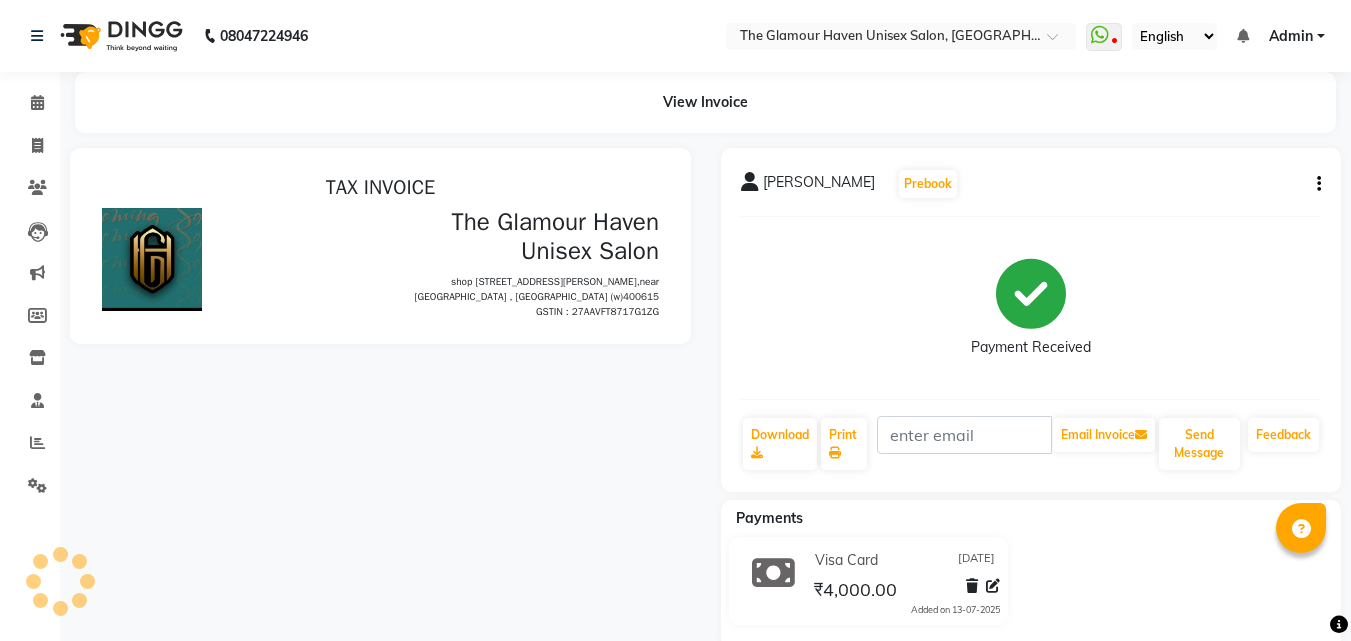 scroll, scrollTop: 0, scrollLeft: 0, axis: both 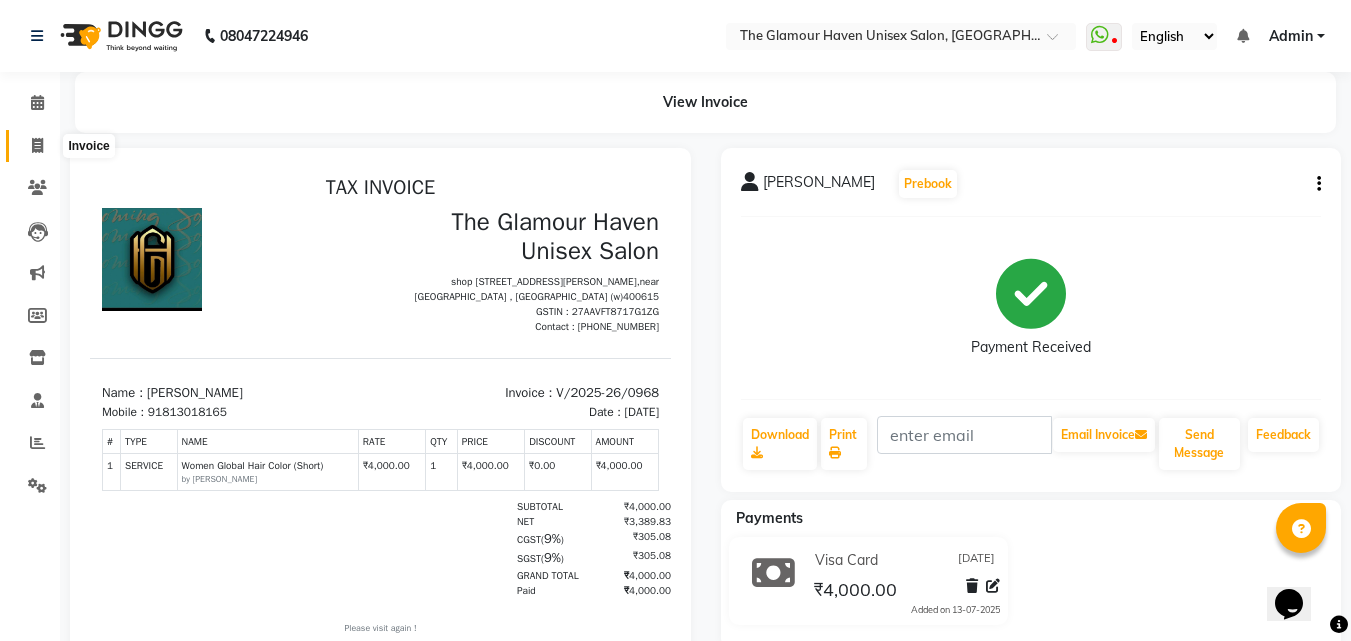 click 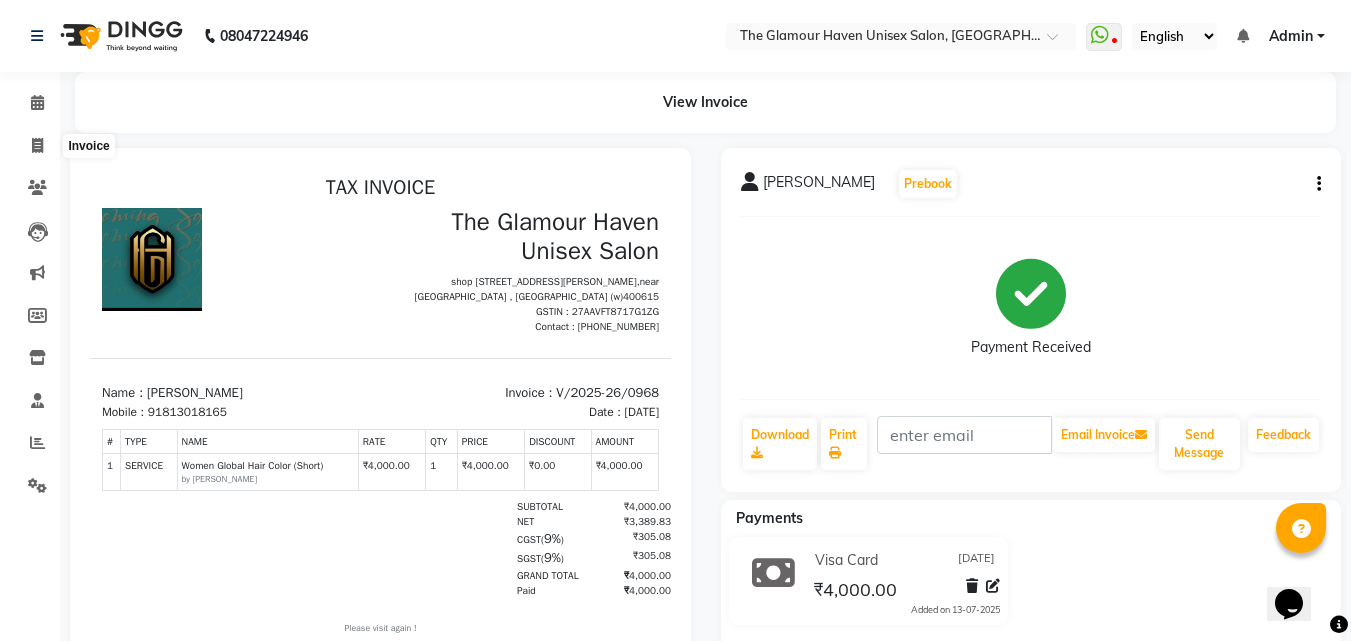select on "7124" 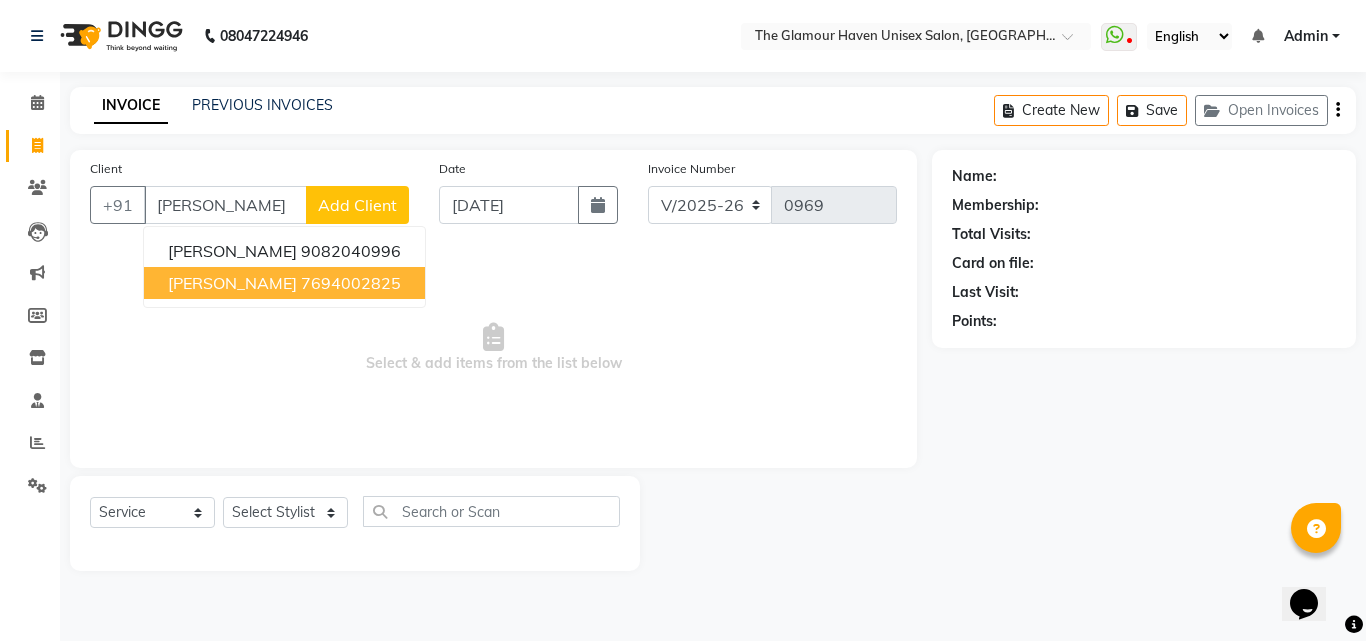 click on "pranav belwalkar" at bounding box center (232, 283) 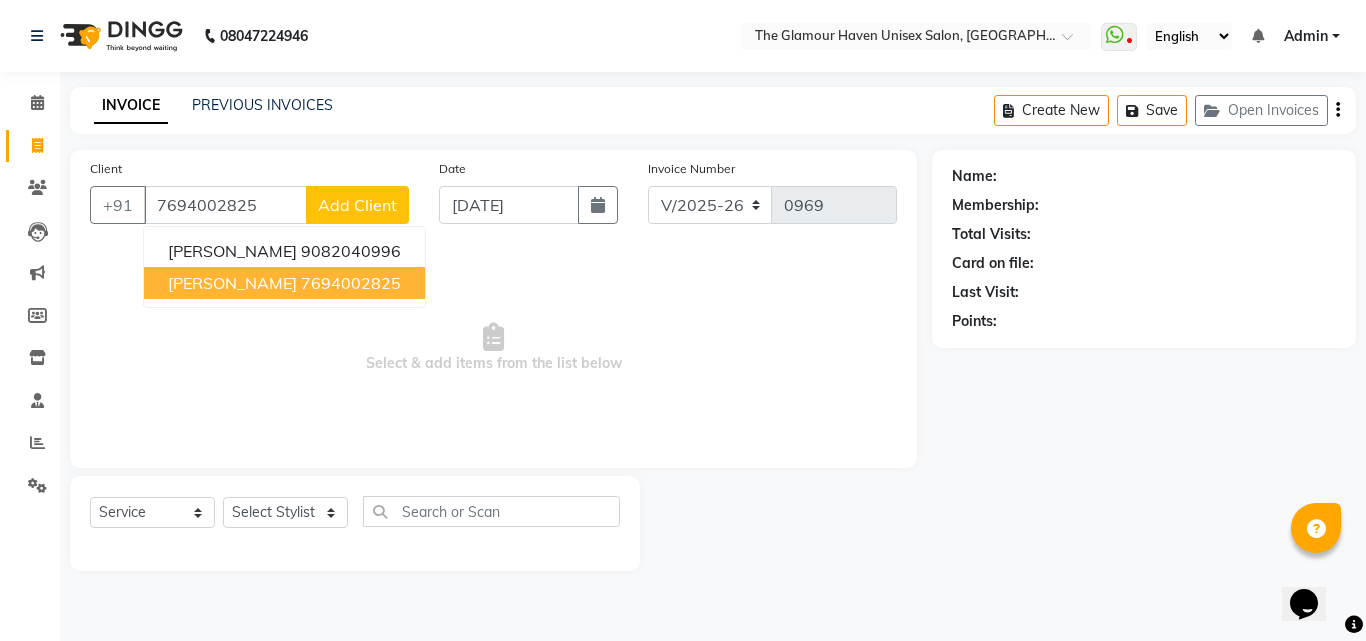 type on "7694002825" 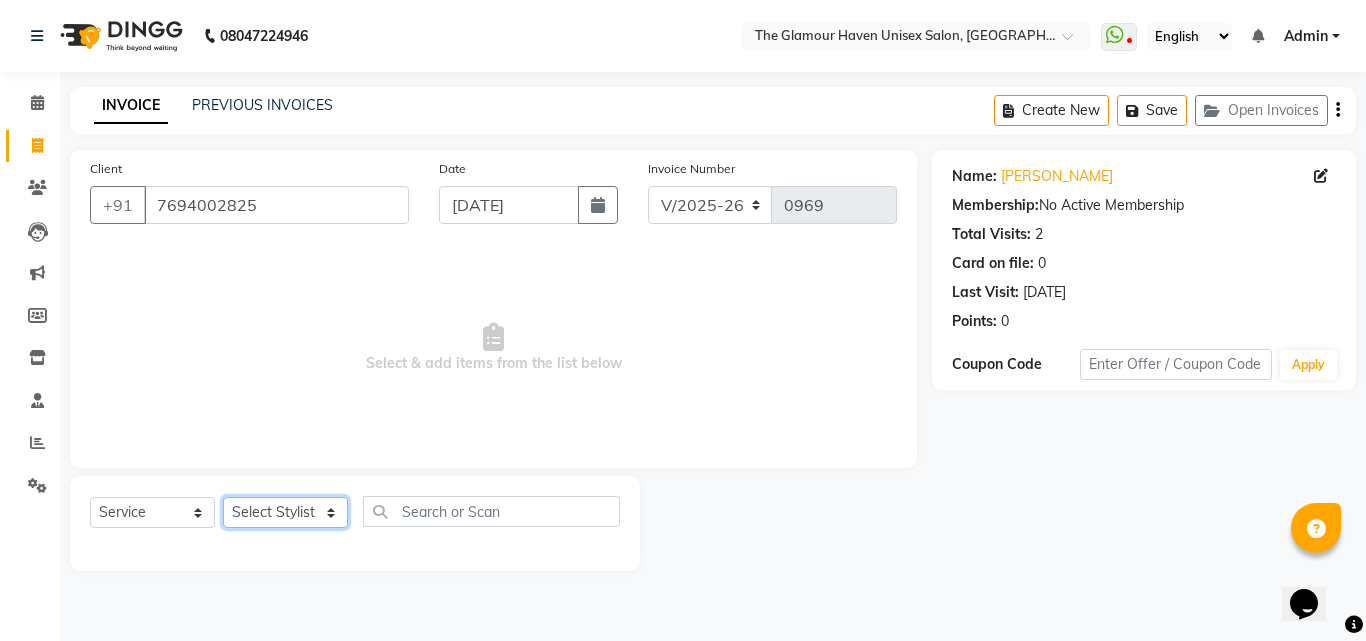 click on "Select Stylist Bharat sen [PERSON_NAME] [PERSON_NAME] [PERSON_NAME] [PERSON_NAME] RESHMA [PERSON_NAME] SWATI [PERSON_NAME] [PERSON_NAME]" 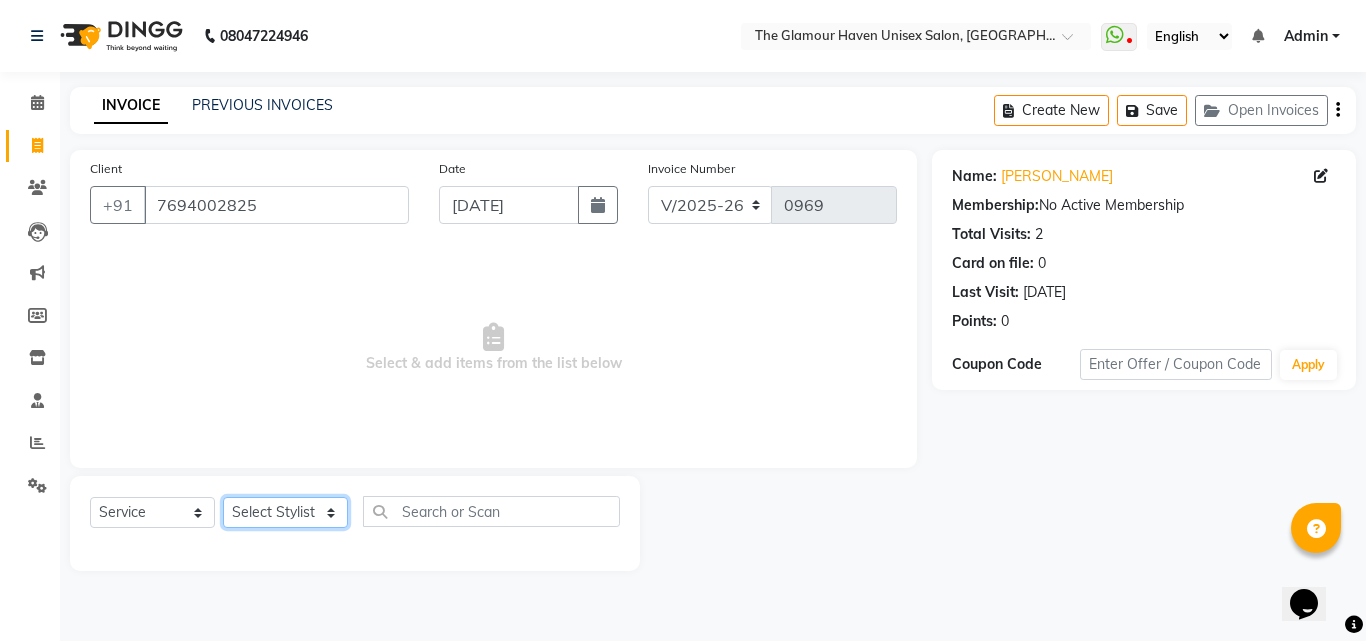 select on "59913" 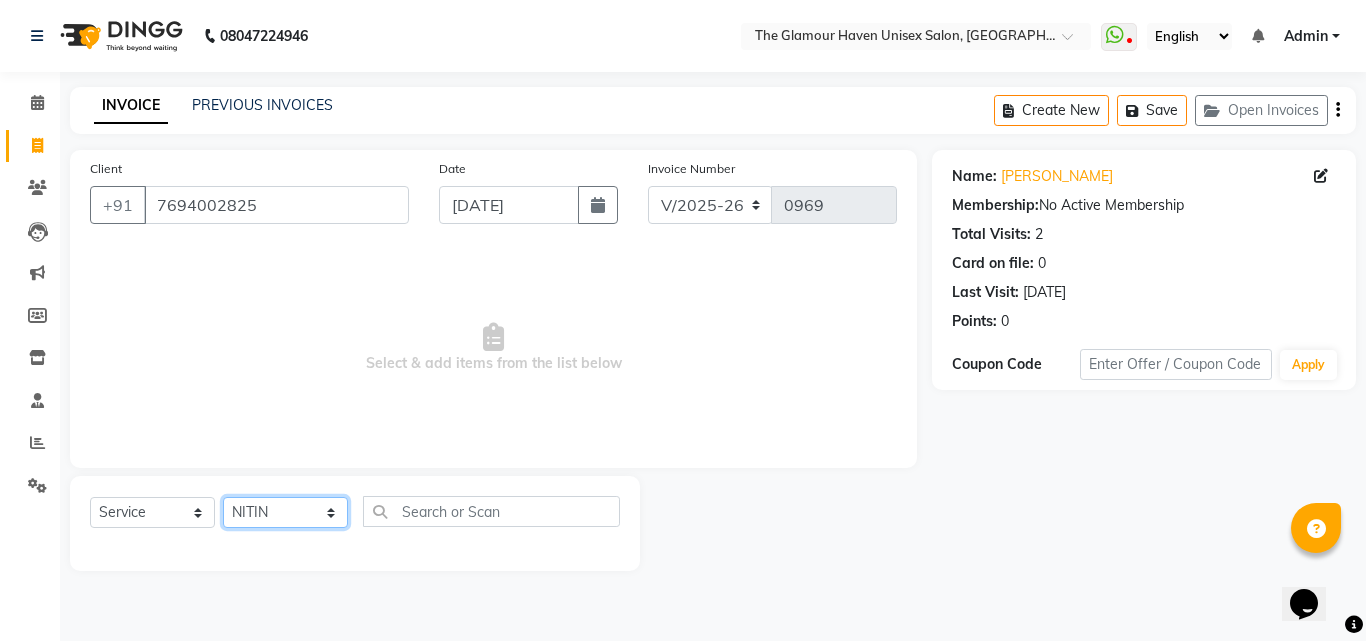 click on "Select Stylist Bharat sen [PERSON_NAME] [PERSON_NAME] [PERSON_NAME] [PERSON_NAME] RESHMA [PERSON_NAME] SWATI [PERSON_NAME] [PERSON_NAME]" 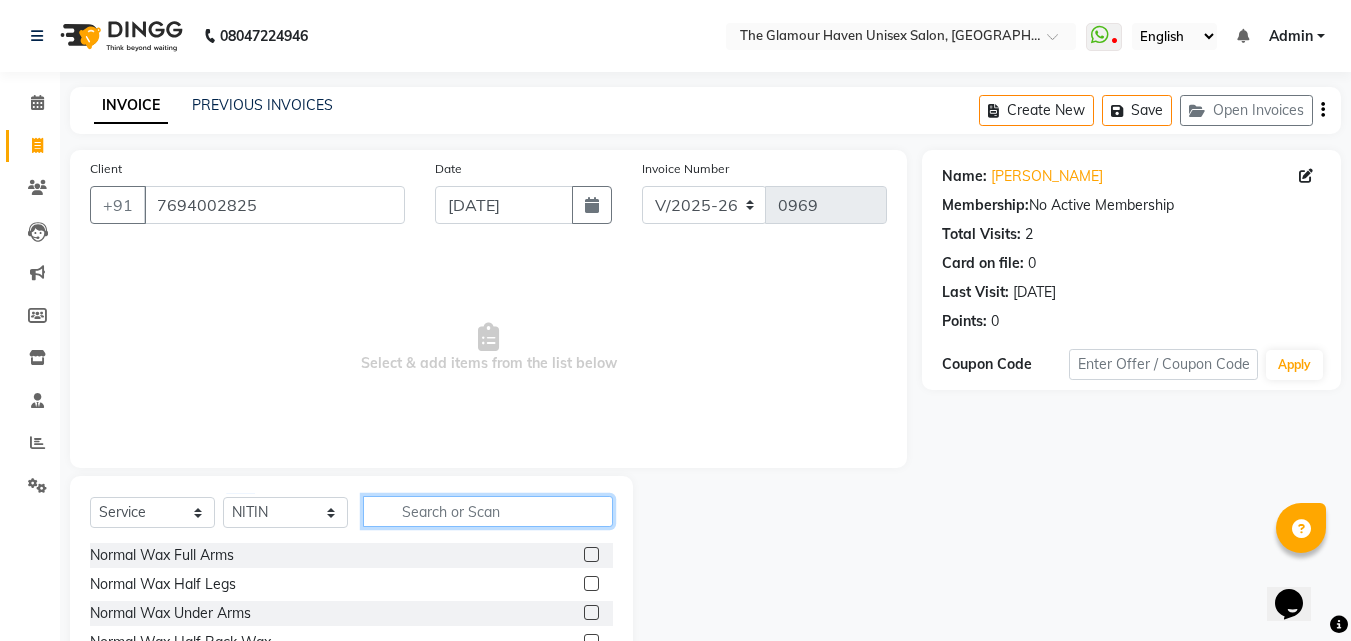 click 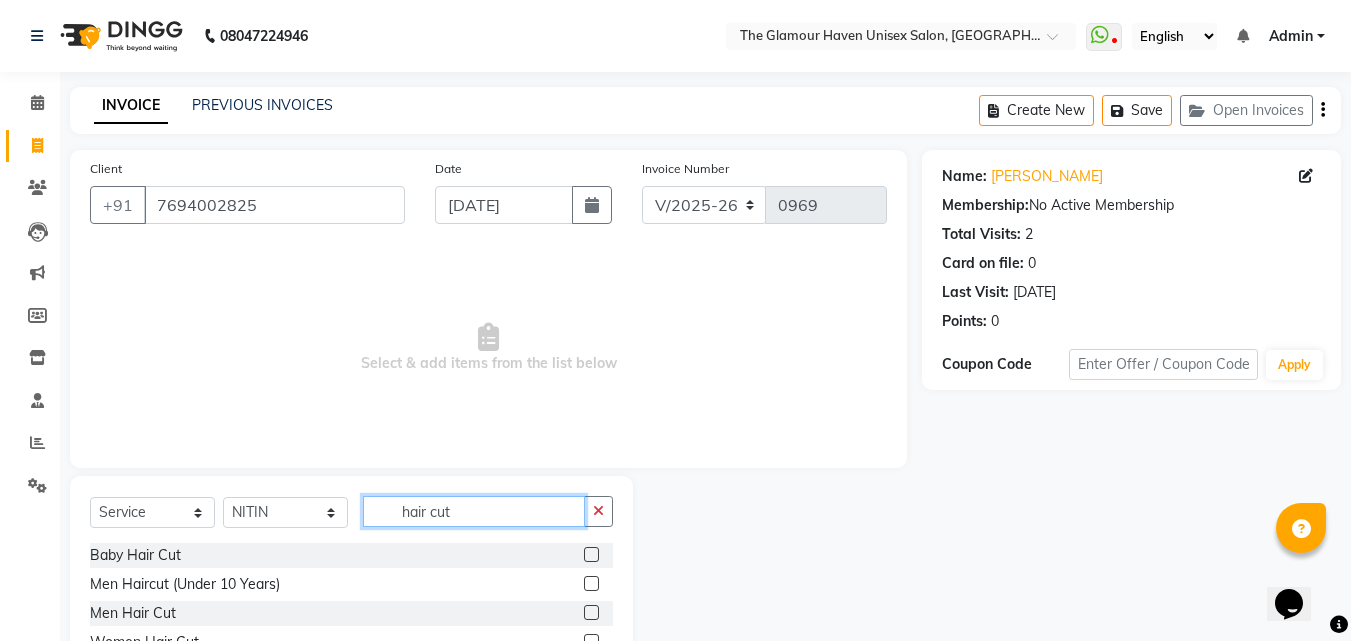 scroll, scrollTop: 100, scrollLeft: 0, axis: vertical 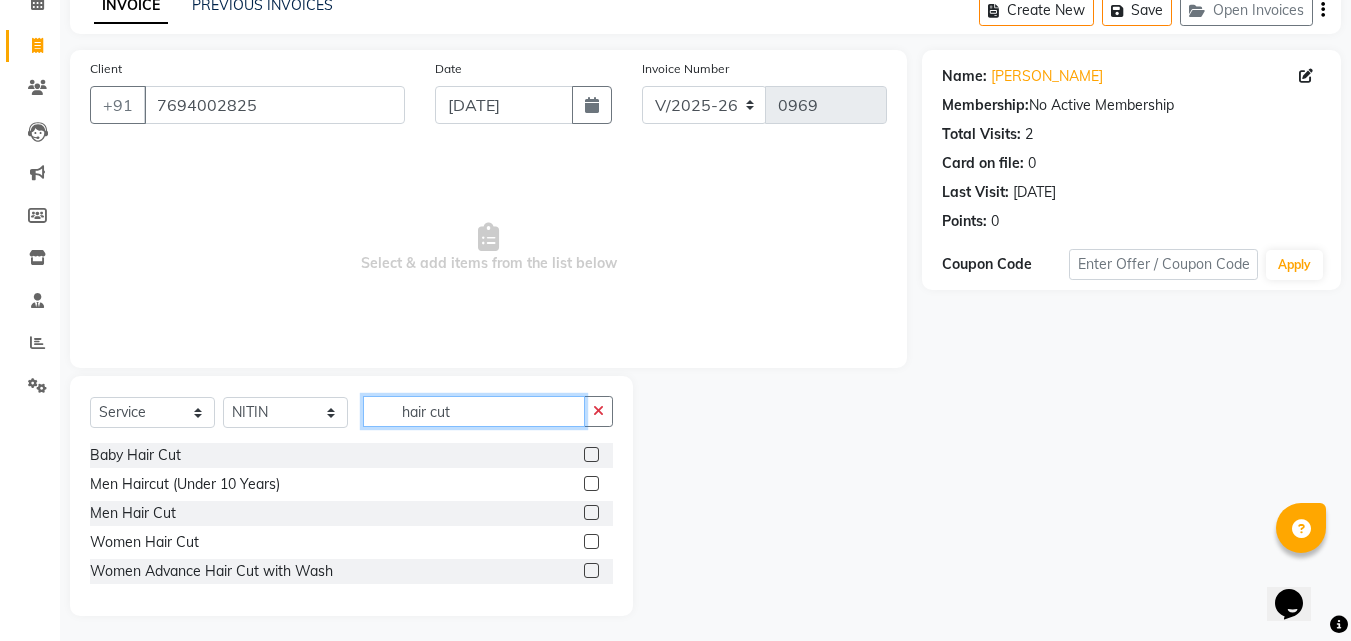 type on "hair cut" 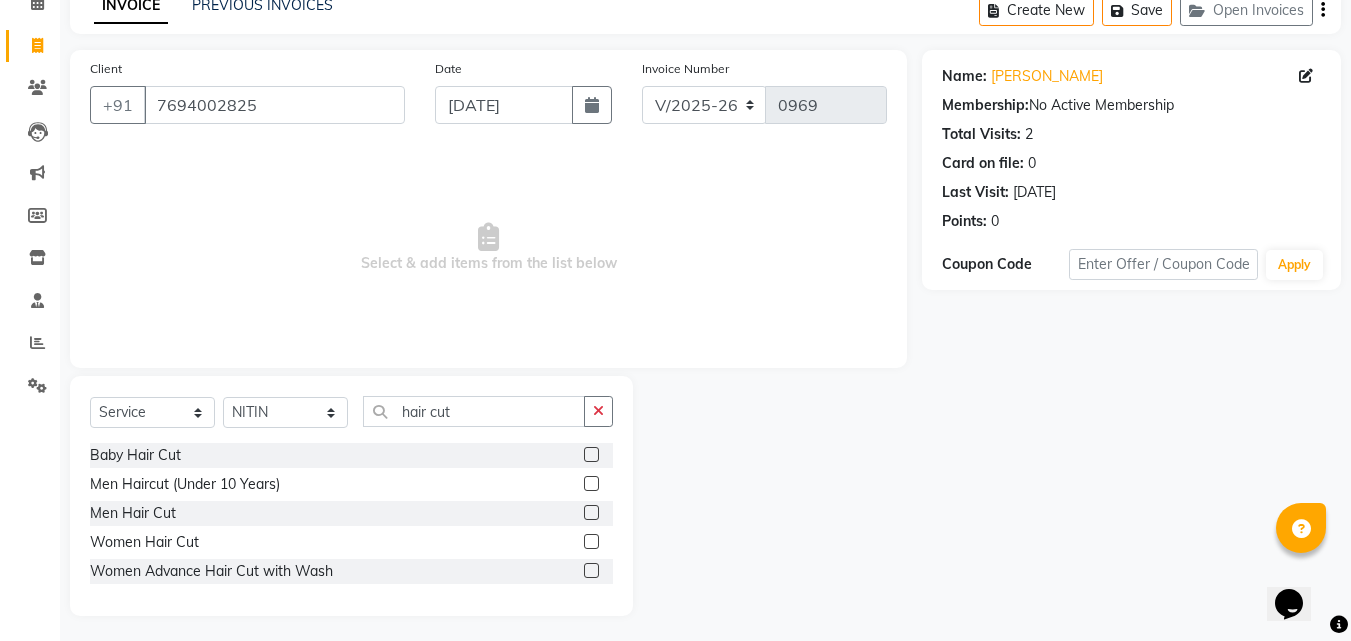 click 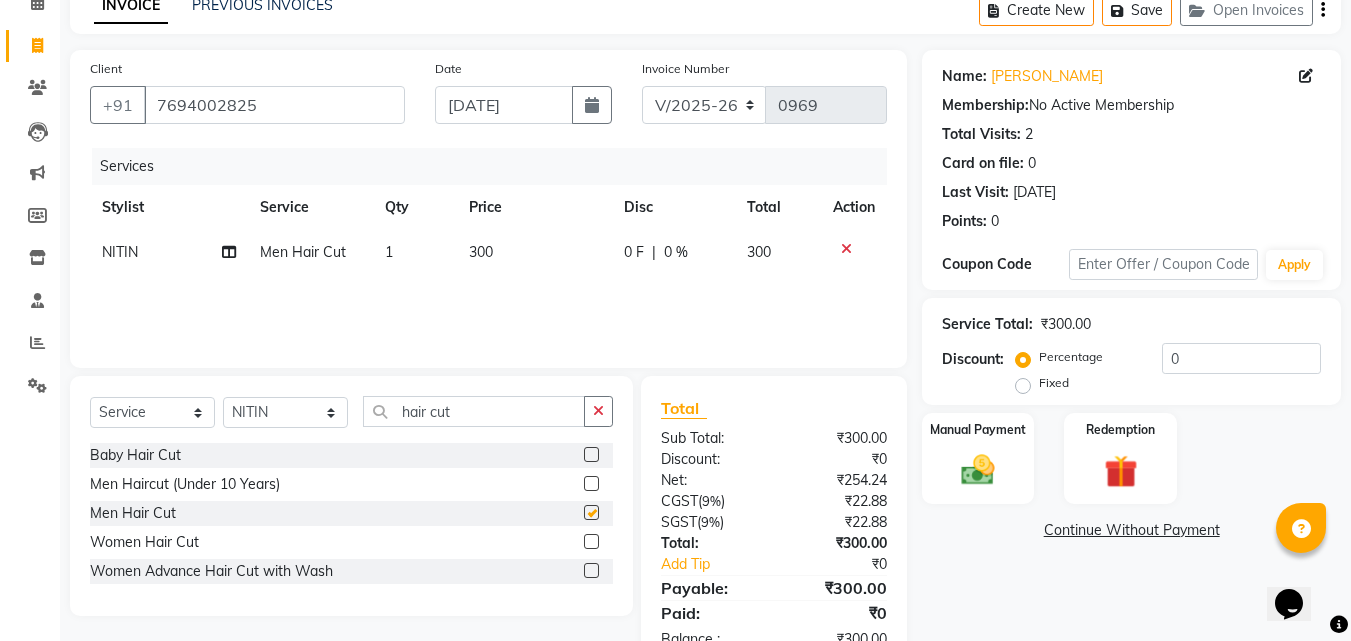 checkbox on "false" 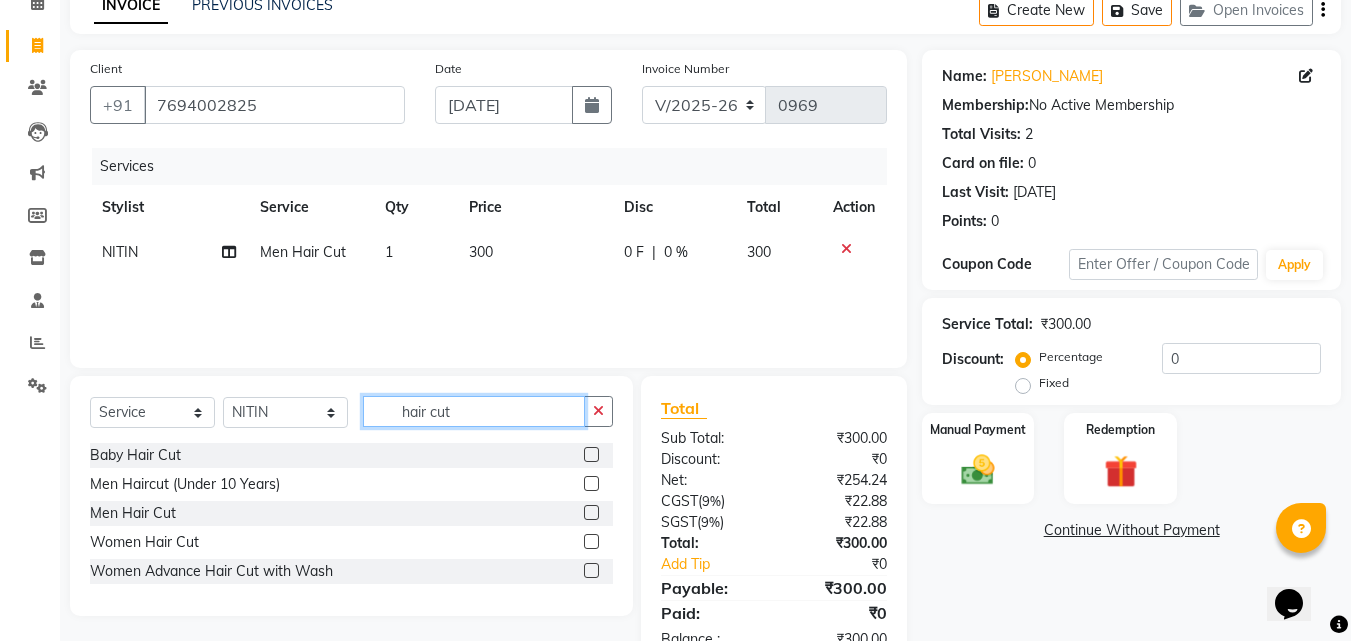 drag, startPoint x: 223, startPoint y: 342, endPoint x: 195, endPoint y: 344, distance: 28.071337 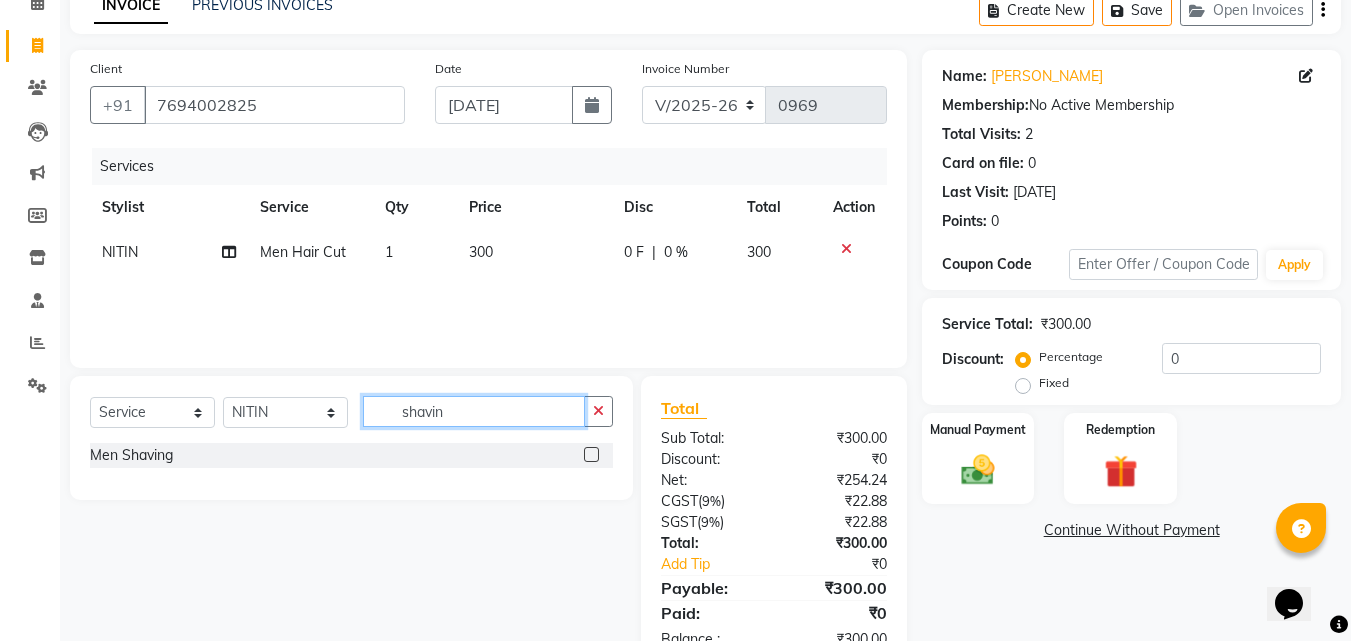type on "shavin" 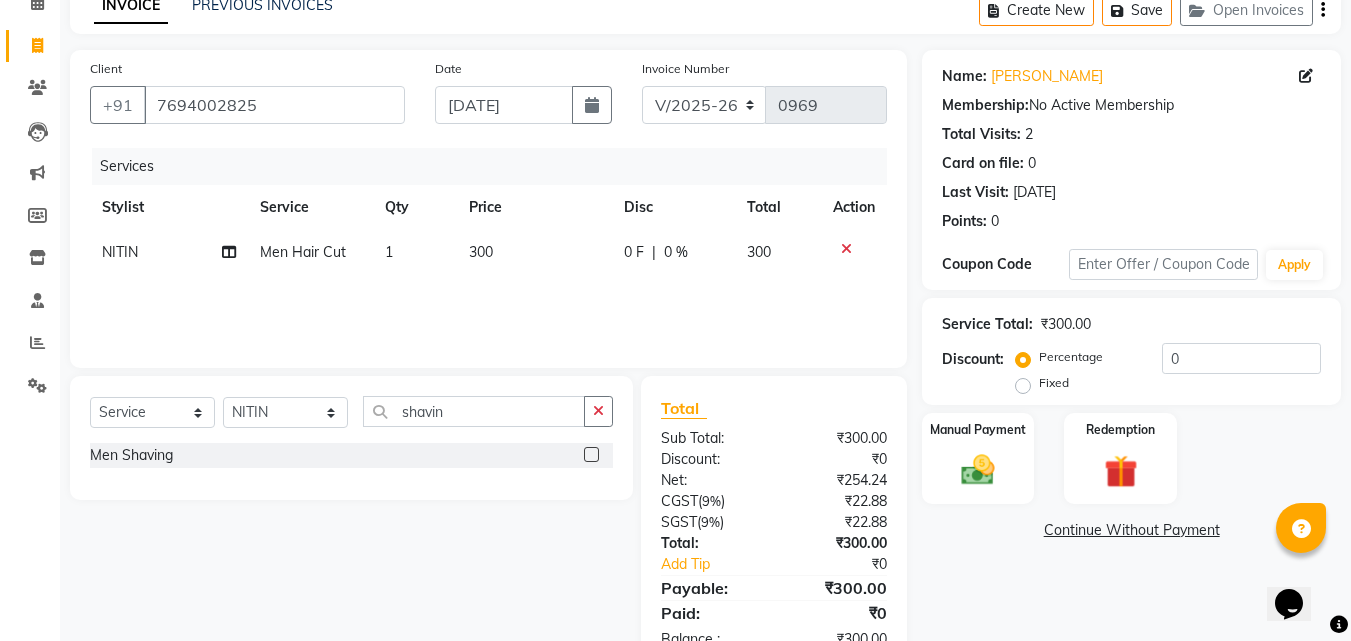 click 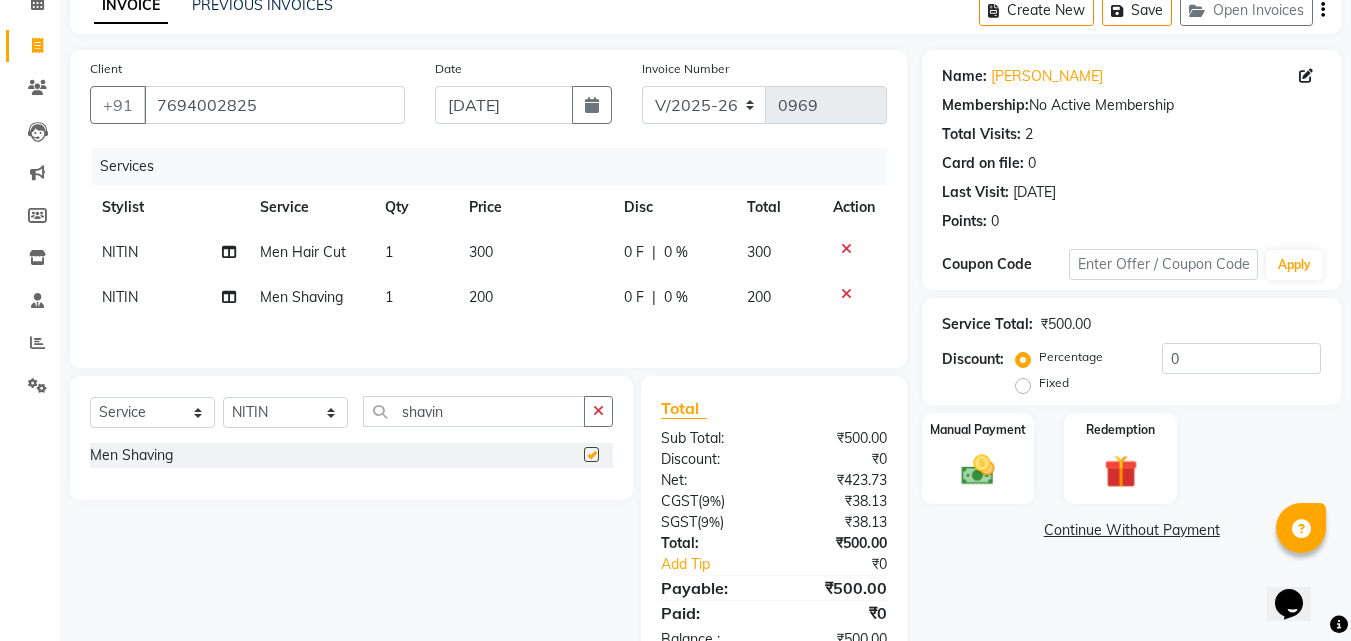 checkbox on "false" 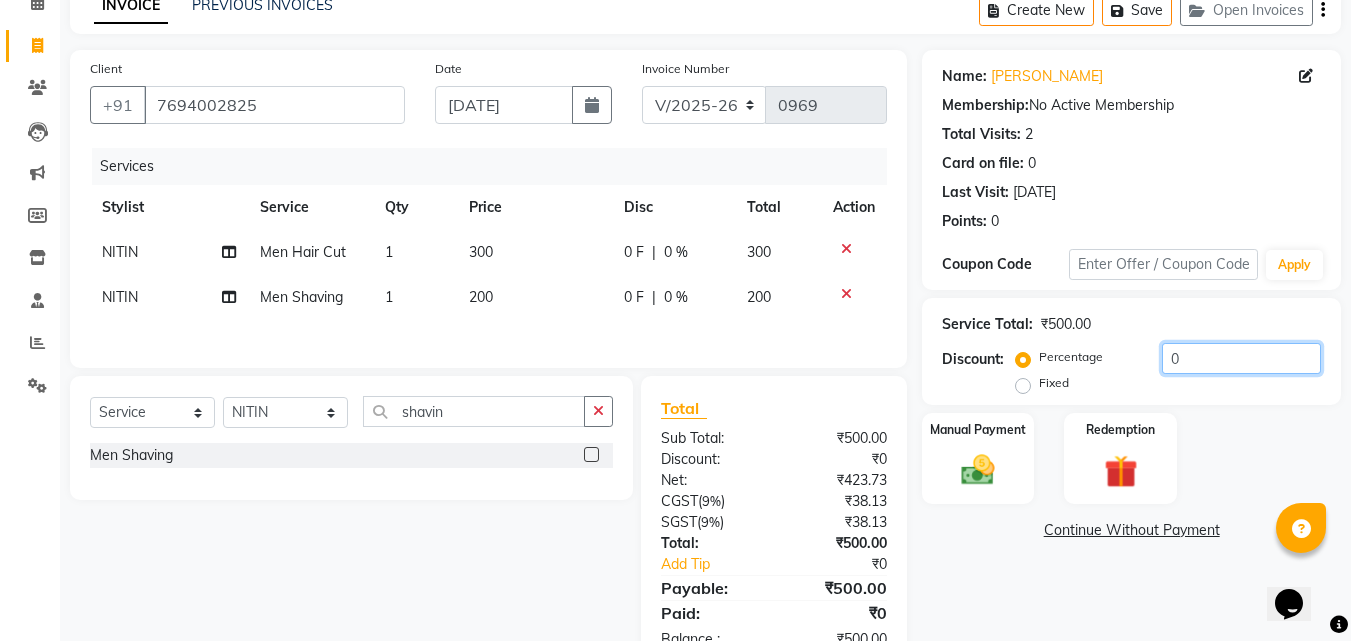 drag, startPoint x: 1007, startPoint y: 354, endPoint x: 951, endPoint y: 354, distance: 56 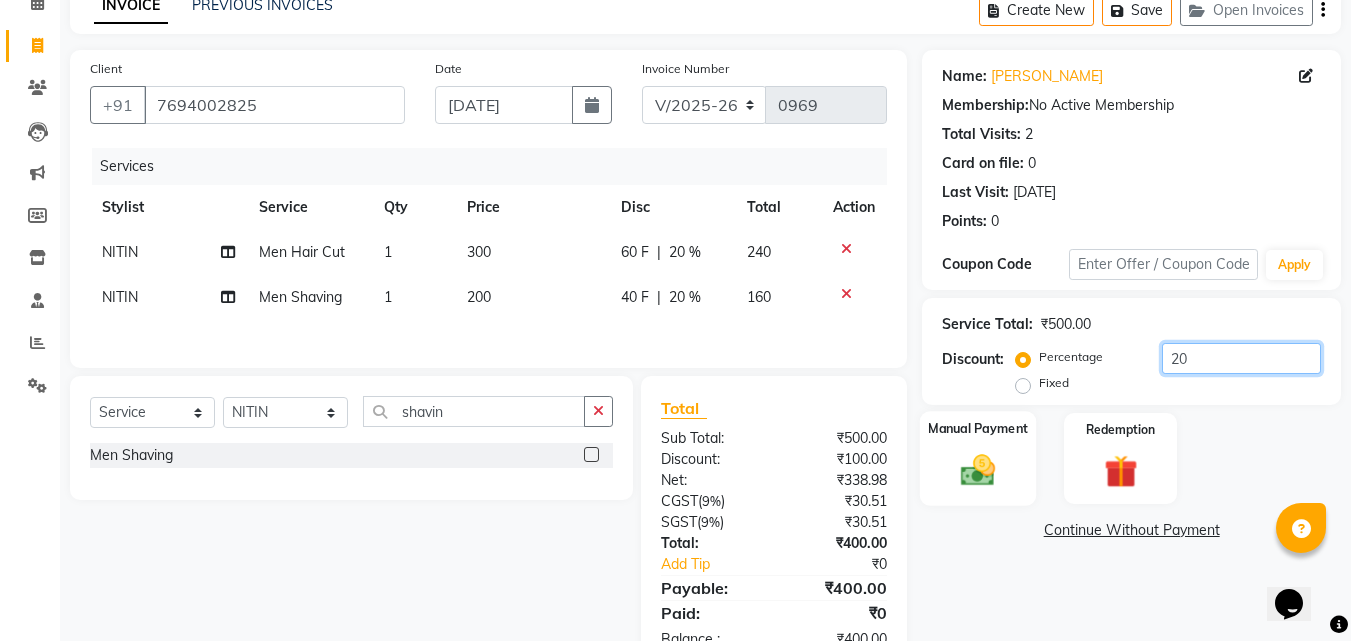 type on "20" 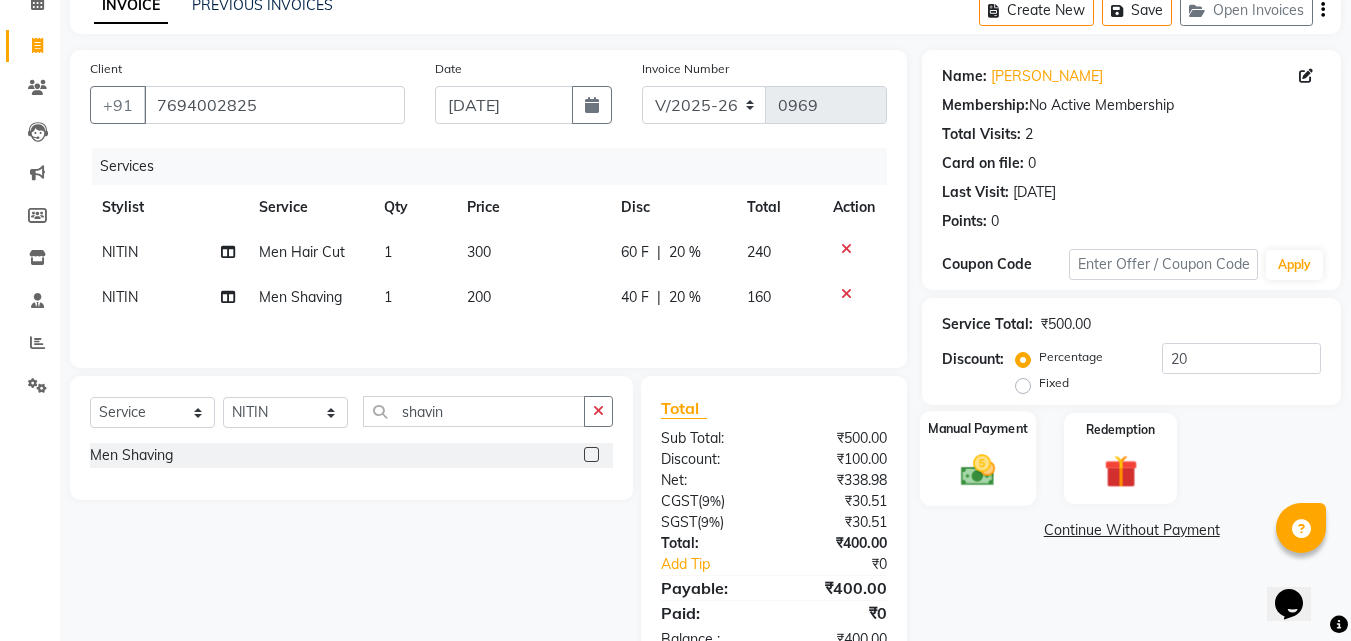 click on "Manual Payment" 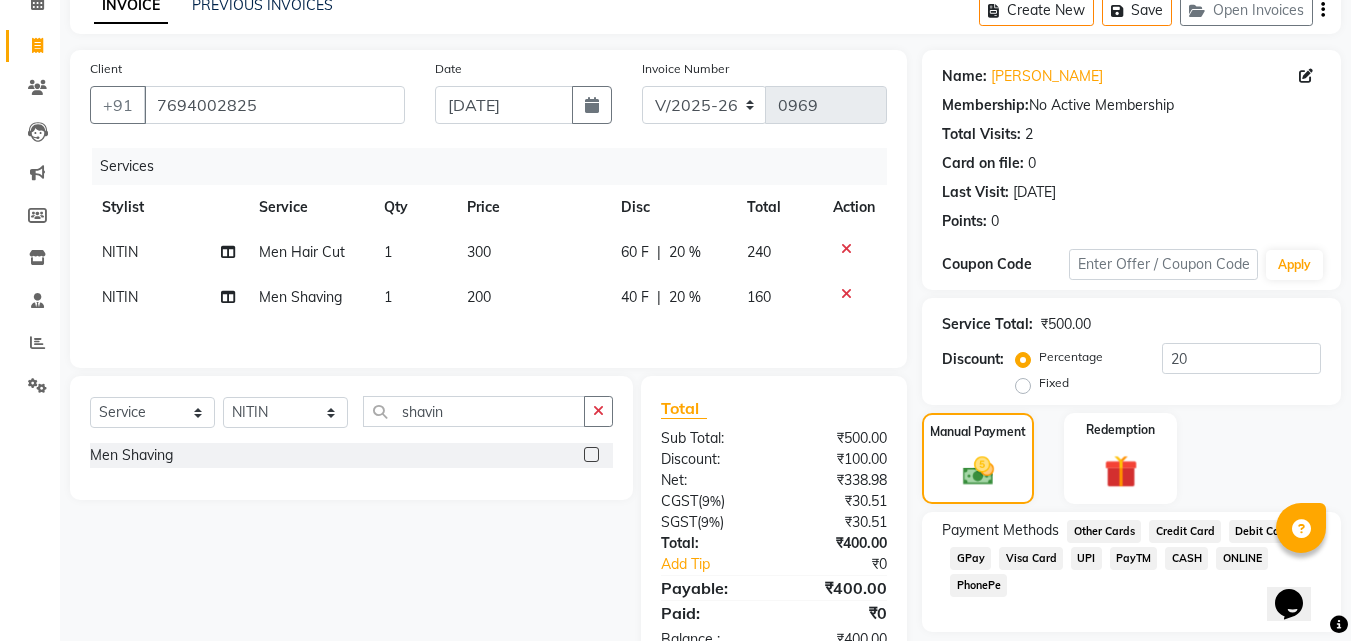 click on "GPay" 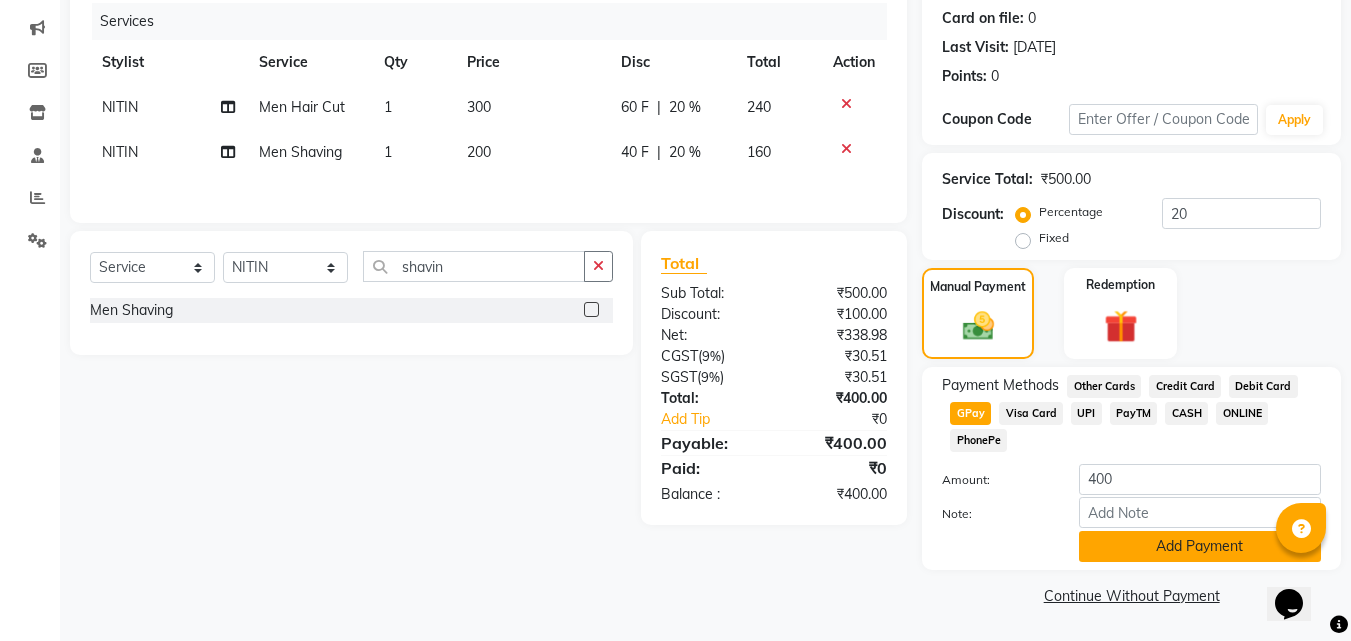 click on "Add Payment" 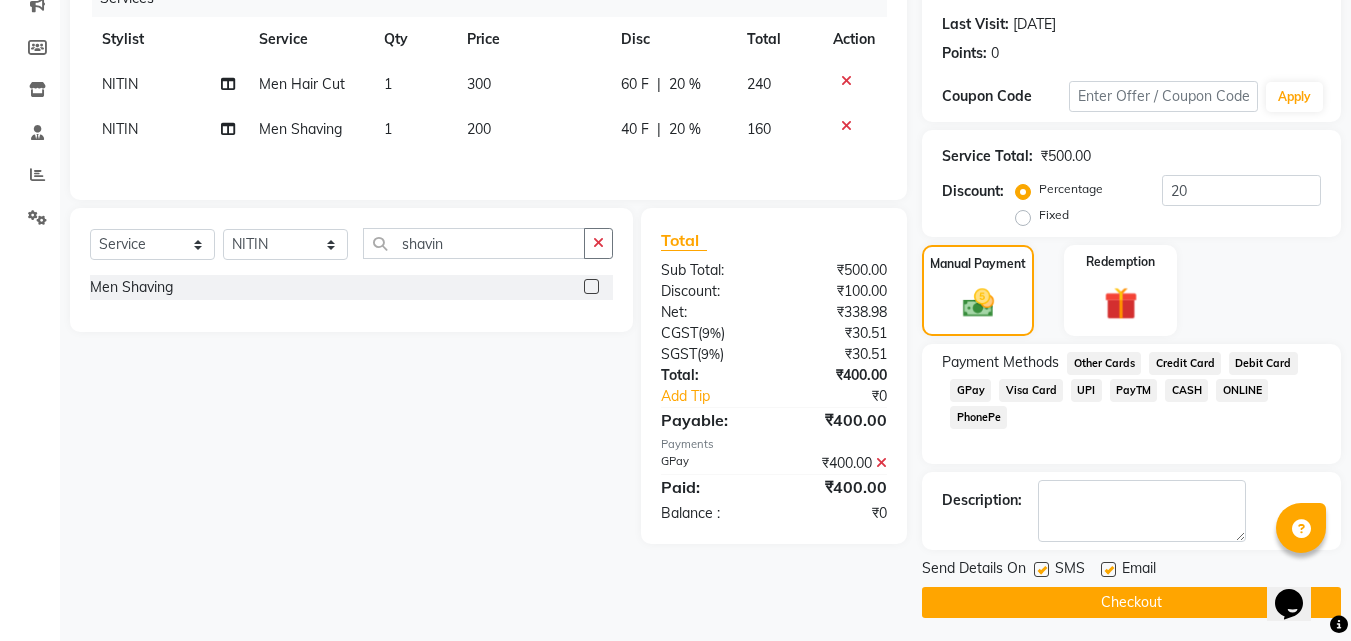 scroll, scrollTop: 275, scrollLeft: 0, axis: vertical 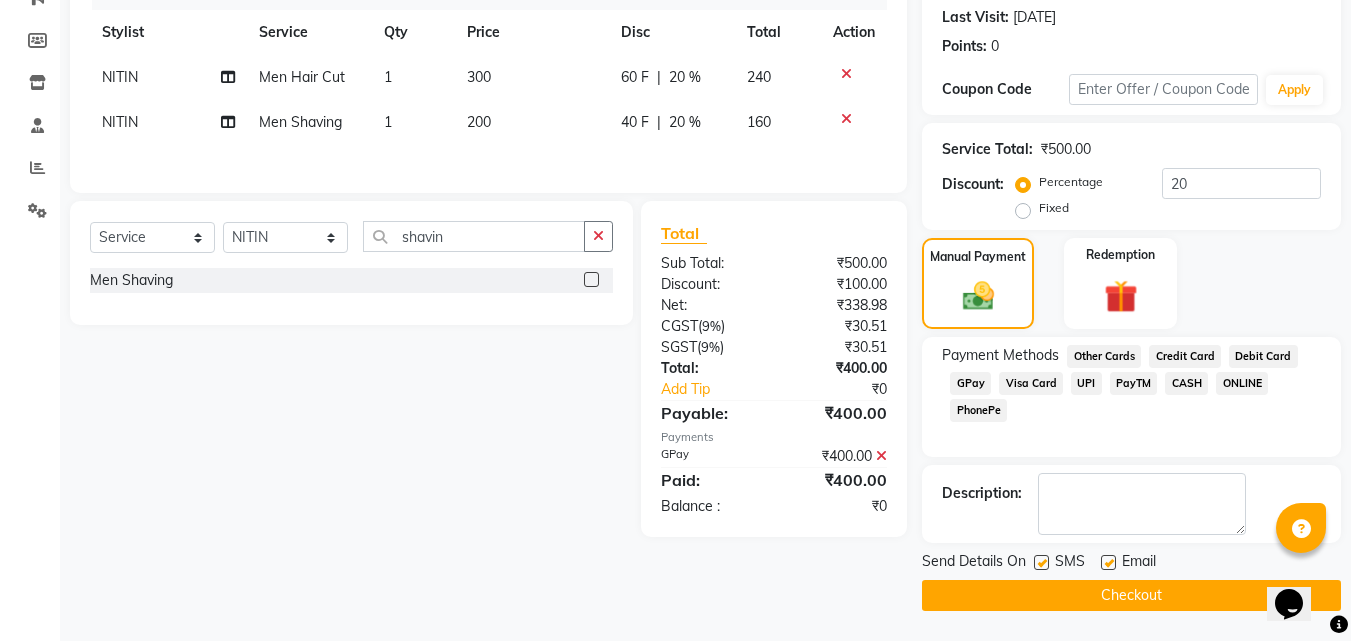 click on "Checkout" 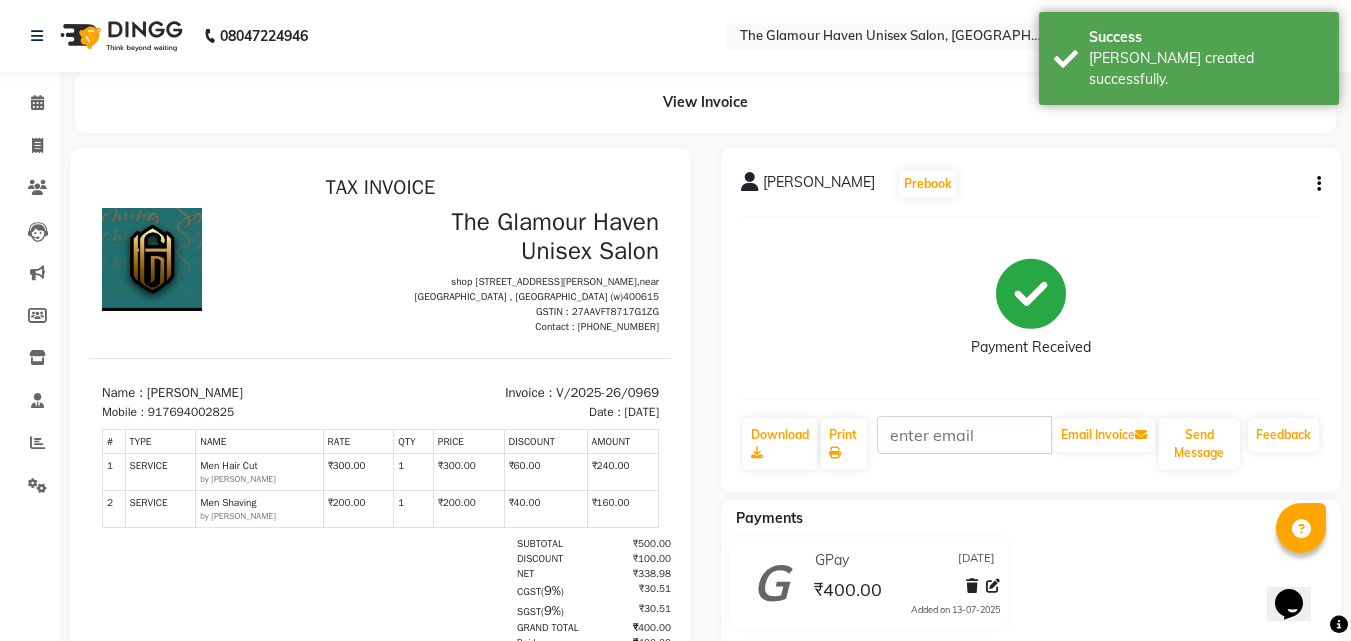 scroll, scrollTop: 0, scrollLeft: 0, axis: both 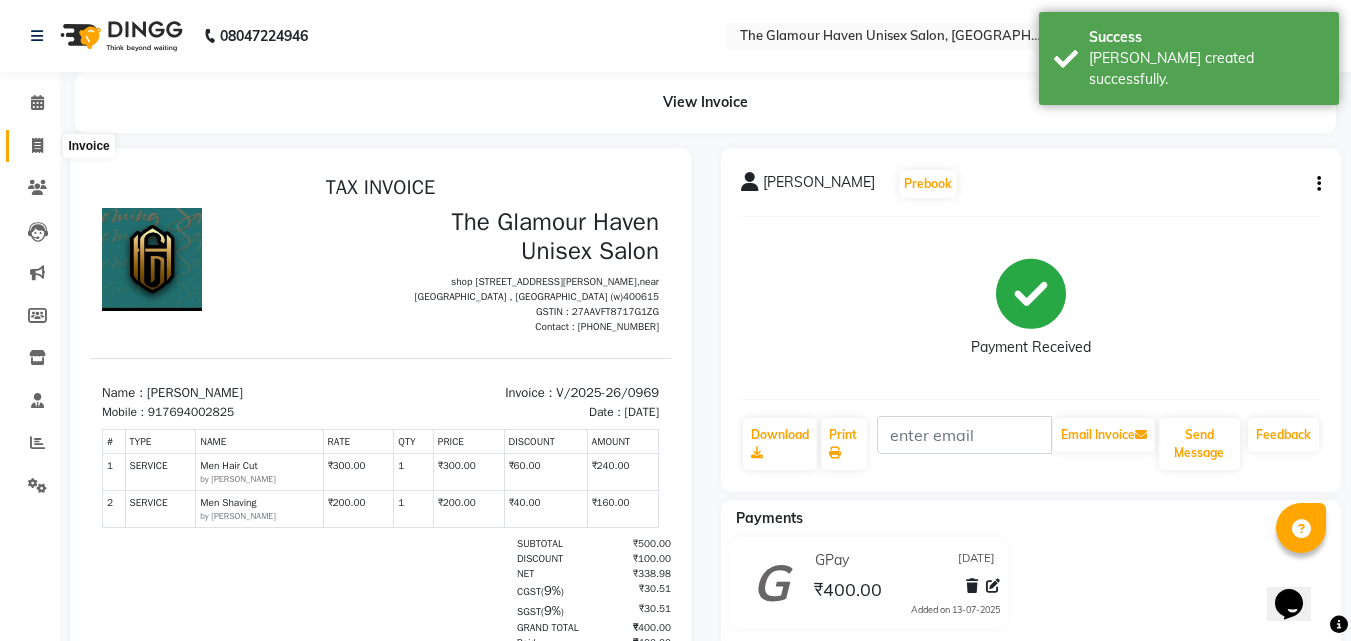 click 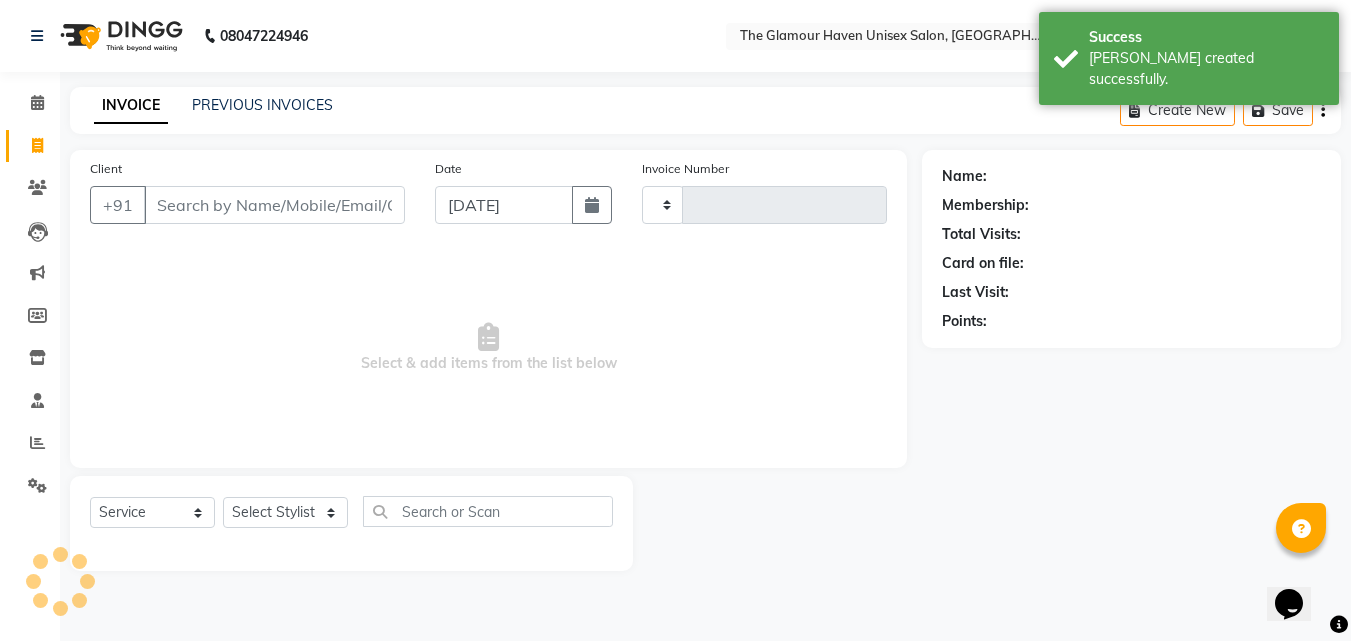 type on "0970" 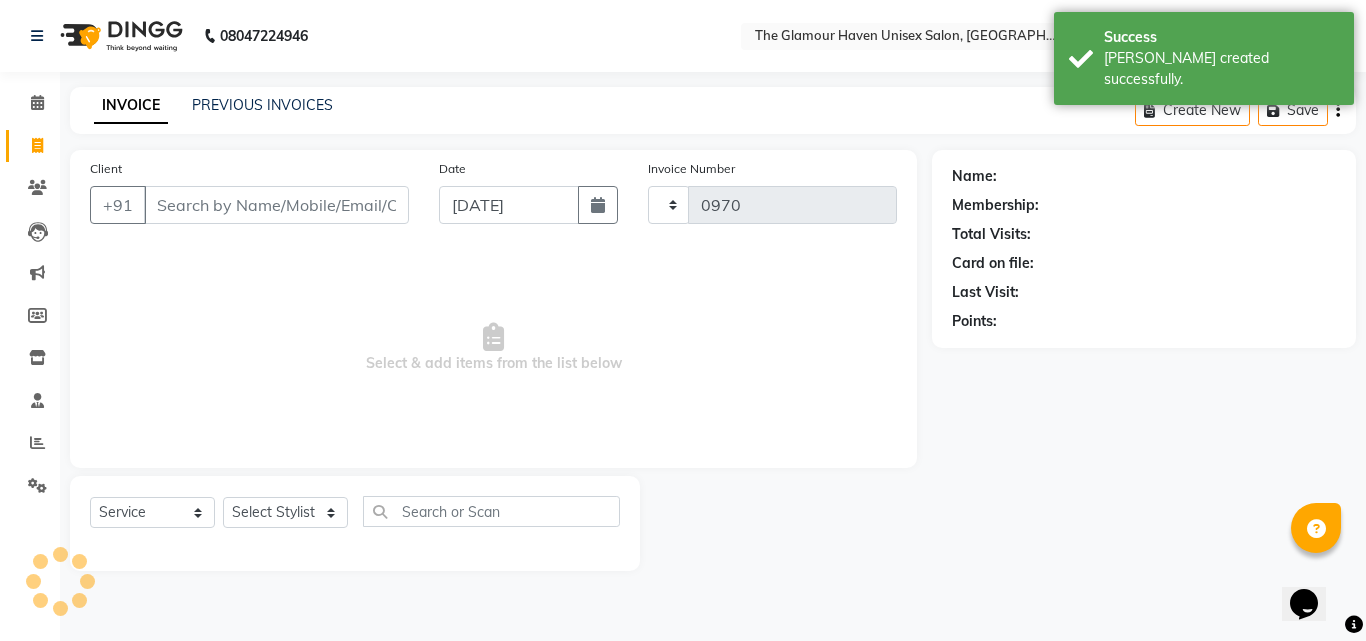 select on "7124" 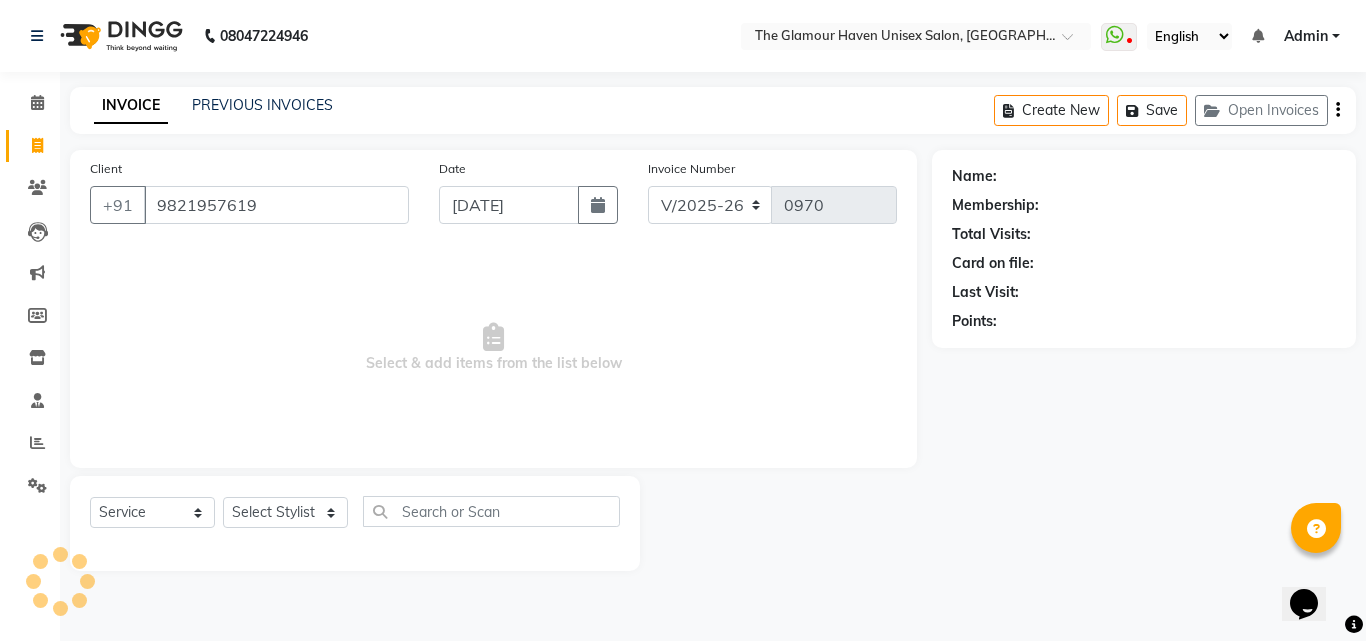 type on "9821957619" 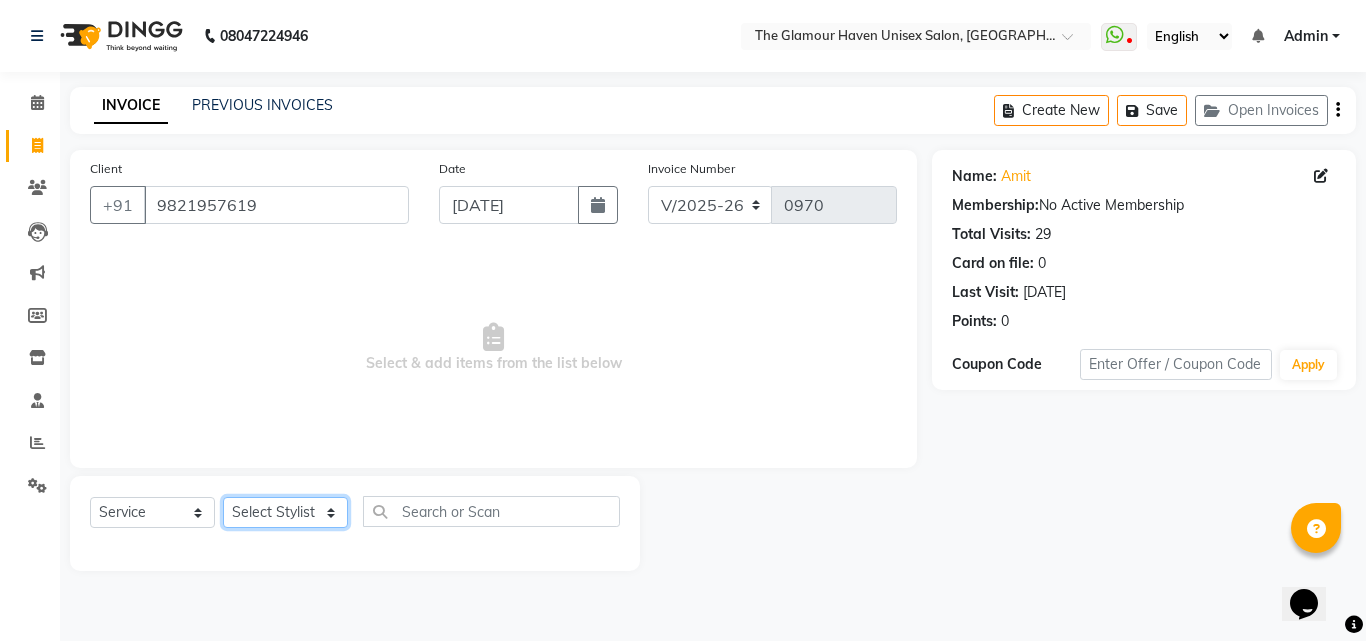 click on "Select Stylist Bharat sen [PERSON_NAME] [PERSON_NAME] [PERSON_NAME] [PERSON_NAME] RESHMA [PERSON_NAME] SWATI [PERSON_NAME] [PERSON_NAME]" 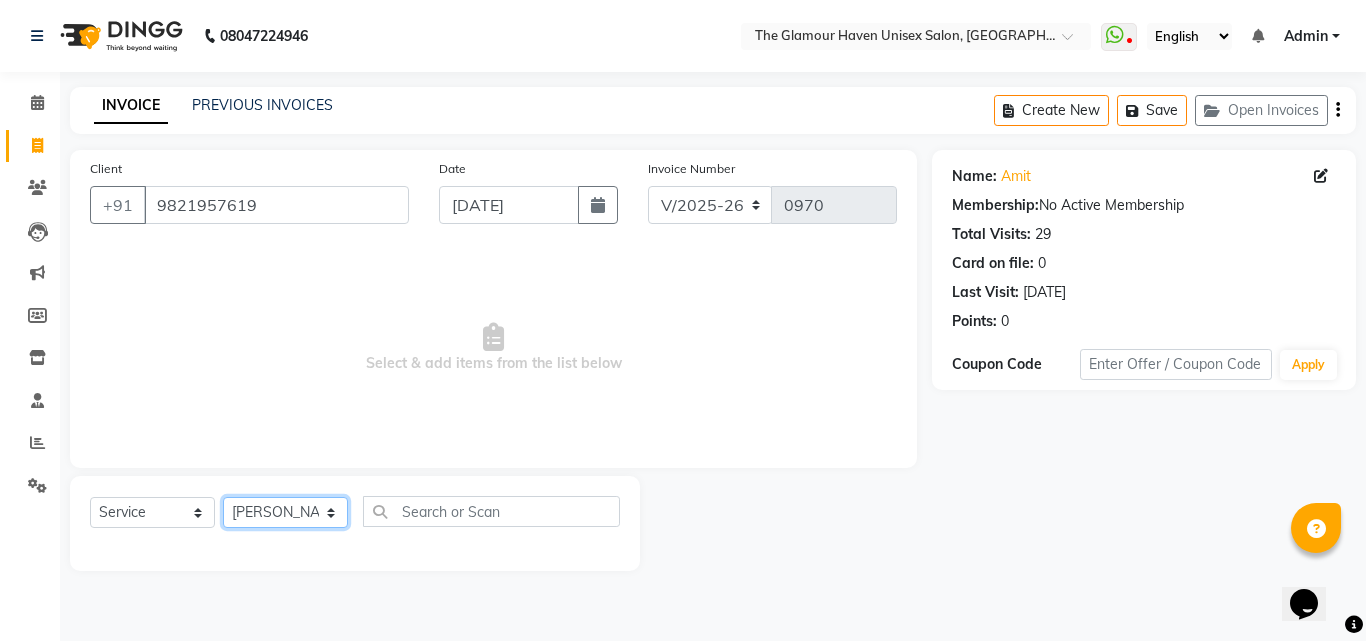 click on "Select Stylist Bharat sen [PERSON_NAME] [PERSON_NAME] [PERSON_NAME] [PERSON_NAME] RESHMA [PERSON_NAME] SWATI [PERSON_NAME] [PERSON_NAME]" 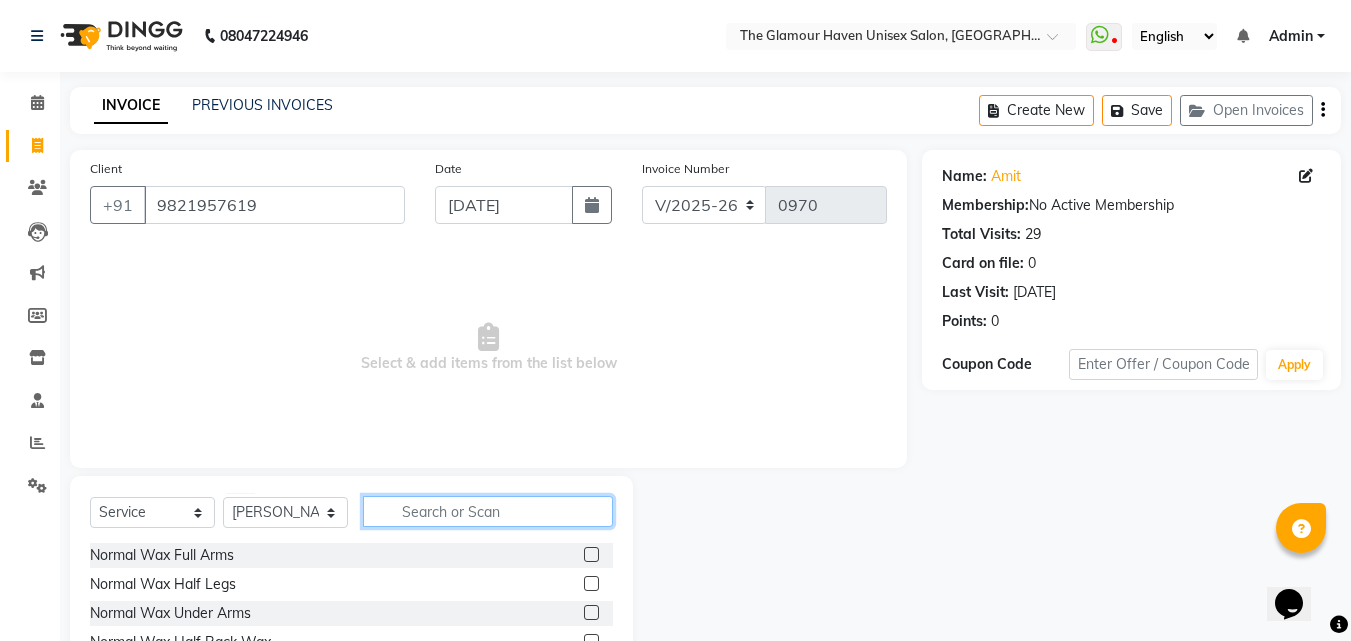 click 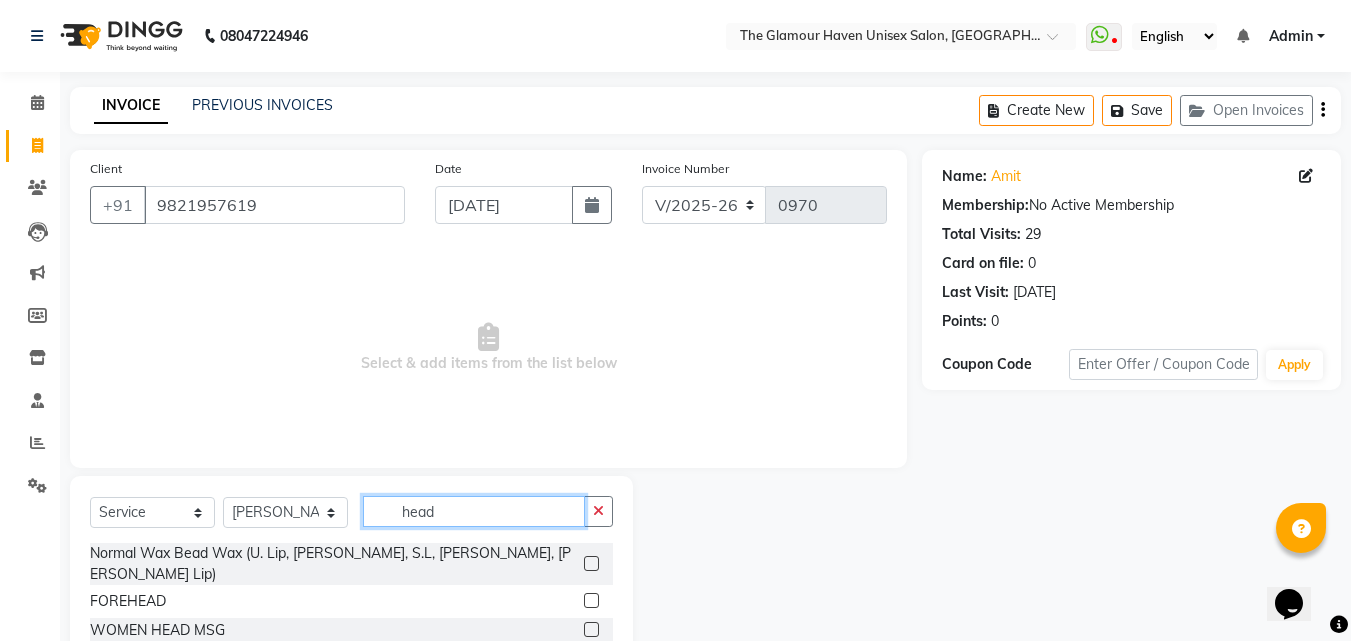 scroll, scrollTop: 105, scrollLeft: 0, axis: vertical 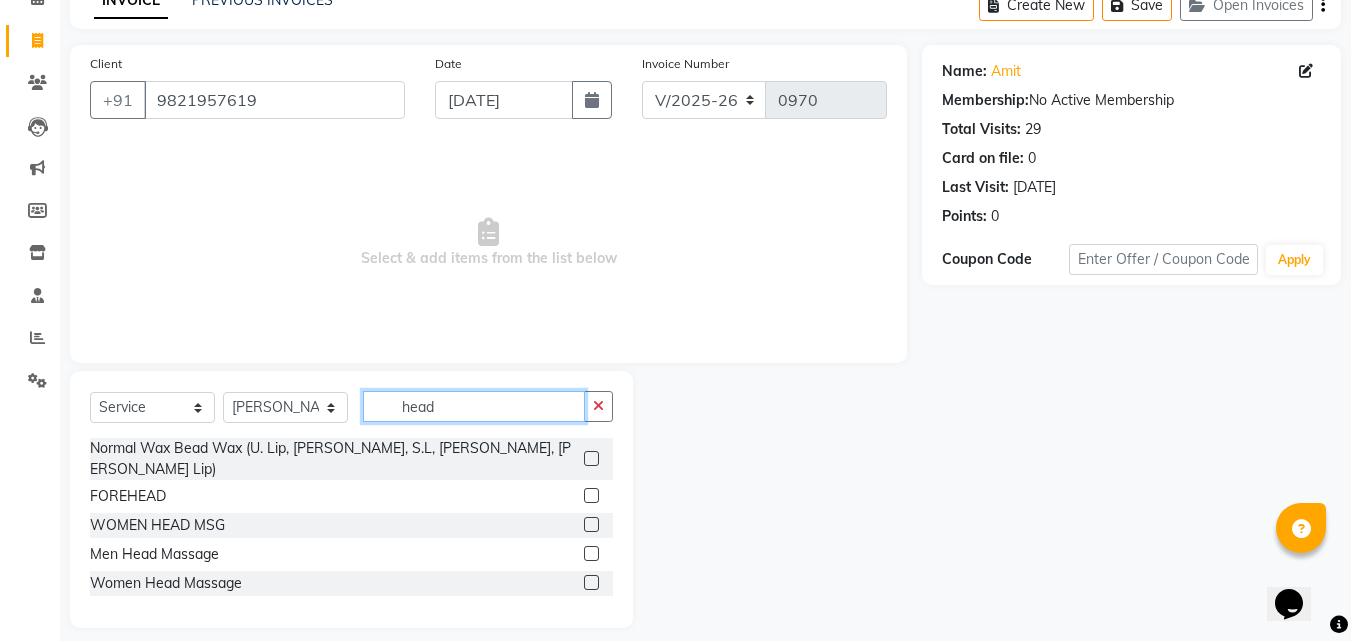 type on "head" 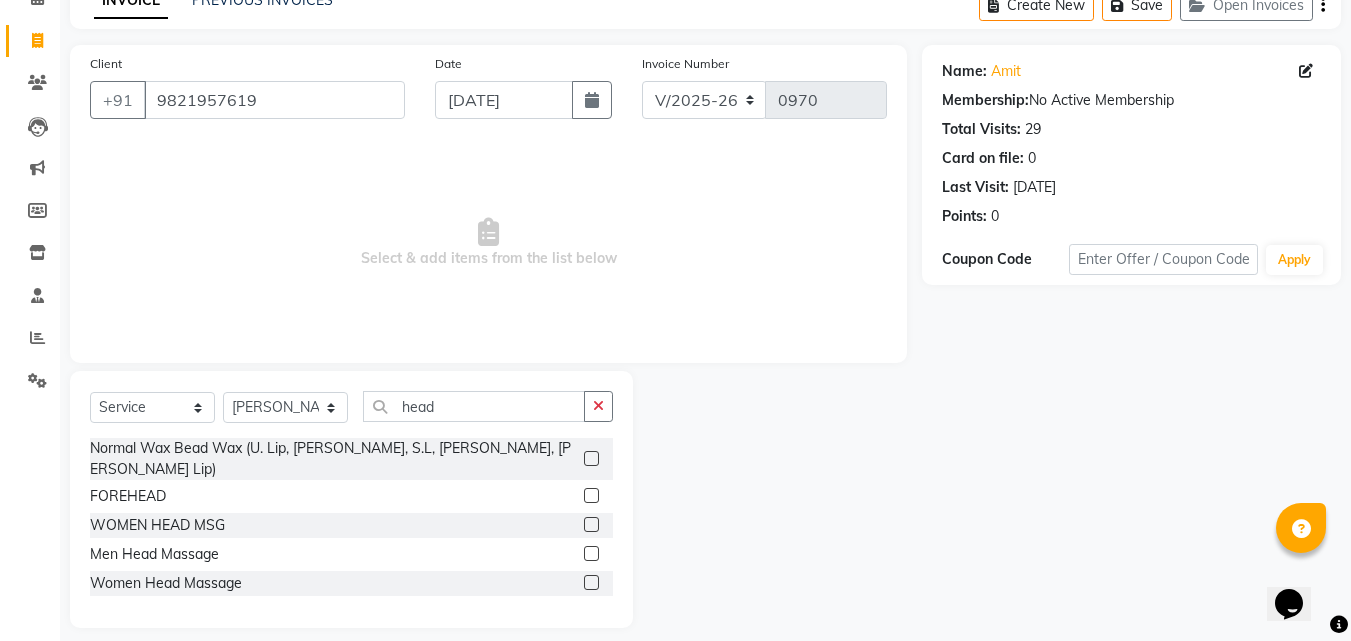 click 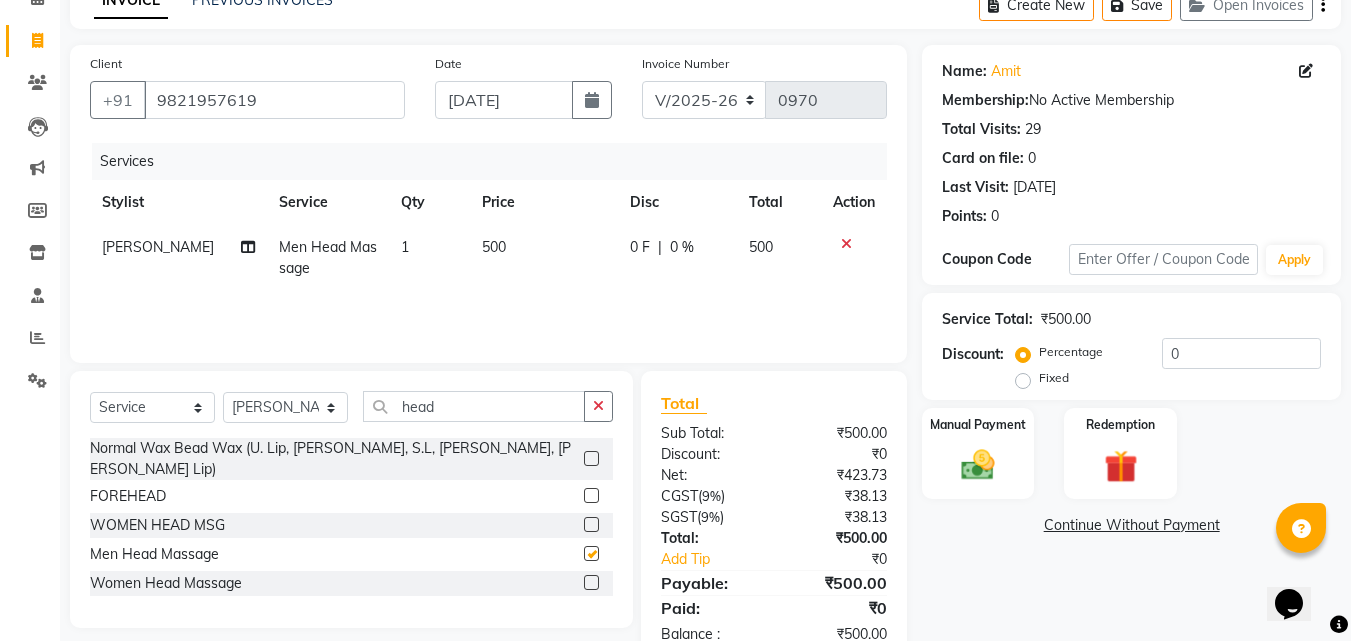 checkbox on "false" 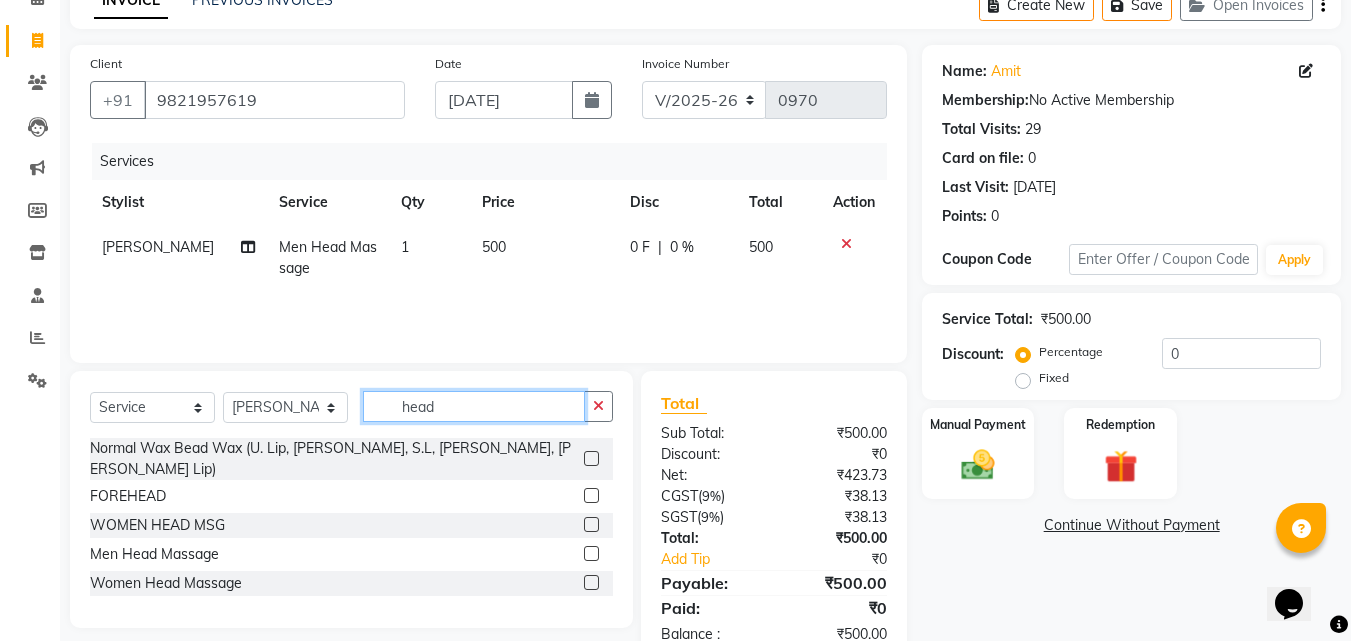drag, startPoint x: 457, startPoint y: 403, endPoint x: 242, endPoint y: 422, distance: 215.8379 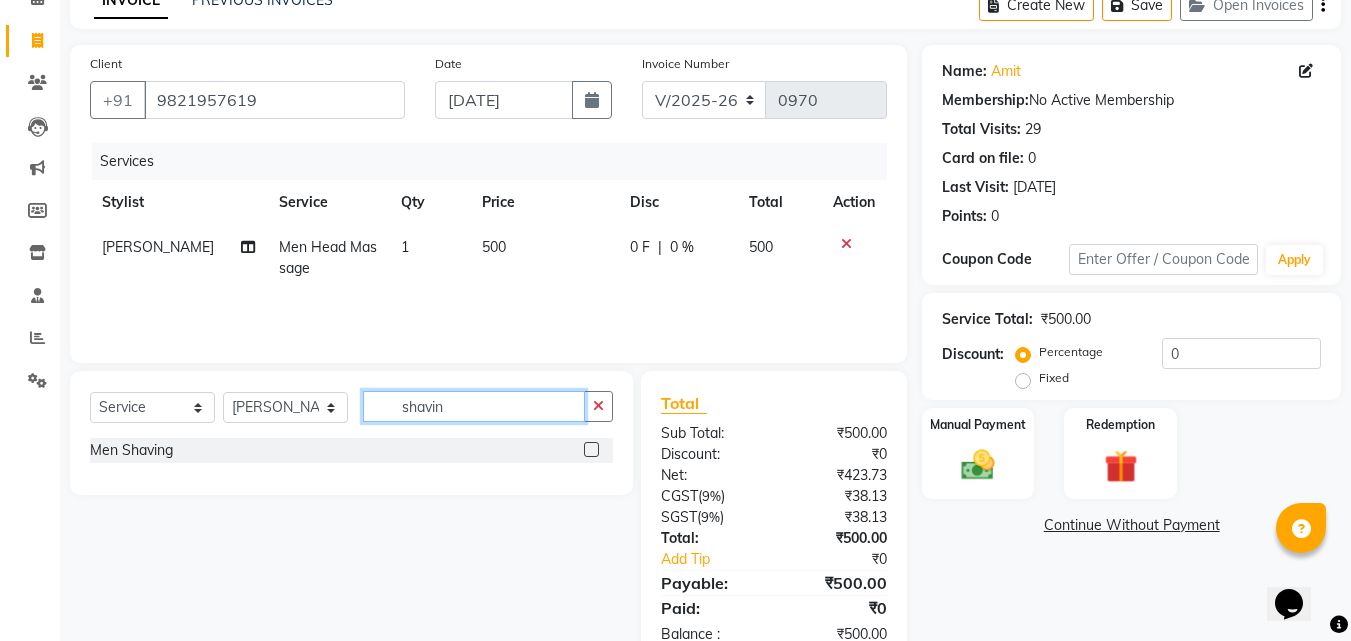 type on "shavin" 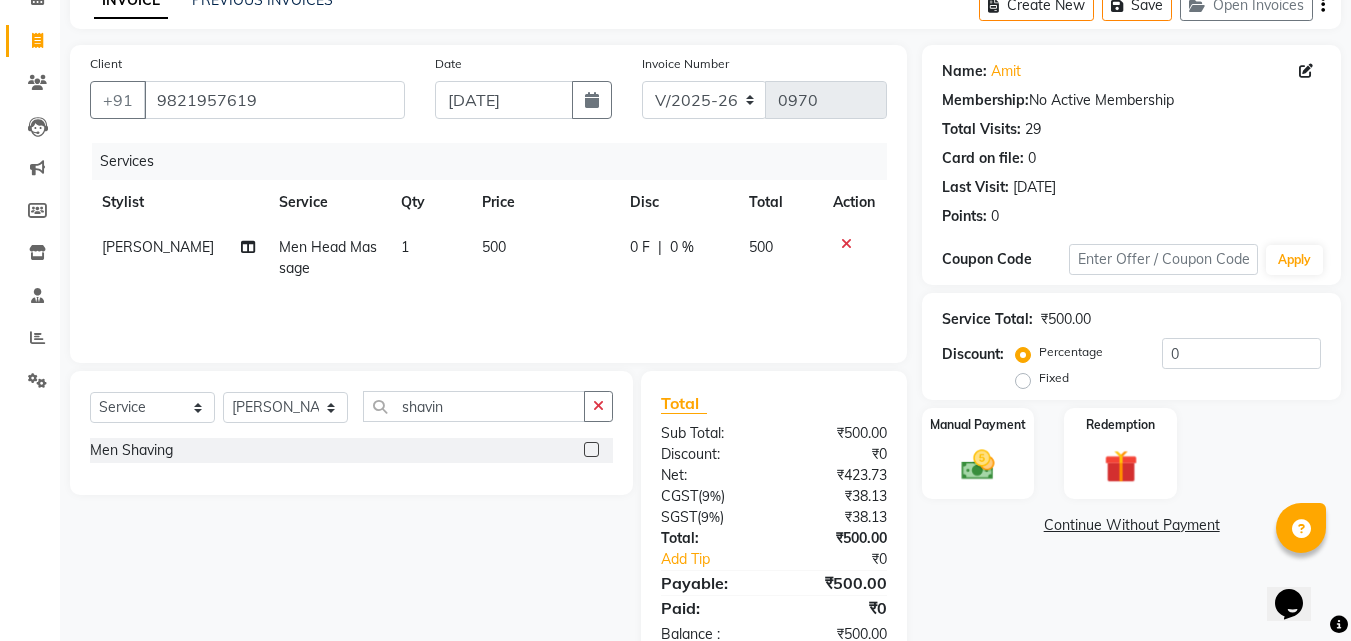 type 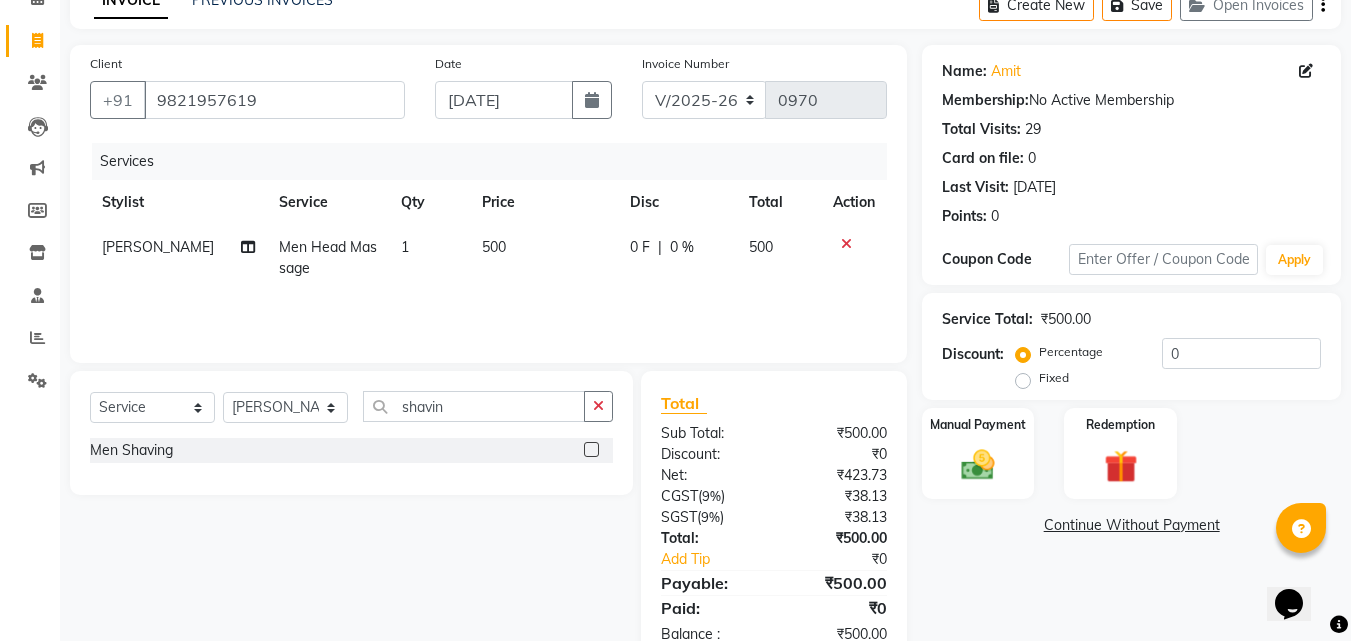 click 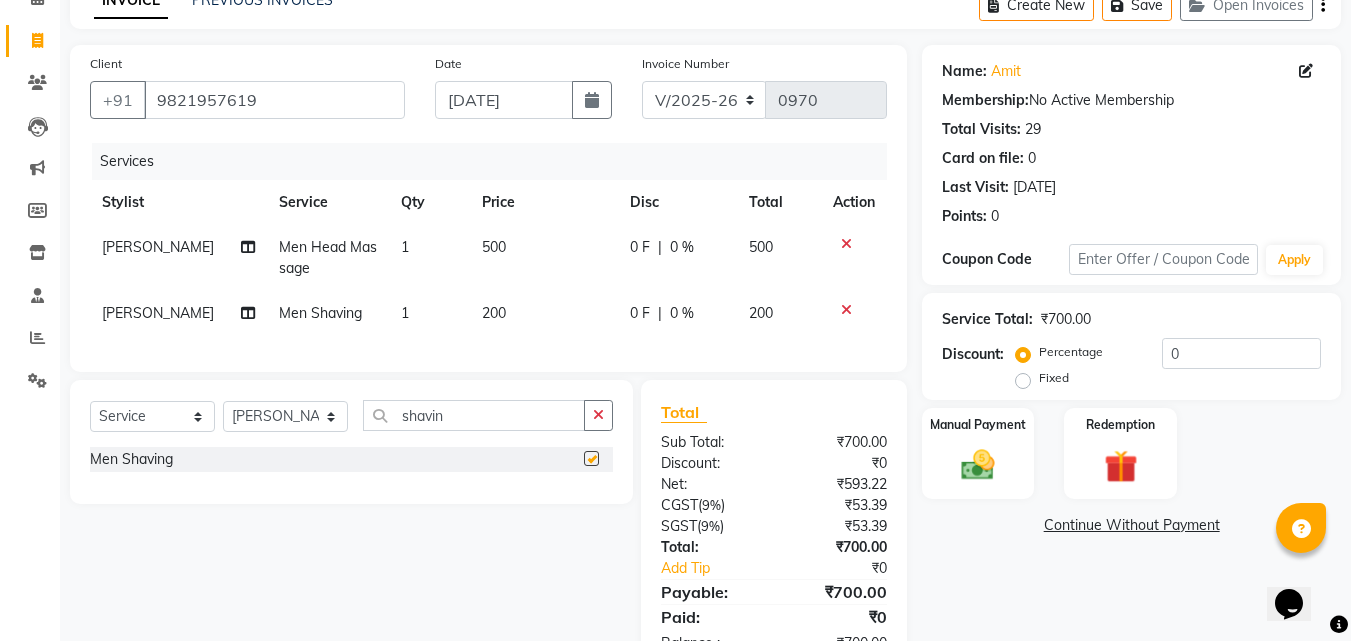 checkbox on "false" 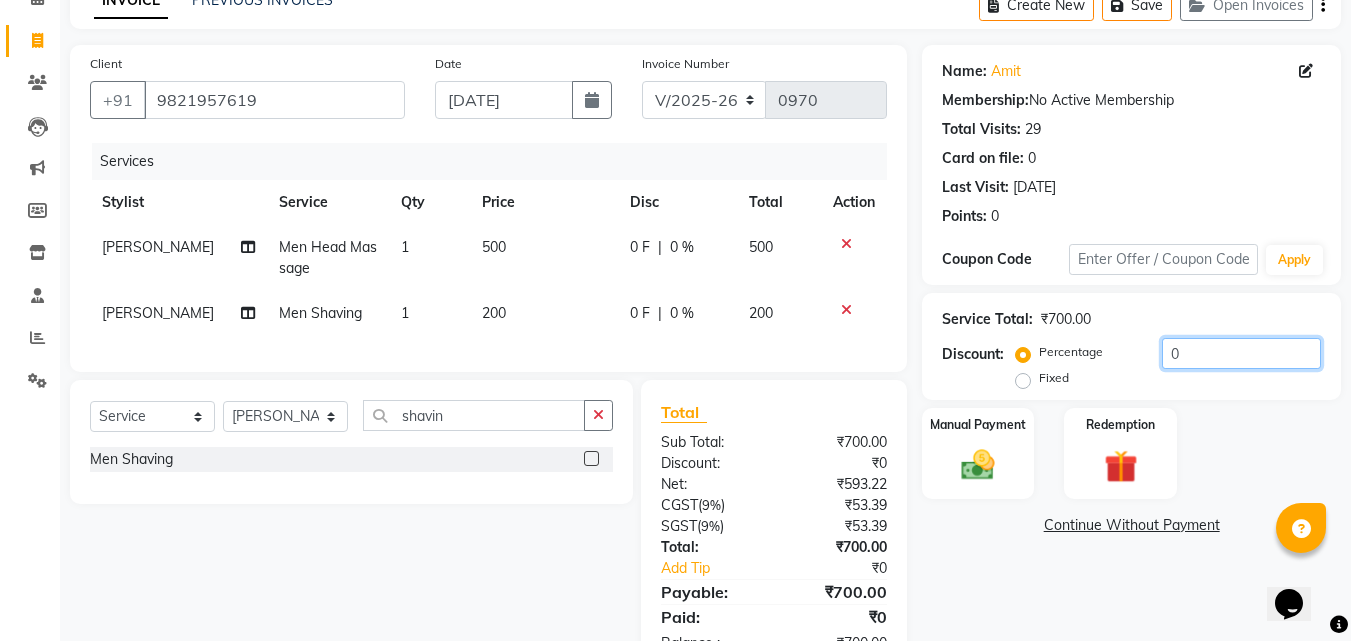 drag, startPoint x: 1229, startPoint y: 368, endPoint x: 966, endPoint y: 378, distance: 263.19003 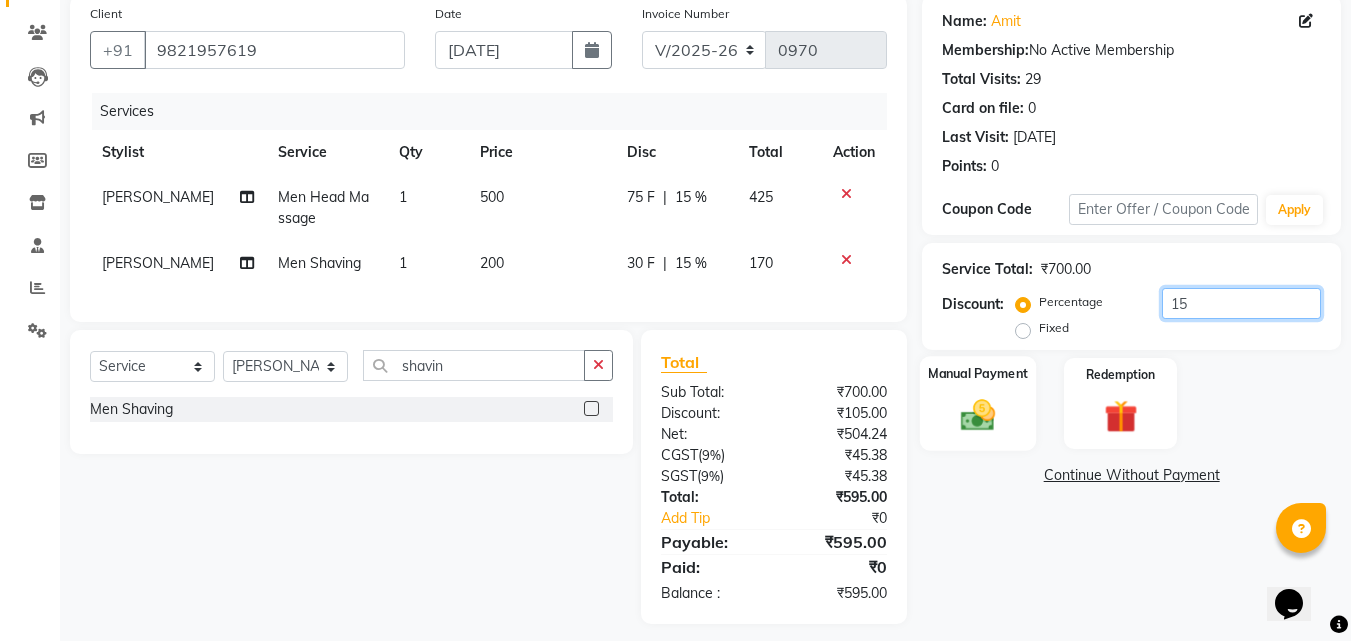 scroll, scrollTop: 183, scrollLeft: 0, axis: vertical 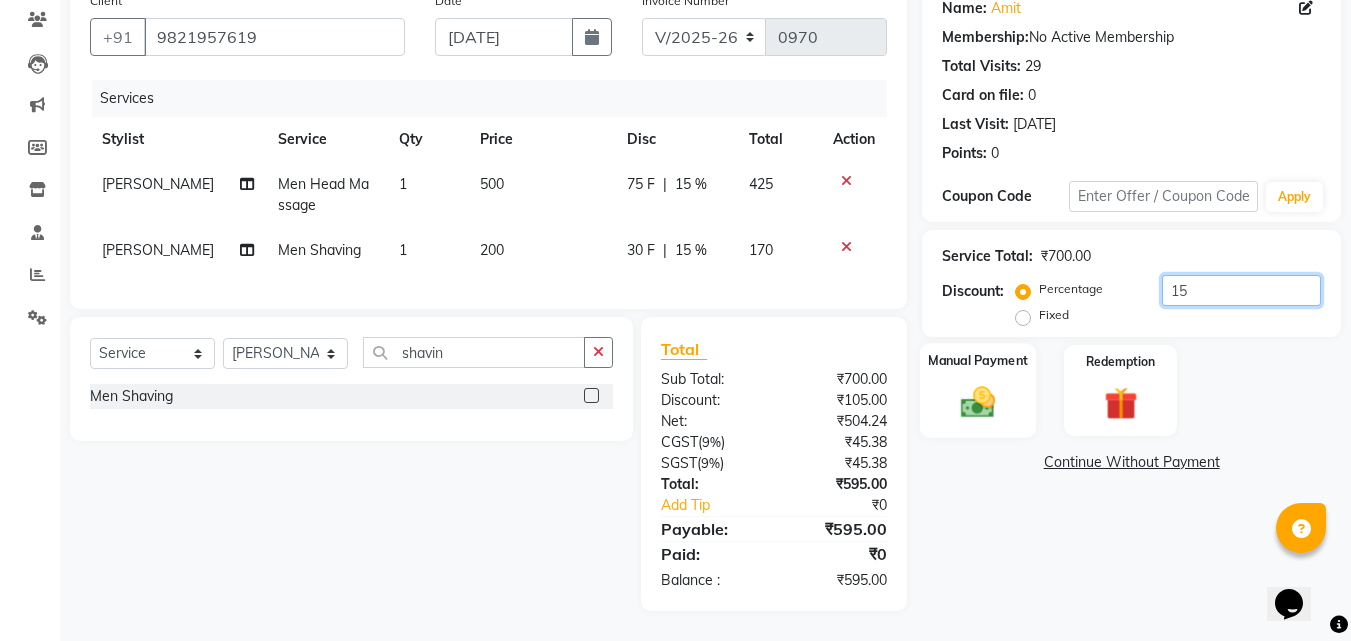 type on "15" 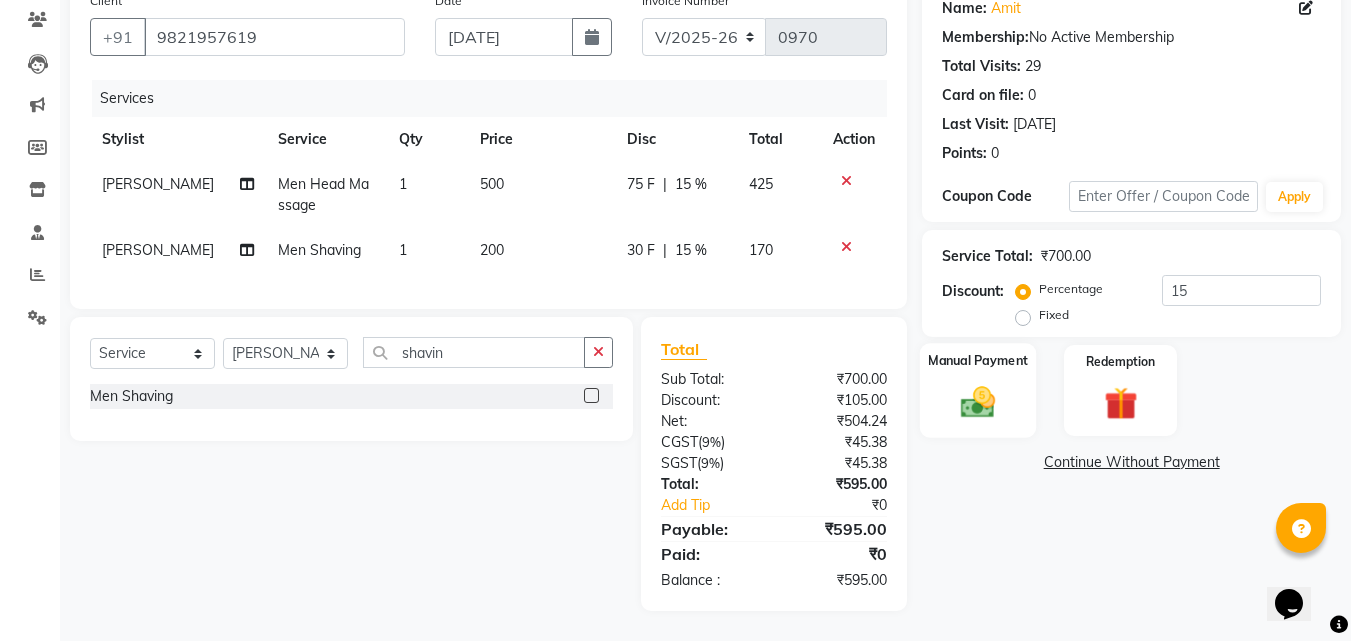 click 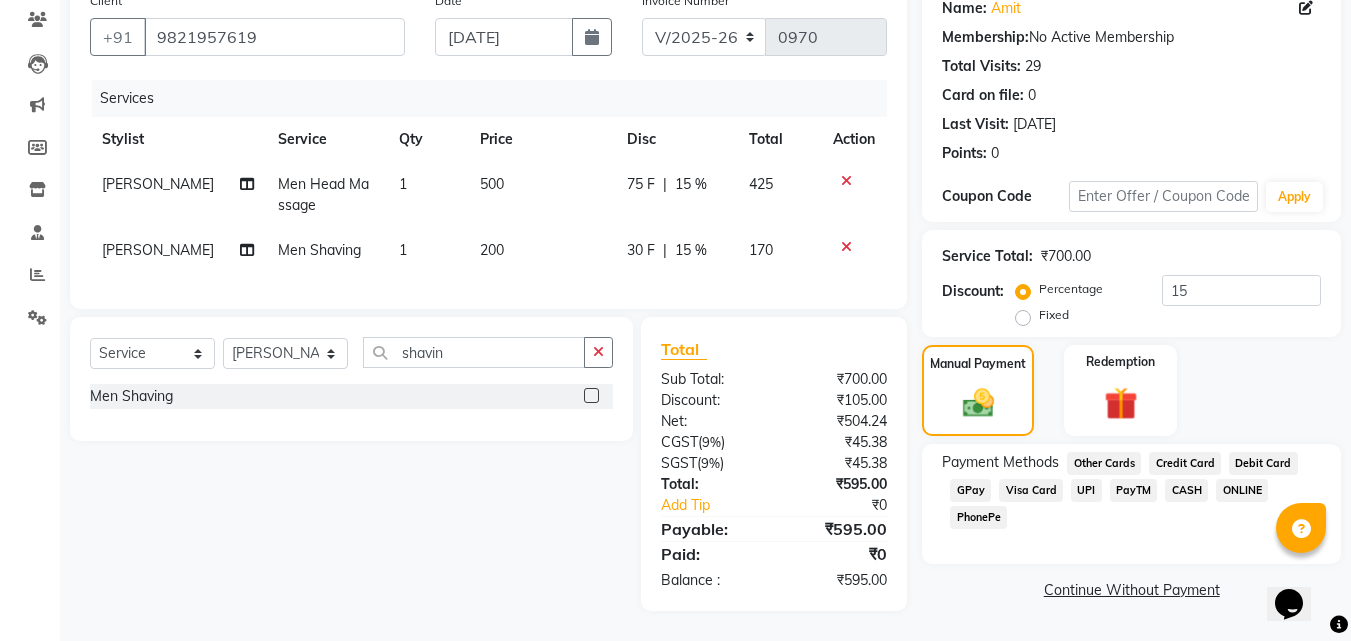 click on "GPay" 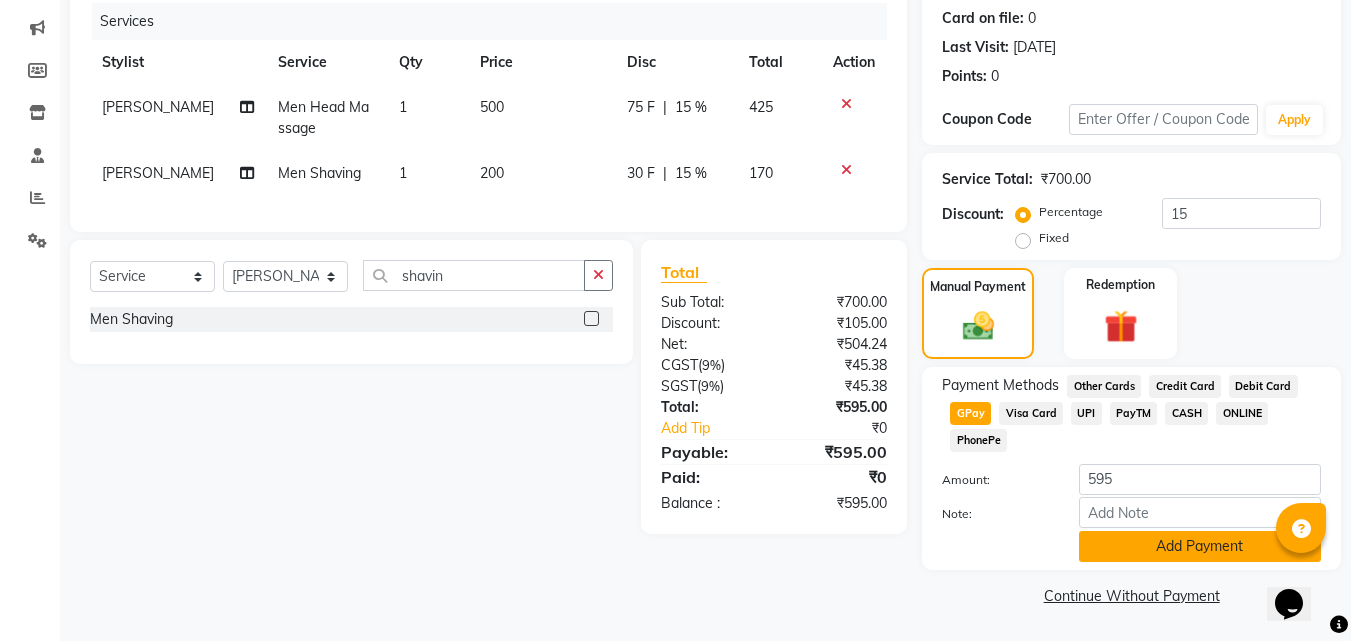 click on "Add Payment" 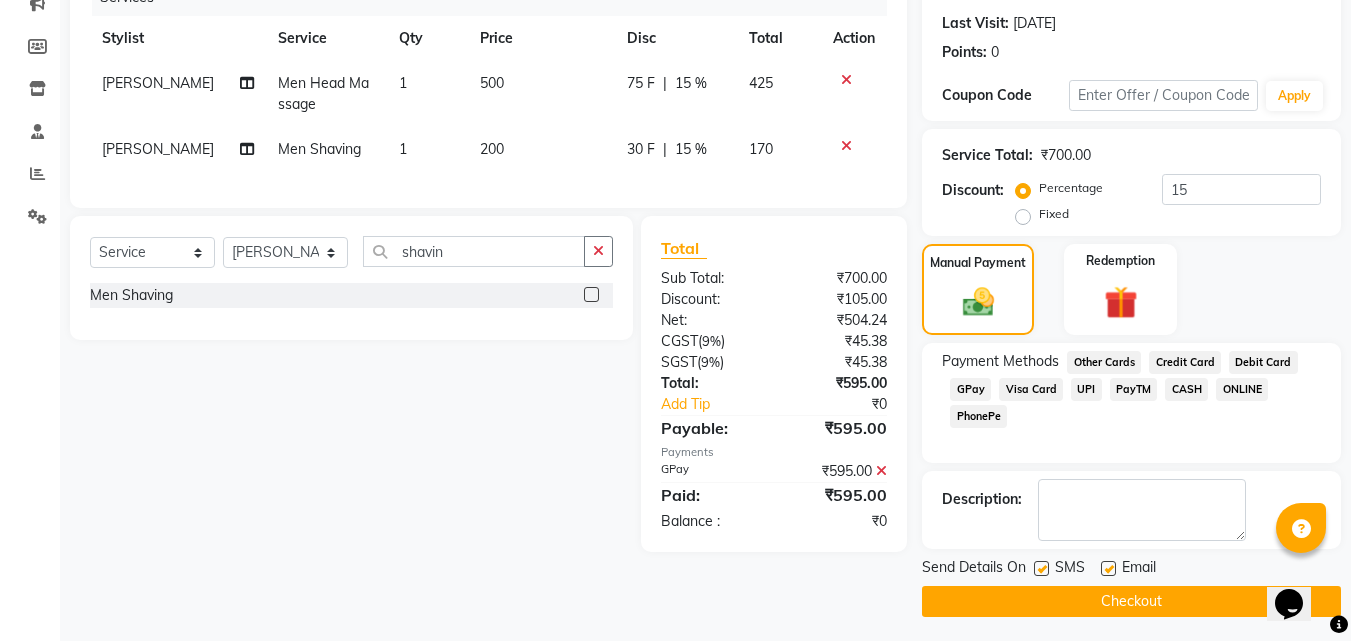 scroll, scrollTop: 275, scrollLeft: 0, axis: vertical 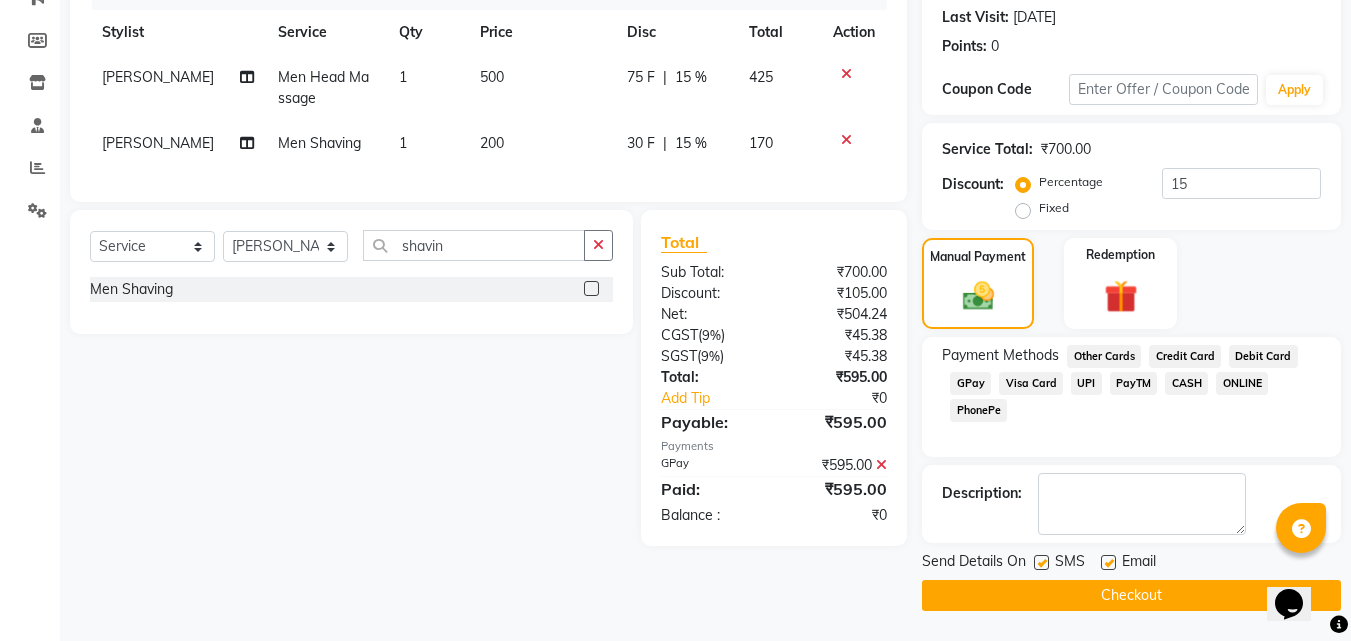 click 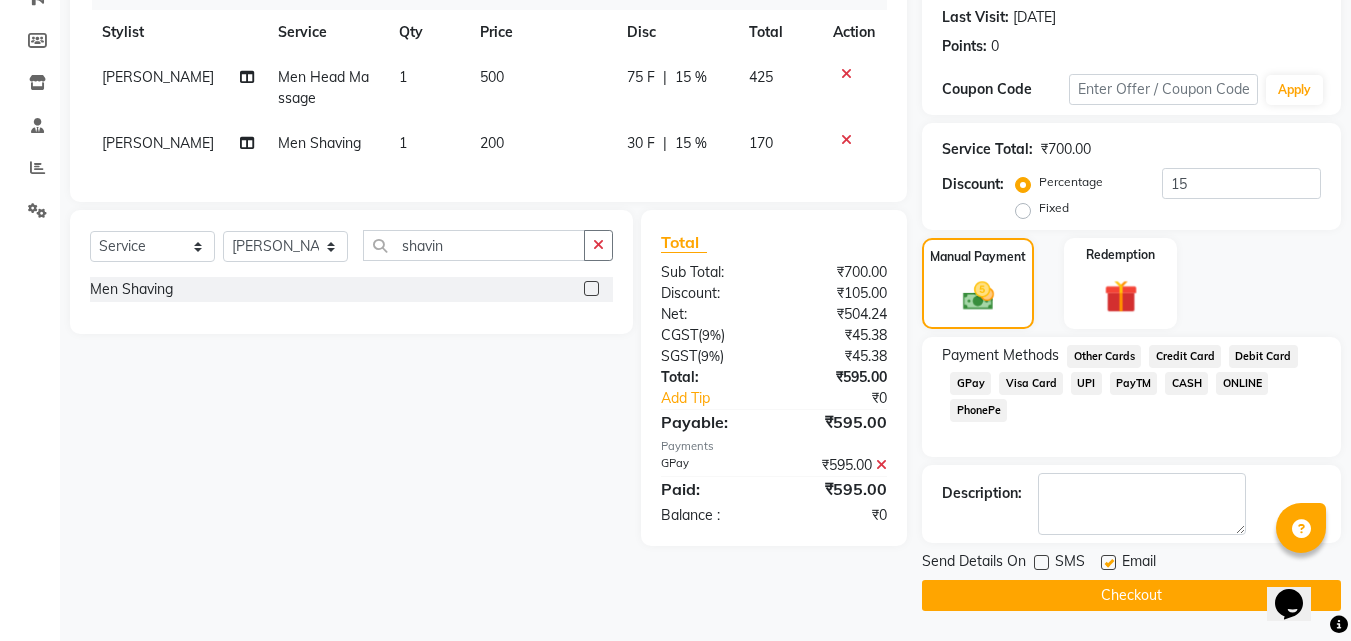 click on "Checkout" 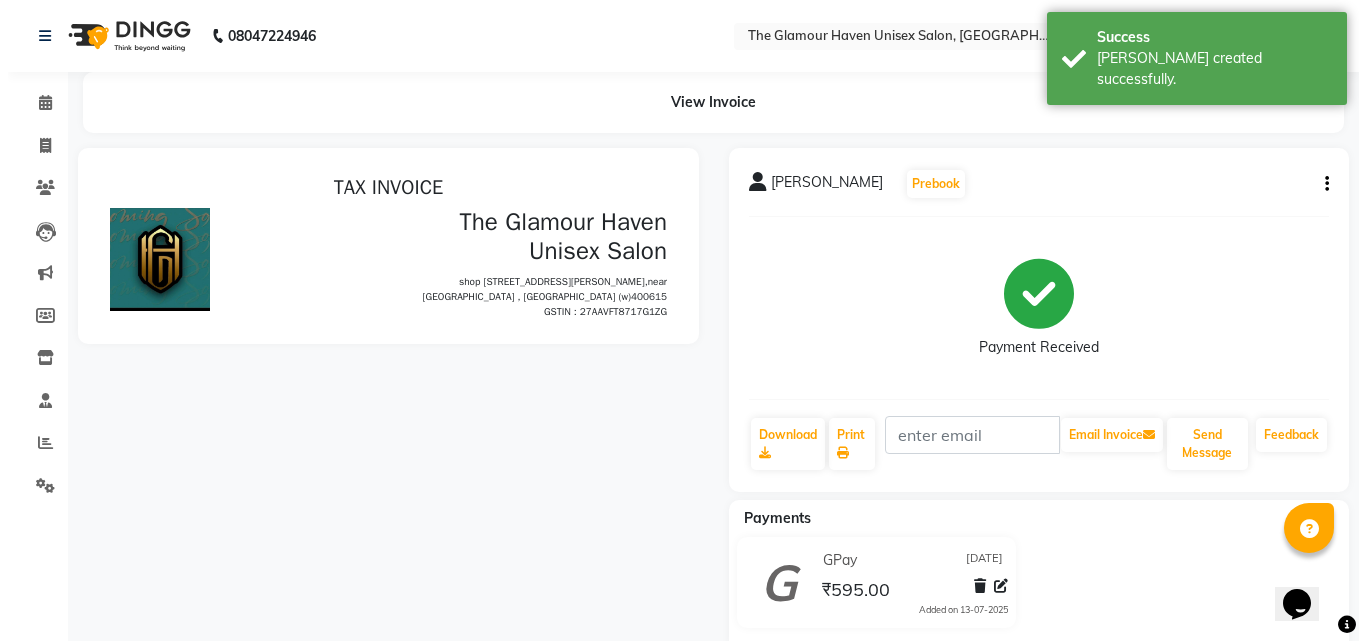 scroll, scrollTop: 0, scrollLeft: 0, axis: both 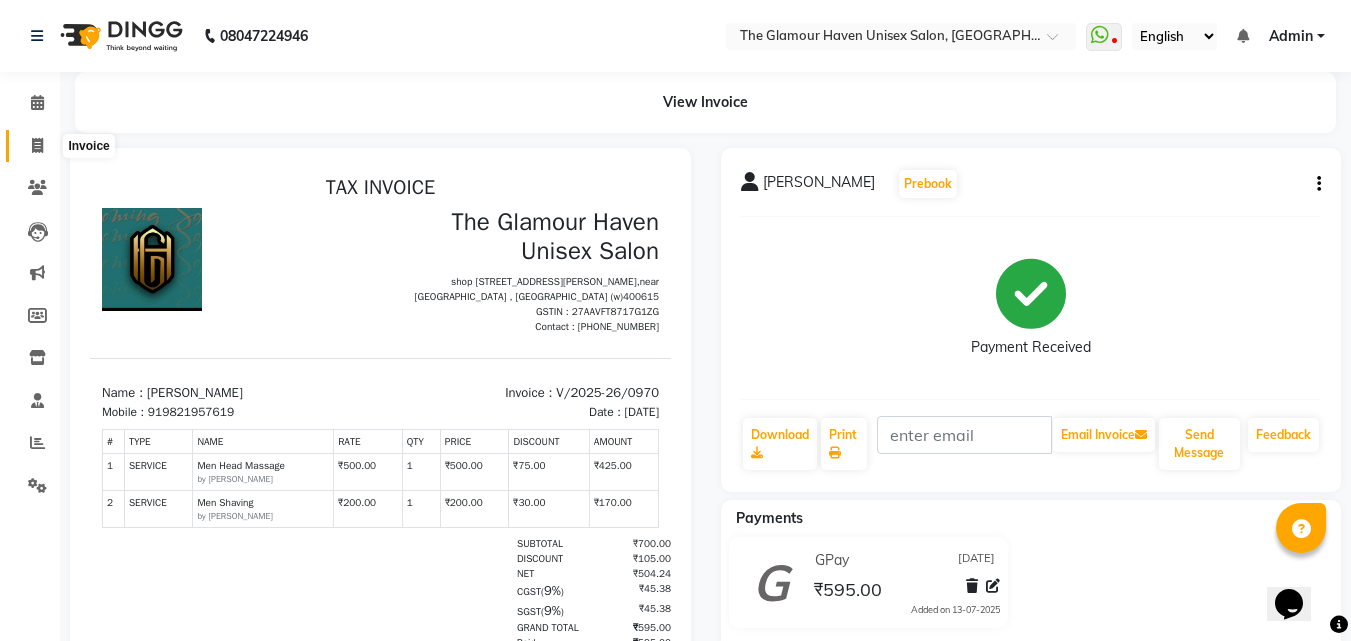 click 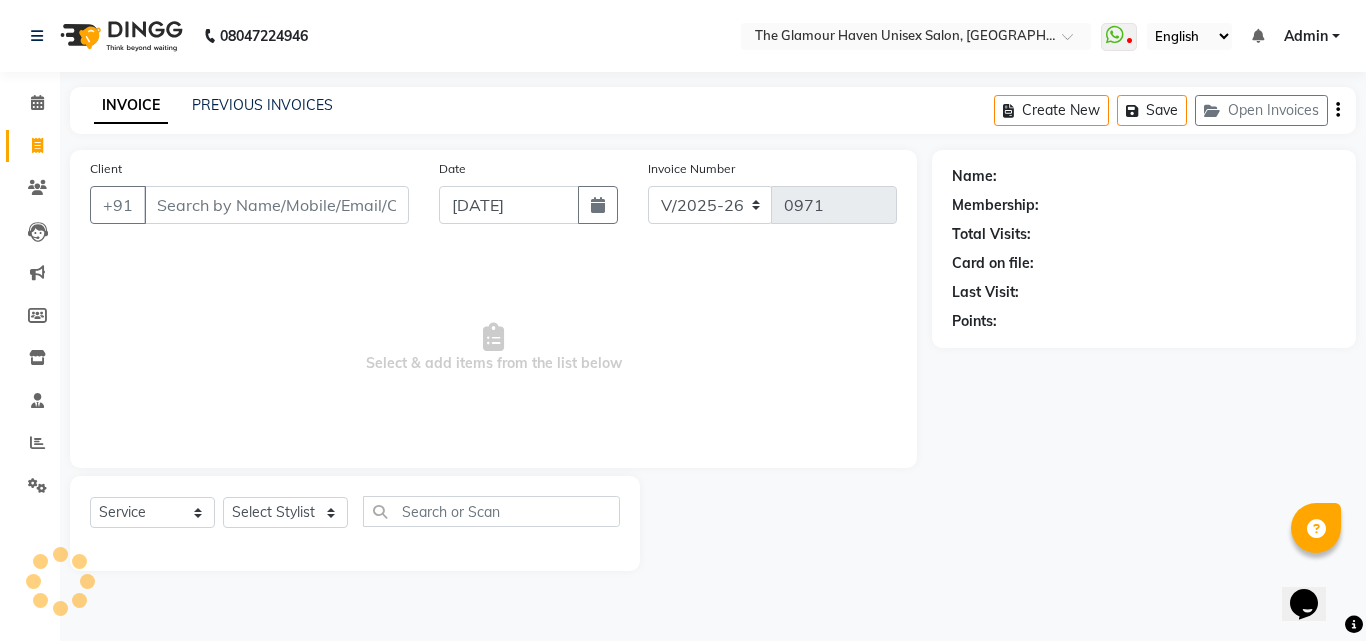 click on "Client" at bounding box center [276, 205] 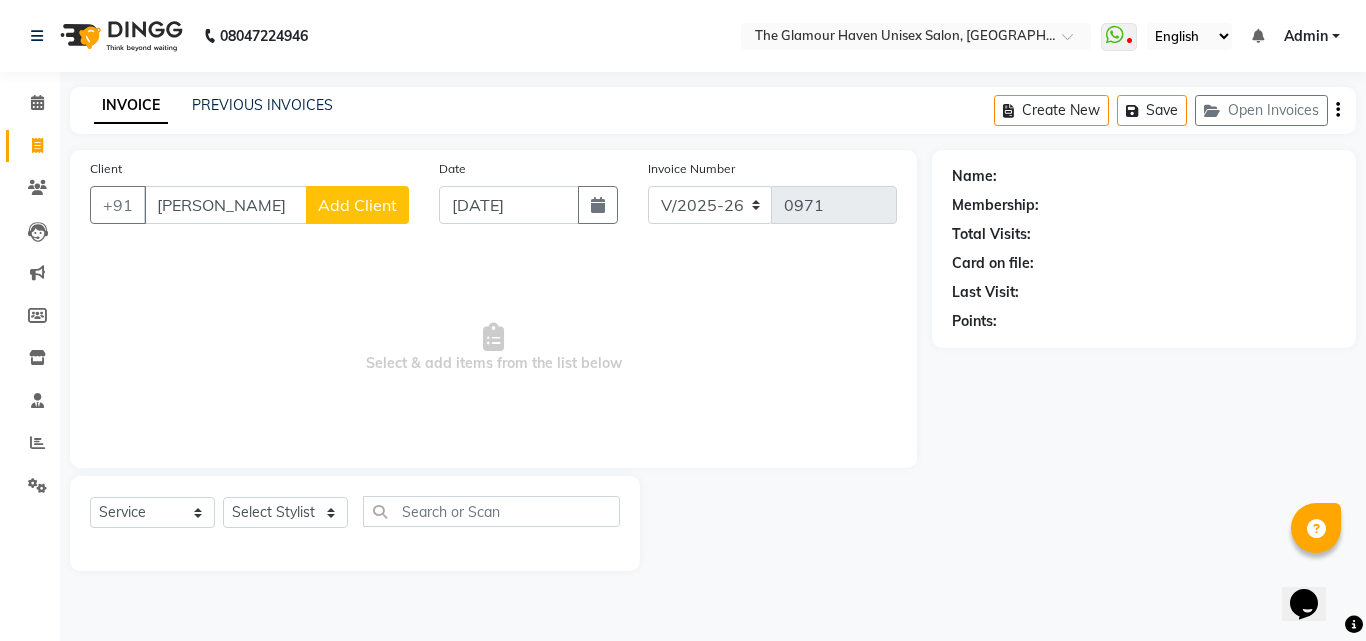 type on "[PERSON_NAME]" 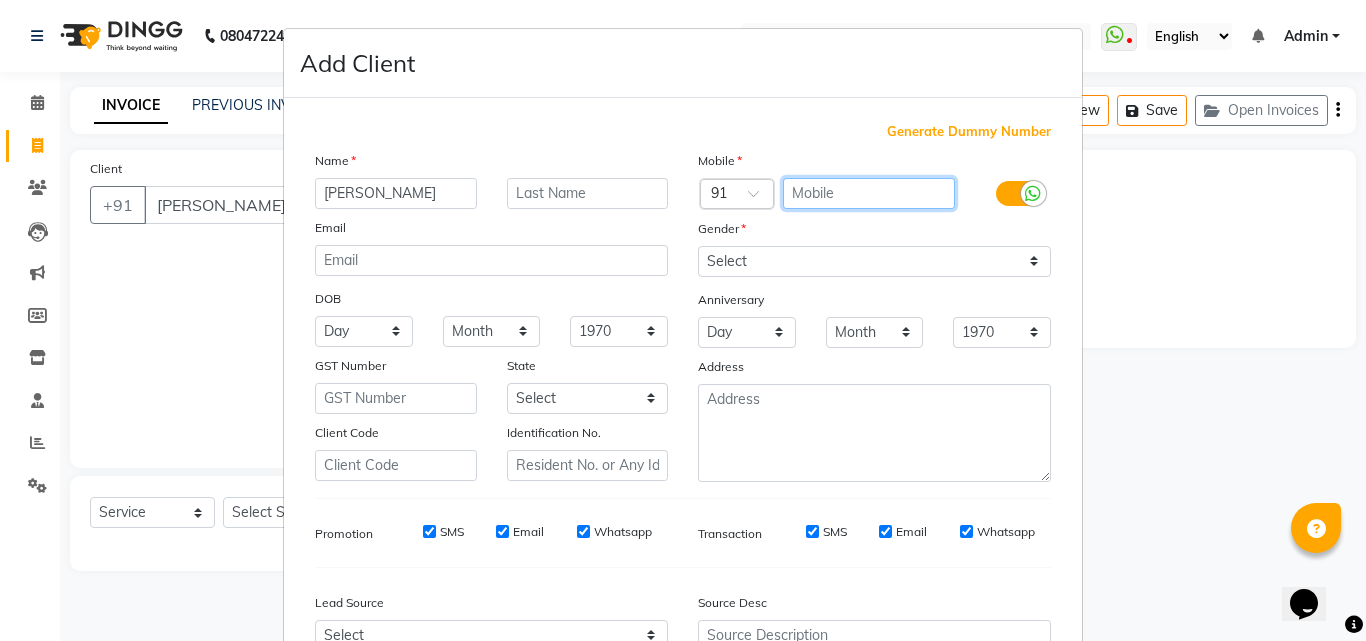 click at bounding box center [869, 193] 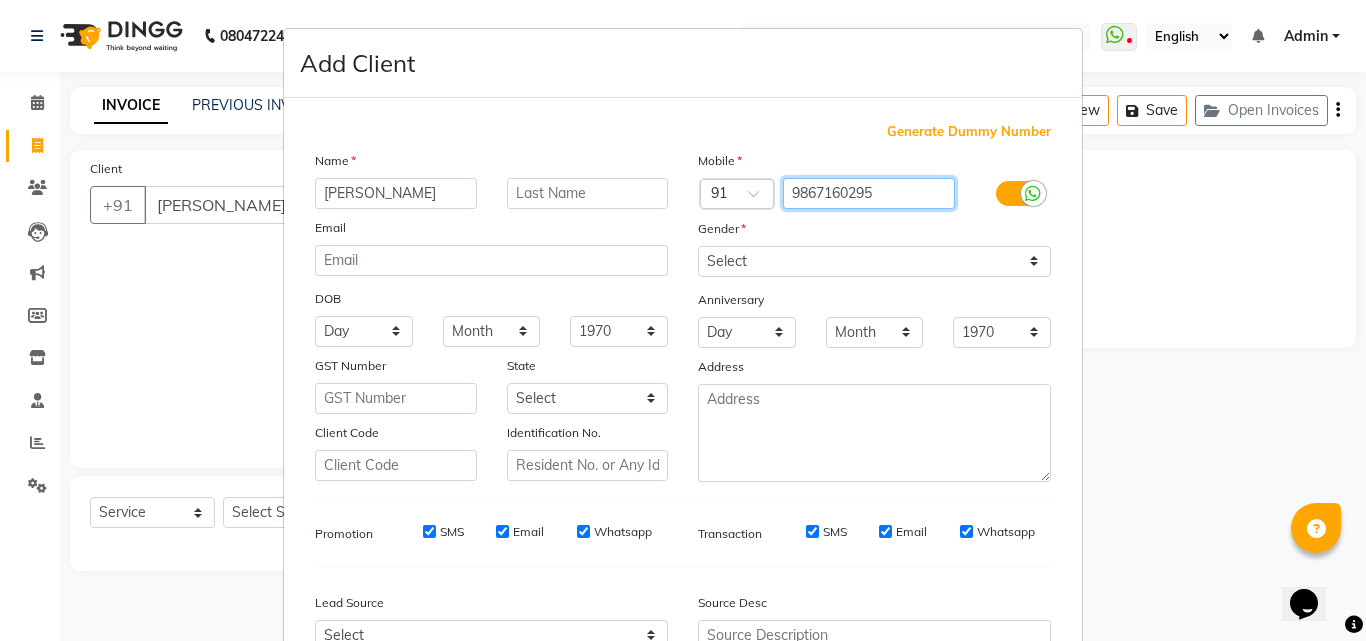 type on "9867160295" 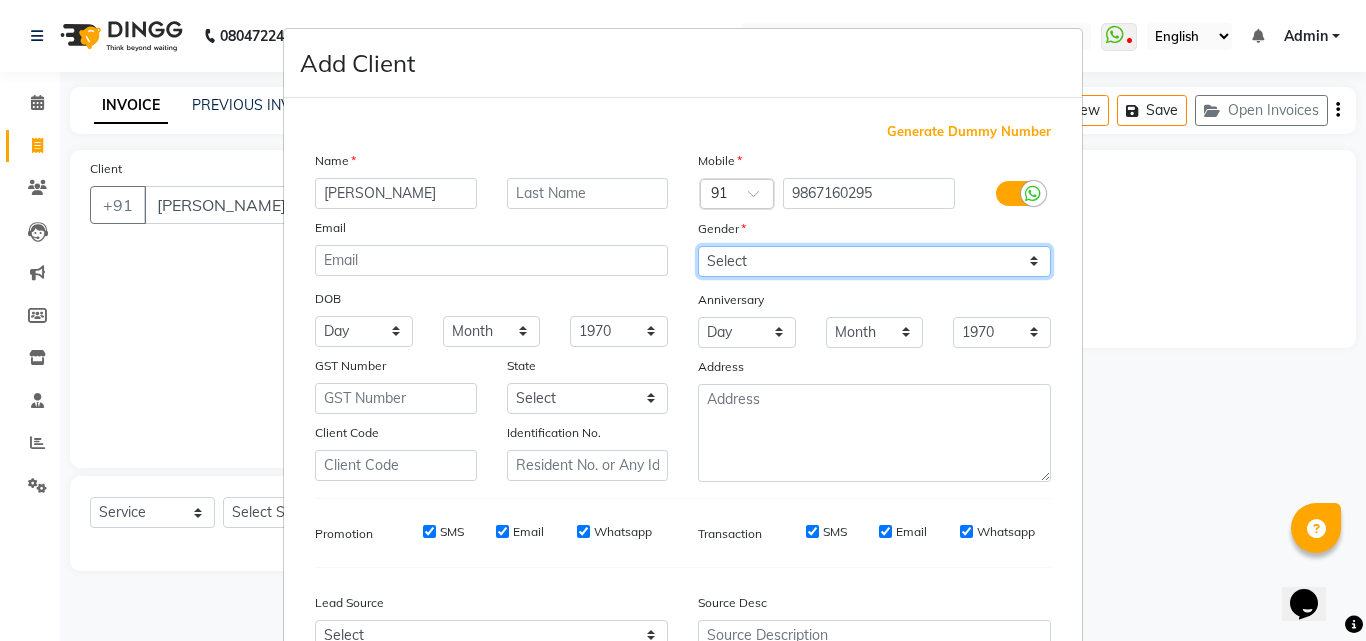 drag, startPoint x: 860, startPoint y: 263, endPoint x: 855, endPoint y: 275, distance: 13 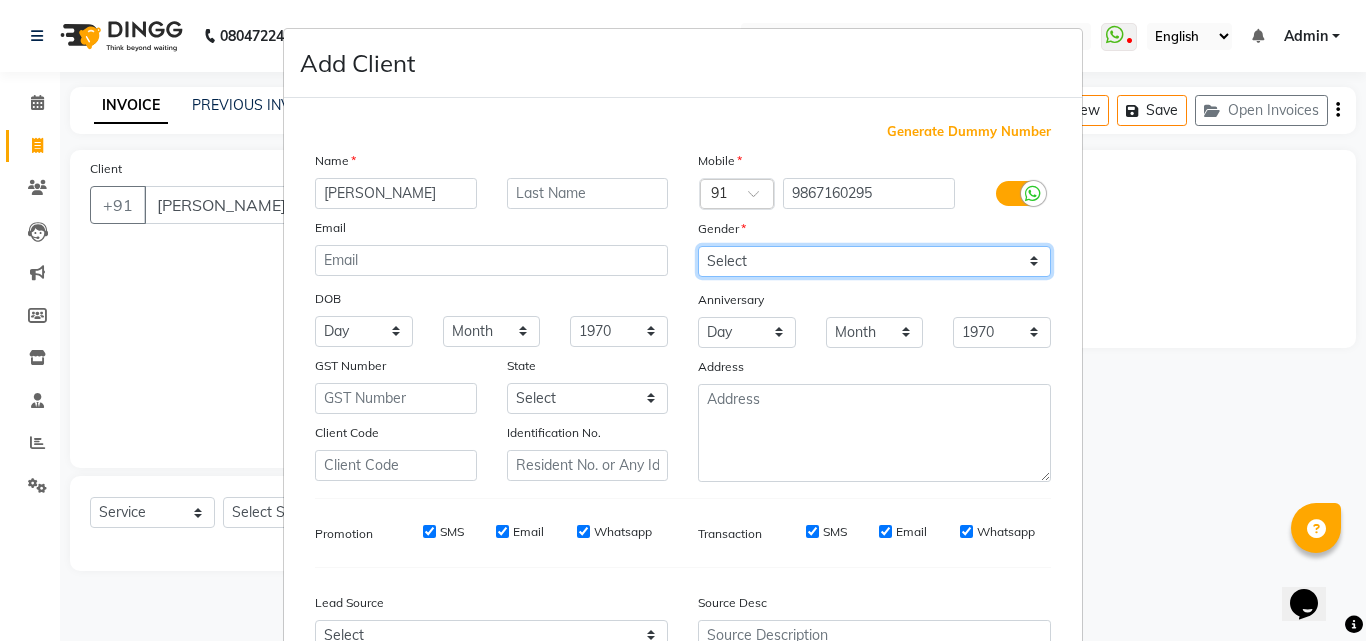 click on "Select [DEMOGRAPHIC_DATA] [DEMOGRAPHIC_DATA] Other Prefer Not To Say" at bounding box center [874, 261] 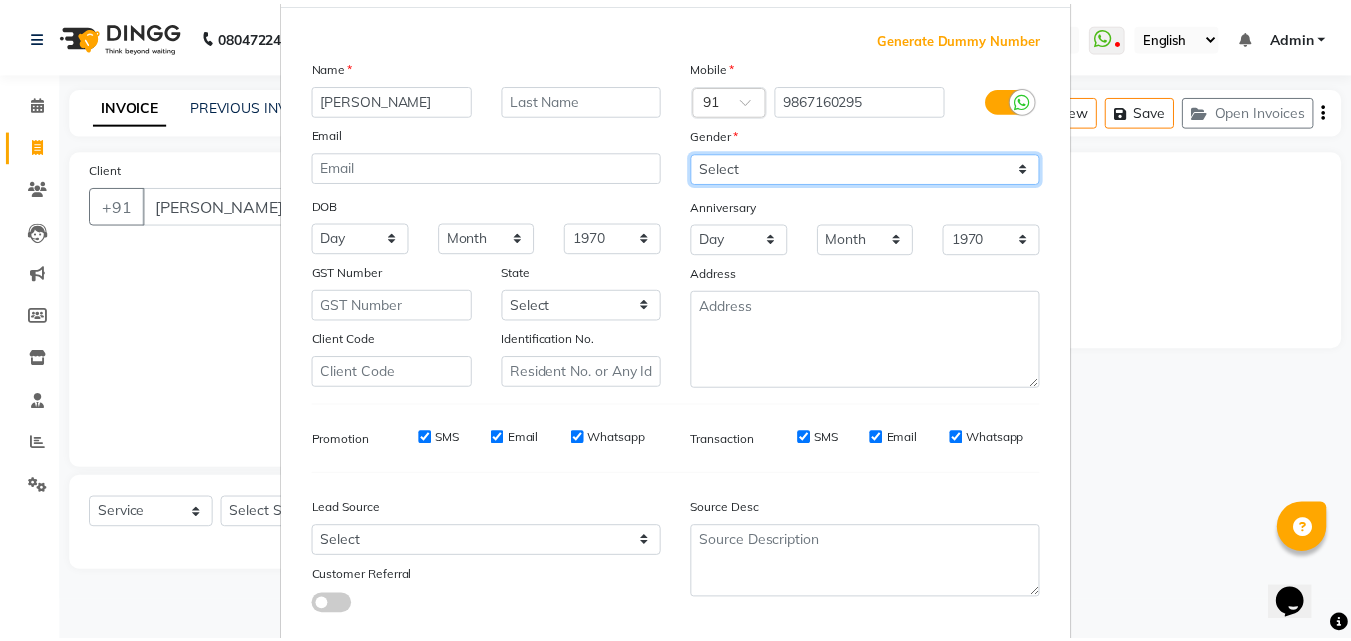 scroll, scrollTop: 208, scrollLeft: 0, axis: vertical 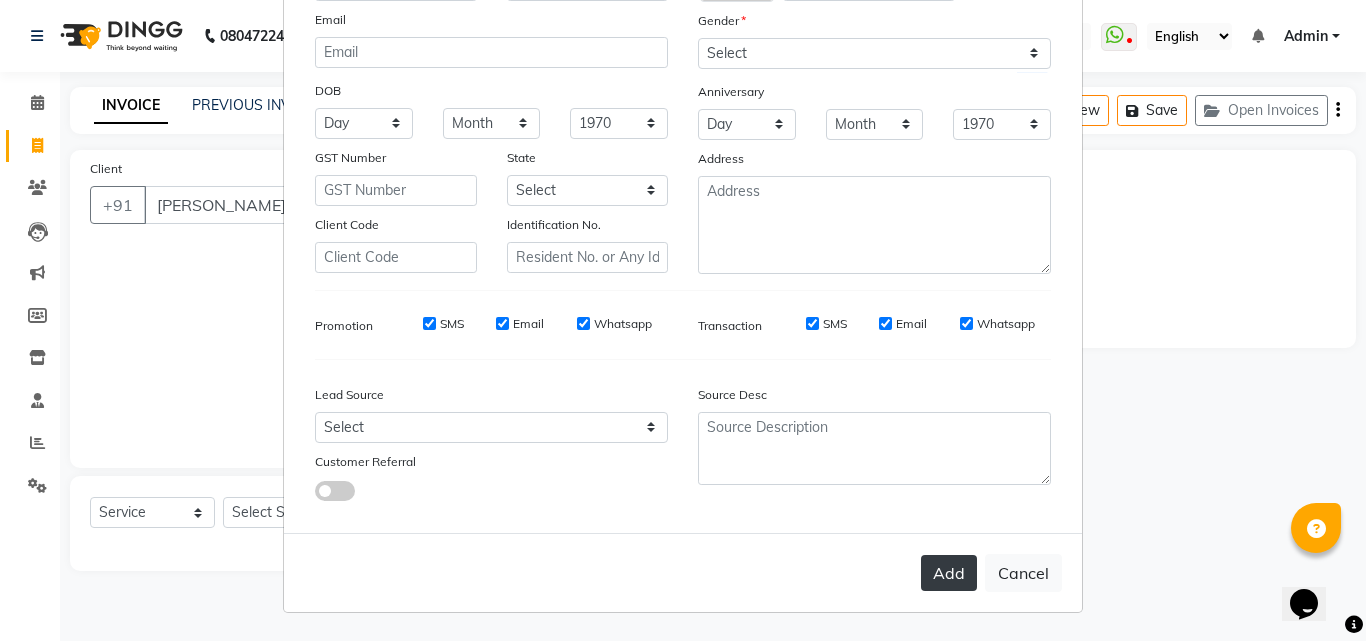 click on "Add" at bounding box center (949, 573) 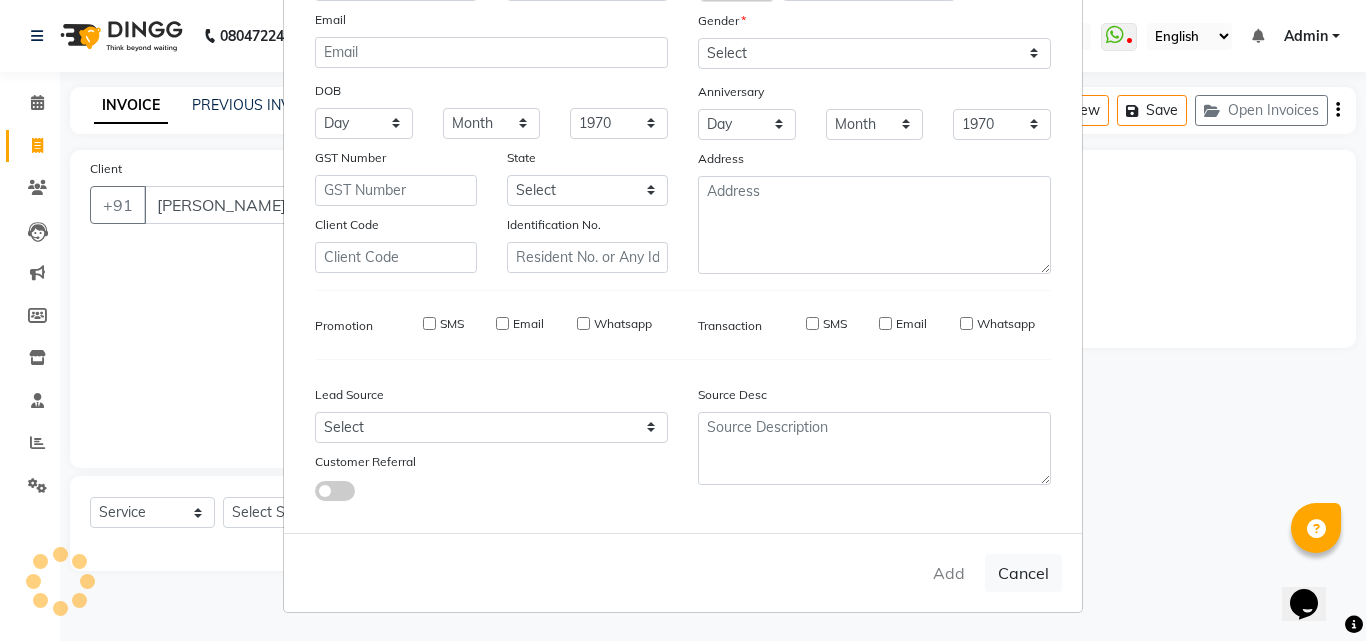 type on "9867160295" 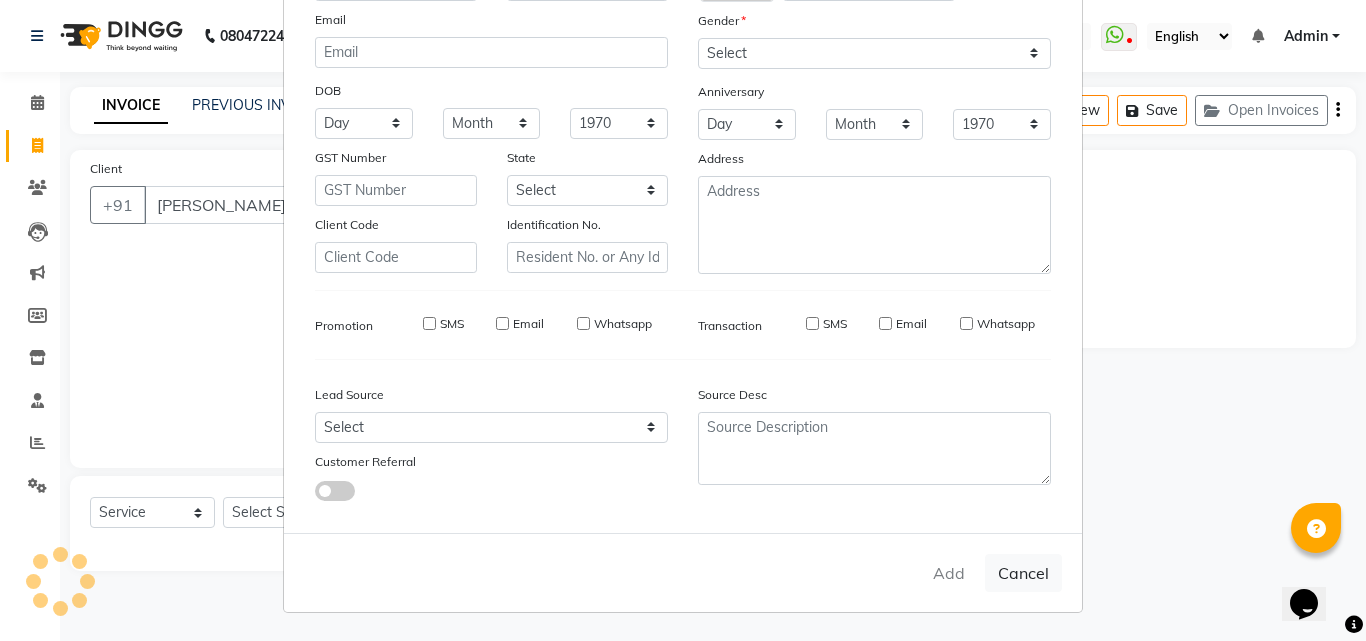 type 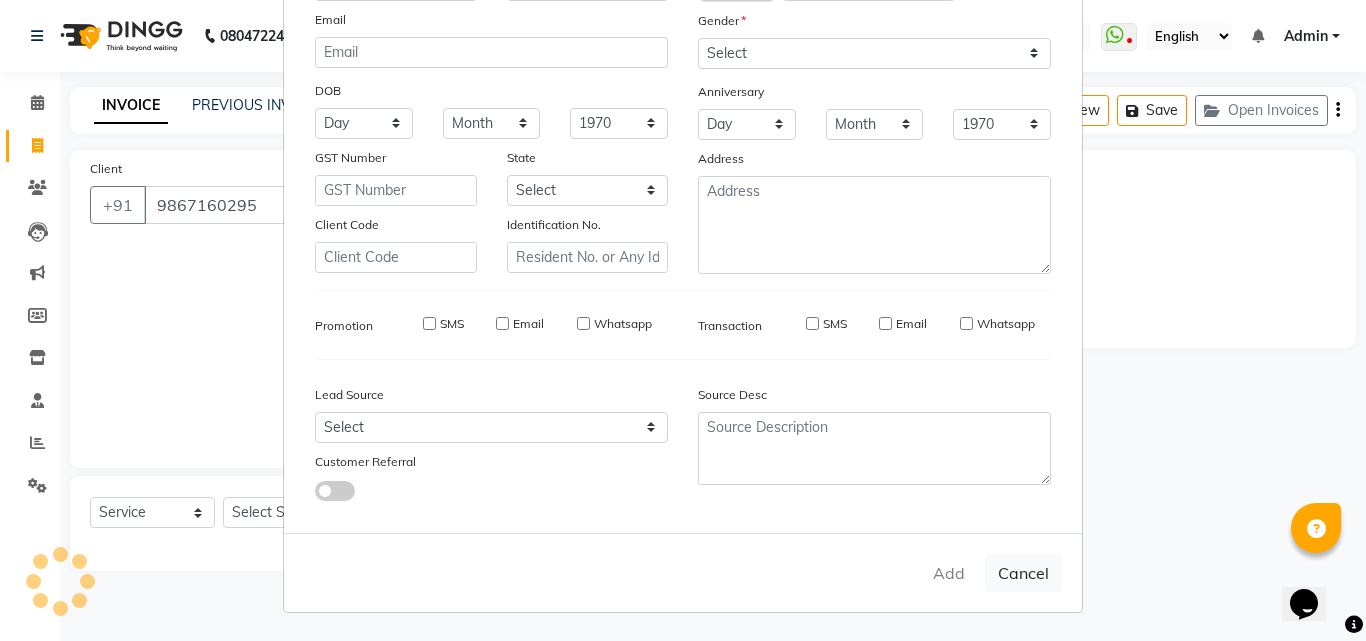 select 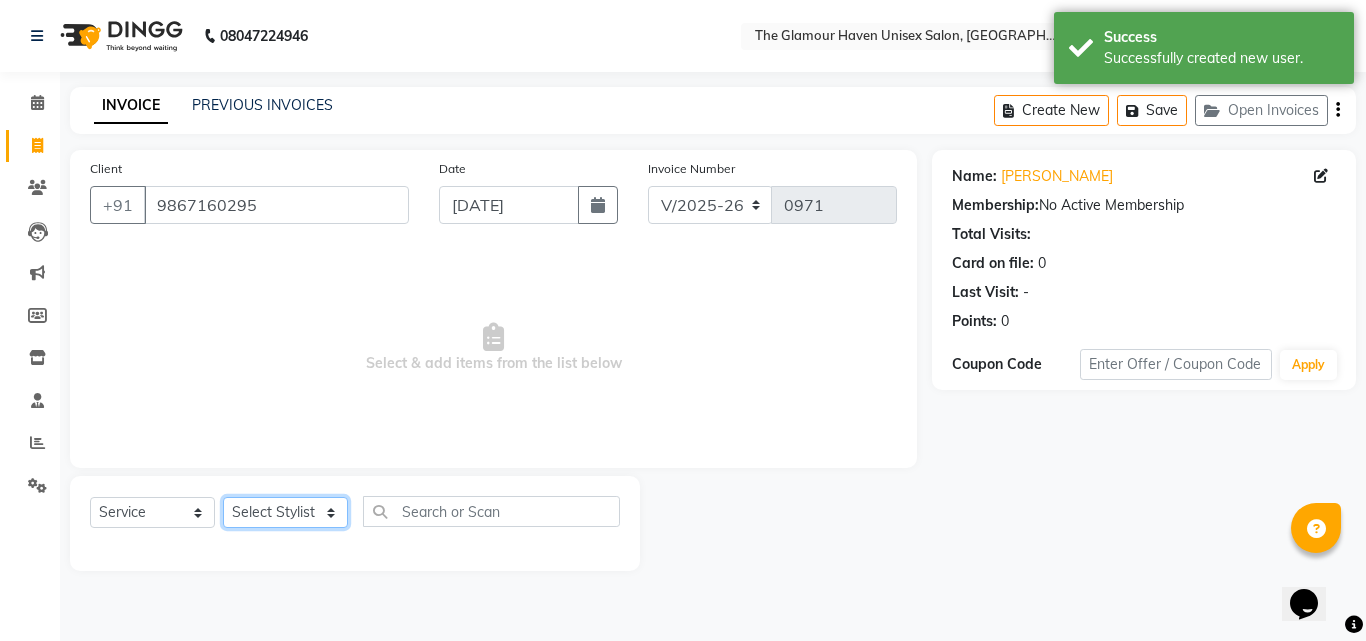 click on "Select Stylist Bharat sen [PERSON_NAME] [PERSON_NAME] [PERSON_NAME] [PERSON_NAME] RESHMA [PERSON_NAME] SWATI [PERSON_NAME] [PERSON_NAME]" 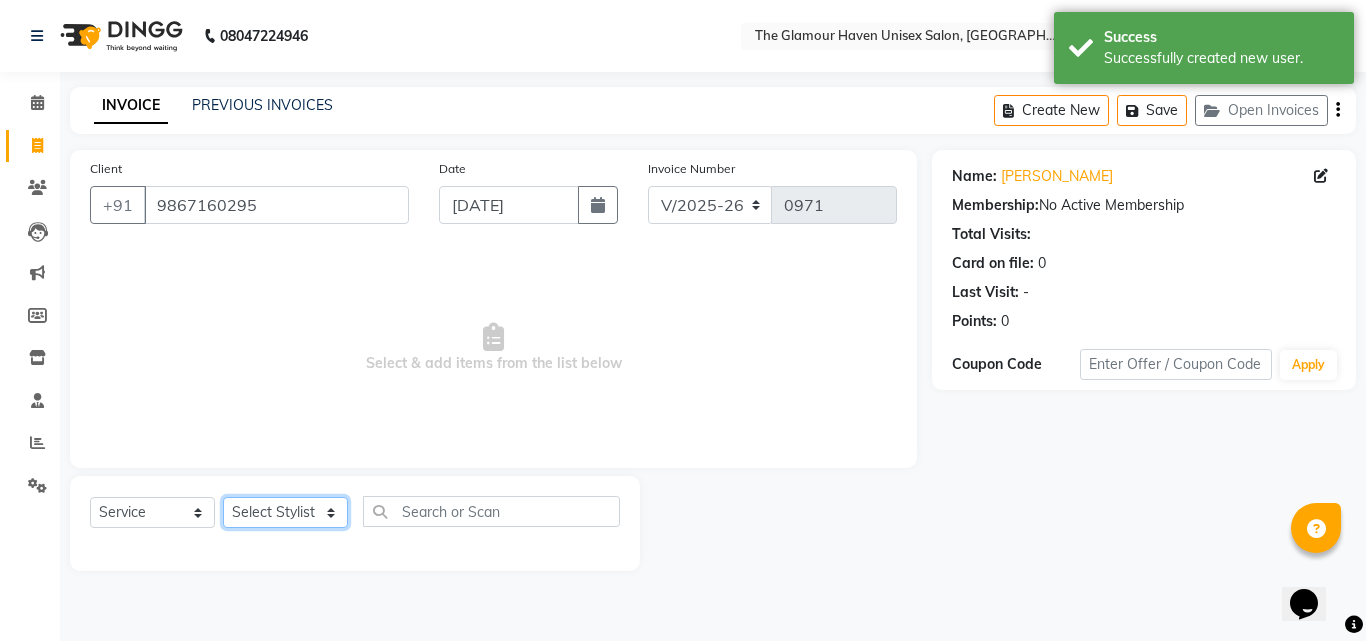 select on "63040" 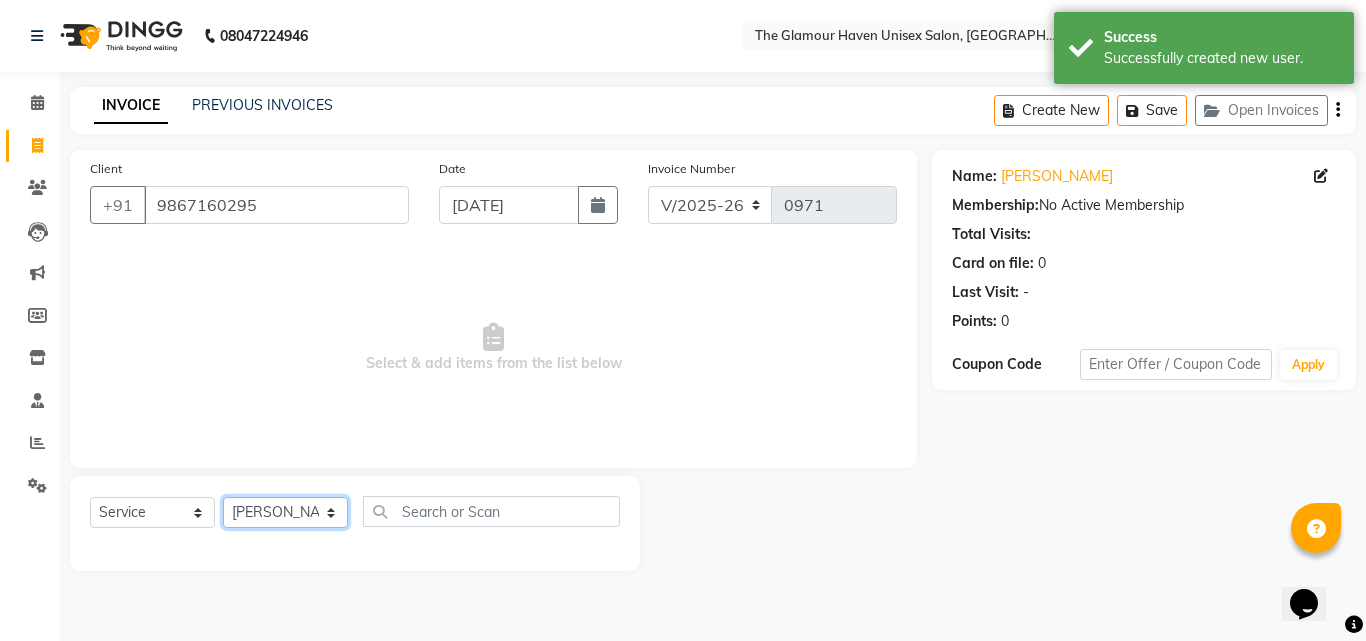 click on "Select Stylist Bharat sen [PERSON_NAME] [PERSON_NAME] [PERSON_NAME] [PERSON_NAME] RESHMA [PERSON_NAME] SWATI [PERSON_NAME] [PERSON_NAME]" 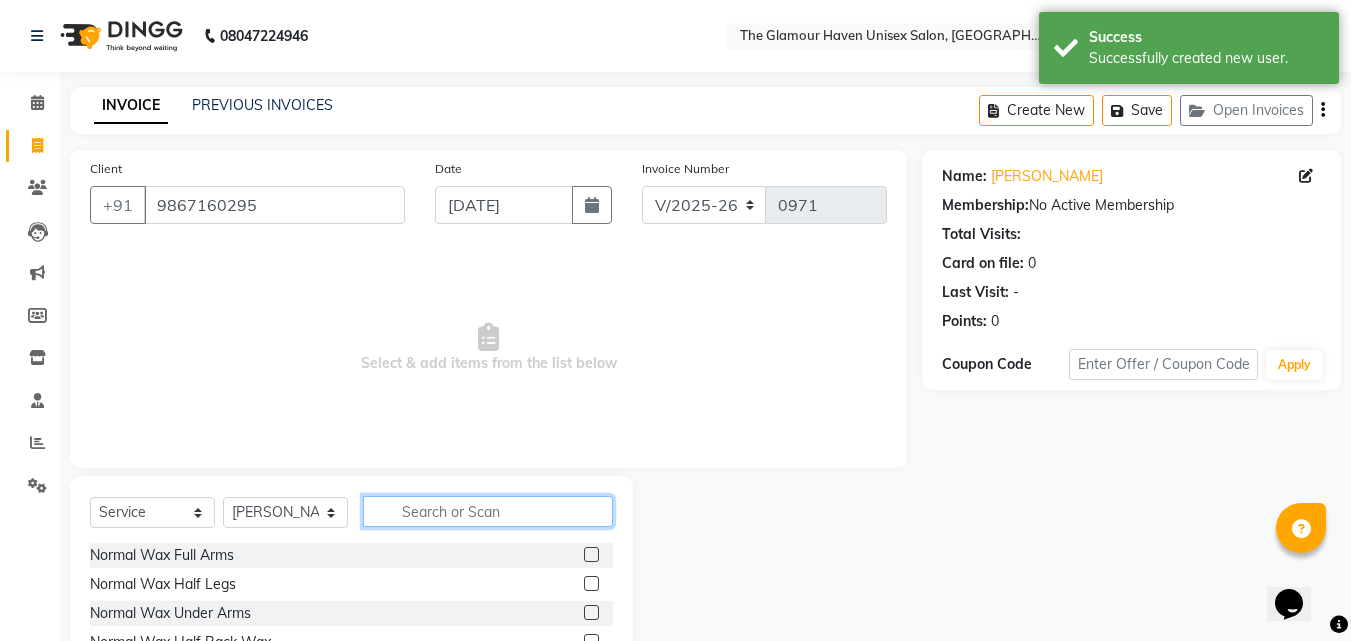 click 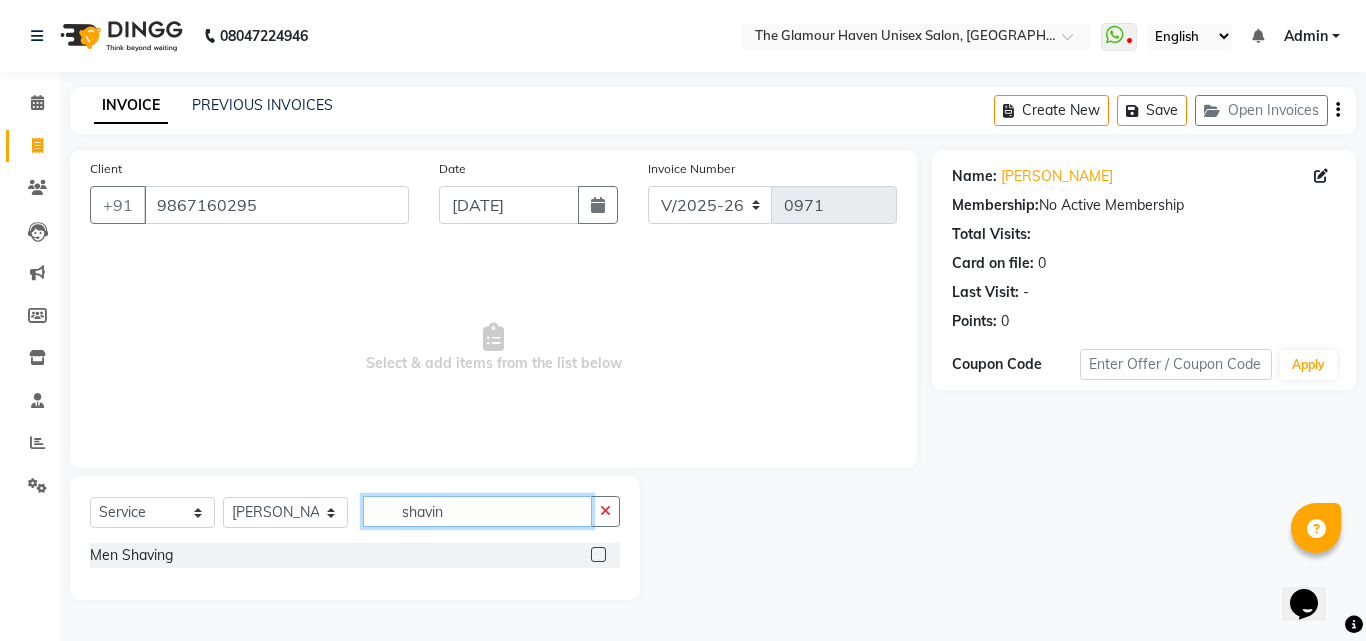 type on "shavin" 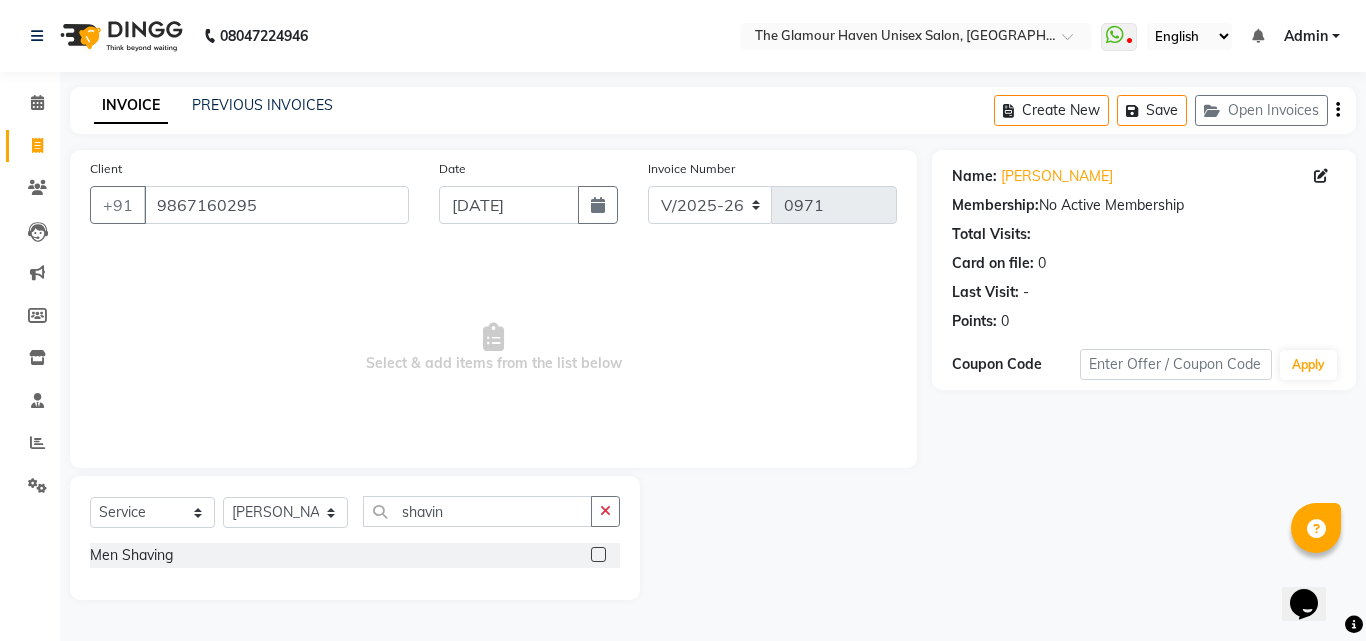 click 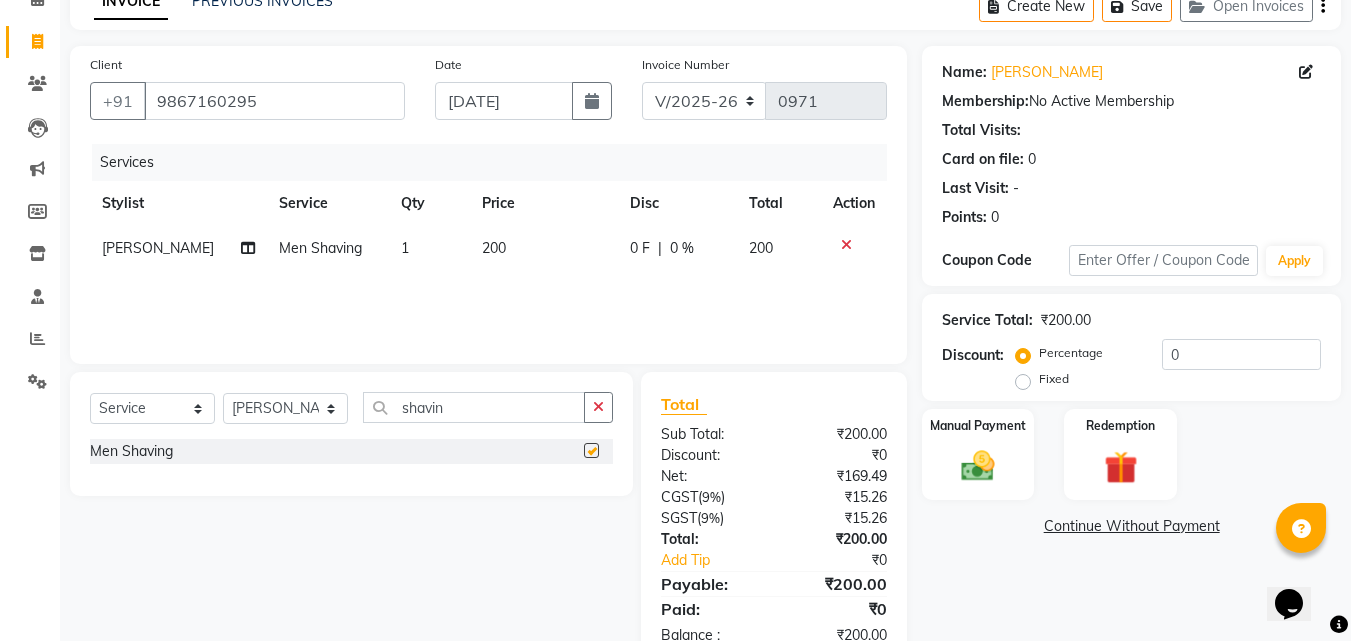checkbox on "false" 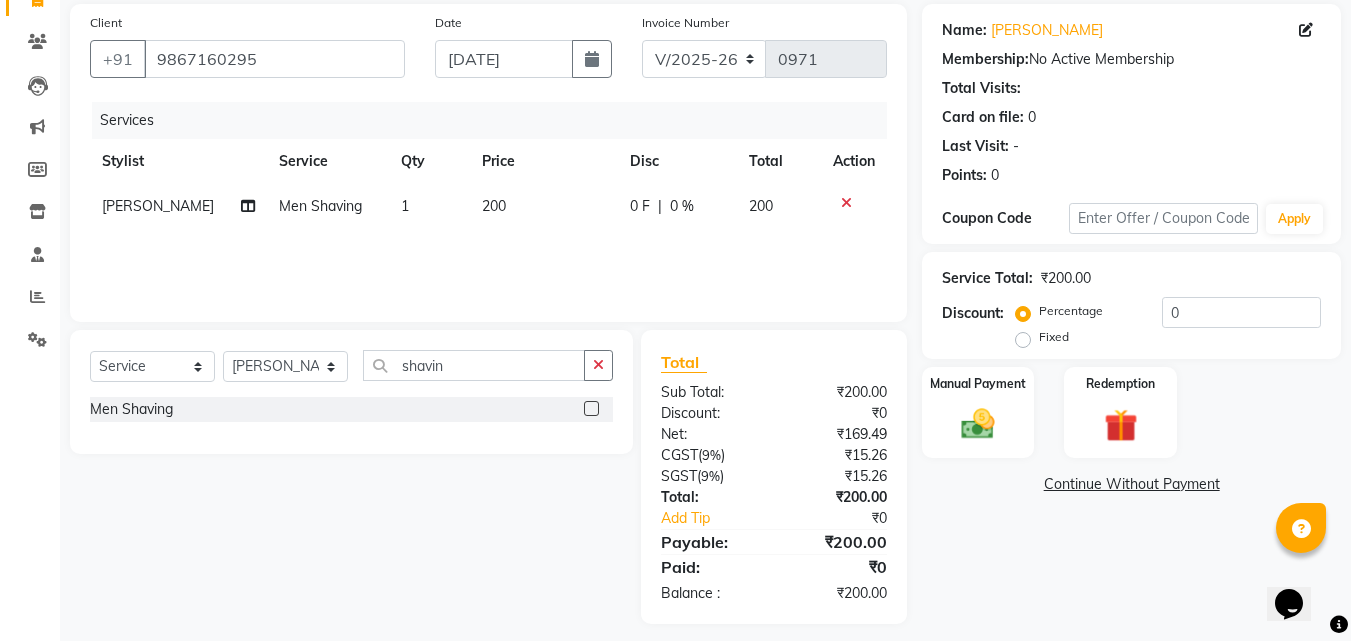 scroll, scrollTop: 159, scrollLeft: 0, axis: vertical 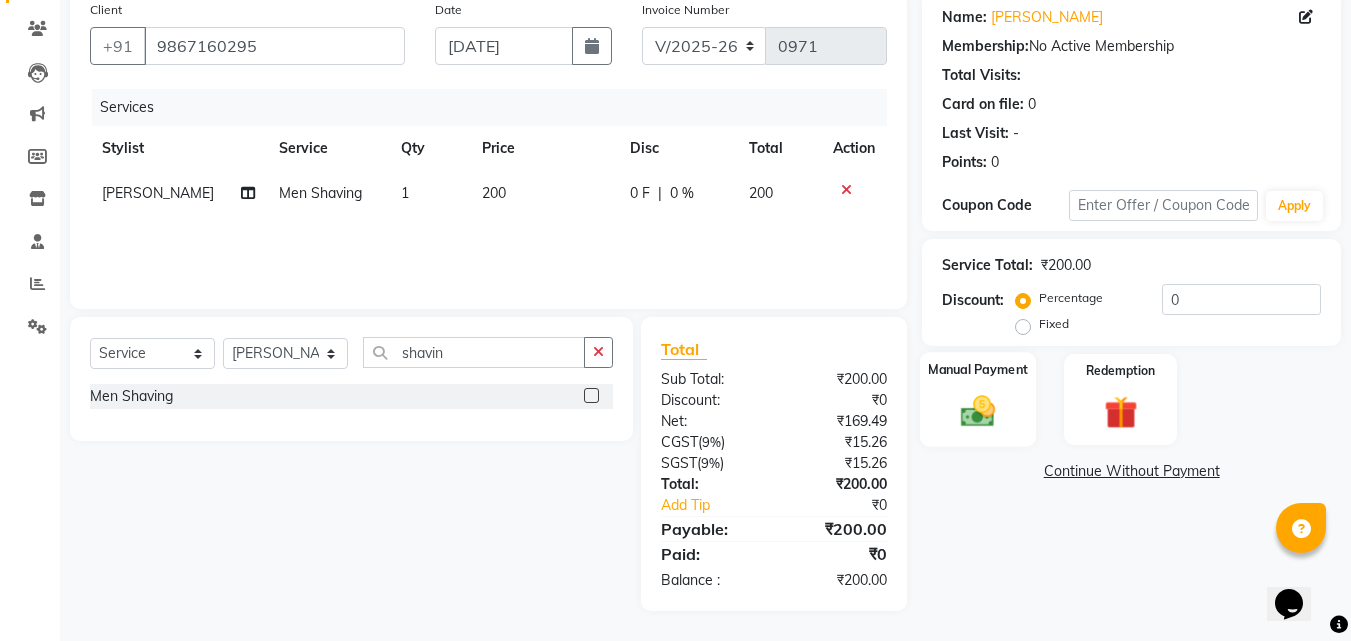 click 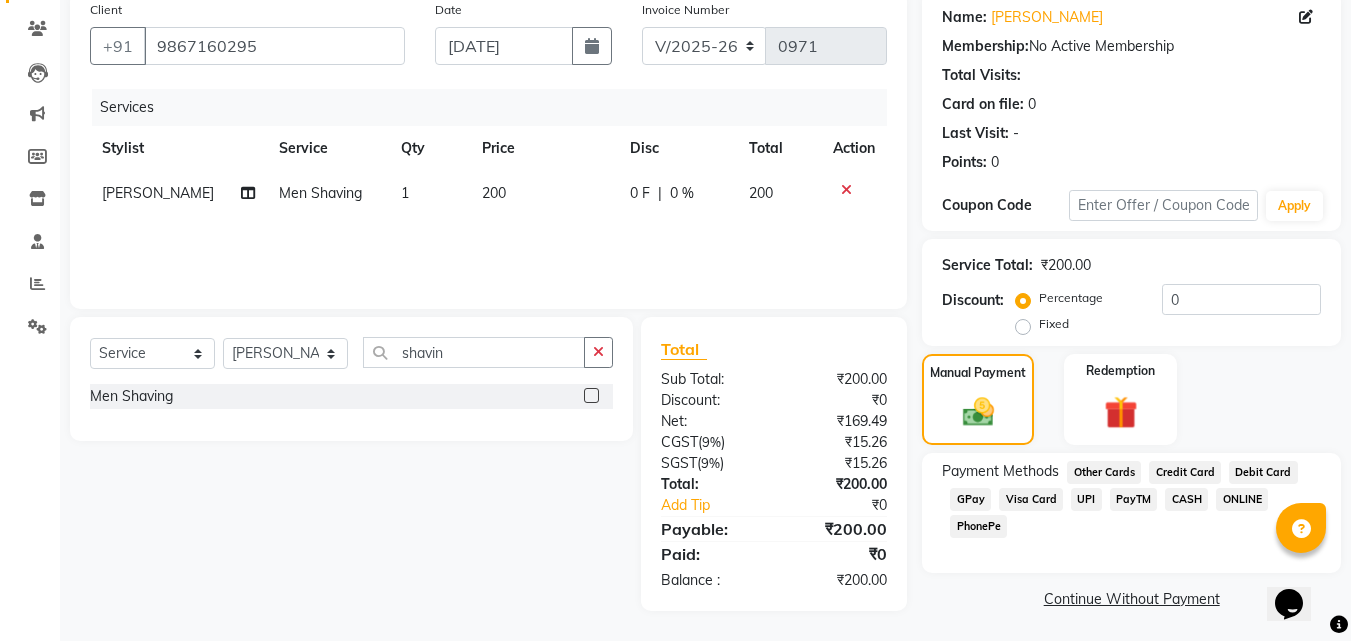 scroll, scrollTop: 162, scrollLeft: 0, axis: vertical 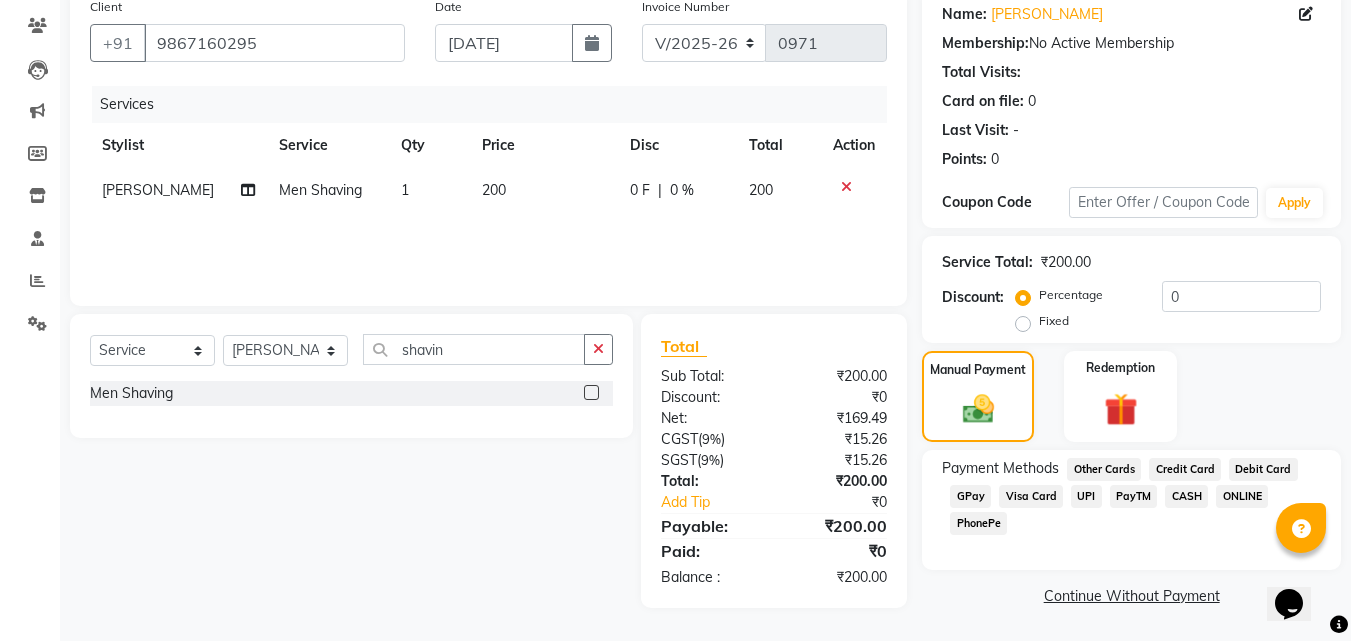 click on "GPay" 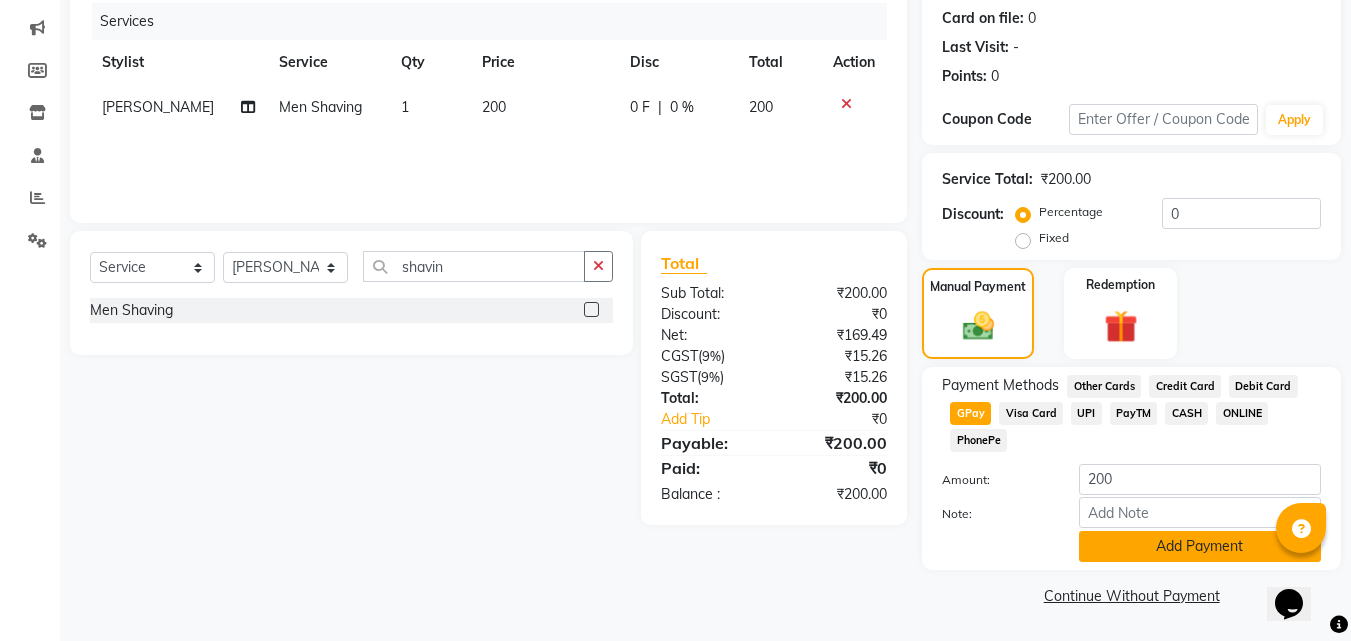 click on "Add Payment" 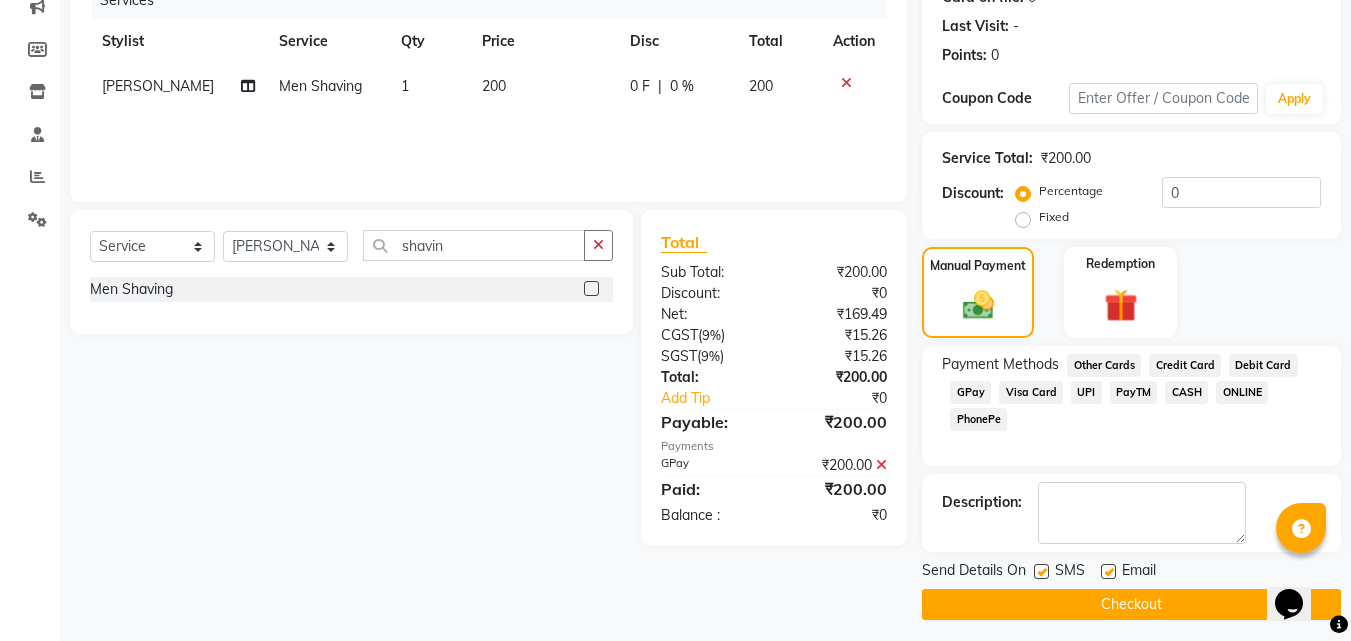 scroll, scrollTop: 275, scrollLeft: 0, axis: vertical 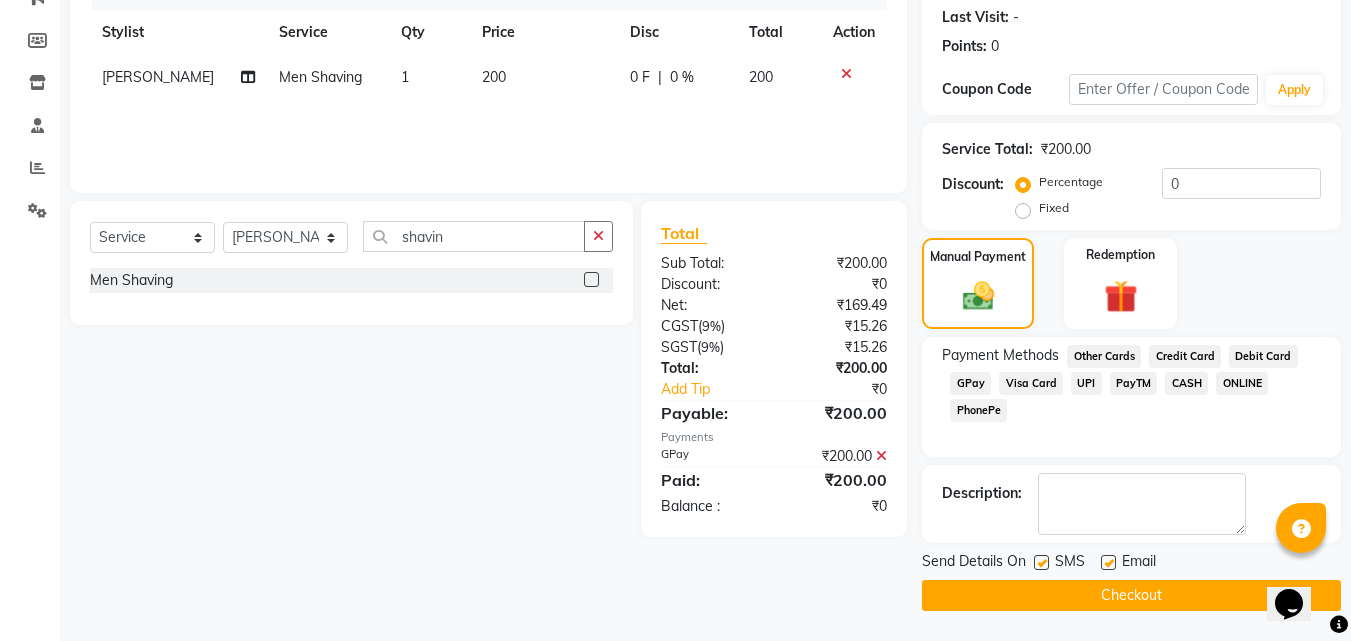 click 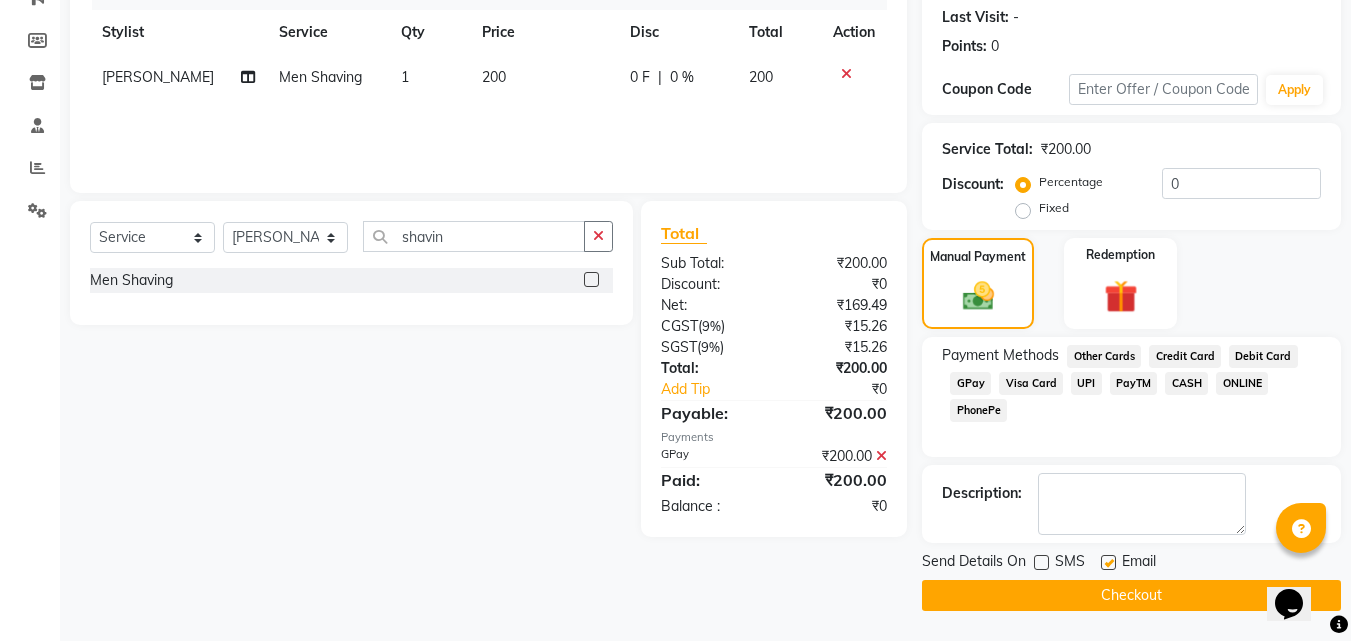 click on "Checkout" 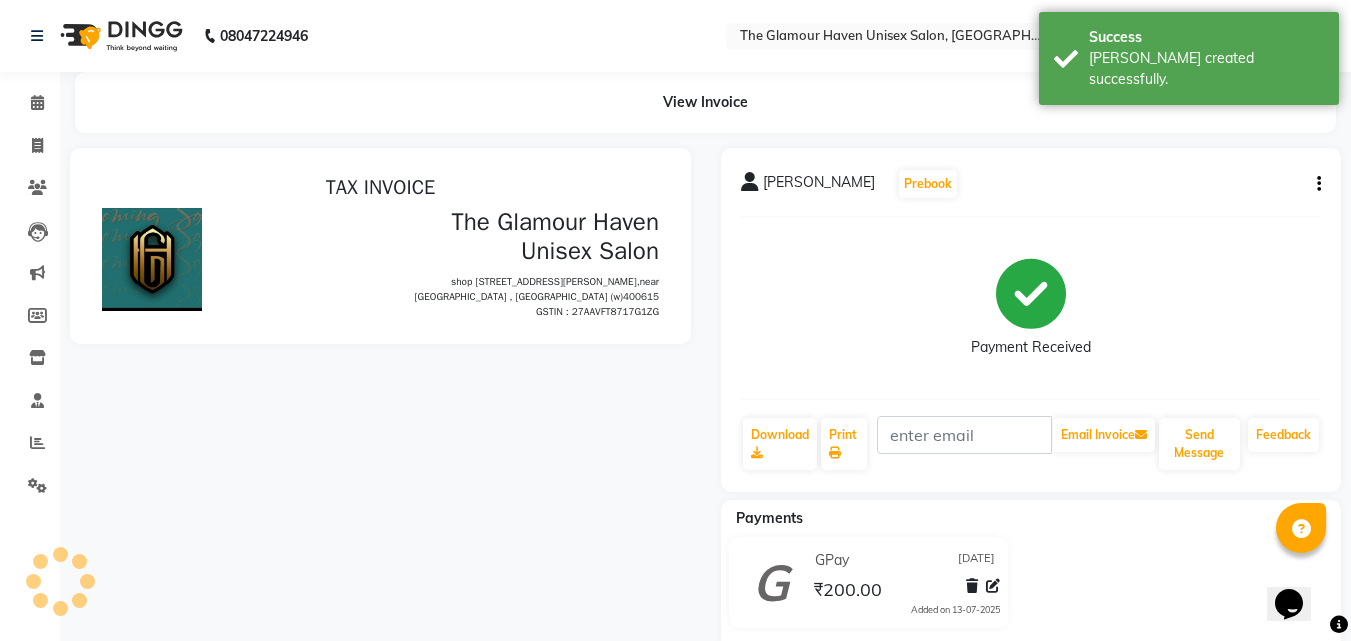 scroll, scrollTop: 0, scrollLeft: 0, axis: both 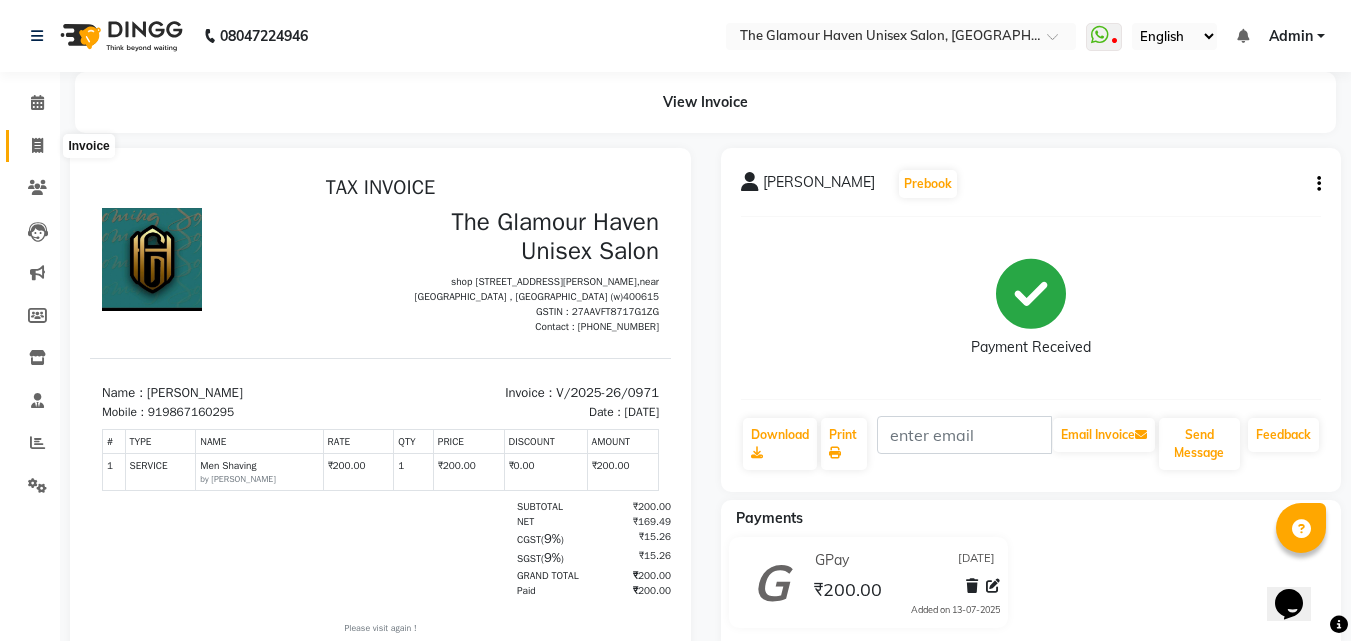 click 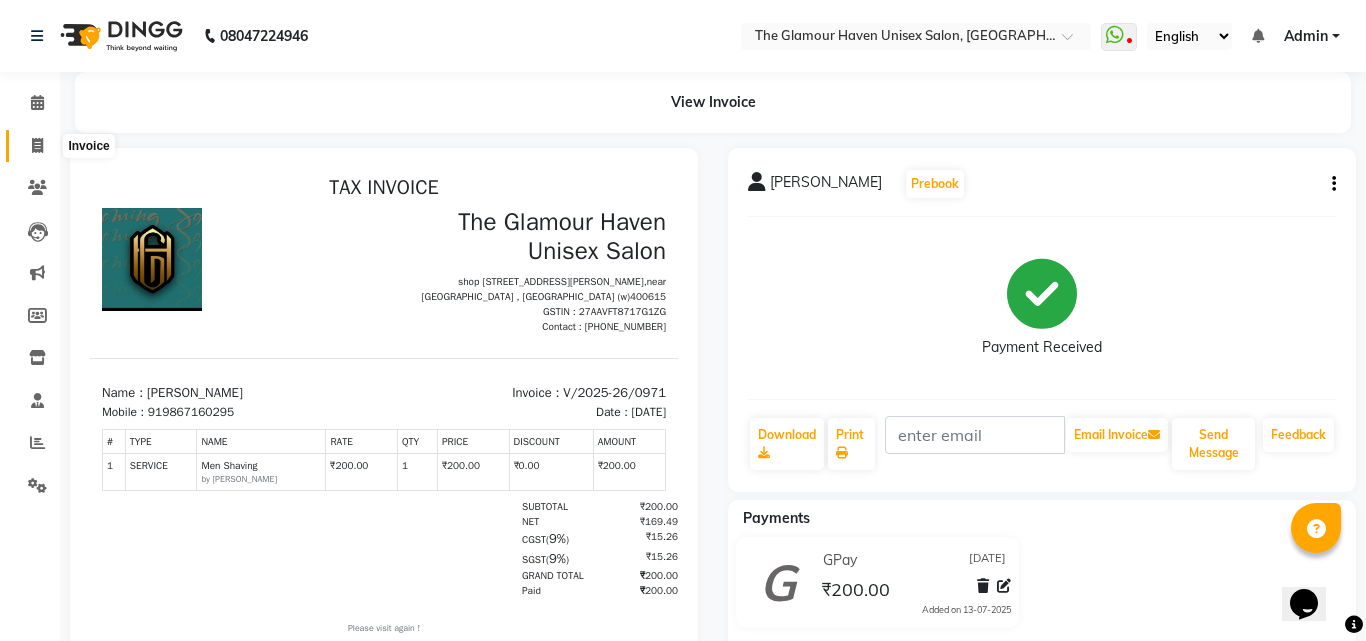 select on "7124" 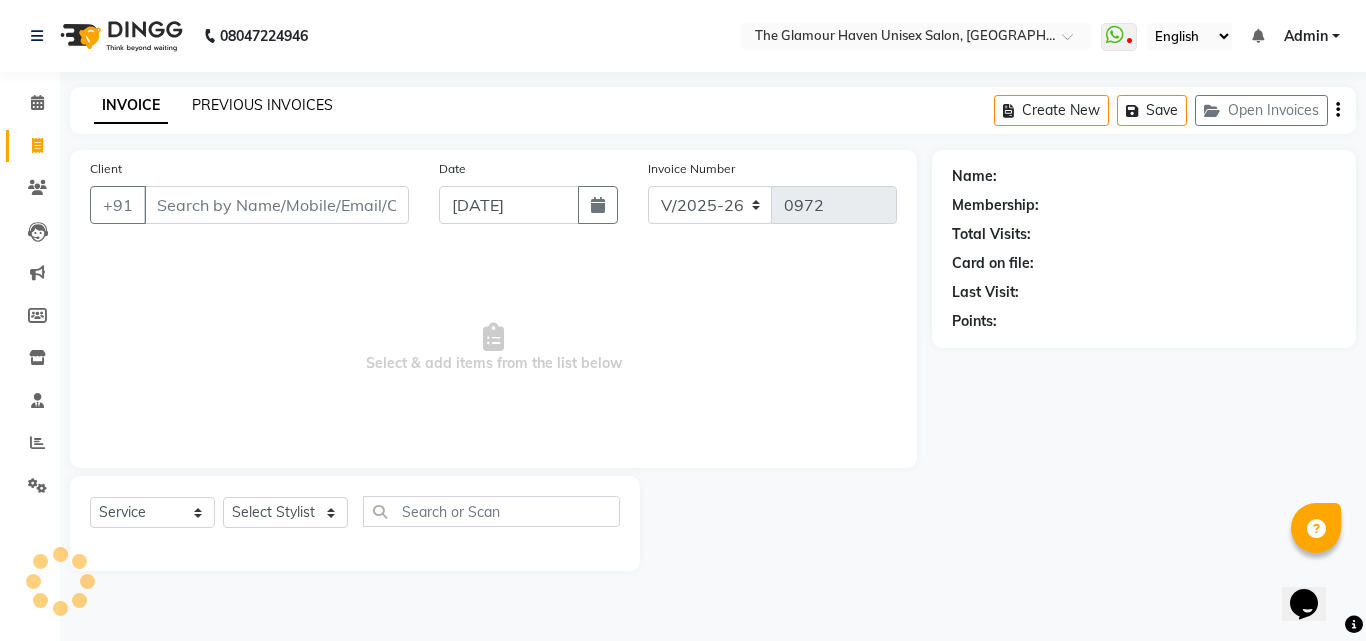 click on "PREVIOUS INVOICES" 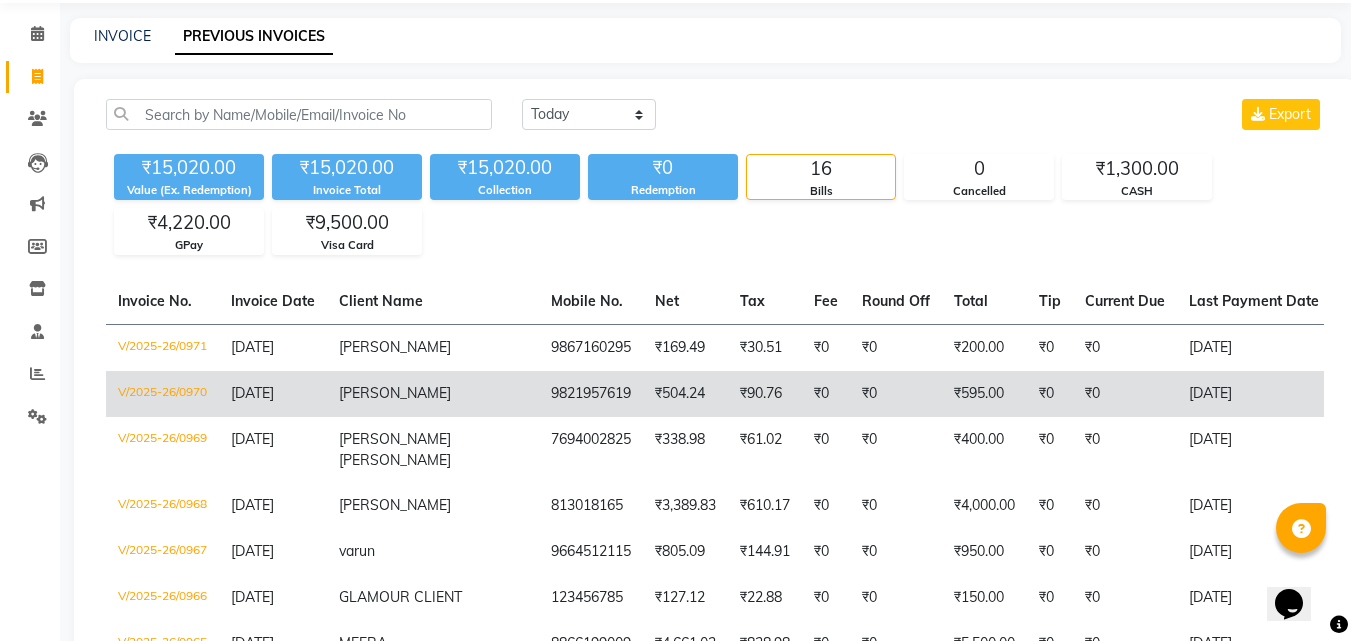scroll, scrollTop: 100, scrollLeft: 0, axis: vertical 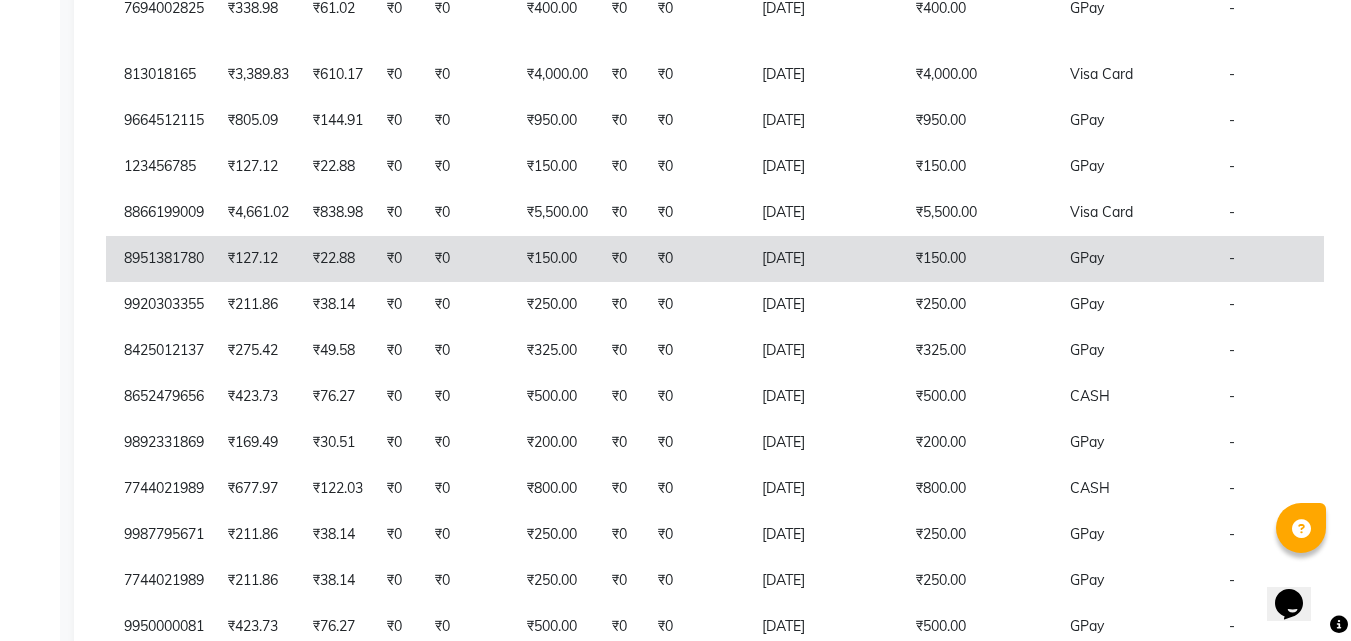 click on "[DATE]" 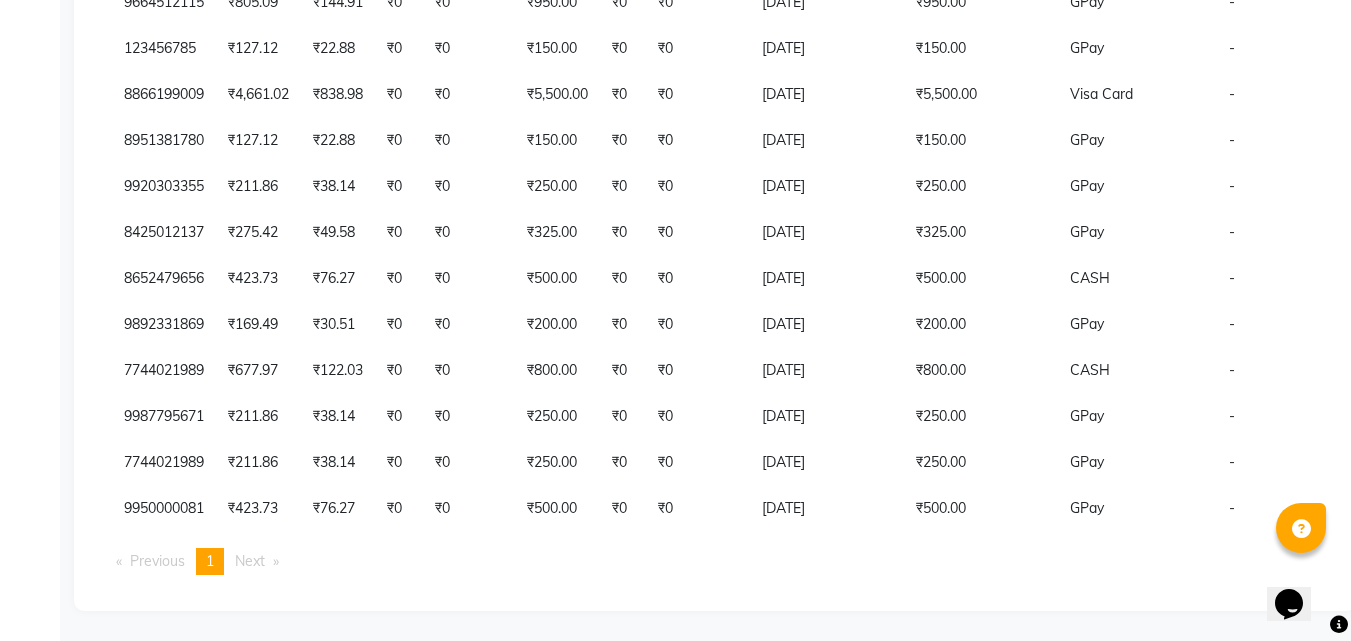 scroll, scrollTop: 693, scrollLeft: 0, axis: vertical 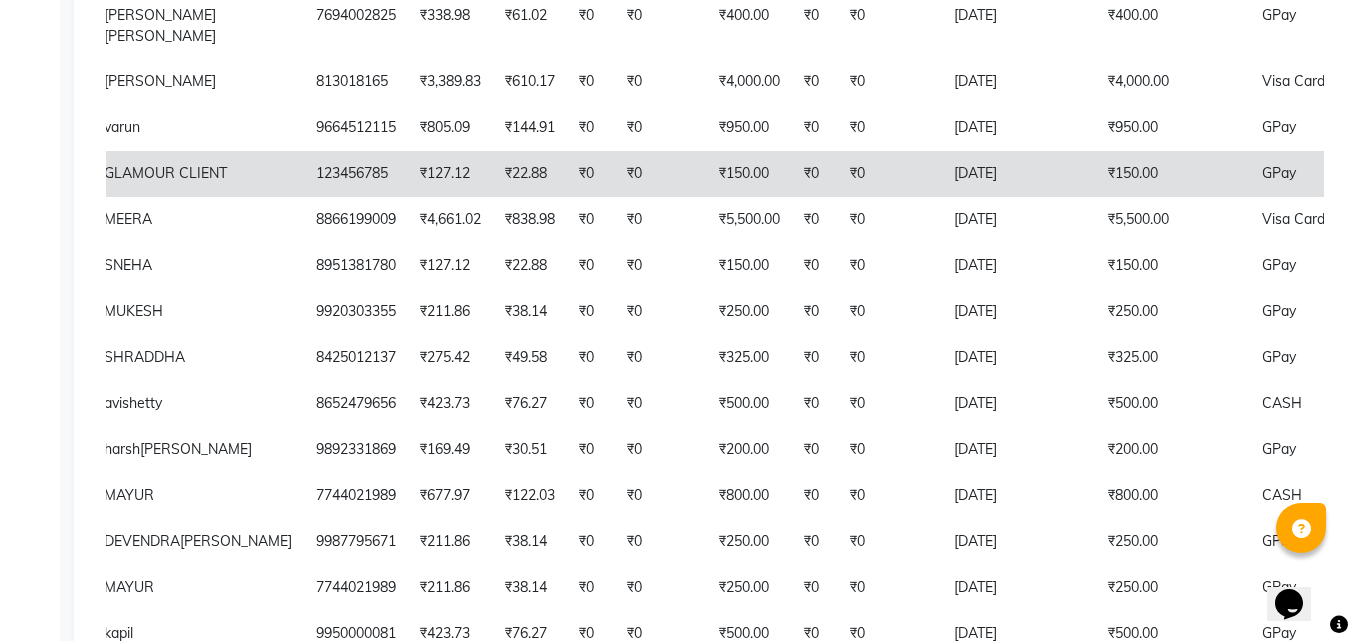 click on "[DATE]" 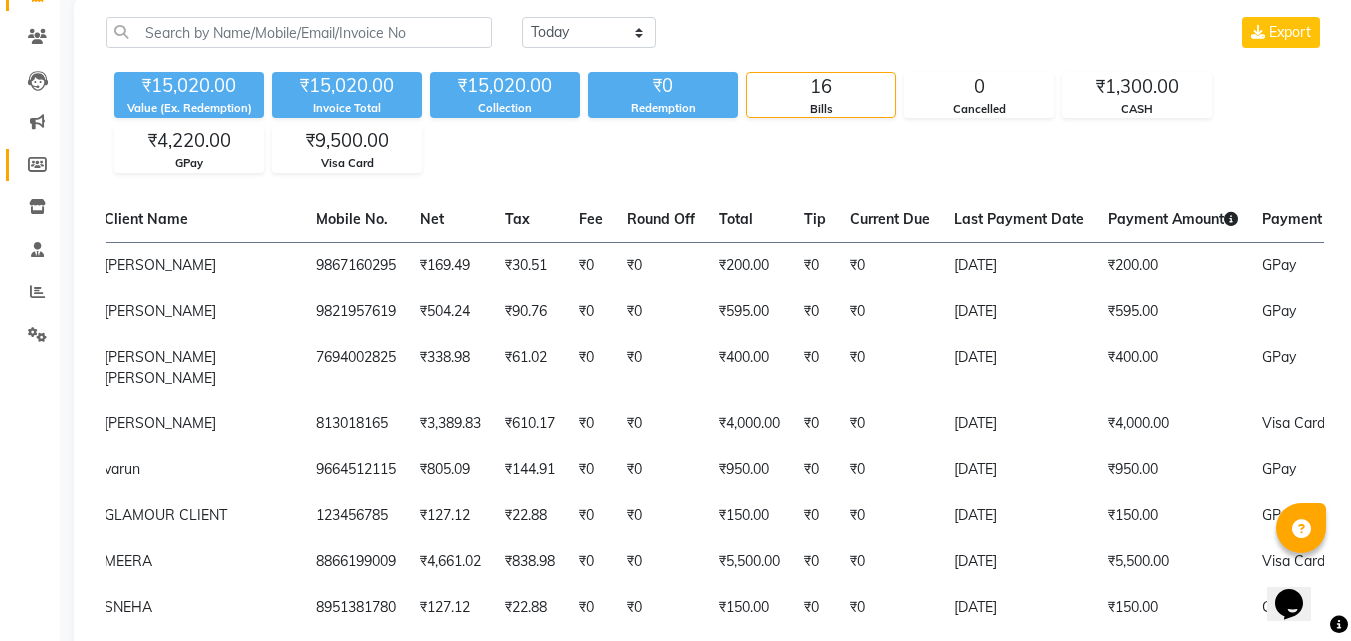 scroll, scrollTop: 0, scrollLeft: 0, axis: both 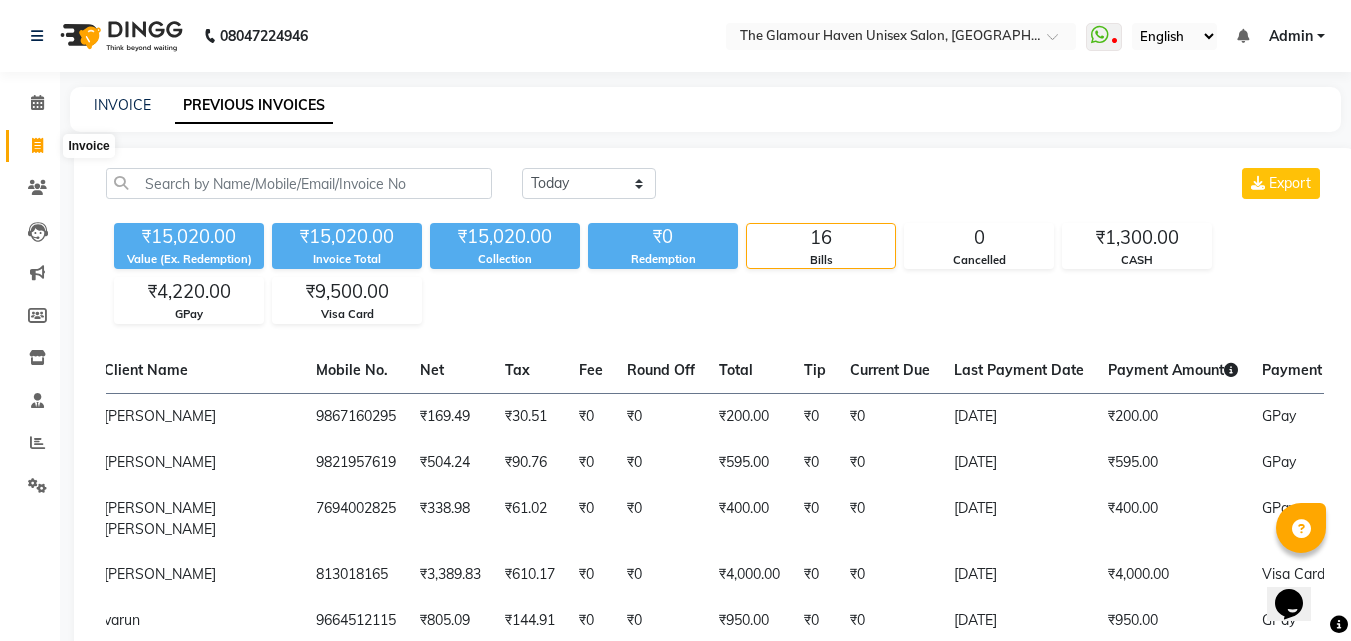 click 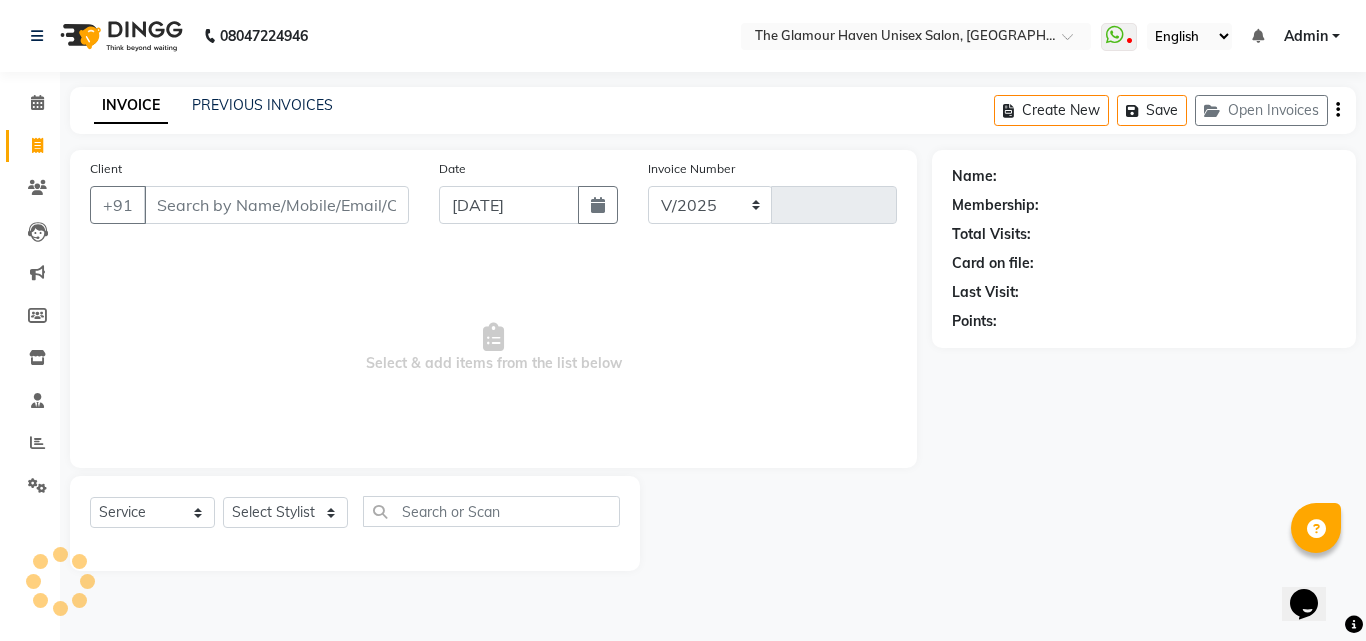 select on "7124" 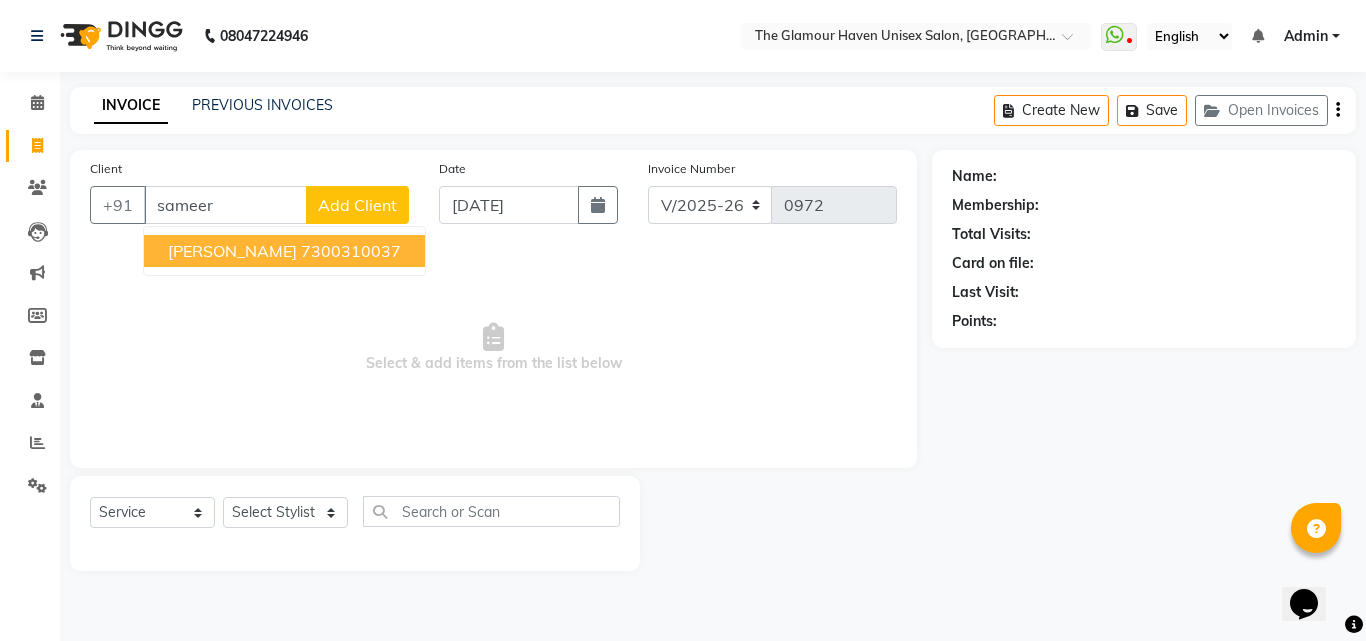 click on "7300310037" at bounding box center (351, 251) 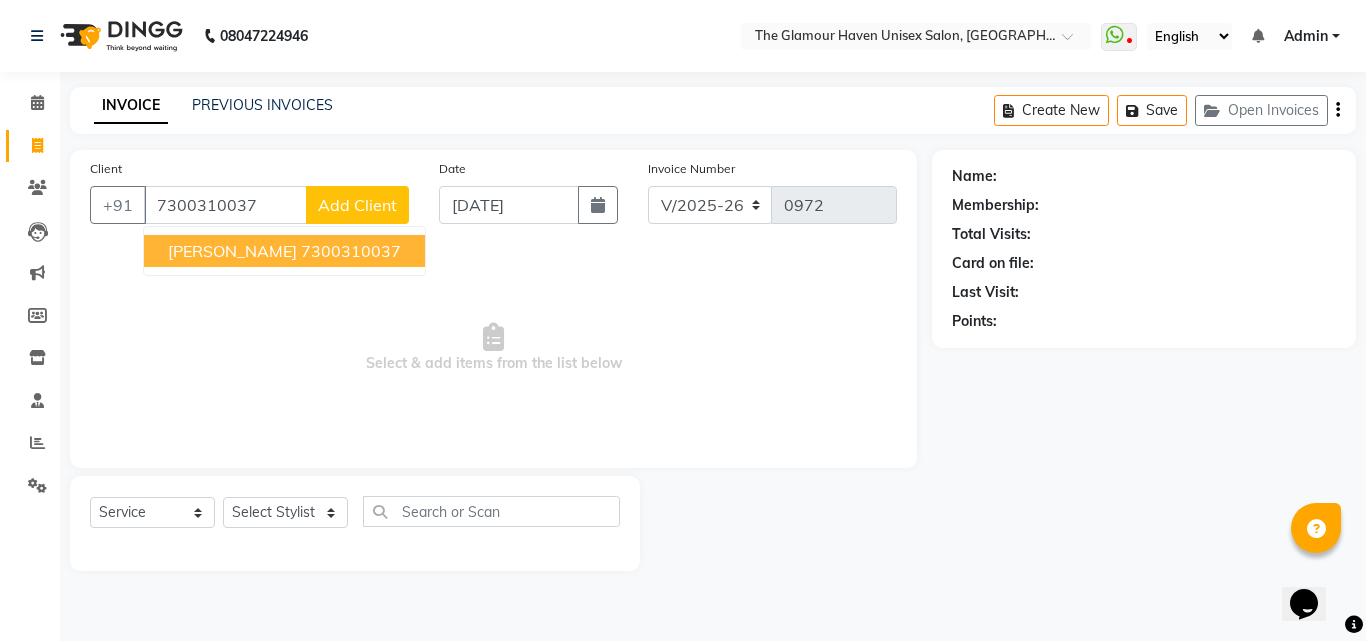 type on "7300310037" 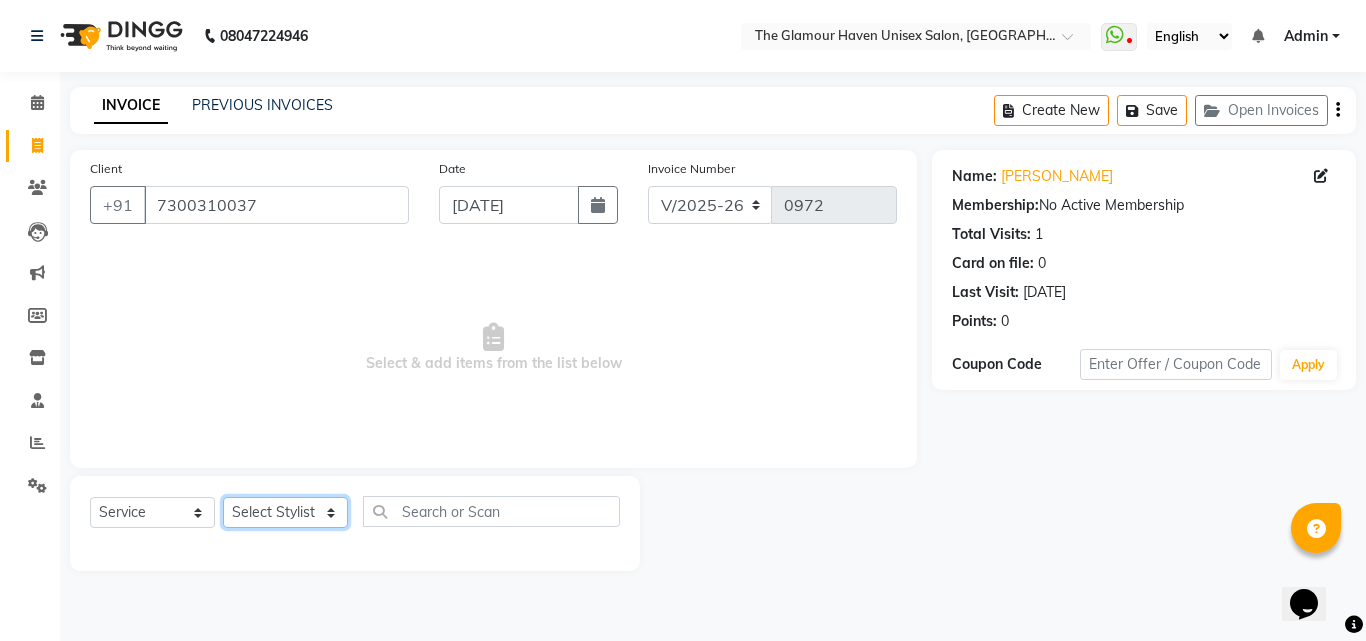 click on "Select Stylist Bharat sen [PERSON_NAME] [PERSON_NAME] [PERSON_NAME] [PERSON_NAME] RESHMA [PERSON_NAME] SWATI [PERSON_NAME] [PERSON_NAME]" 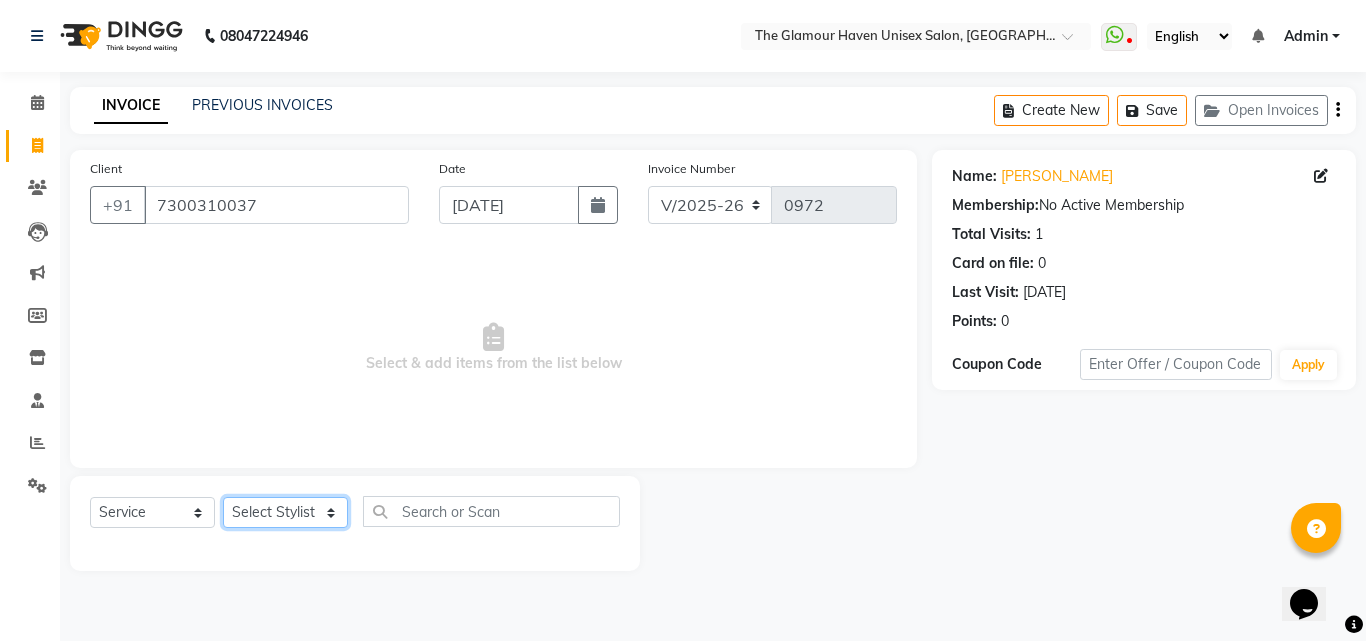 select on "59914" 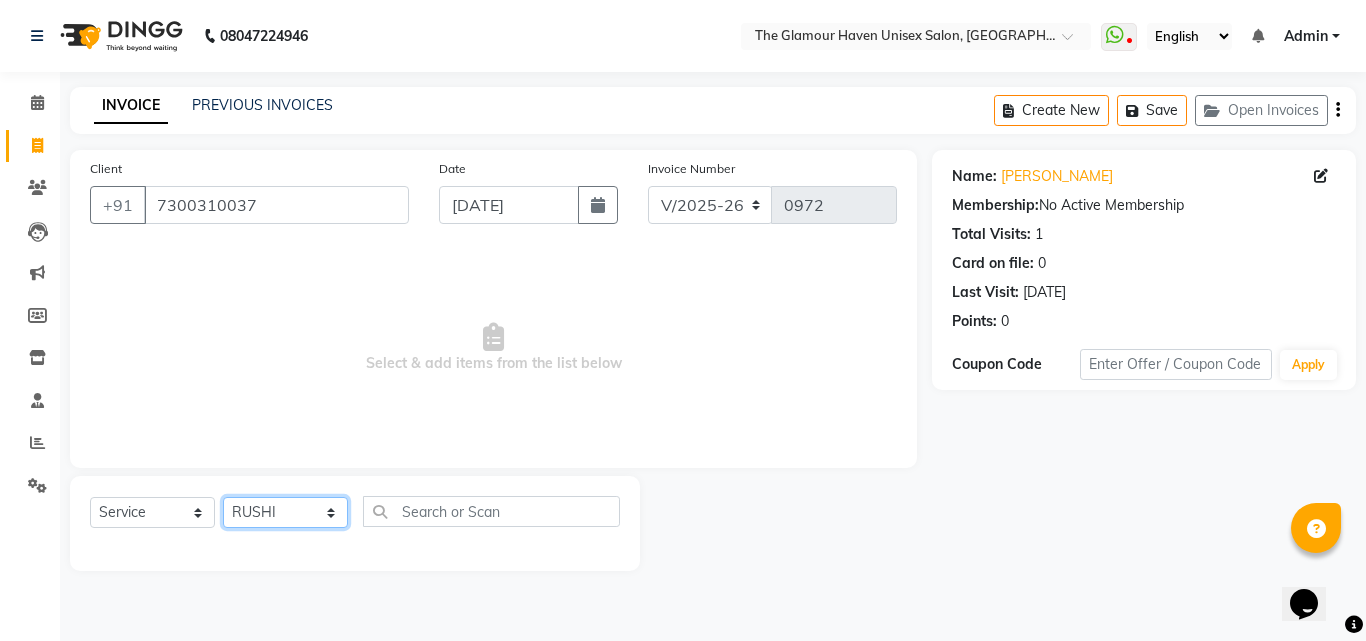 click on "Select Stylist Bharat sen [PERSON_NAME] [PERSON_NAME] [PERSON_NAME] [PERSON_NAME] RESHMA [PERSON_NAME] SWATI [PERSON_NAME] [PERSON_NAME]" 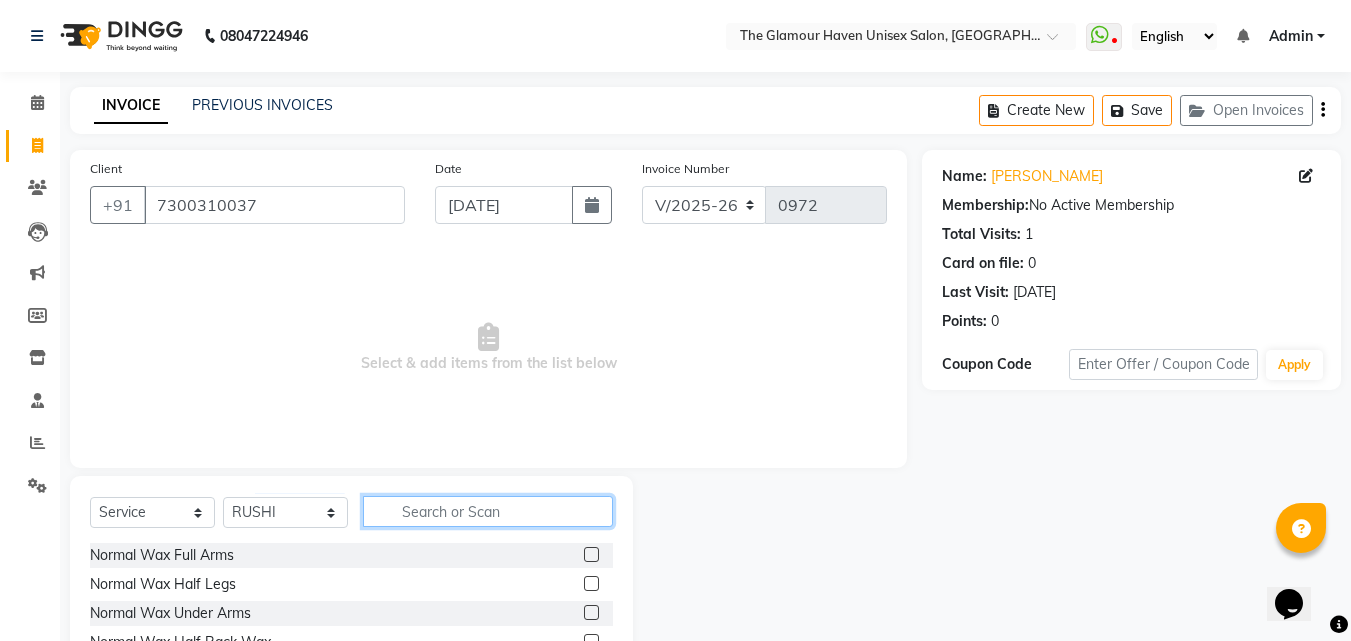 click 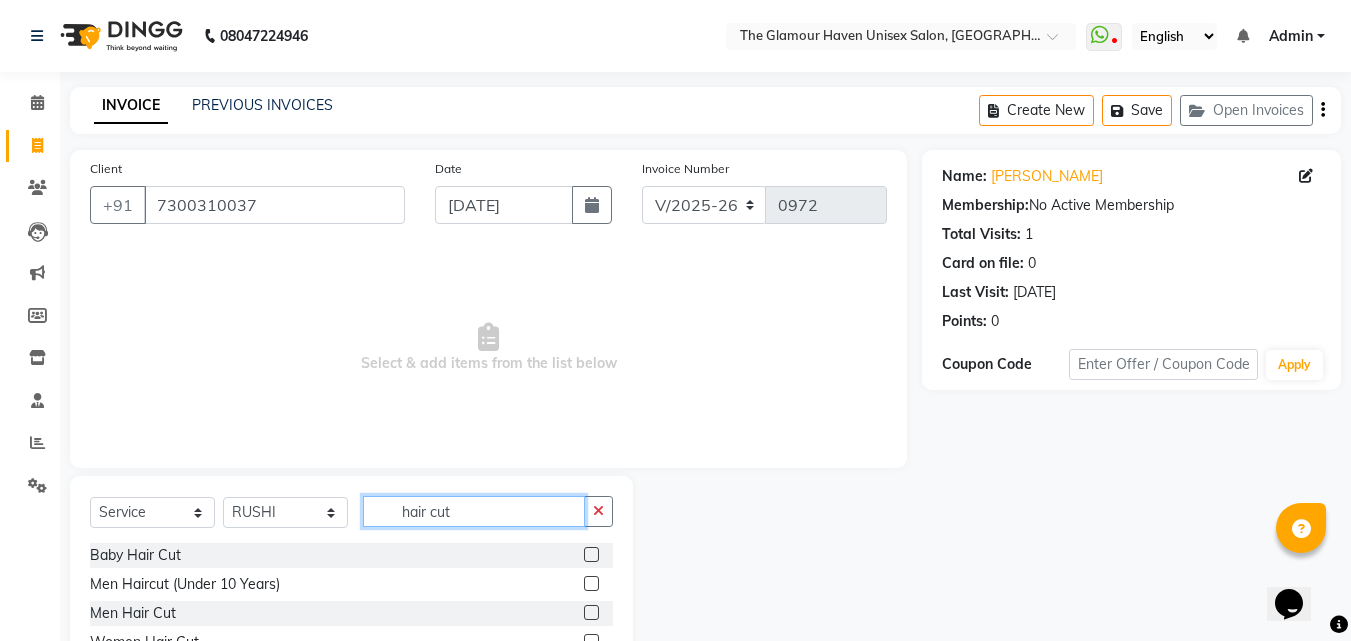 type on "hair cut" 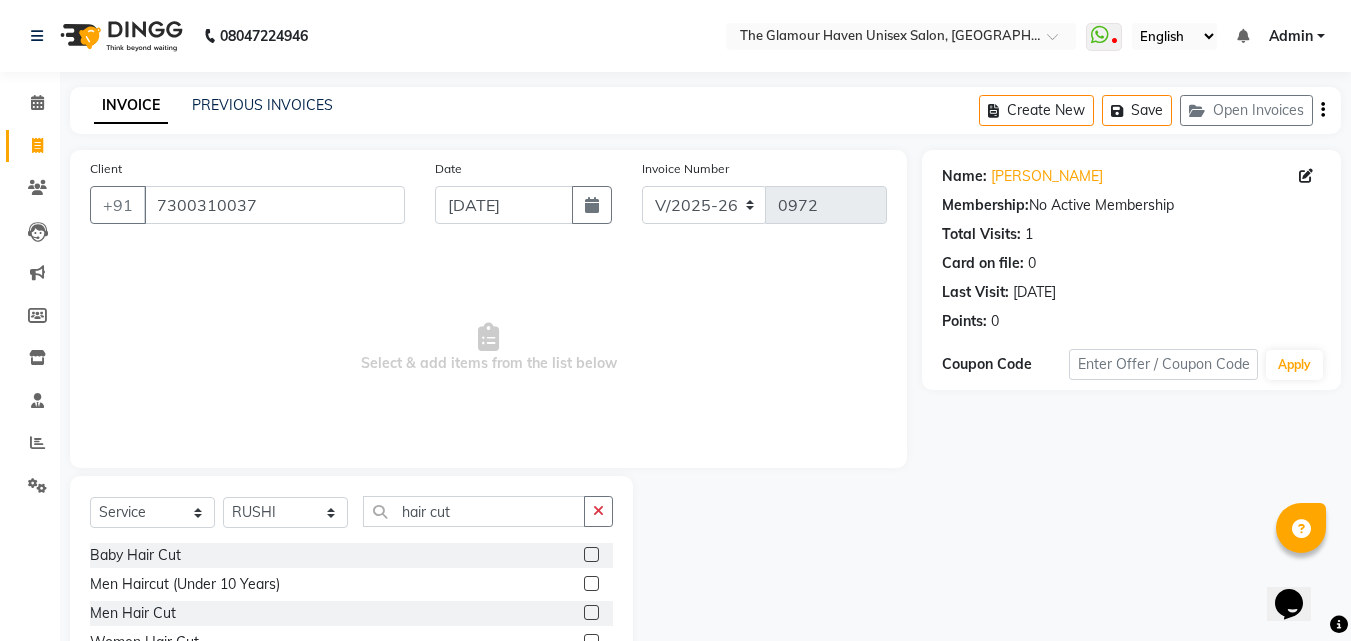 click 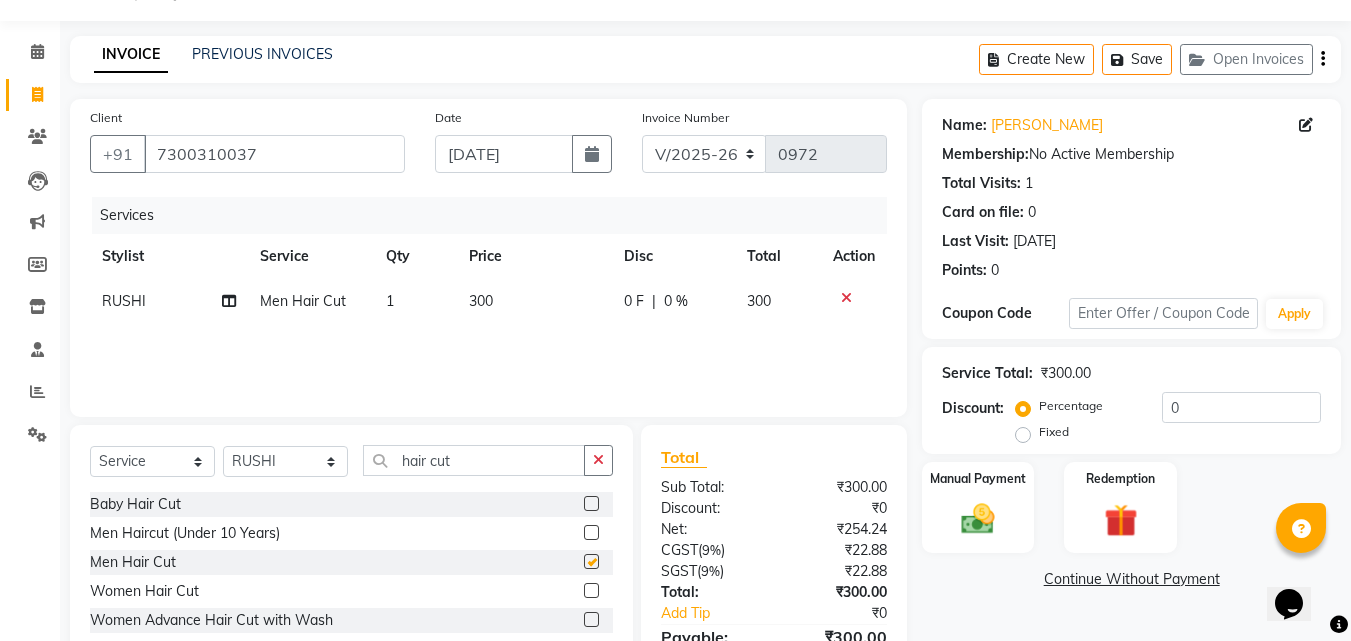 checkbox on "false" 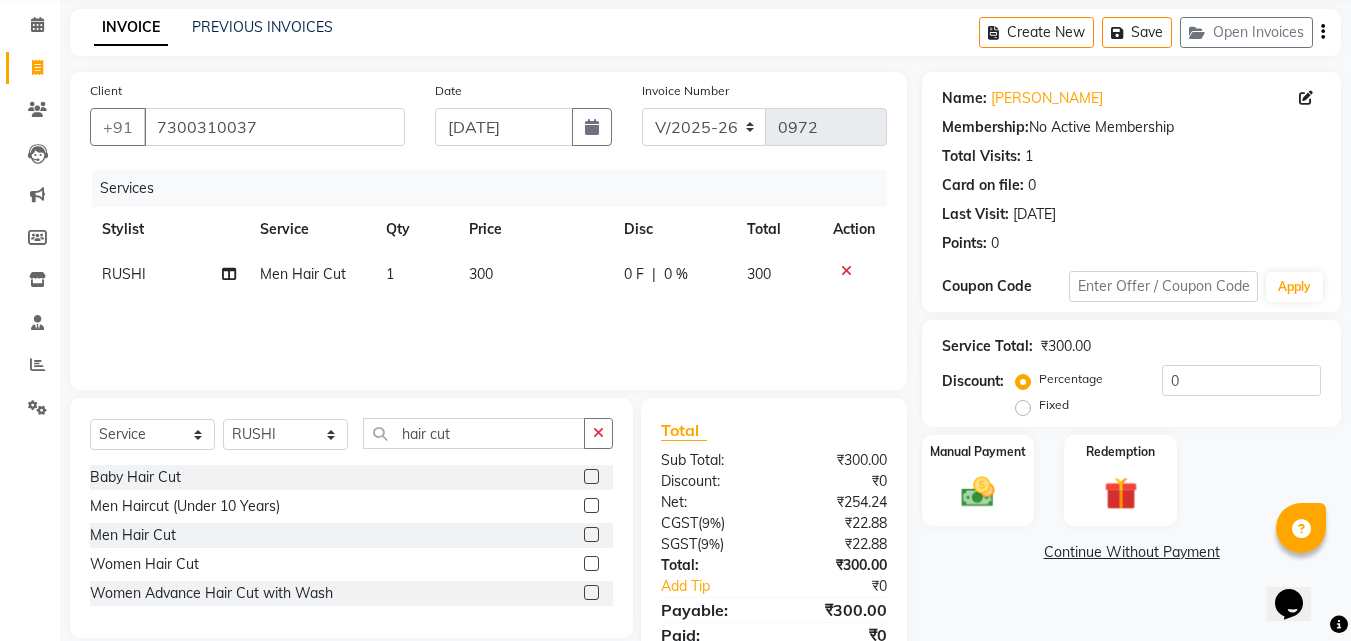 scroll, scrollTop: 159, scrollLeft: 0, axis: vertical 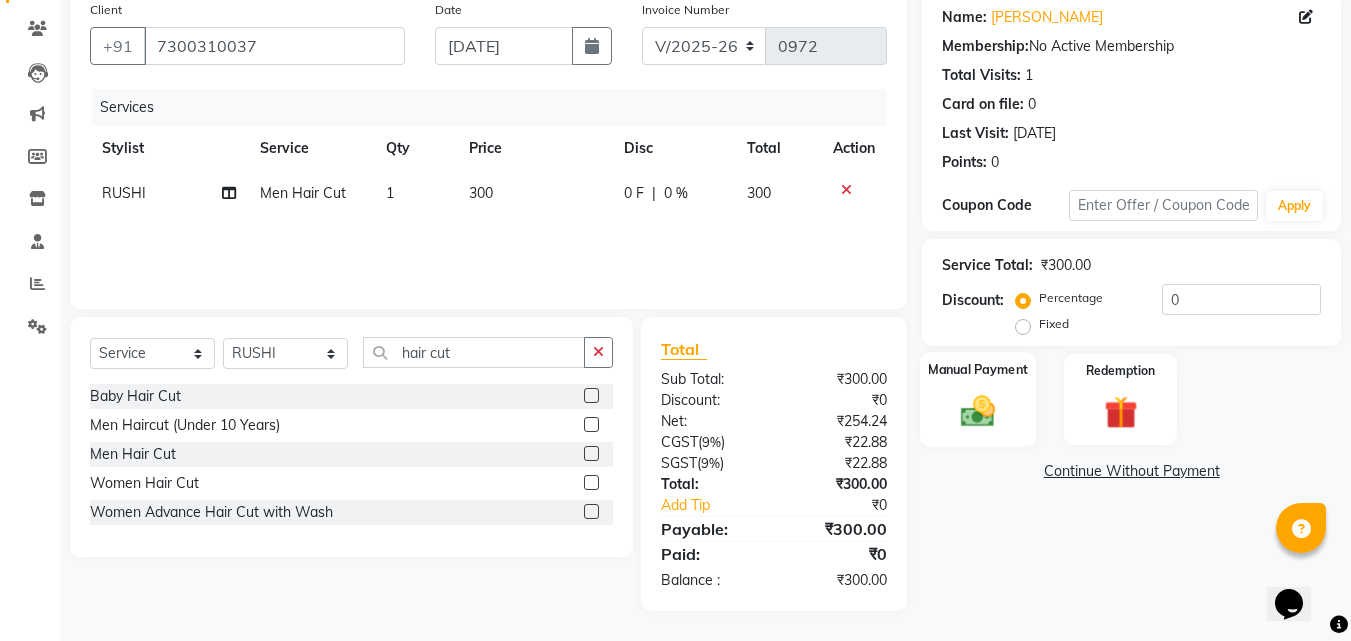 click 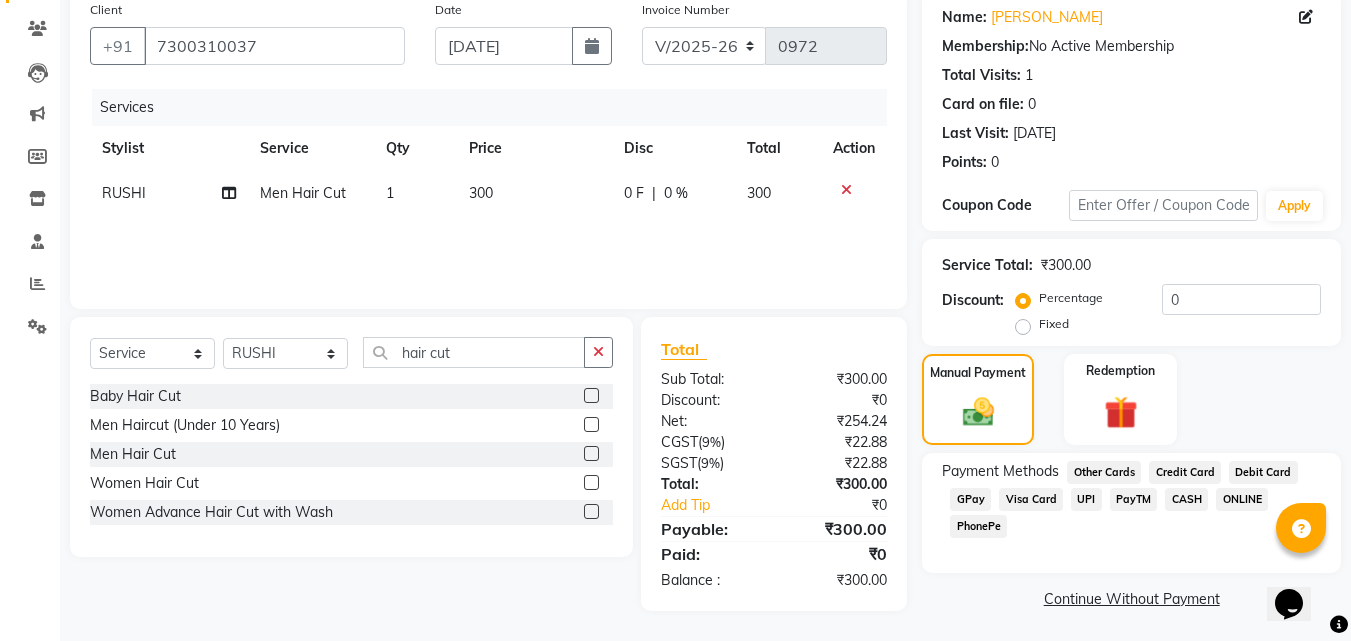 click on "GPay" 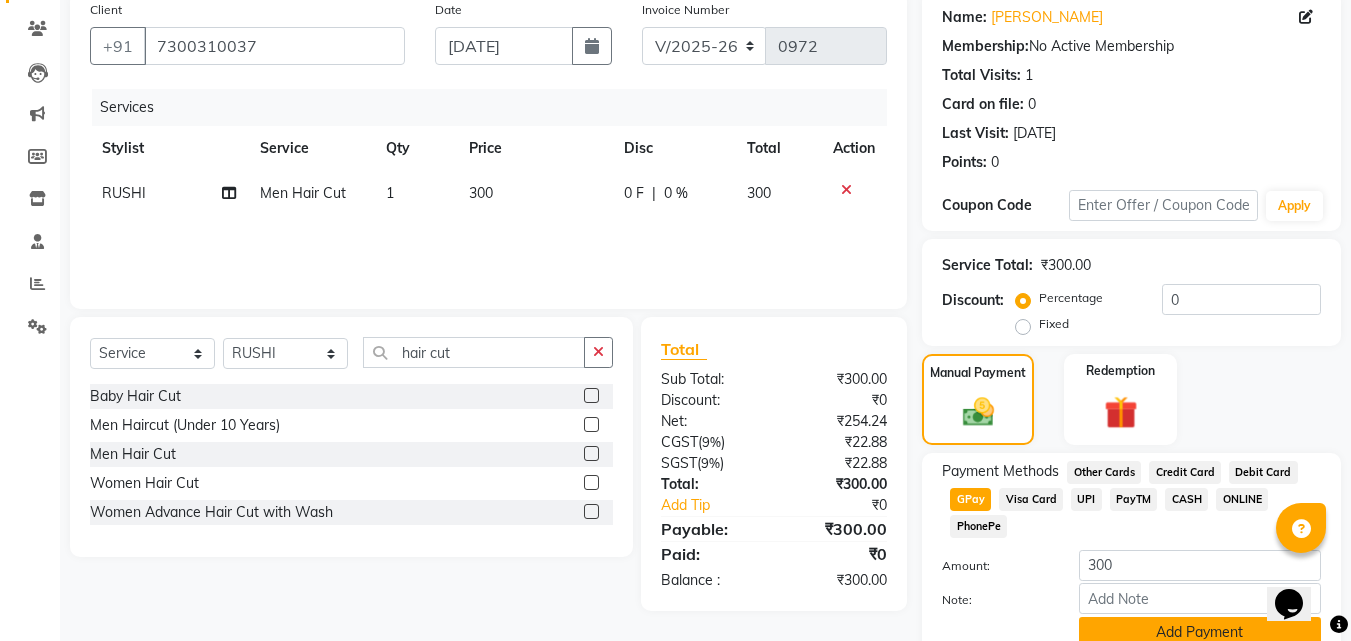 click on "Add Payment" 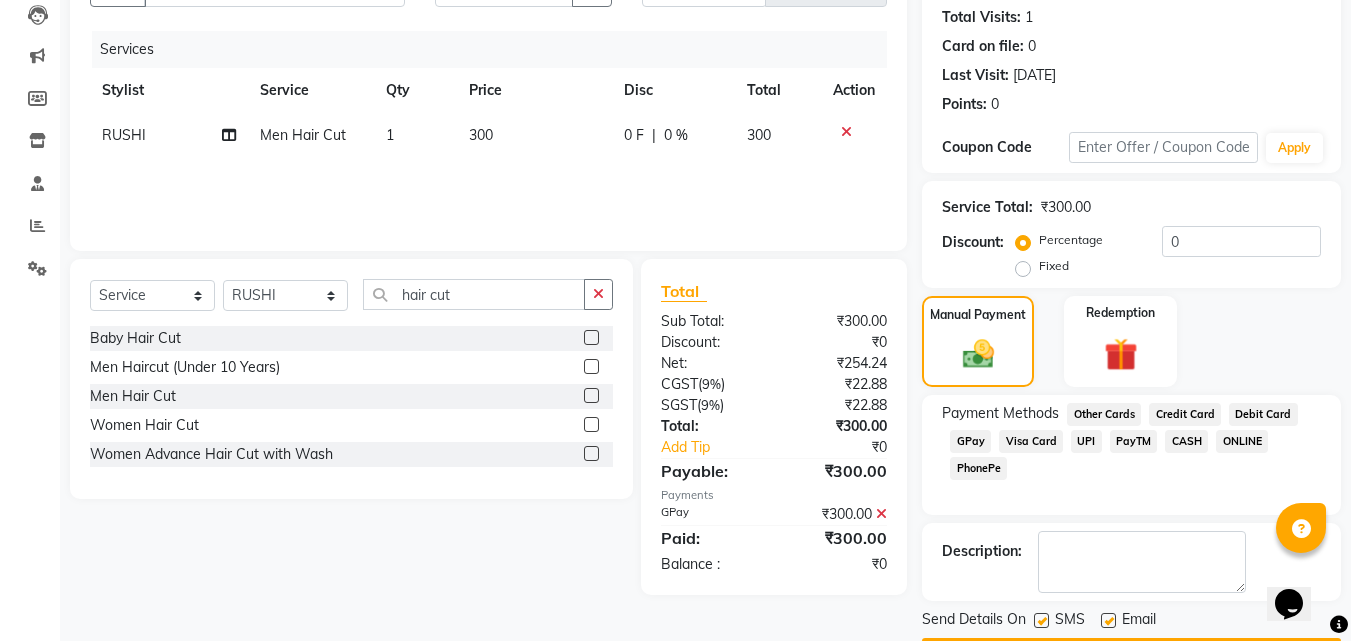 scroll, scrollTop: 275, scrollLeft: 0, axis: vertical 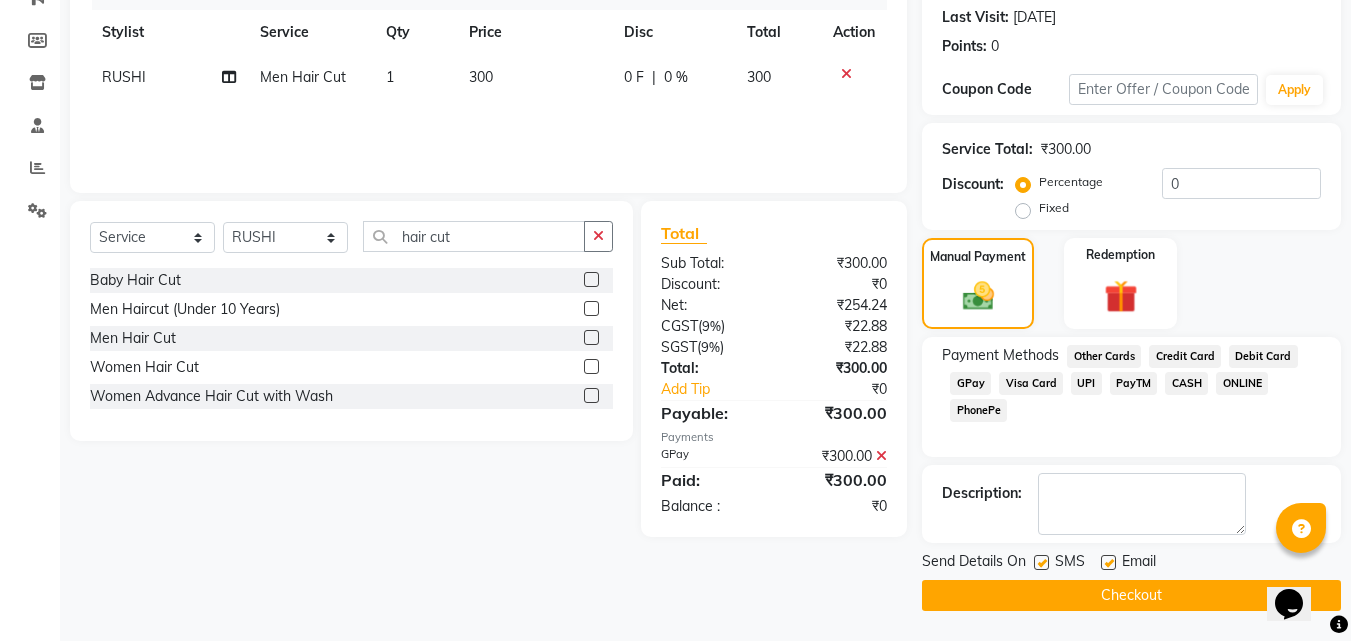 click 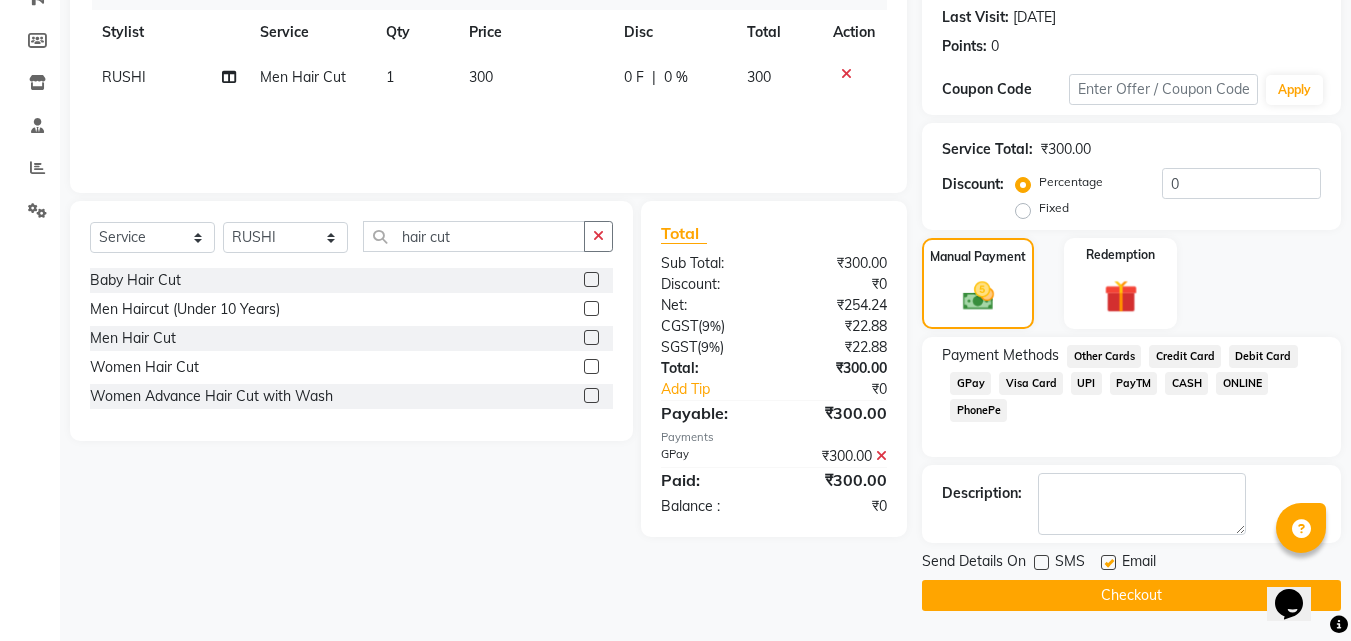 click on "Checkout" 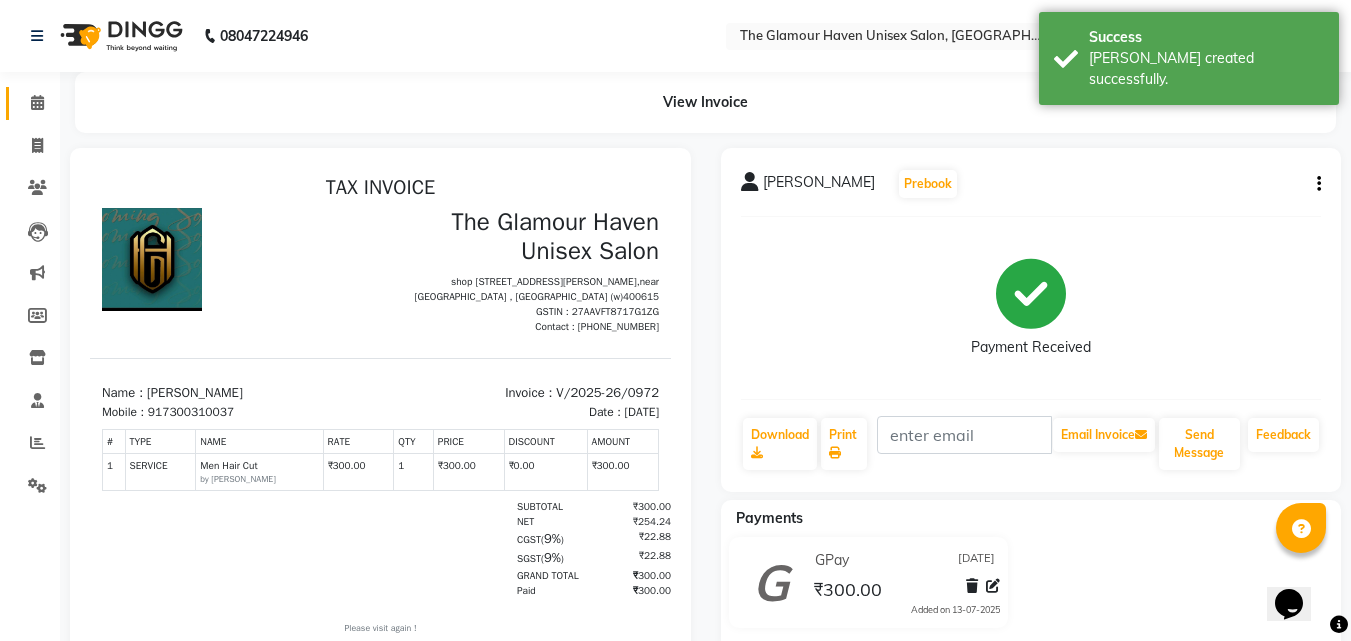 scroll, scrollTop: 0, scrollLeft: 0, axis: both 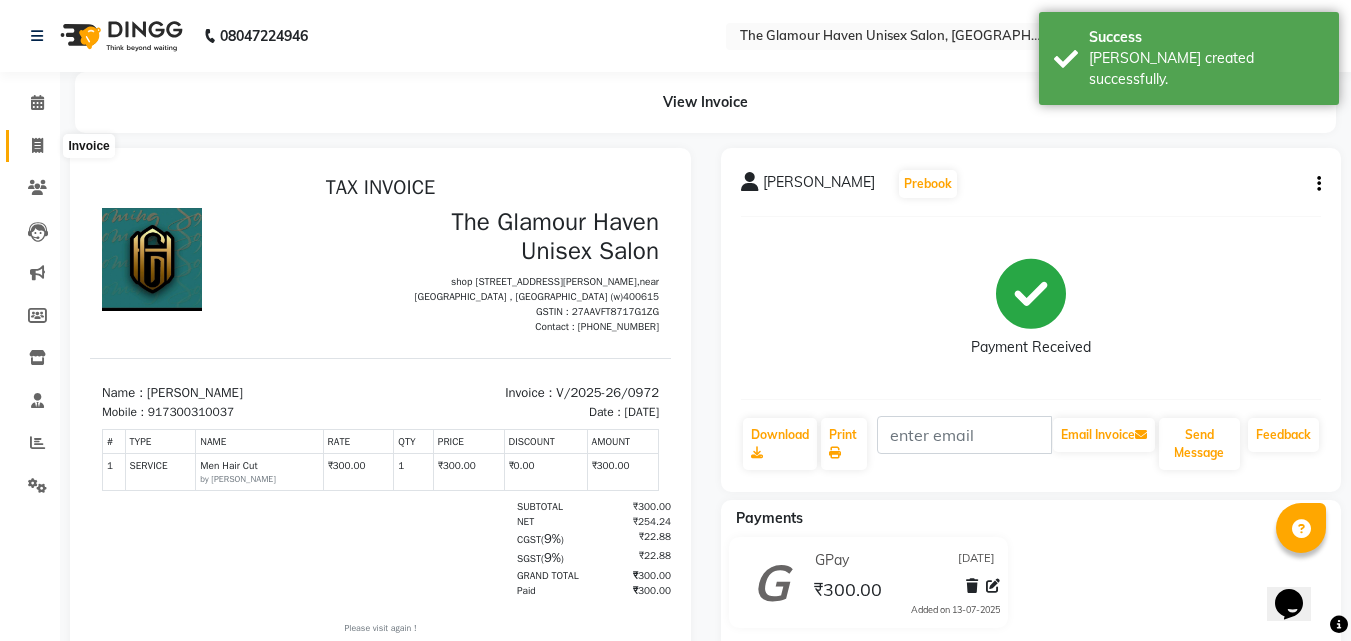 click 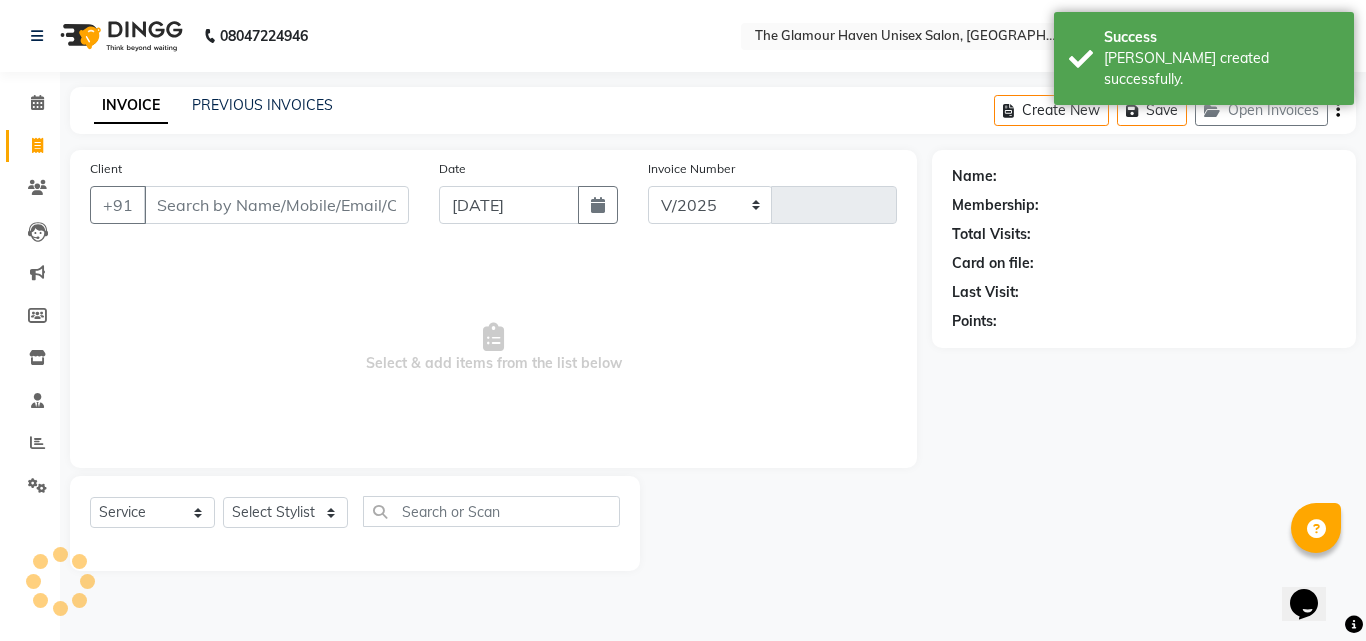 select on "7124" 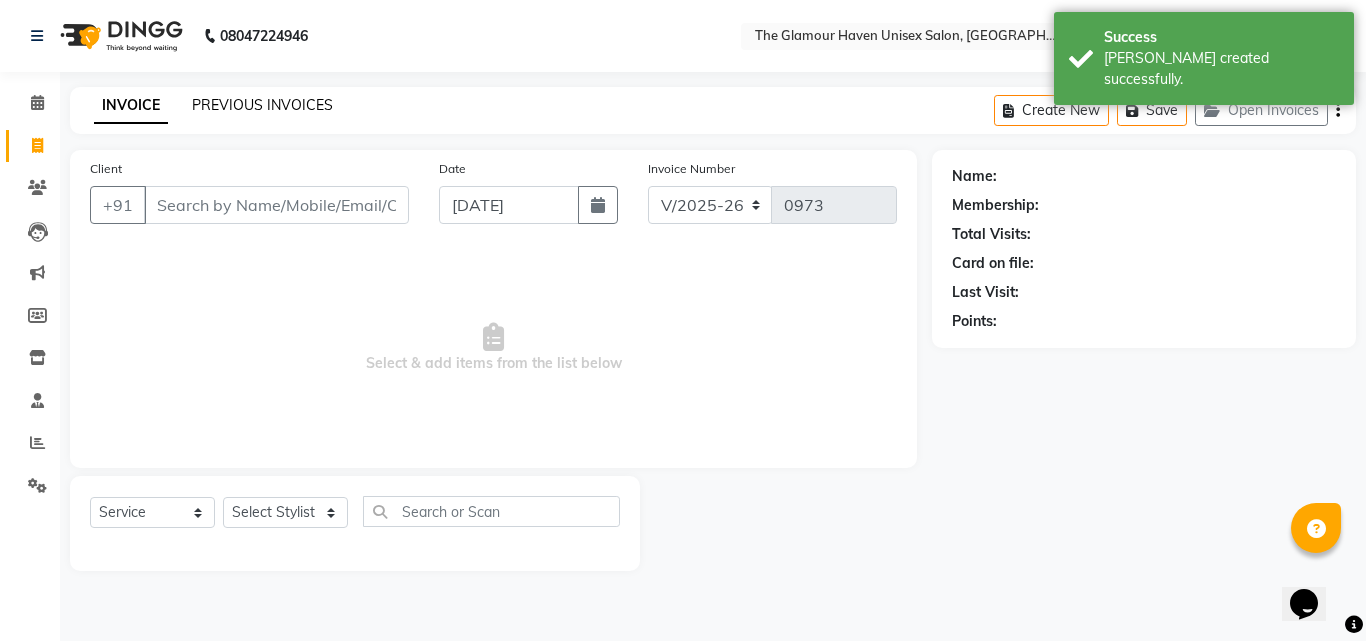 click on "PREVIOUS INVOICES" 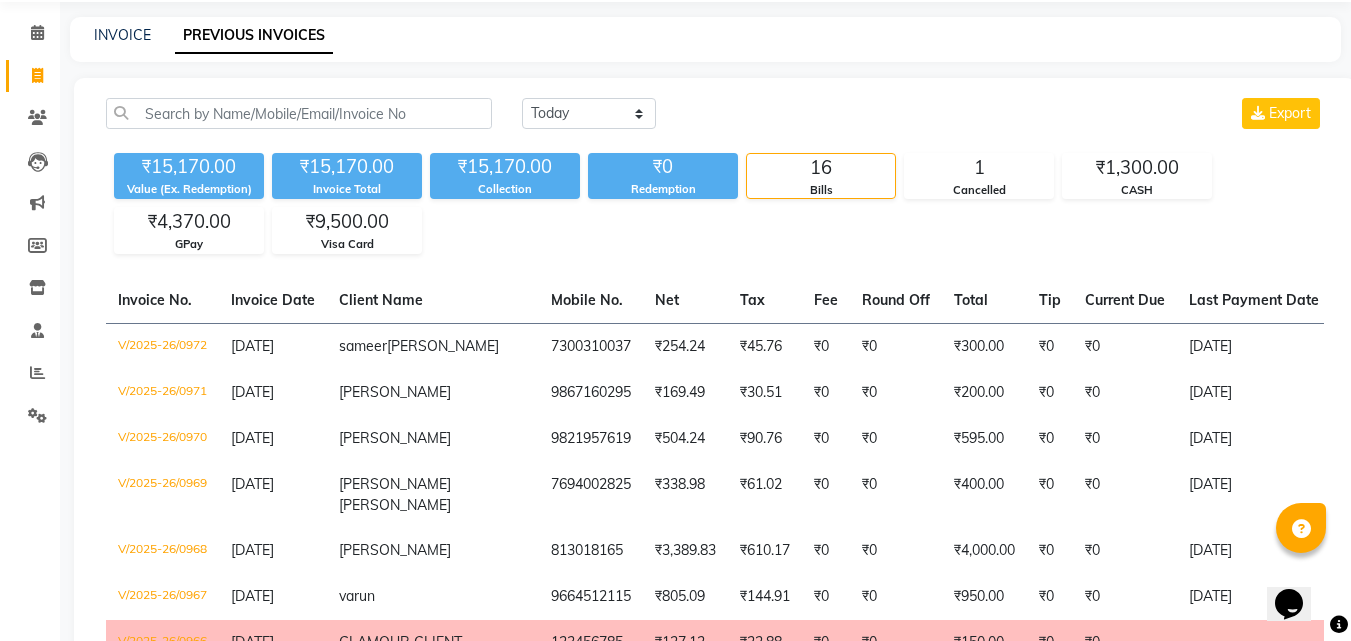 scroll, scrollTop: 59, scrollLeft: 0, axis: vertical 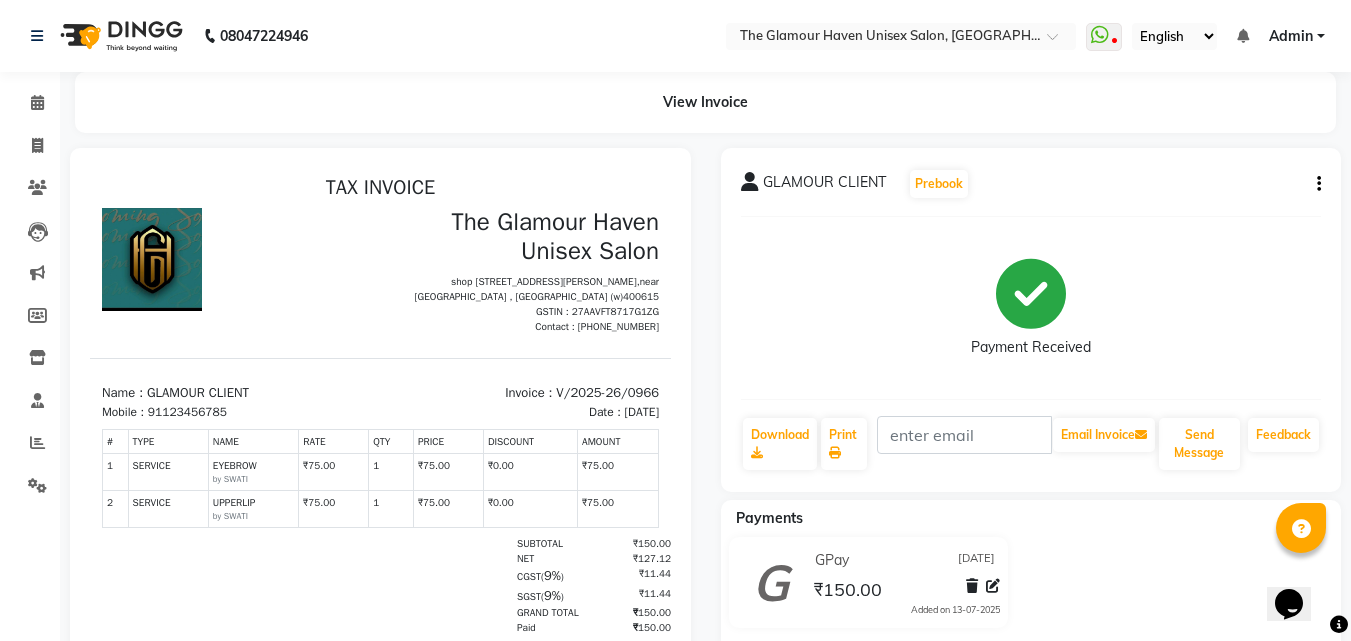 click 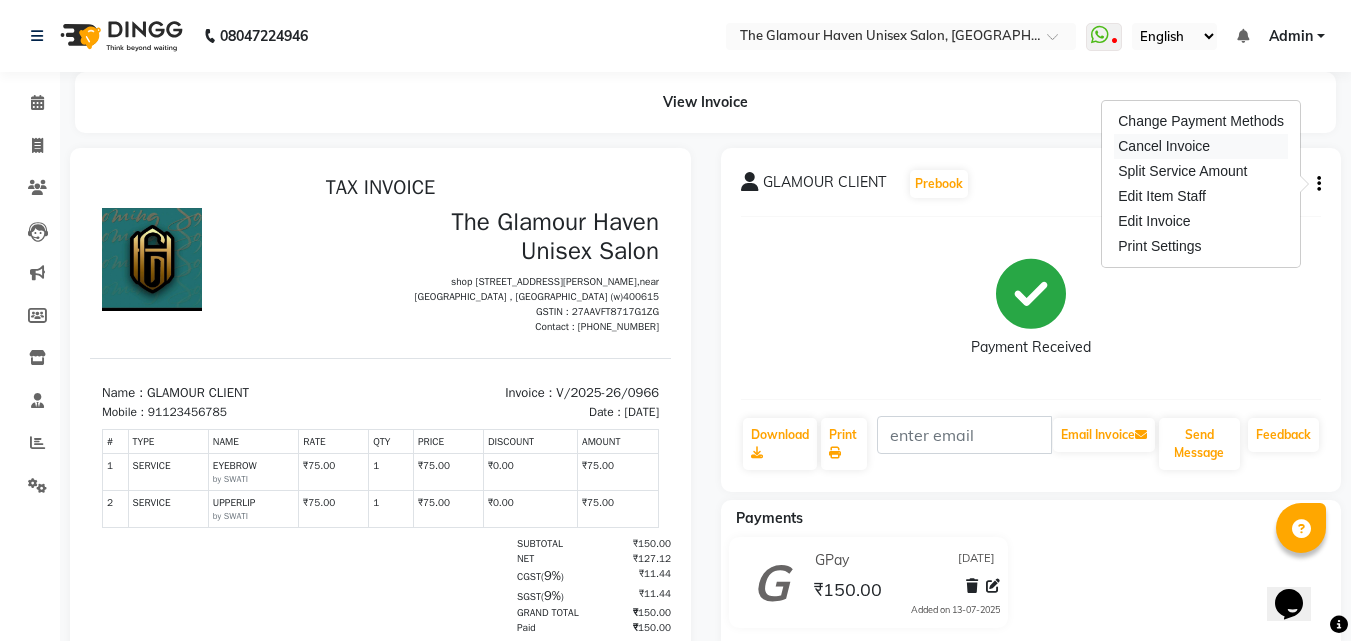 click on "Cancel Invoice" at bounding box center [1201, 146] 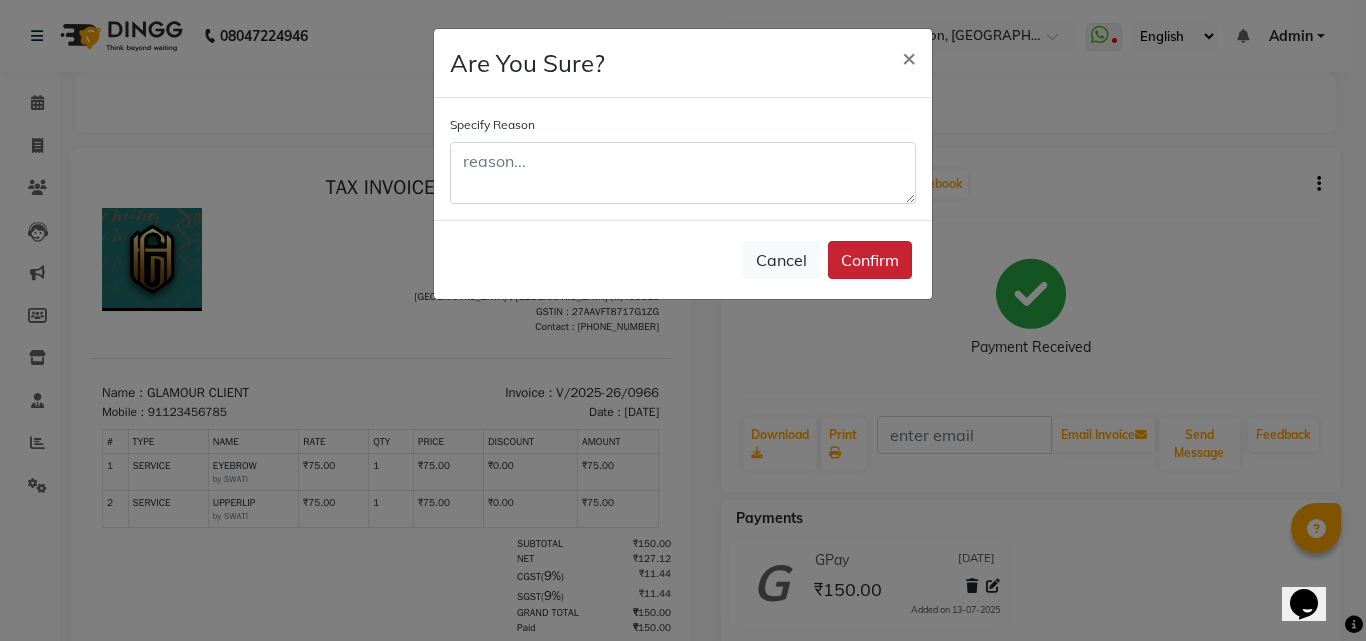 click on "Confirm" 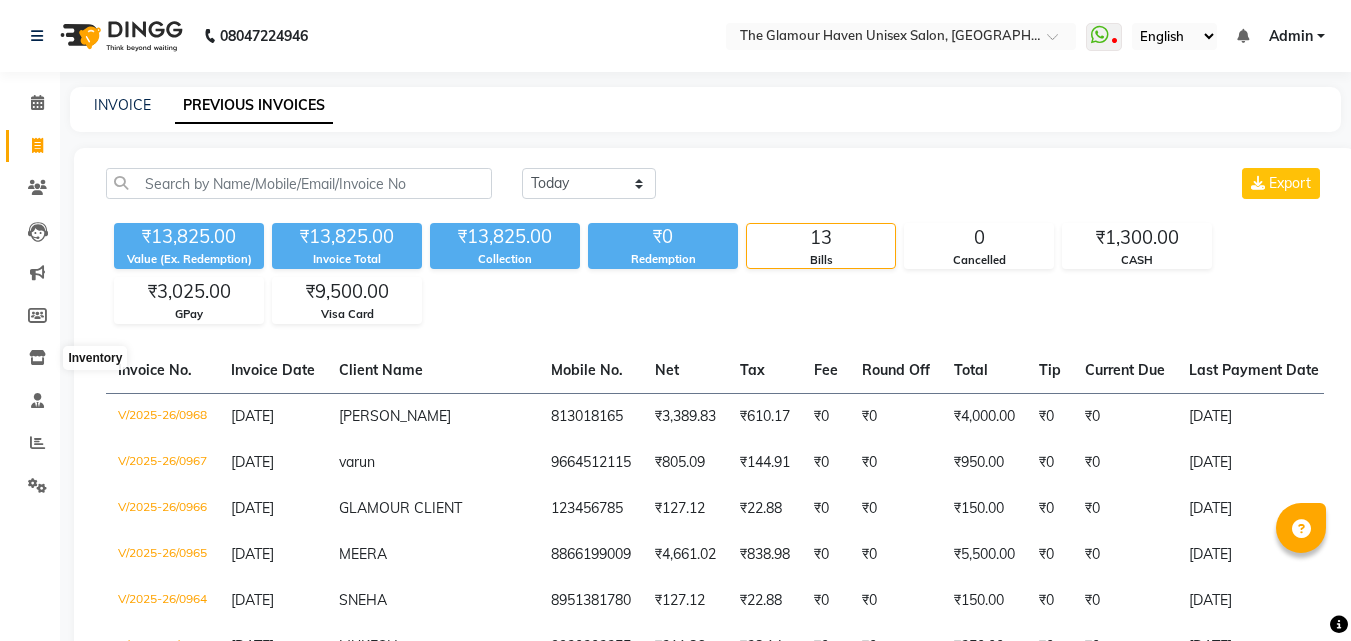 scroll, scrollTop: 0, scrollLeft: 0, axis: both 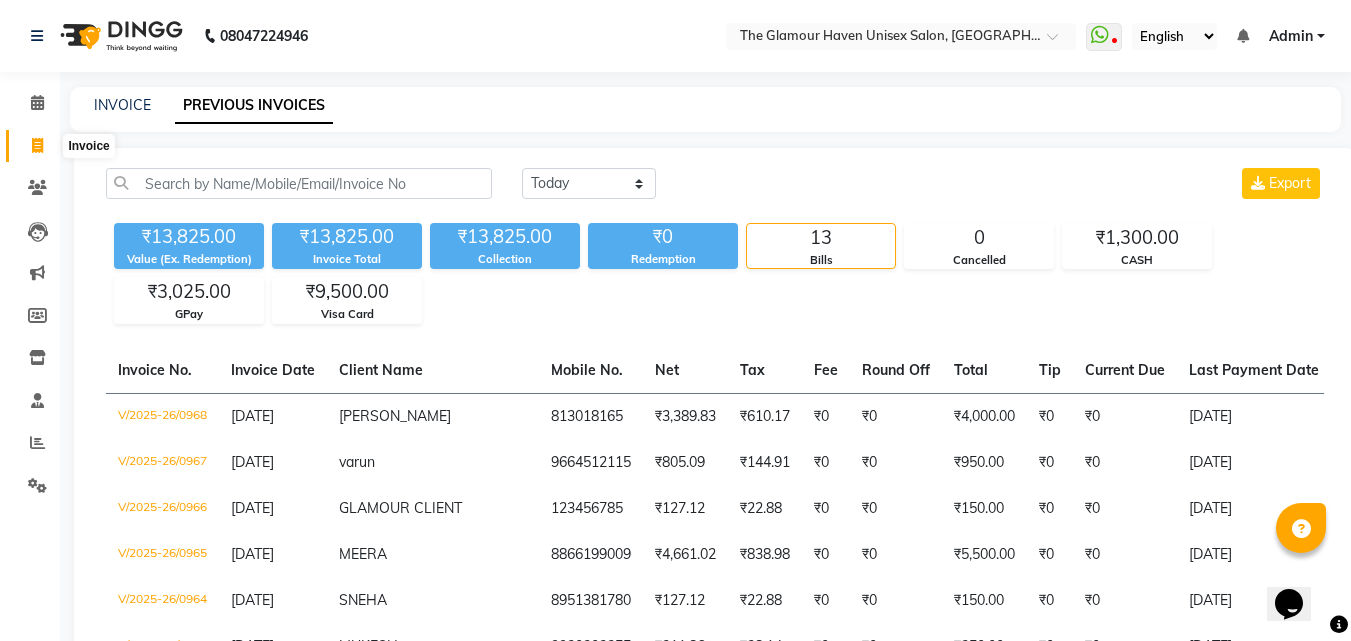 click 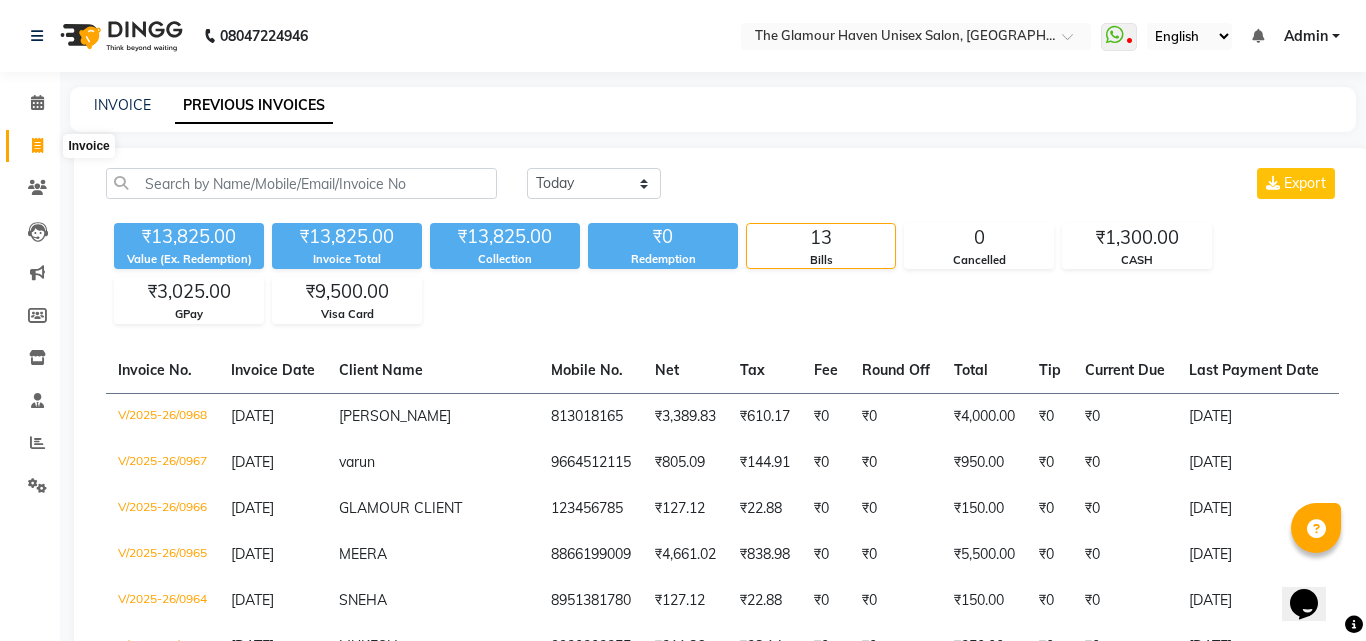 select on "7124" 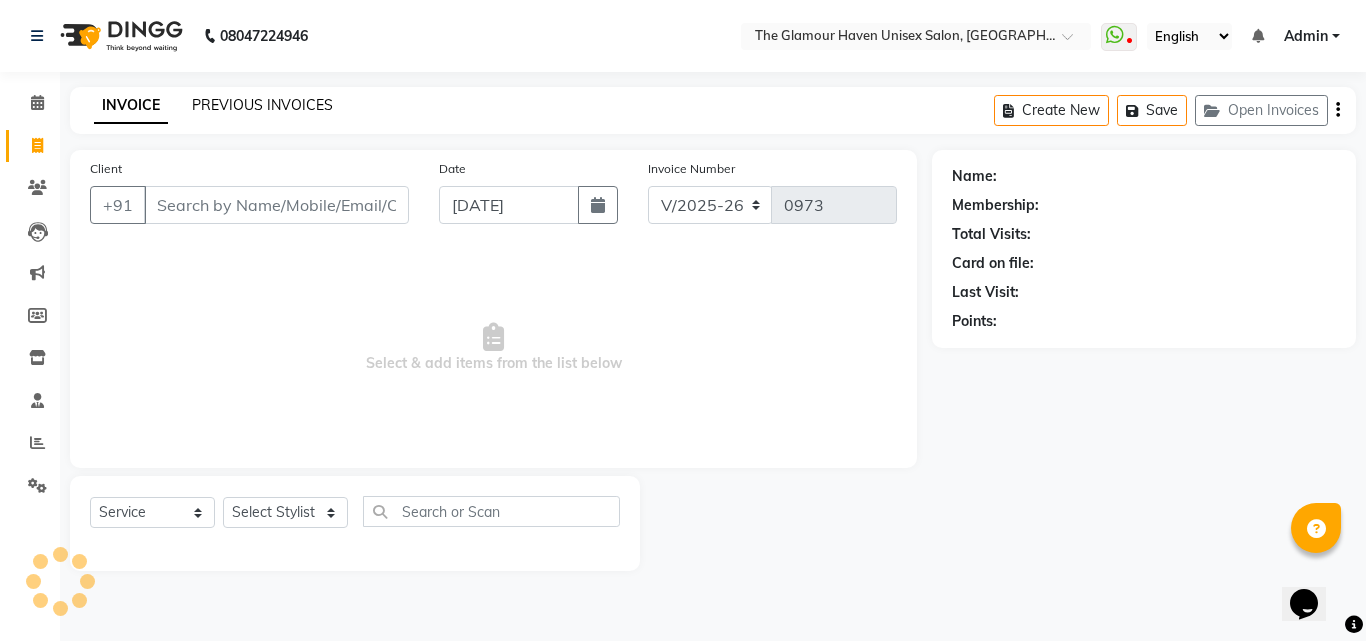 click on "PREVIOUS INVOICES" 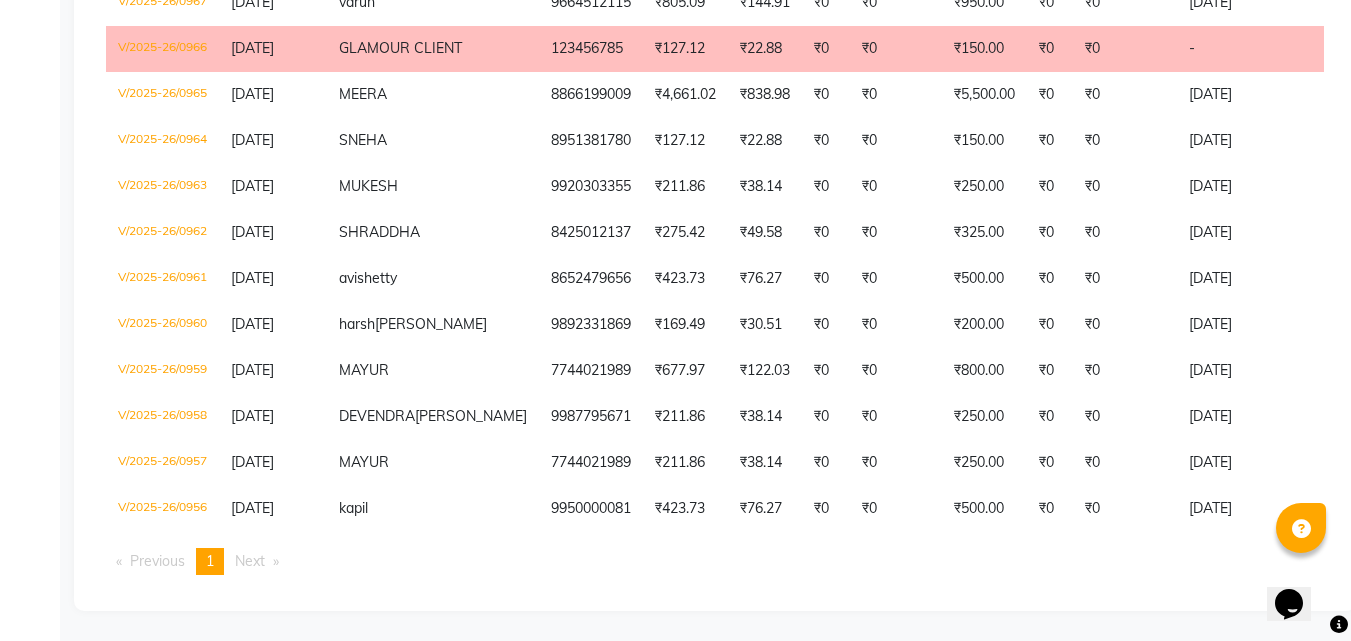 scroll, scrollTop: 59, scrollLeft: 0, axis: vertical 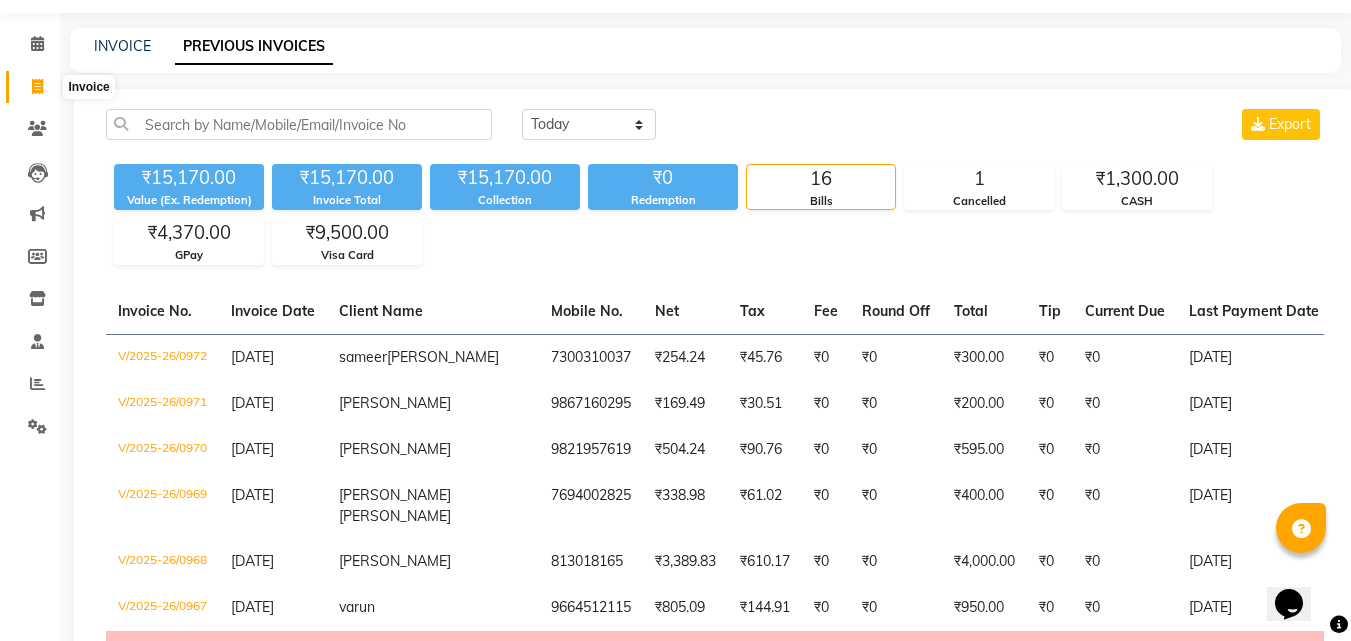 click 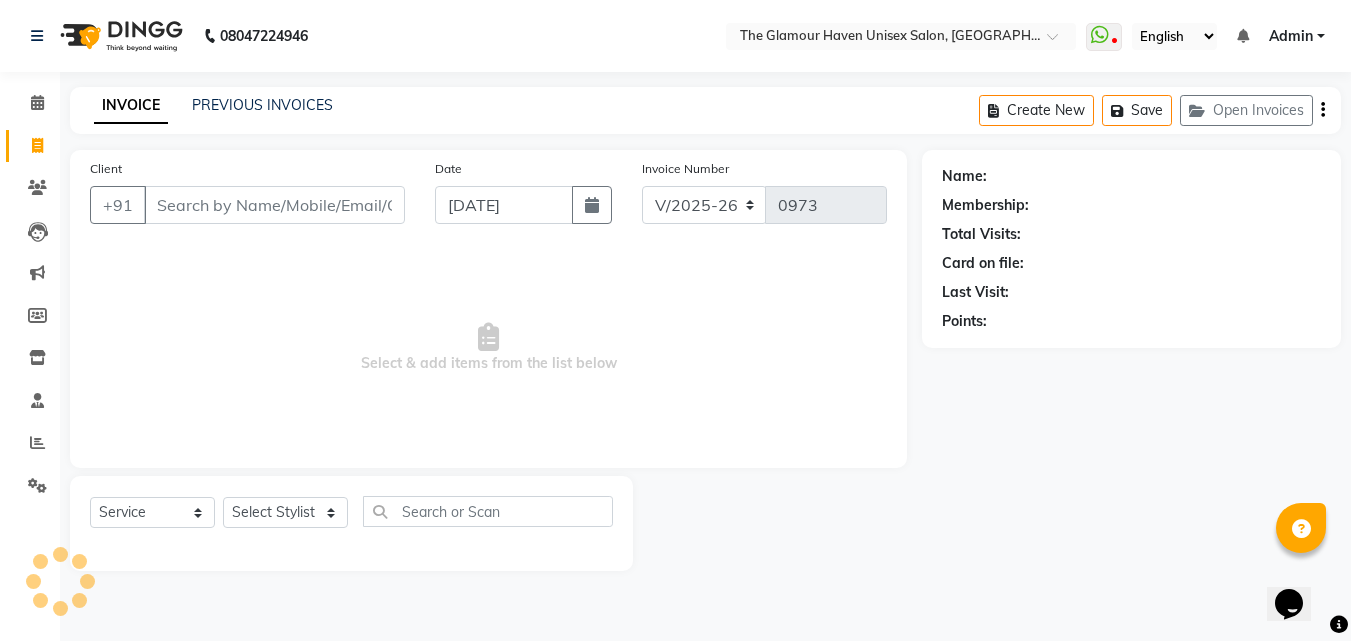 scroll, scrollTop: 0, scrollLeft: 0, axis: both 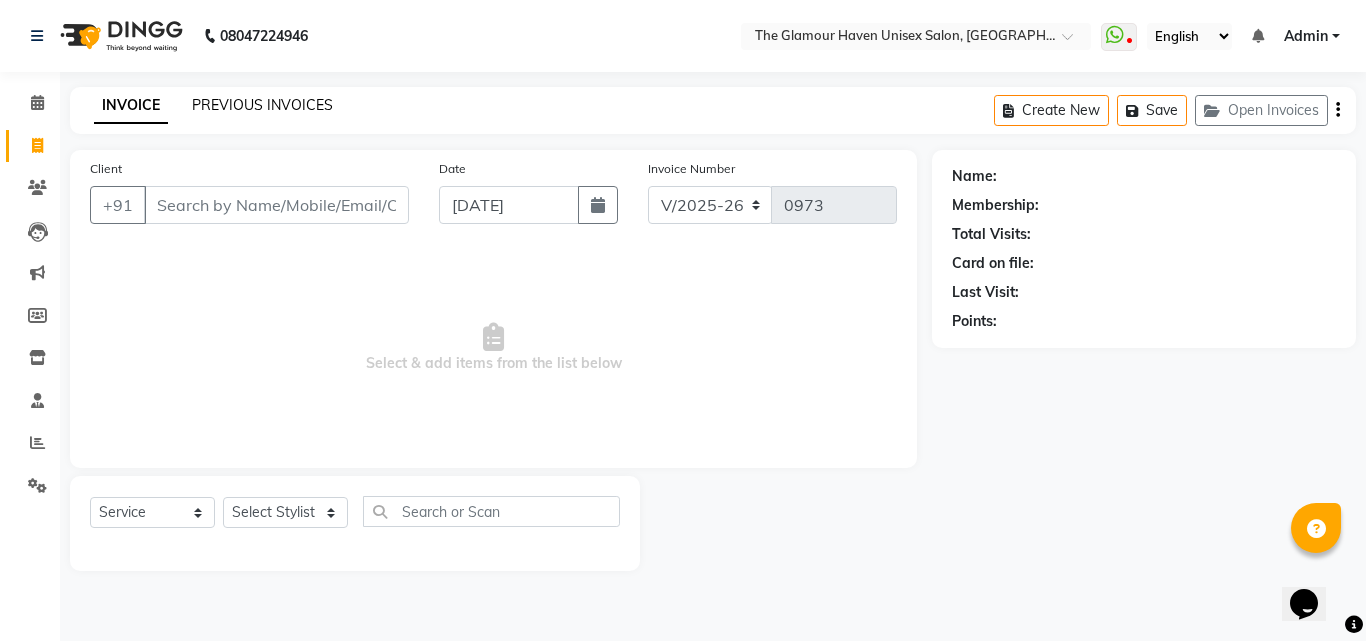click on "PREVIOUS INVOICES" 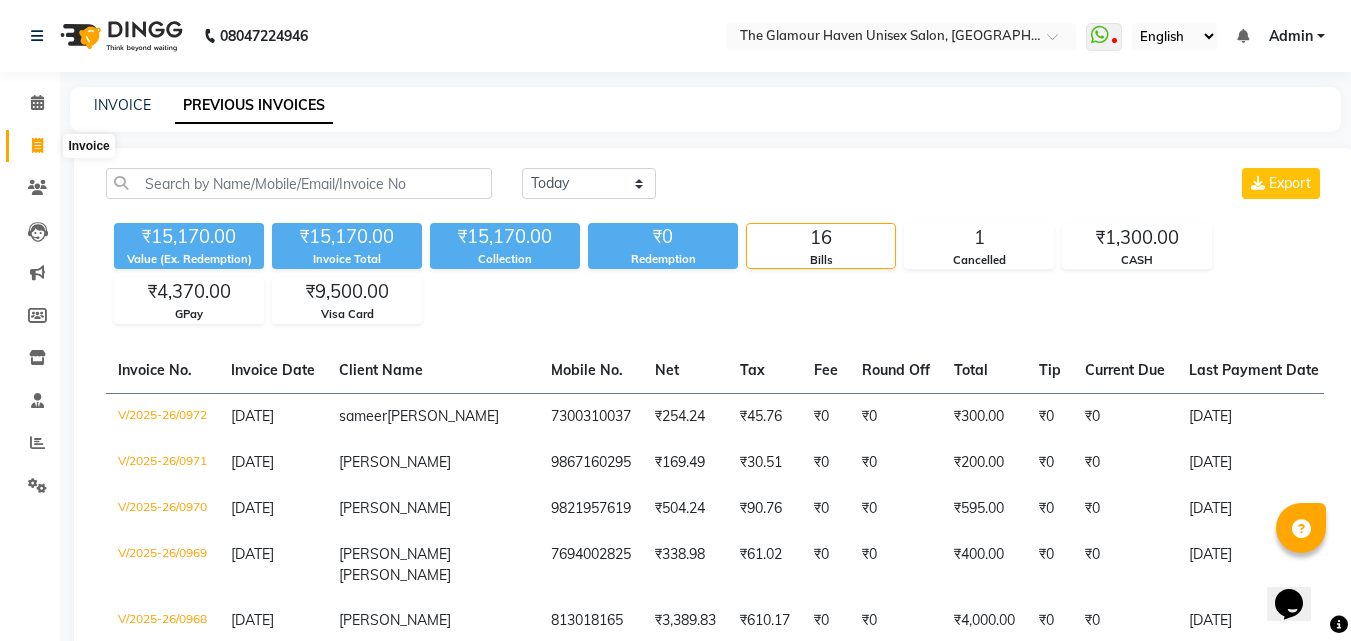 click 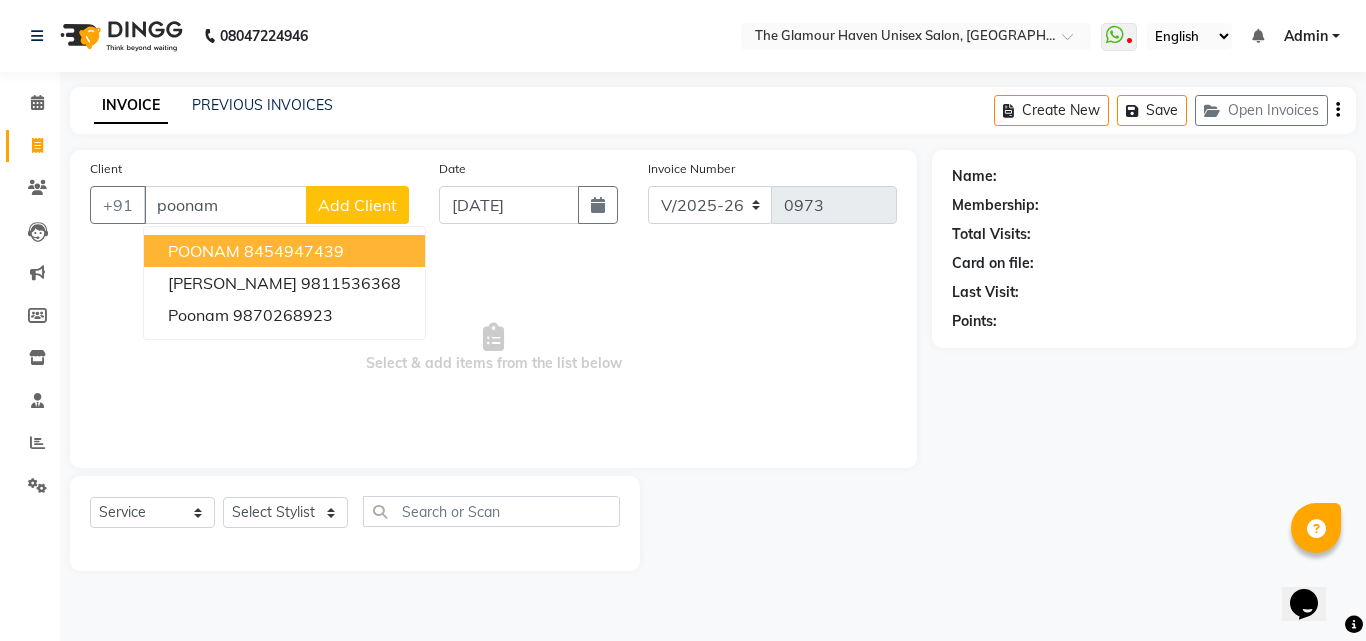 click on "8454947439" at bounding box center (294, 251) 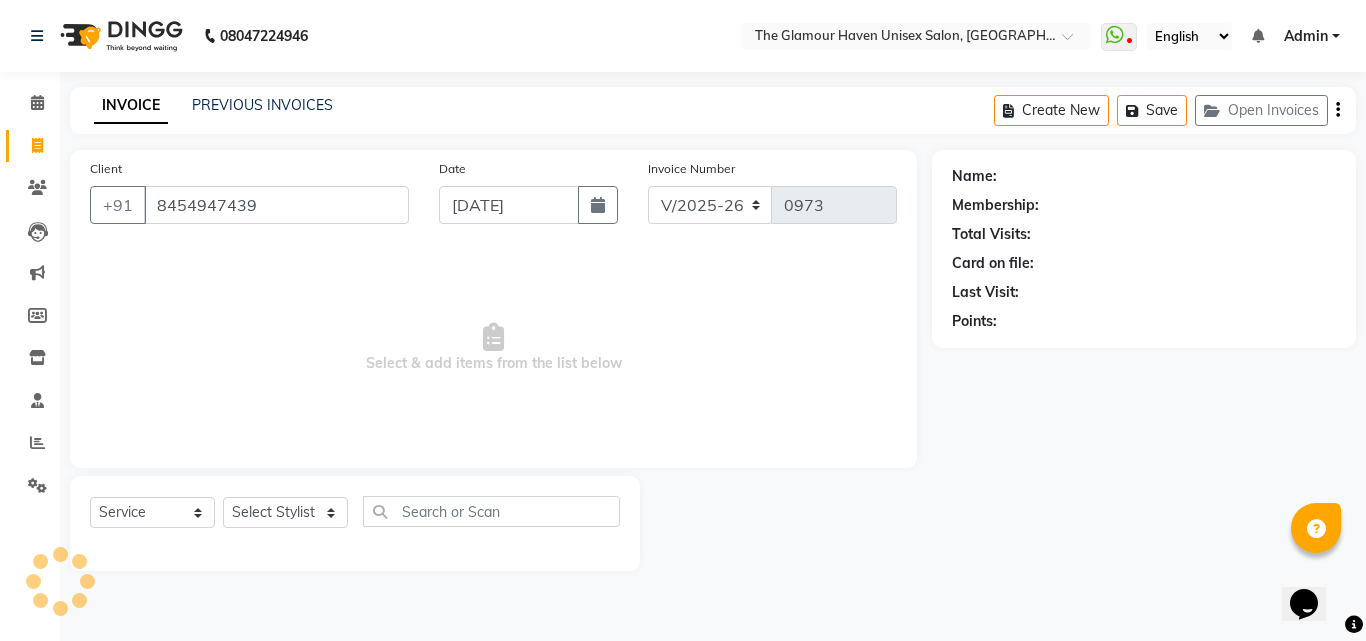 type on "8454947439" 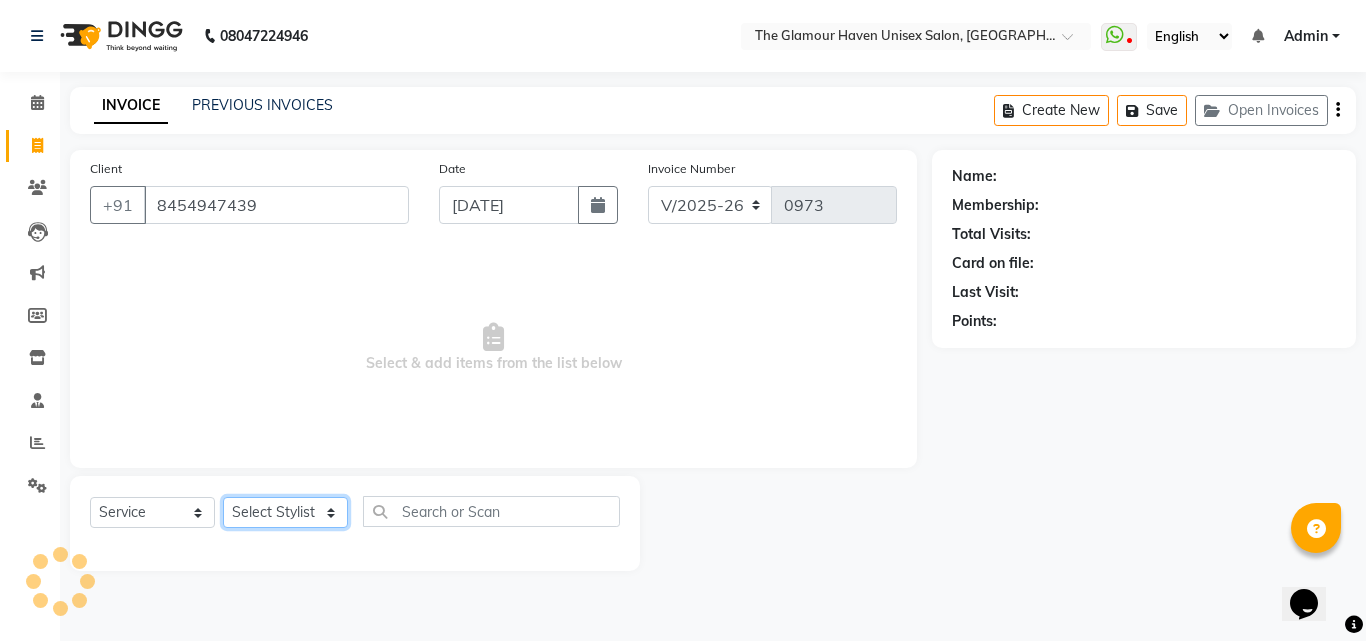 click on "Select Stylist Bharat sen [PERSON_NAME] [PERSON_NAME] [PERSON_NAME] [PERSON_NAME] RESHMA [PERSON_NAME] SWATI [PERSON_NAME] [PERSON_NAME]" 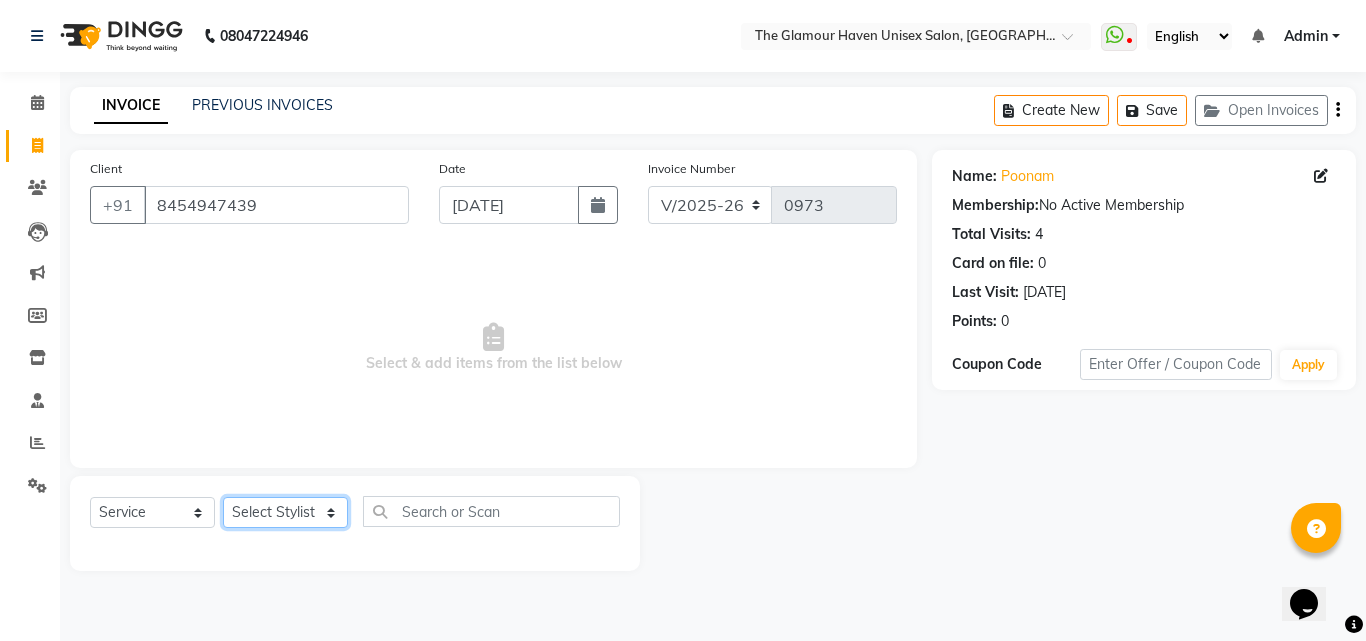 select on "59902" 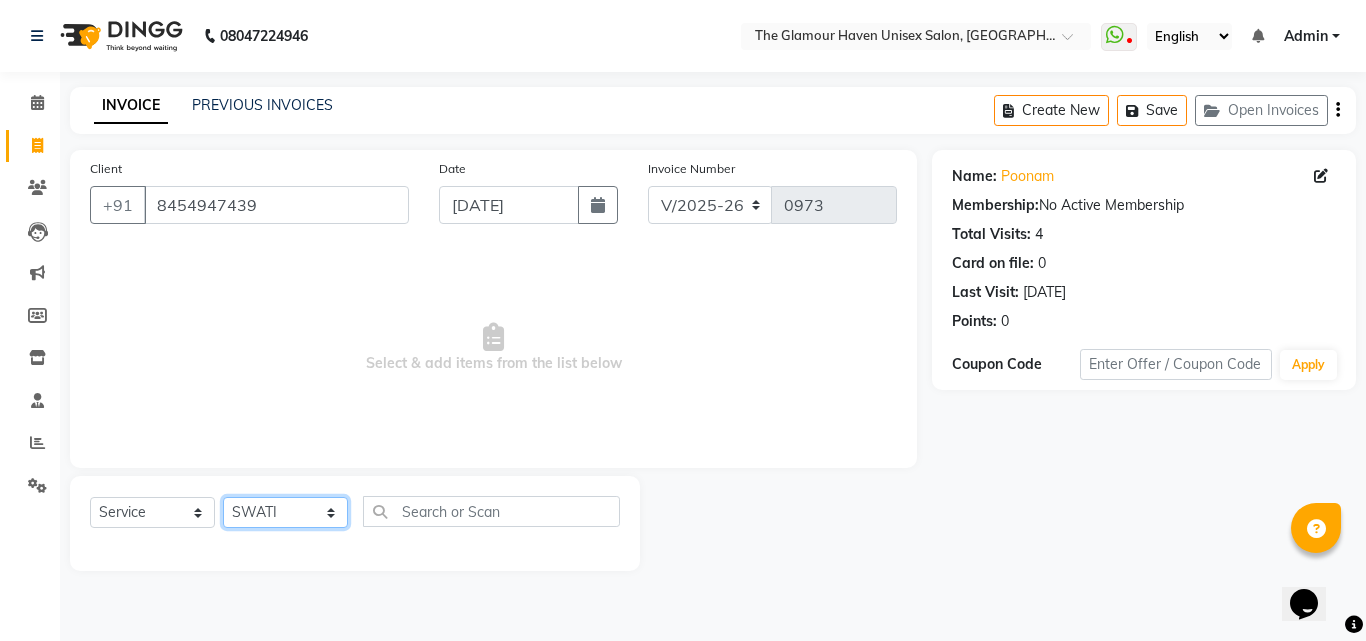 click on "Select Stylist Bharat sen [PERSON_NAME] [PERSON_NAME] [PERSON_NAME] [PERSON_NAME] RESHMA [PERSON_NAME] SWATI [PERSON_NAME] [PERSON_NAME]" 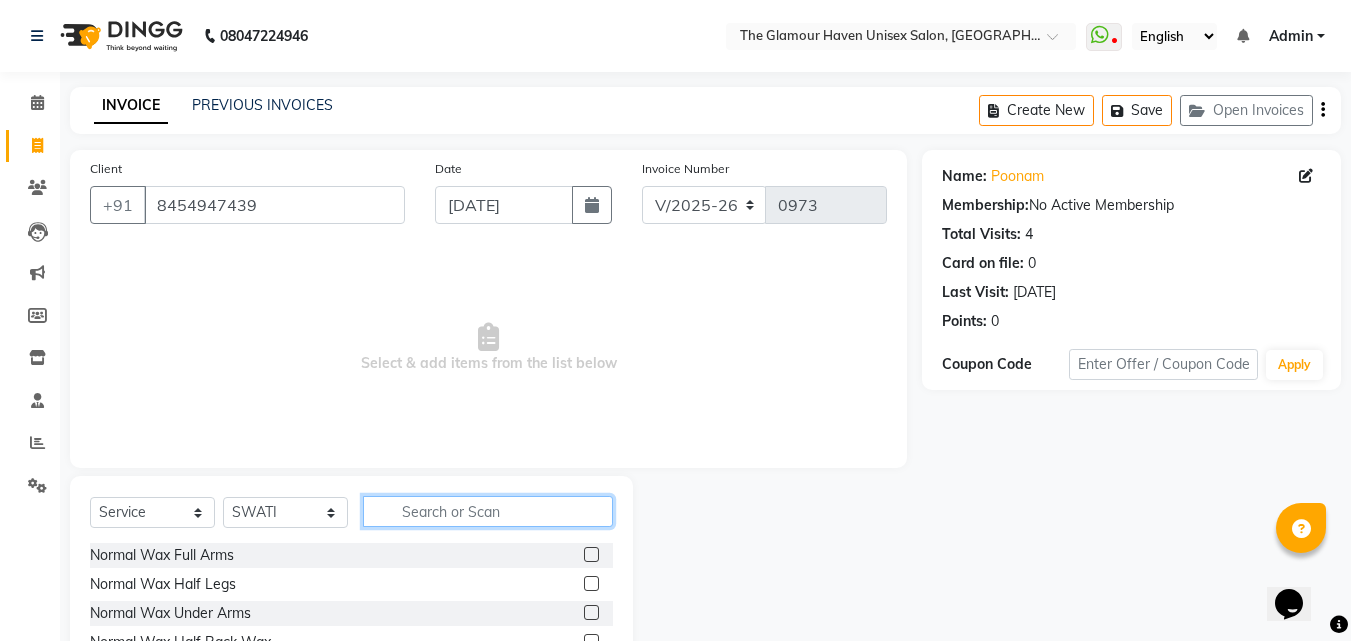 click 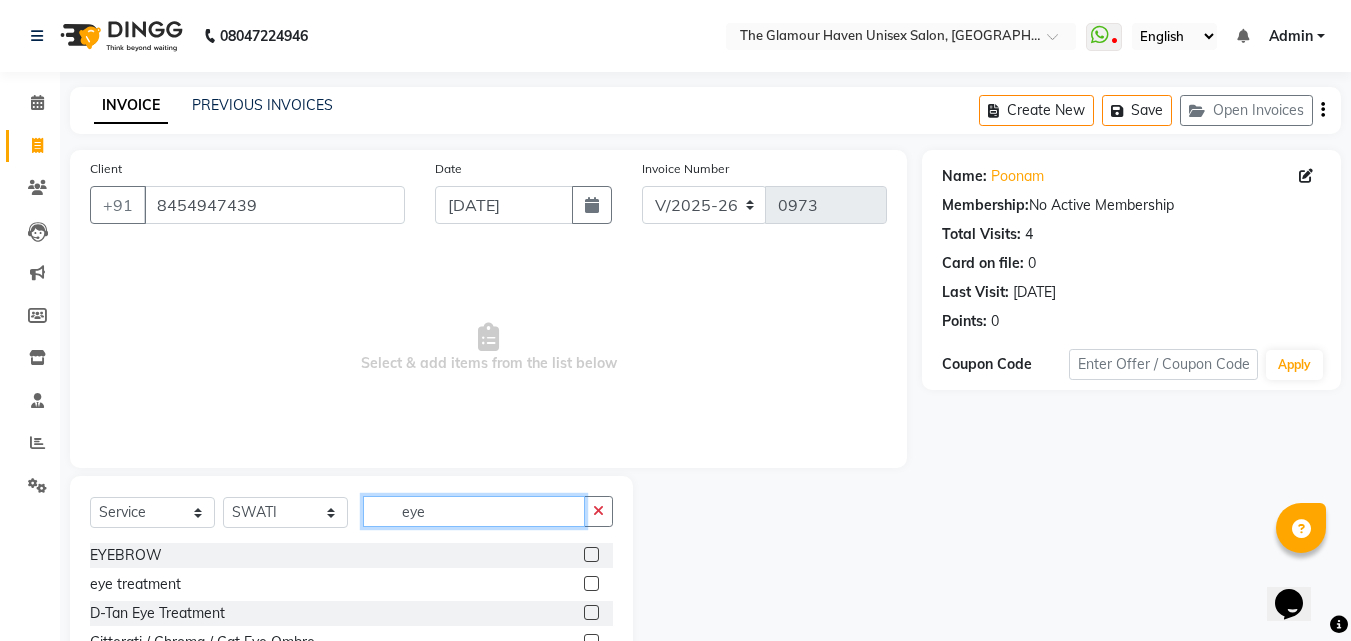 type on "eye" 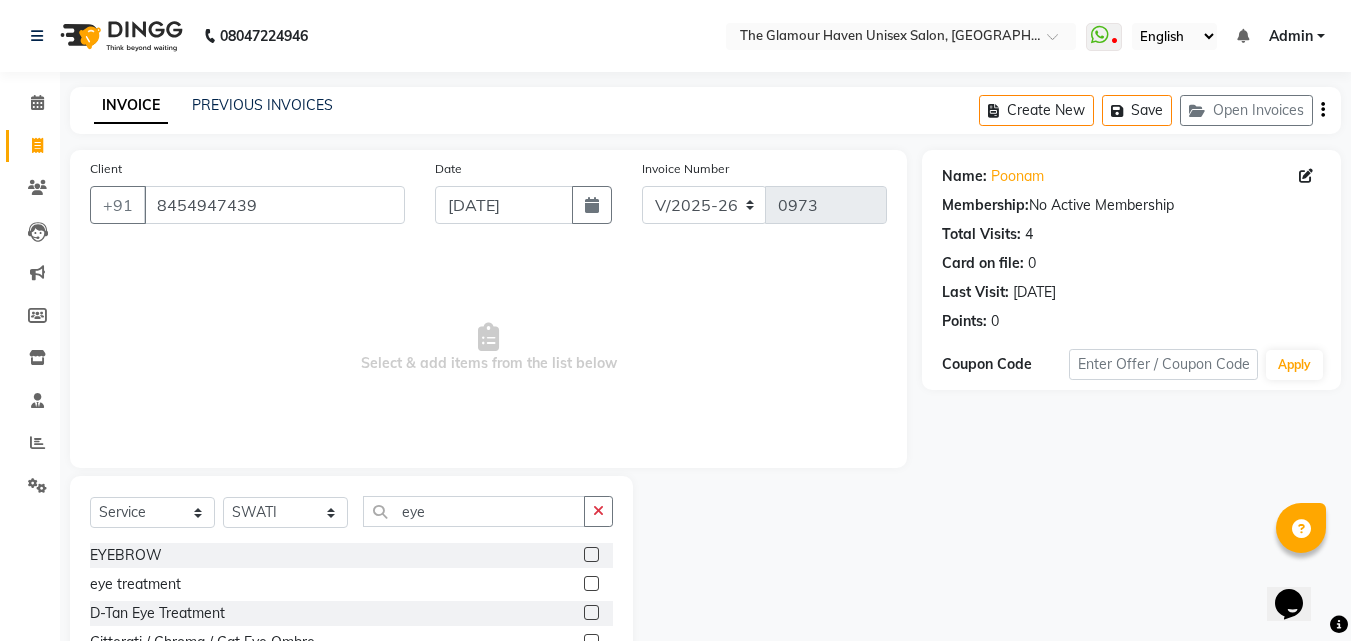 click 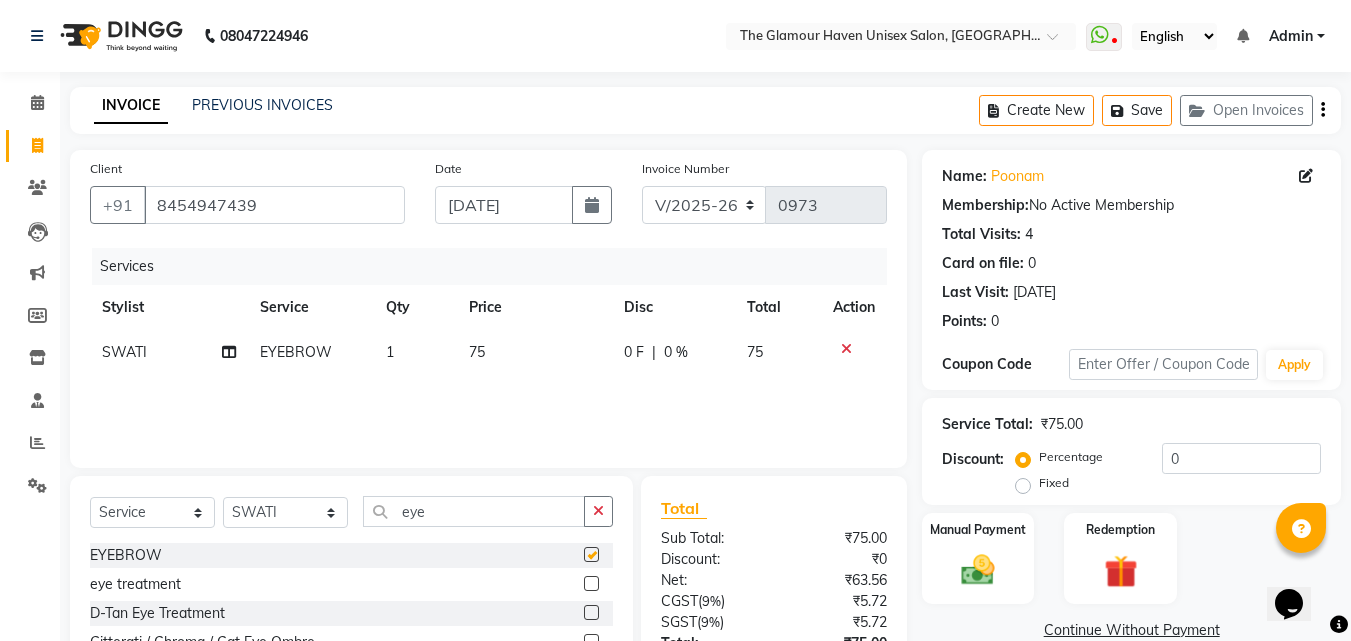 checkbox on "false" 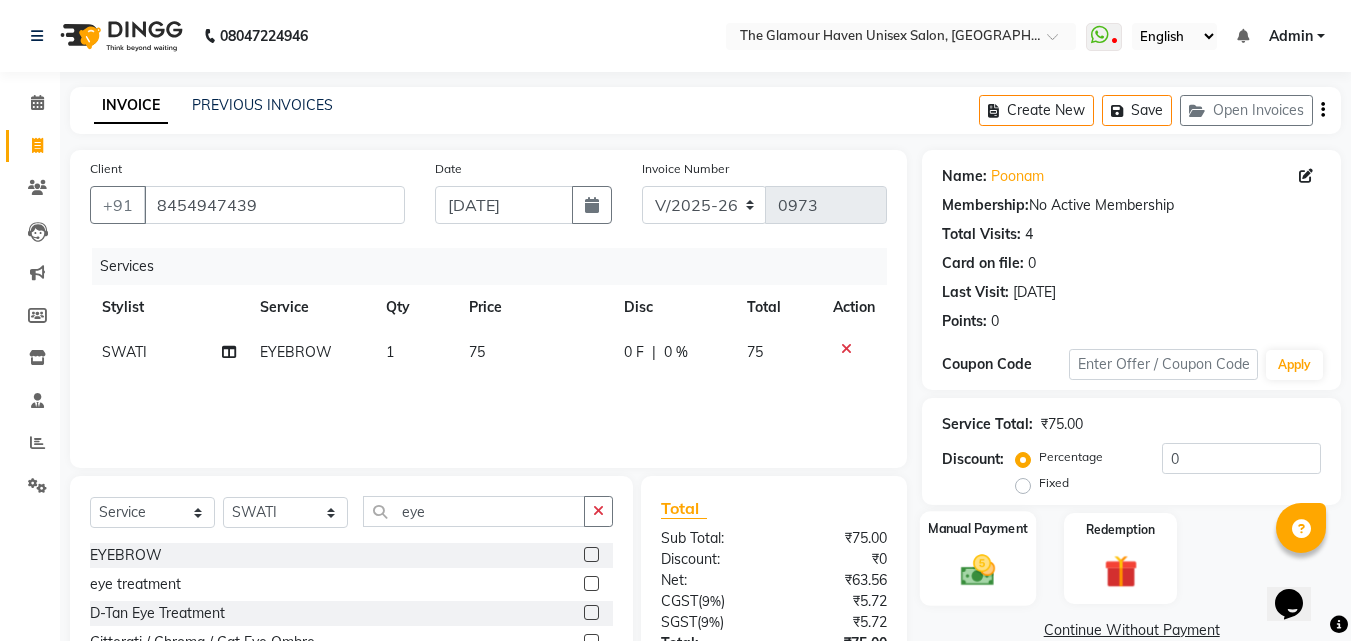 scroll, scrollTop: 159, scrollLeft: 0, axis: vertical 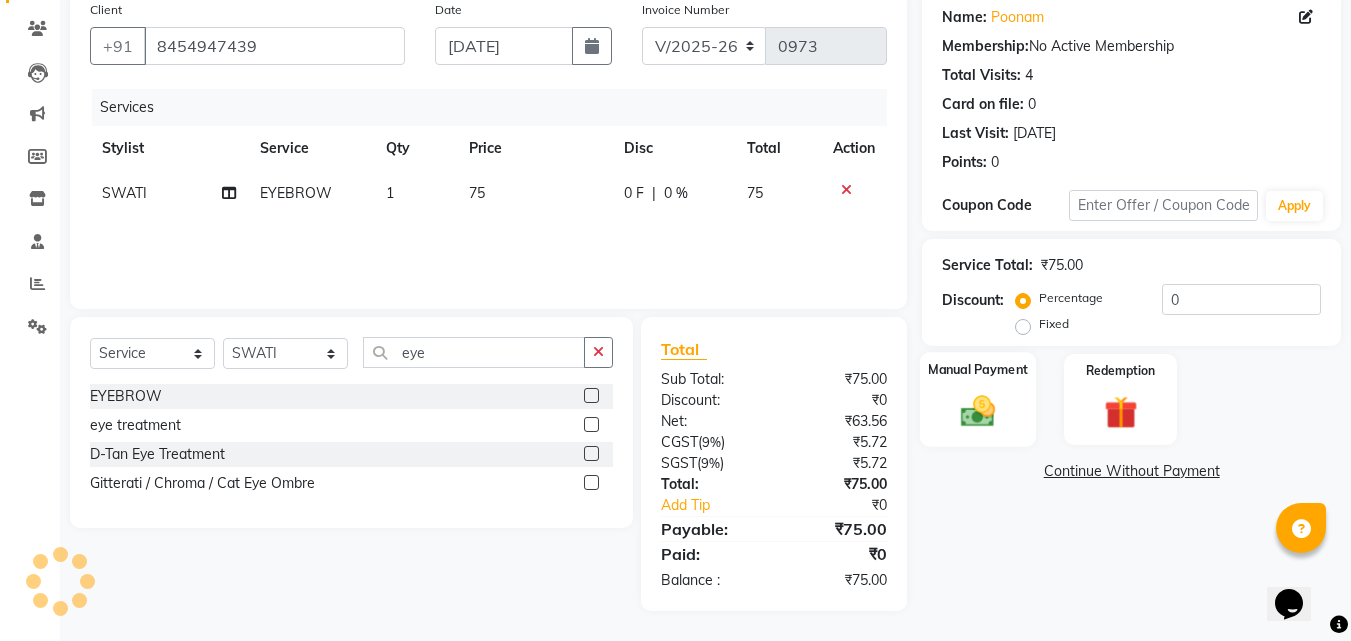 click 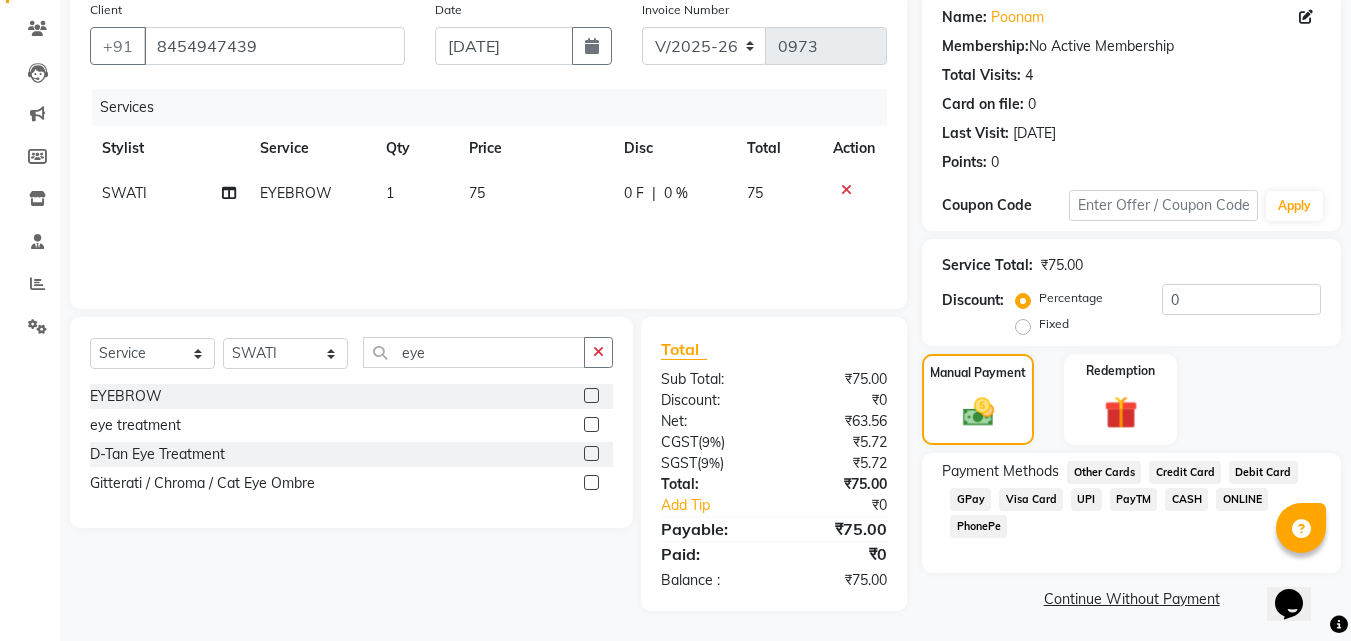 scroll, scrollTop: 162, scrollLeft: 0, axis: vertical 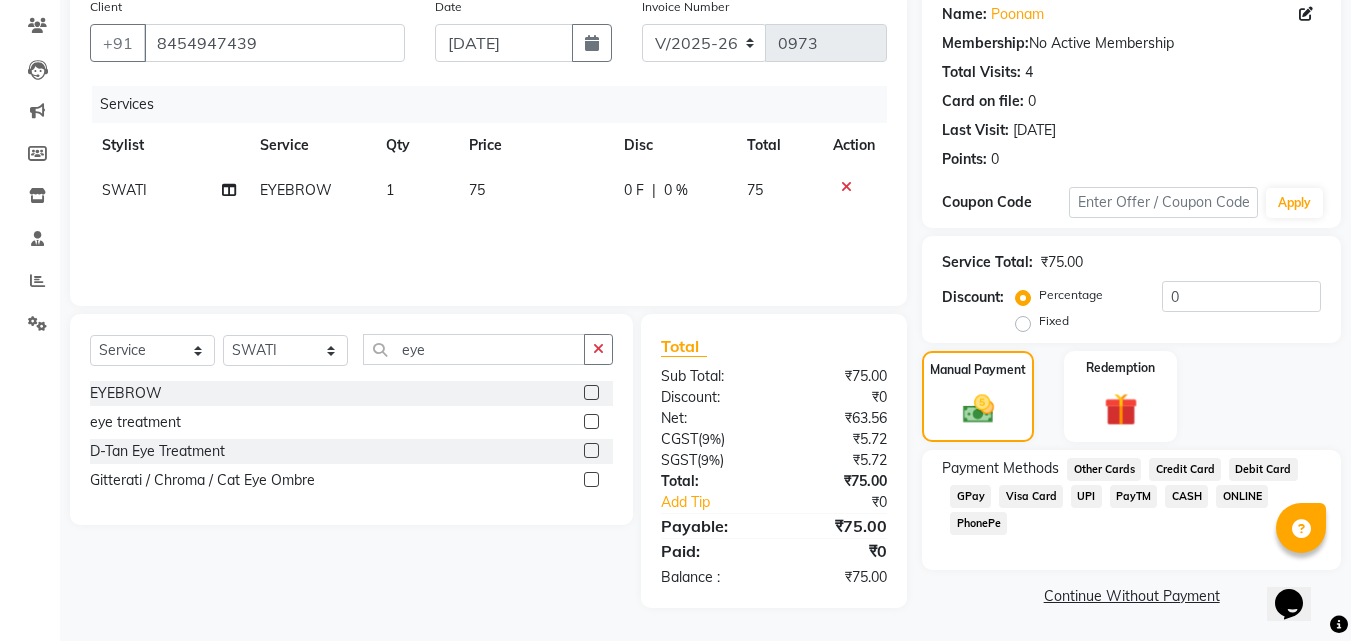 click on "GPay" 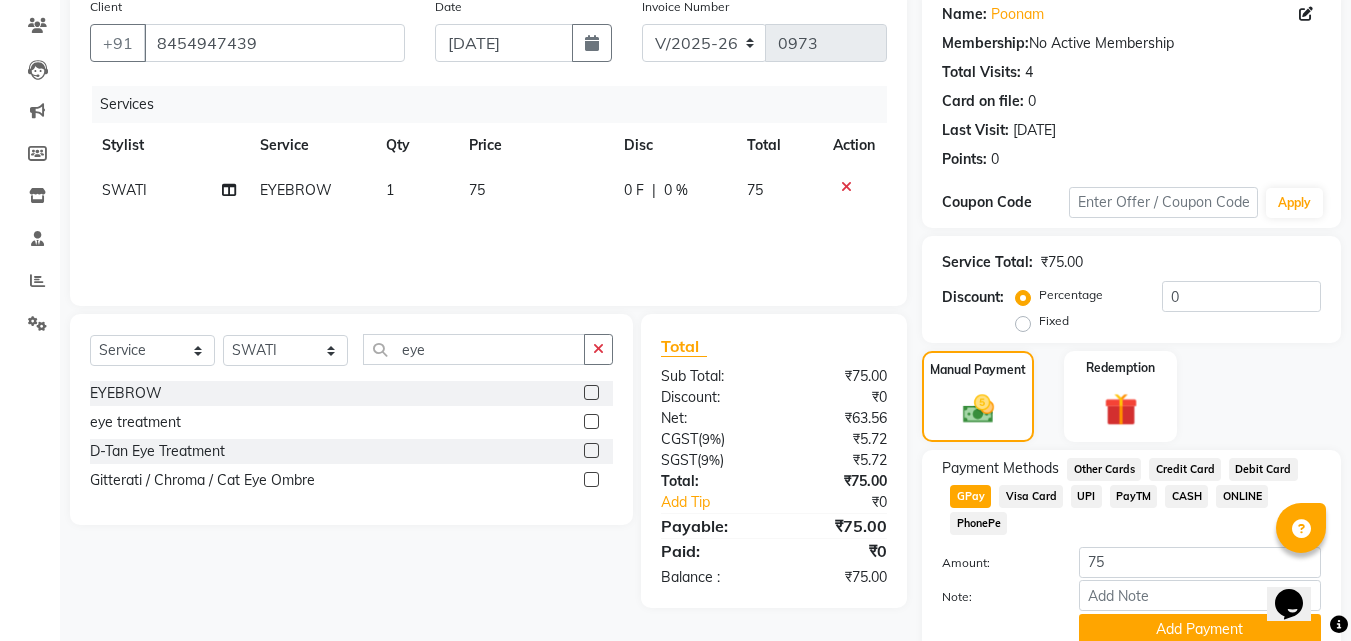 scroll, scrollTop: 245, scrollLeft: 0, axis: vertical 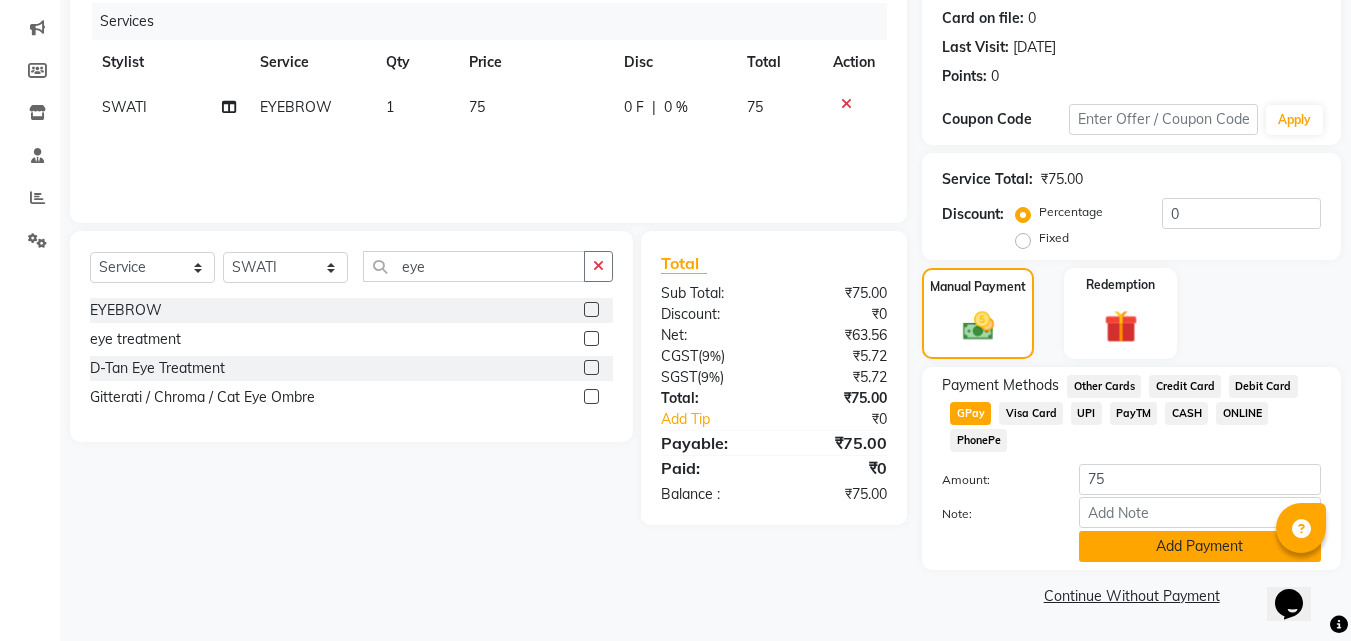 click on "Add Payment" 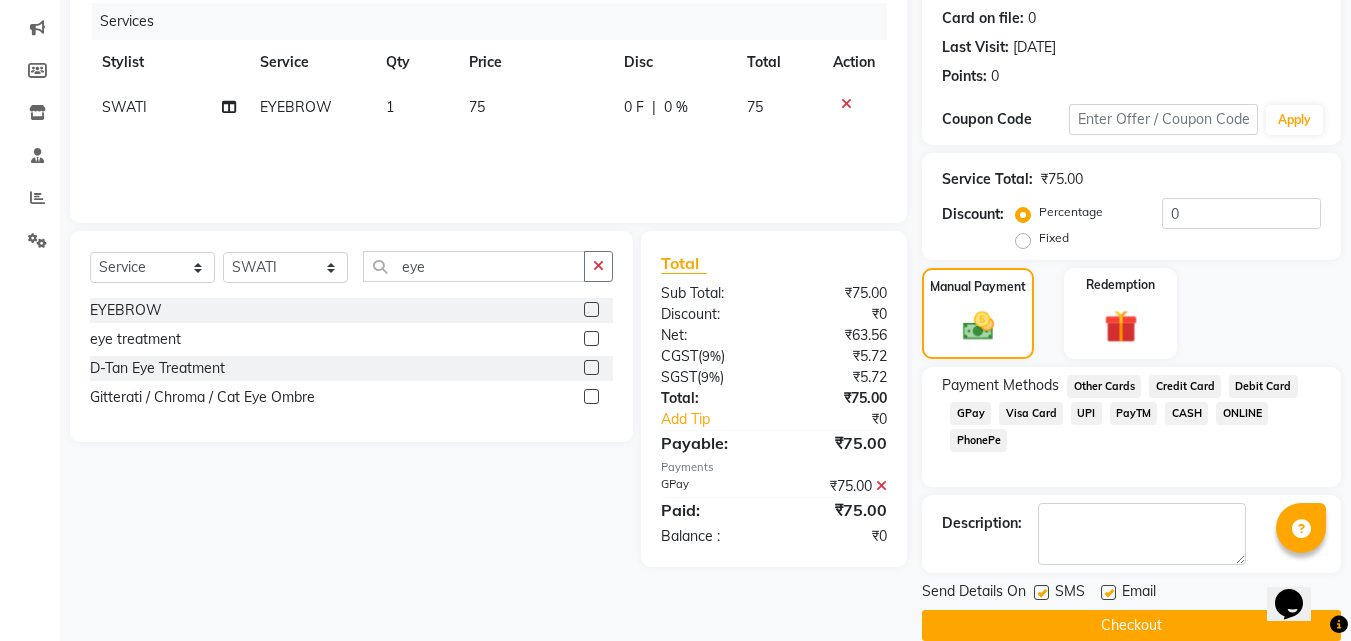 scroll, scrollTop: 275, scrollLeft: 0, axis: vertical 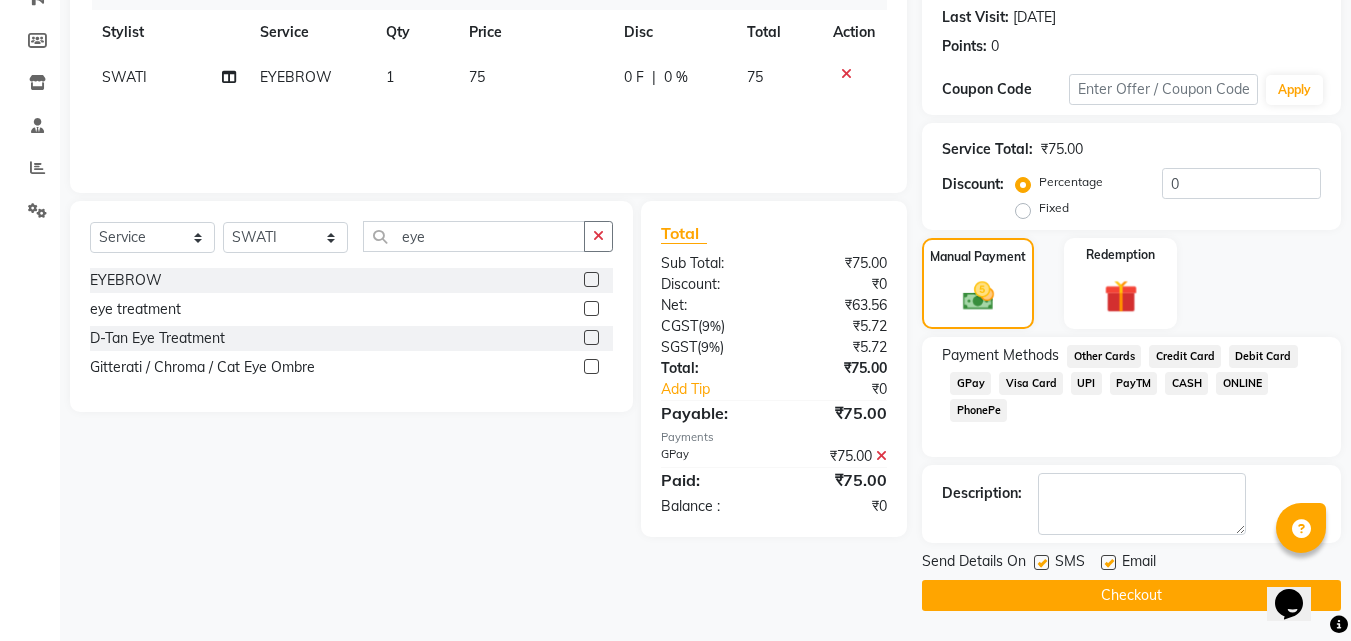 click 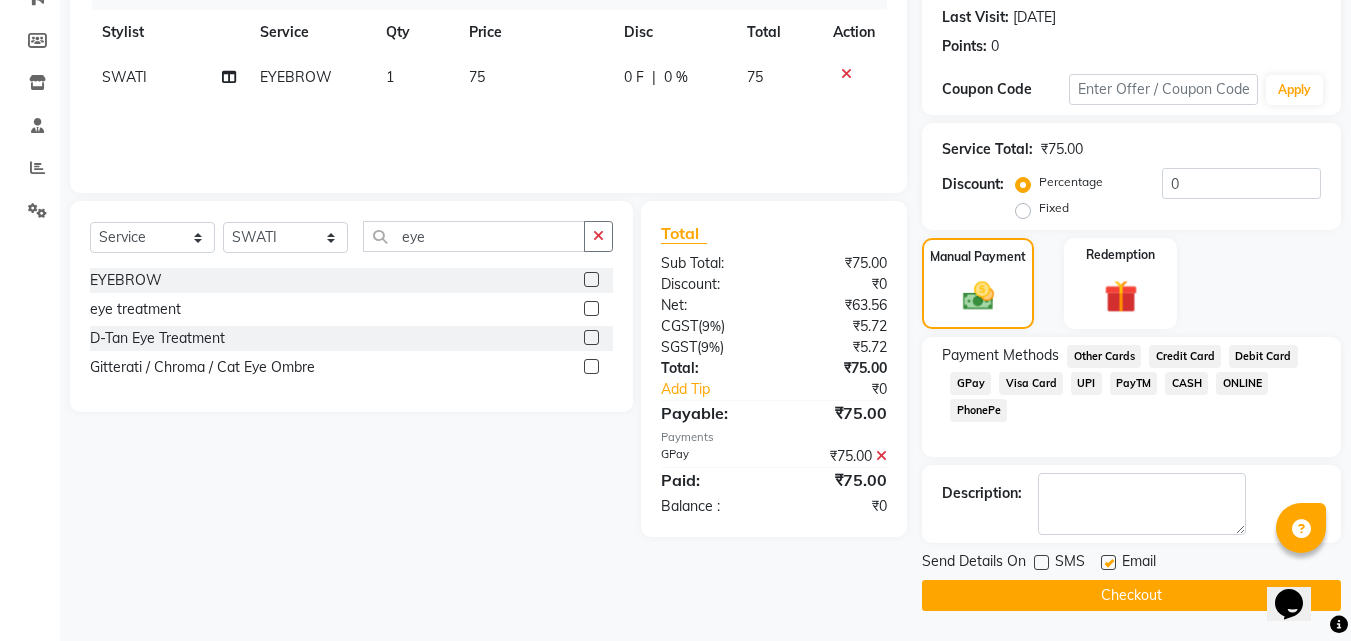click on "Checkout" 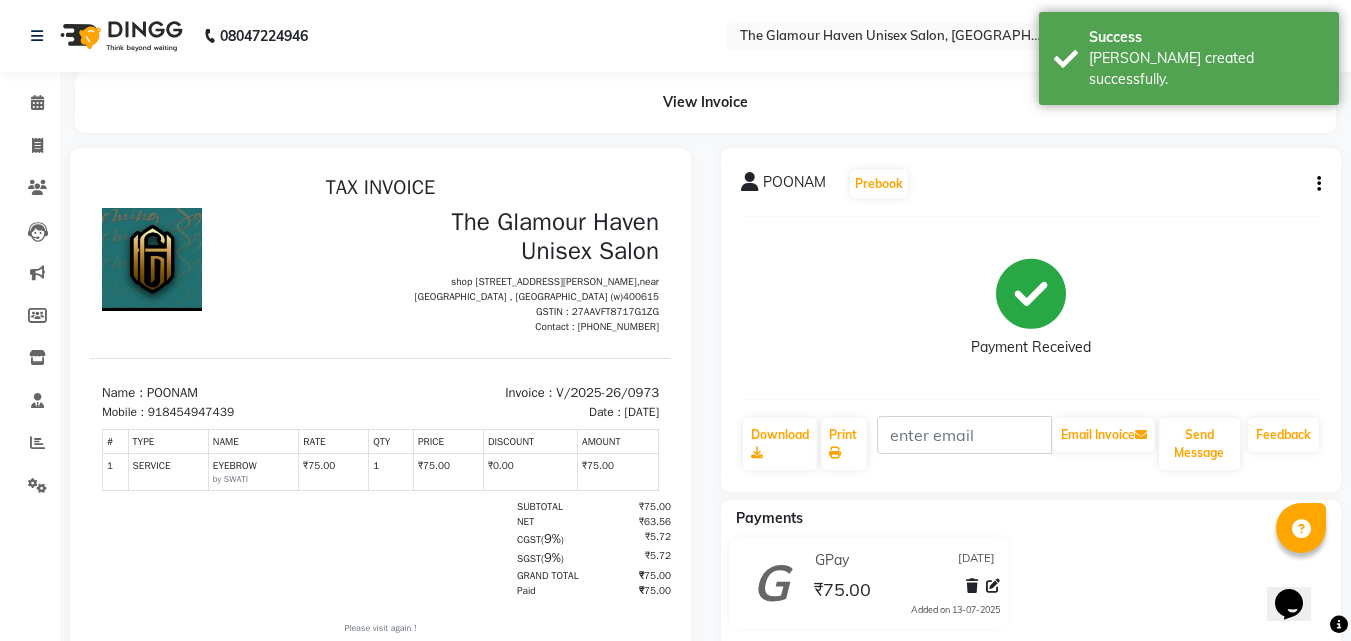 scroll, scrollTop: 0, scrollLeft: 0, axis: both 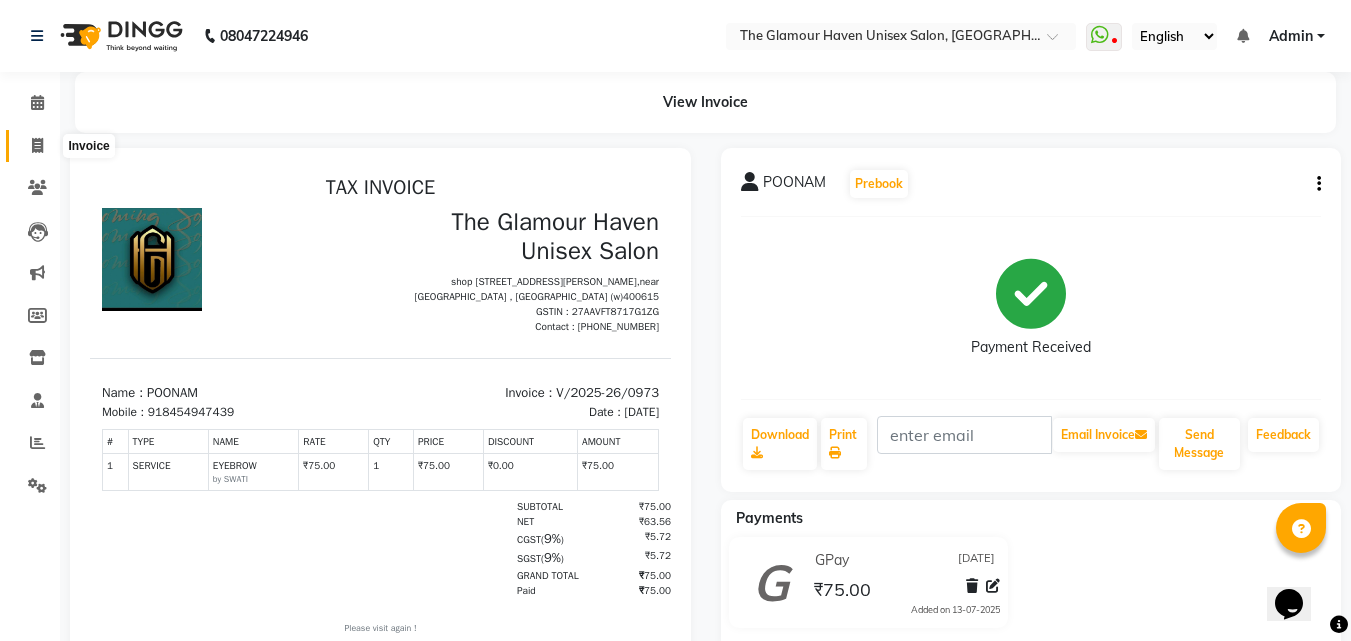 click 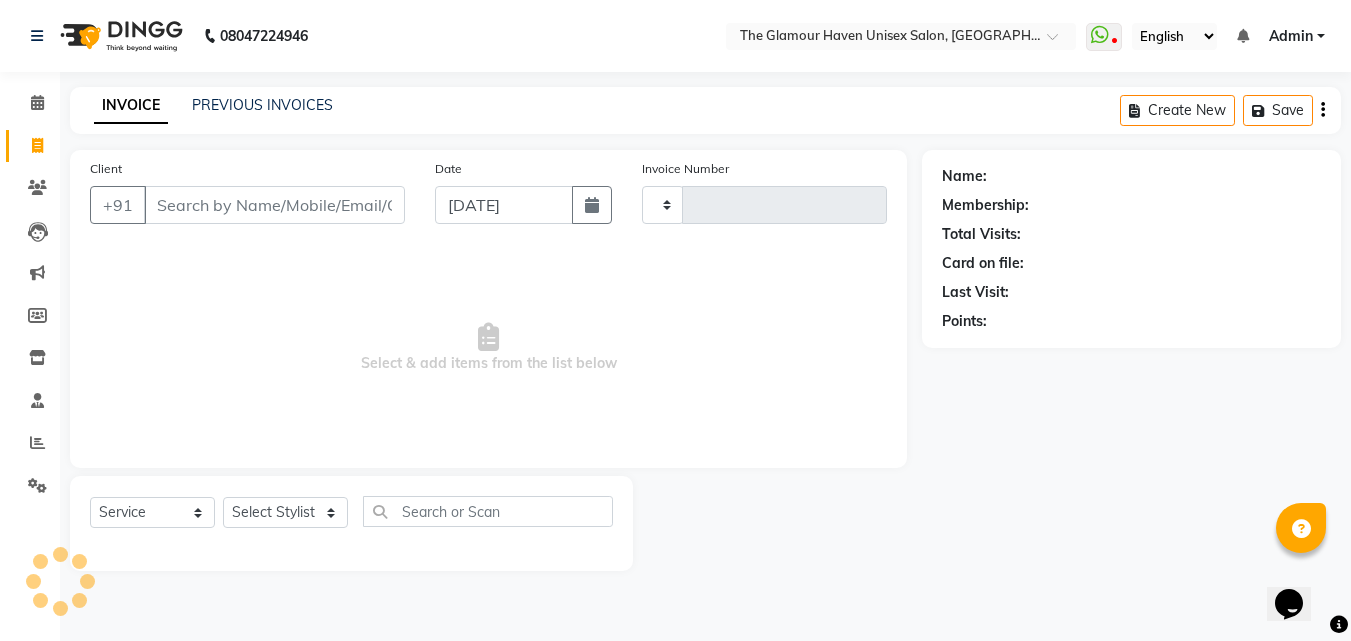 type on "0974" 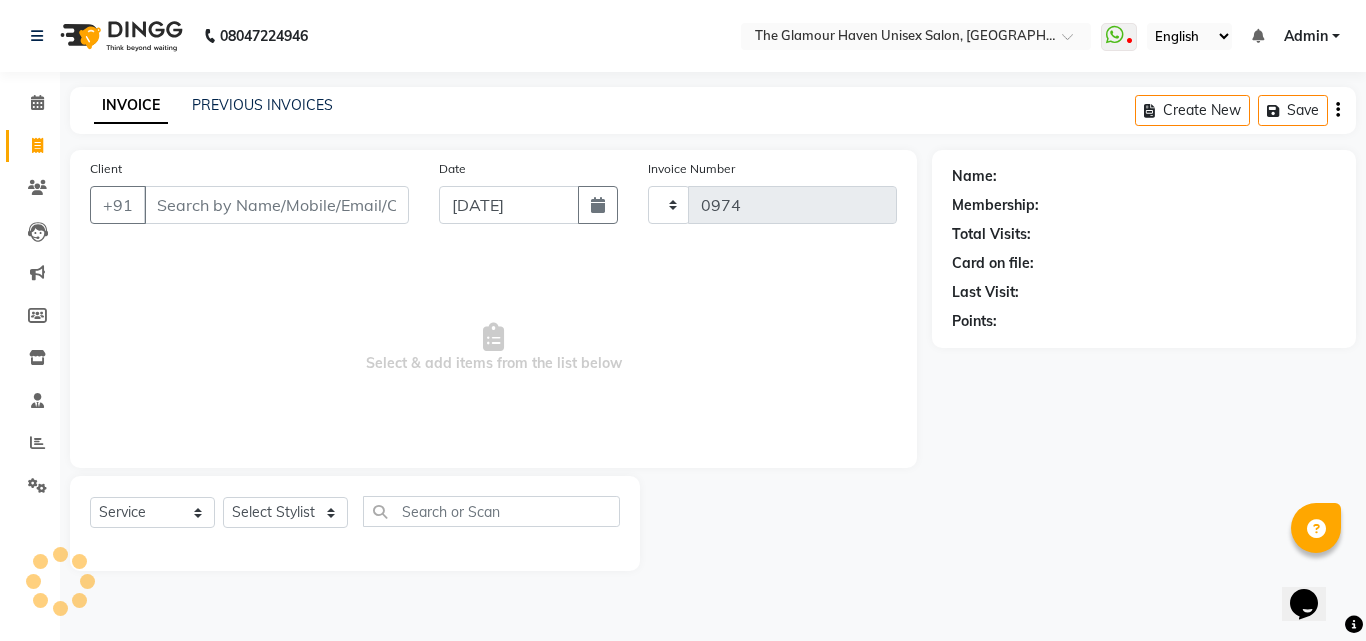 select on "7124" 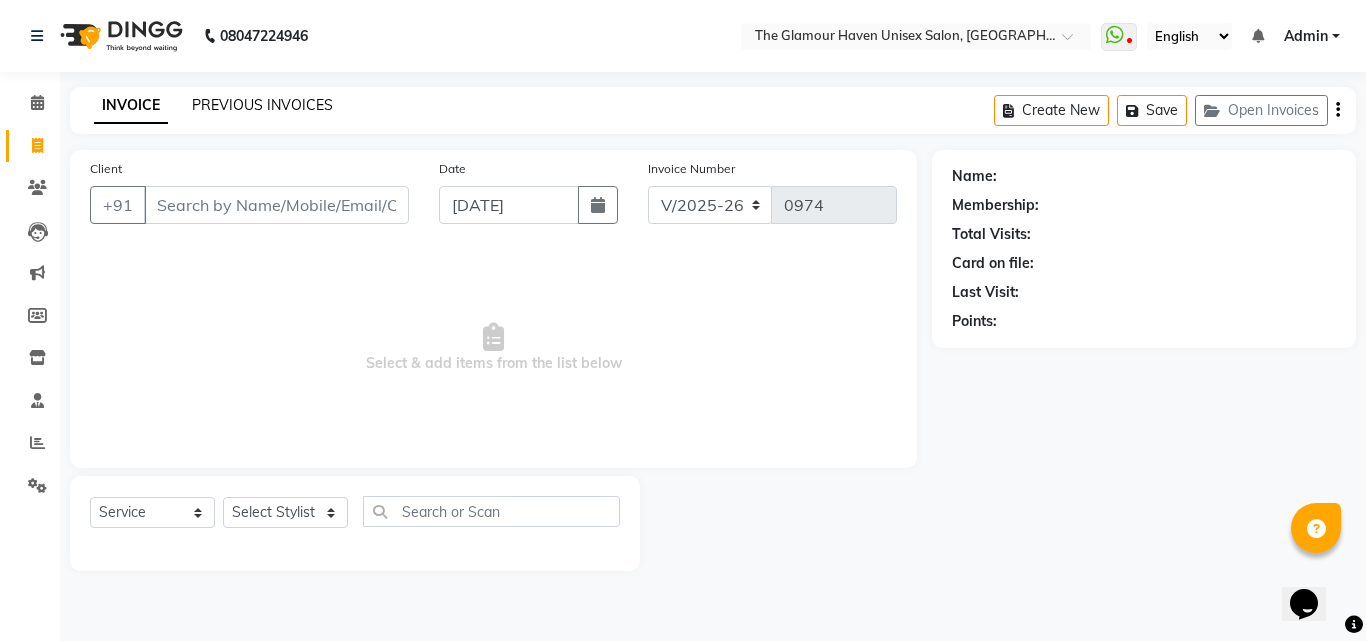 click on "PREVIOUS INVOICES" 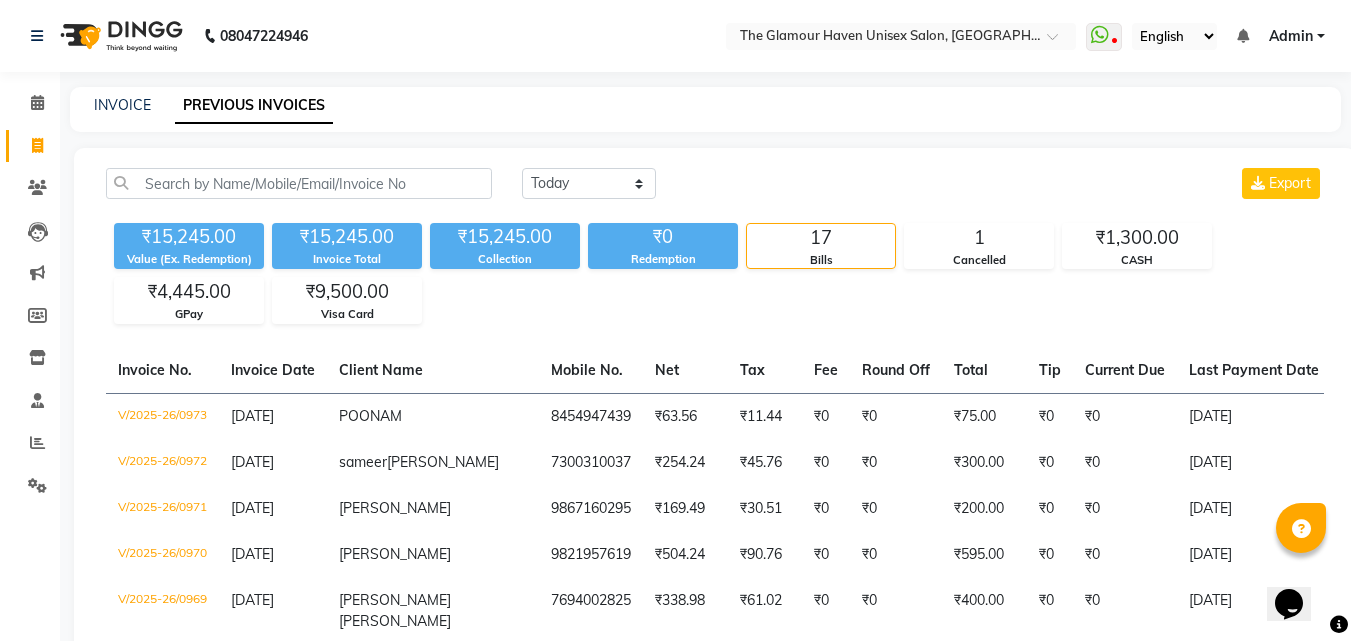 click on "Invoice" 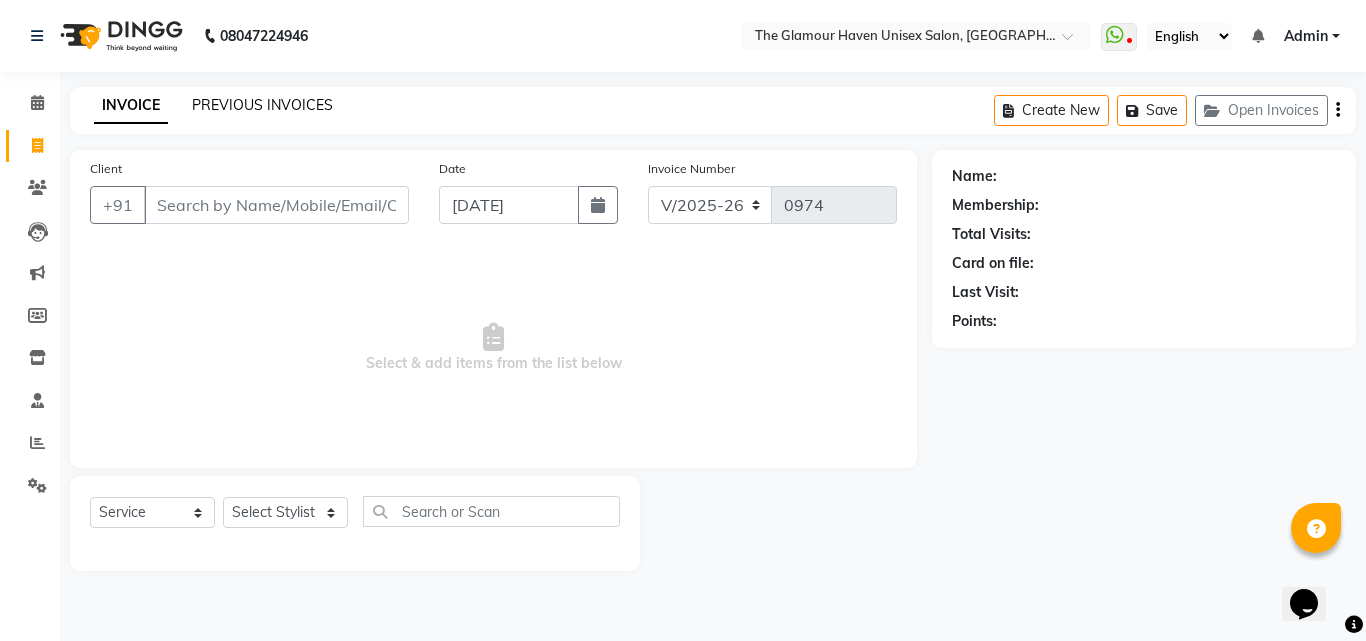click on "PREVIOUS INVOICES" 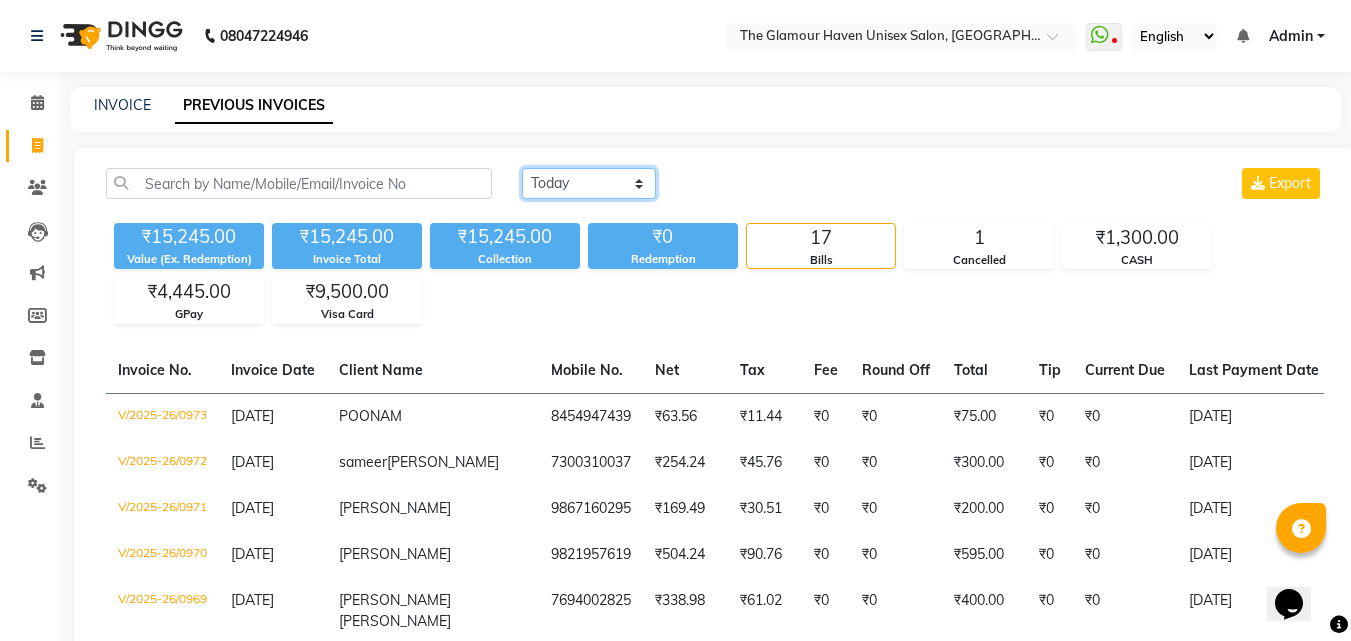 click on "[DATE] [DATE] Custom Range" 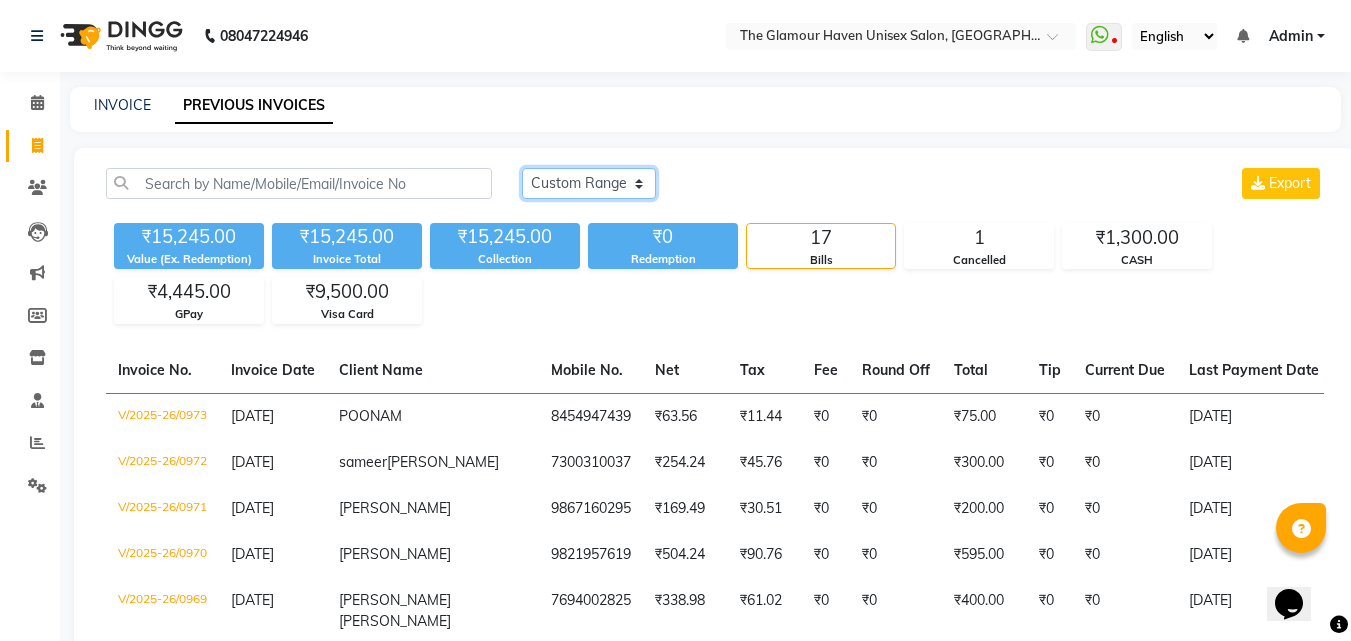 click on "[DATE] [DATE] Custom Range" 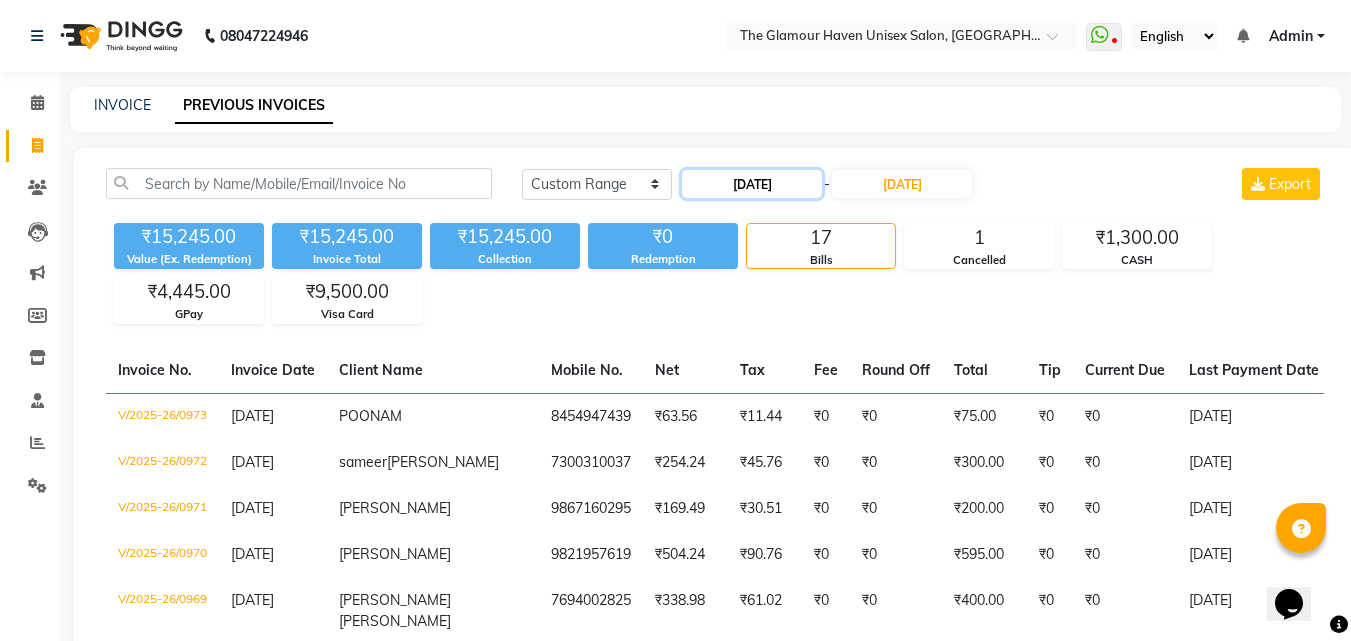 click on "[DATE]" 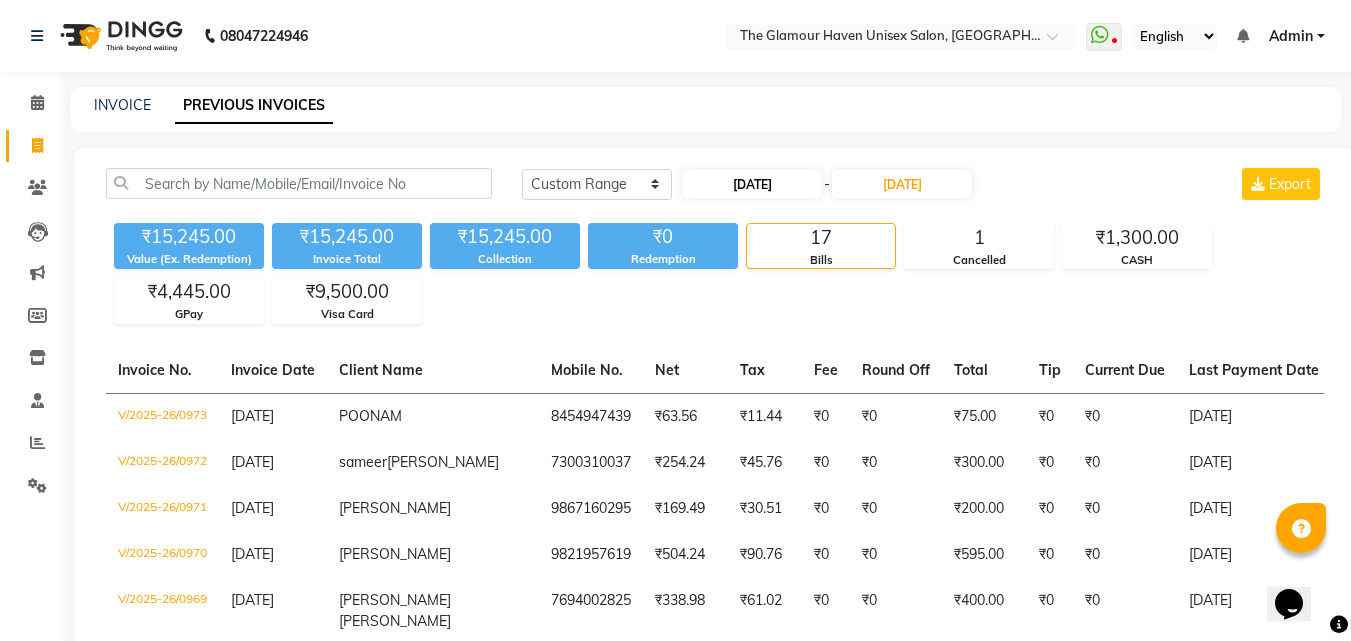 select on "7" 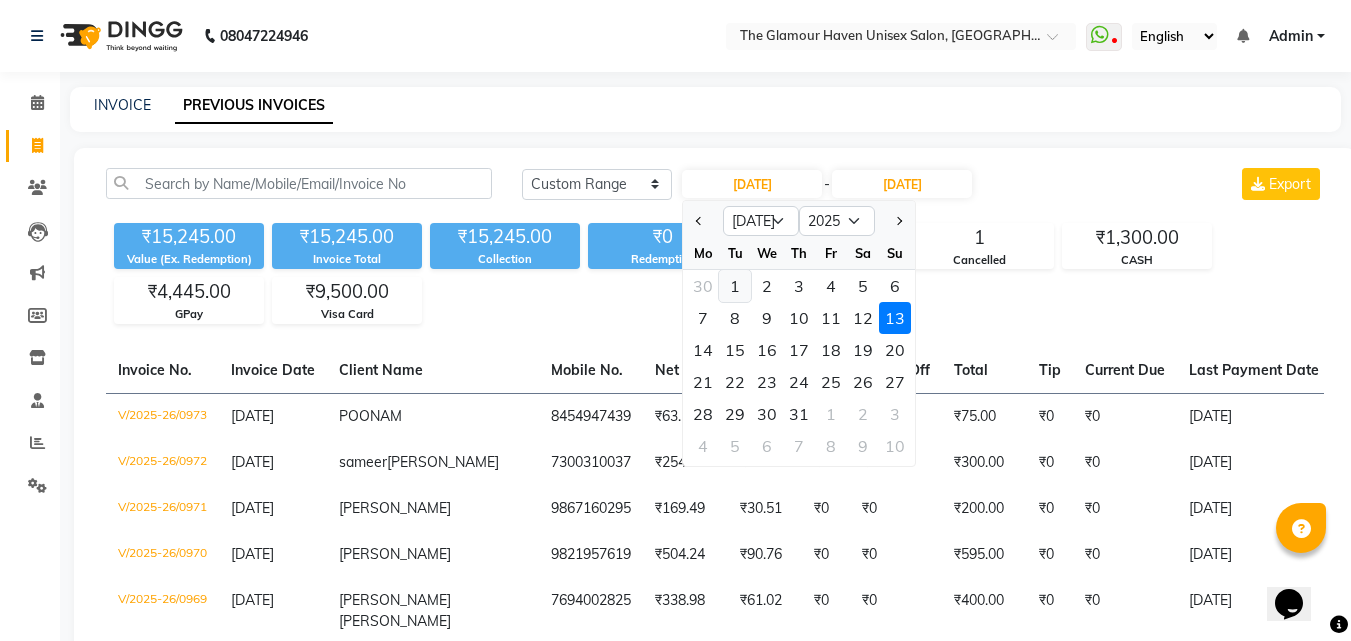 click on "1" 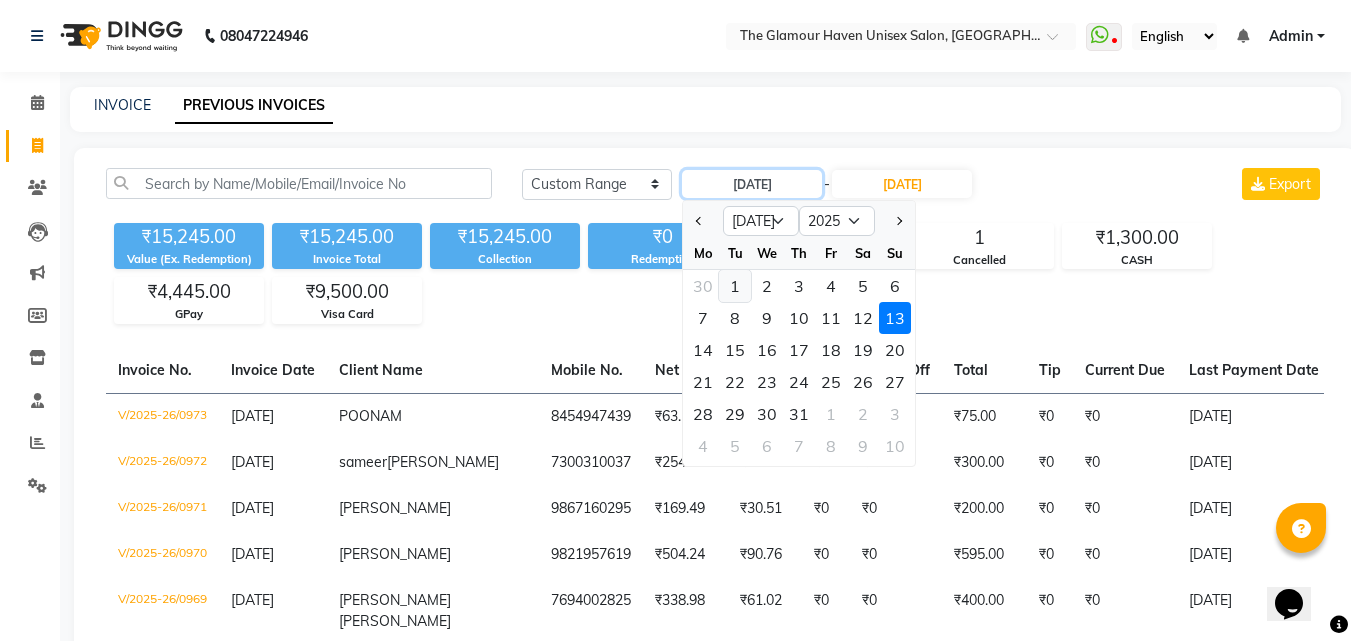 type on "[DATE]" 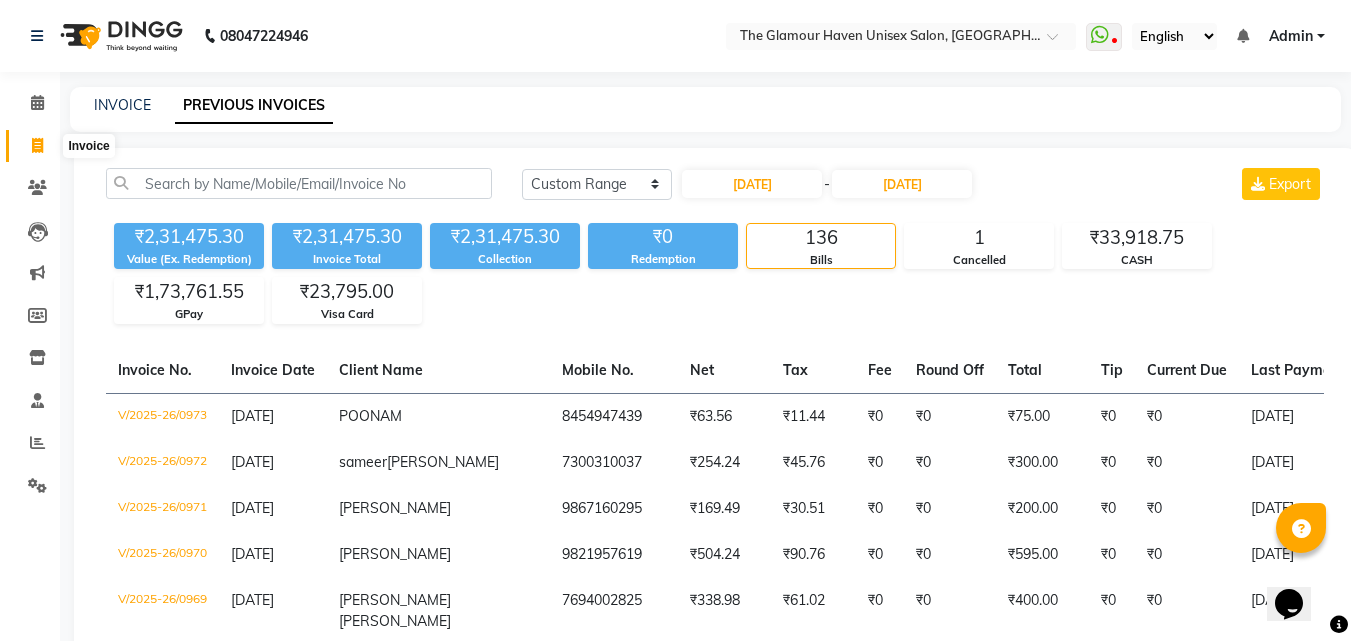 click 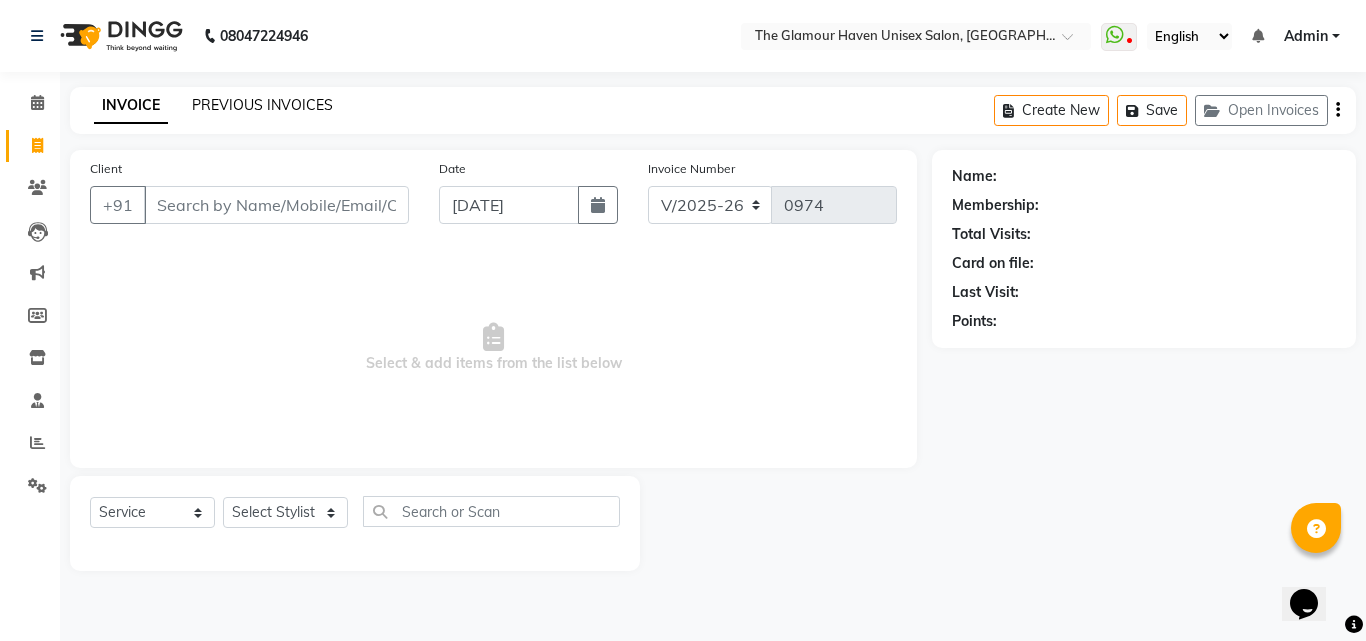 click on "PREVIOUS INVOICES" 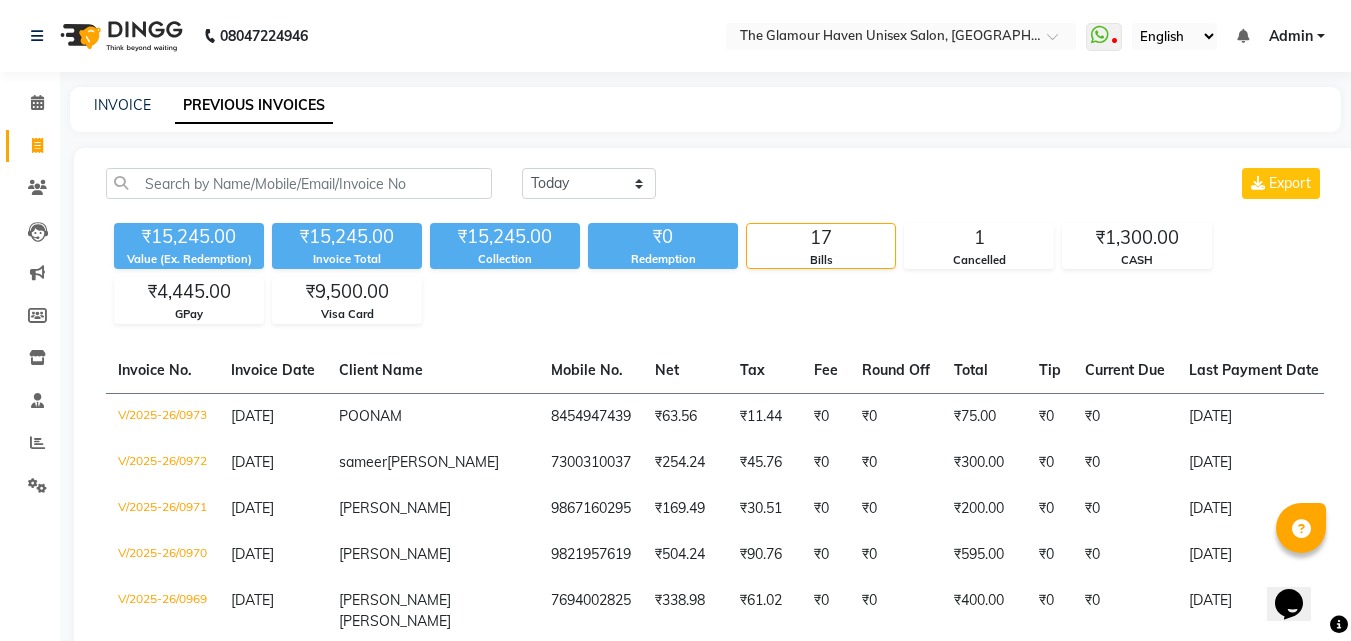 click on "Invoice" 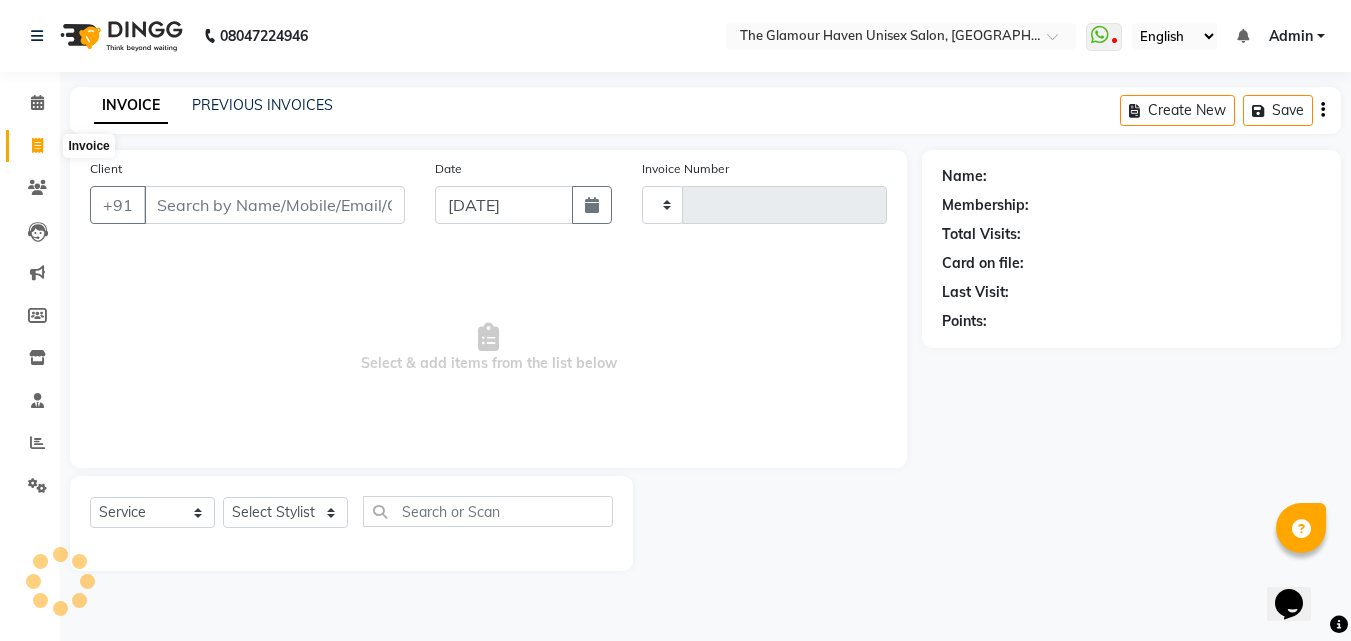 type on "0974" 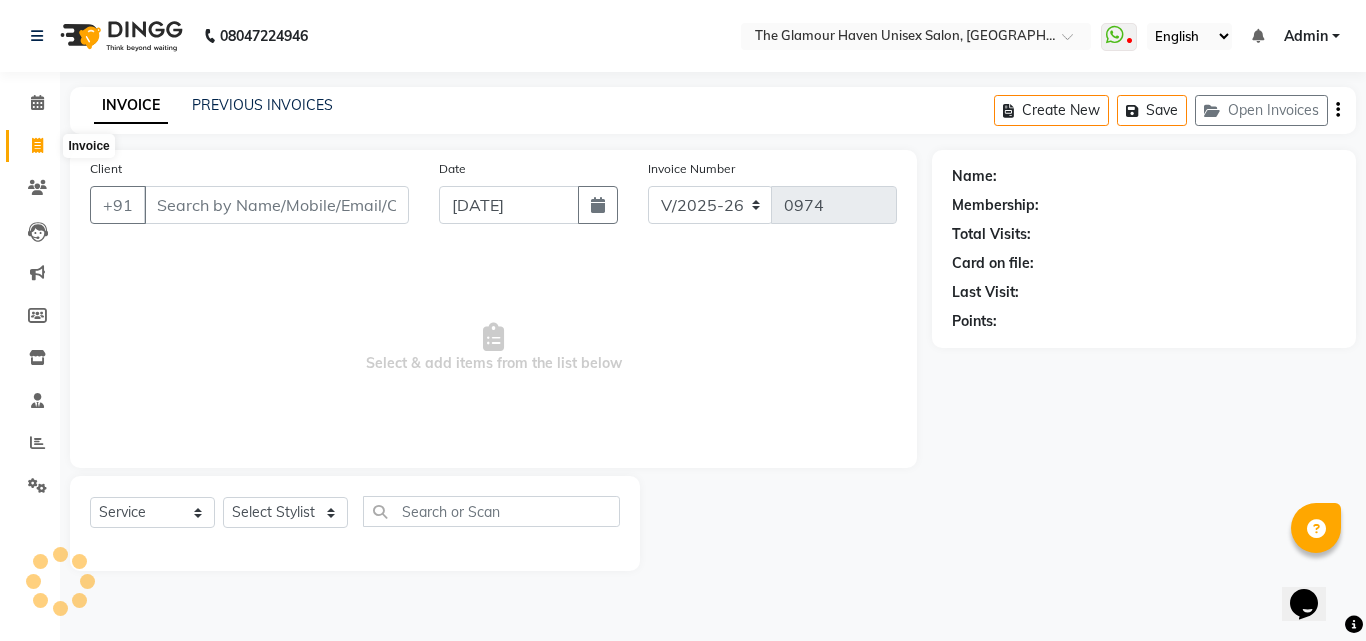click 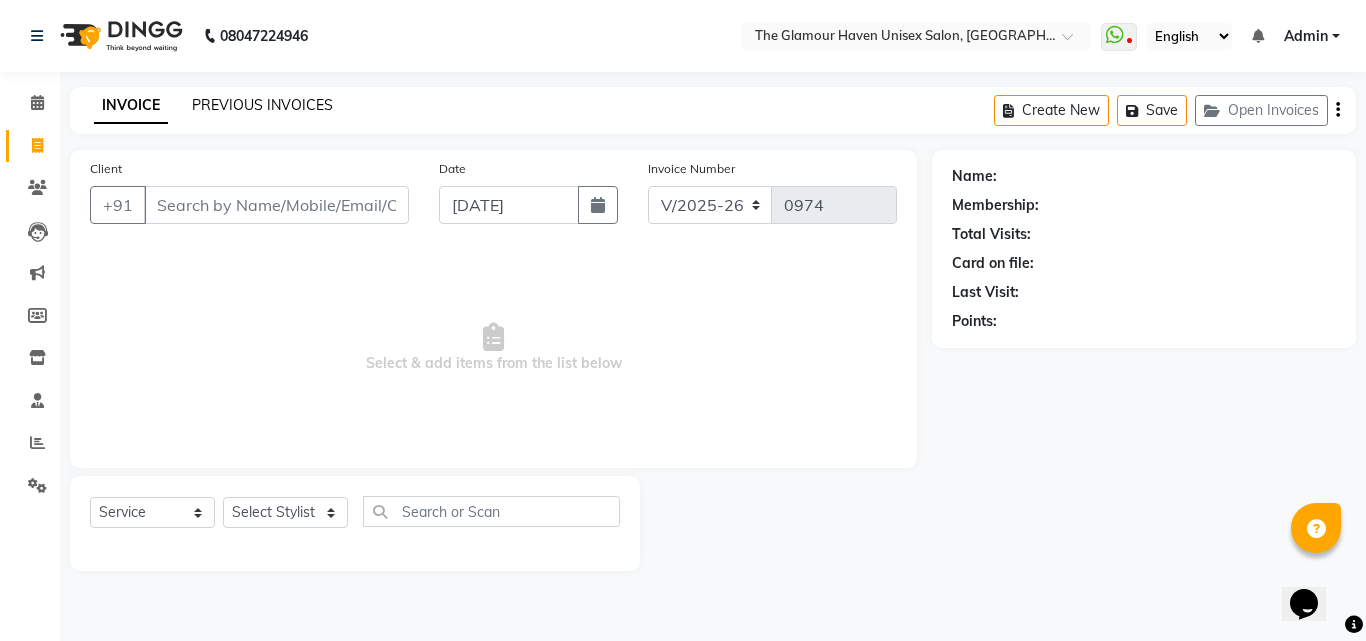 click on "PREVIOUS INVOICES" 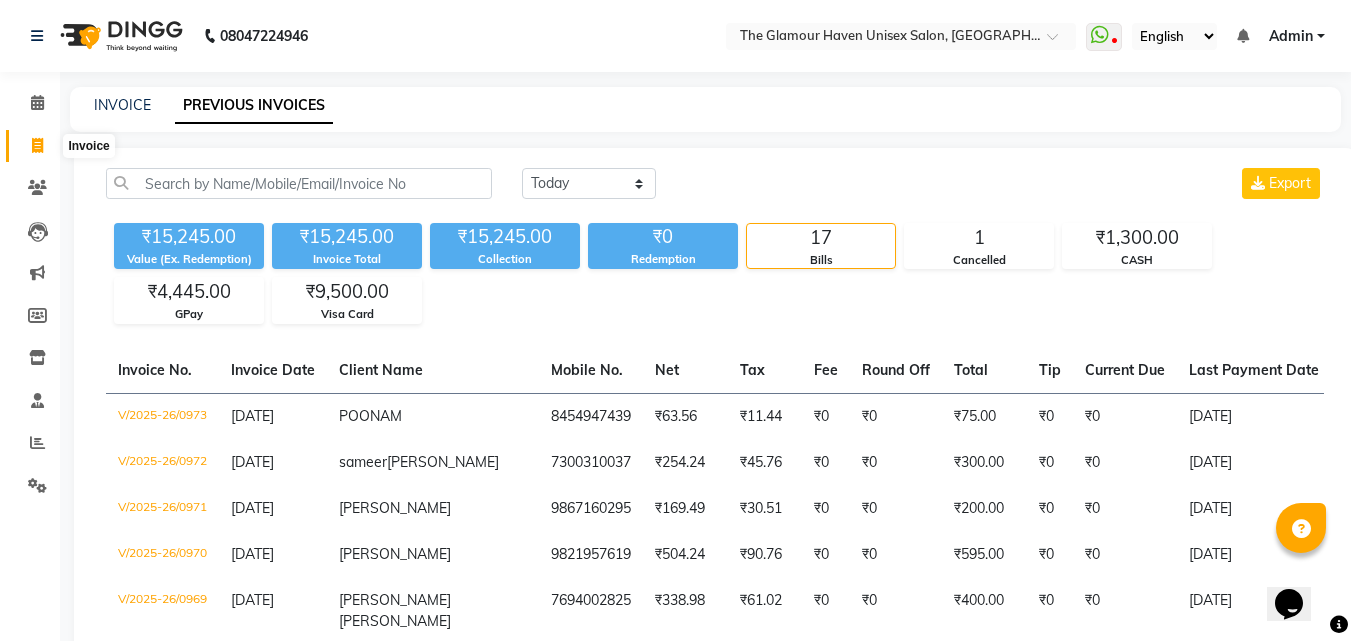click 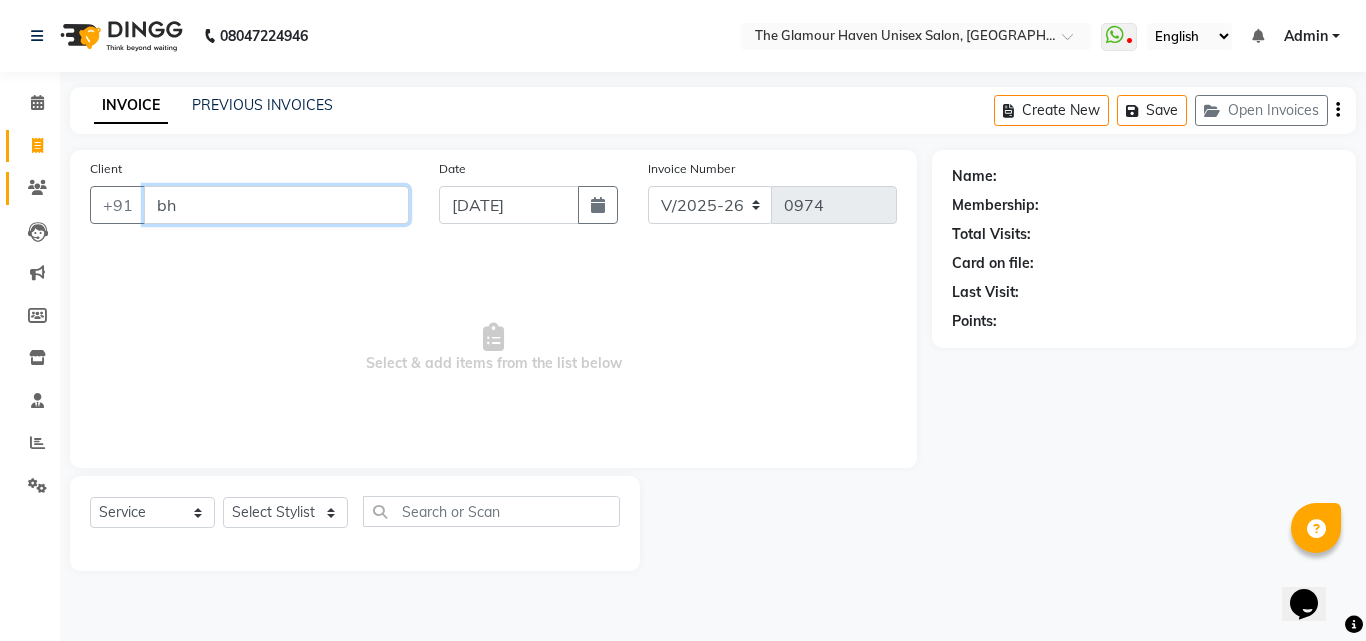 type on "bh" 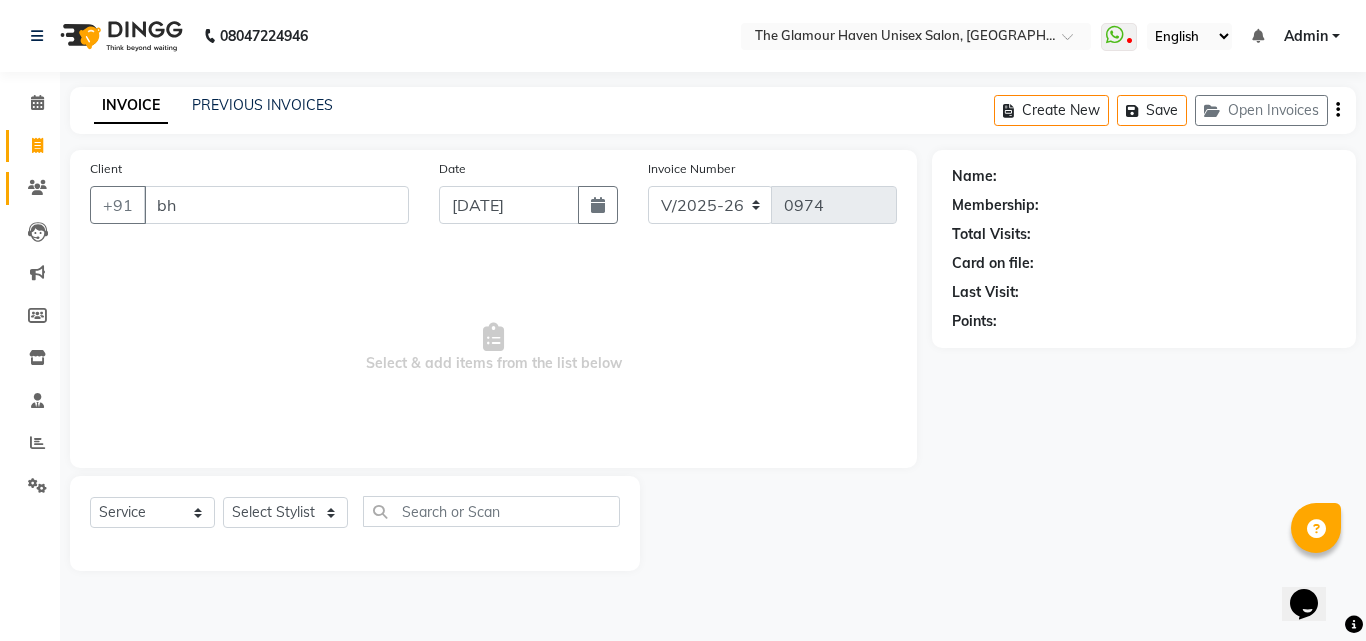 click 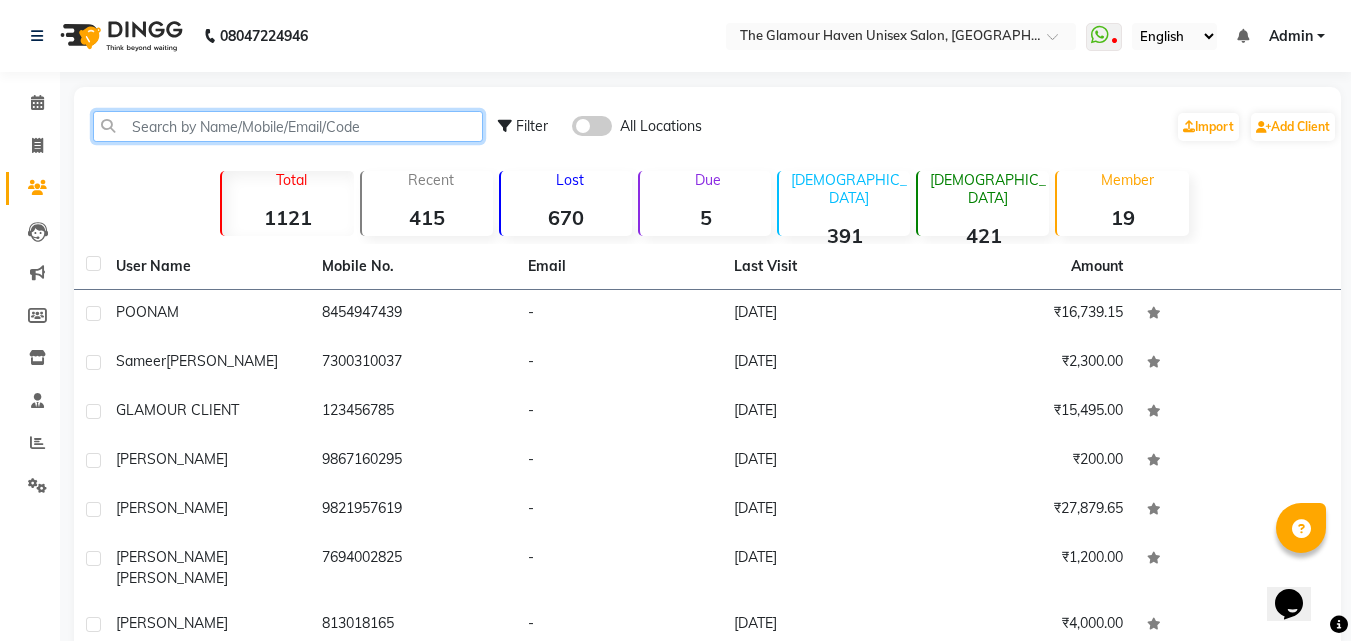 click 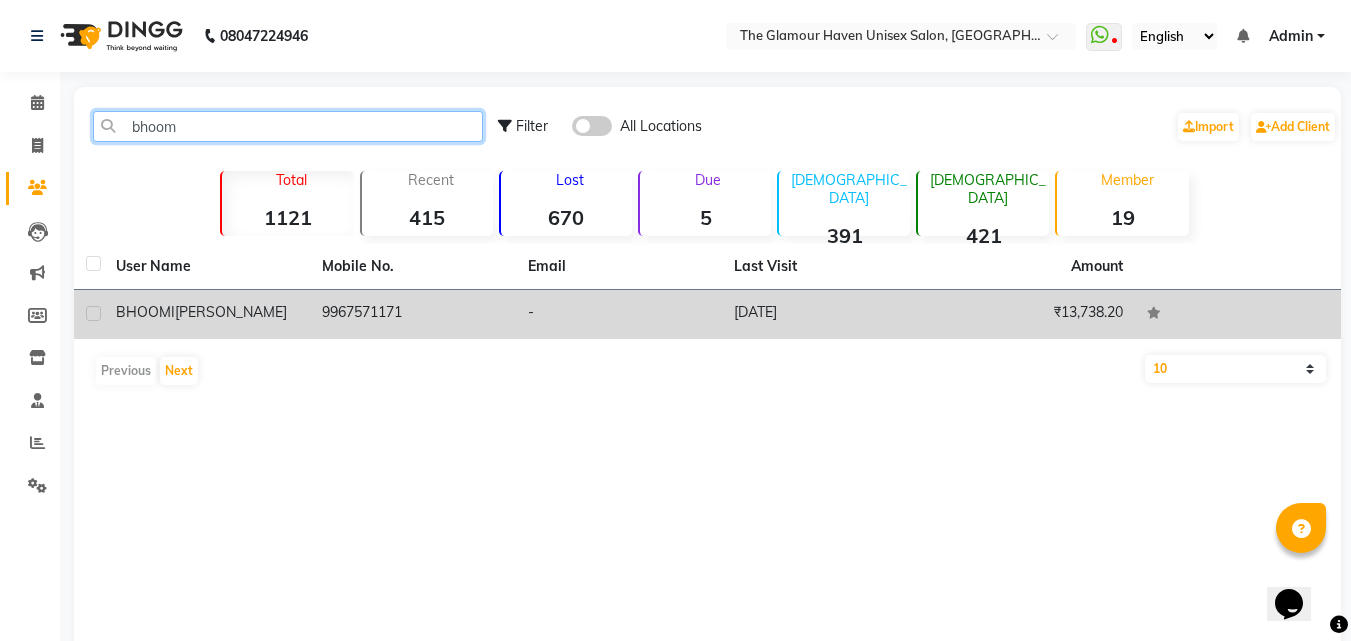type on "bhoom" 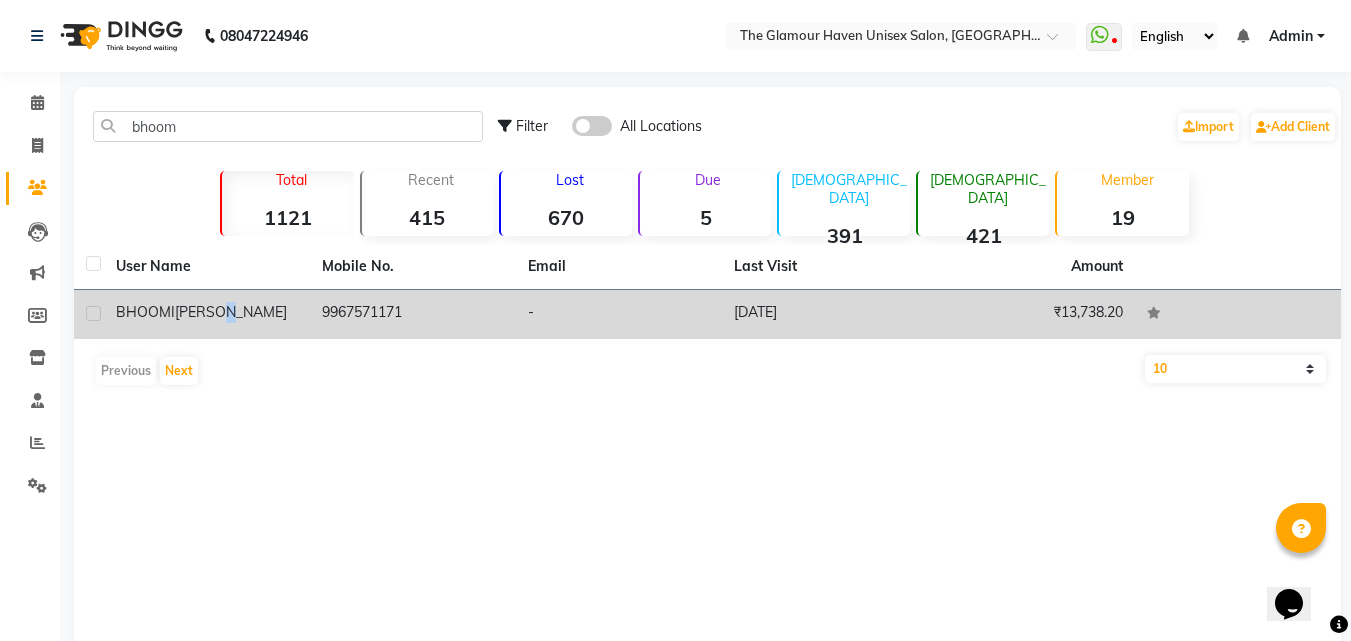 click on "[PERSON_NAME]" 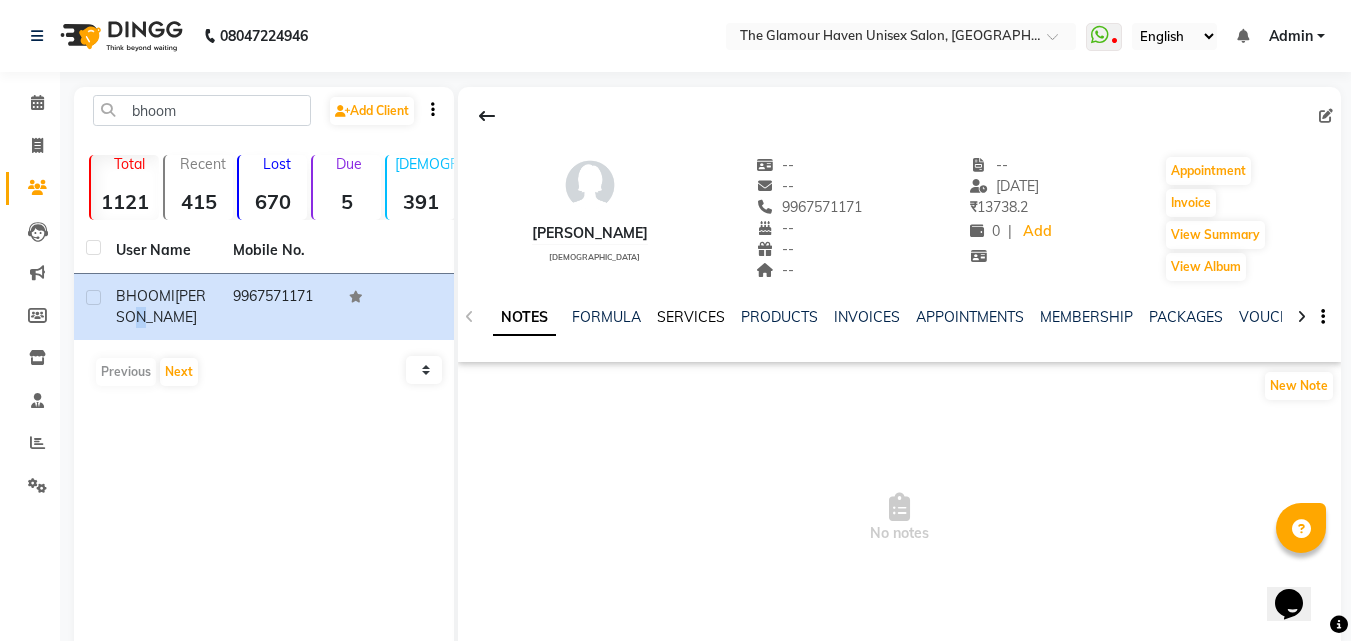 click on "SERVICES" 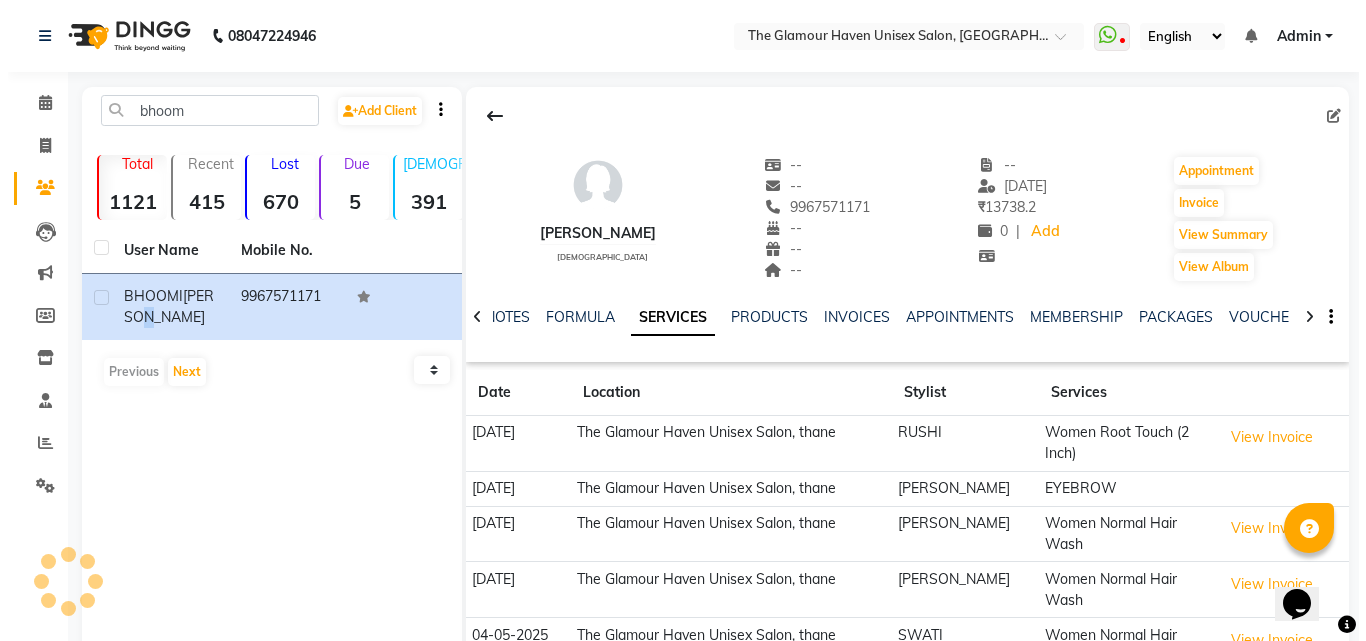 scroll, scrollTop: 119, scrollLeft: 0, axis: vertical 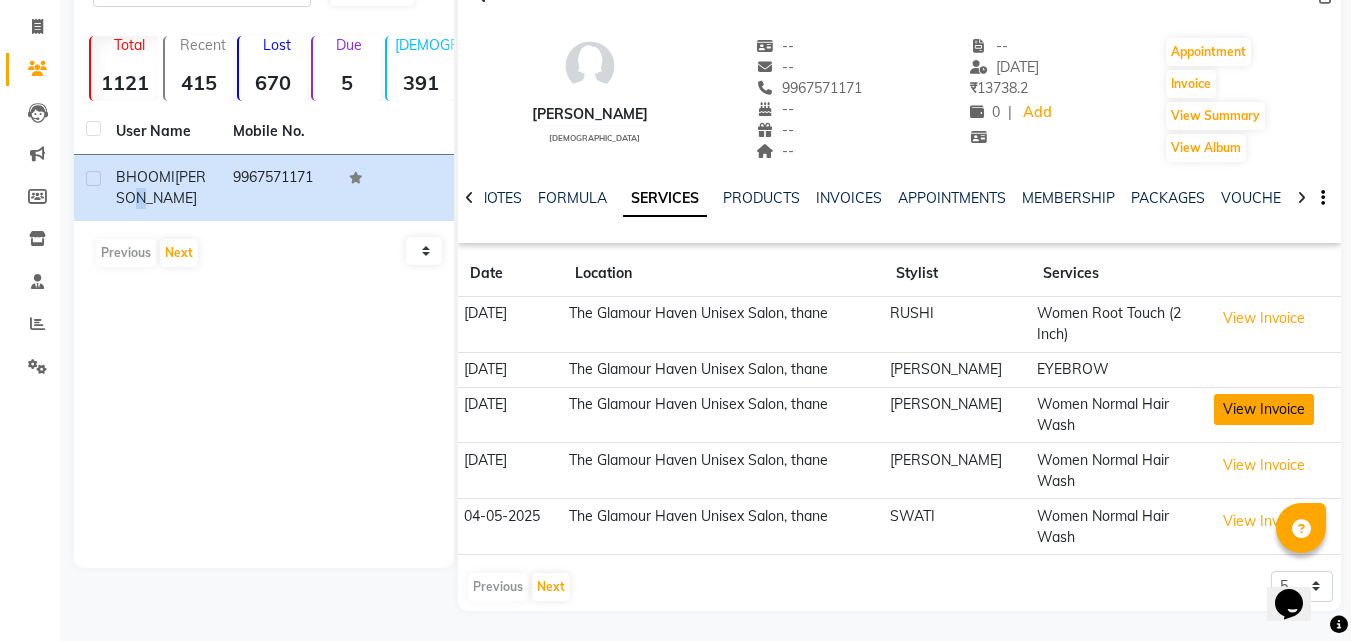 click on "View Invoice" 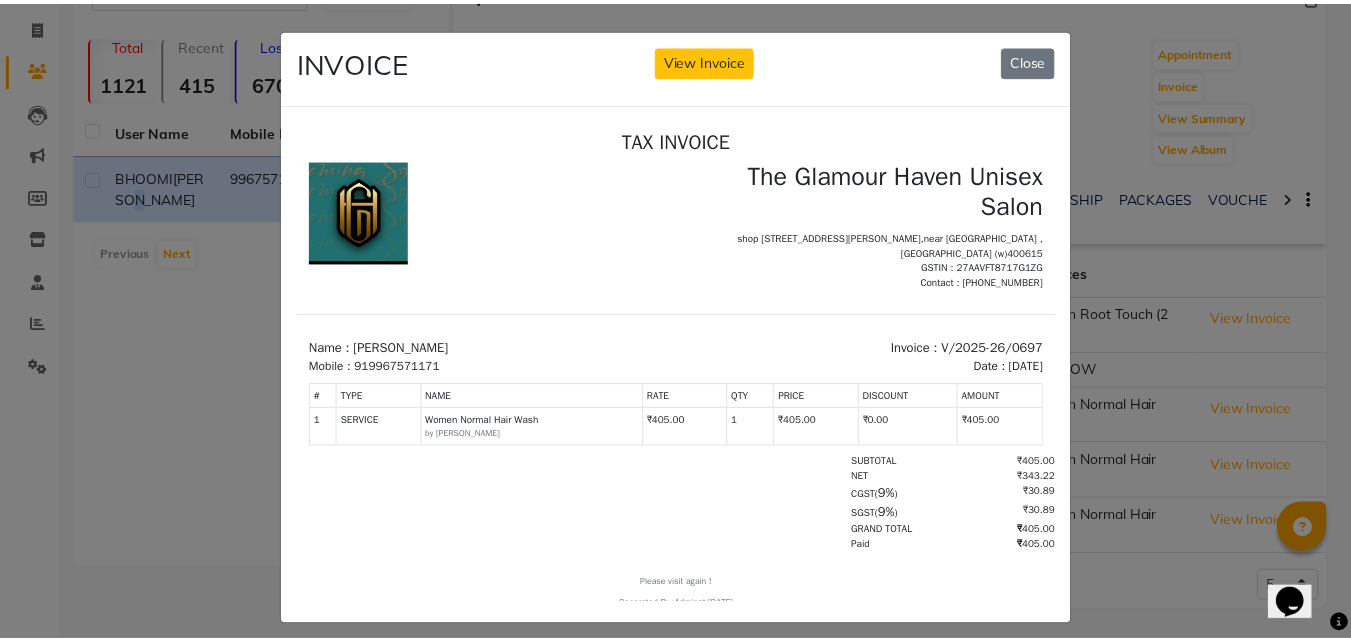 scroll, scrollTop: 0, scrollLeft: 0, axis: both 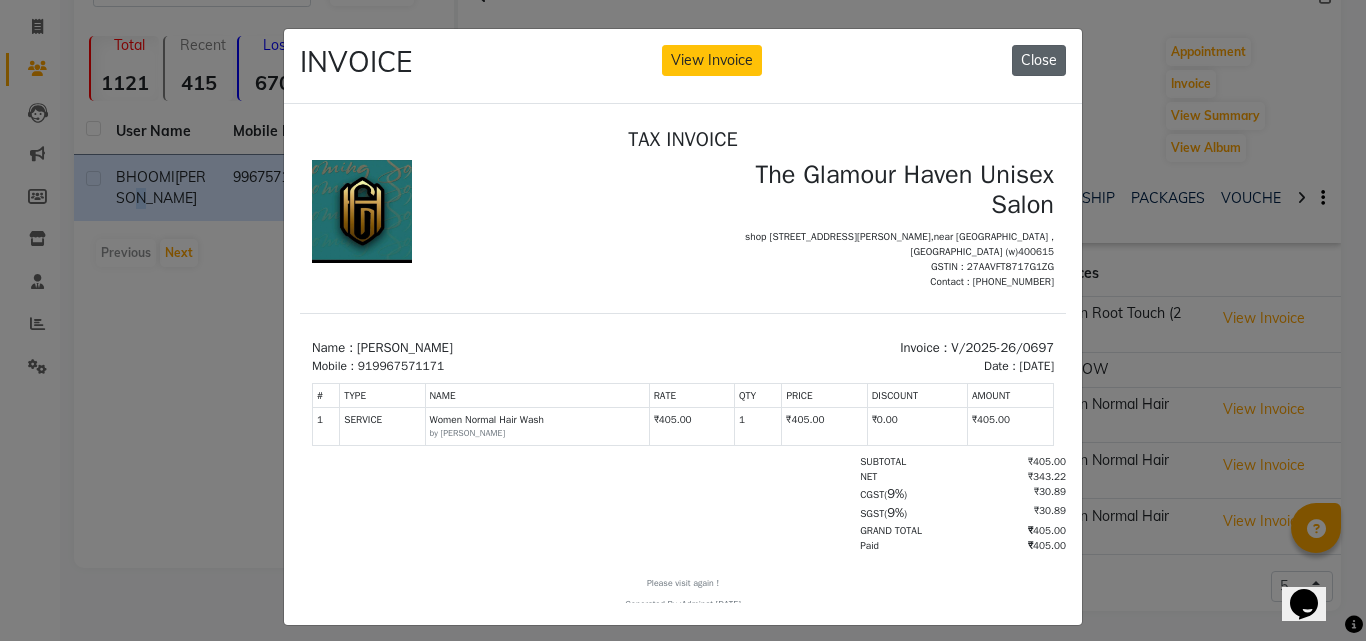 click on "Close" 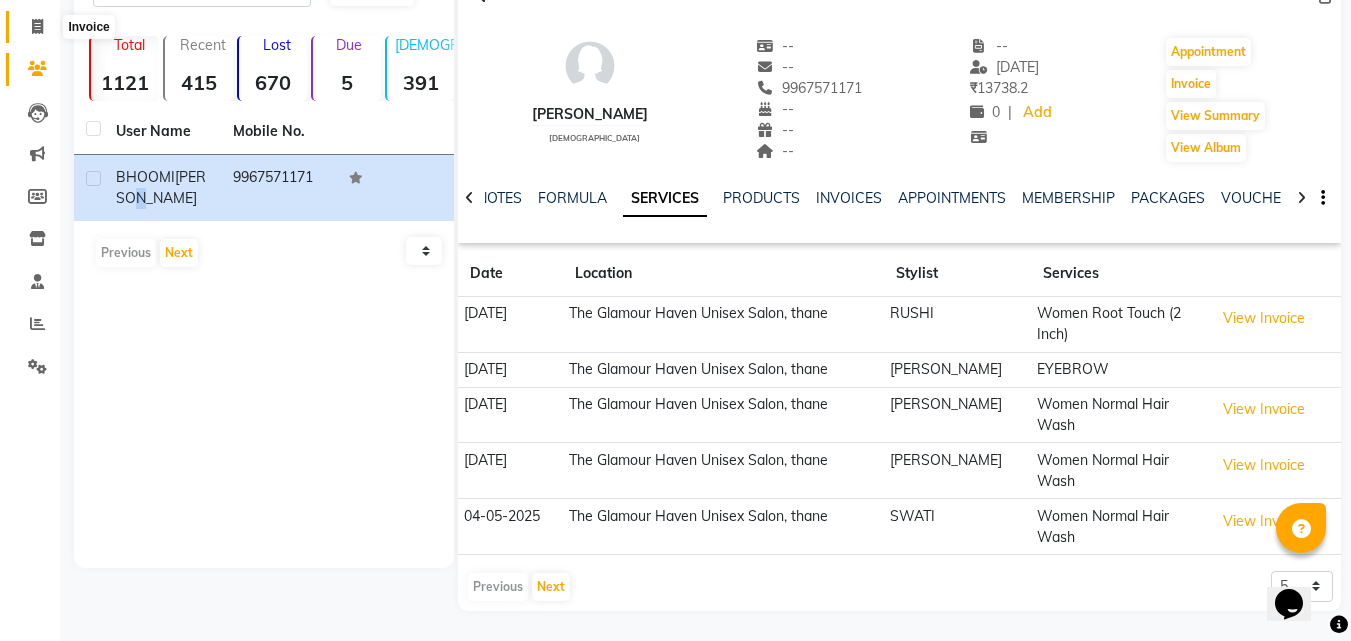 click 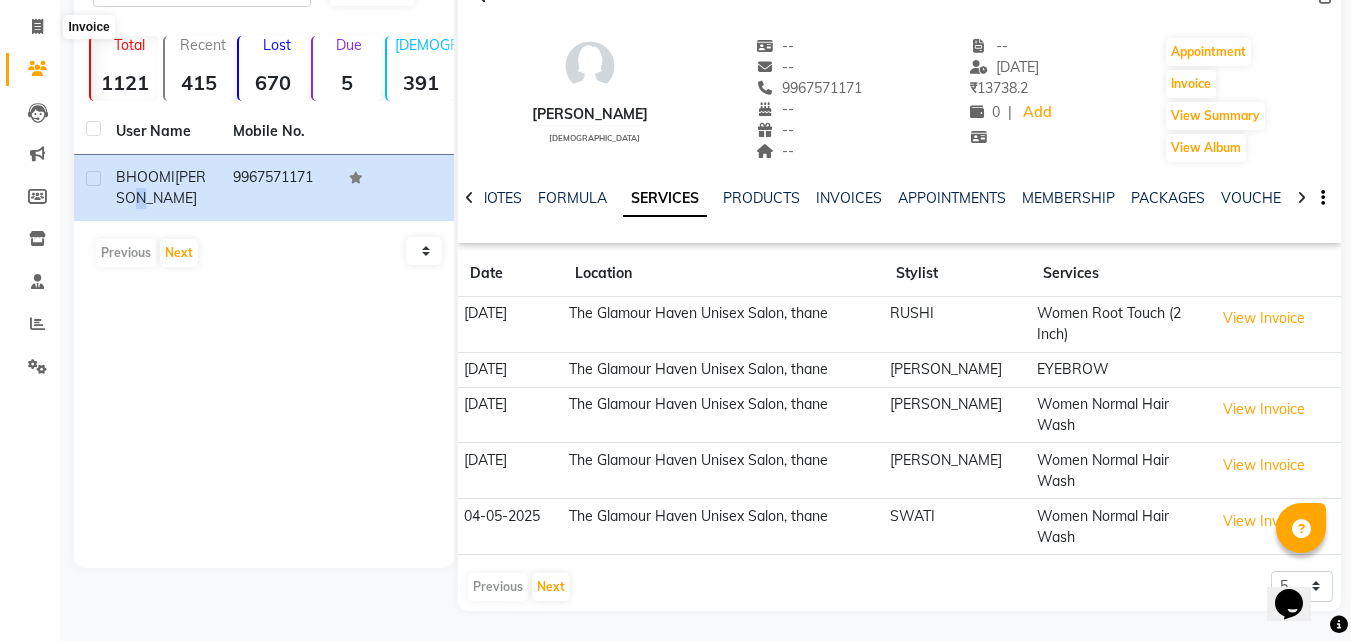 select on "7124" 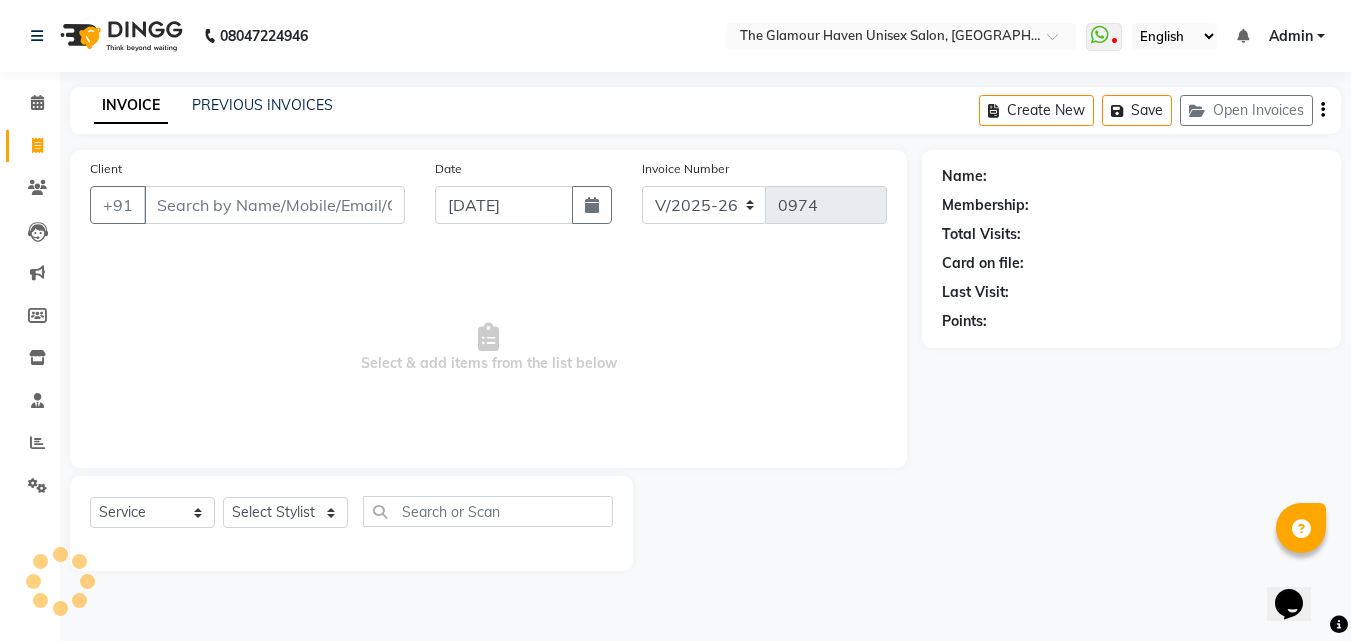 scroll, scrollTop: 0, scrollLeft: 0, axis: both 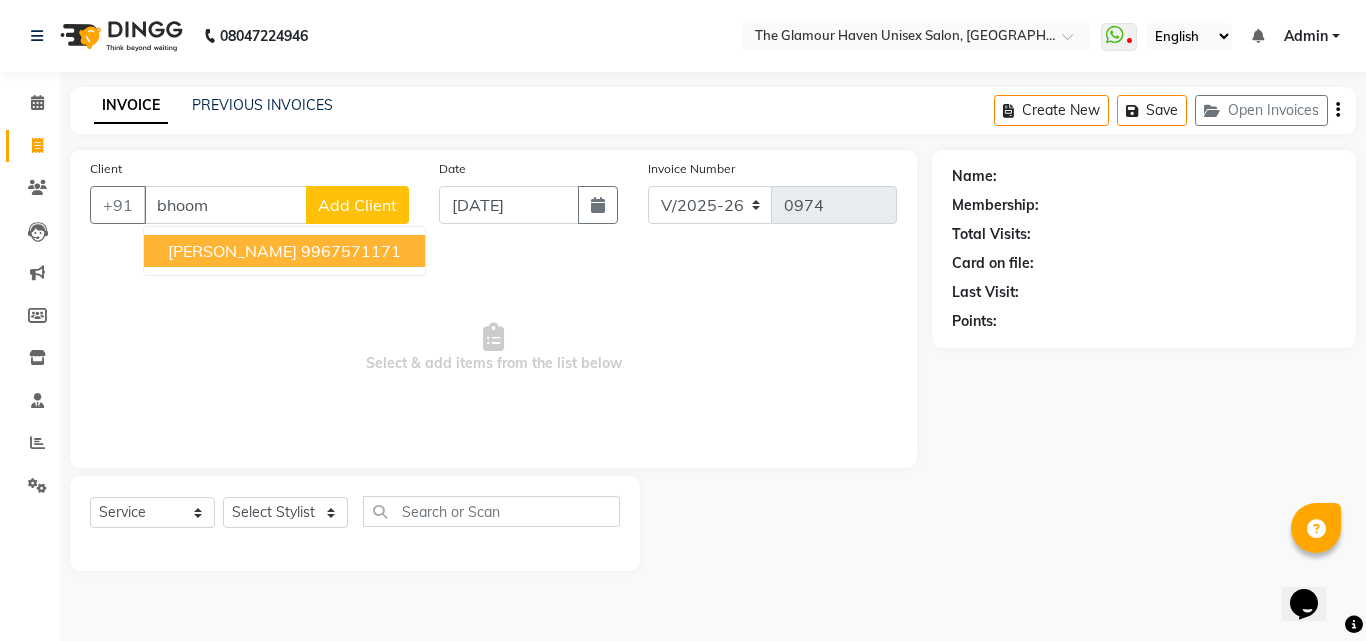 click on "[PERSON_NAME]" at bounding box center (232, 251) 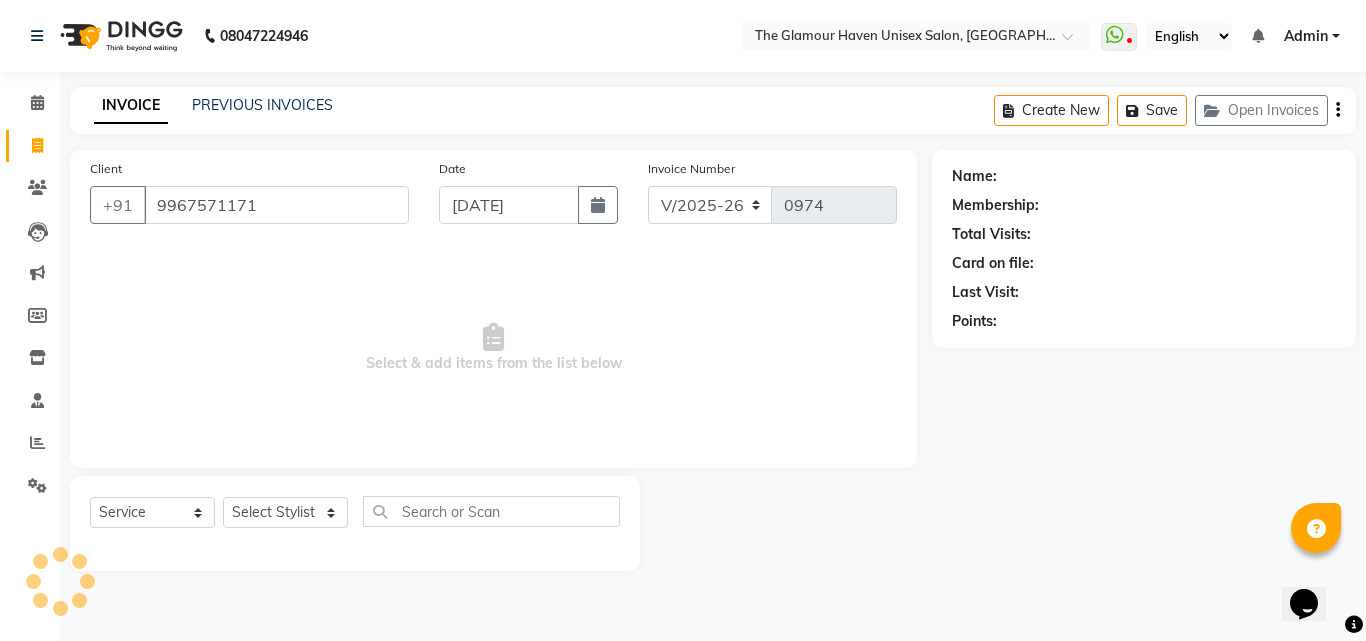 type on "9967571171" 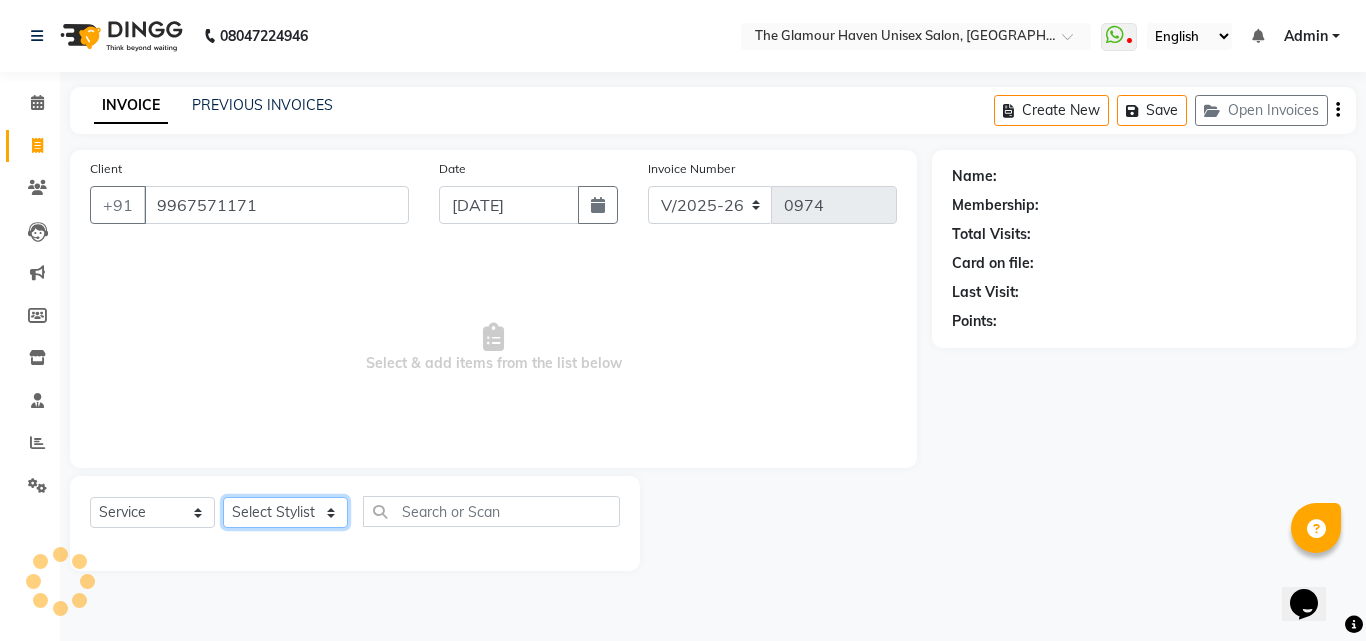 click on "Select Stylist Bharat sen [PERSON_NAME] [PERSON_NAME] [PERSON_NAME] [PERSON_NAME] RESHMA [PERSON_NAME] SWATI [PERSON_NAME] [PERSON_NAME]" 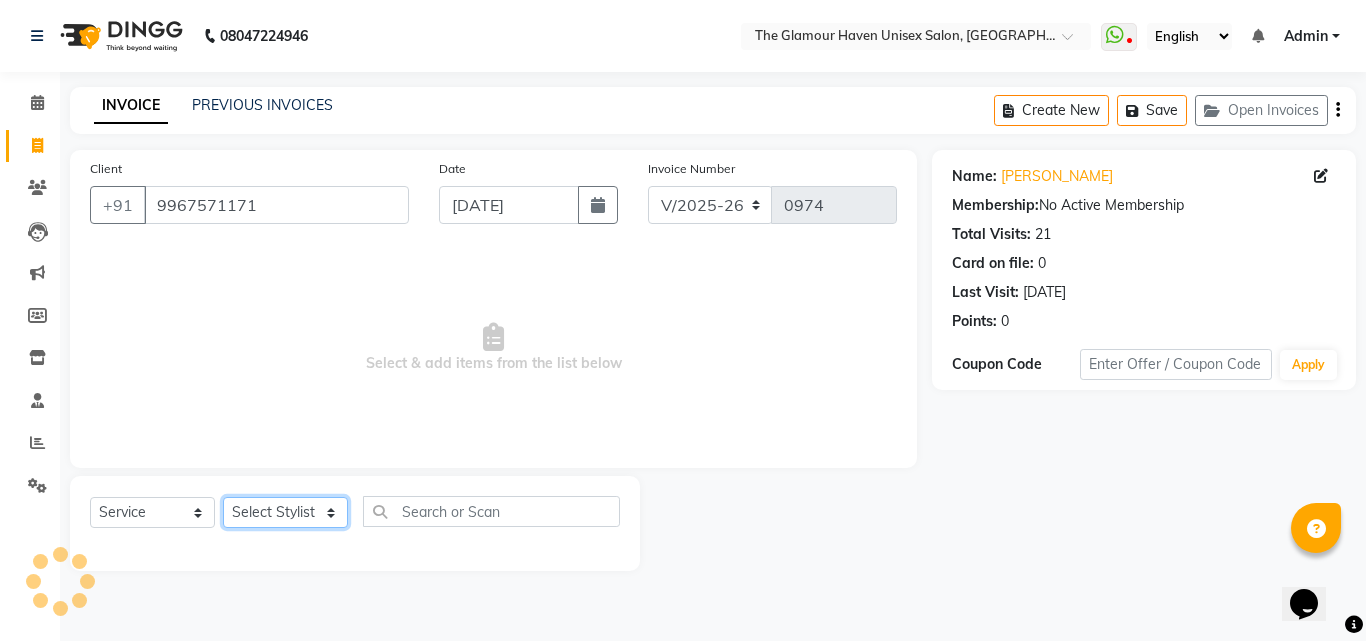 select on "59902" 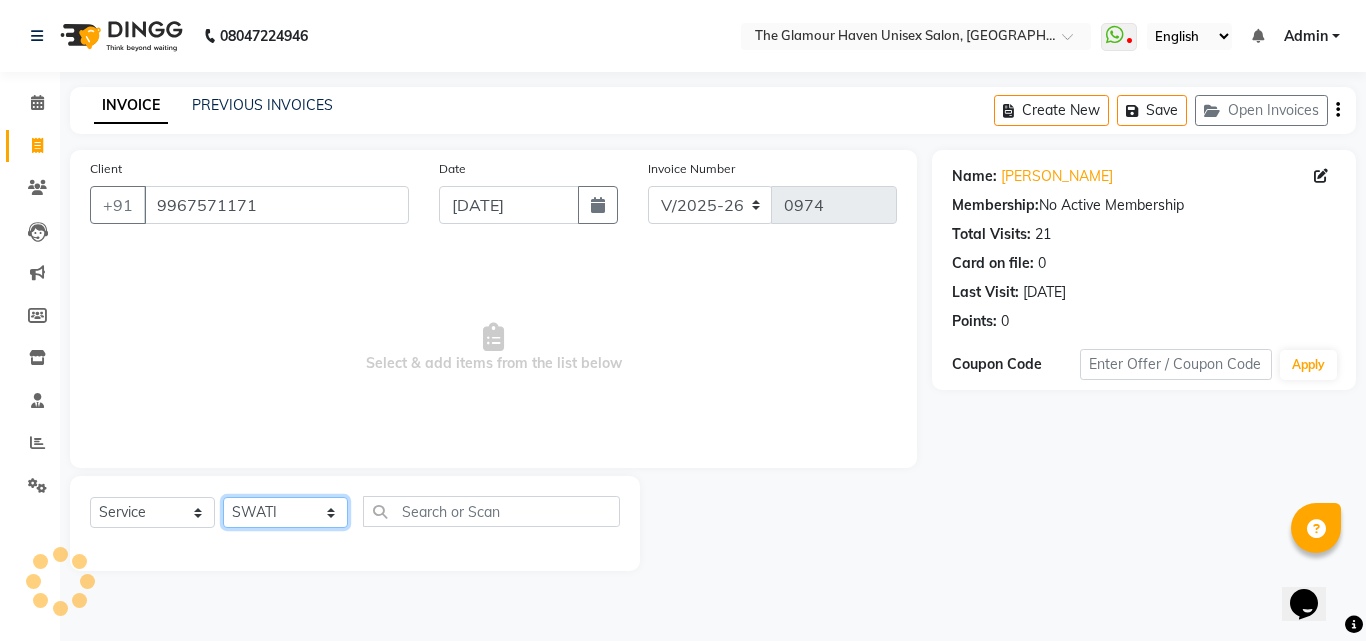 click on "Select Stylist Bharat sen [PERSON_NAME] [PERSON_NAME] [PERSON_NAME] [PERSON_NAME] RESHMA [PERSON_NAME] SWATI [PERSON_NAME] [PERSON_NAME]" 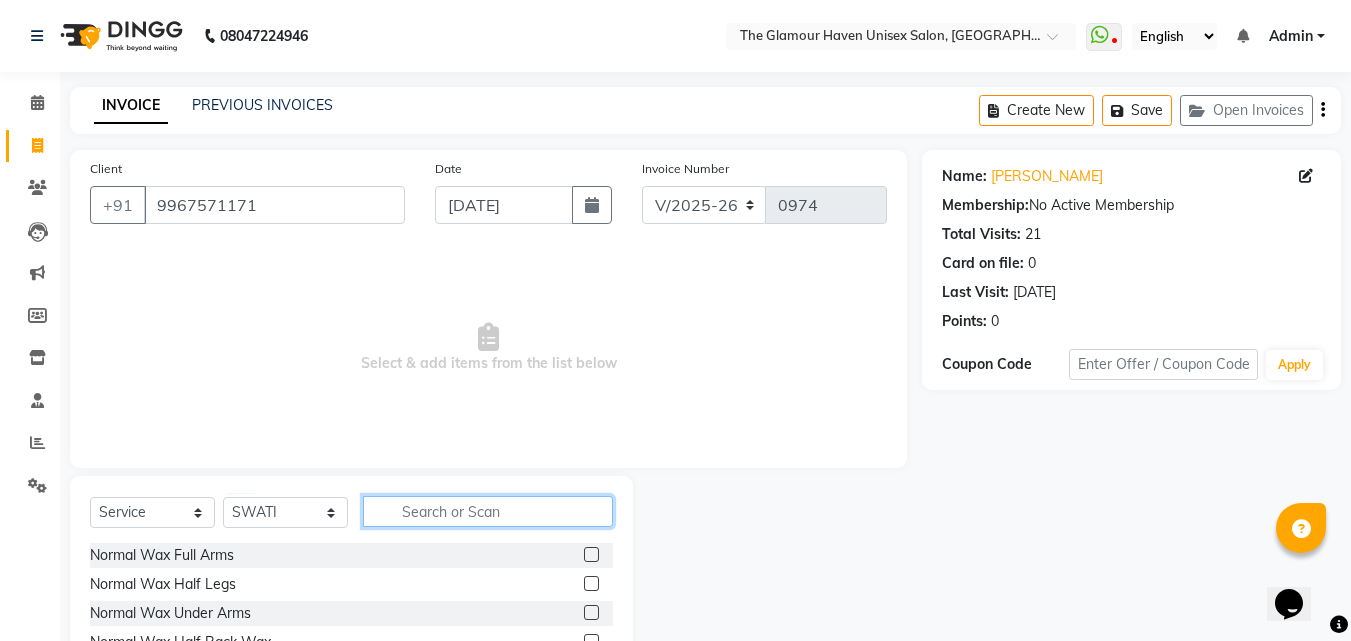 click 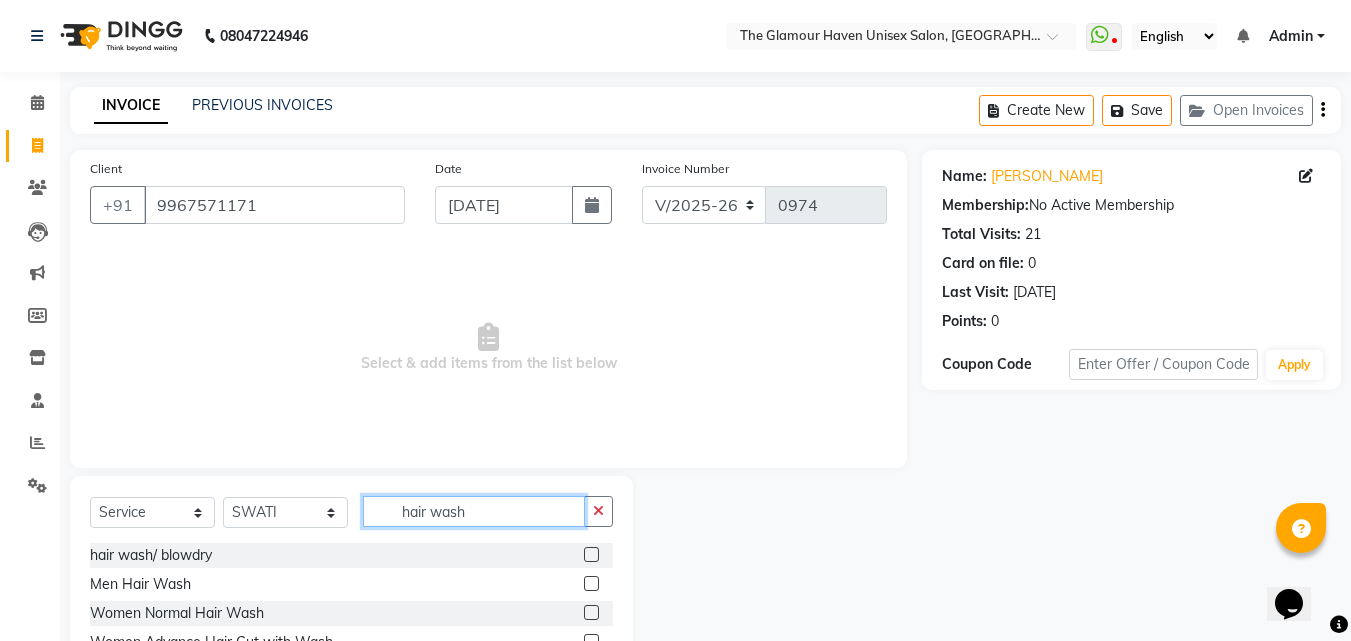 scroll, scrollTop: 134, scrollLeft: 0, axis: vertical 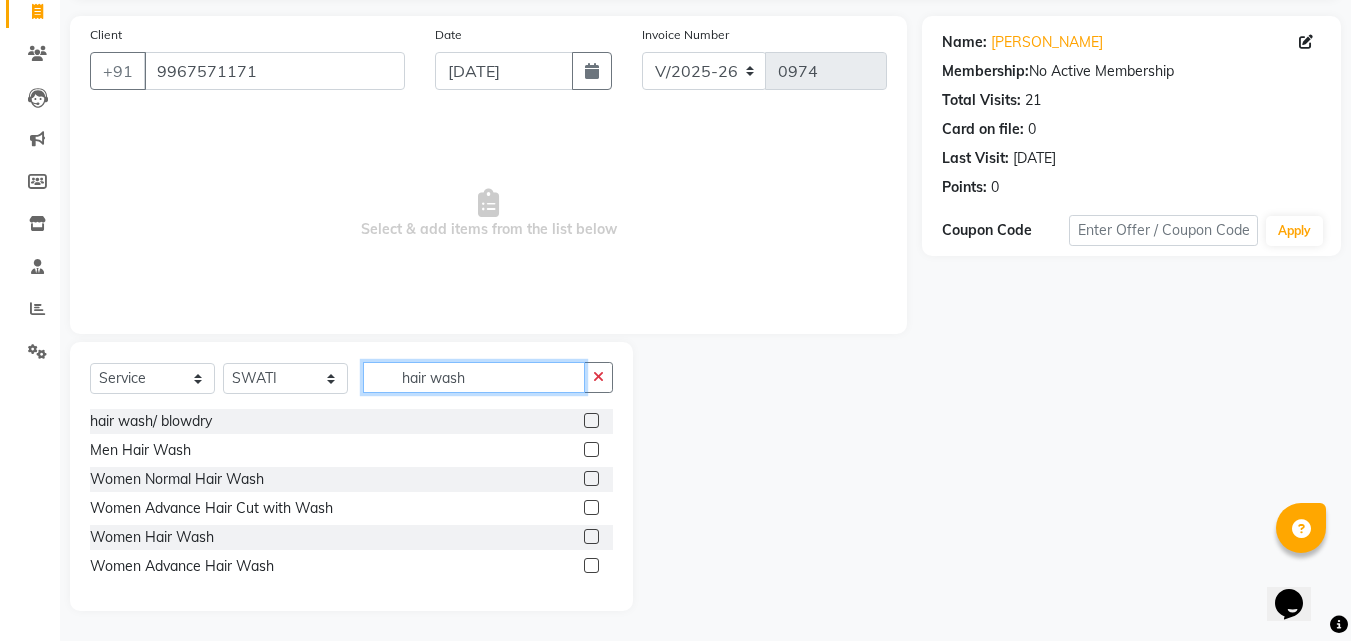 type on "hair wash" 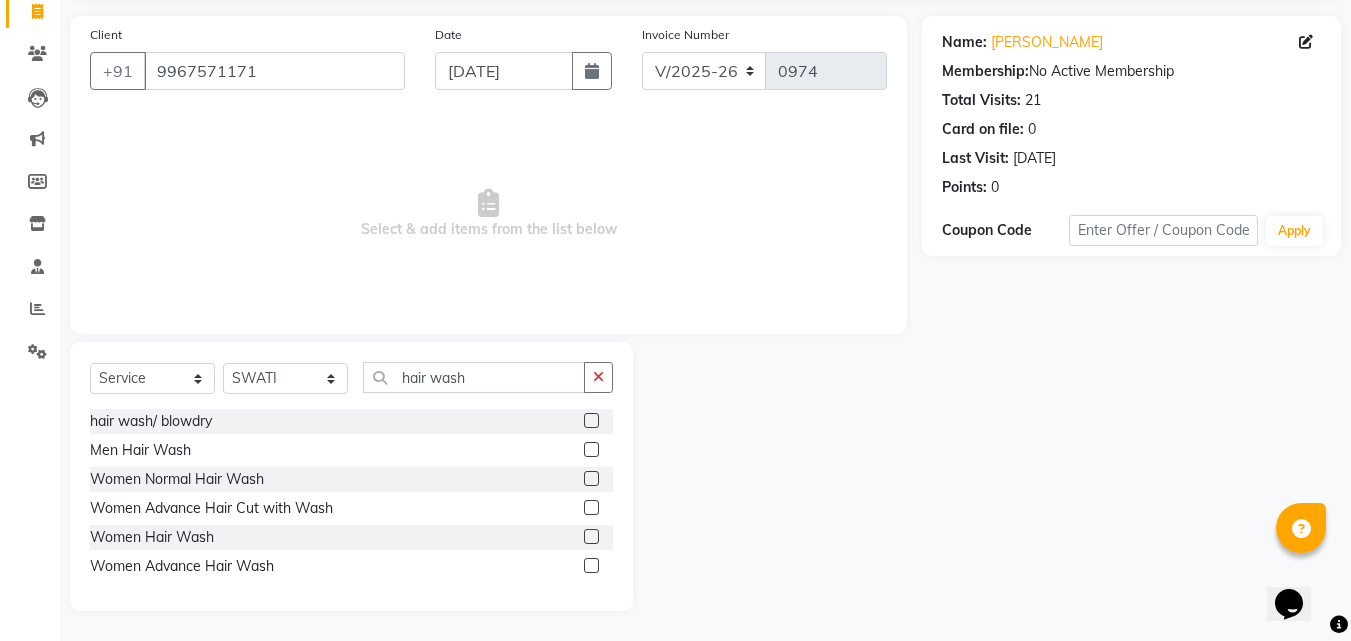 click 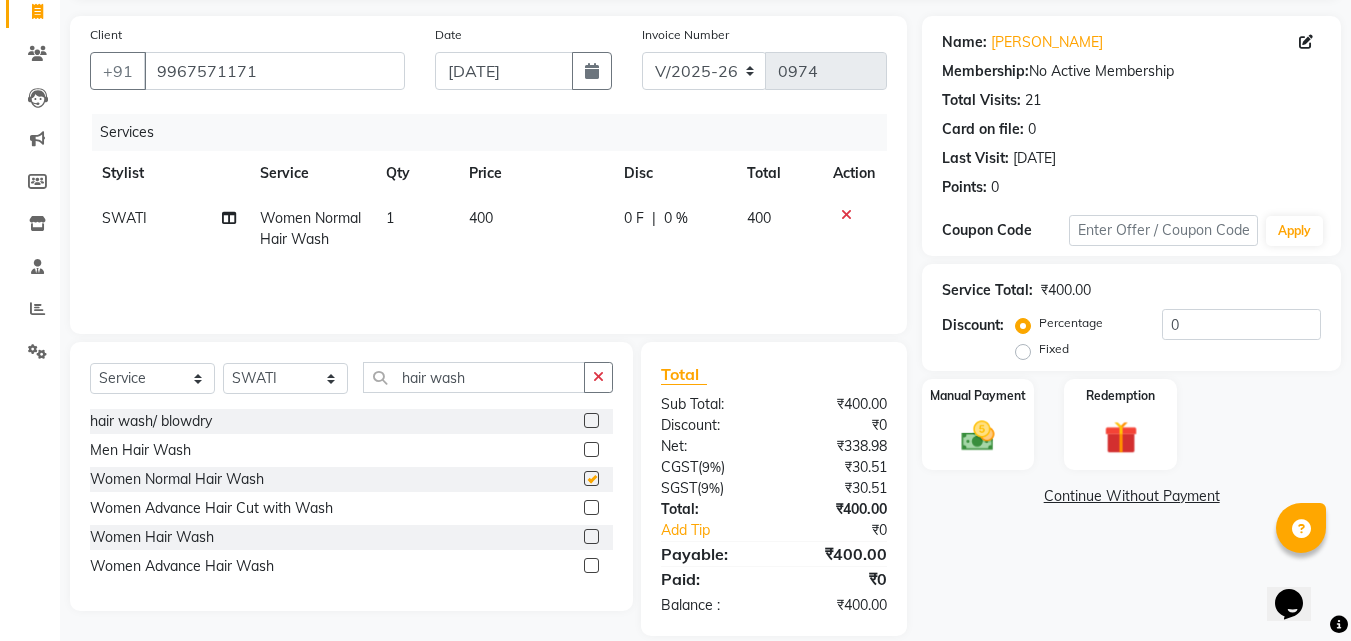 checkbox on "false" 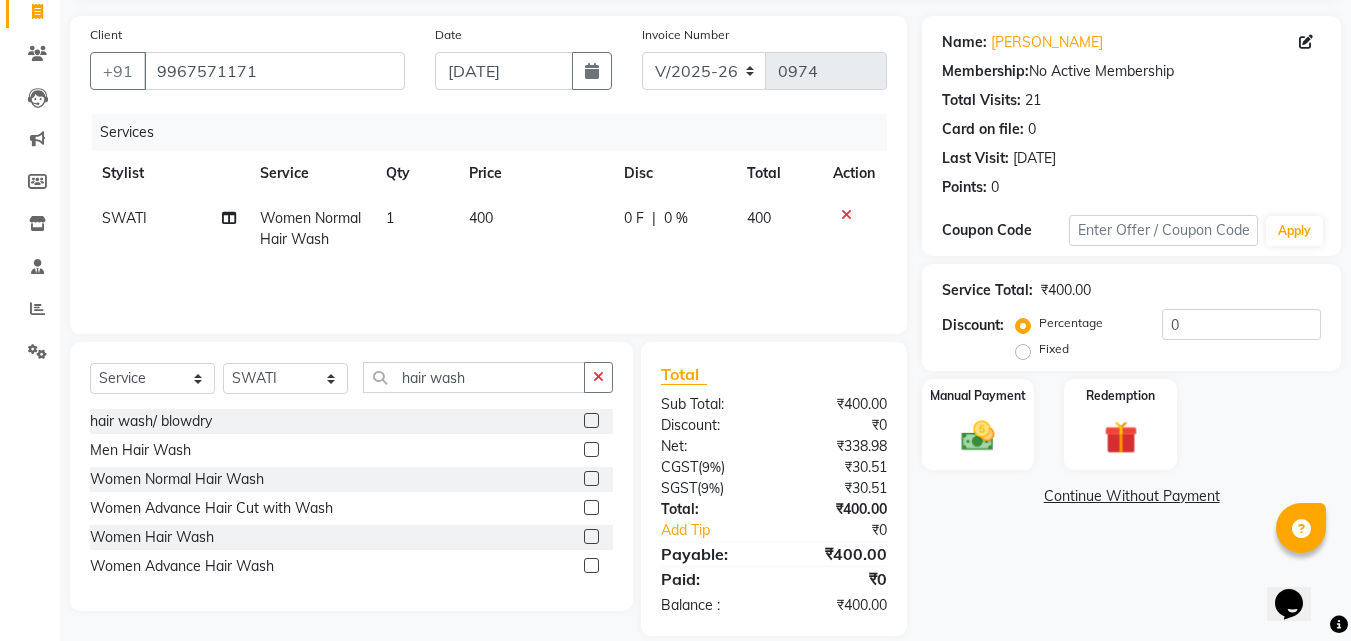 click on "400" 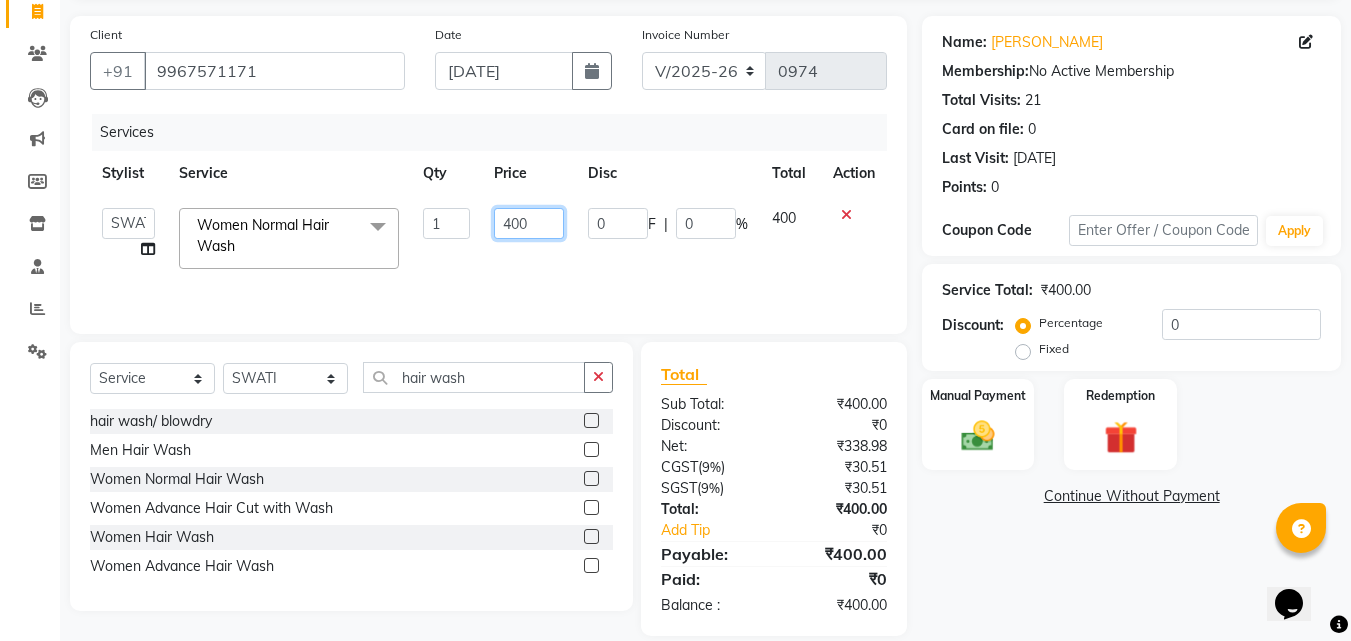 click on "400" 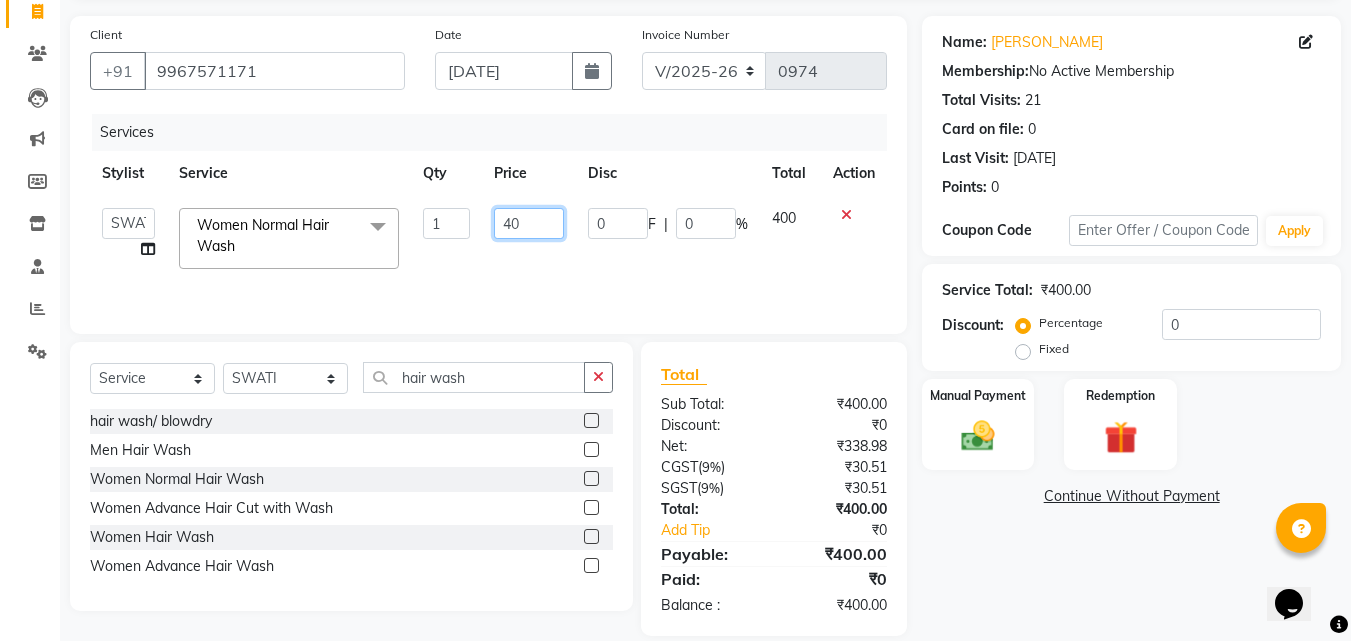 type on "405" 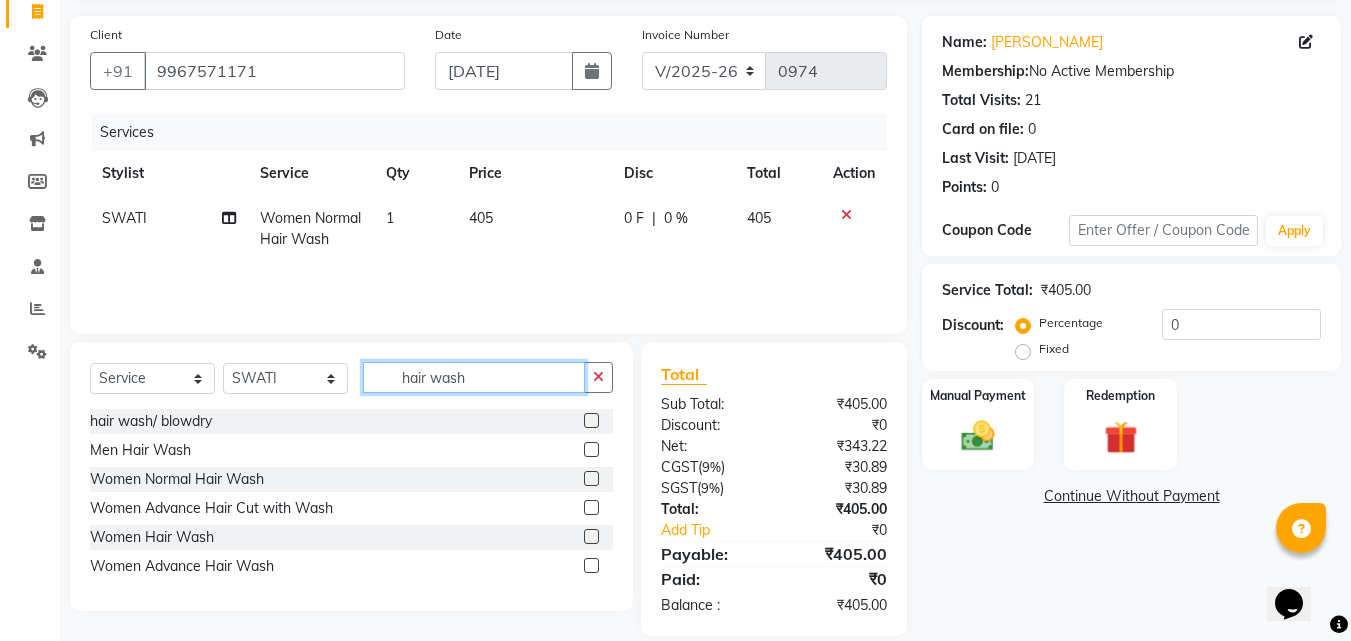 drag, startPoint x: 490, startPoint y: 386, endPoint x: 269, endPoint y: 398, distance: 221.32555 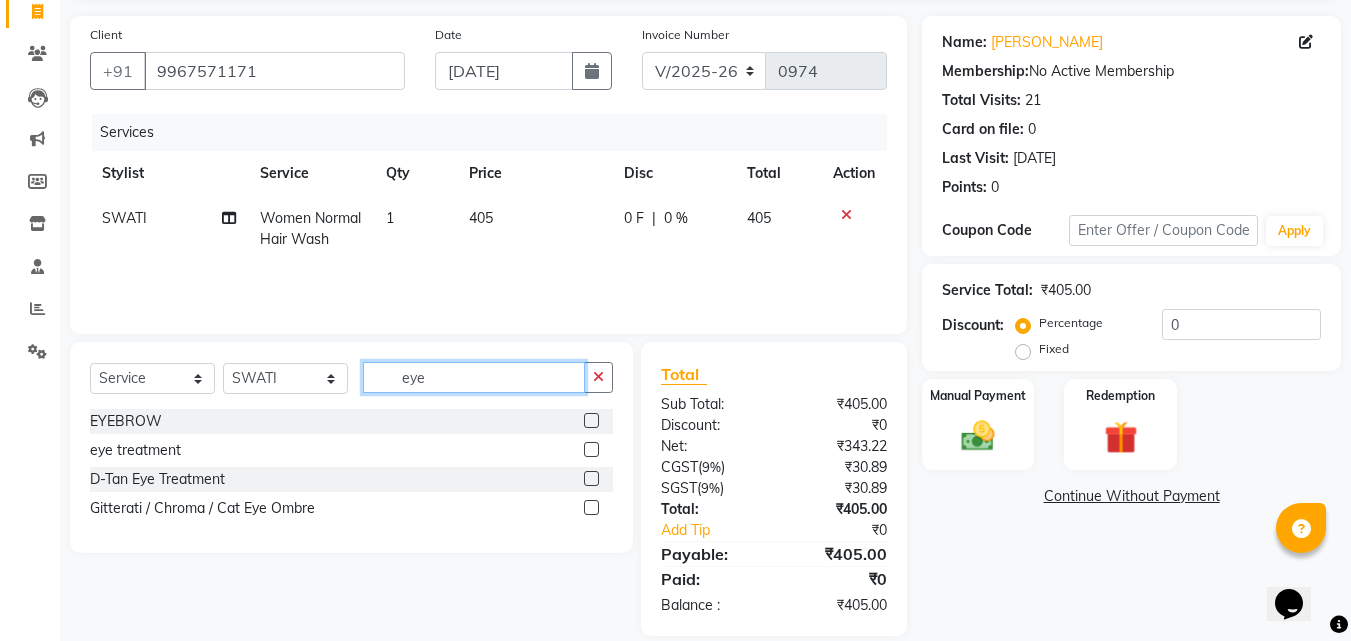type on "eye" 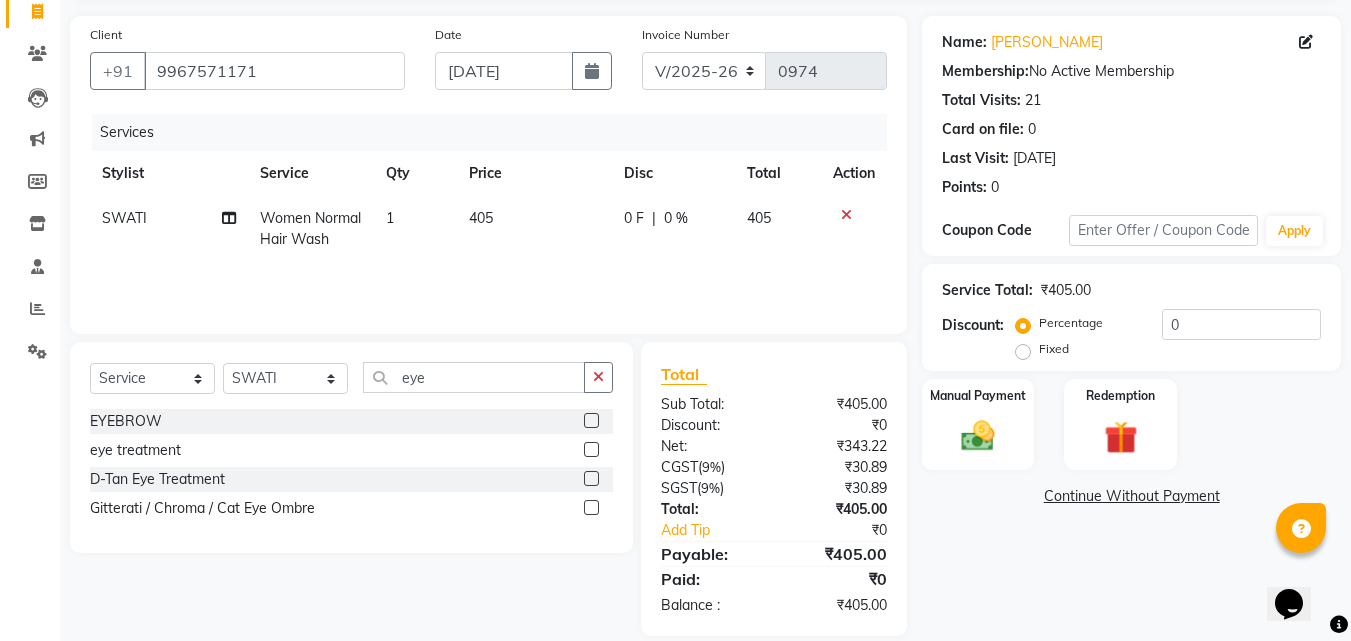 click 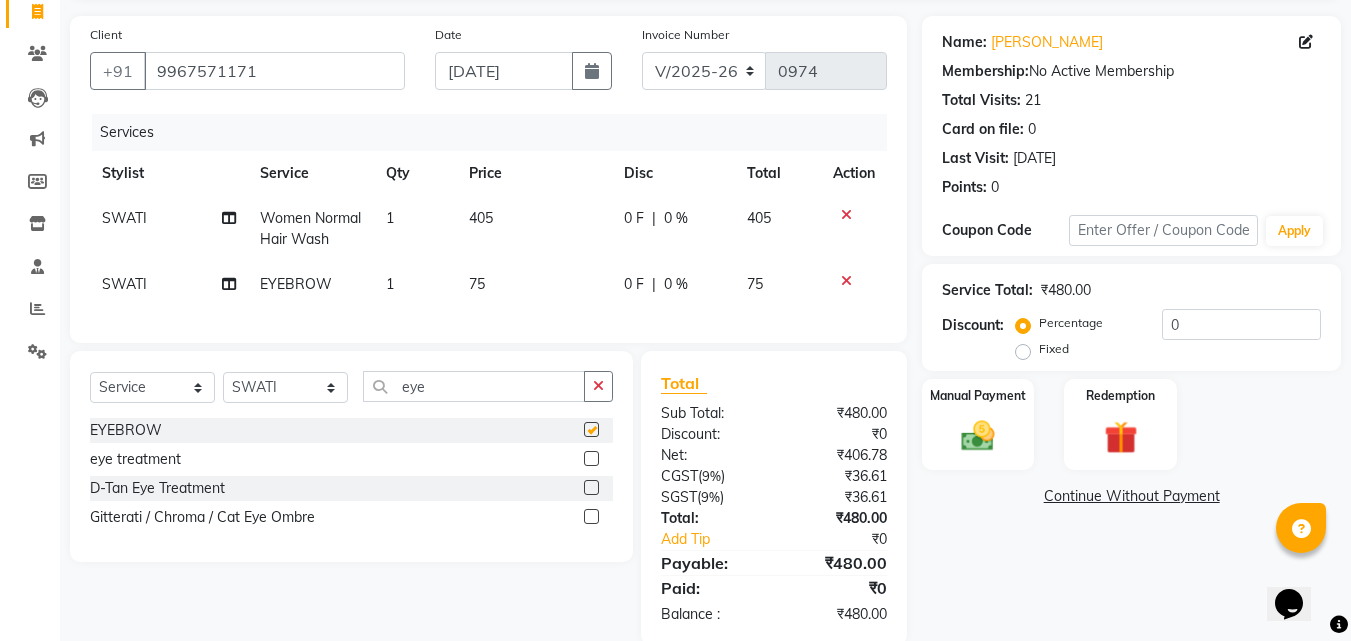 checkbox on "false" 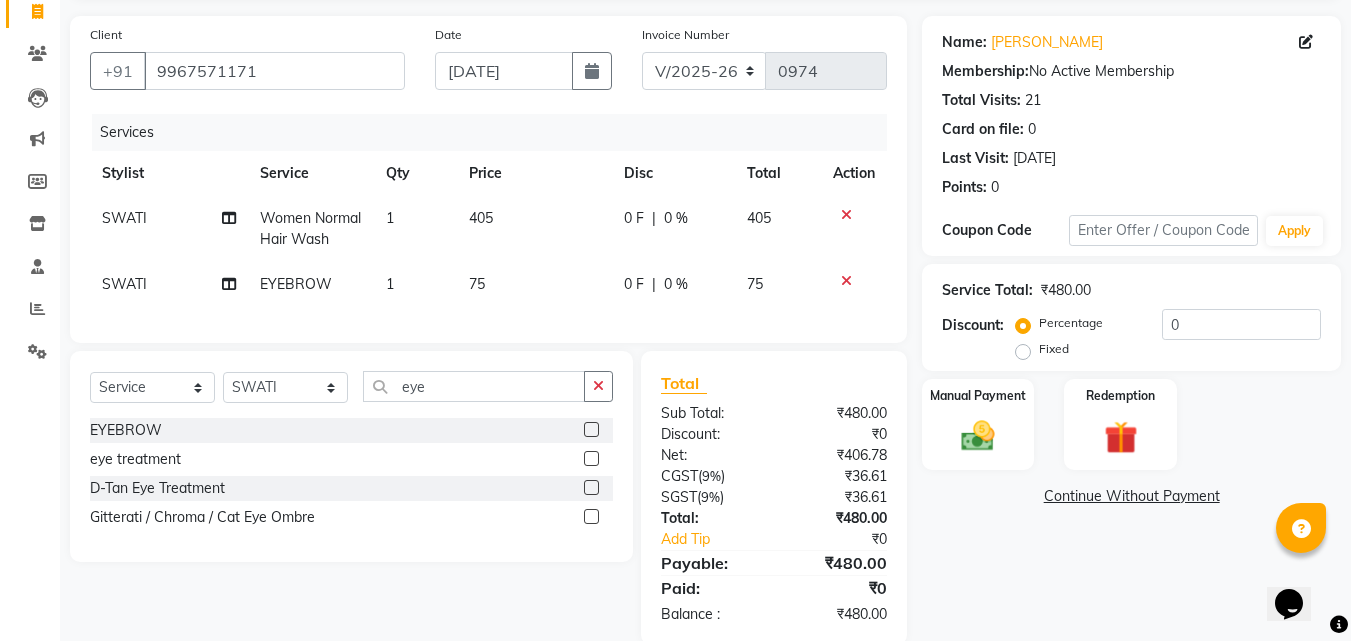 scroll, scrollTop: 183, scrollLeft: 0, axis: vertical 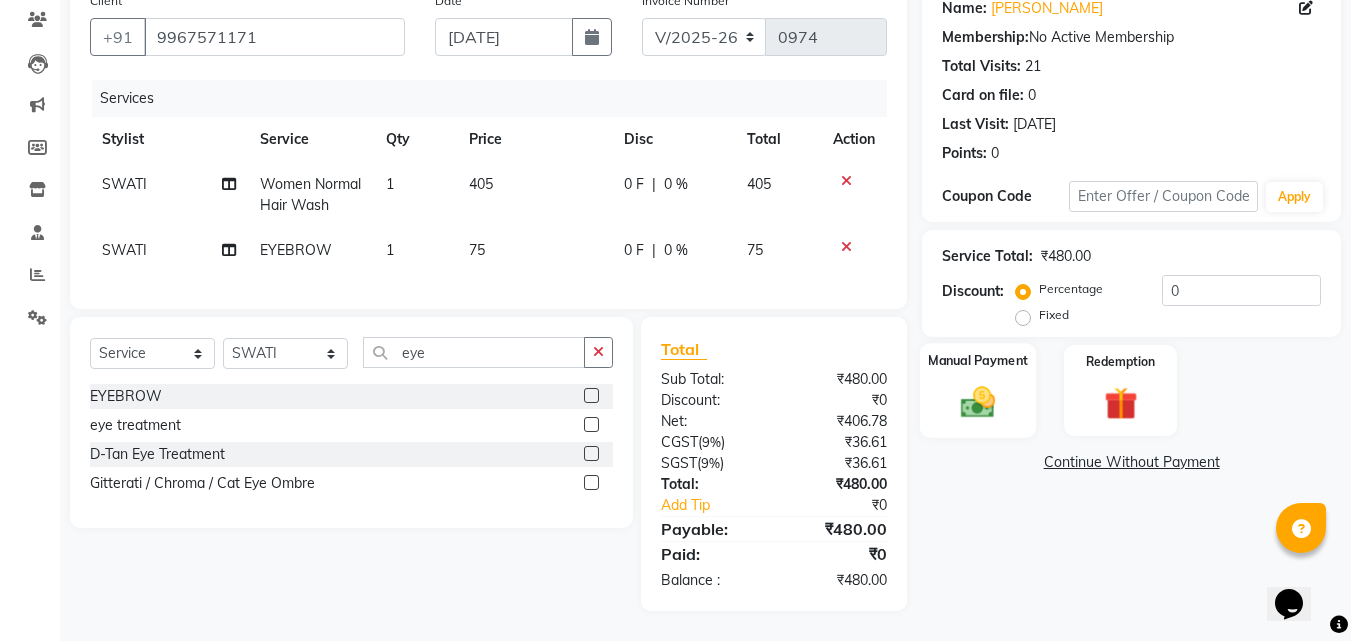 click on "Manual Payment" 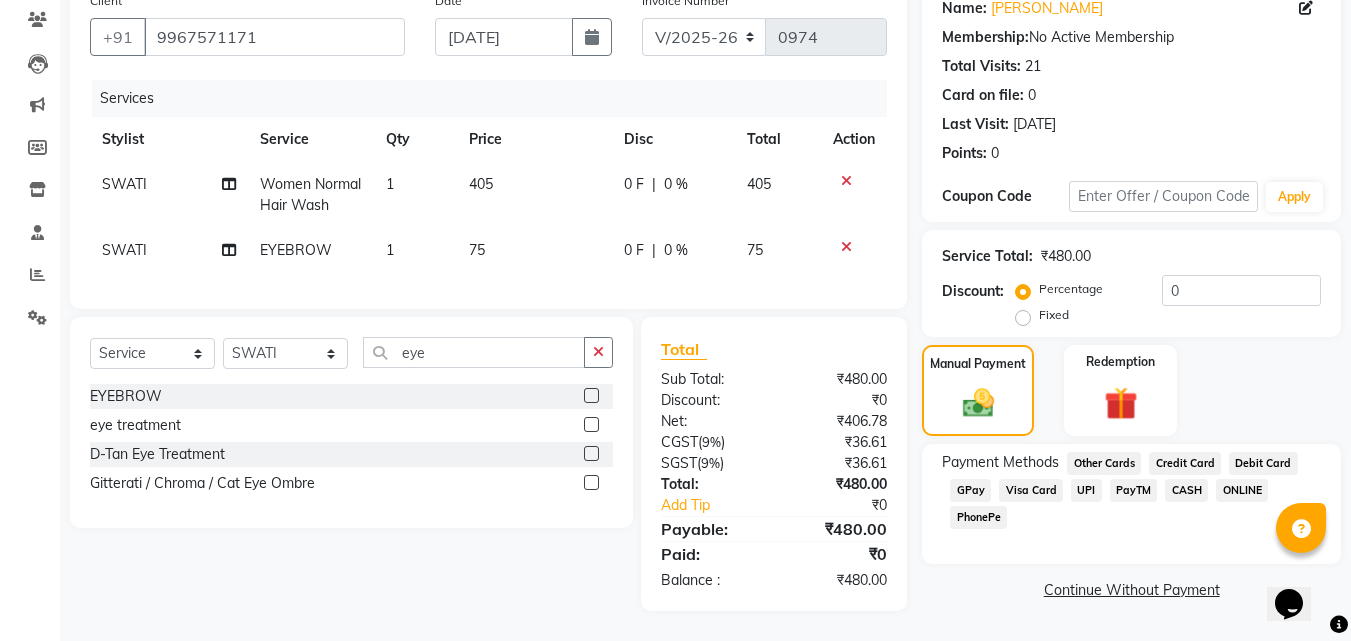click on "GPay" 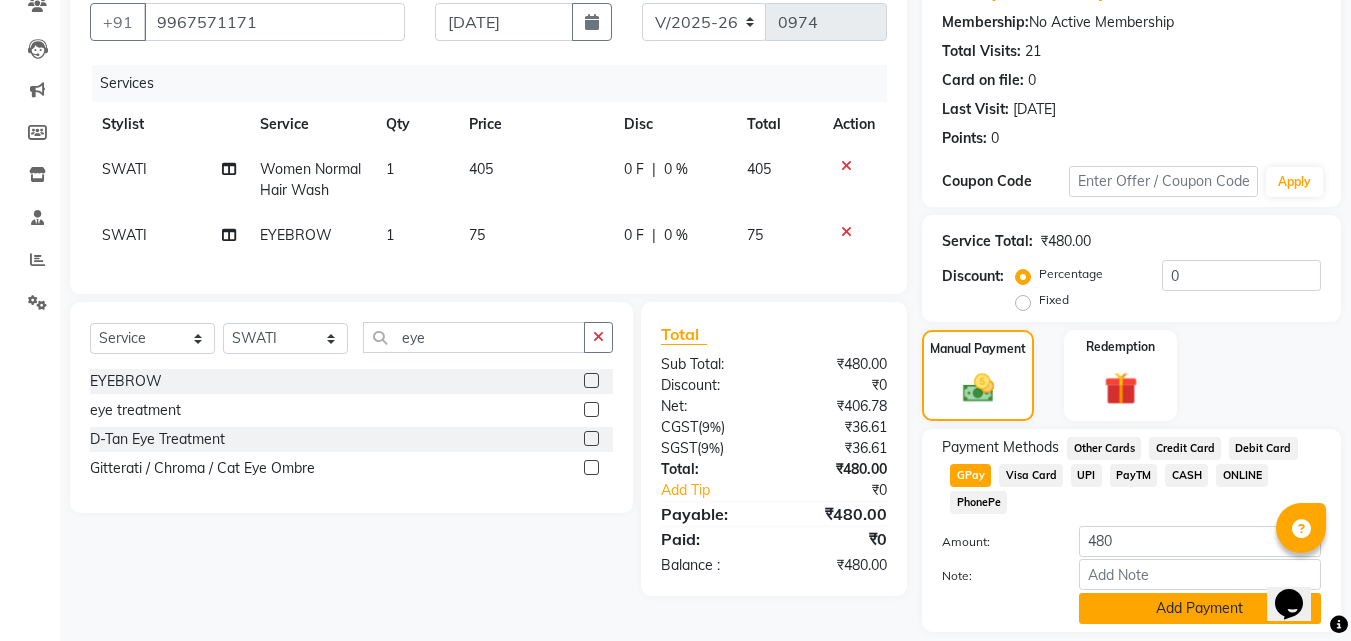 click on "Add Payment" 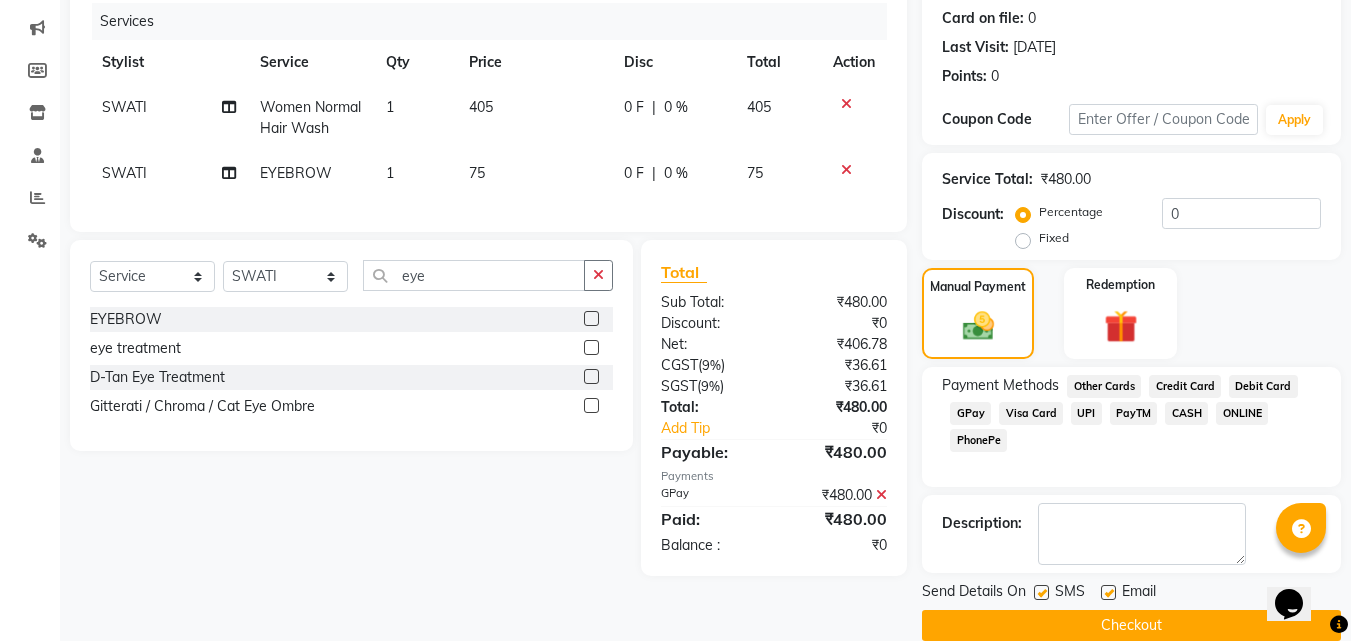 scroll, scrollTop: 275, scrollLeft: 0, axis: vertical 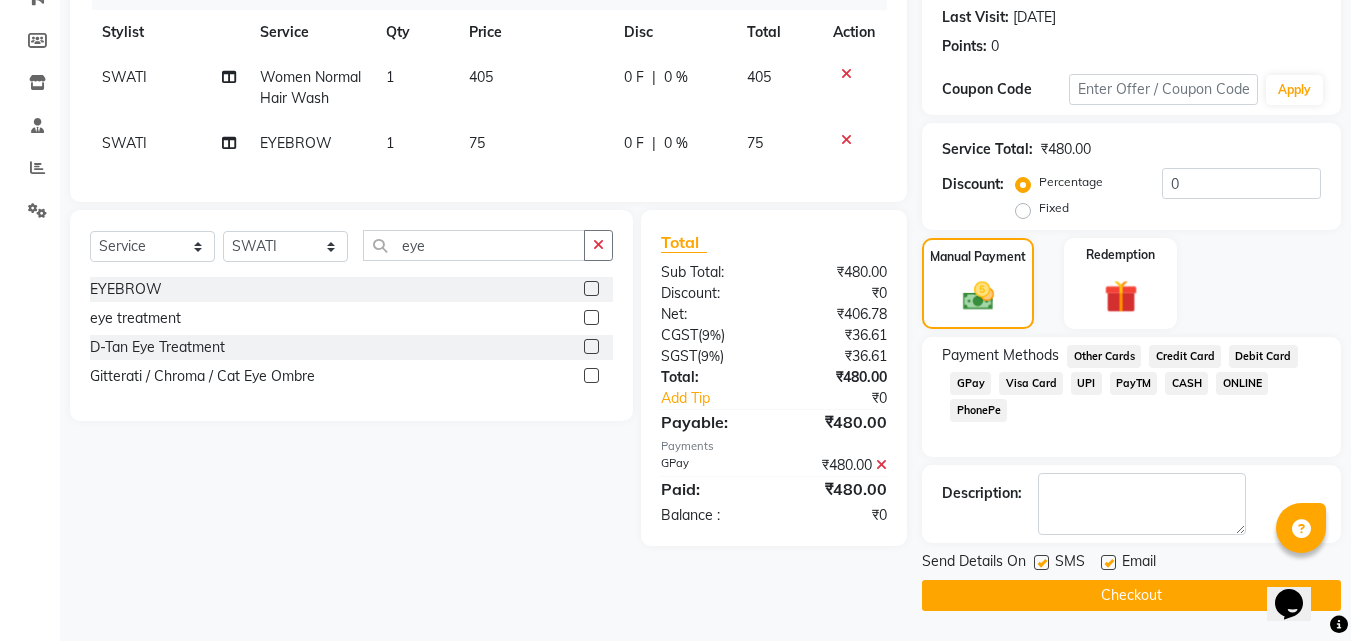 click 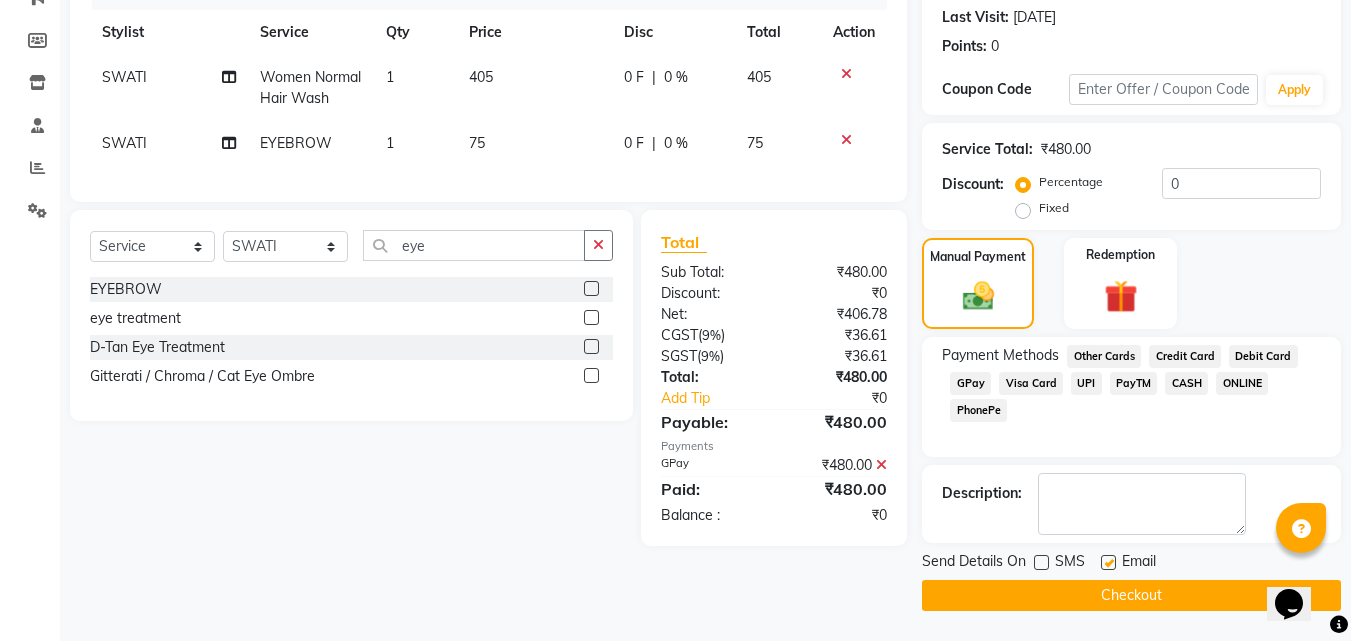 click on "Checkout" 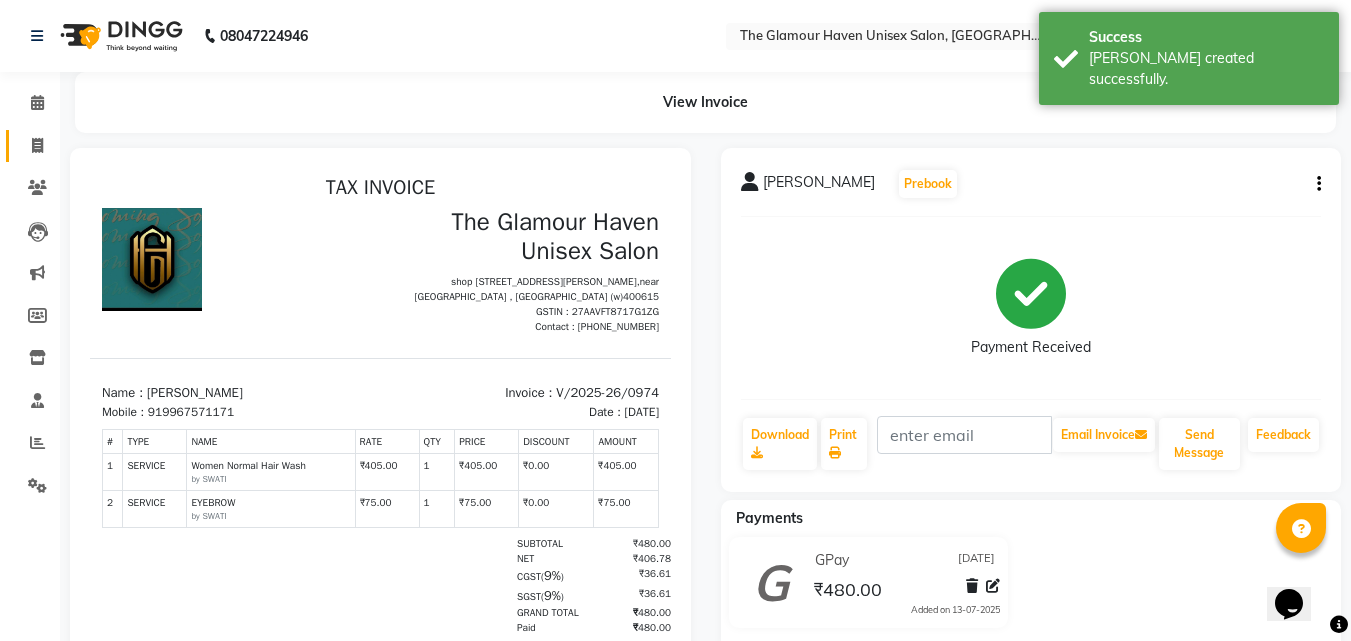scroll, scrollTop: 0, scrollLeft: 0, axis: both 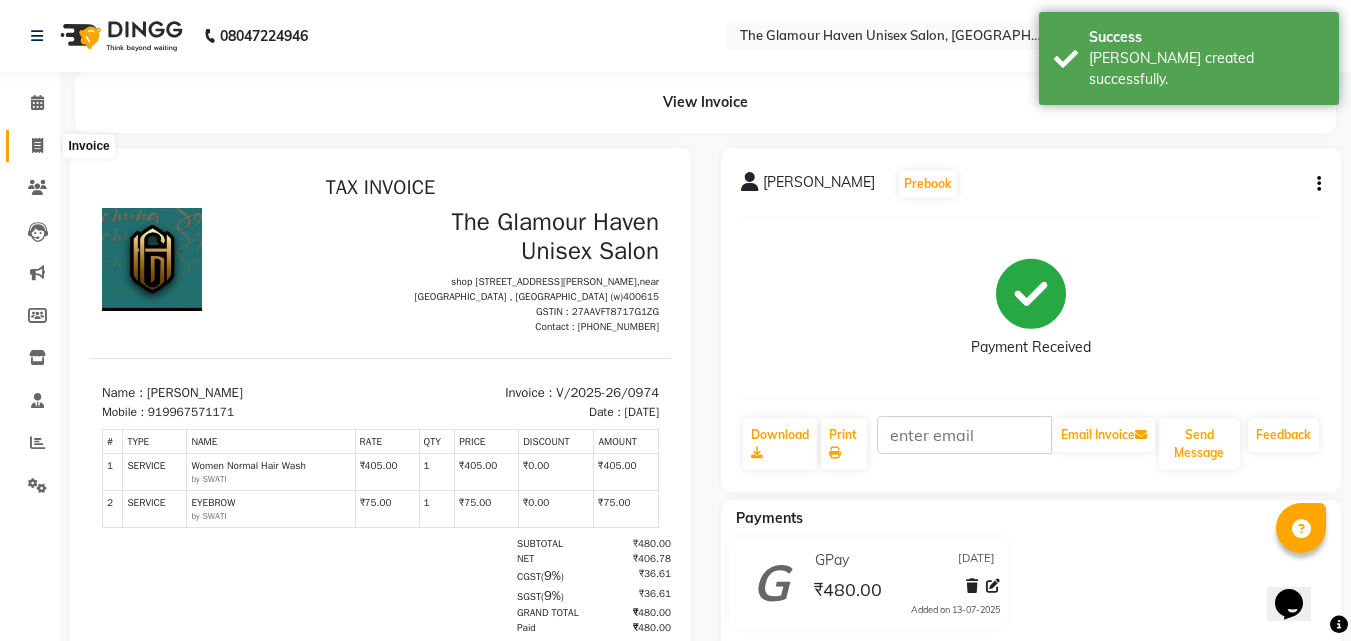 click 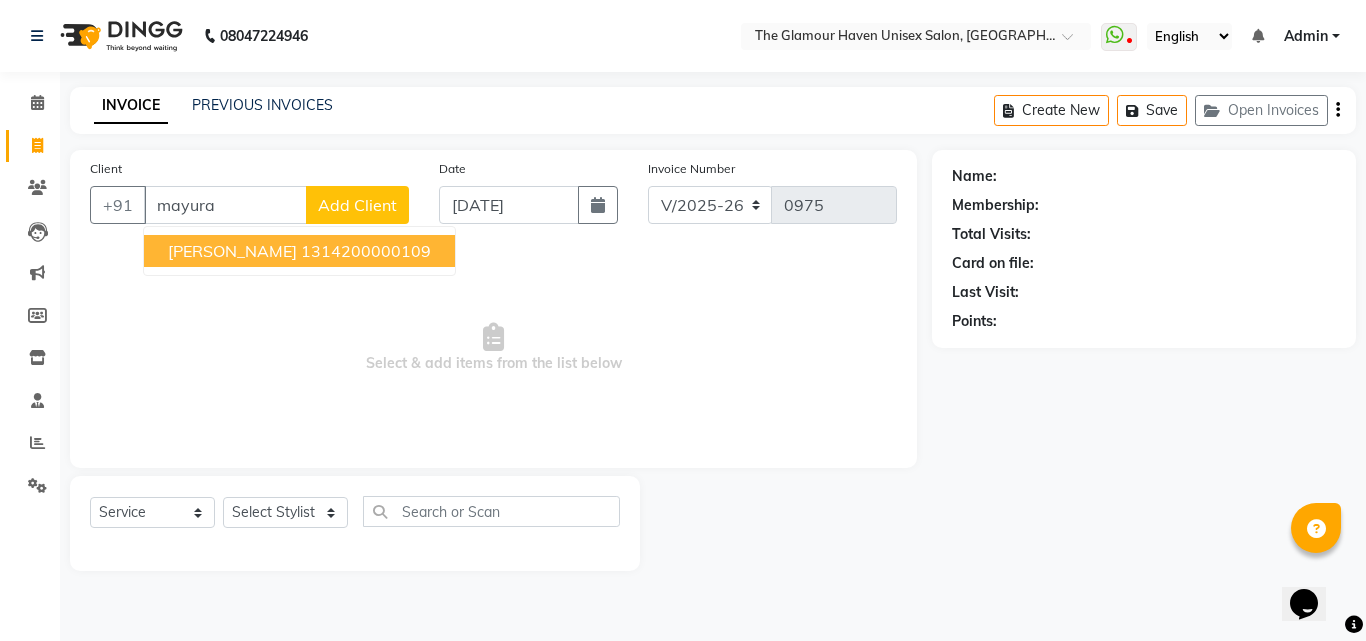 click on "1314200000109" at bounding box center [366, 251] 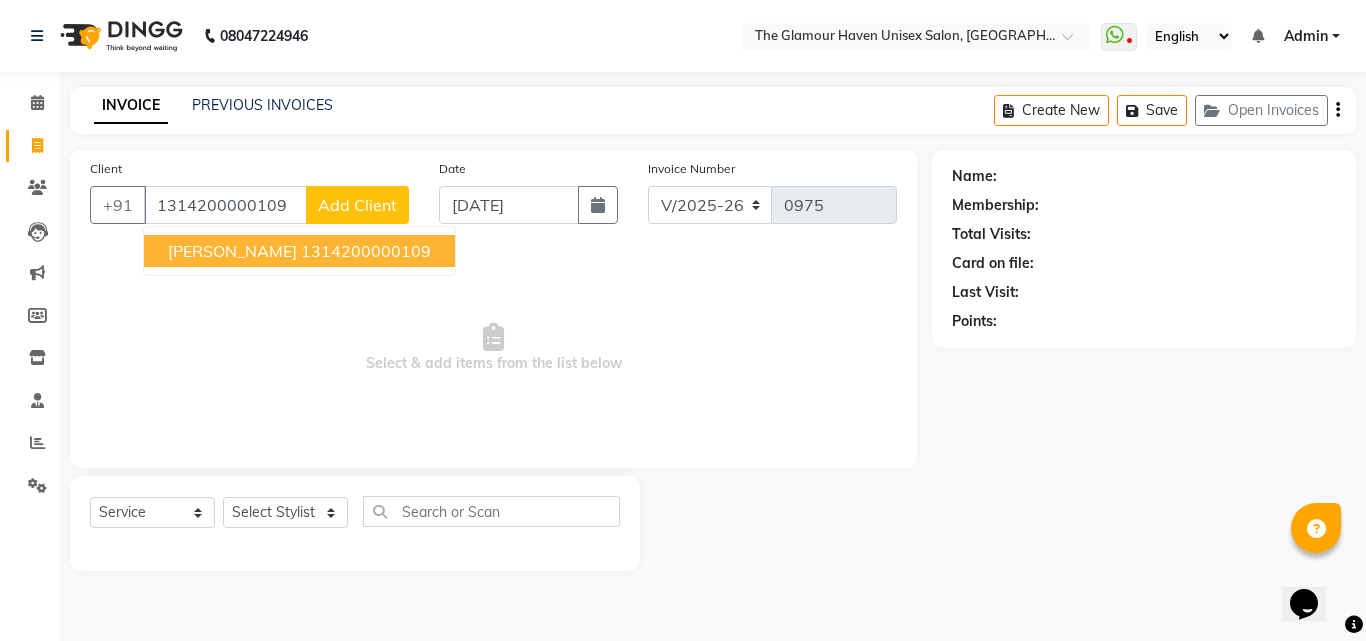 type on "1314200000109" 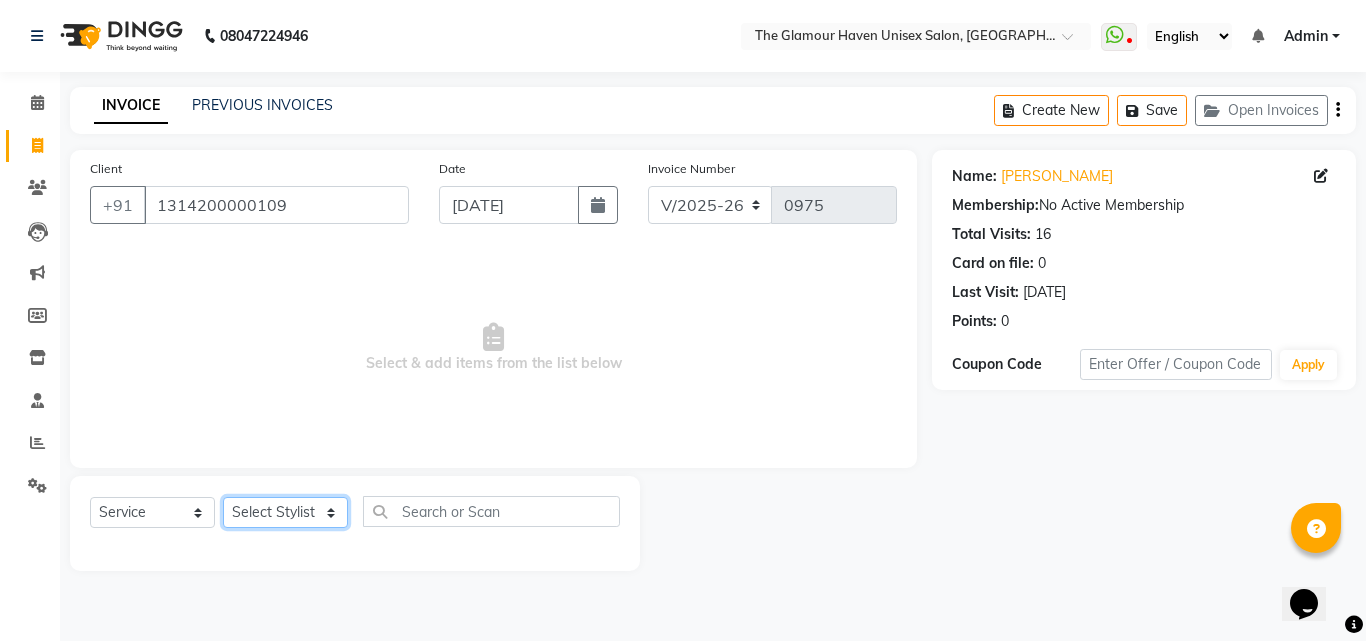 click on "Select Stylist Bharat sen [PERSON_NAME] [PERSON_NAME] [PERSON_NAME] [PERSON_NAME] RESHMA [PERSON_NAME] SWATI [PERSON_NAME] [PERSON_NAME]" 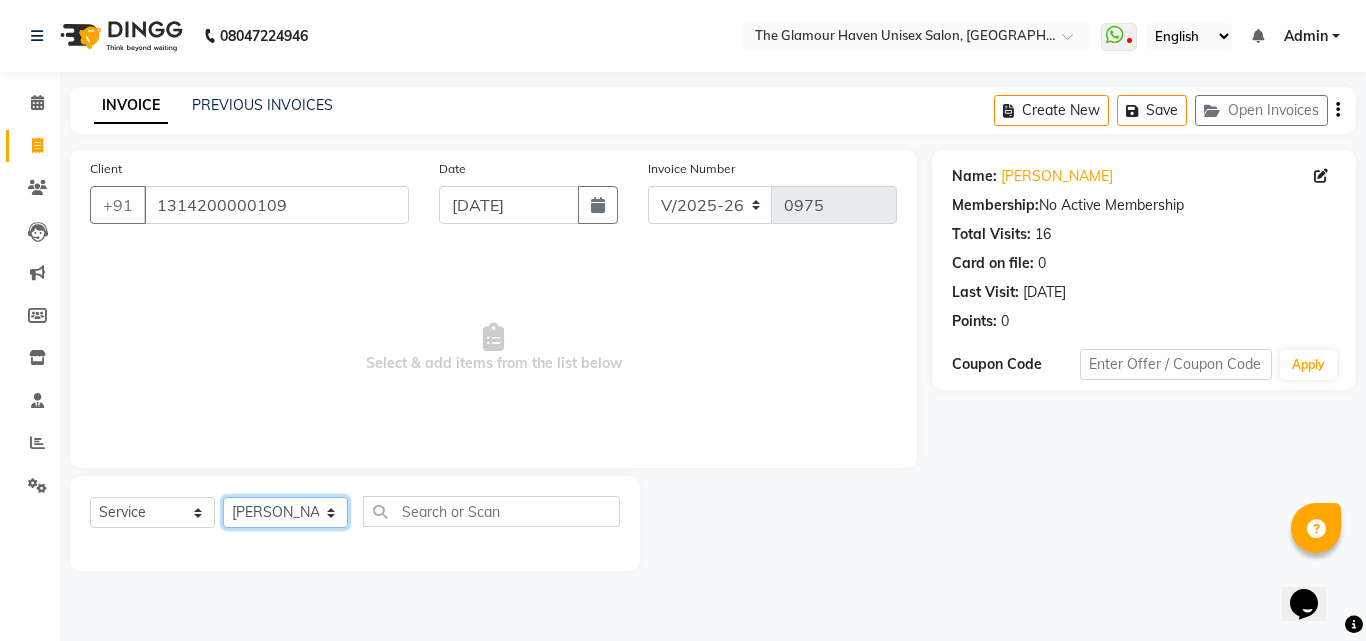 click on "Select Stylist Bharat sen [PERSON_NAME] [PERSON_NAME] [PERSON_NAME] [PERSON_NAME] RESHMA [PERSON_NAME] SWATI [PERSON_NAME] [PERSON_NAME]" 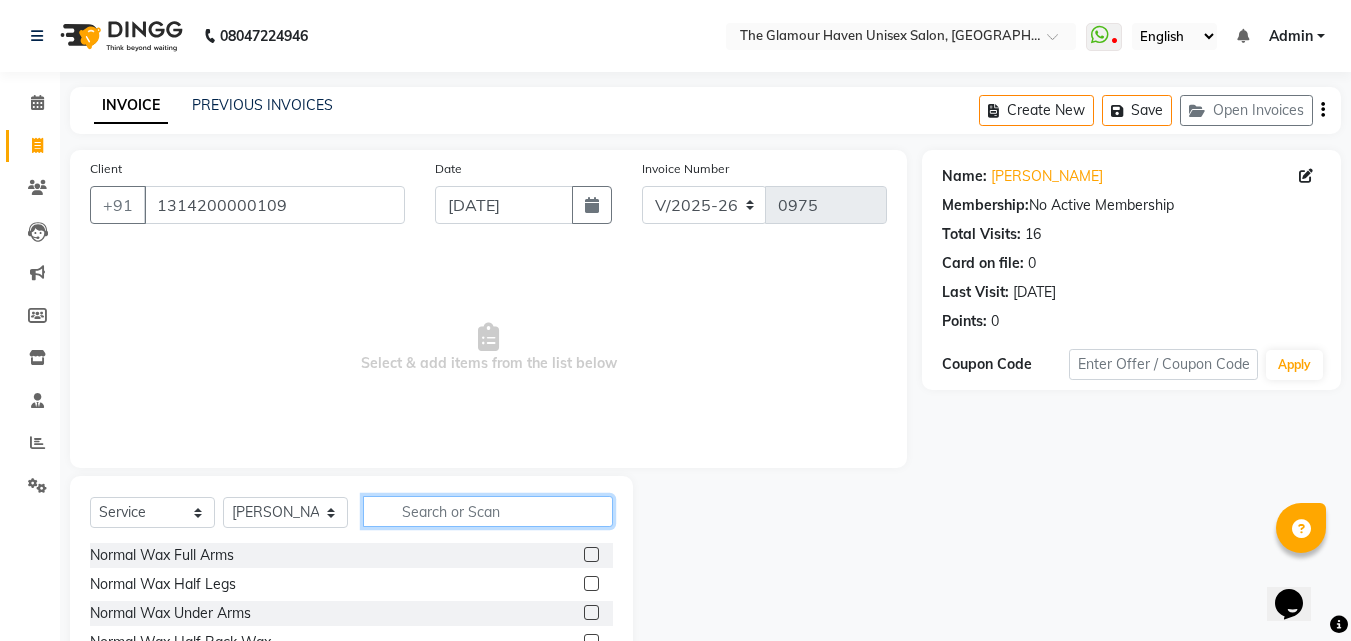 click 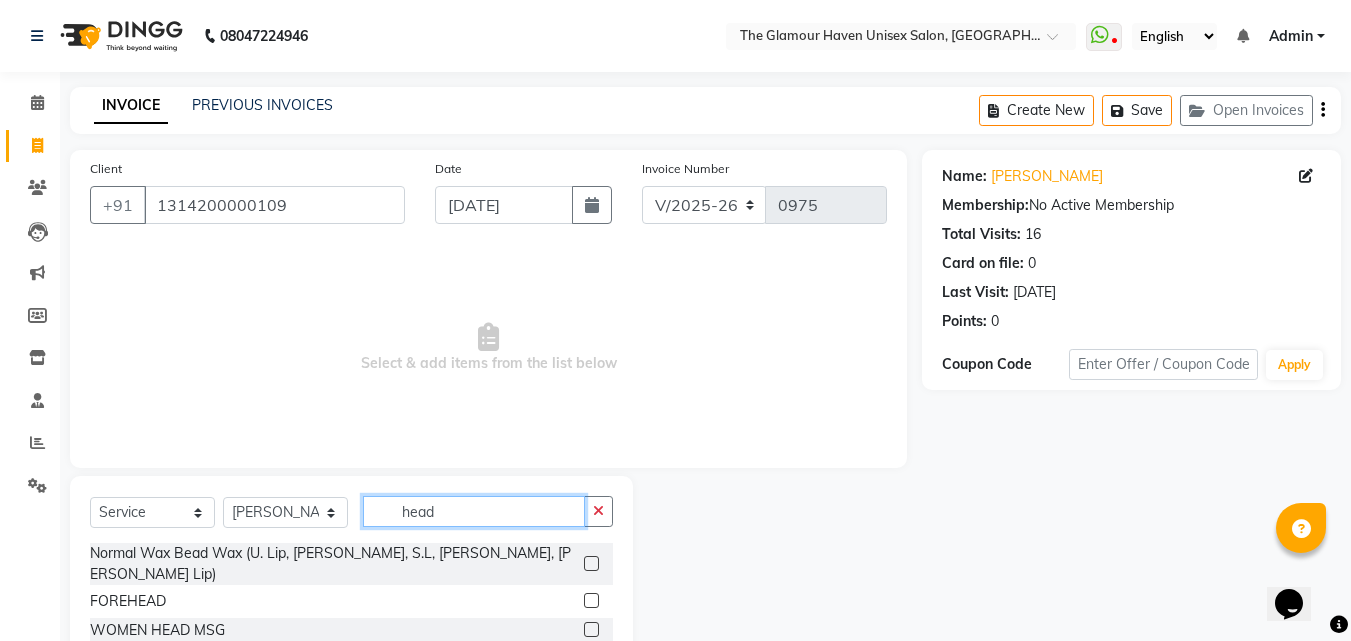 scroll, scrollTop: 105, scrollLeft: 0, axis: vertical 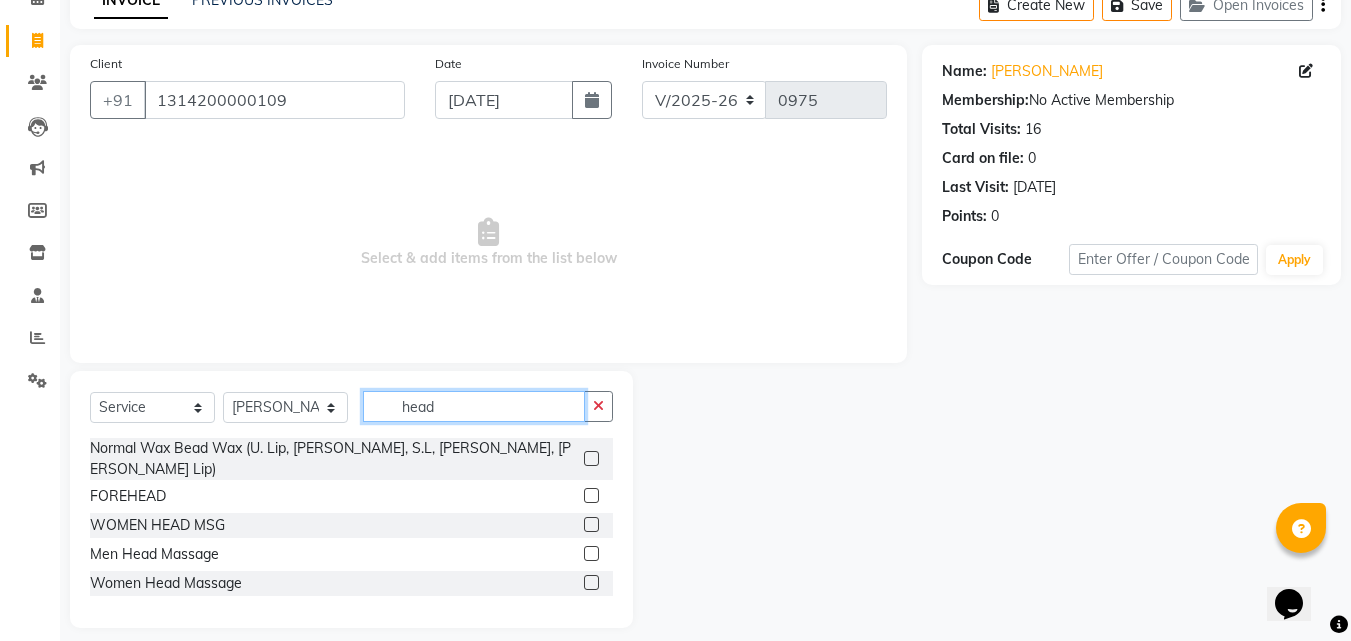 type on "head" 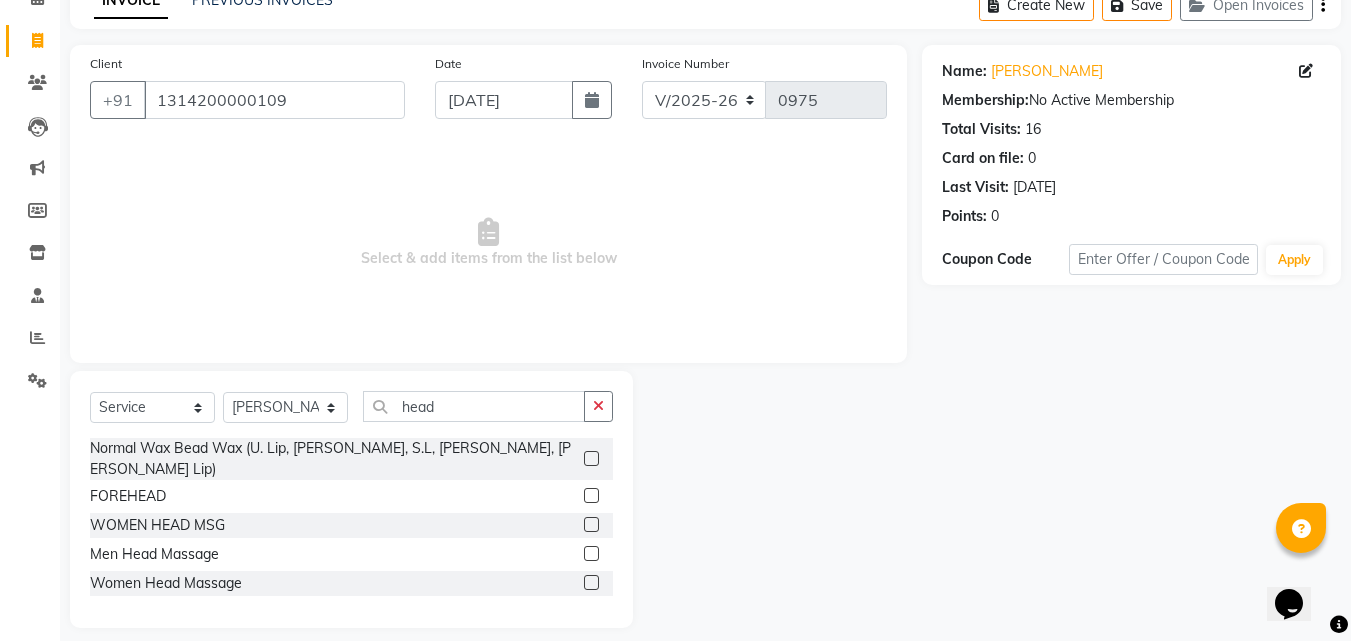 click 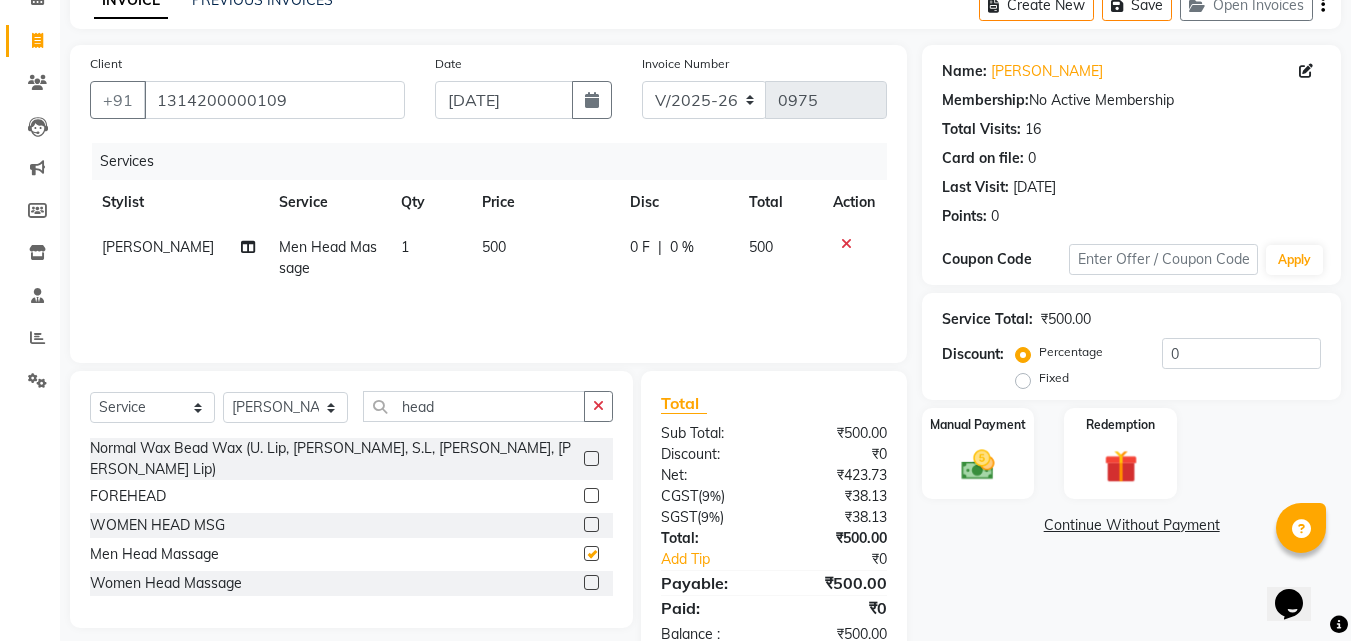 checkbox on "false" 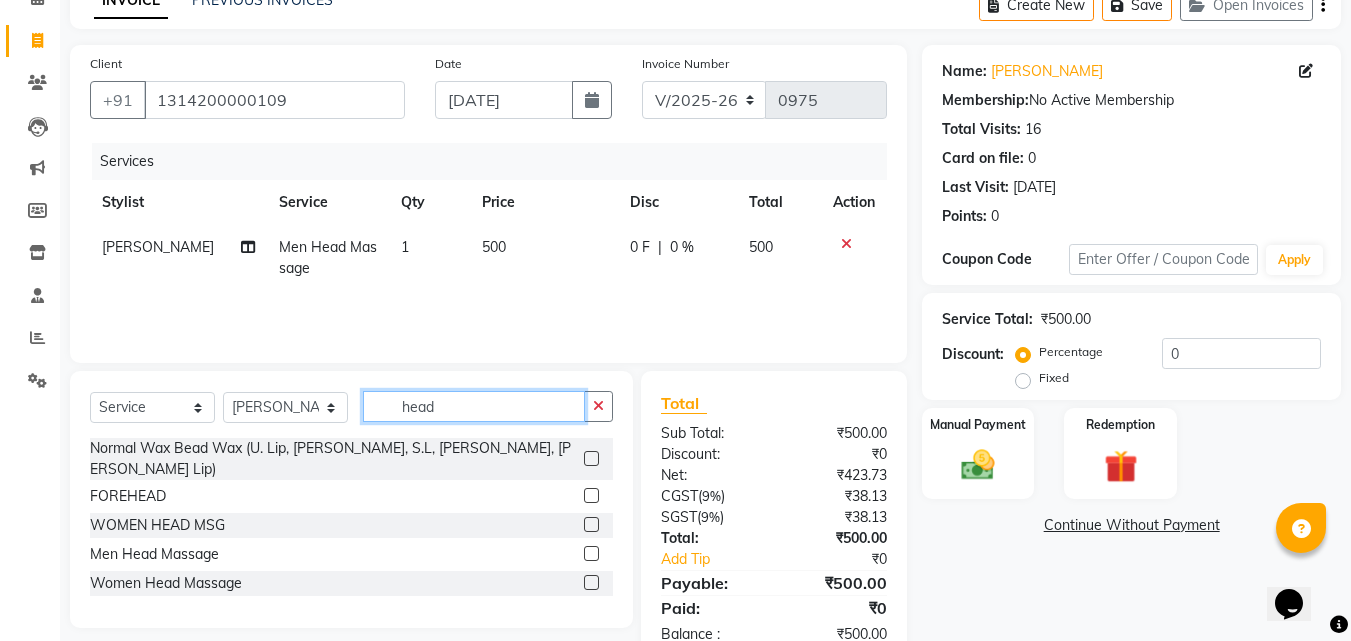 drag, startPoint x: 456, startPoint y: 401, endPoint x: 271, endPoint y: 383, distance: 185.87361 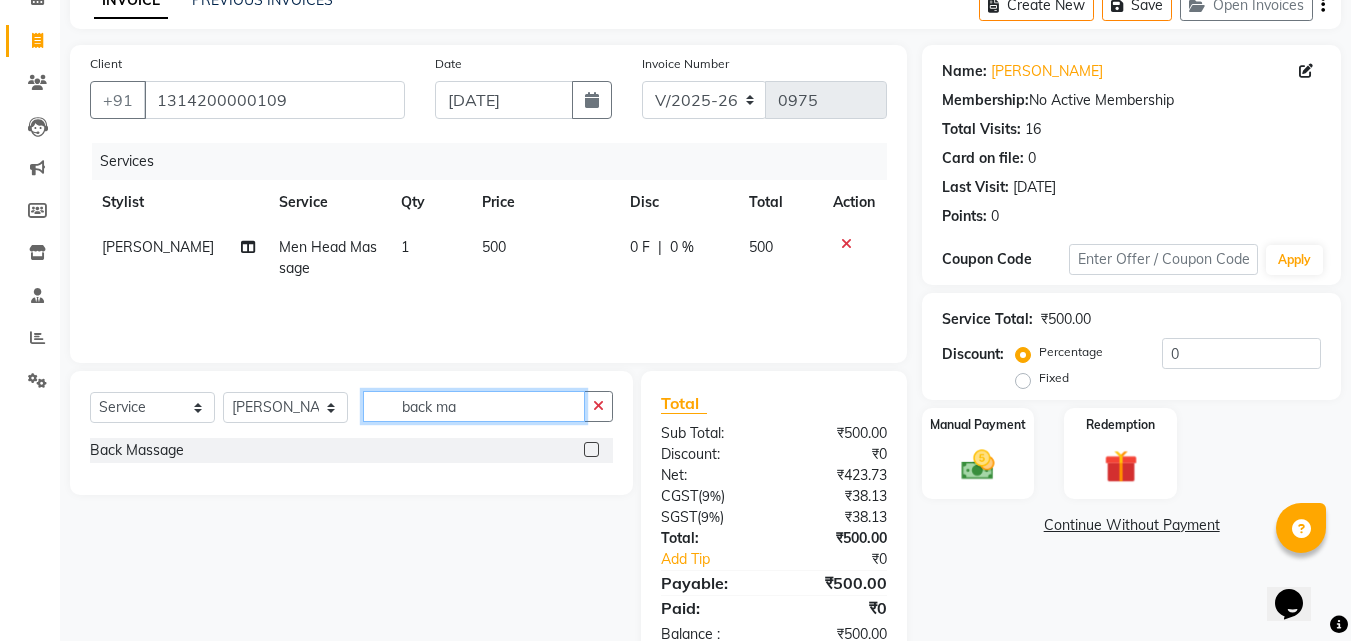 type on "back ma" 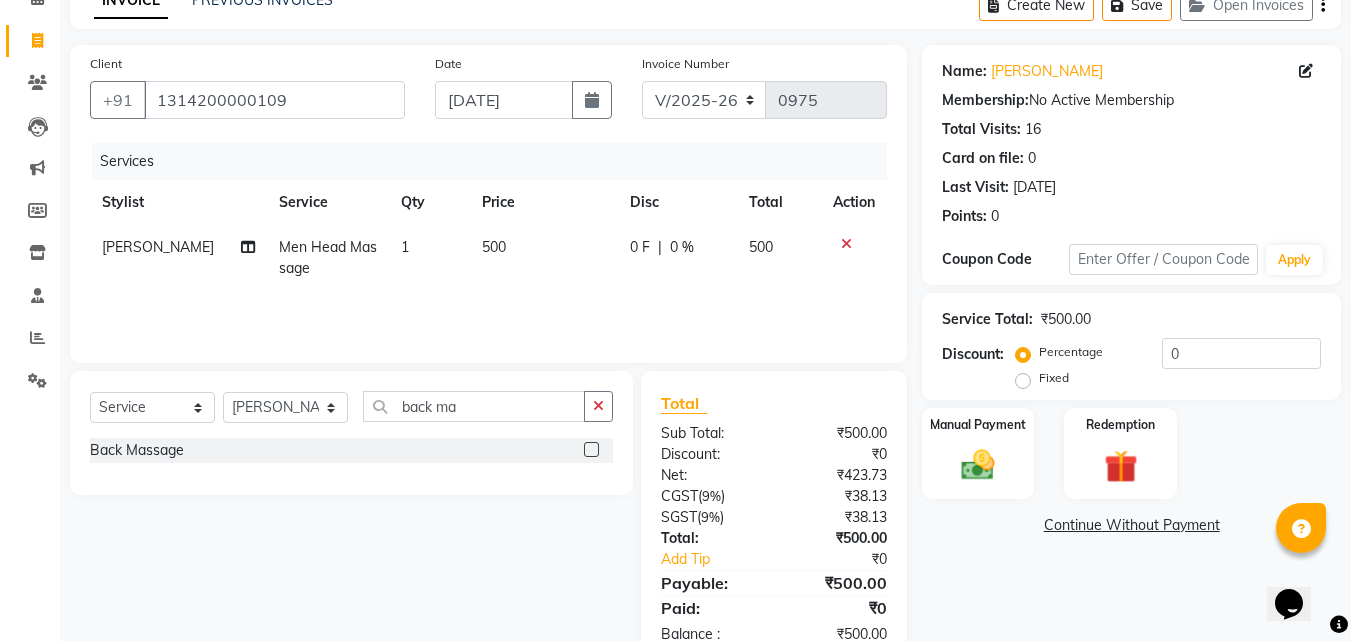 click 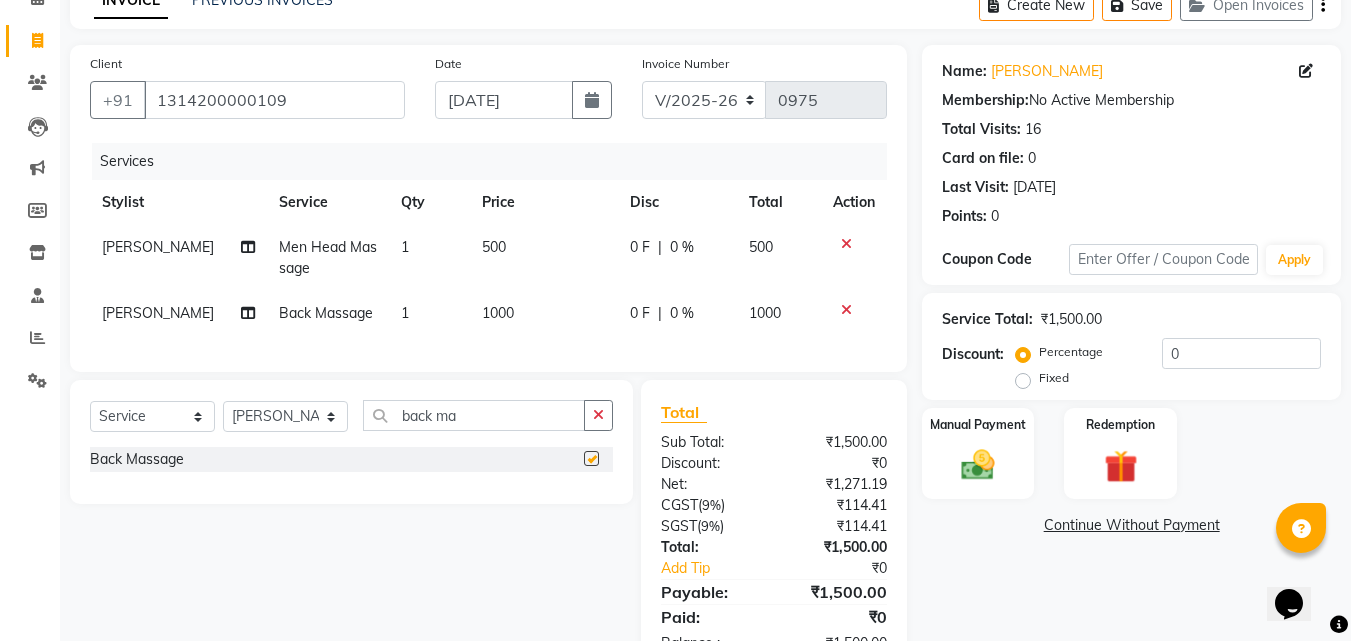 checkbox on "false" 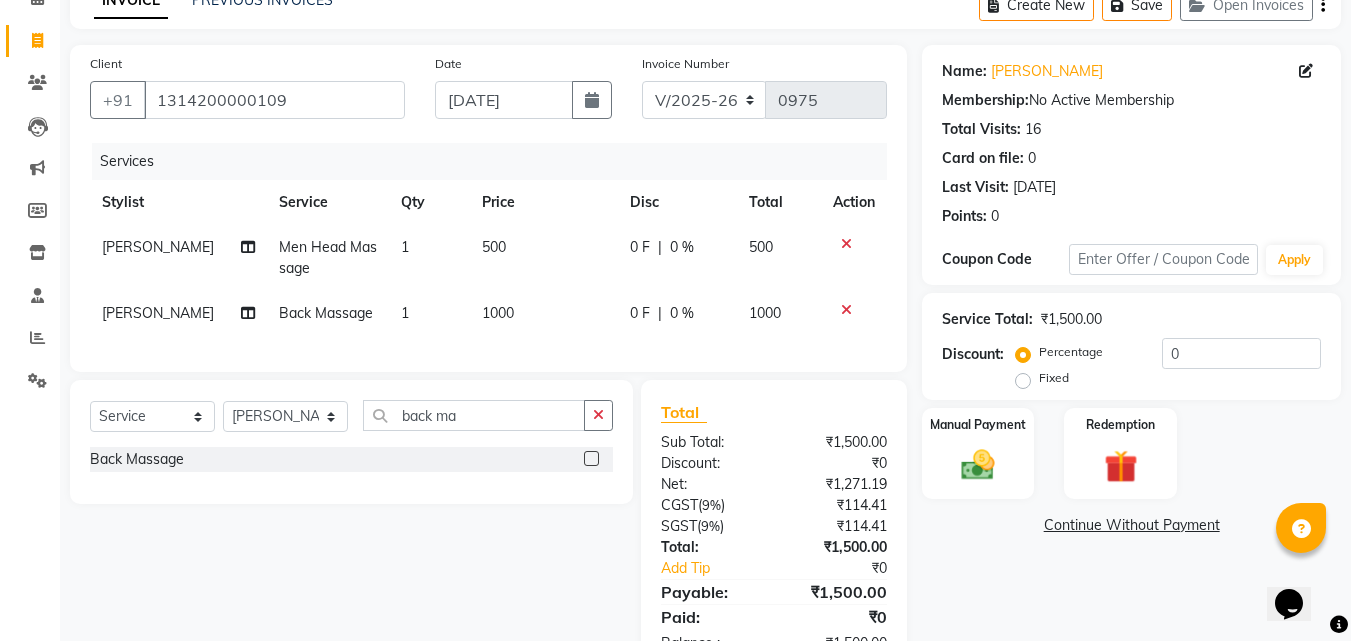 scroll, scrollTop: 183, scrollLeft: 0, axis: vertical 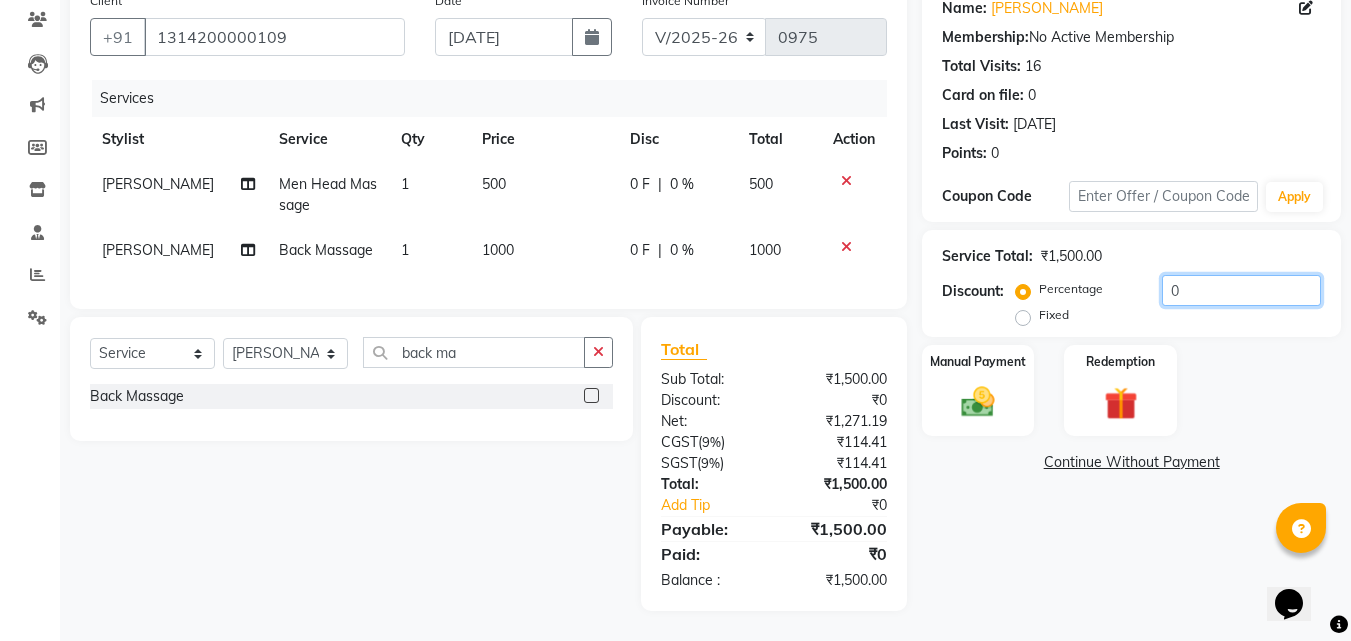drag, startPoint x: 1143, startPoint y: 256, endPoint x: 1060, endPoint y: 259, distance: 83.0542 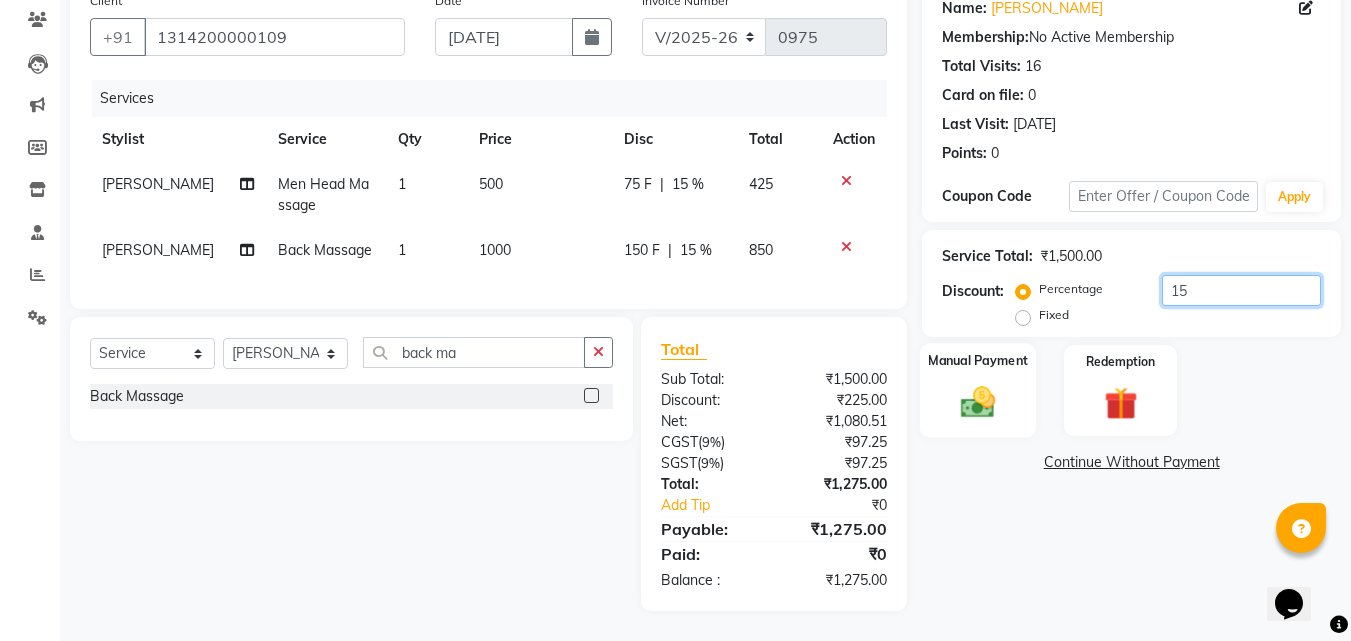 type on "15" 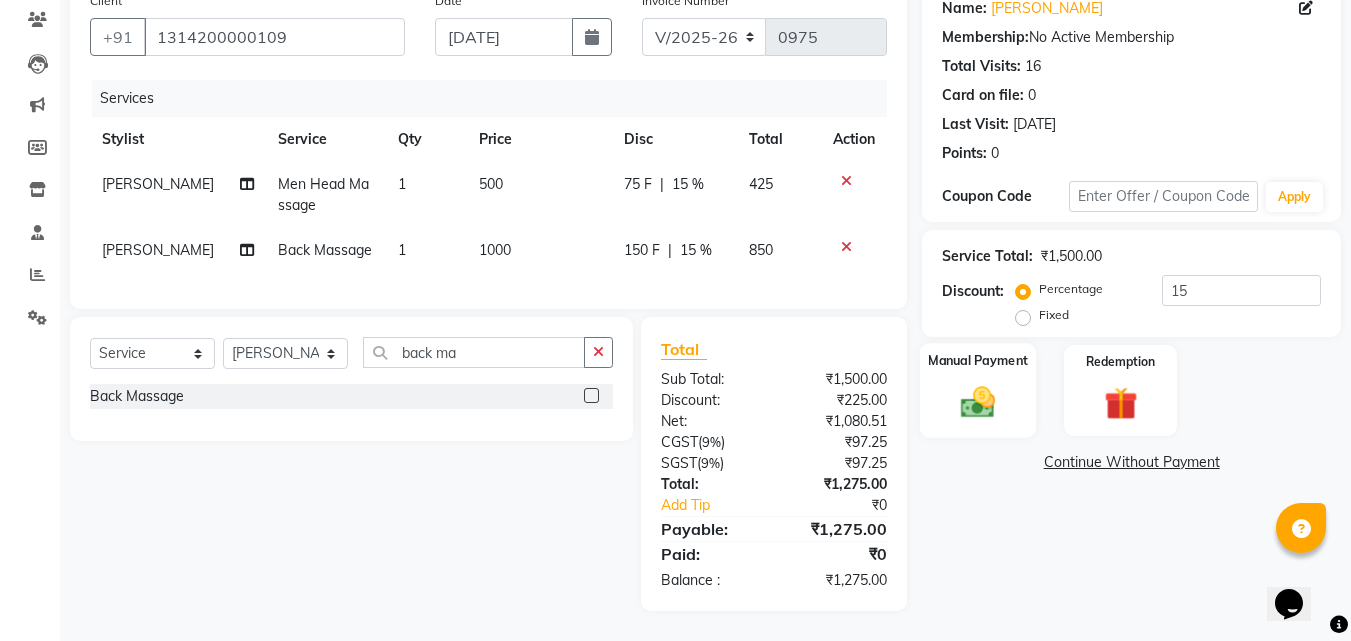click on "Manual Payment" 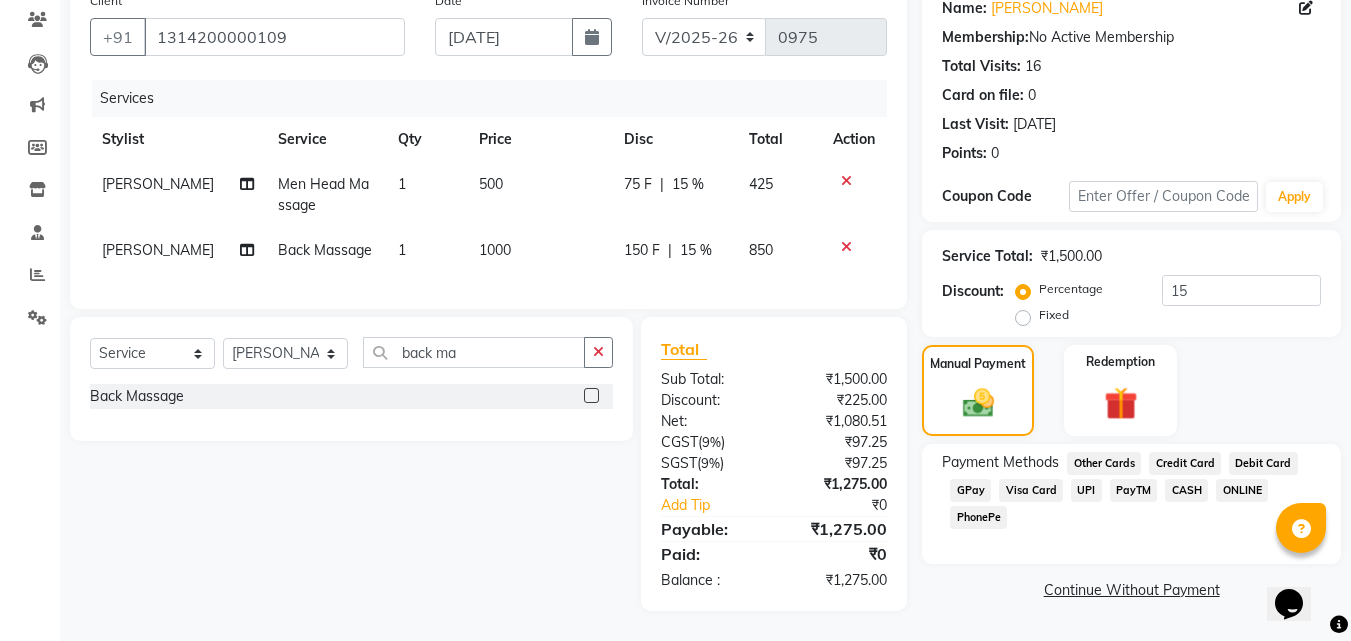 click on "GPay" 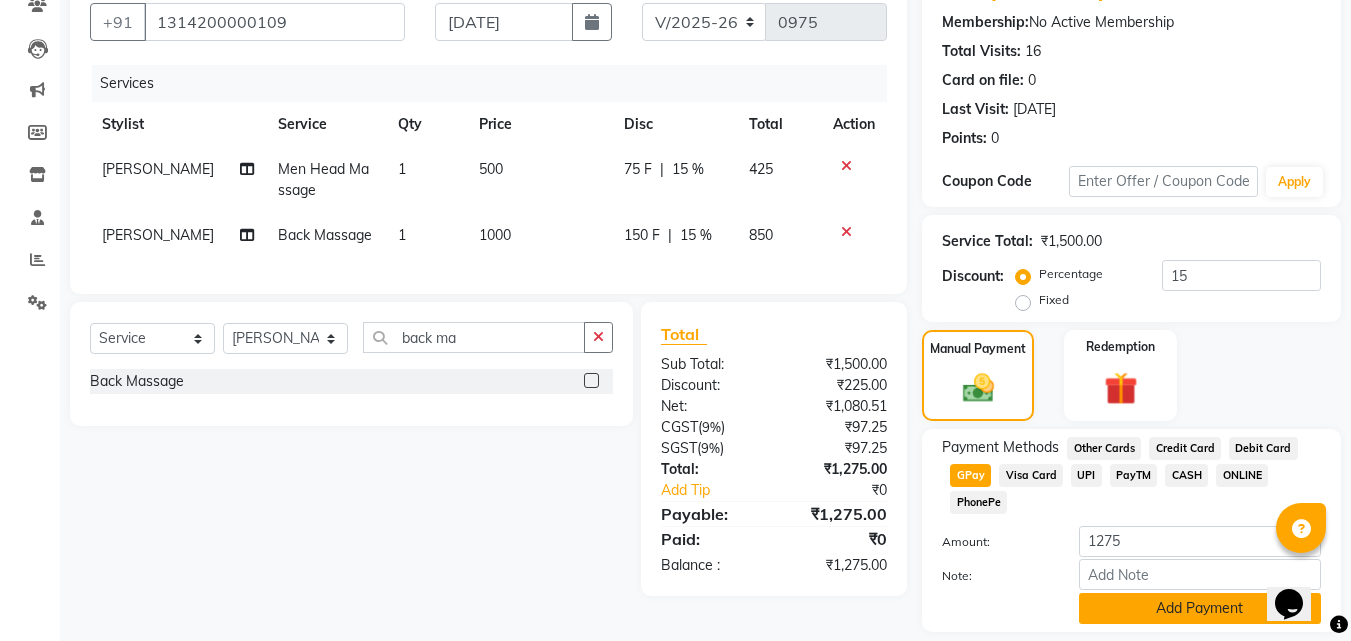 click on "Add Payment" 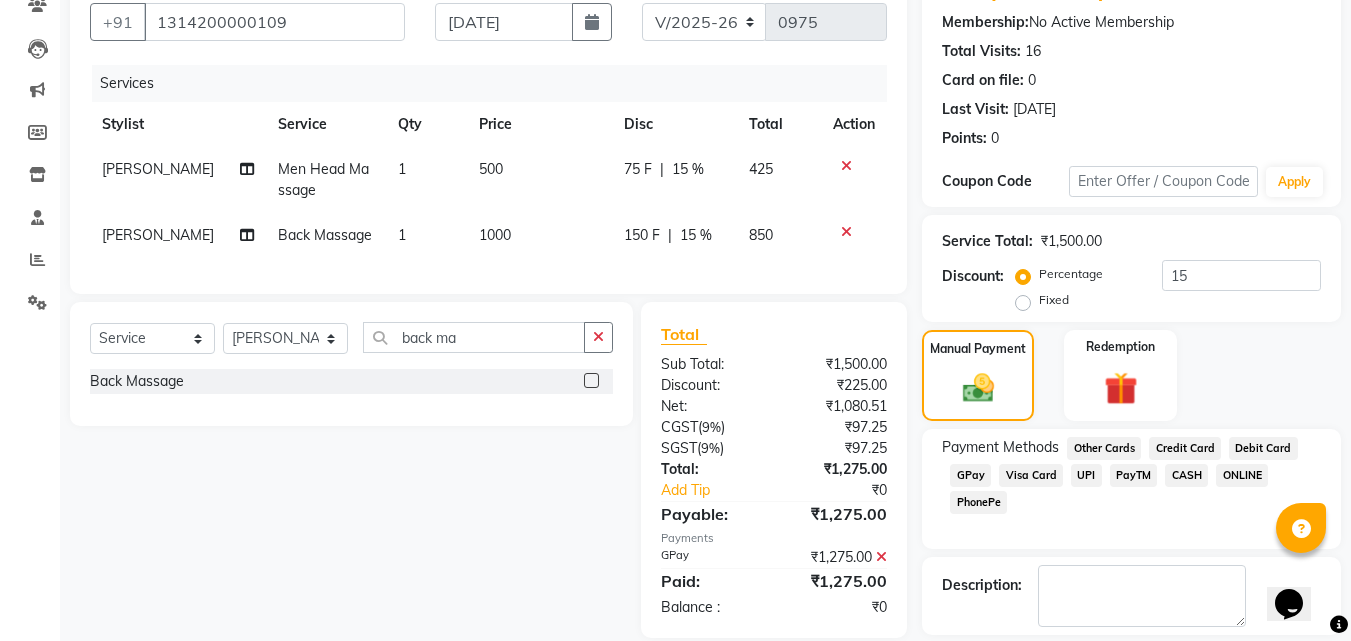 scroll, scrollTop: 275, scrollLeft: 0, axis: vertical 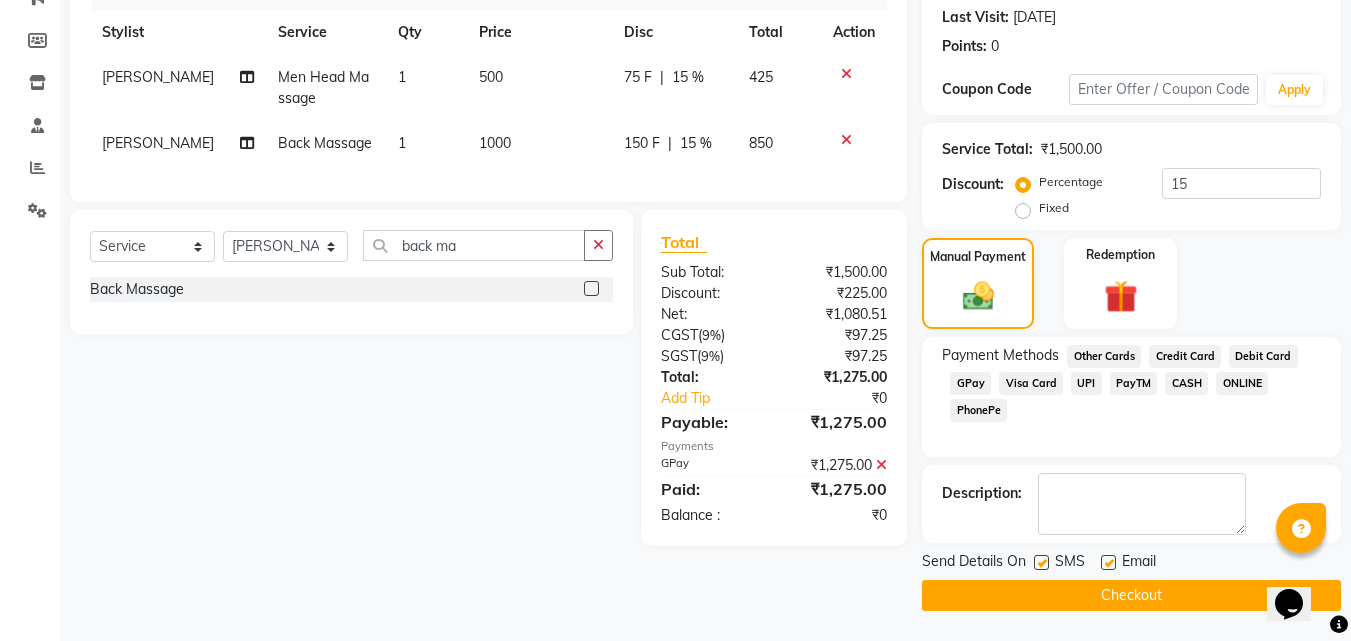 click on "Checkout" 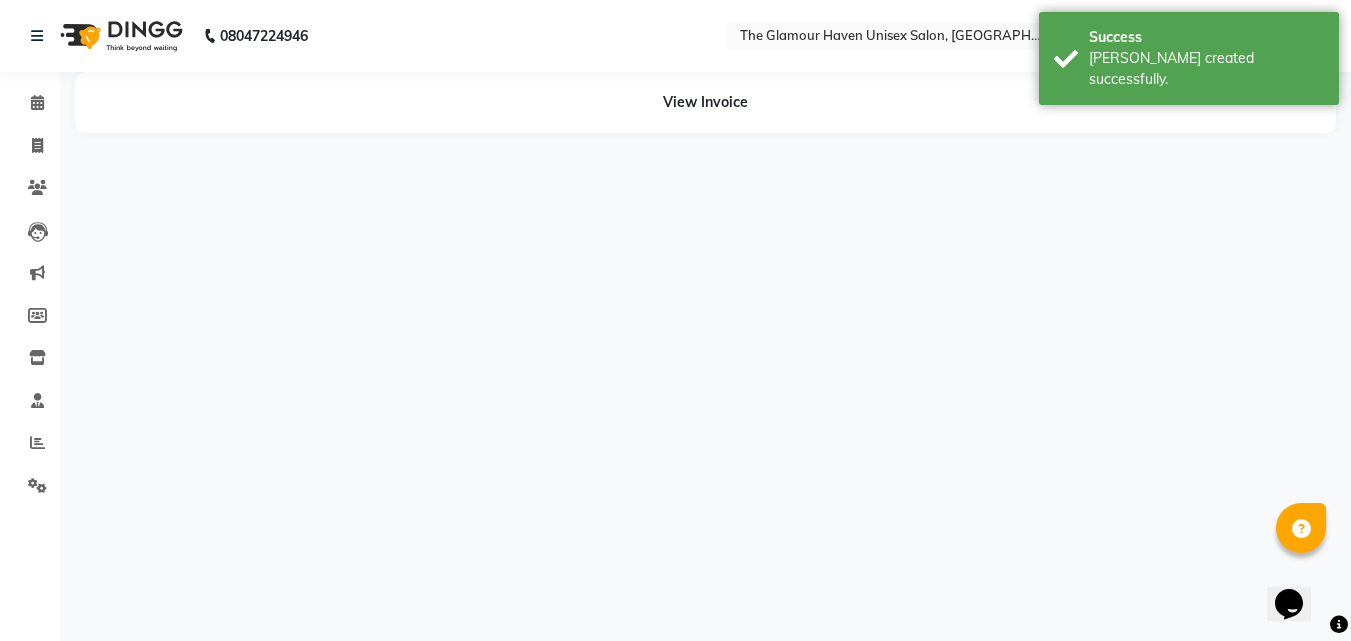 scroll, scrollTop: 0, scrollLeft: 0, axis: both 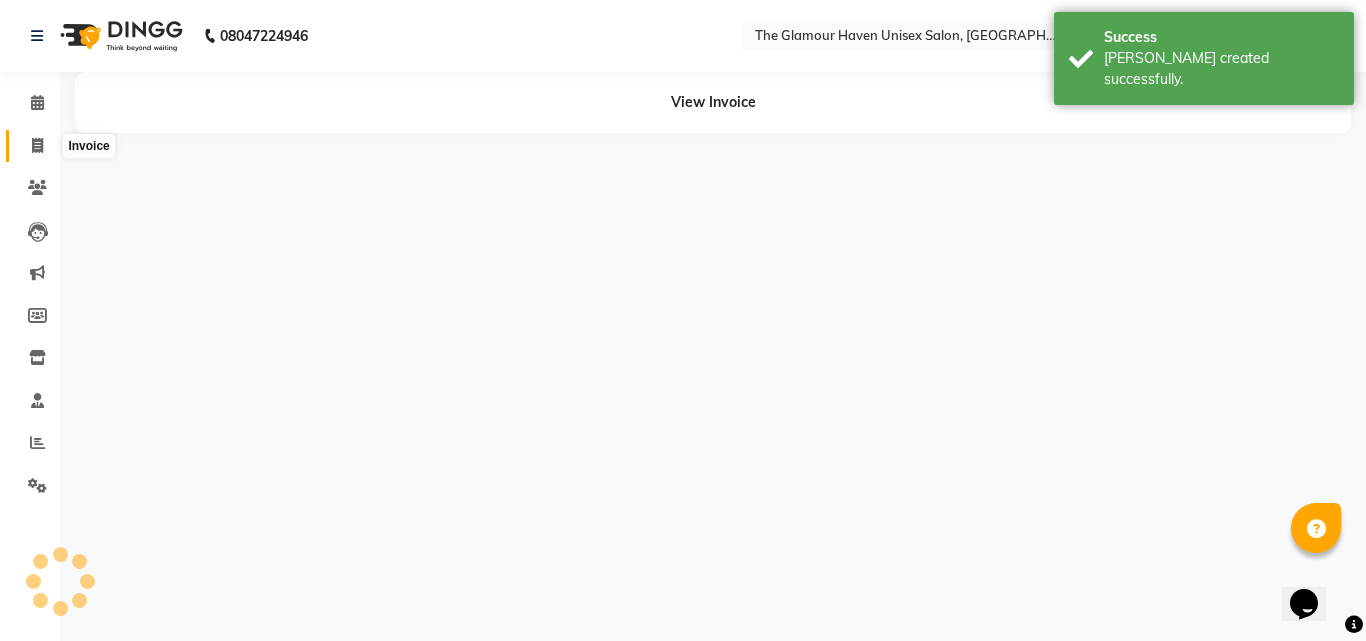 click 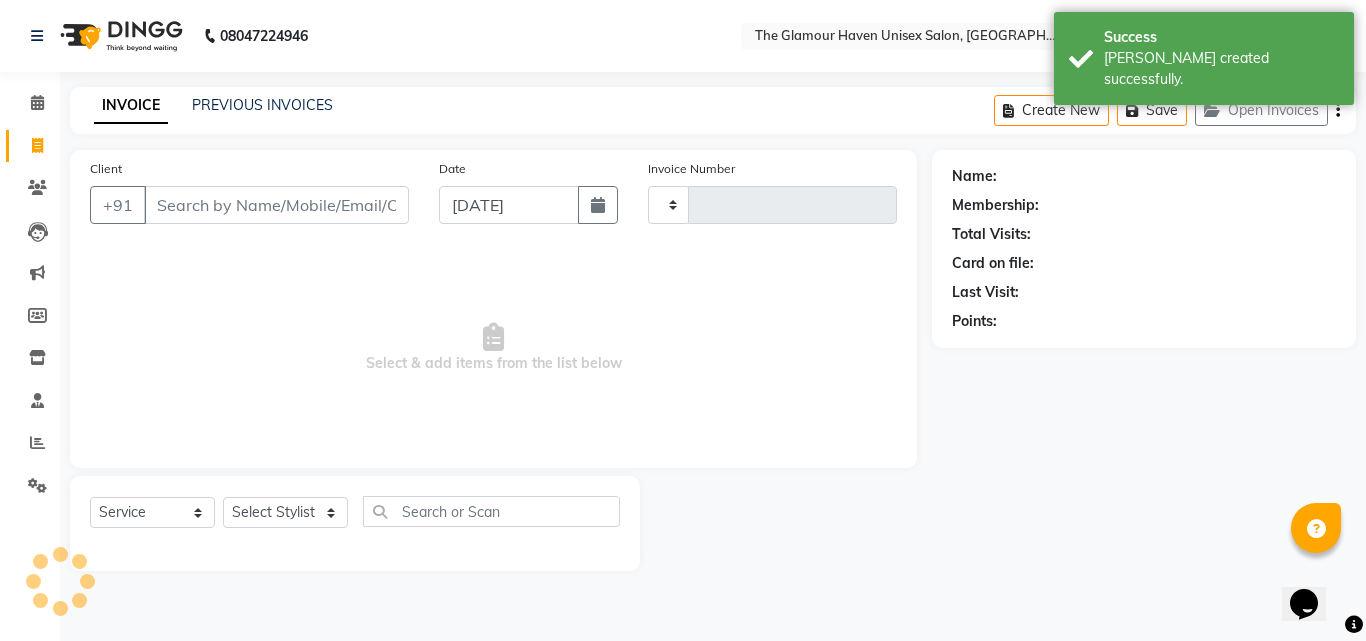 type on "0976" 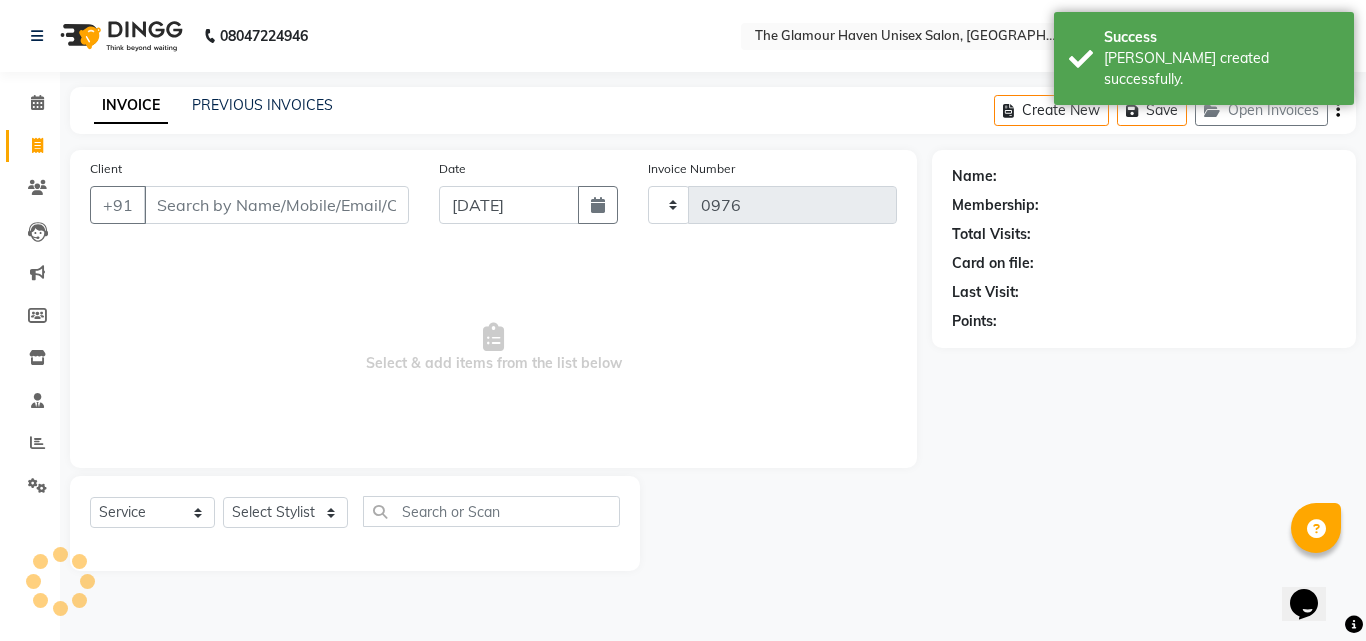 select on "7124" 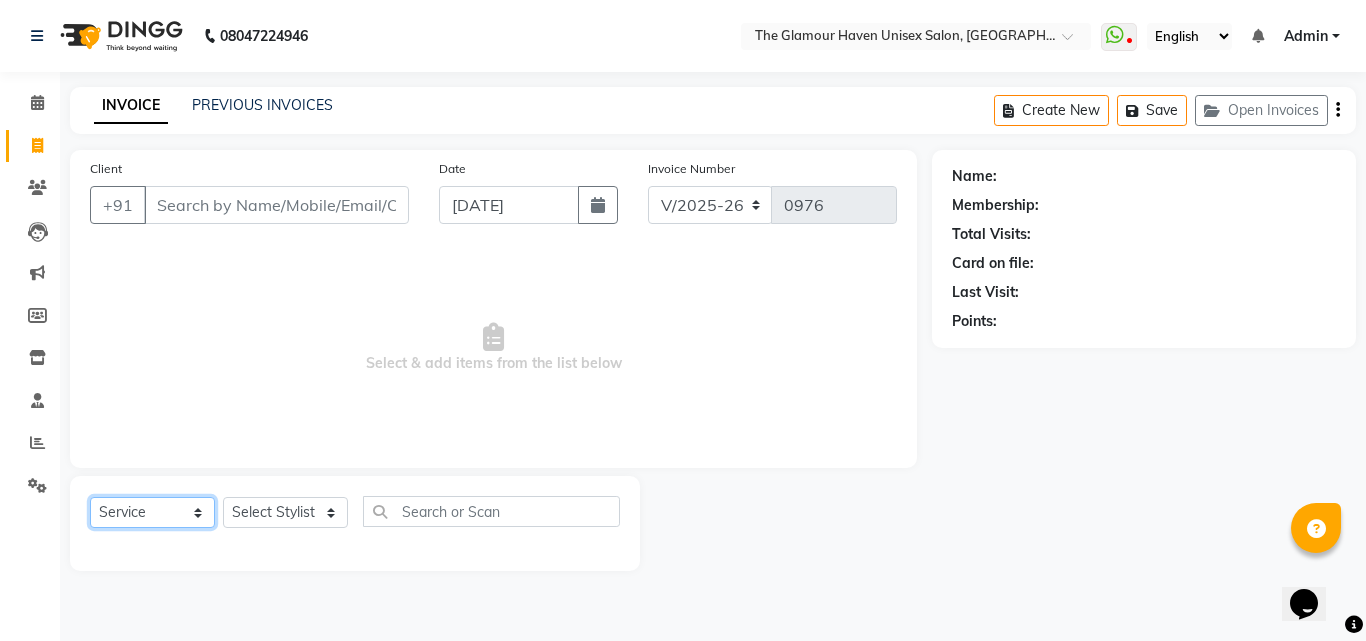 click on "Select  Service  Product  Membership  Package Voucher Prepaid Gift Card" 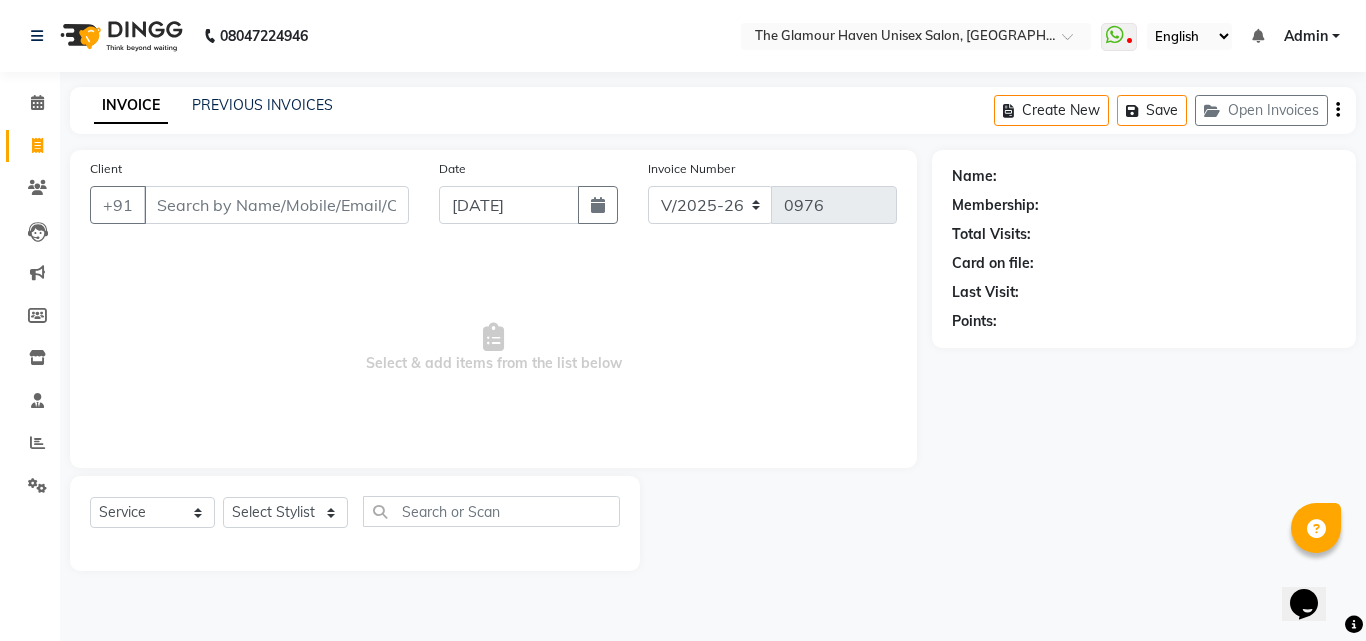 click on "Client +91 Date [DATE] Invoice Number V/2025 V/[PHONE_NUMBER]  Select & add items from the list below" 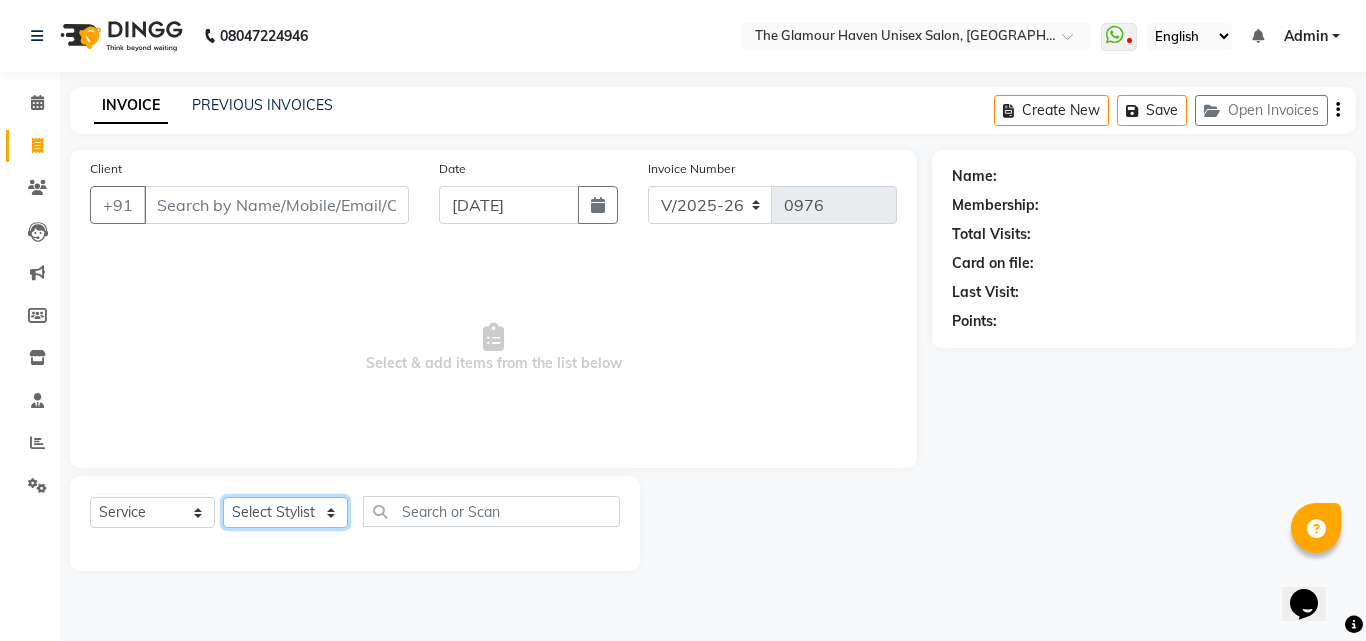 click on "Select Stylist Bharat sen [PERSON_NAME] [PERSON_NAME] [PERSON_NAME] [PERSON_NAME] RESHMA [PERSON_NAME] SWATI [PERSON_NAME] [PERSON_NAME]" 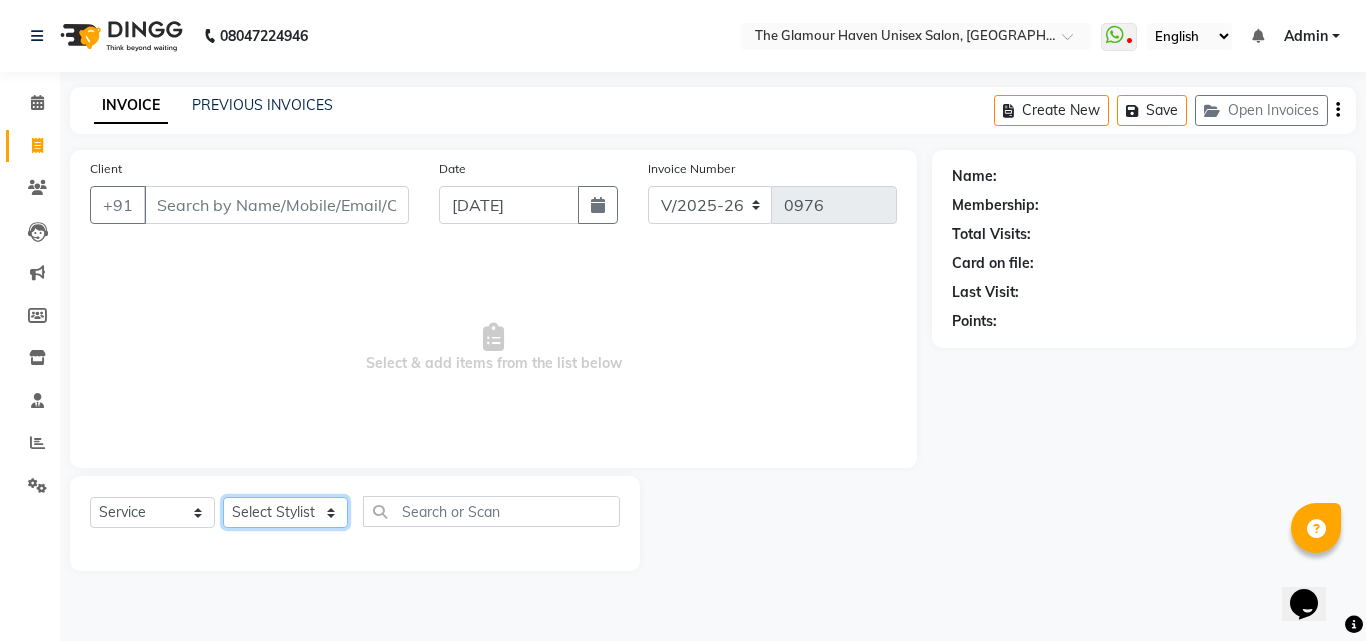 select on "68634" 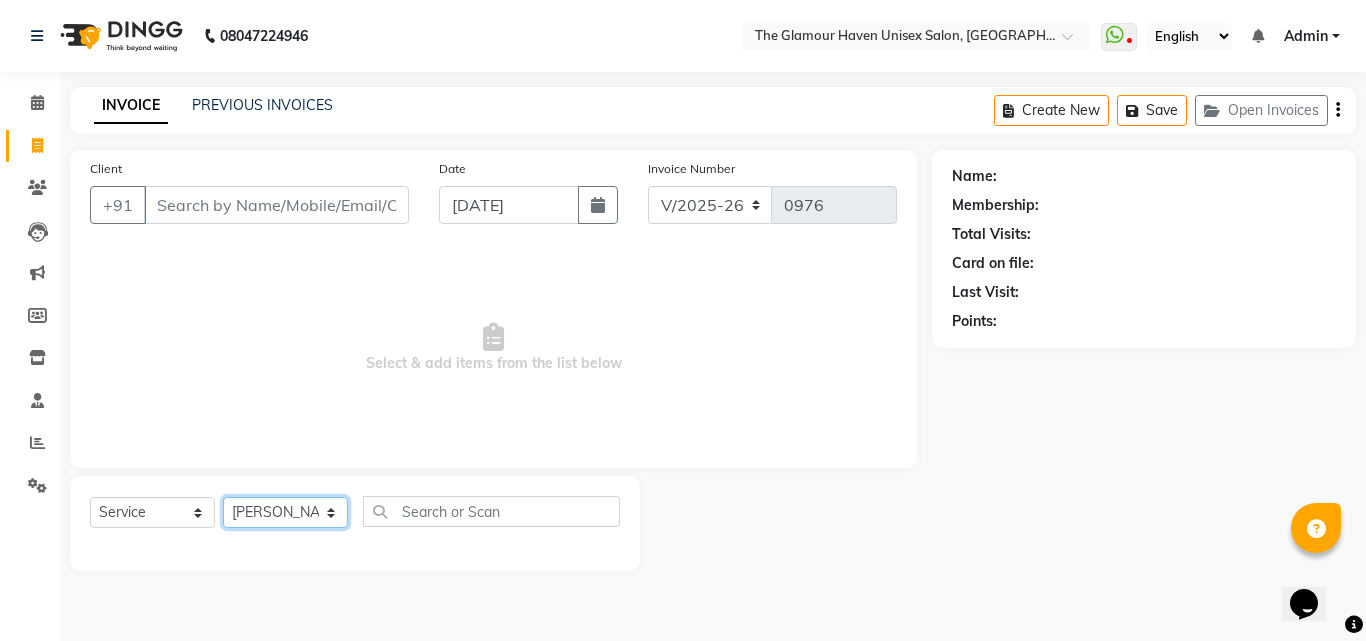 click on "Select Stylist Bharat sen [PERSON_NAME] [PERSON_NAME] [PERSON_NAME] [PERSON_NAME] RESHMA [PERSON_NAME] SWATI [PERSON_NAME] [PERSON_NAME]" 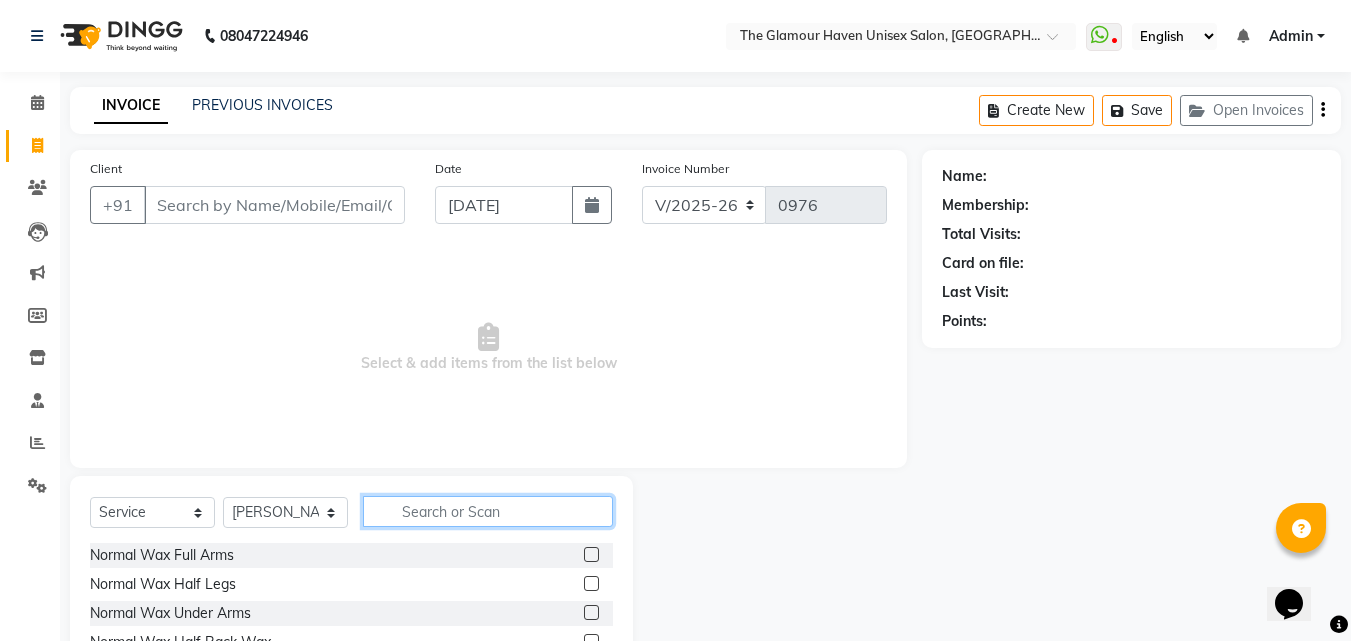 click 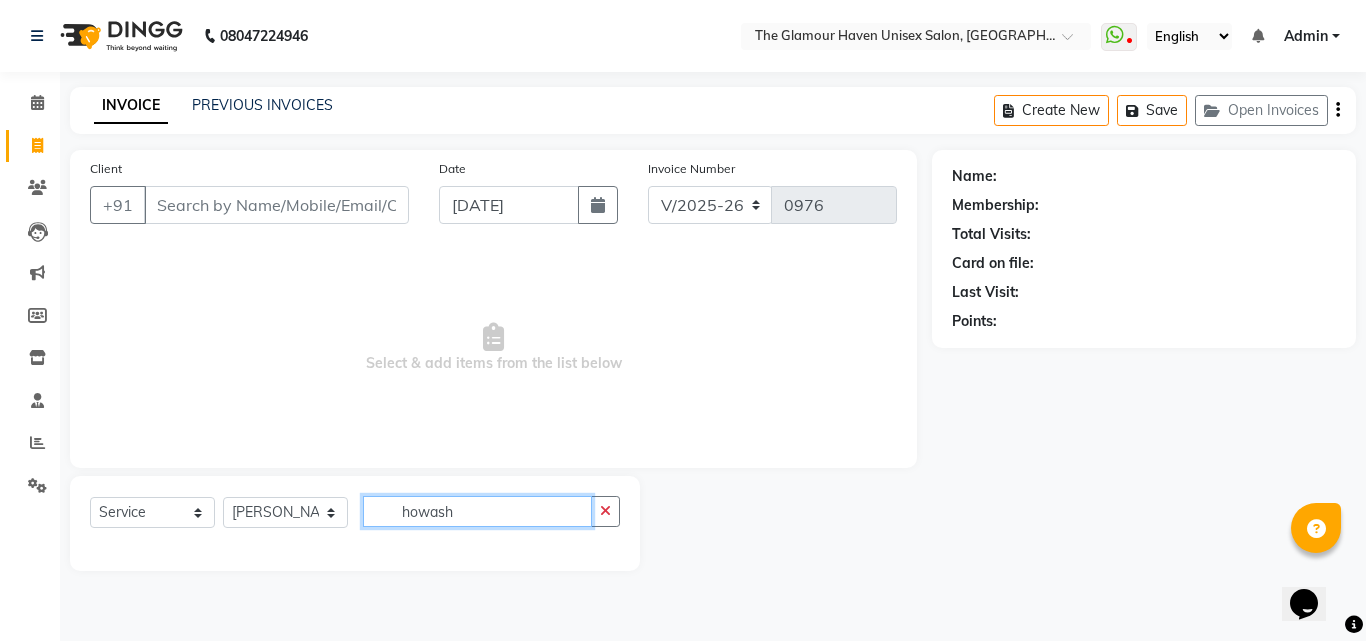 click on "howash" 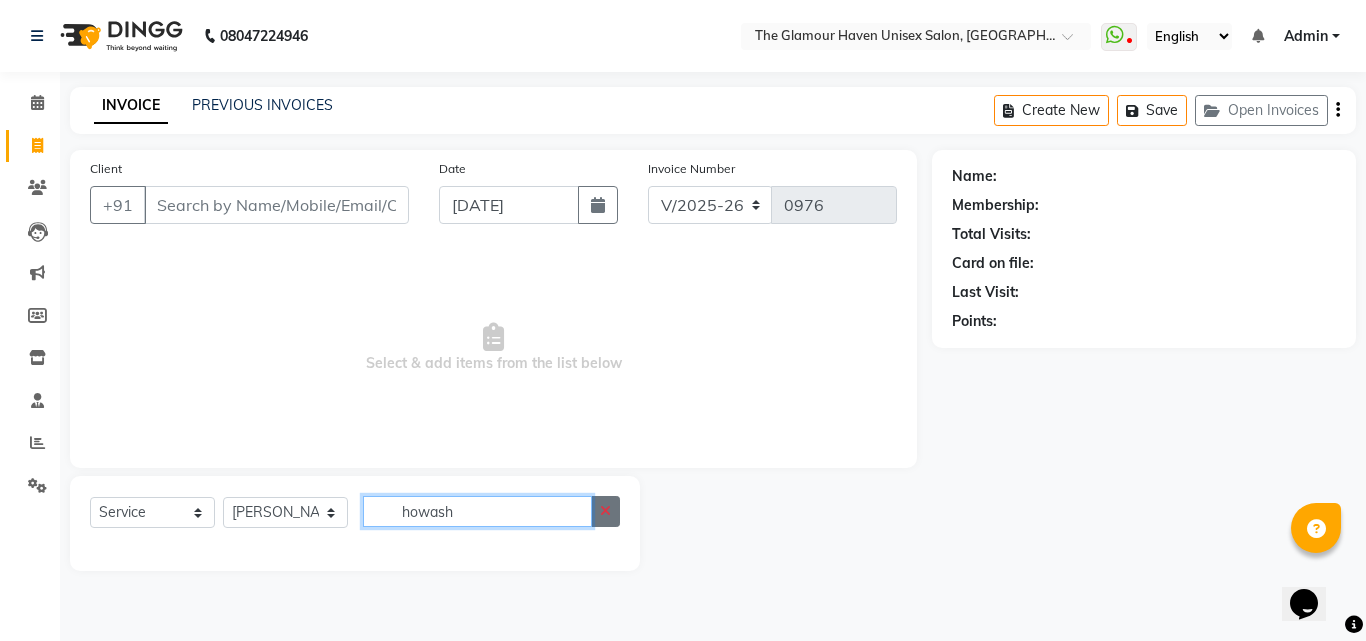 type on "howash" 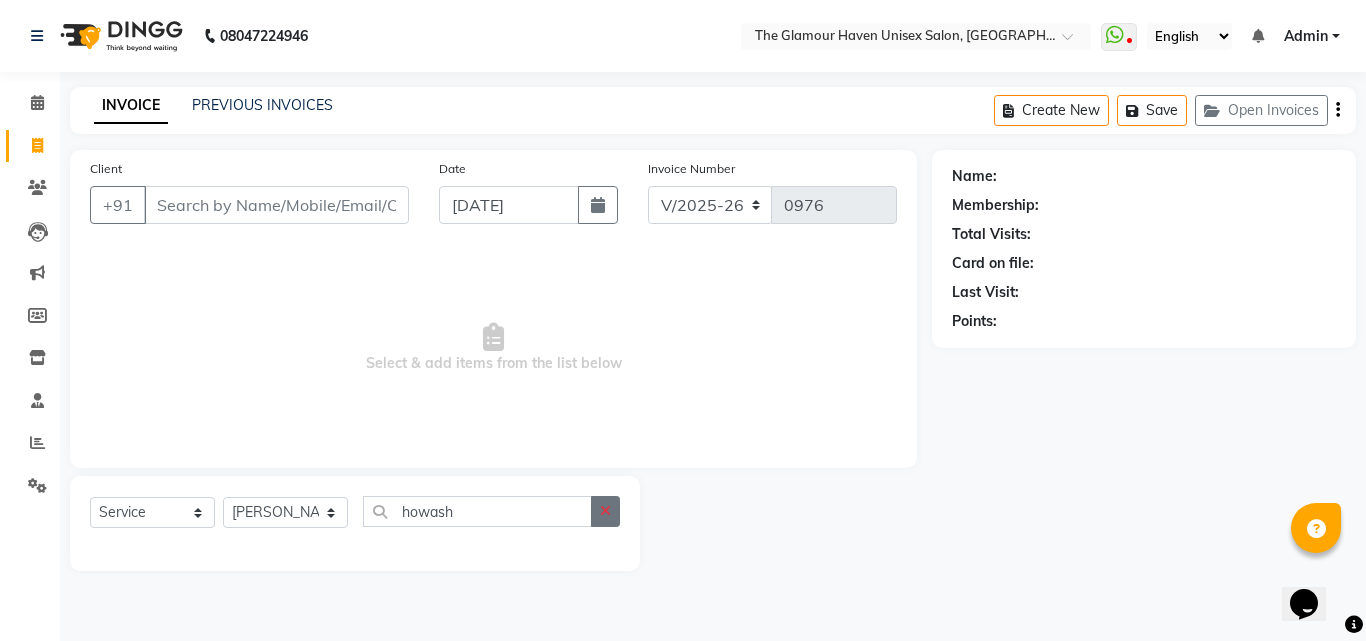 click 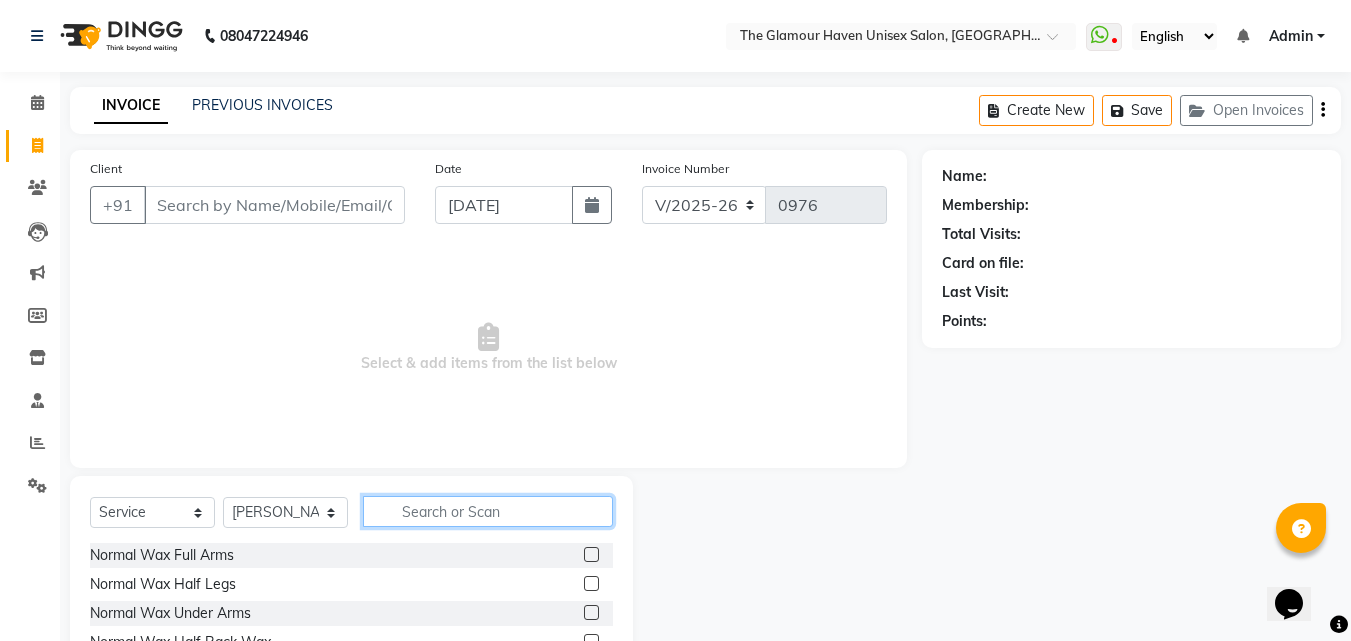 click 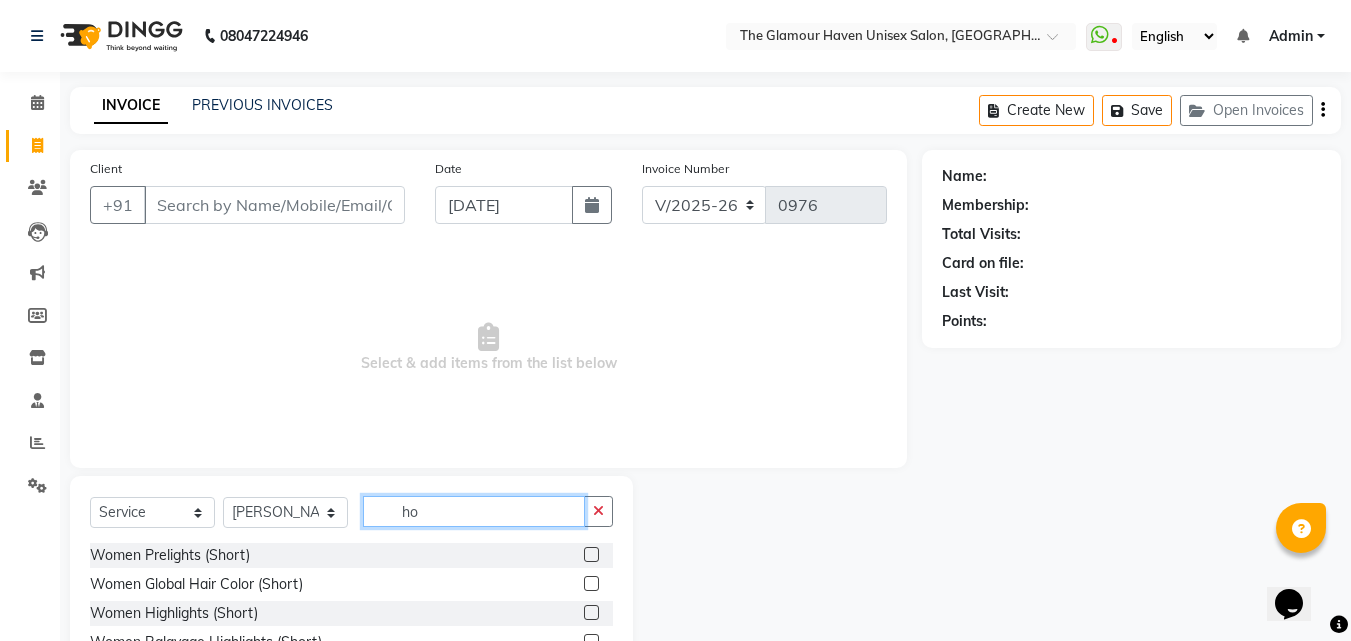 scroll, scrollTop: 76, scrollLeft: 0, axis: vertical 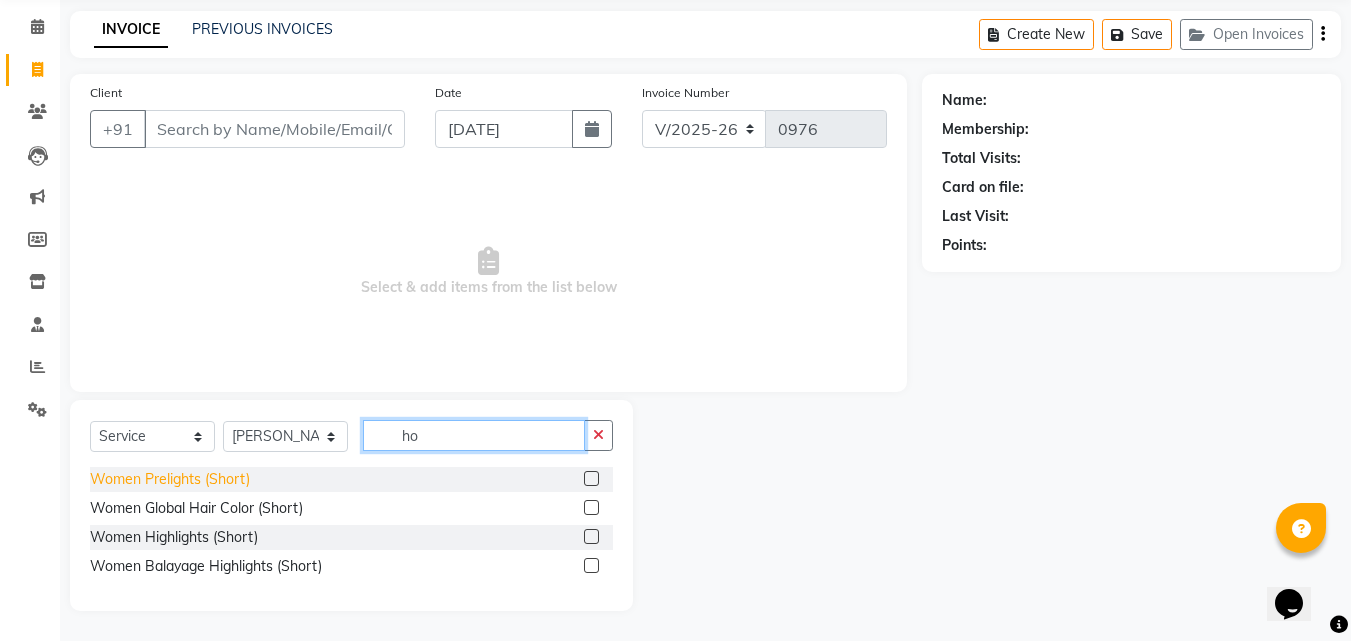 type on "ho" 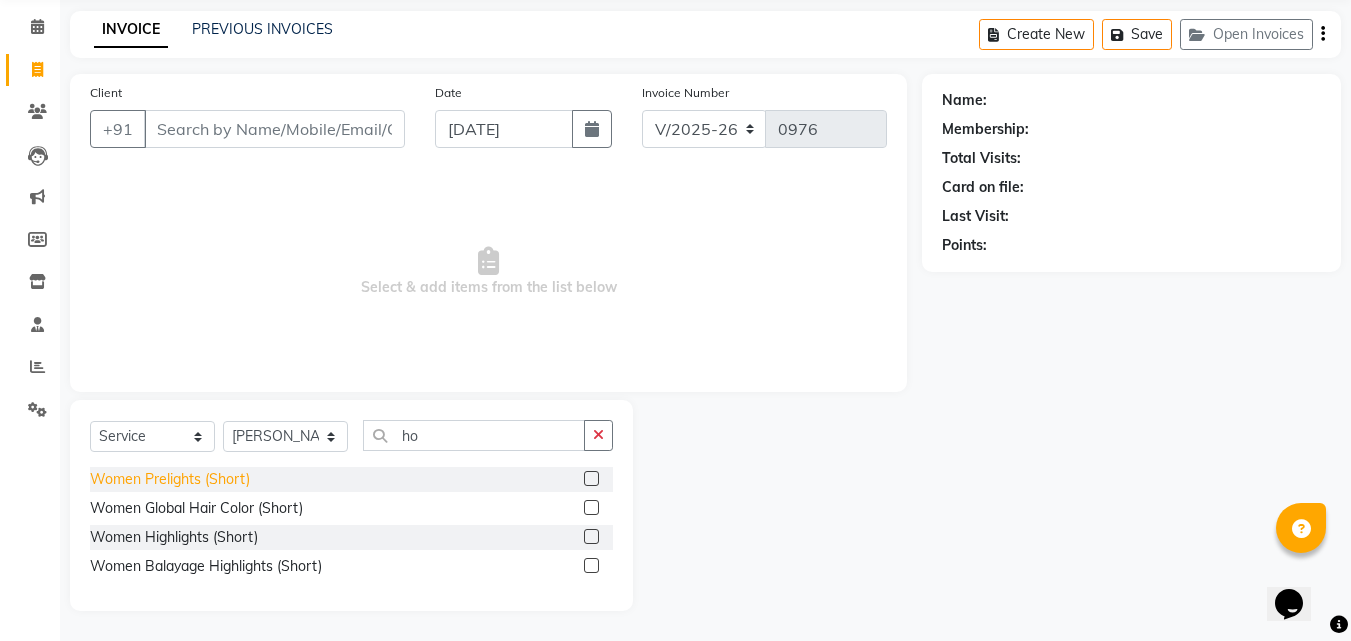 click on "Women Prelights (Short)" 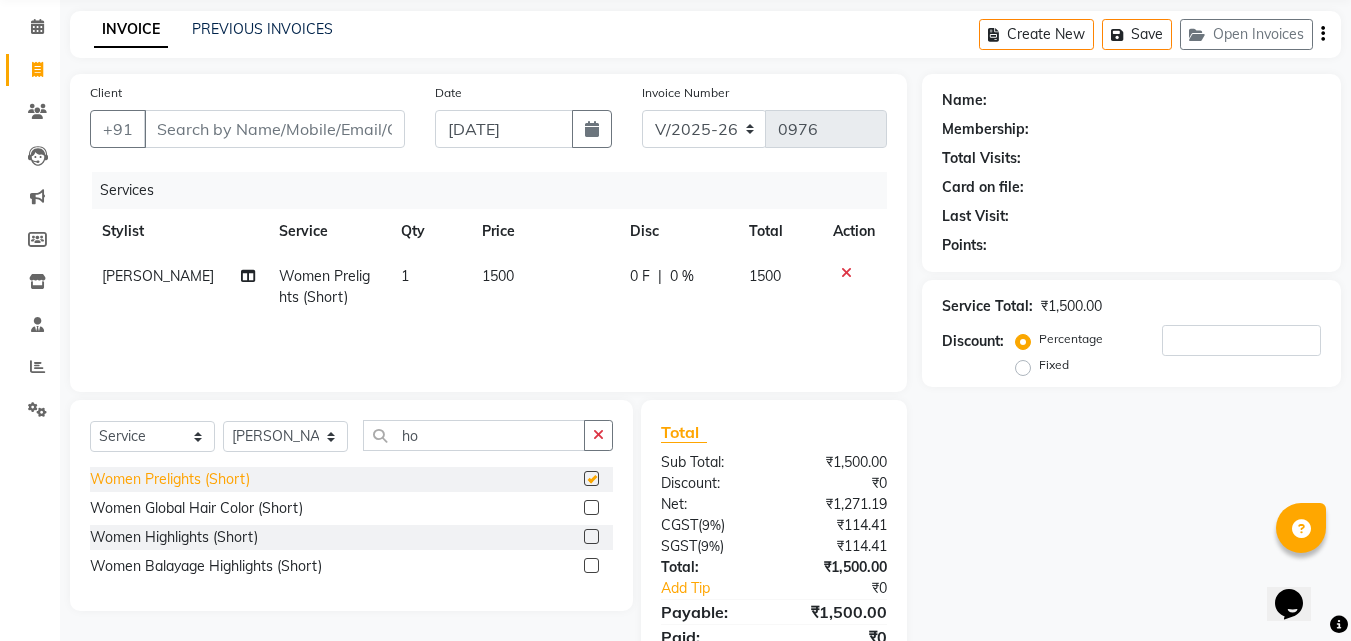 checkbox on "false" 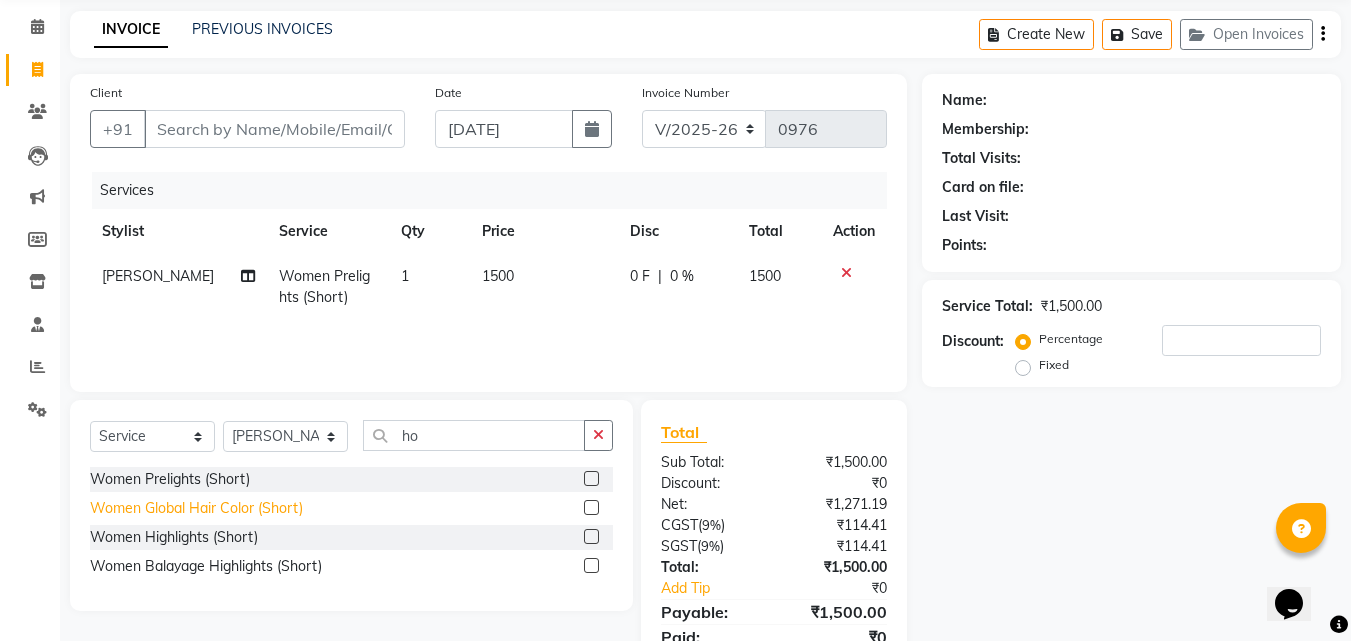 click on "Women Global Hair Color (Short)" 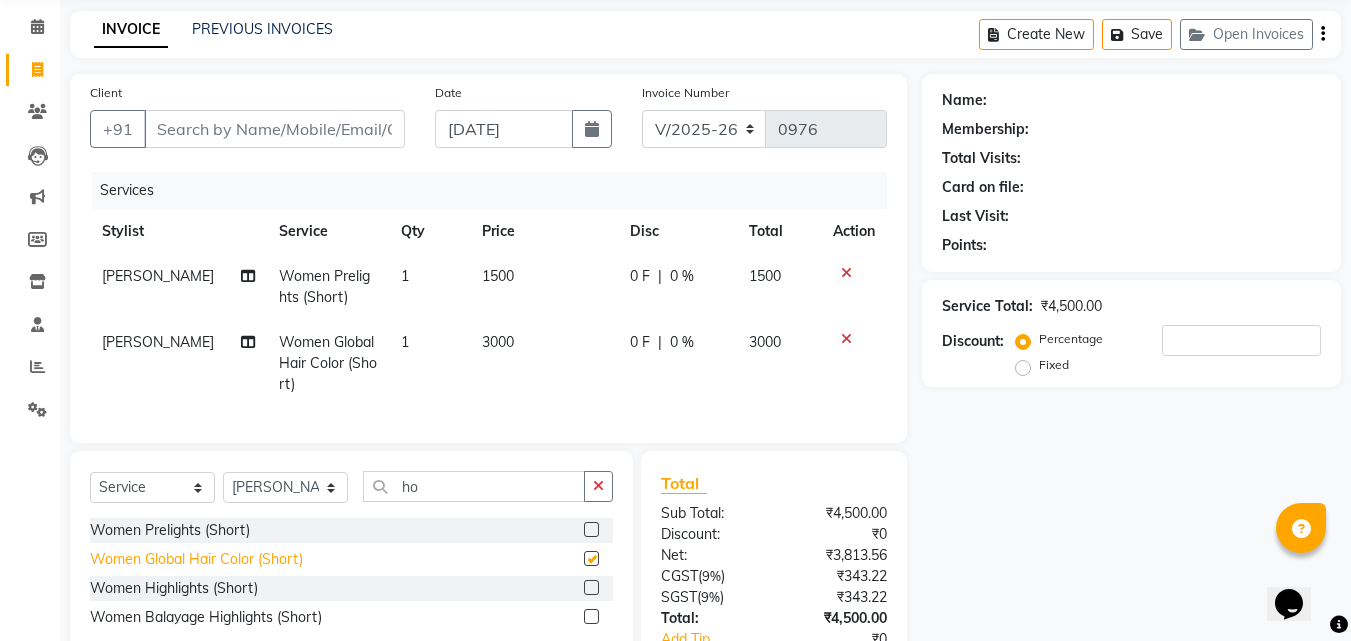 checkbox on "false" 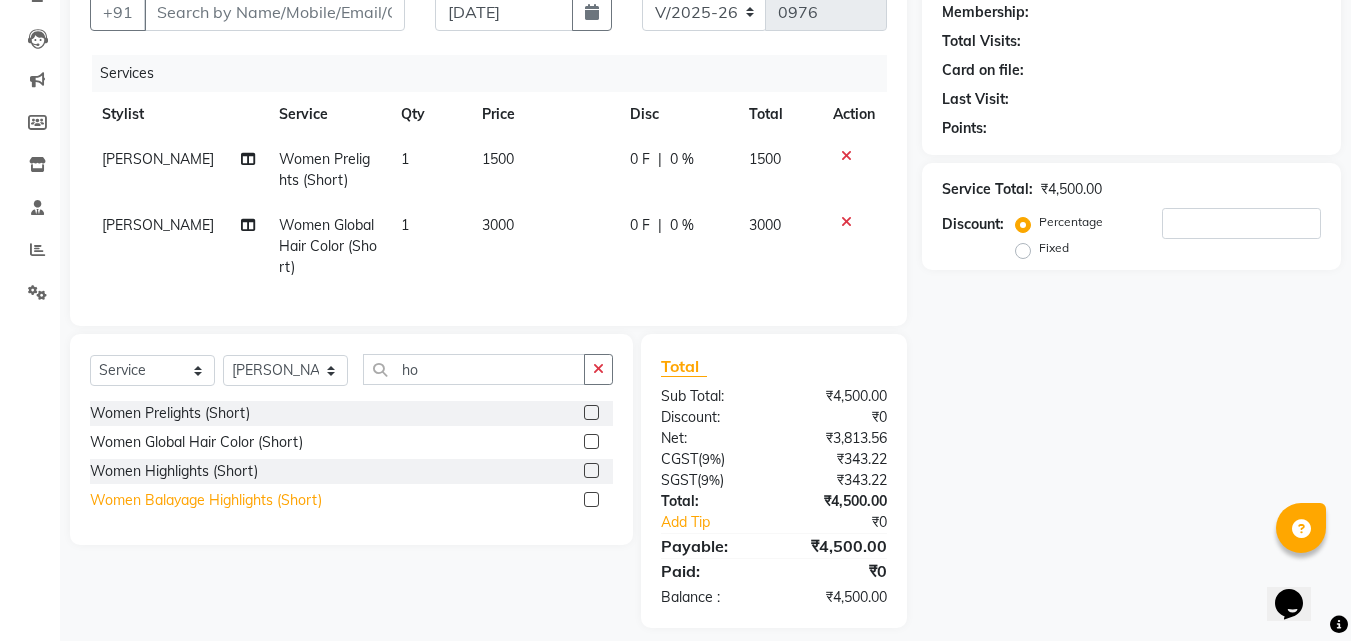 scroll, scrollTop: 225, scrollLeft: 0, axis: vertical 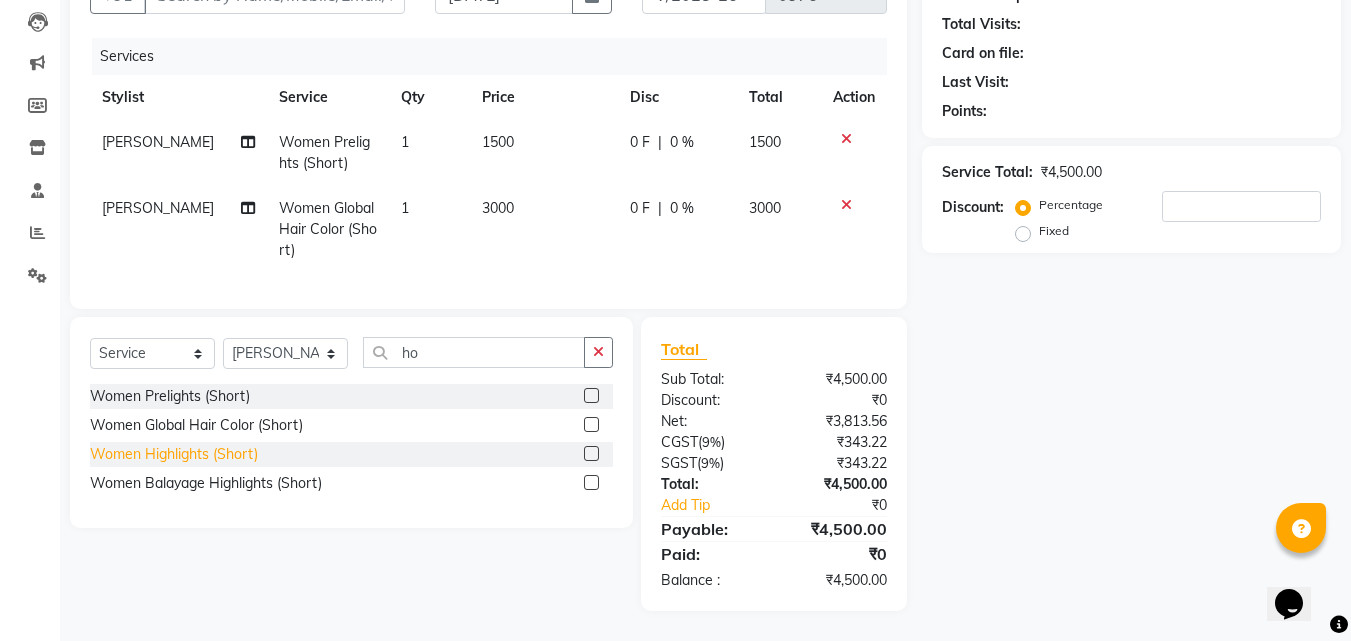 click on "Women Highlights (Short)" 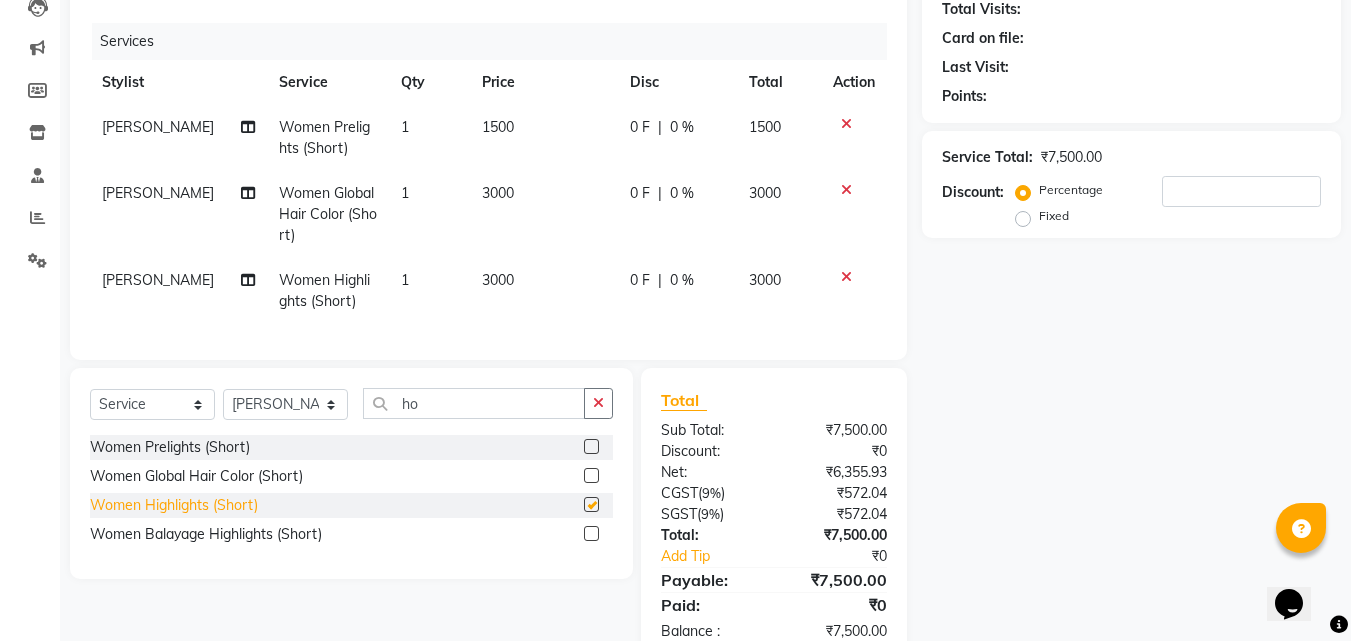 checkbox on "false" 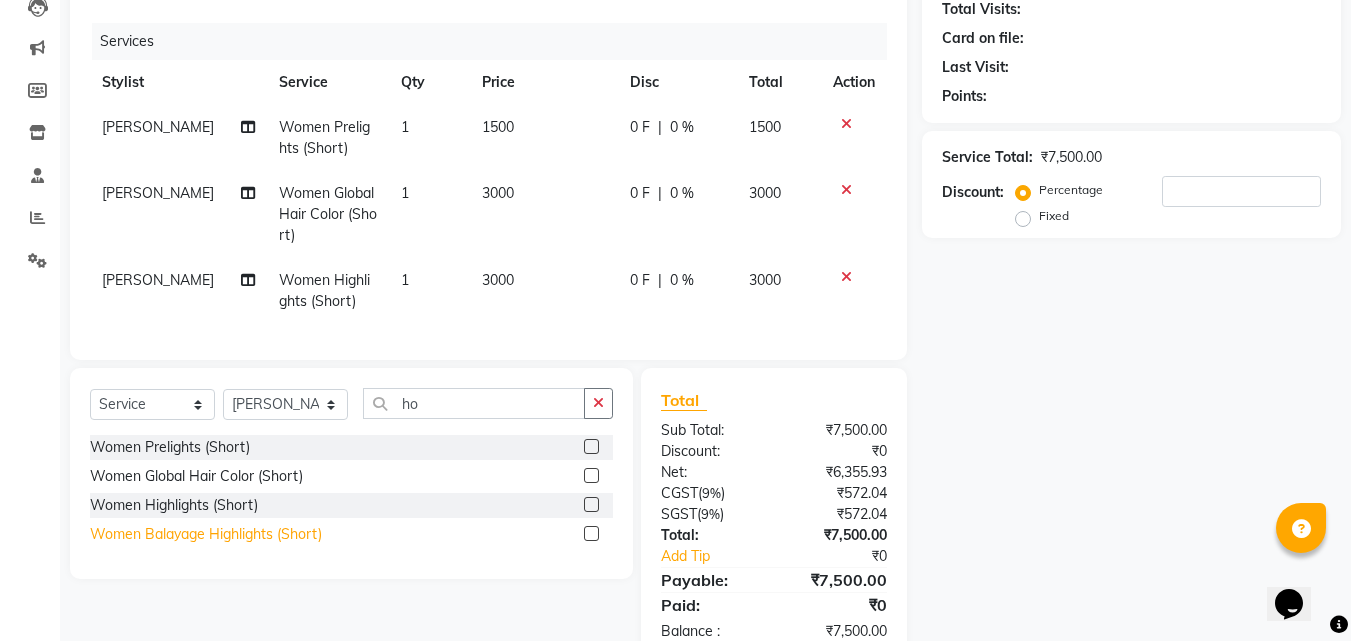 click on "Women Balayage Highlights (Short)" 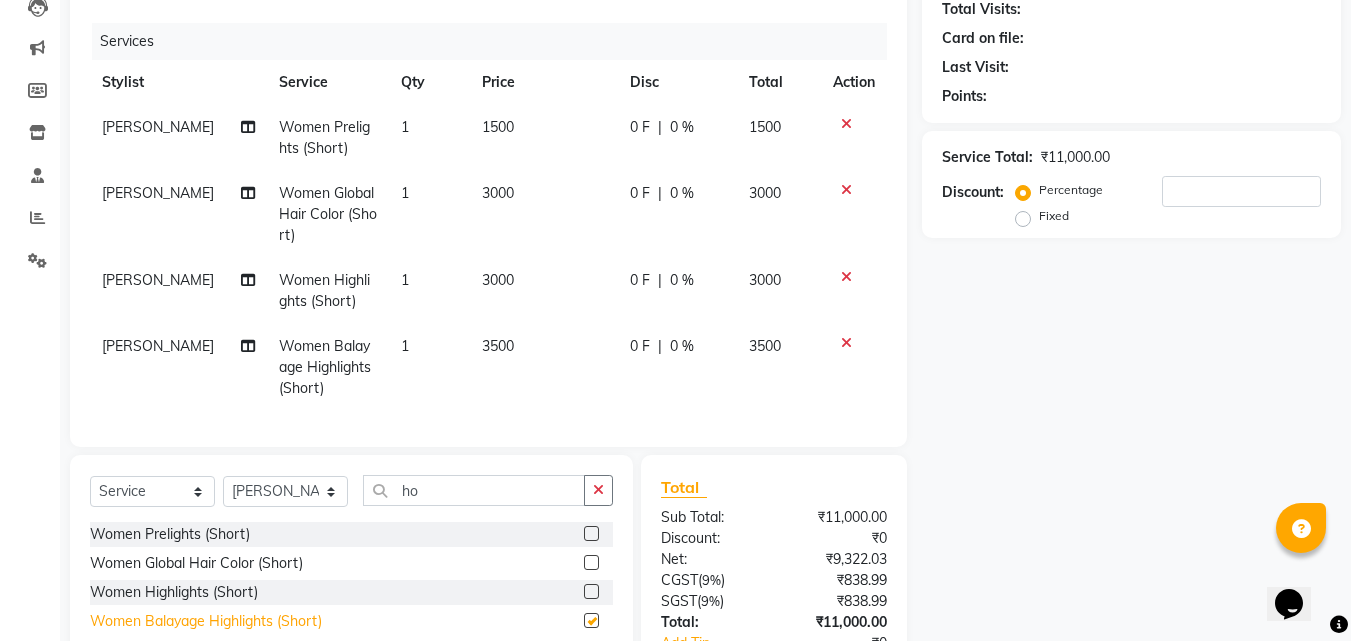 checkbox on "false" 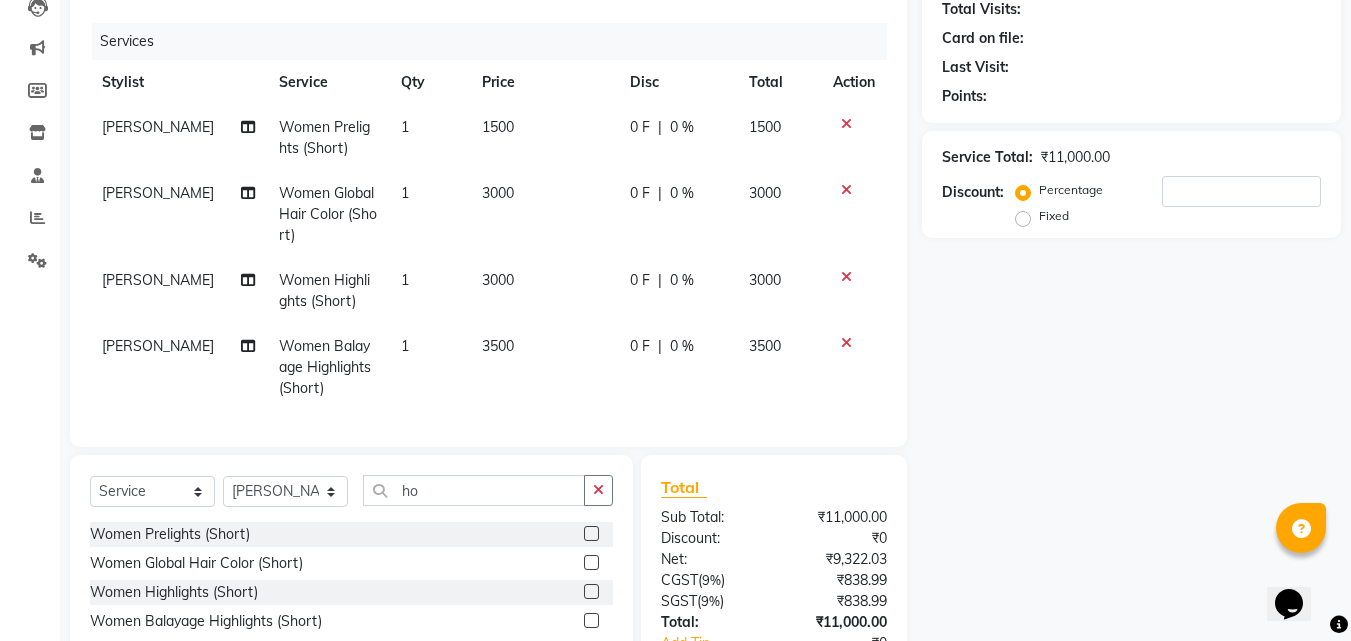 click 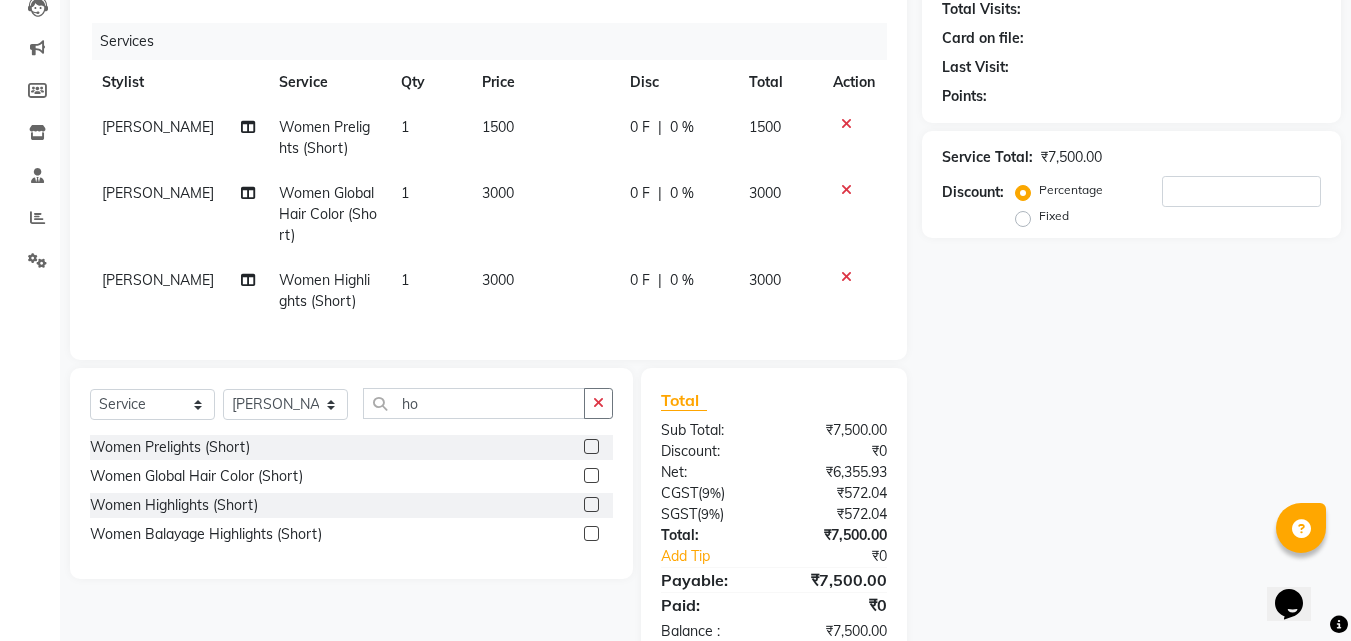 click 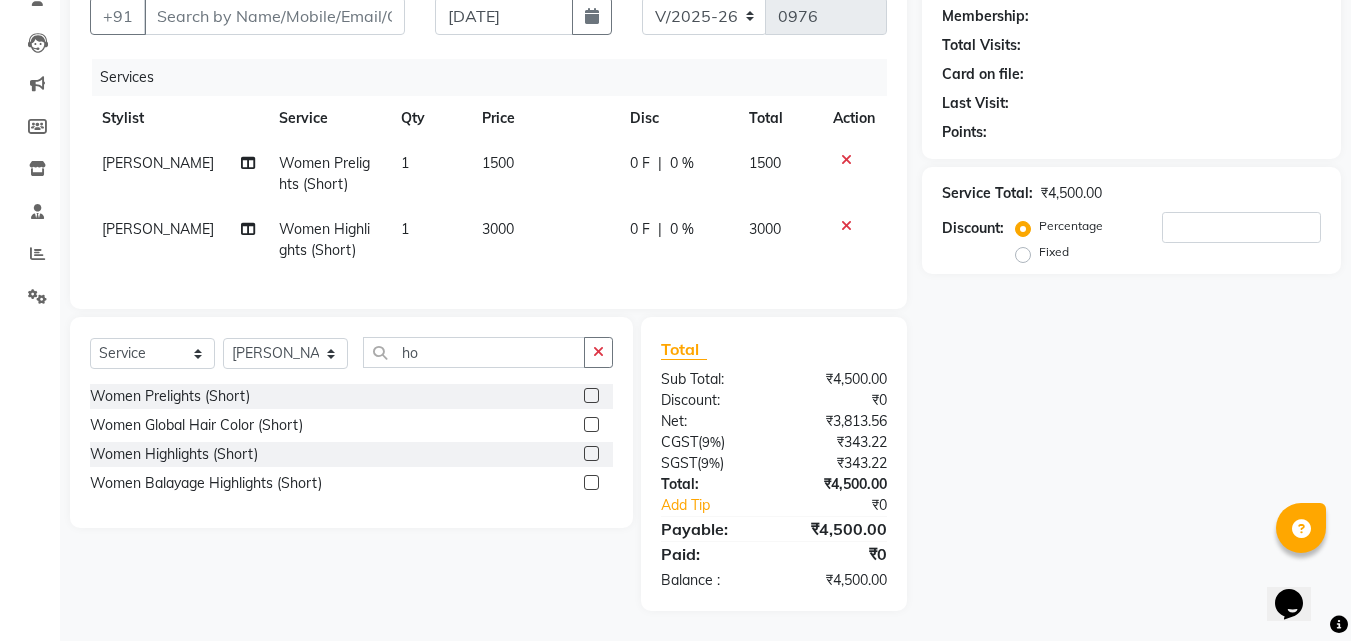 scroll, scrollTop: 204, scrollLeft: 0, axis: vertical 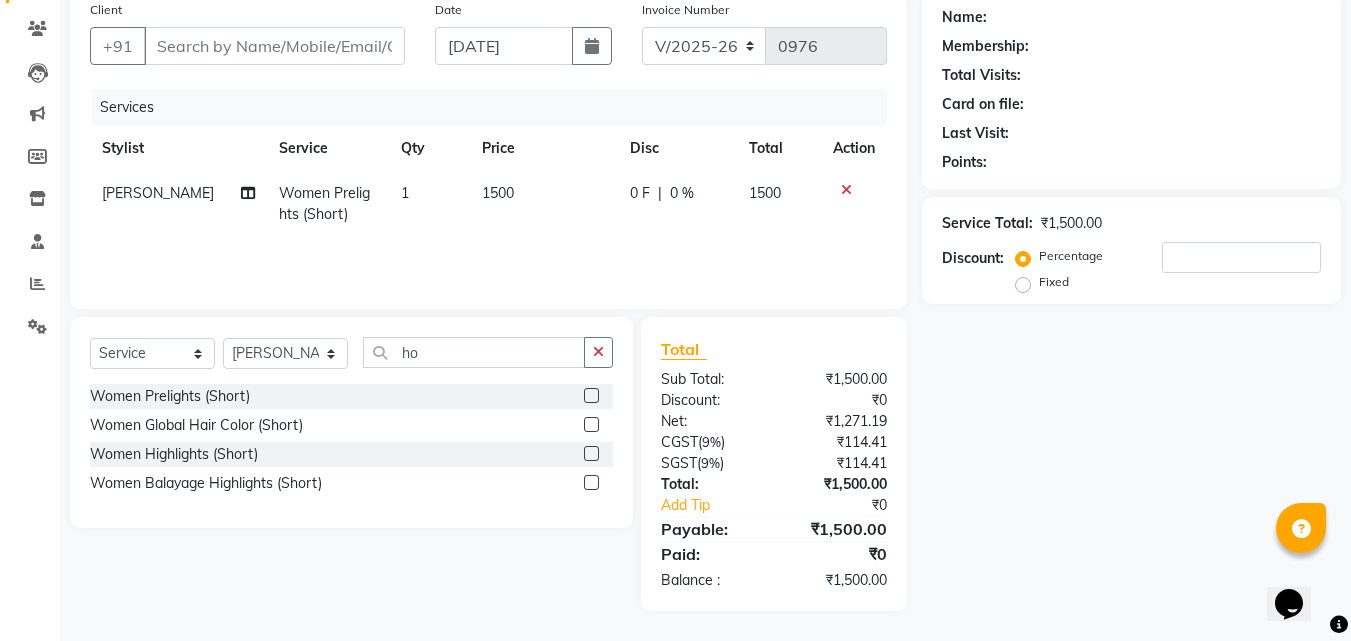 click 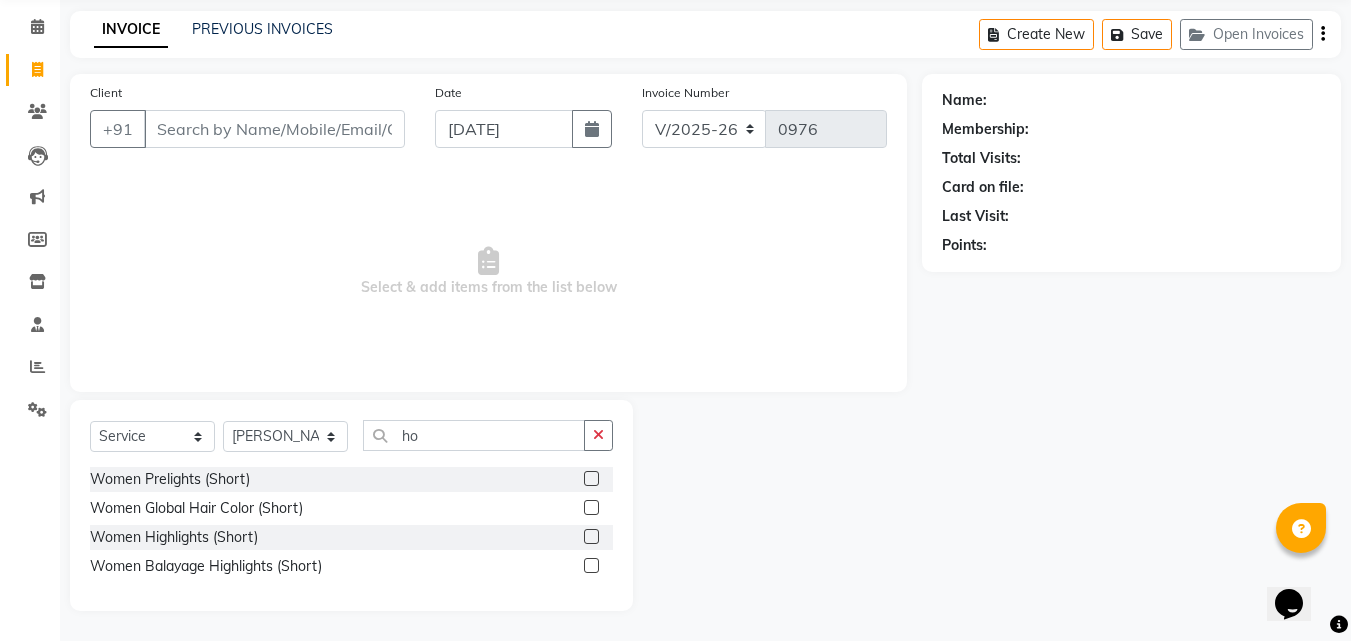 scroll, scrollTop: 76, scrollLeft: 0, axis: vertical 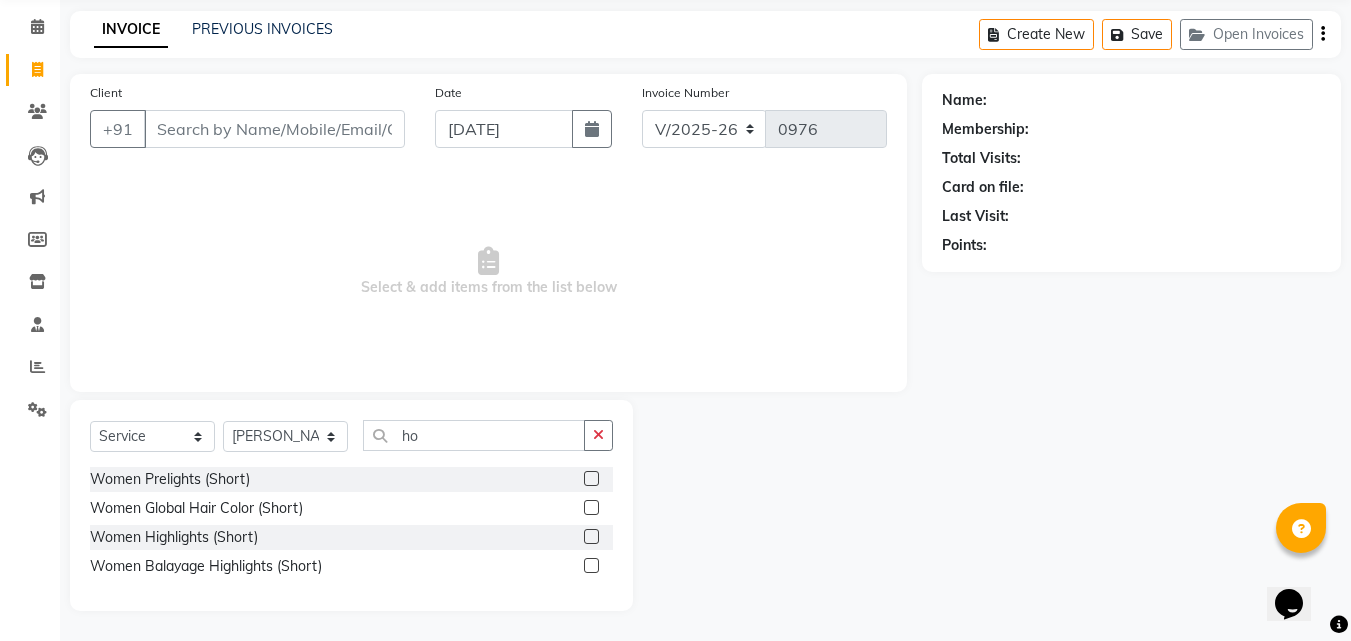 click on "Select & add items from the list below" at bounding box center [488, 272] 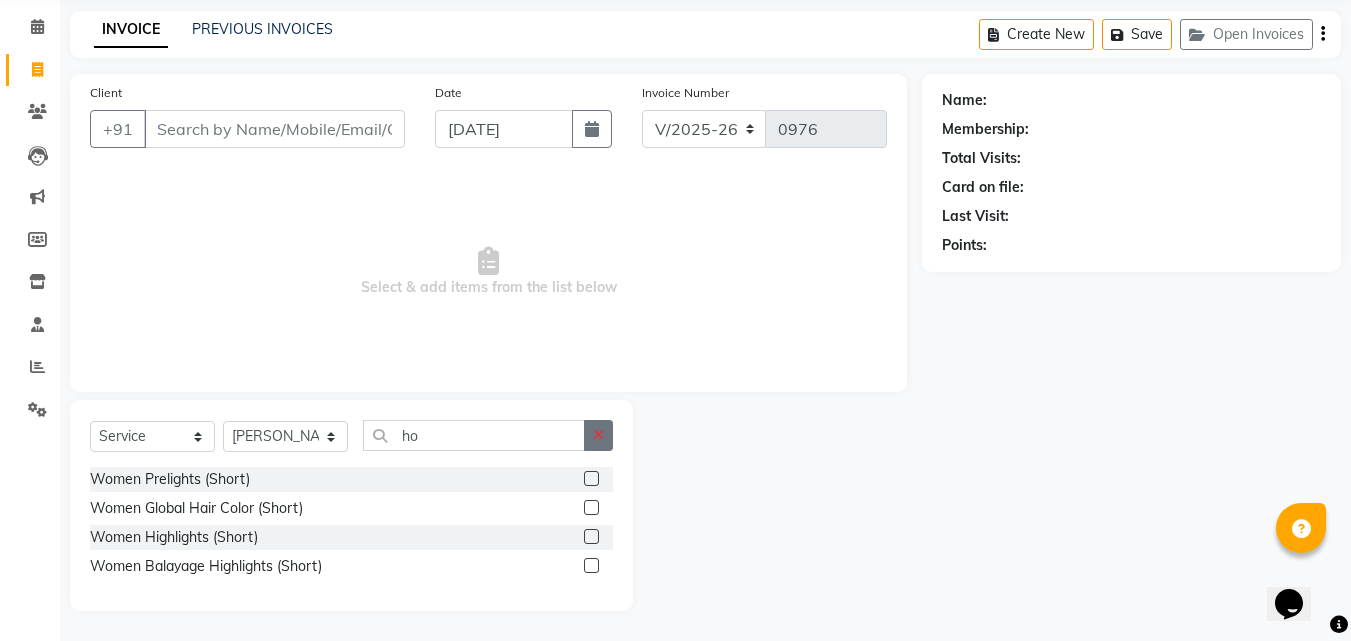 click 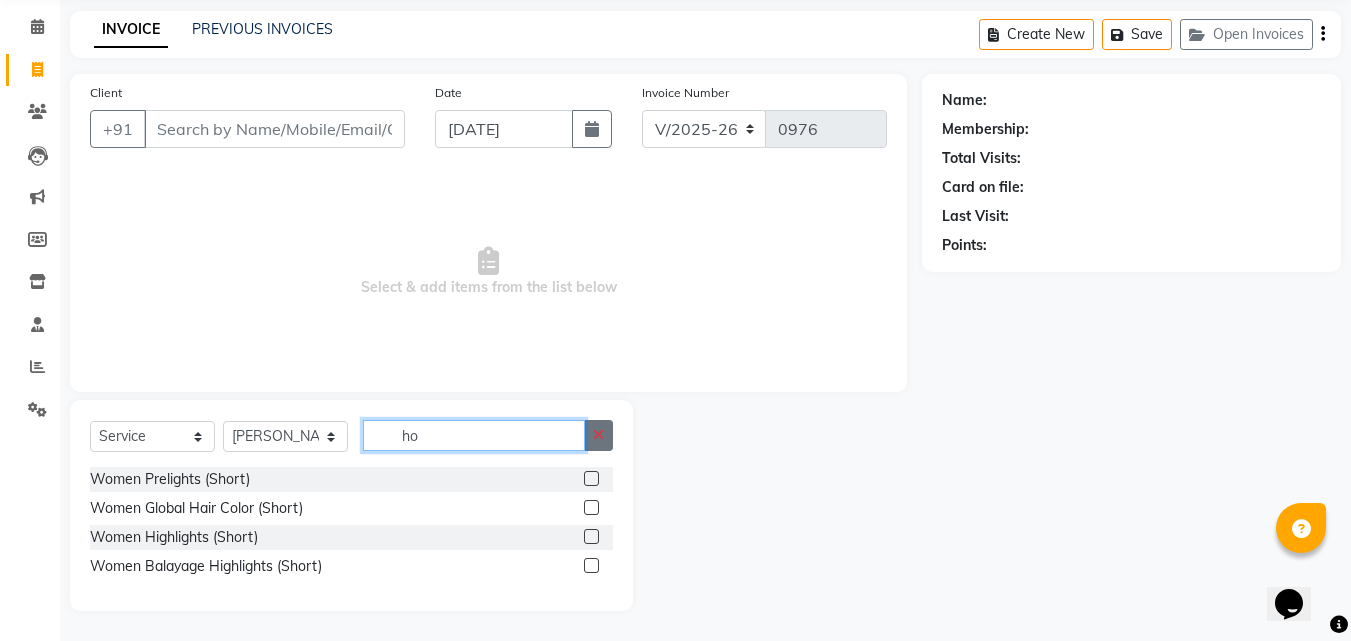 type 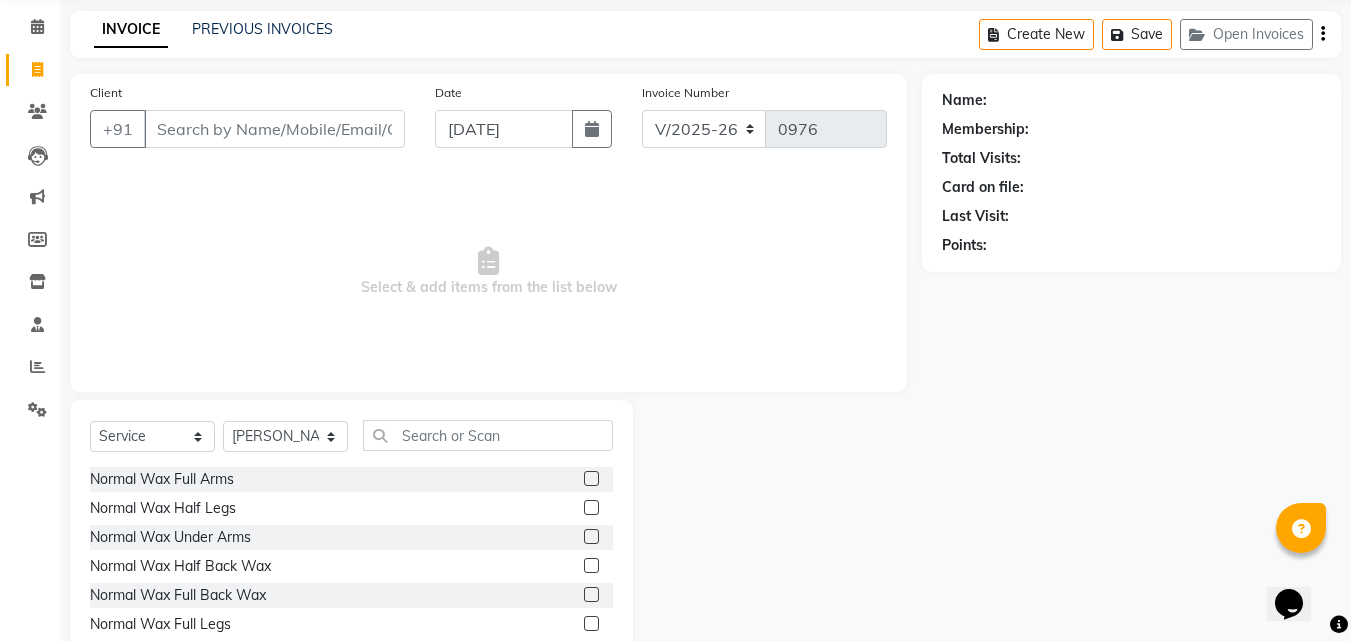 click on "Select & add items from the list below" at bounding box center [488, 272] 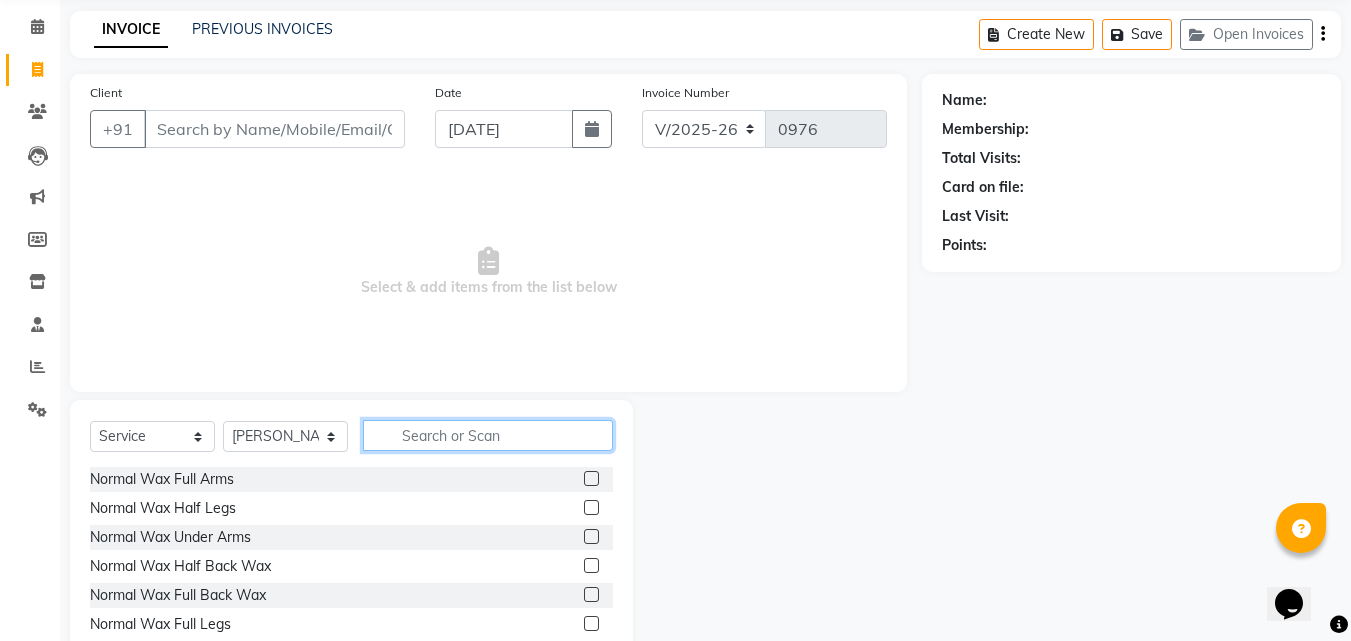 click 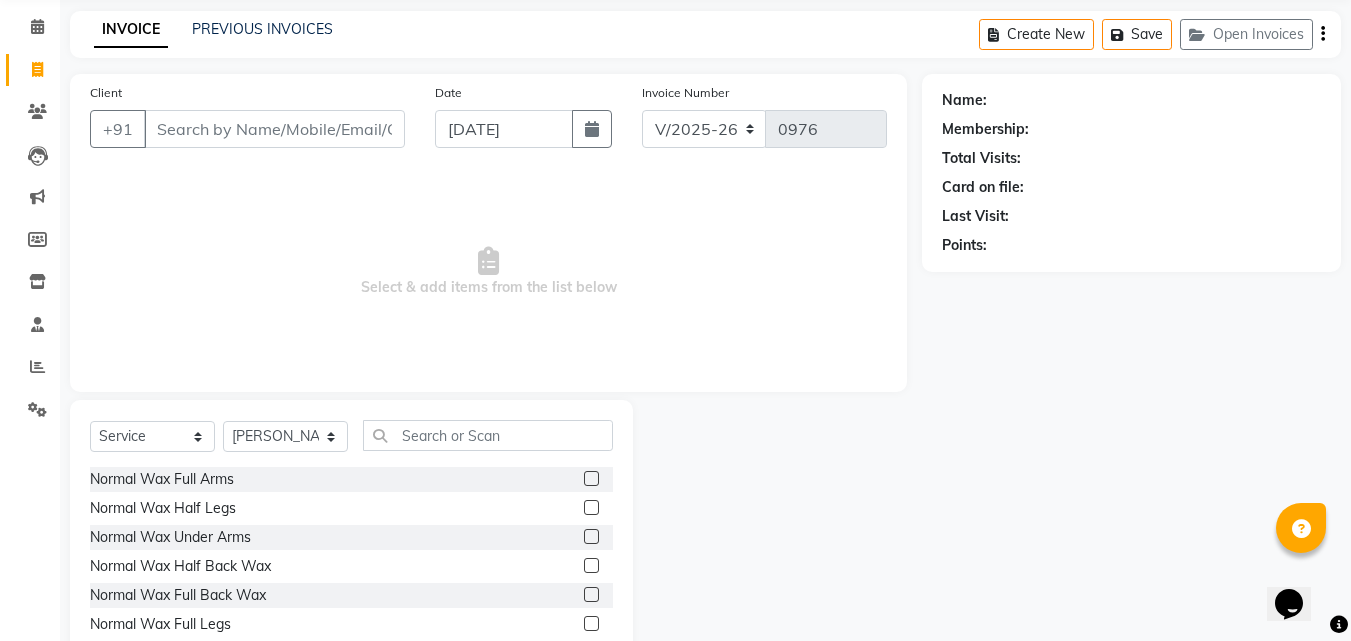 click on "Select & add items from the list below" at bounding box center [488, 272] 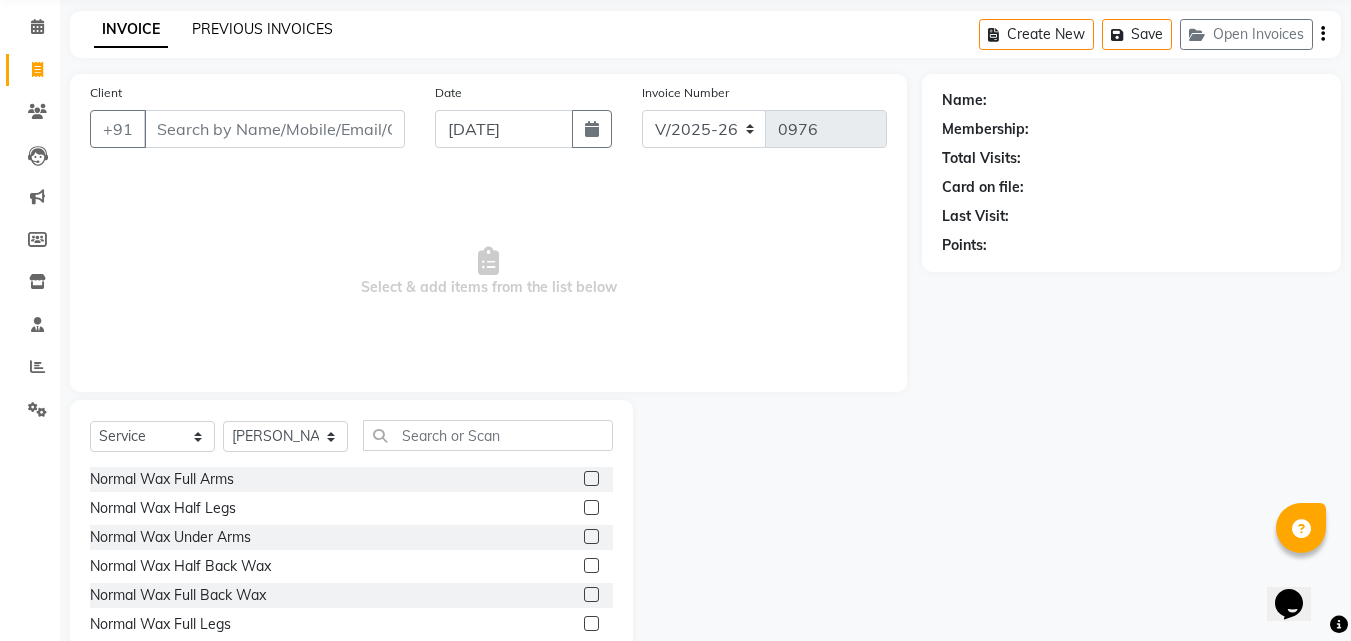 click on "PREVIOUS INVOICES" 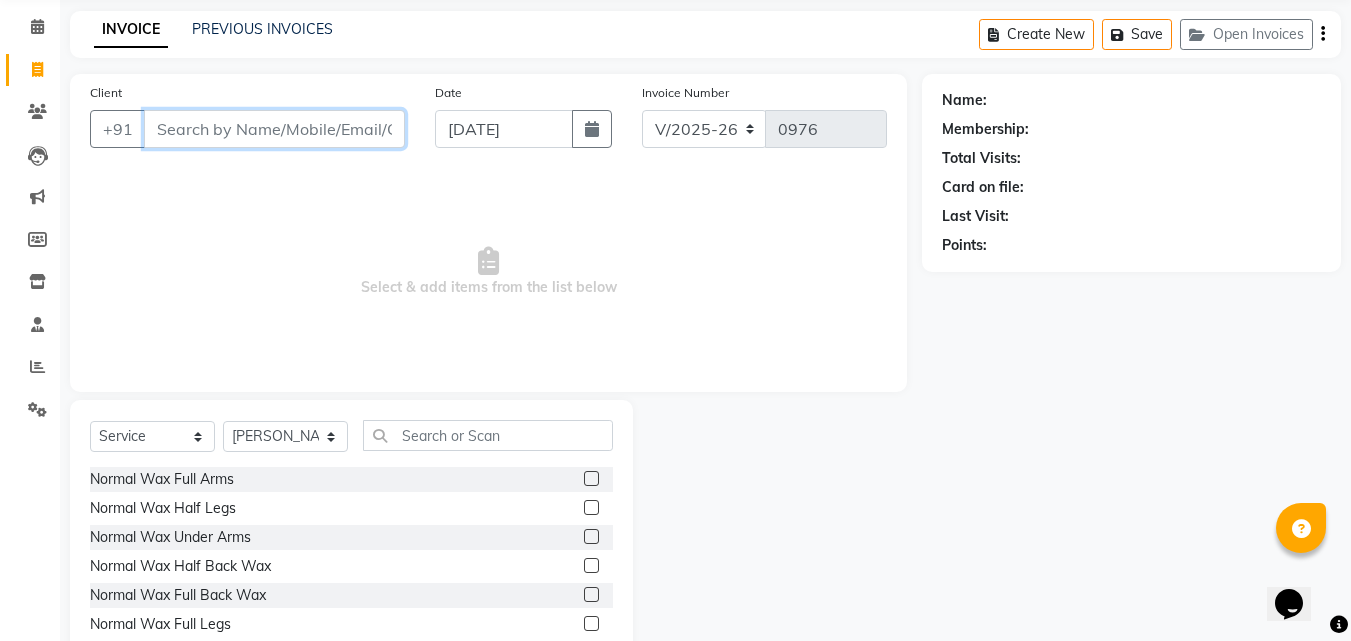 click on "Client" at bounding box center [274, 129] 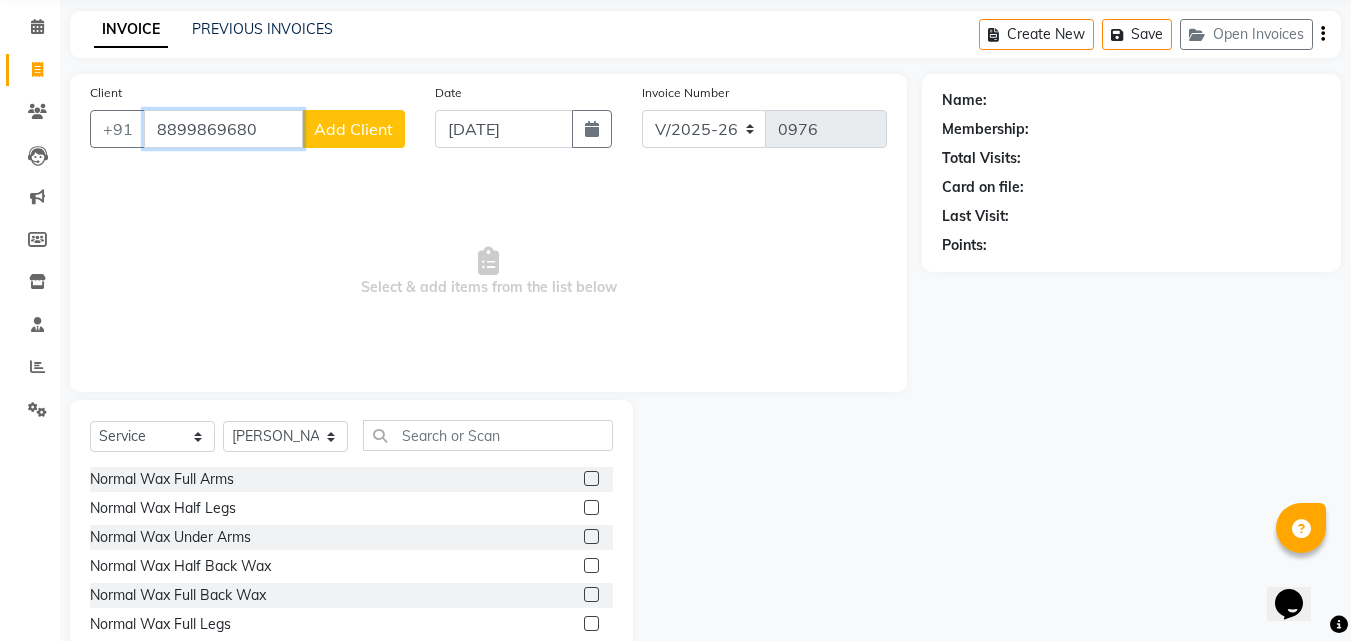 scroll, scrollTop: 0, scrollLeft: 0, axis: both 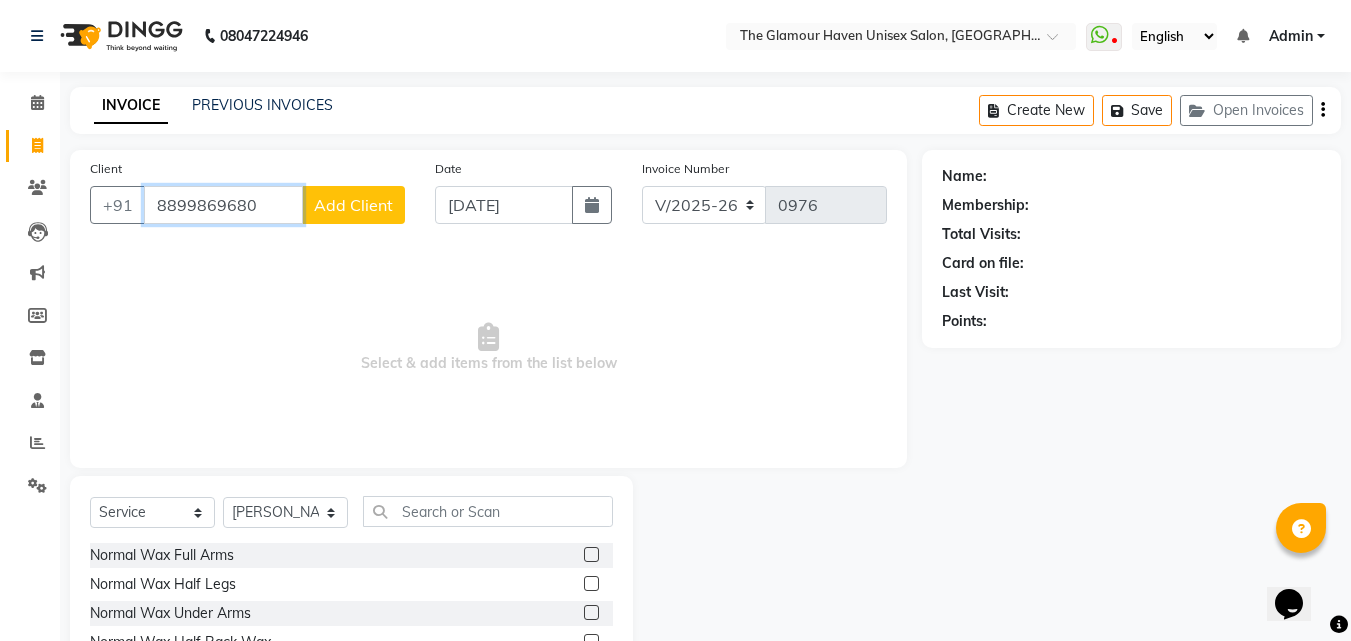 type on "8899869680" 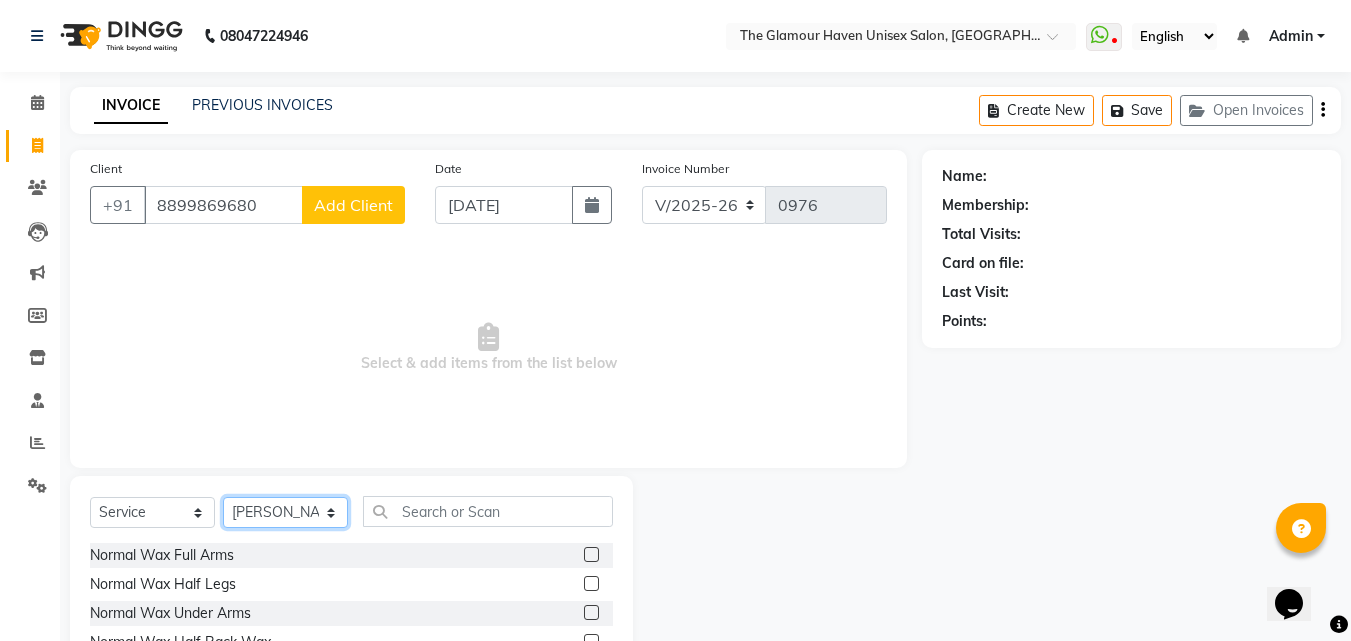 click on "Select Stylist Bharat sen [PERSON_NAME] [PERSON_NAME] [PERSON_NAME] [PERSON_NAME] RESHMA [PERSON_NAME] SWATI [PERSON_NAME] [PERSON_NAME]" 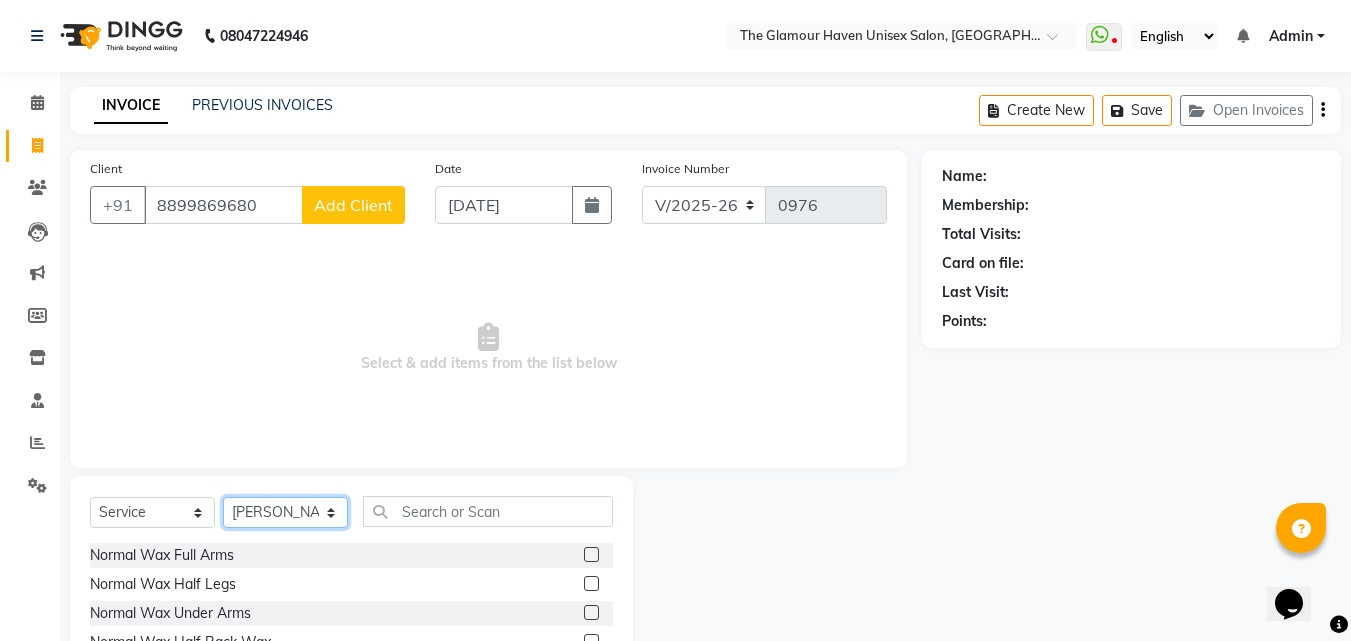 click on "Select Stylist Bharat sen [PERSON_NAME] [PERSON_NAME] [PERSON_NAME] [PERSON_NAME] RESHMA [PERSON_NAME] SWATI [PERSON_NAME] [PERSON_NAME]" 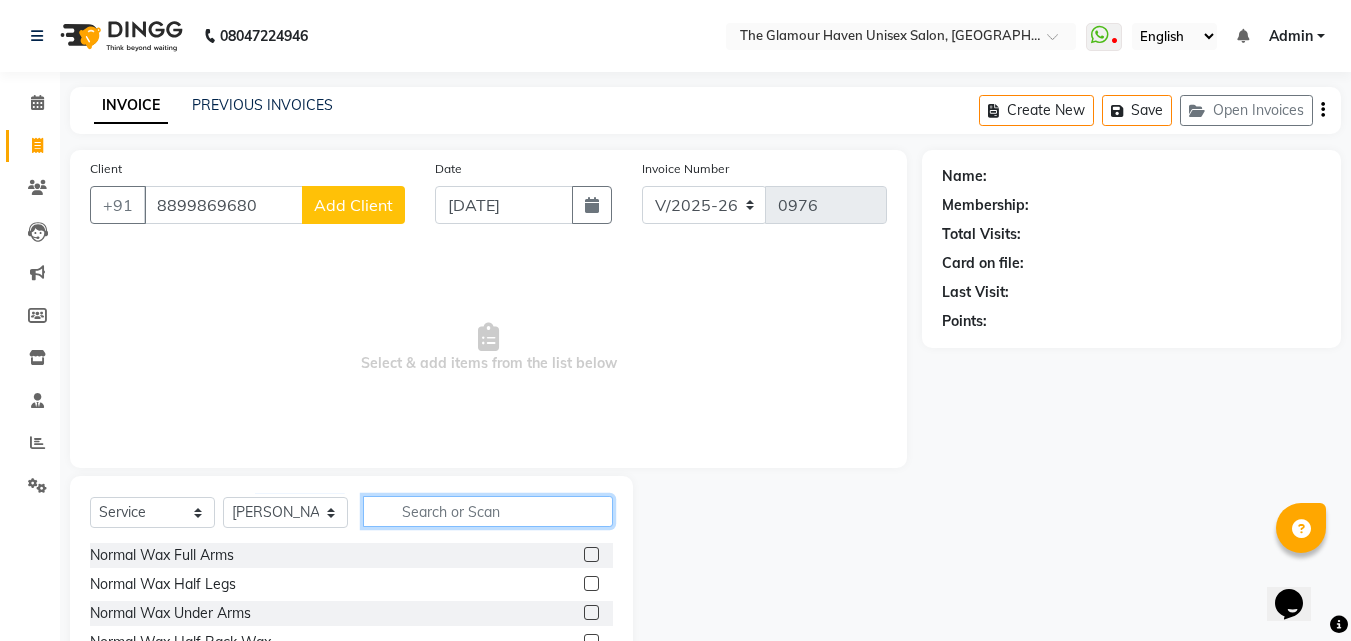 click 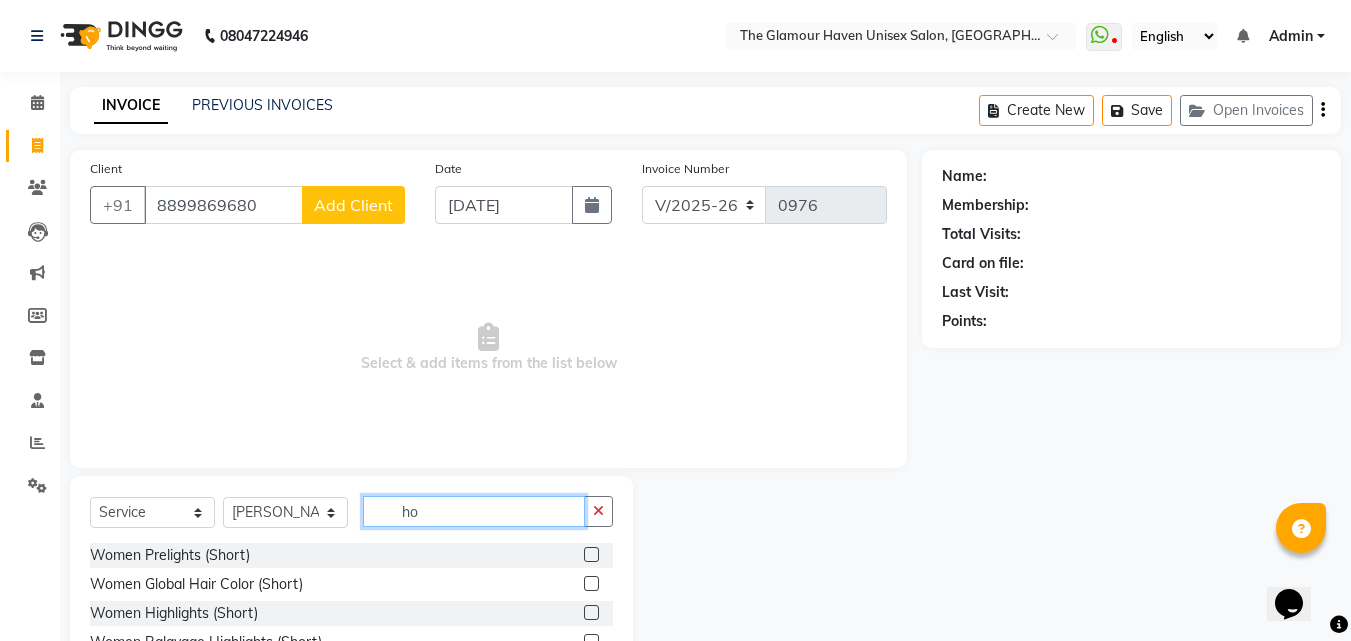 scroll, scrollTop: 76, scrollLeft: 0, axis: vertical 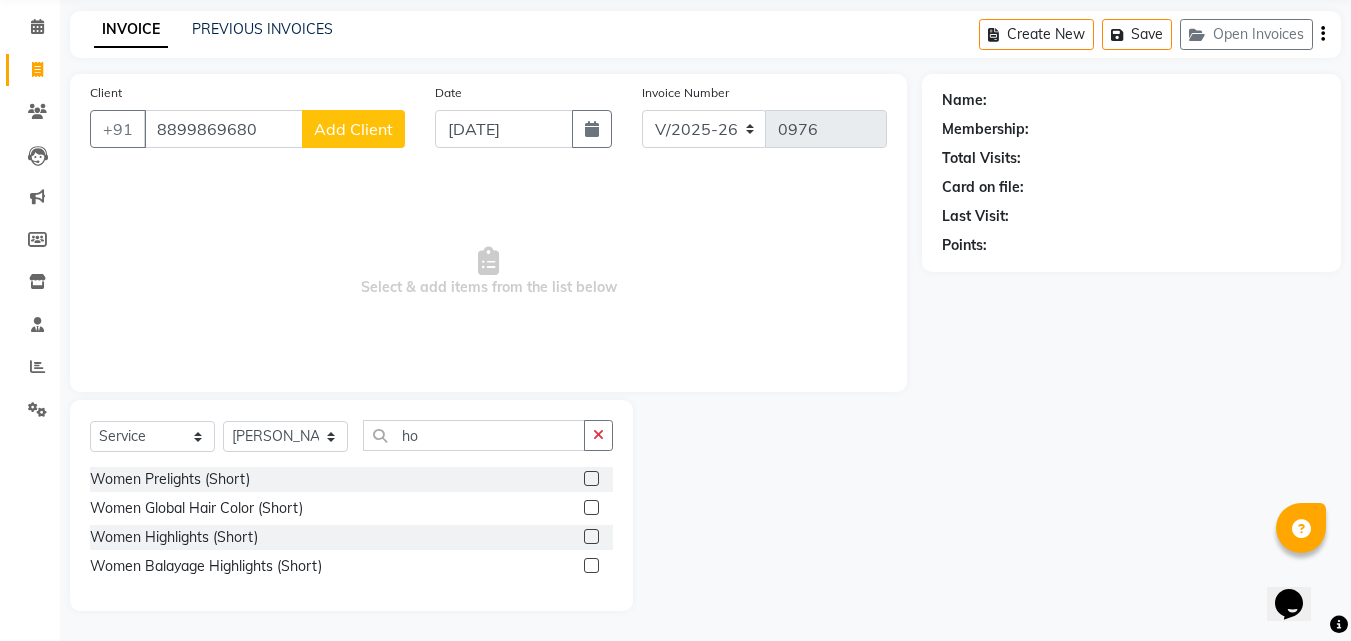 click on "Women Prelights (Short)" 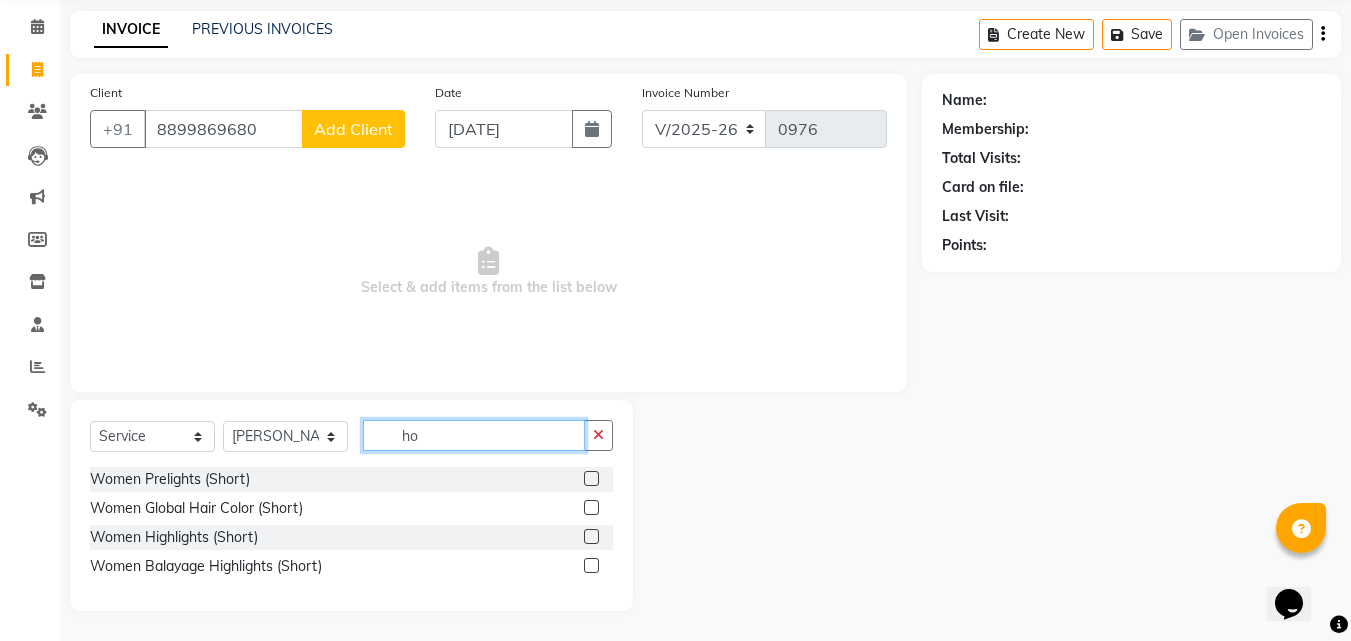 click on "ho" 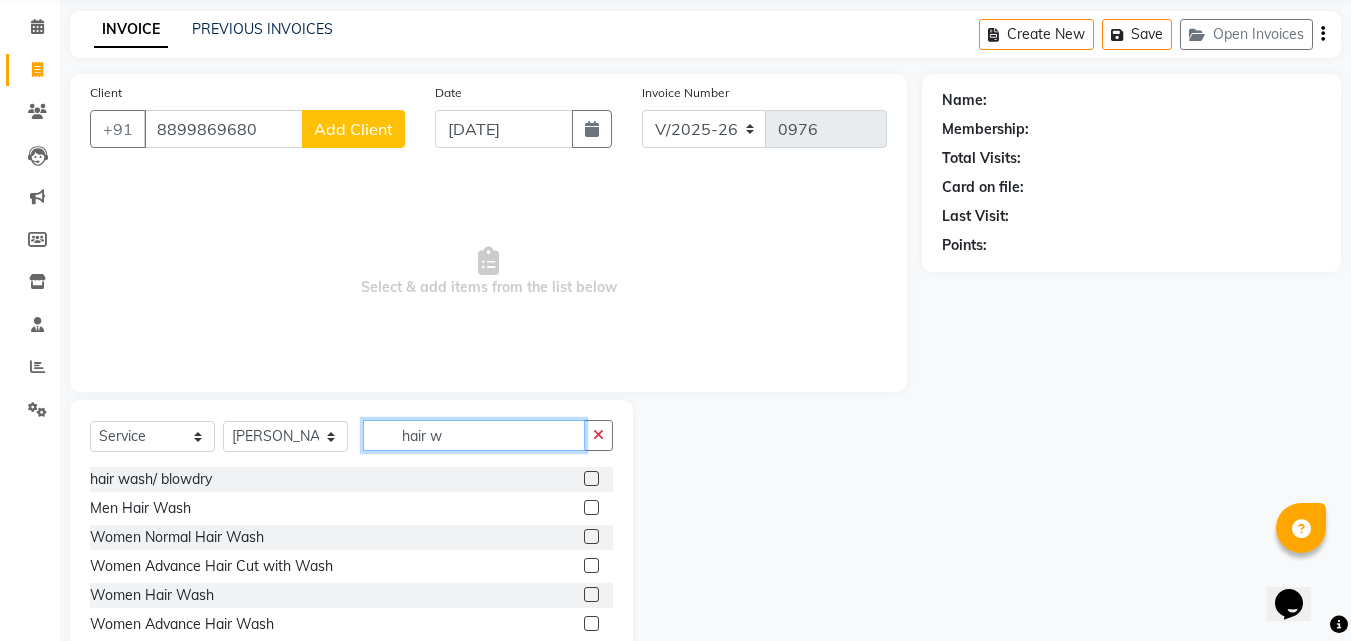 type on "hair w" 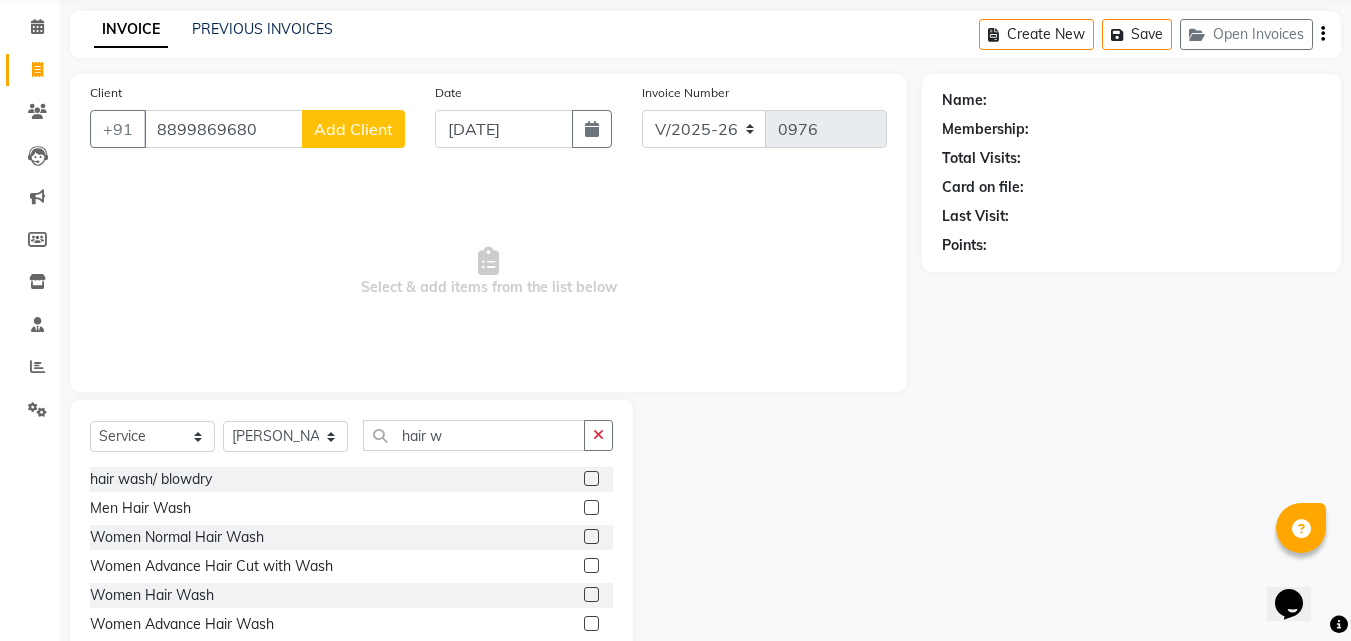 click on "Women Advance Hair Wash" 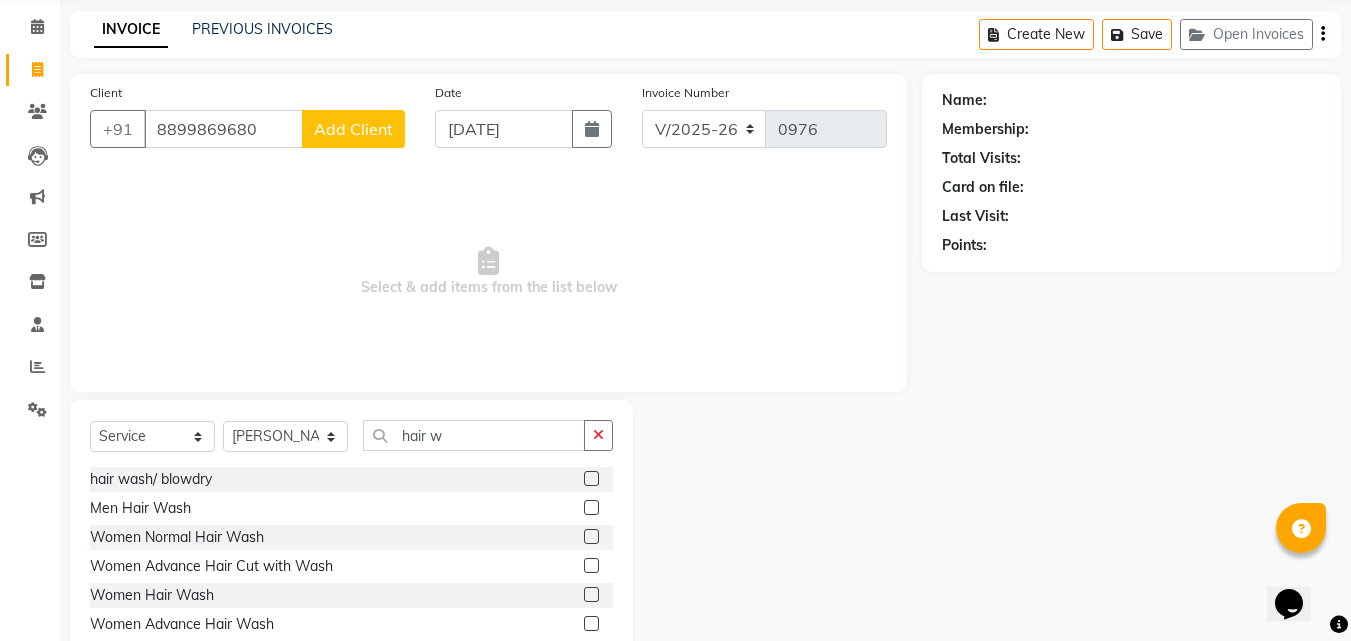 click 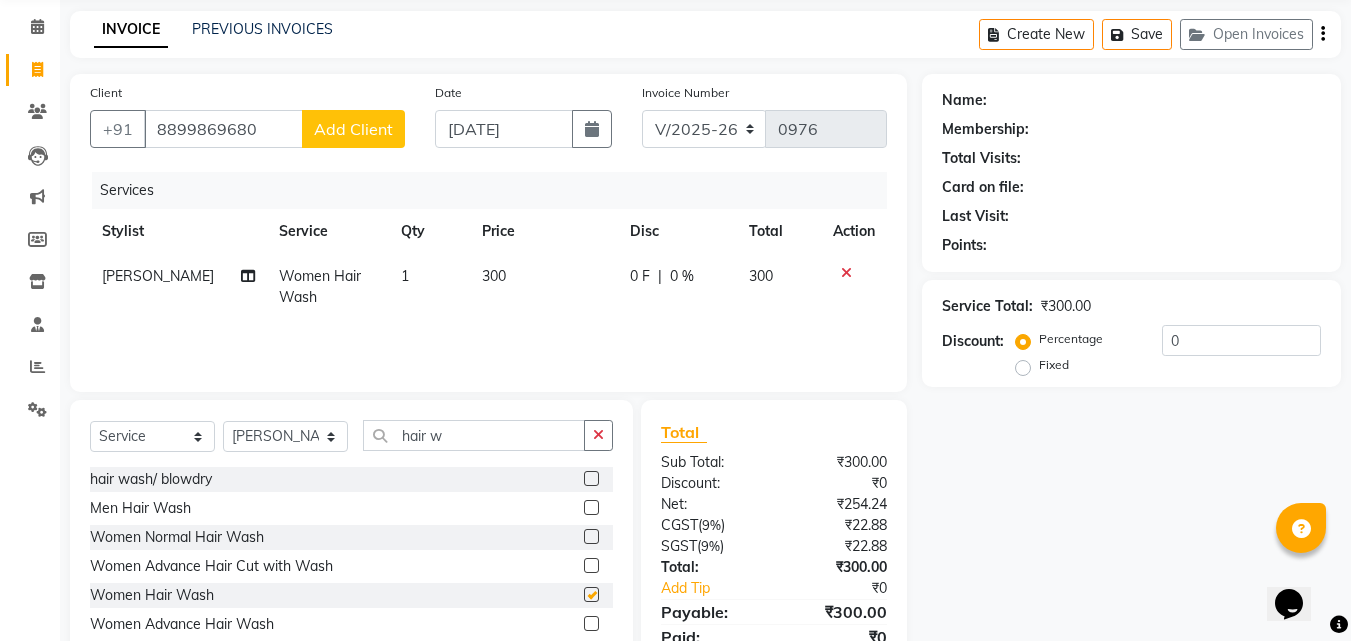 checkbox on "false" 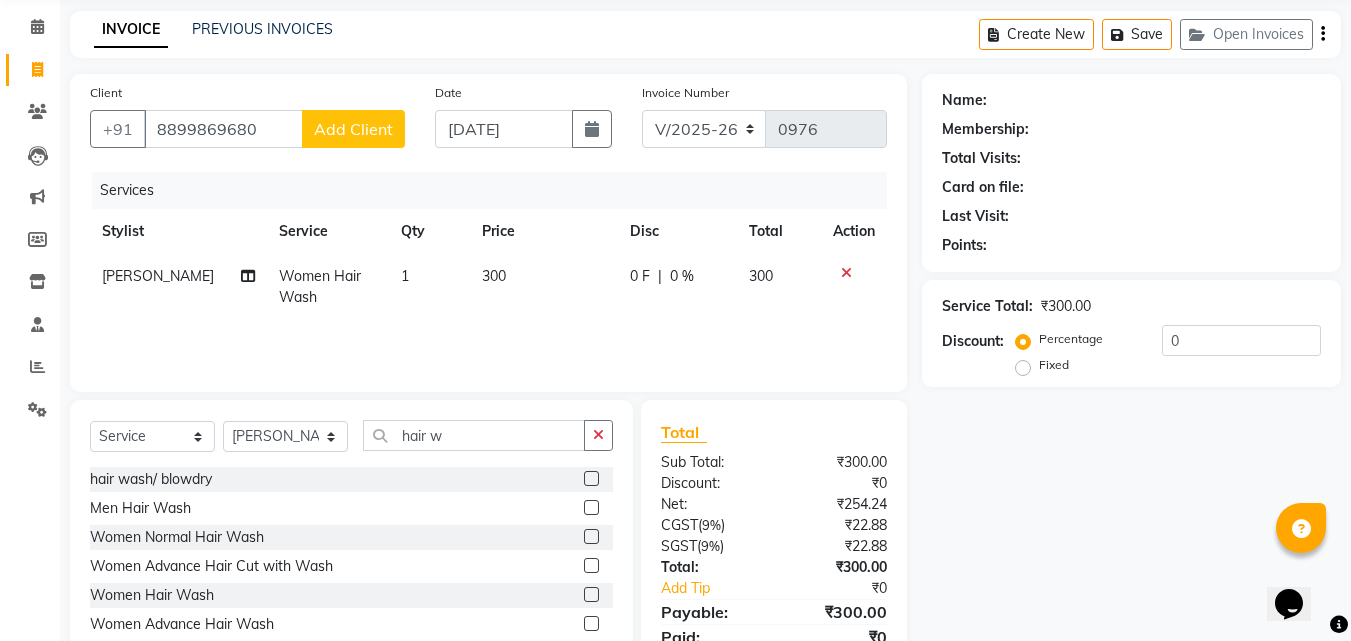 click on "300" 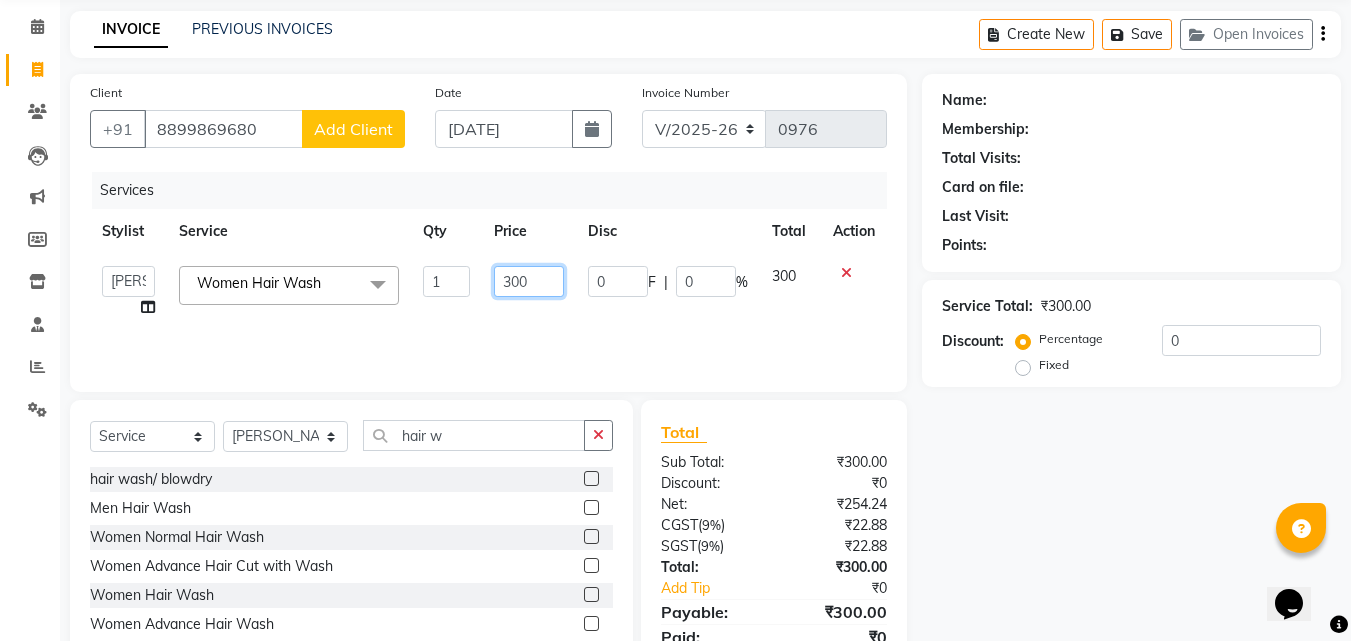 click on "300" 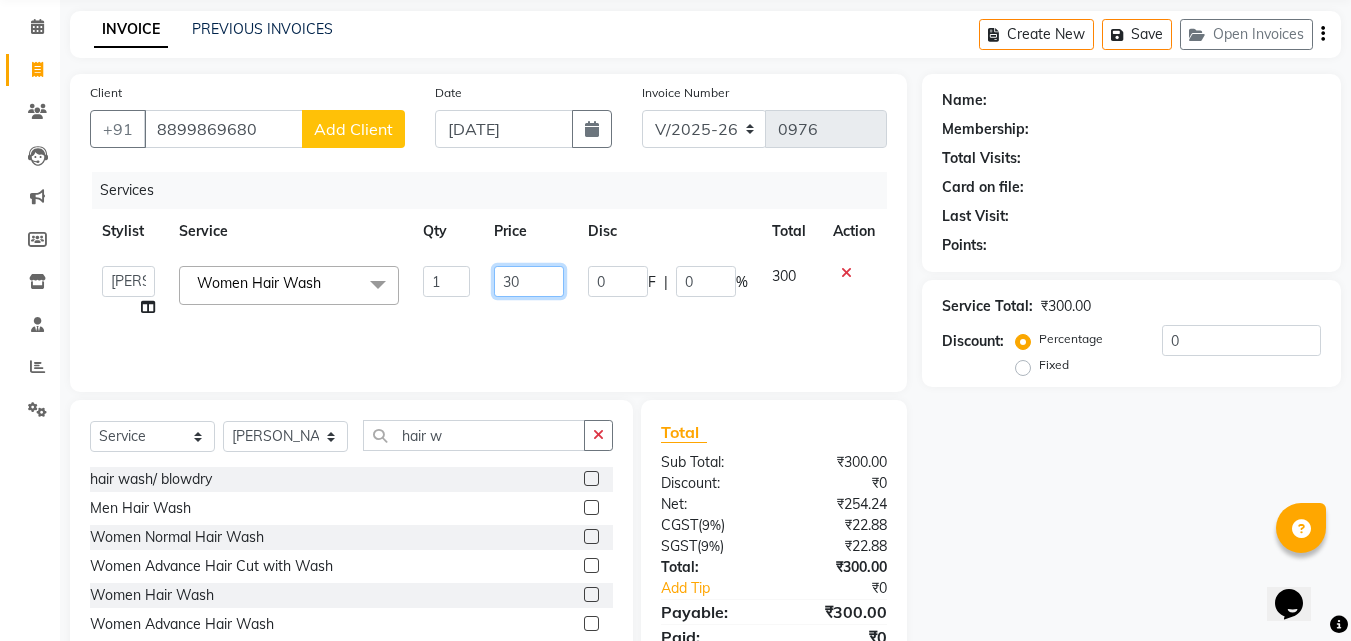 type on "3" 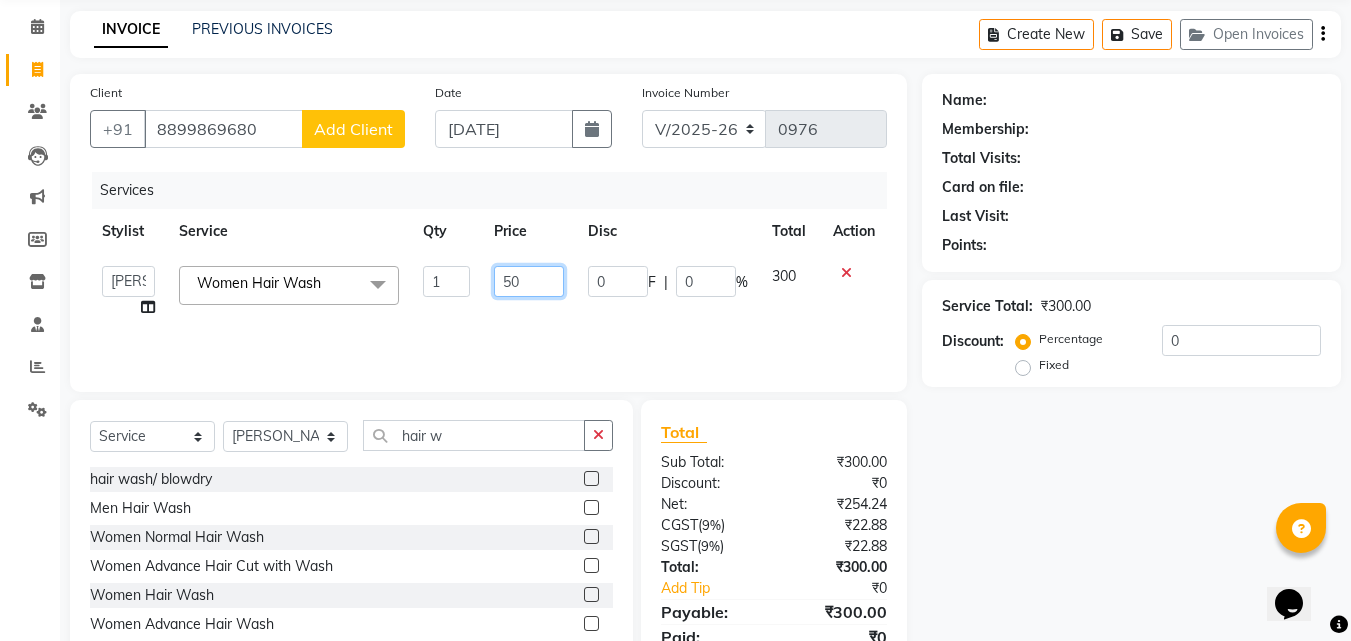 type on "500" 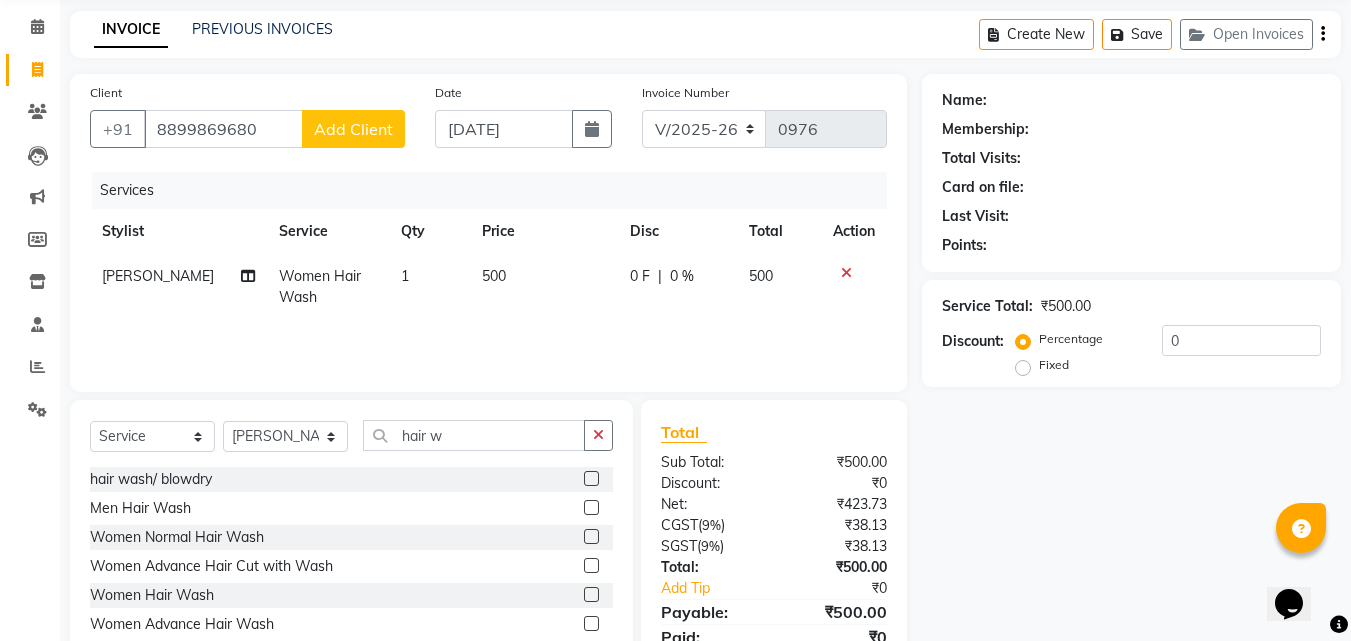 click on "Bharat sen Women Hair Wash 1 500 0 F | 0 % 500" 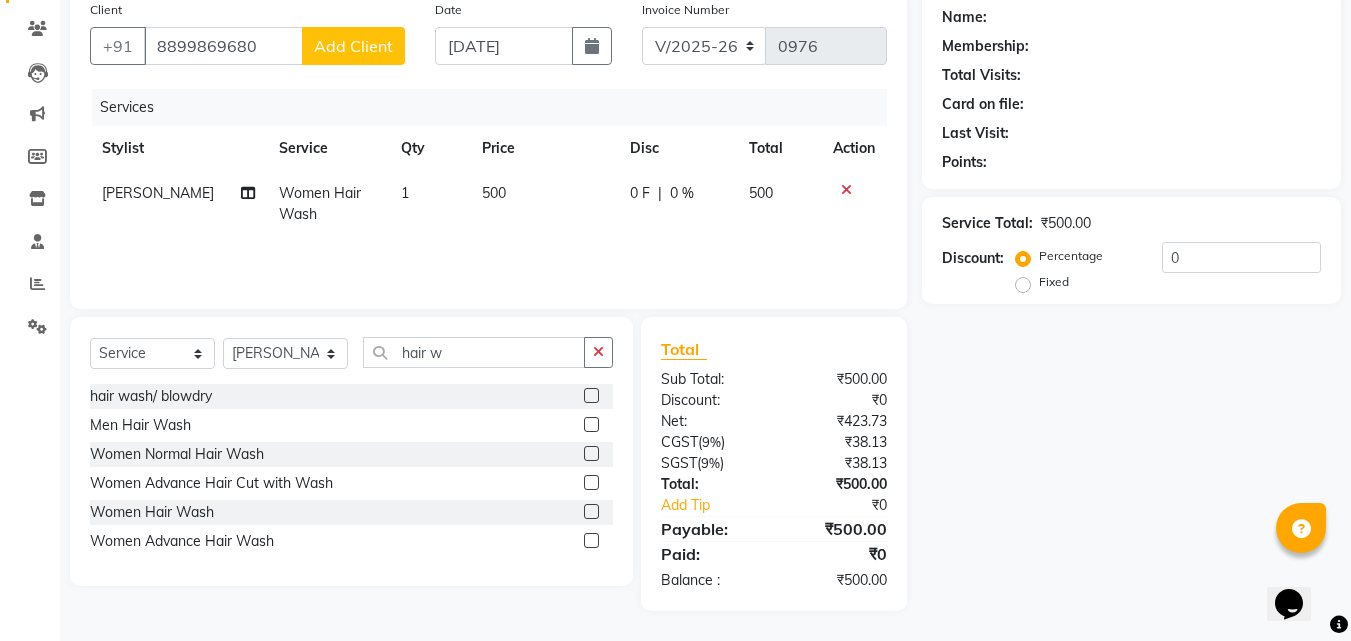 scroll, scrollTop: 59, scrollLeft: 0, axis: vertical 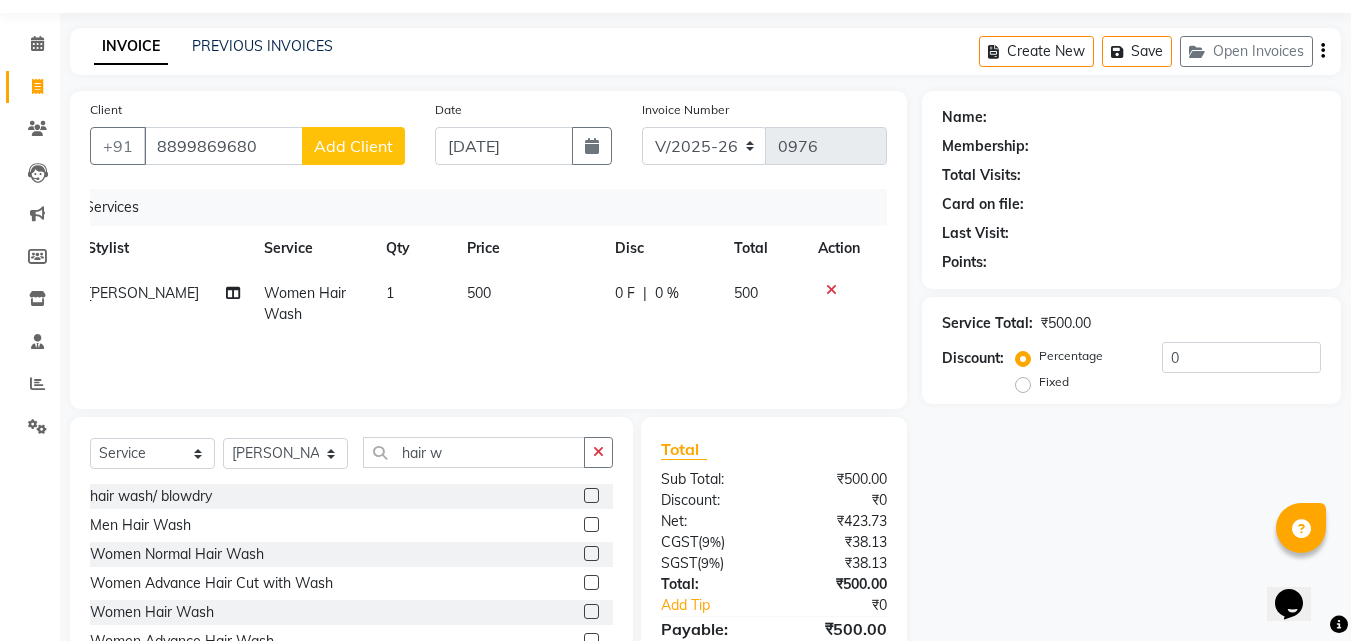 click 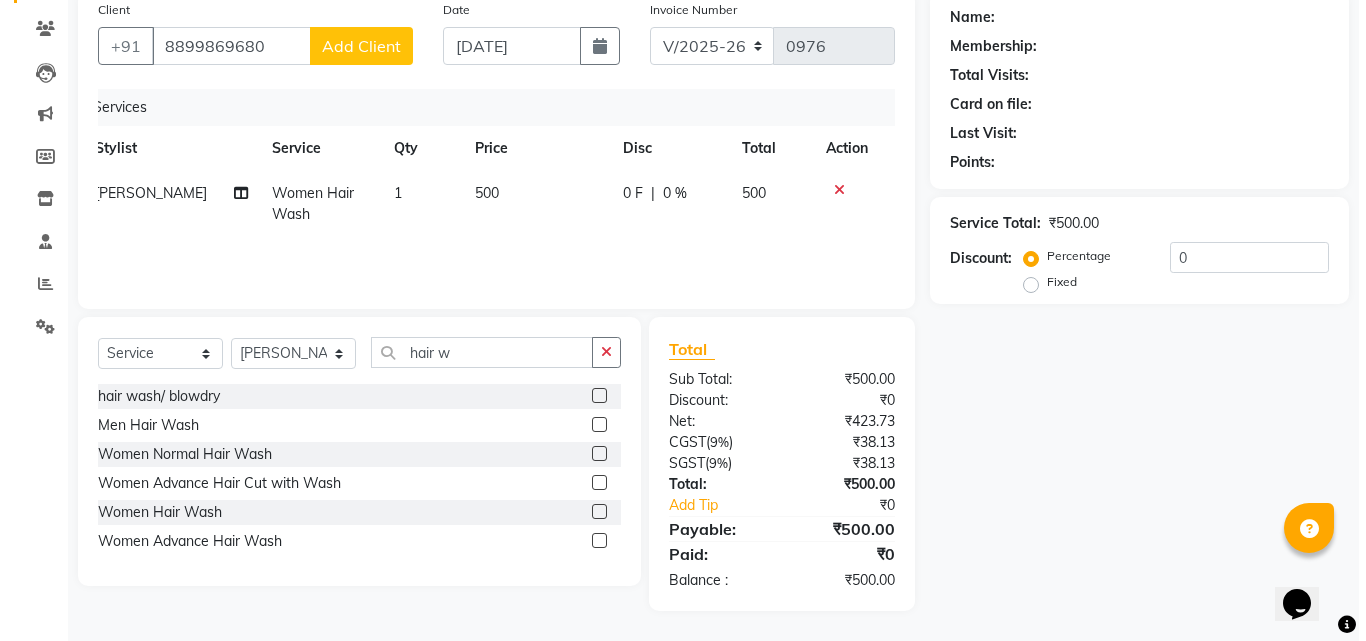 scroll, scrollTop: 0, scrollLeft: 0, axis: both 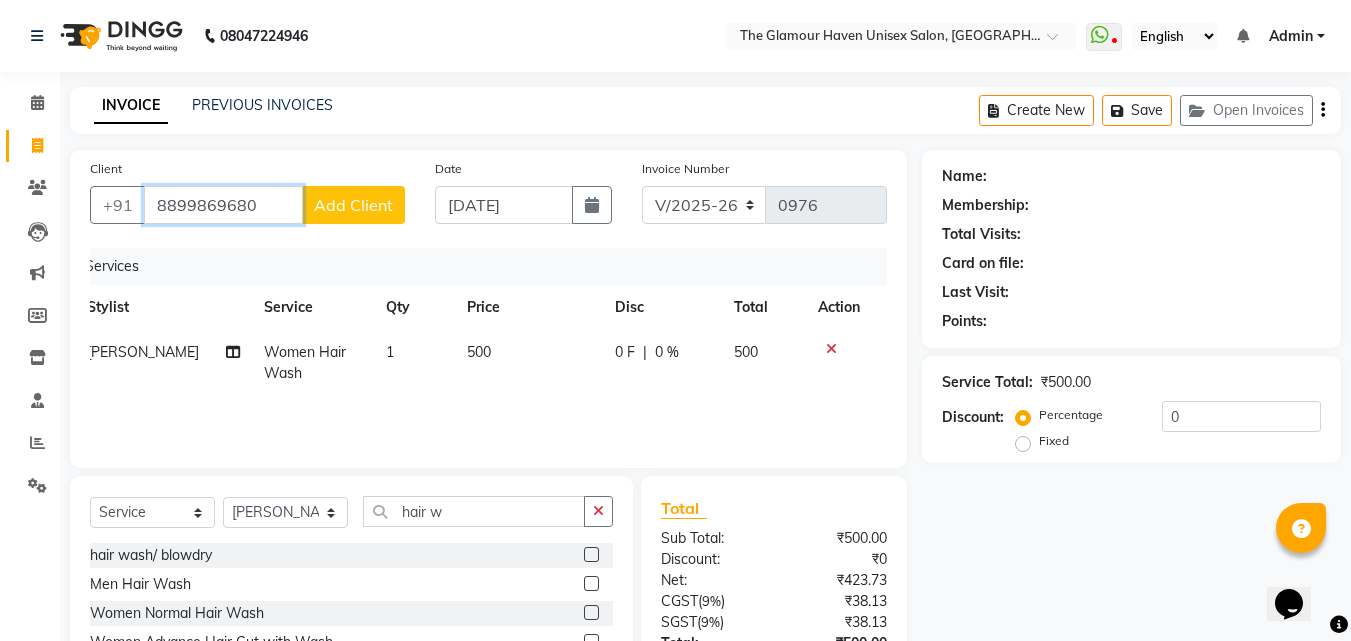 click on "8899869680" at bounding box center [223, 205] 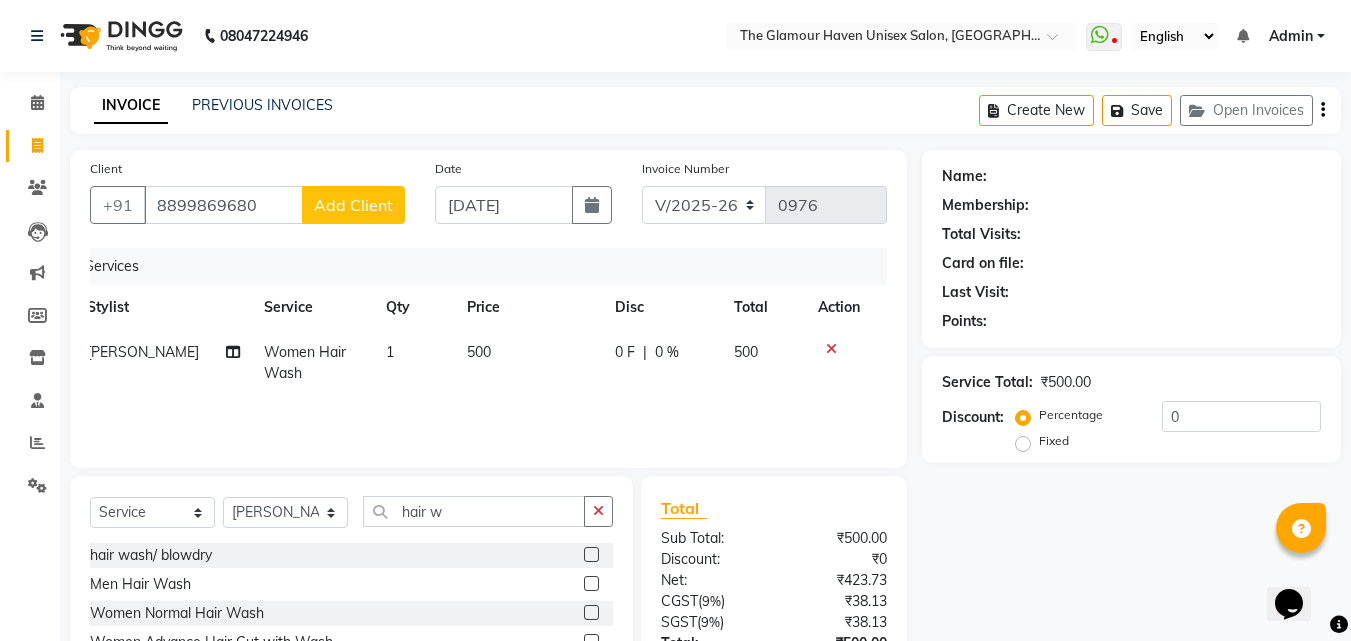 click on "Add Client" 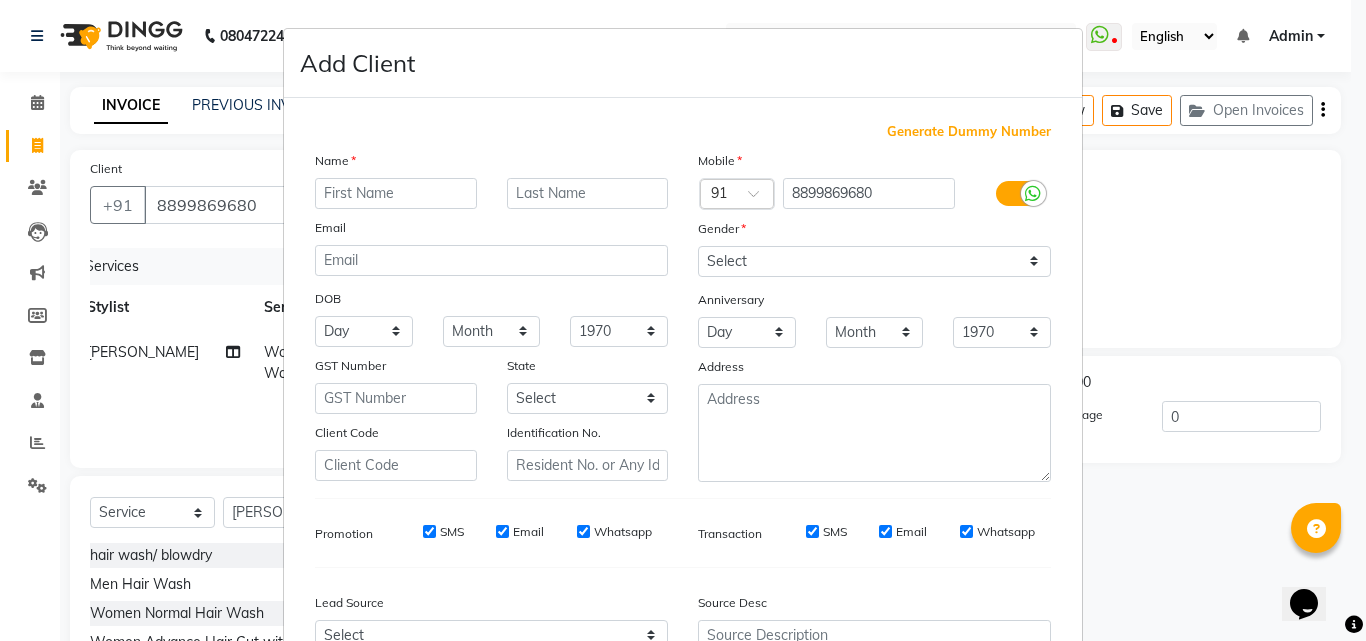 click at bounding box center [396, 193] 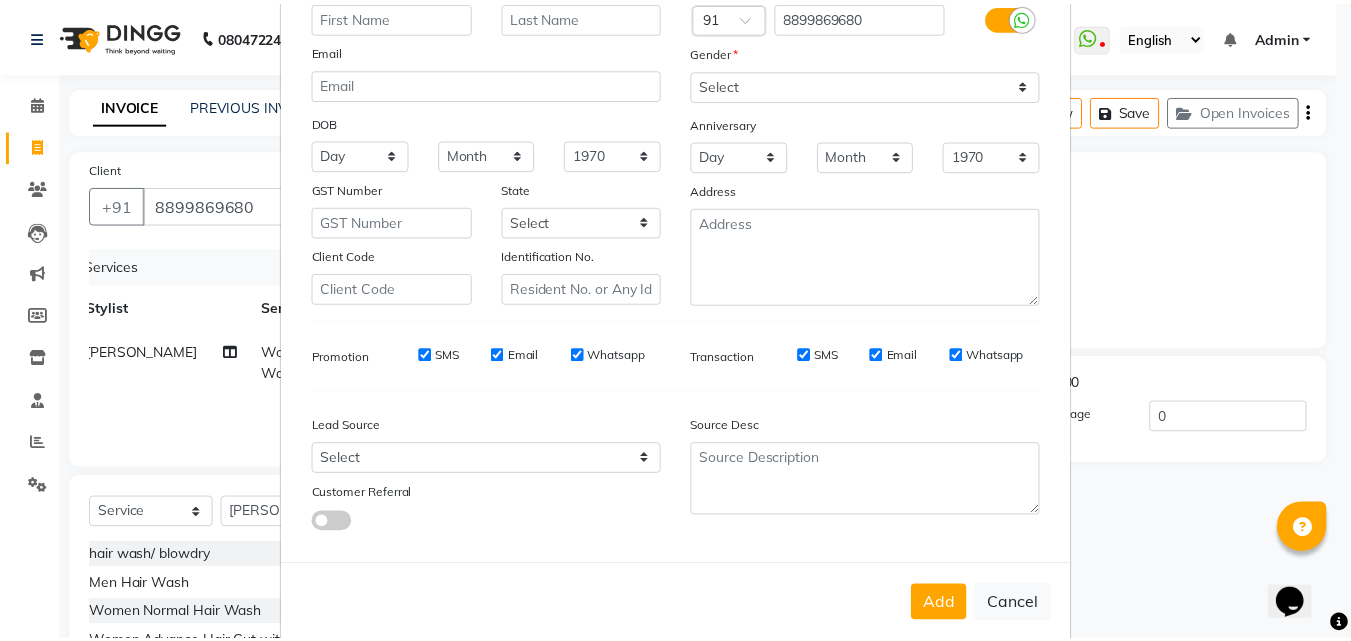 scroll, scrollTop: 208, scrollLeft: 0, axis: vertical 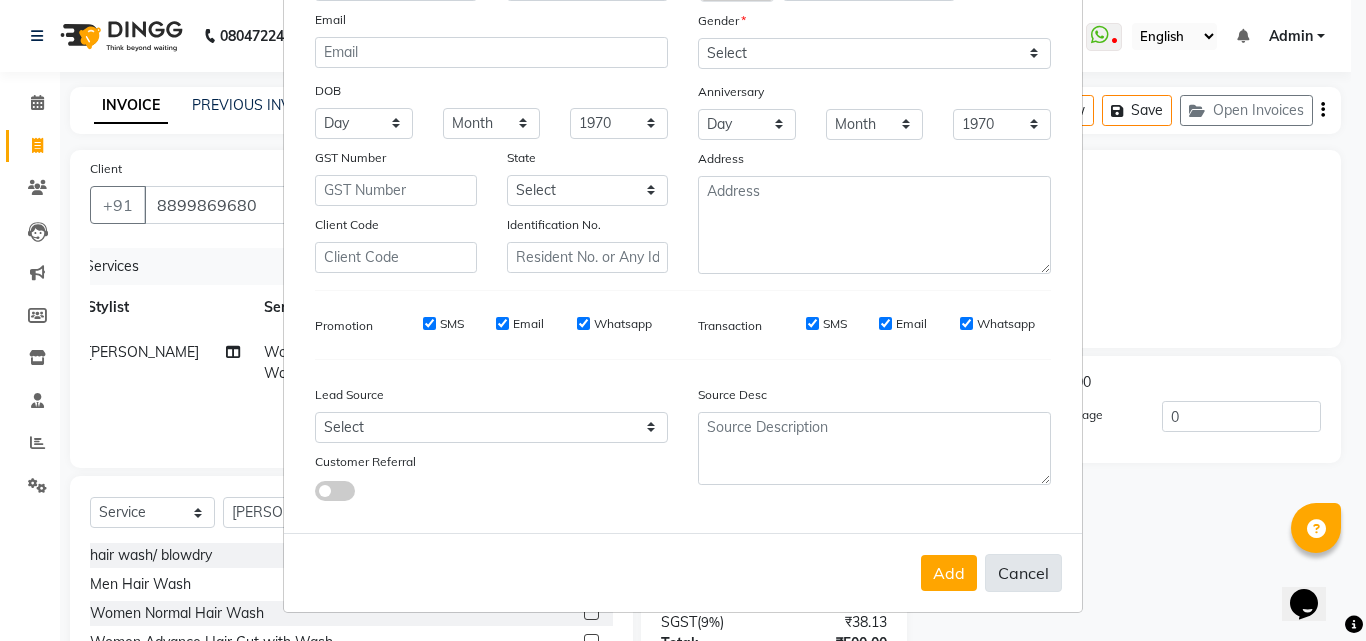 click on "Cancel" at bounding box center [1023, 573] 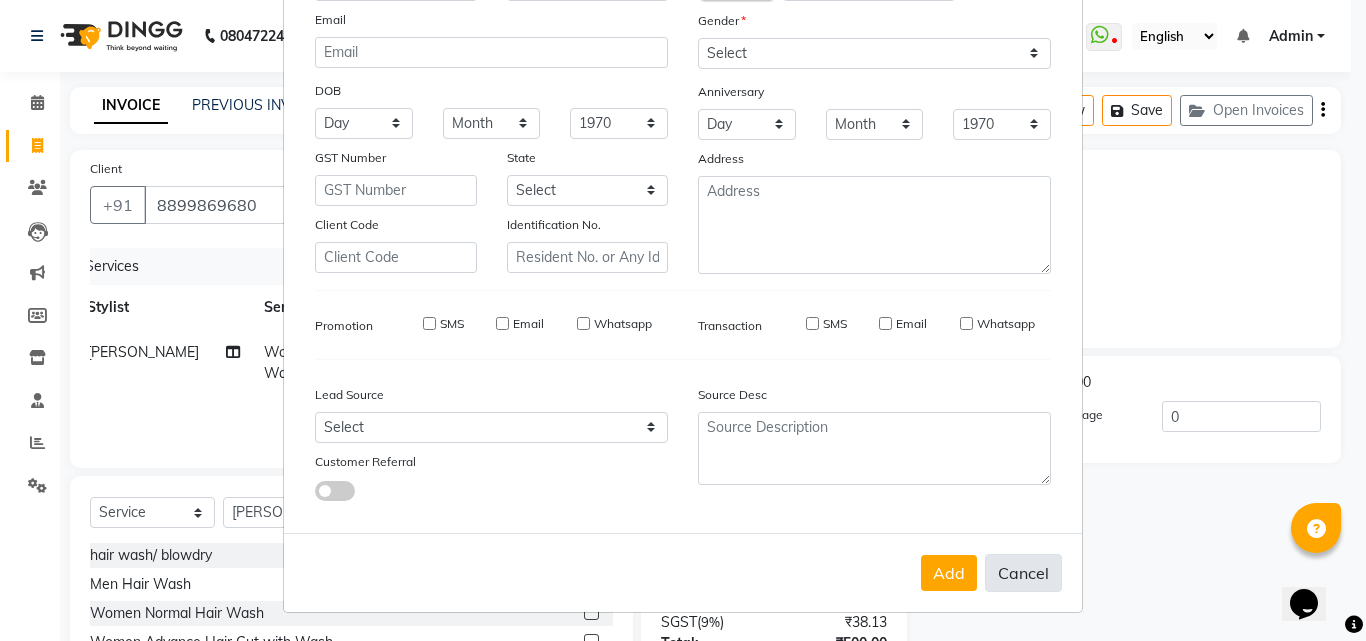 select 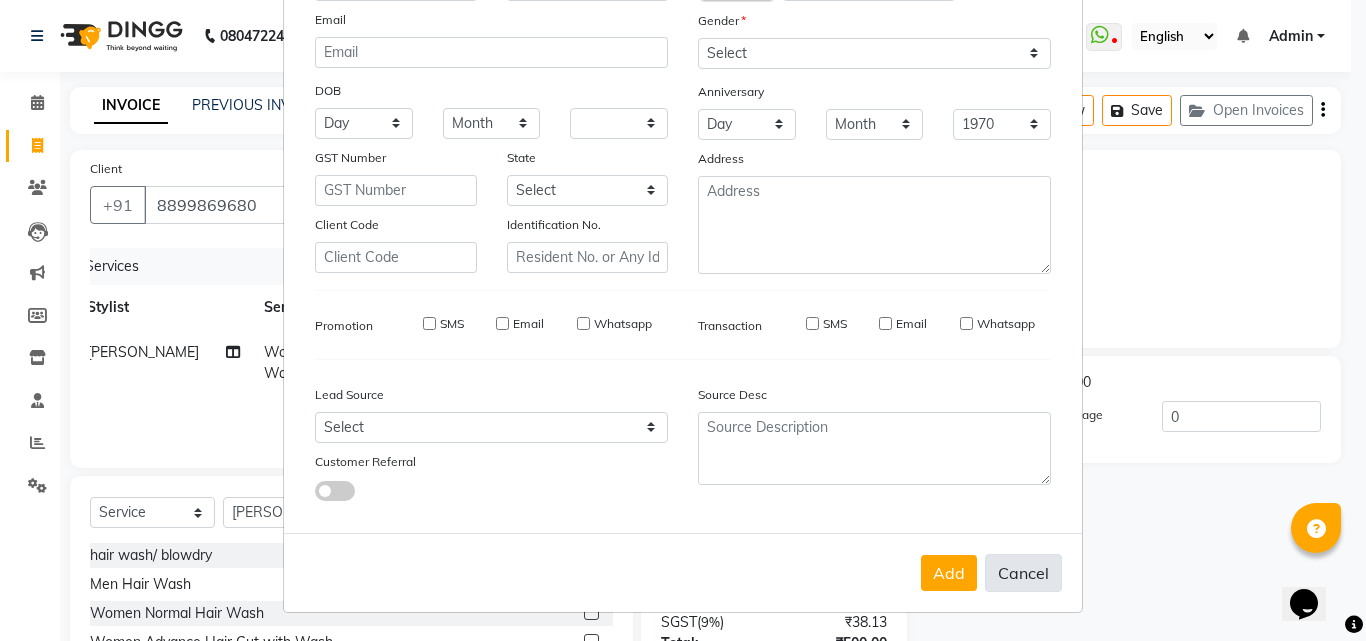 select 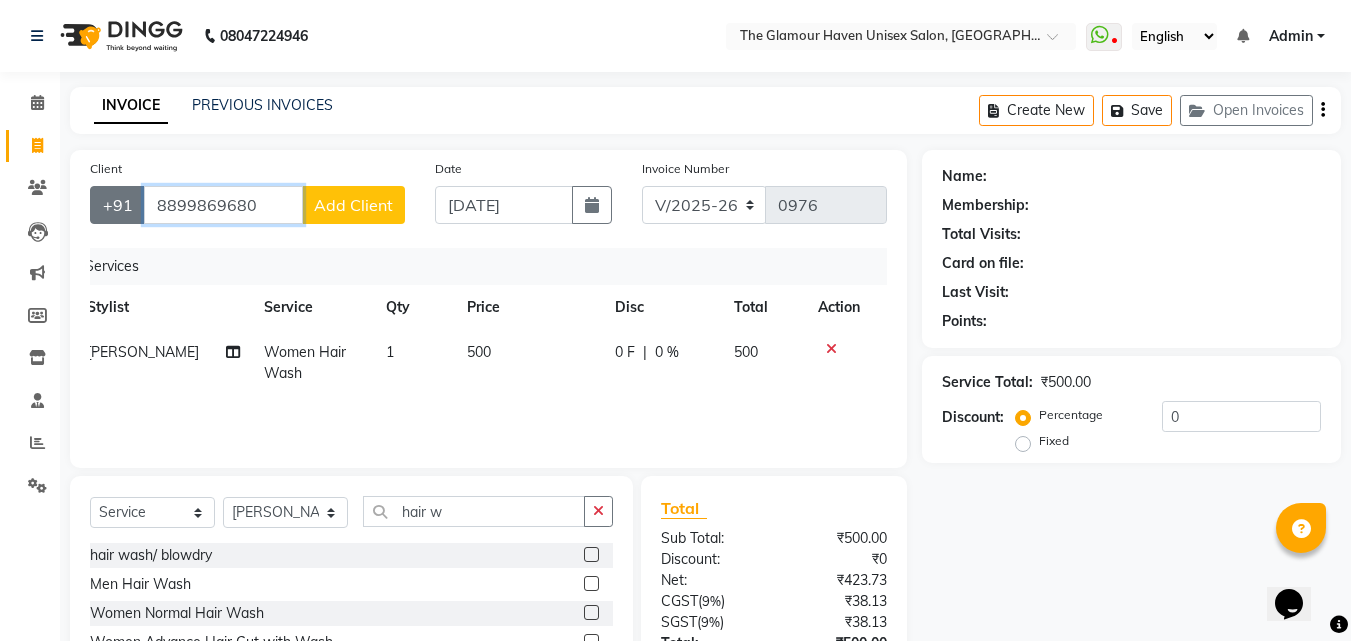 drag, startPoint x: 250, startPoint y: 202, endPoint x: 92, endPoint y: 191, distance: 158.38245 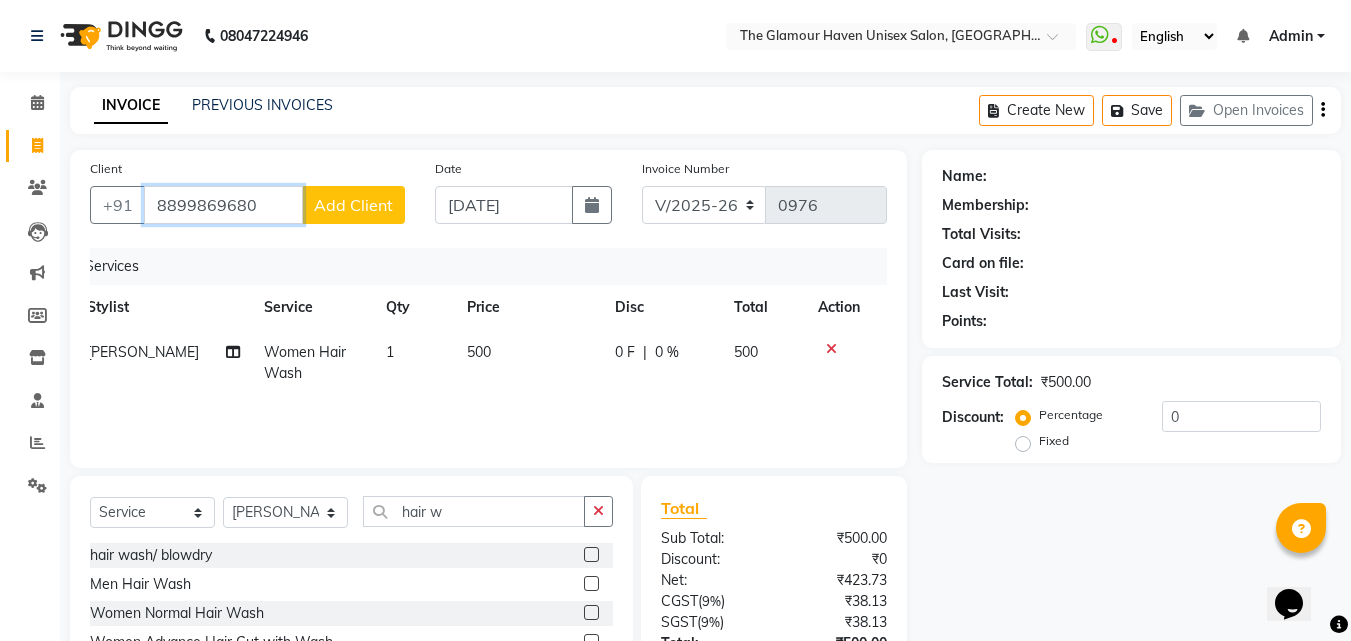 click on "8899869680" at bounding box center [223, 205] 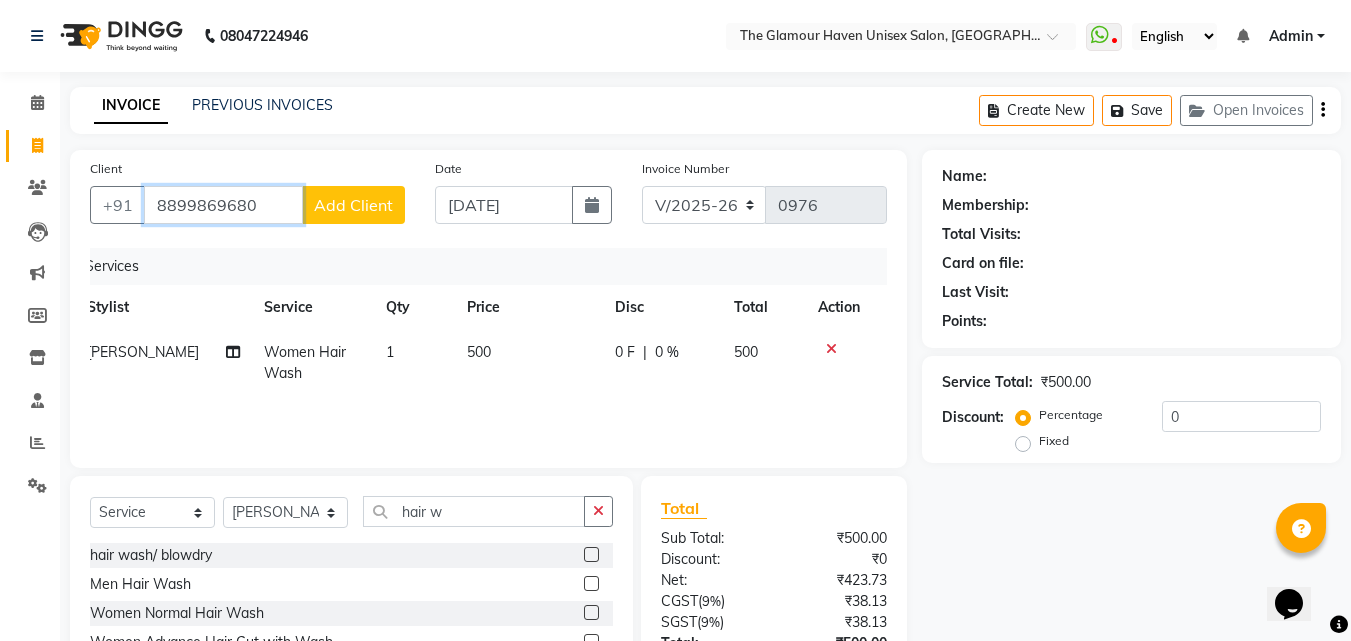 drag, startPoint x: 263, startPoint y: 205, endPoint x: 155, endPoint y: 205, distance: 108 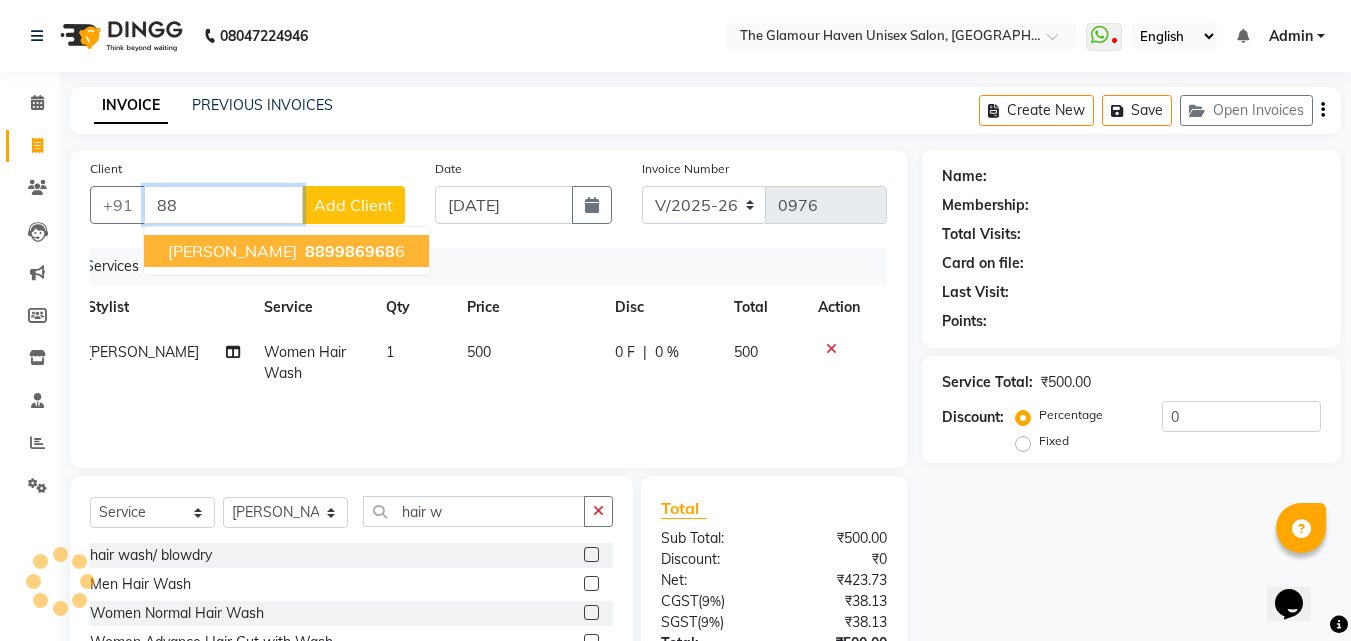 type on "8" 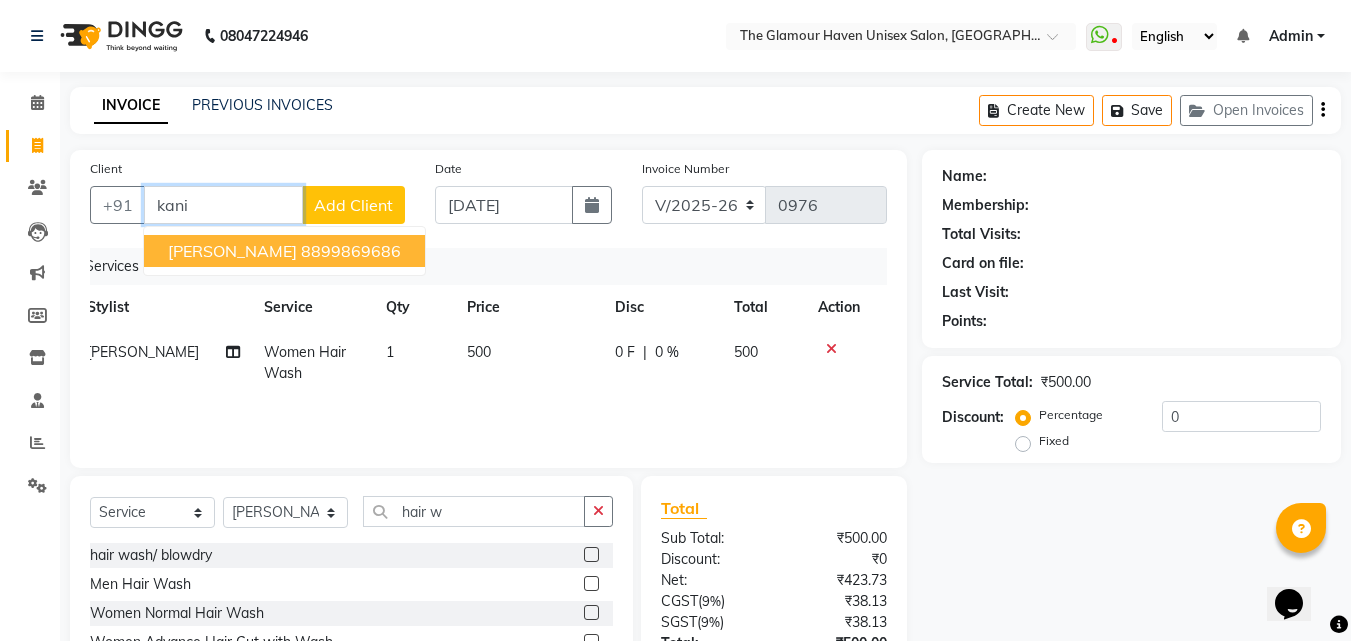 click on "[PERSON_NAME]  8899869686" at bounding box center (284, 251) 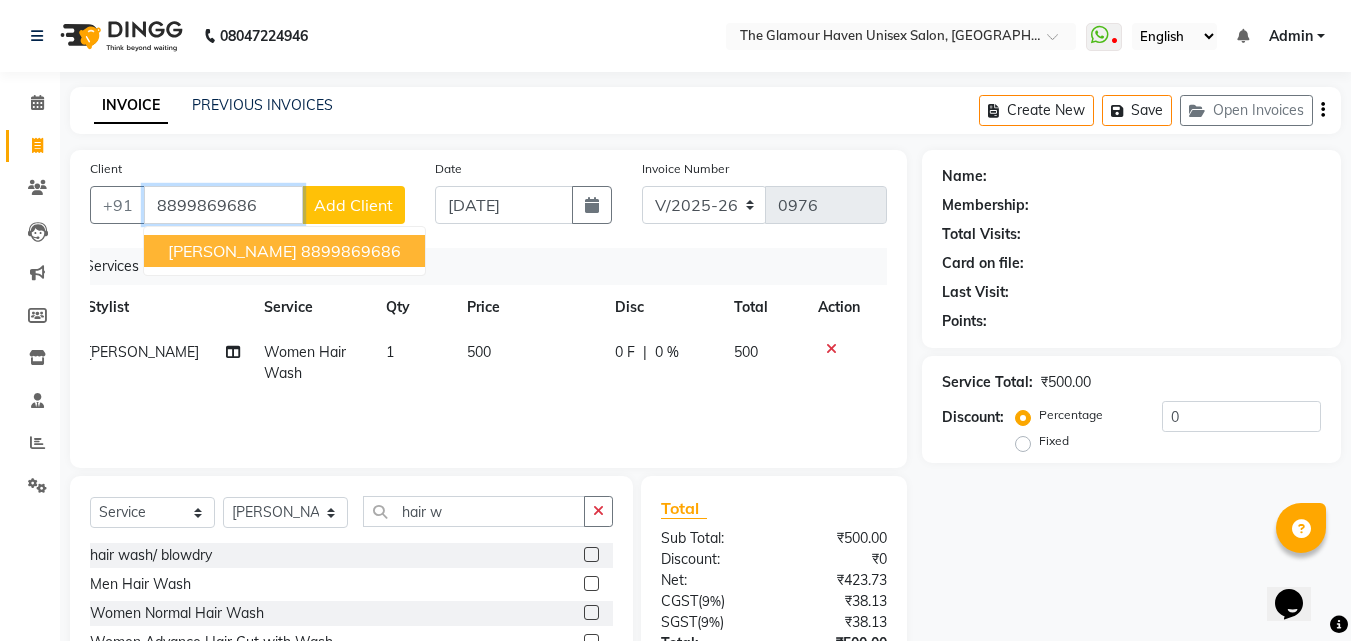 type on "8899869686" 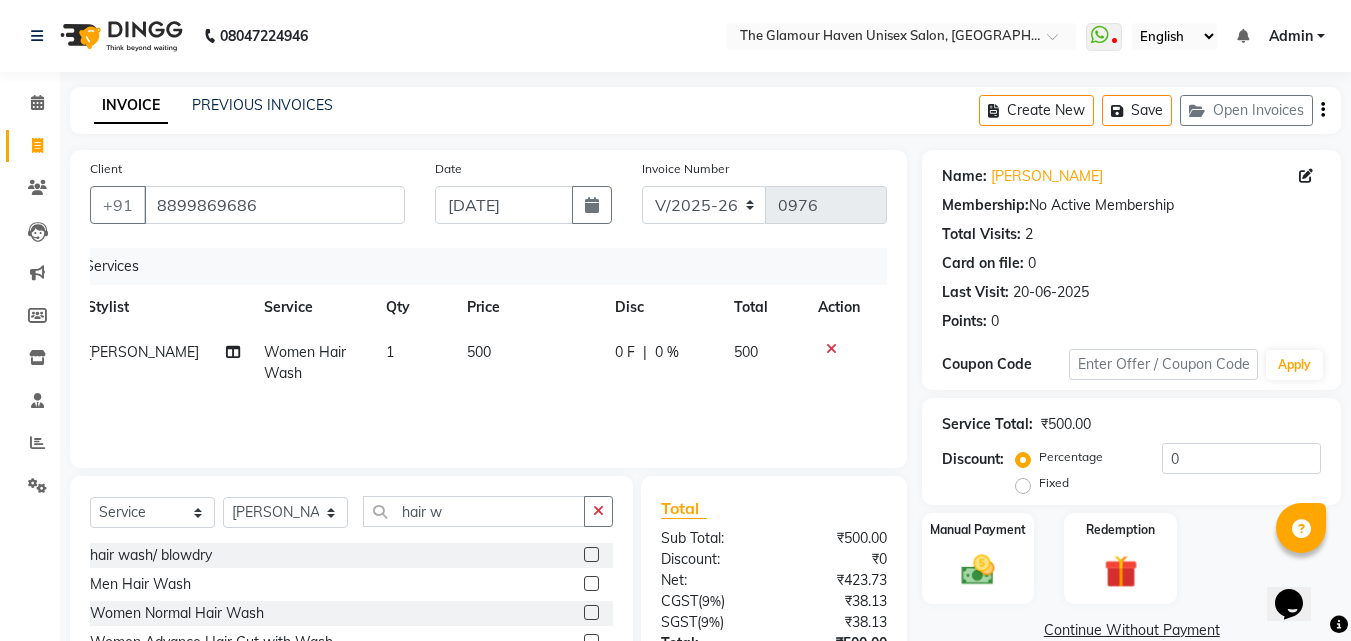 scroll, scrollTop: 159, scrollLeft: 0, axis: vertical 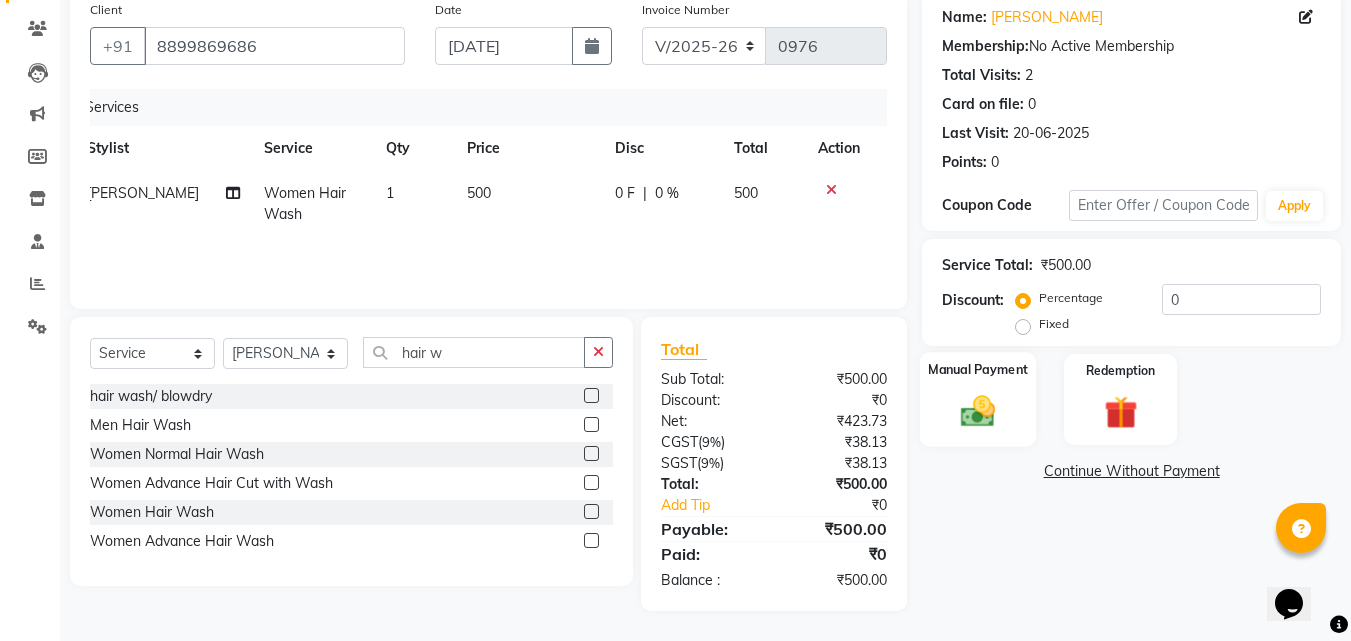 click 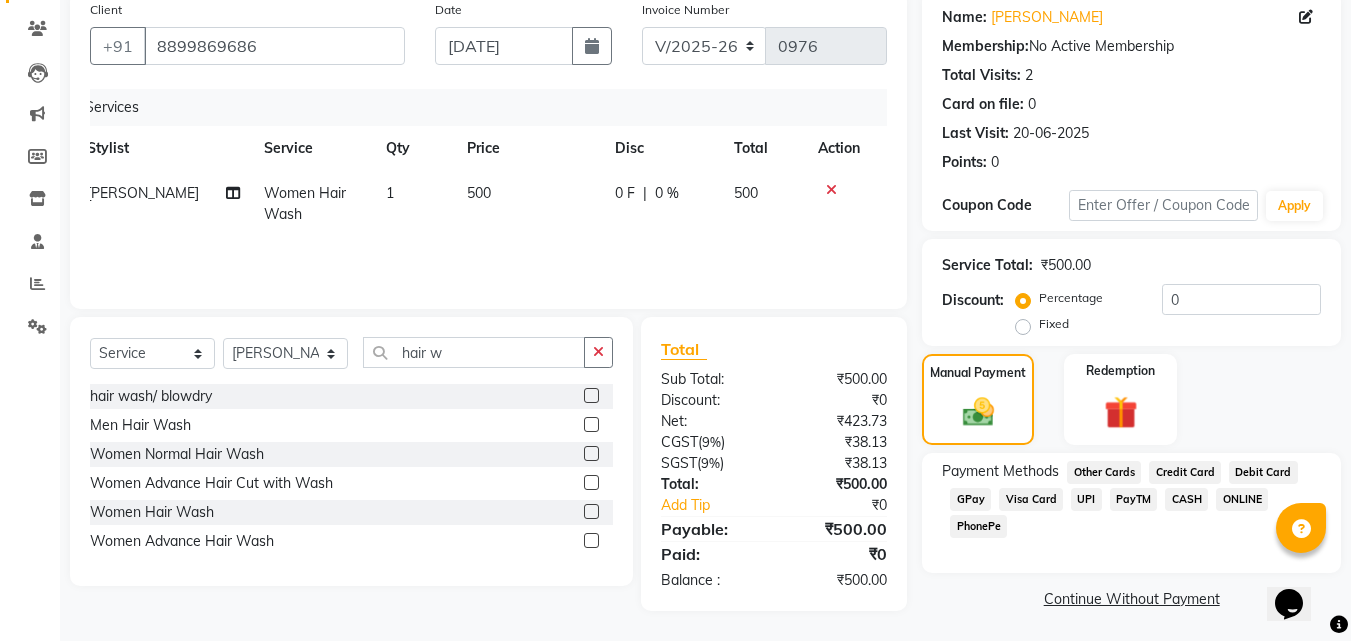 scroll, scrollTop: 162, scrollLeft: 0, axis: vertical 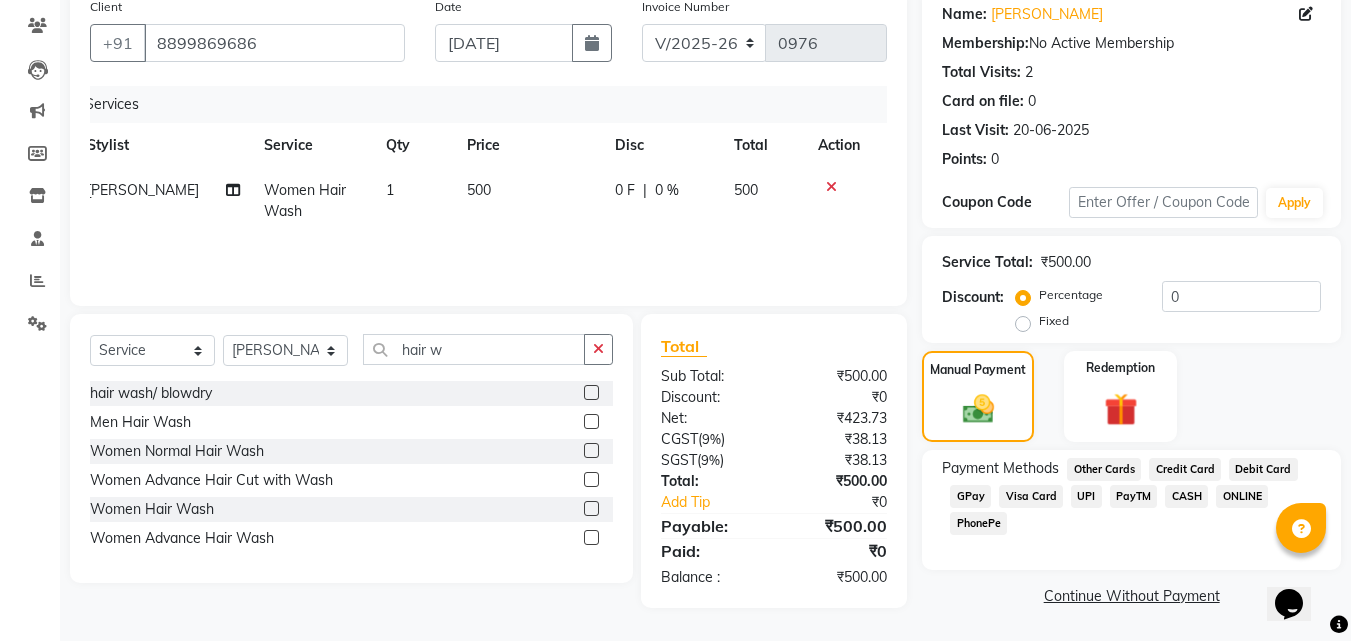 click on "GPay" 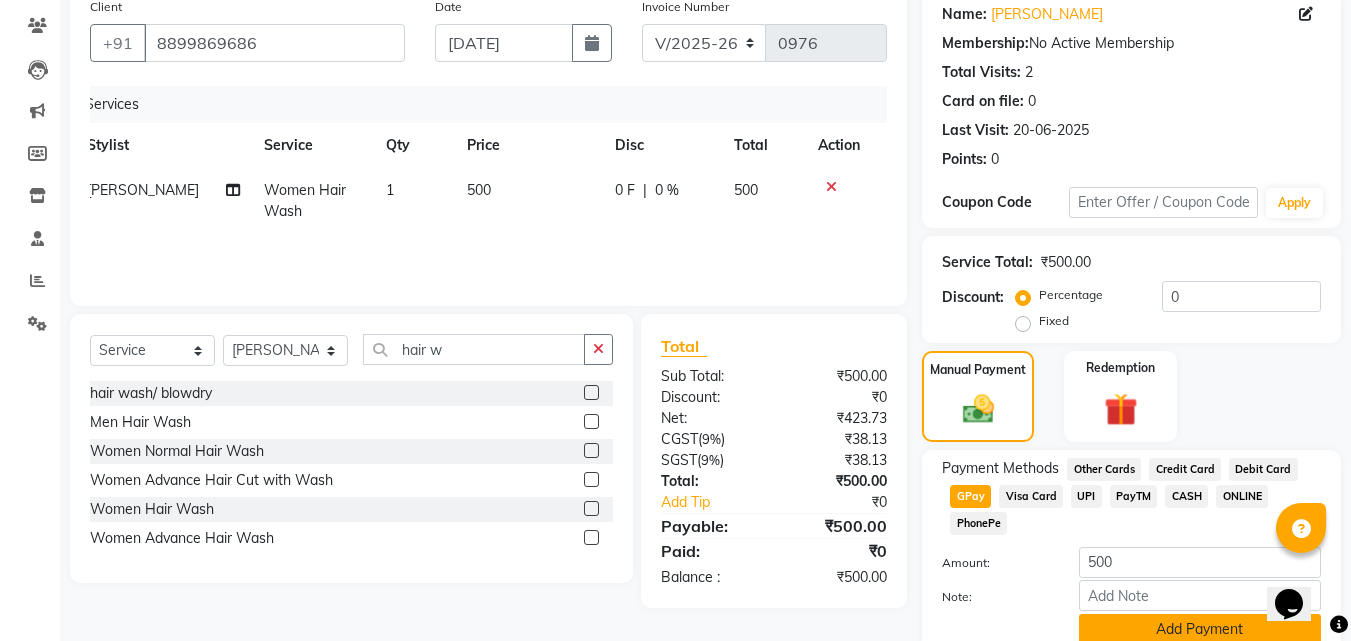 scroll, scrollTop: 245, scrollLeft: 0, axis: vertical 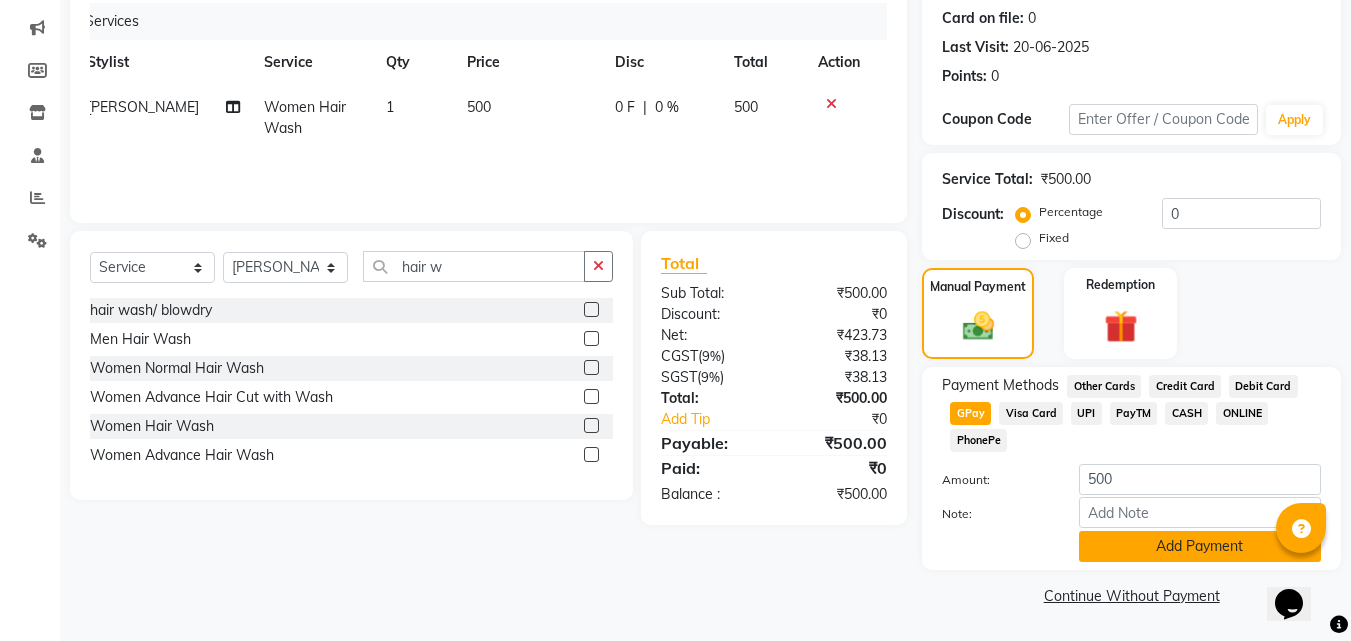 click on "Add Payment" 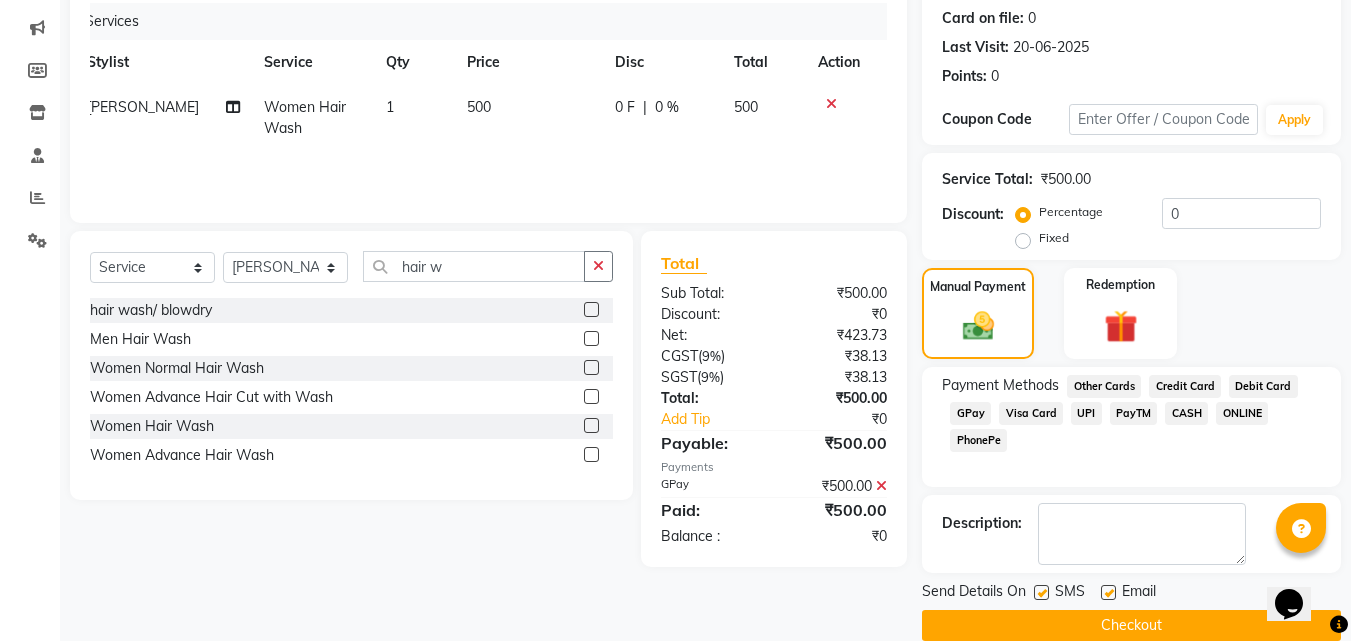 scroll, scrollTop: 275, scrollLeft: 0, axis: vertical 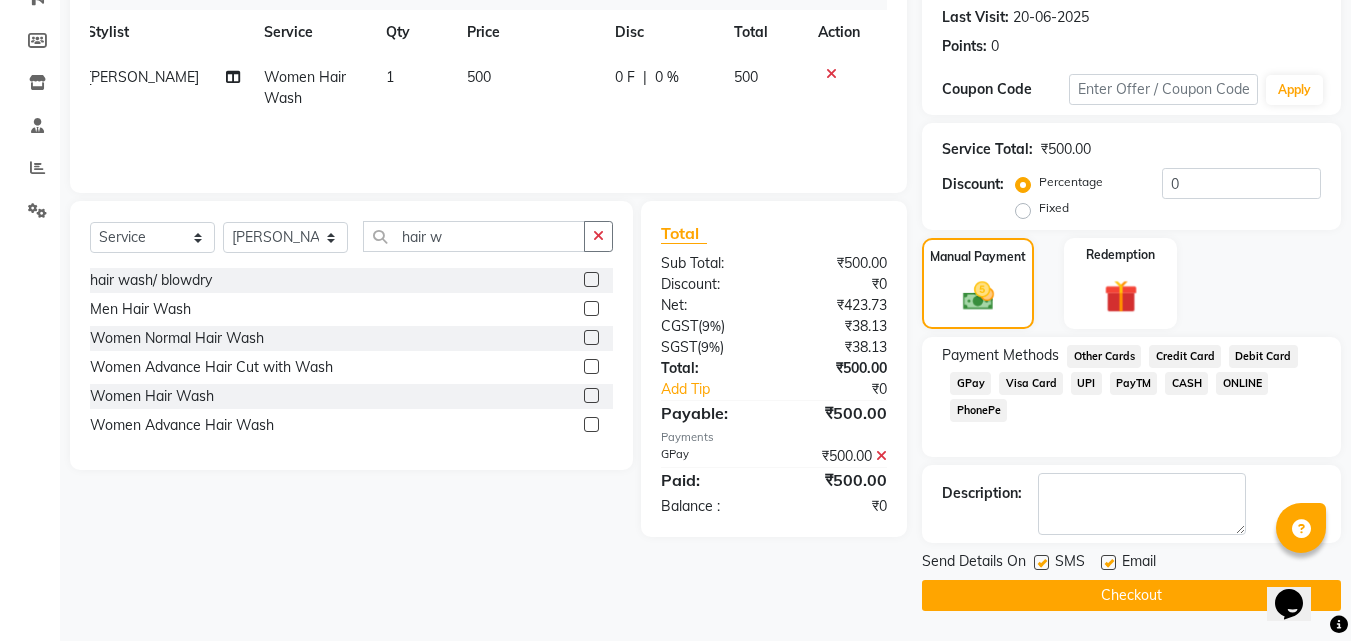 click on "Checkout" 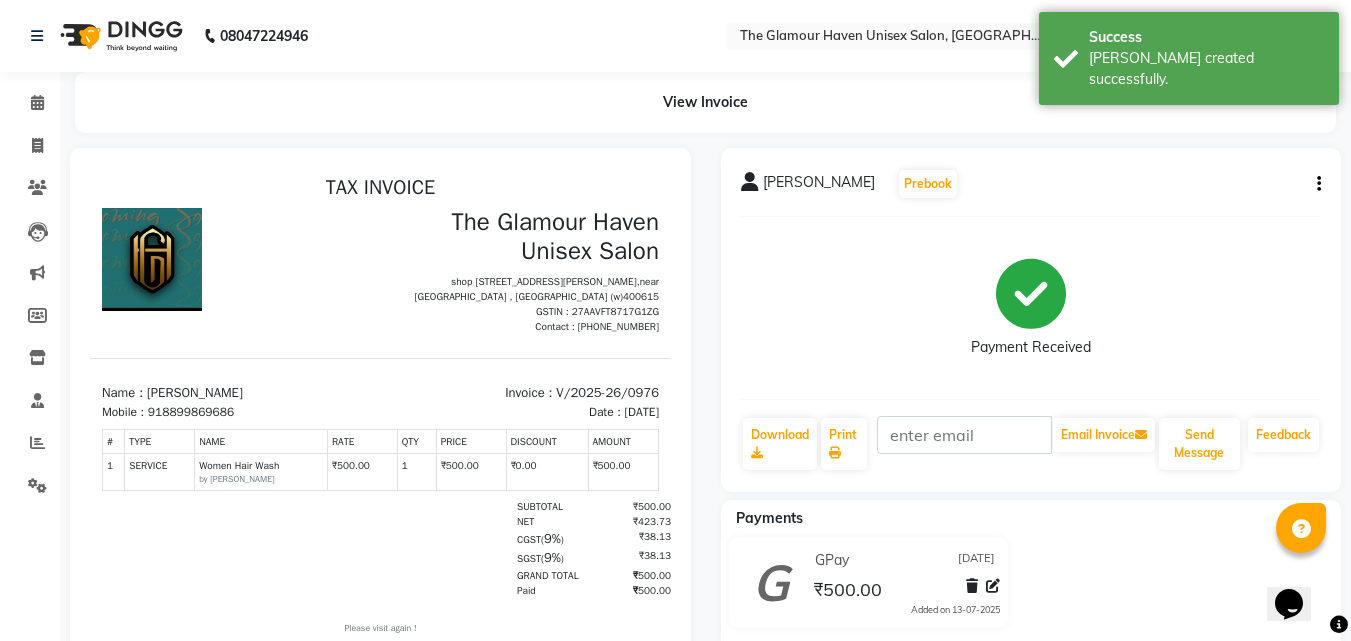 scroll, scrollTop: 0, scrollLeft: 0, axis: both 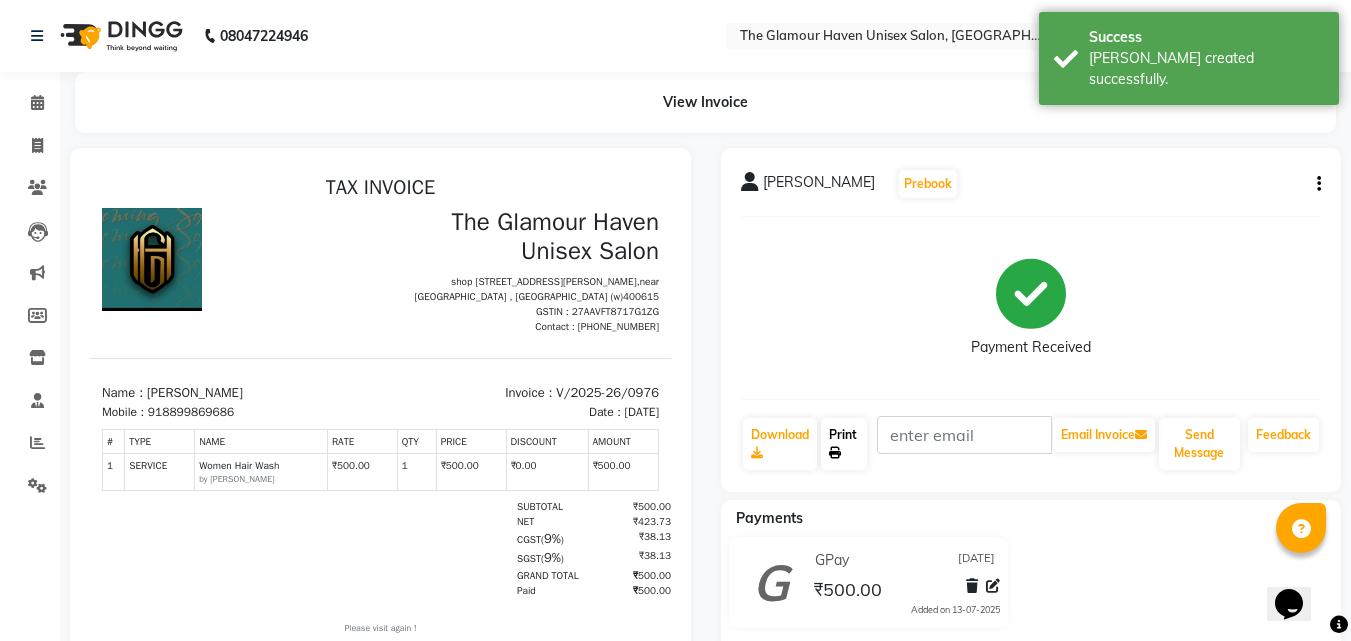 click on "Print" 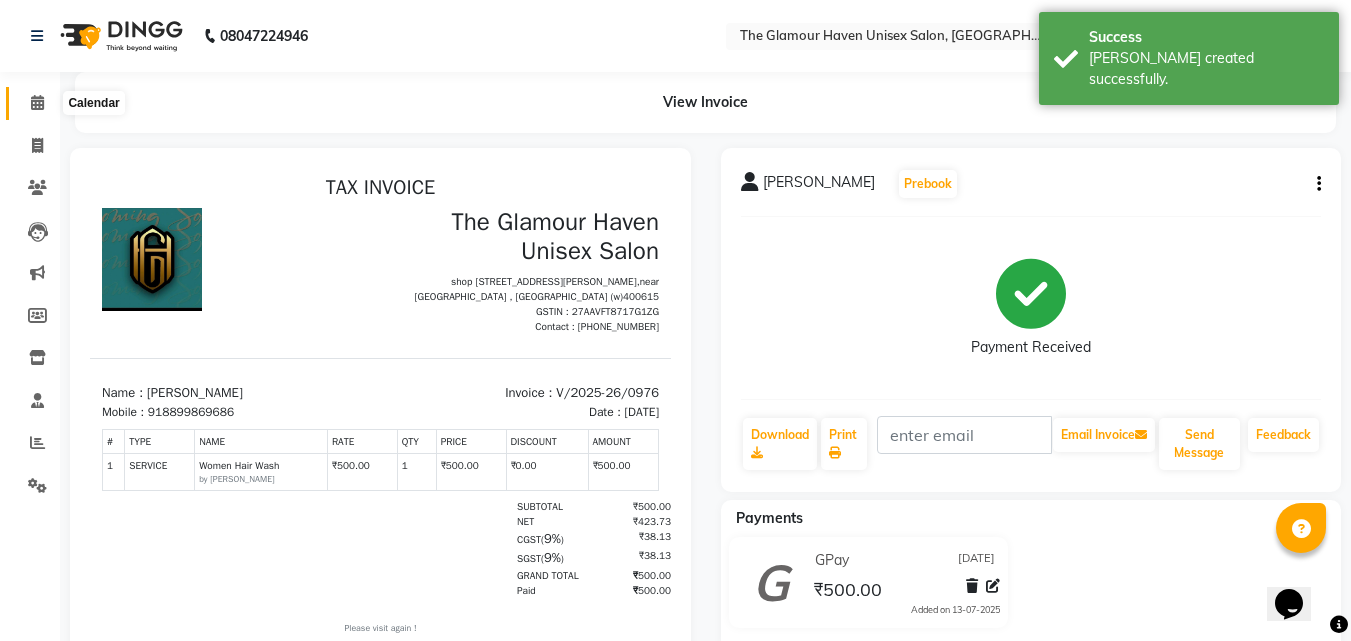 click 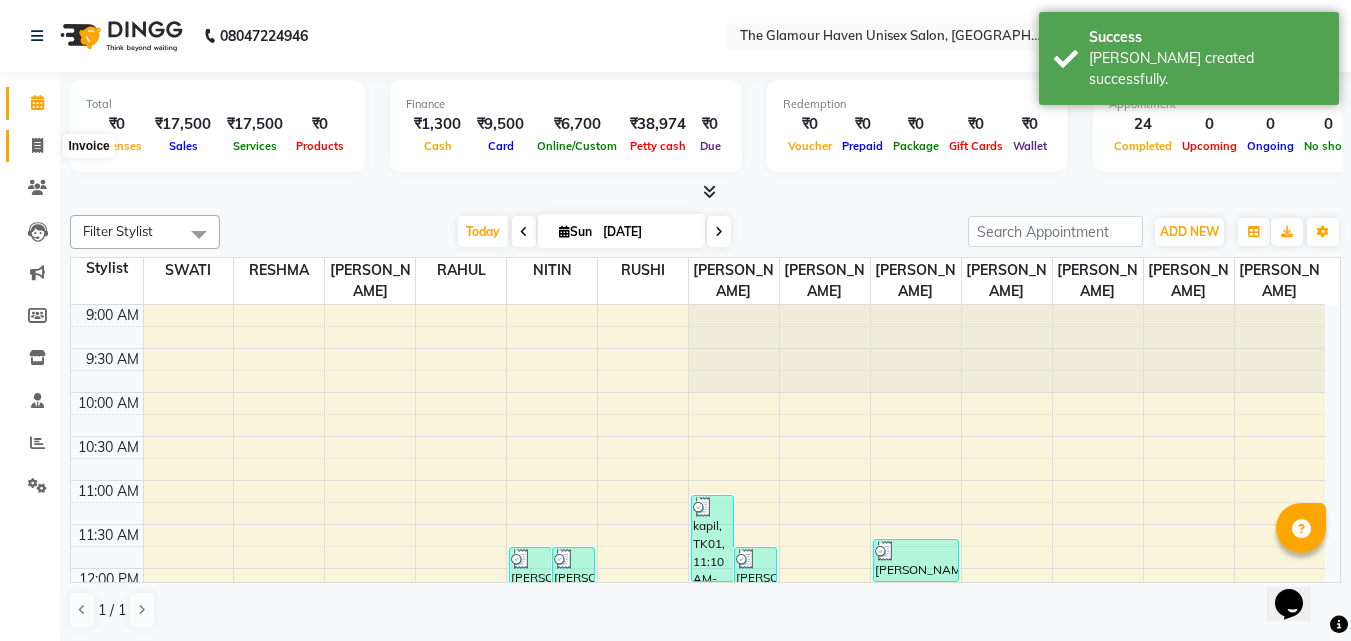click 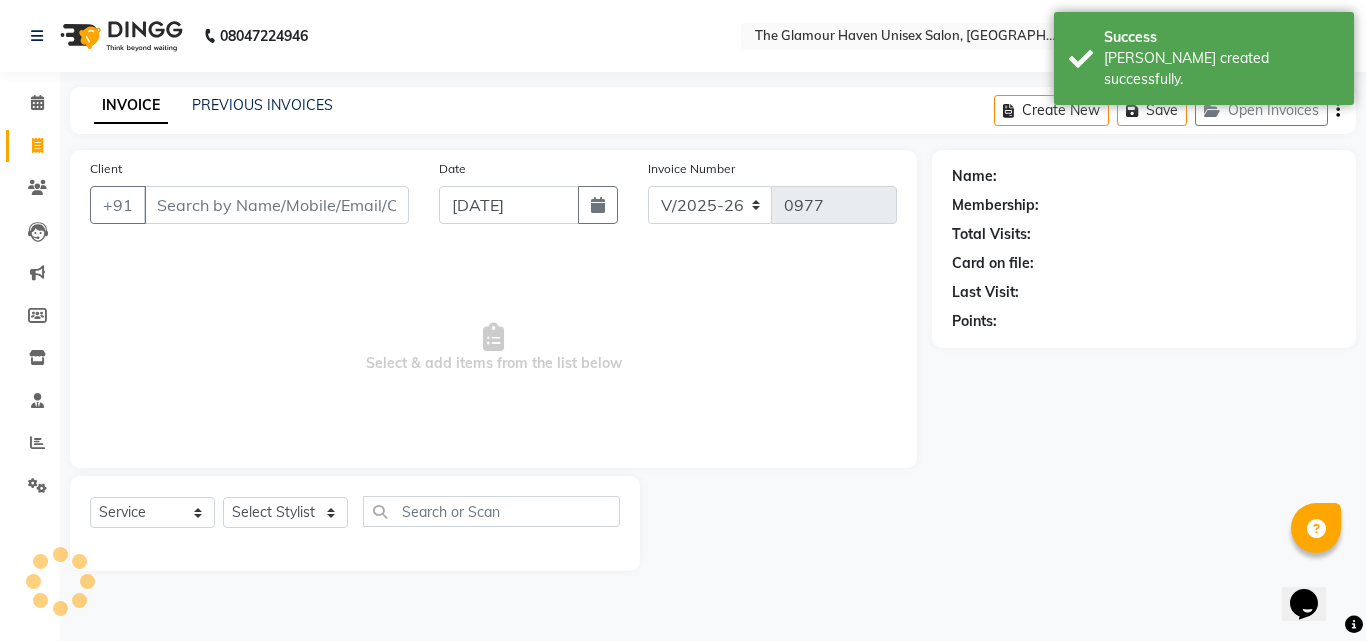 click on "Client" at bounding box center (276, 205) 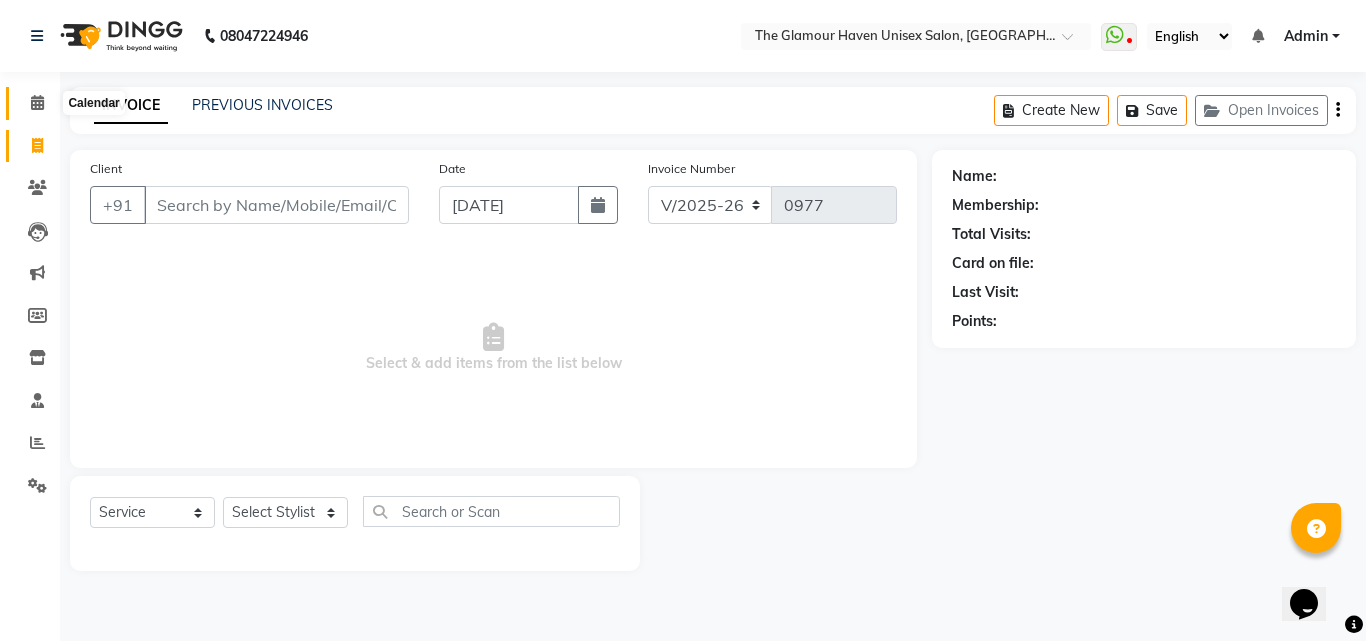 drag, startPoint x: 48, startPoint y: 93, endPoint x: 59, endPoint y: 83, distance: 14.866069 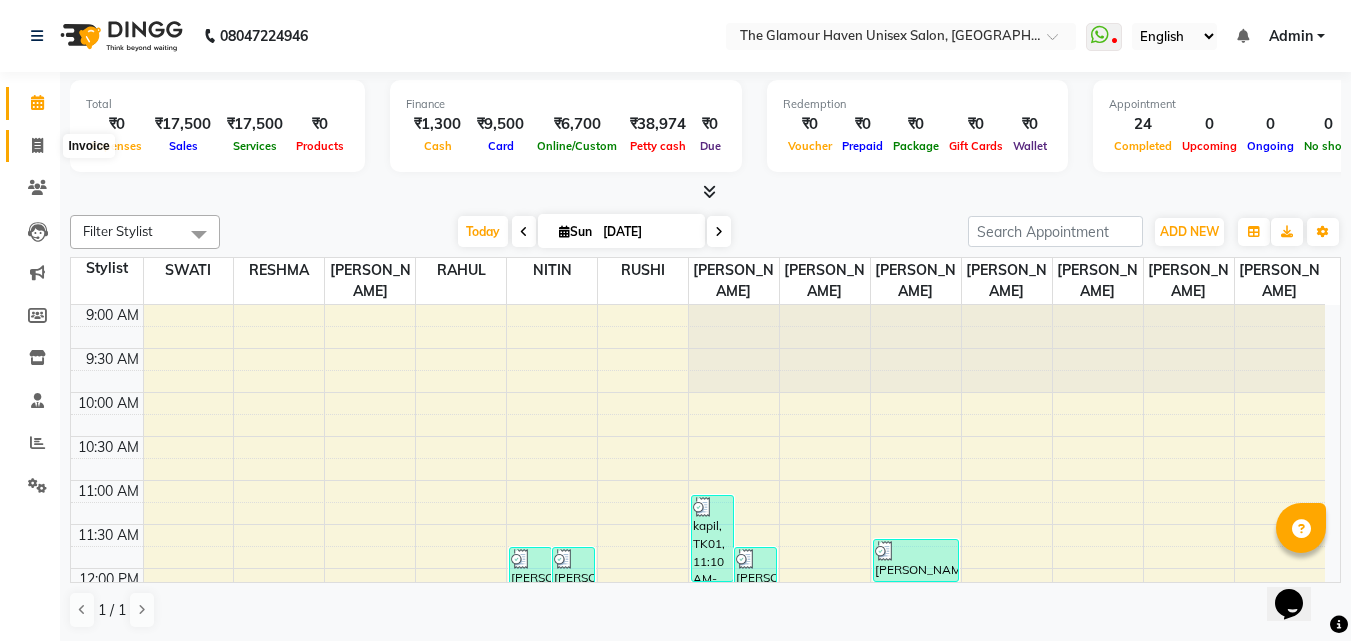 click 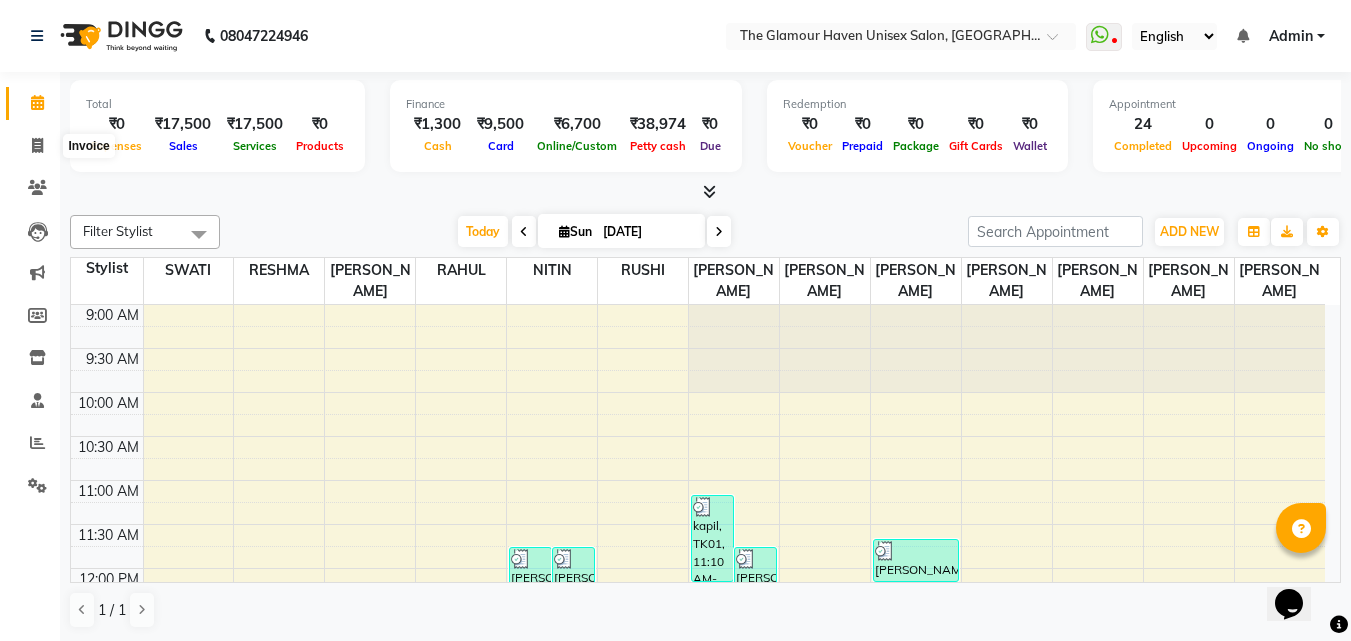 select on "service" 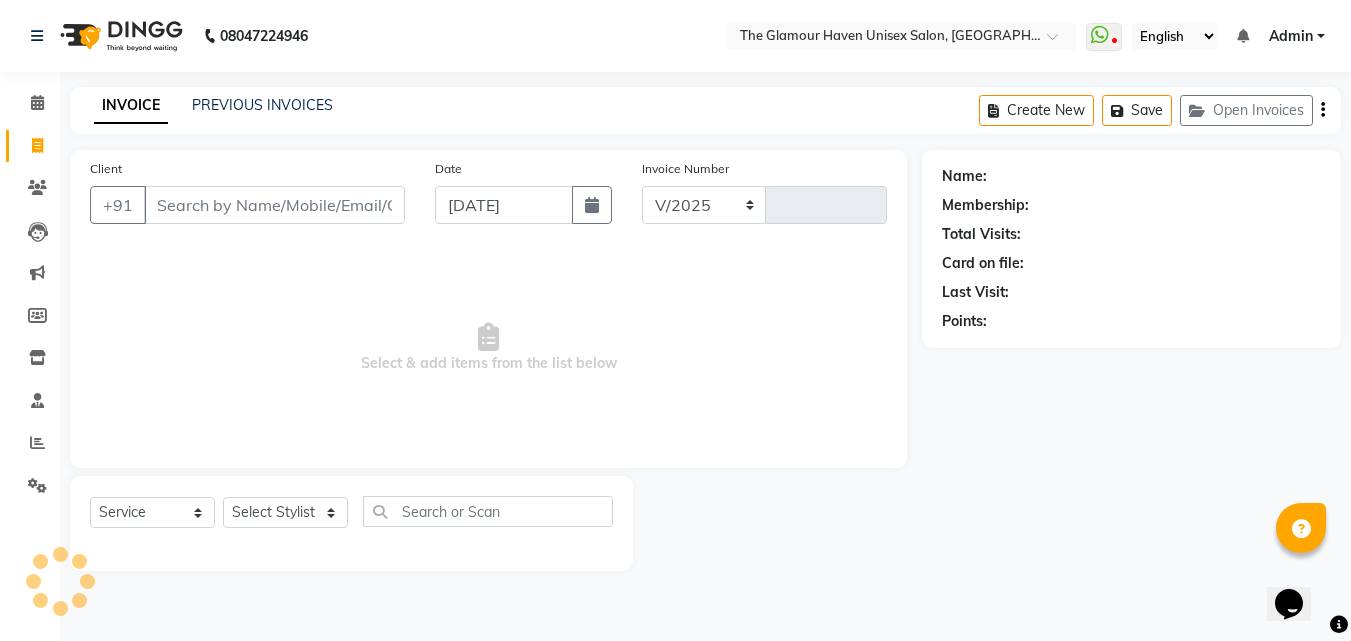 select on "7124" 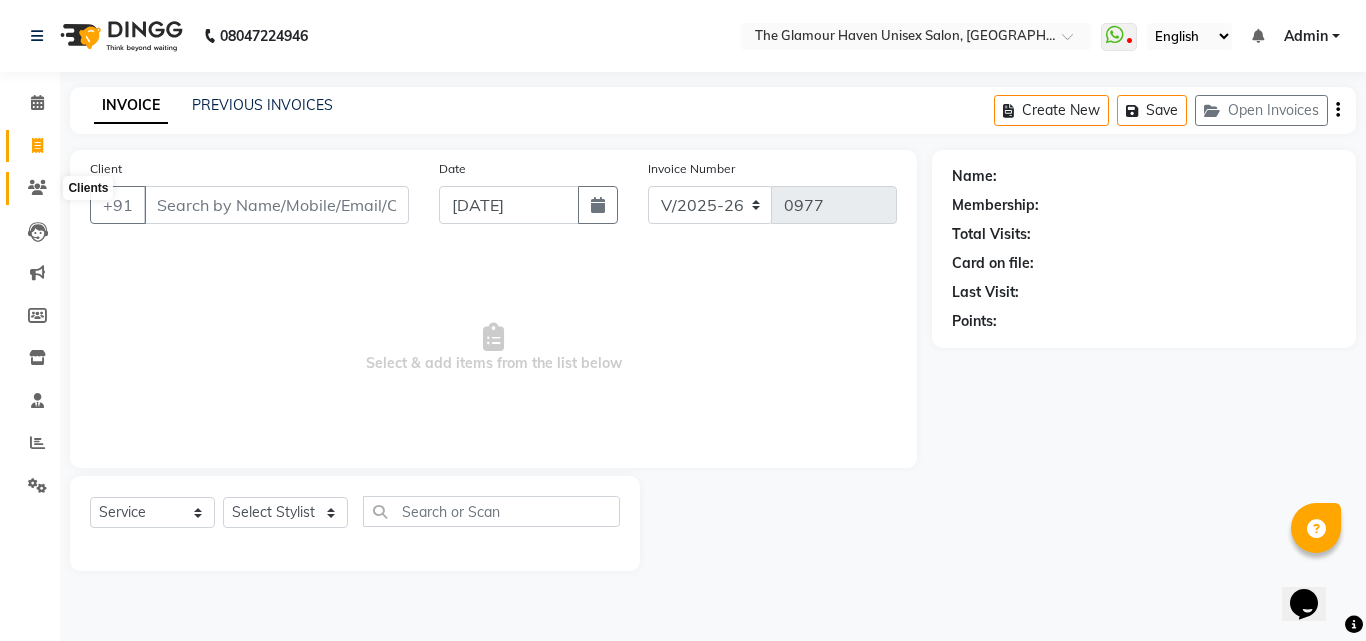 click 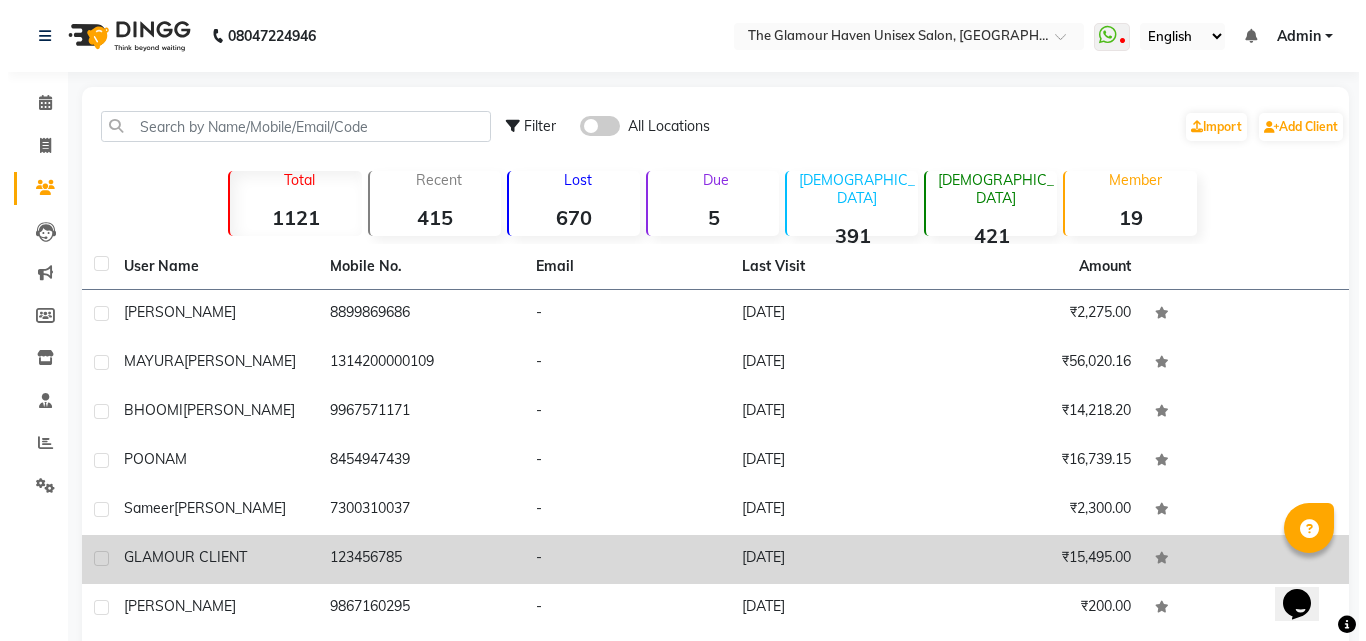 scroll, scrollTop: 200, scrollLeft: 0, axis: vertical 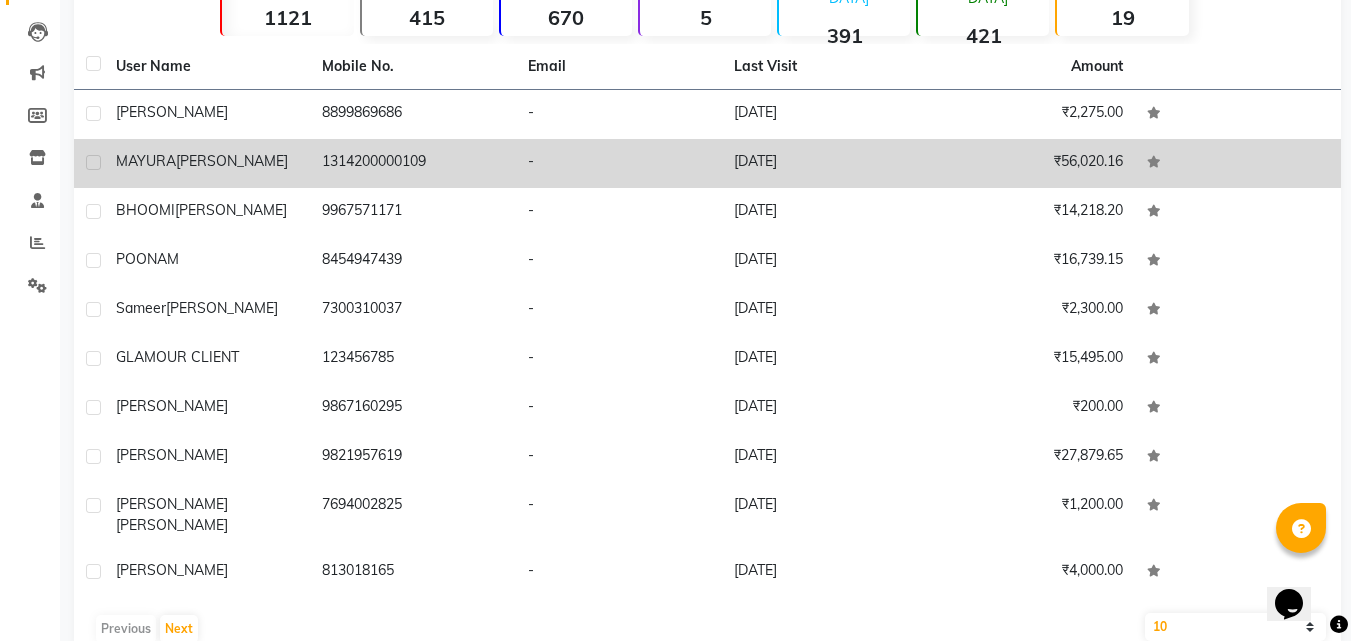 click on "1314200000109" 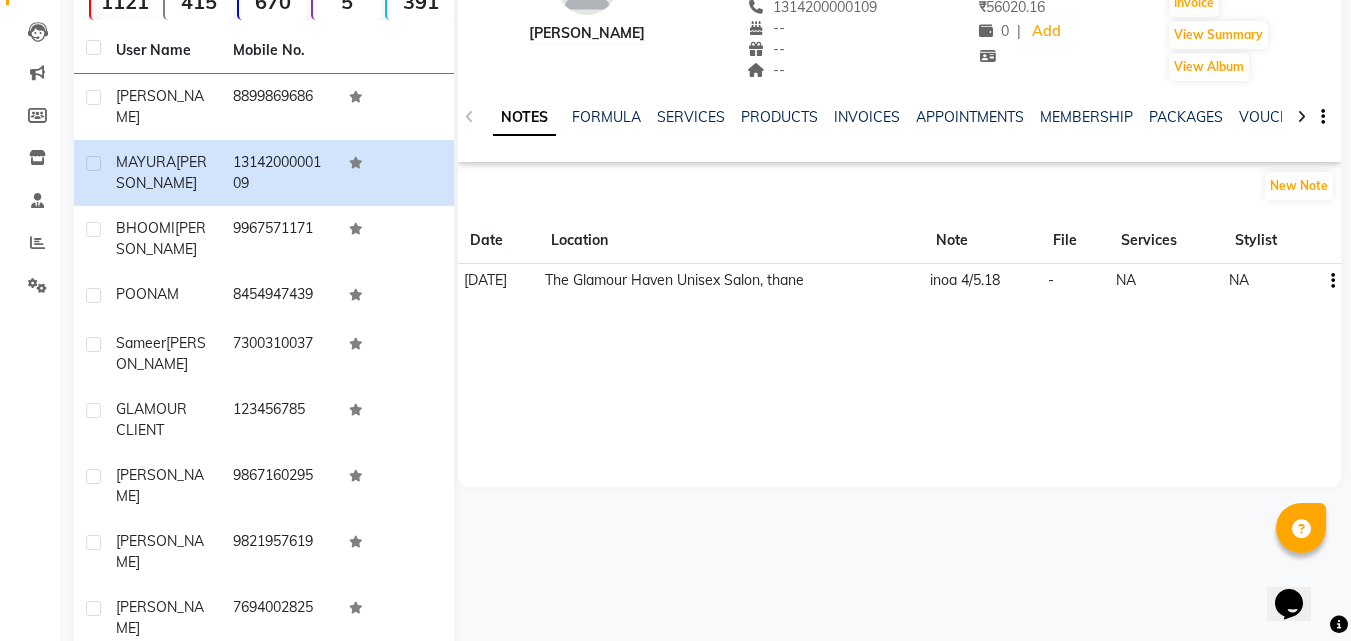 click on "The Glamour Haven Unisex Salon, thane" 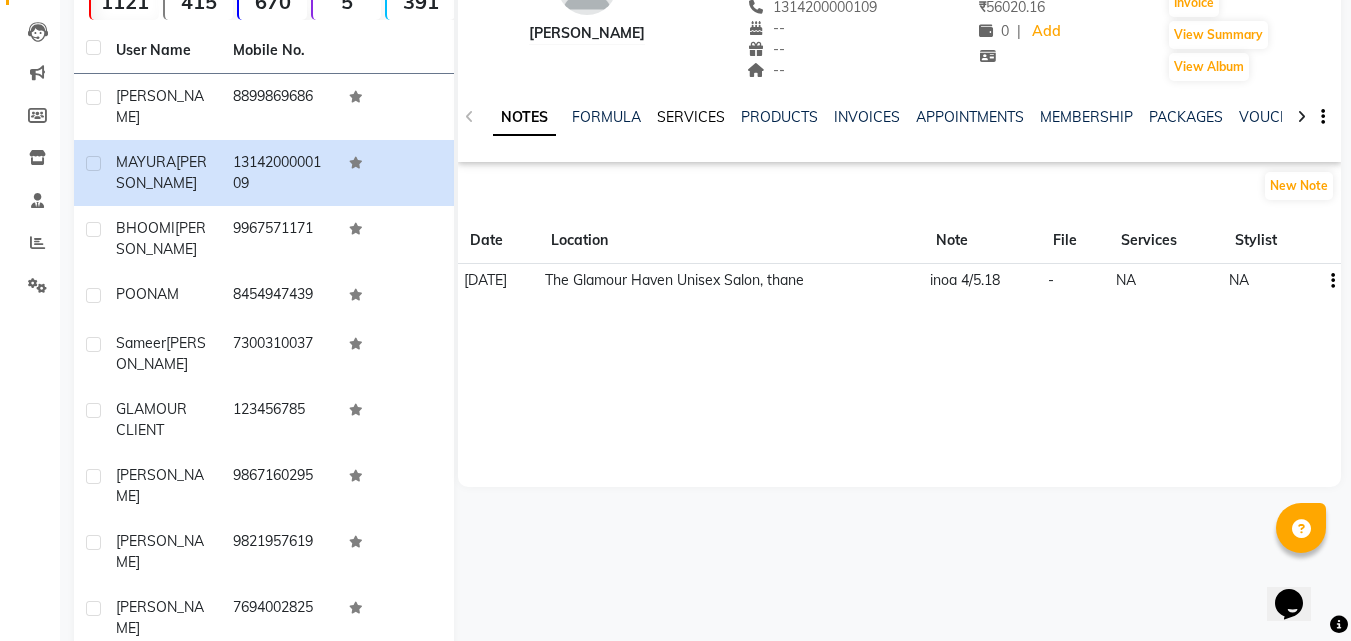click on "SERVICES" 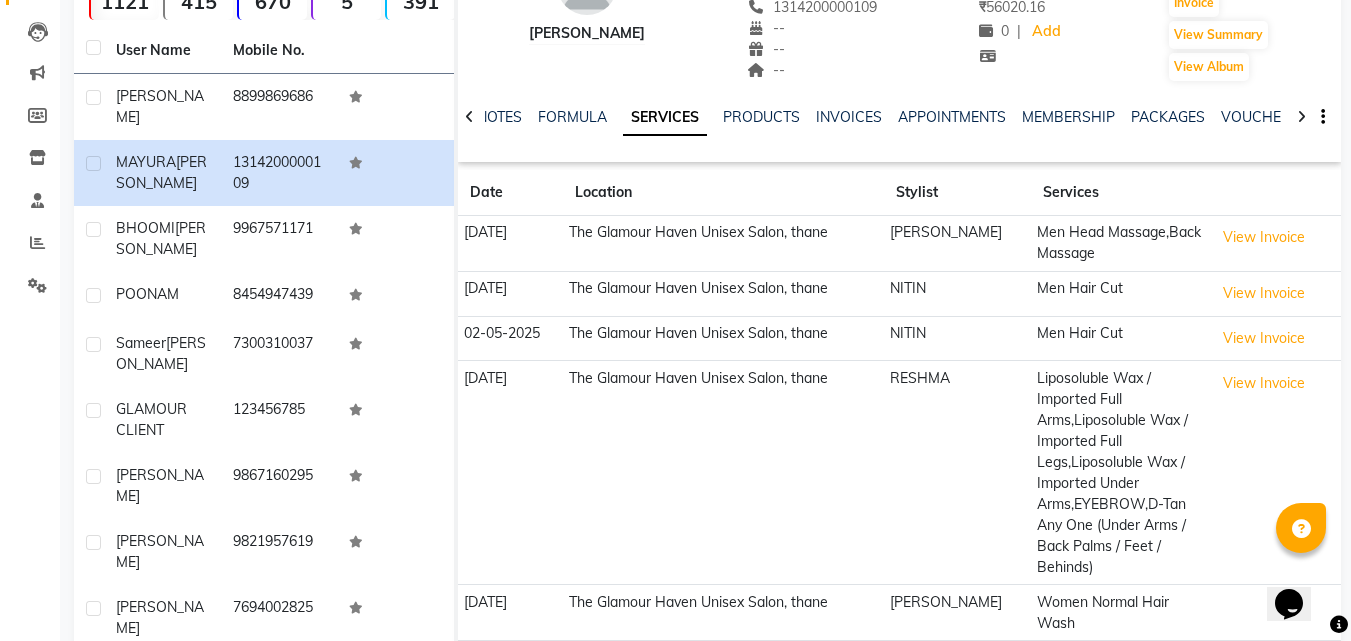 click on "The Glamour Haven Unisex Salon, thane" 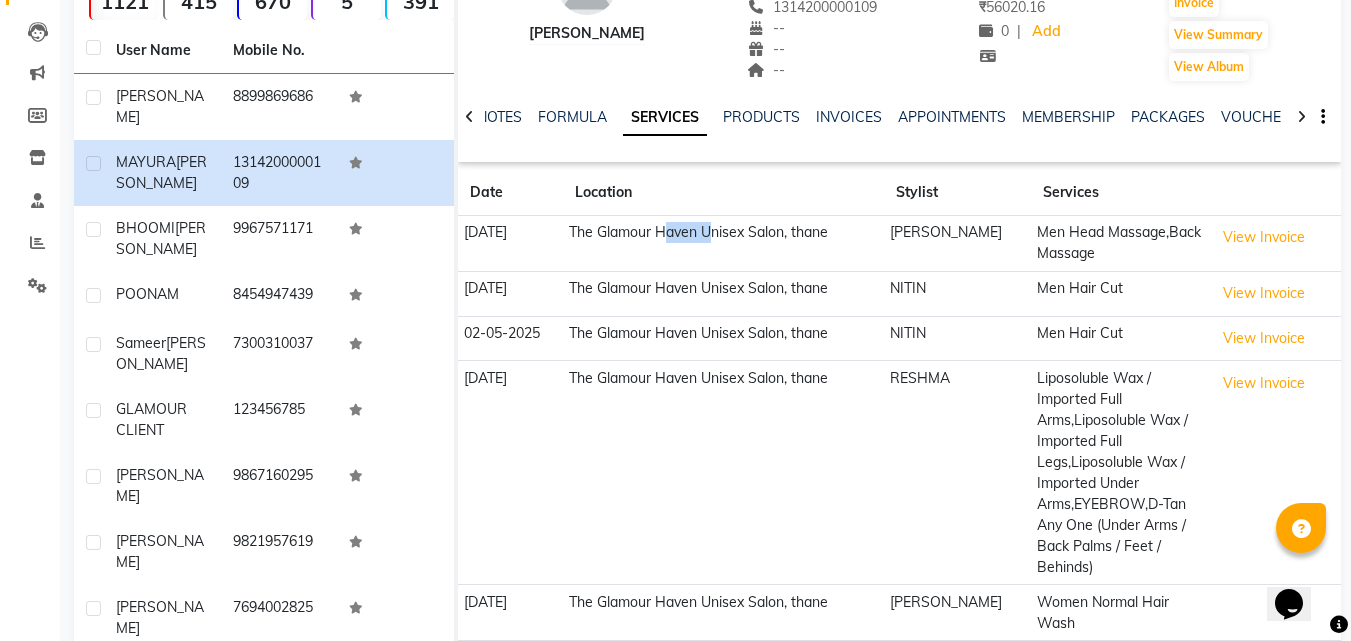 click on "The Glamour Haven Unisex Salon, thane" 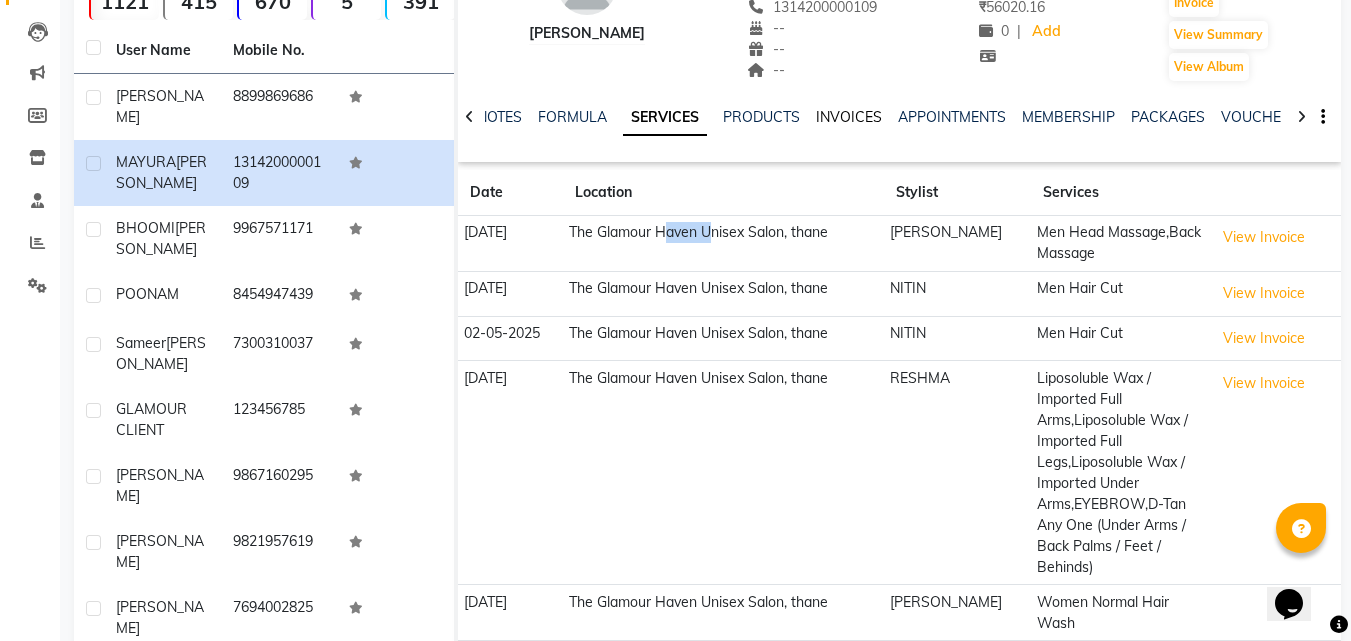 click on "INVOICES" 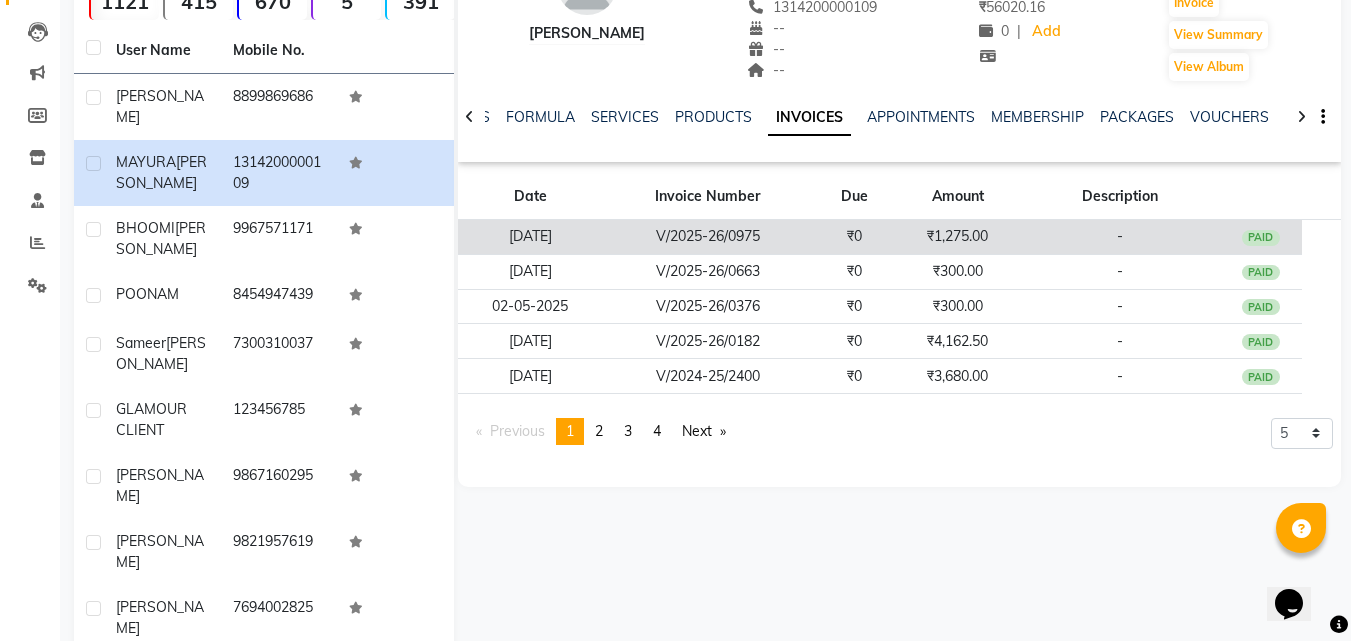 click on "V/2025-26/0975" 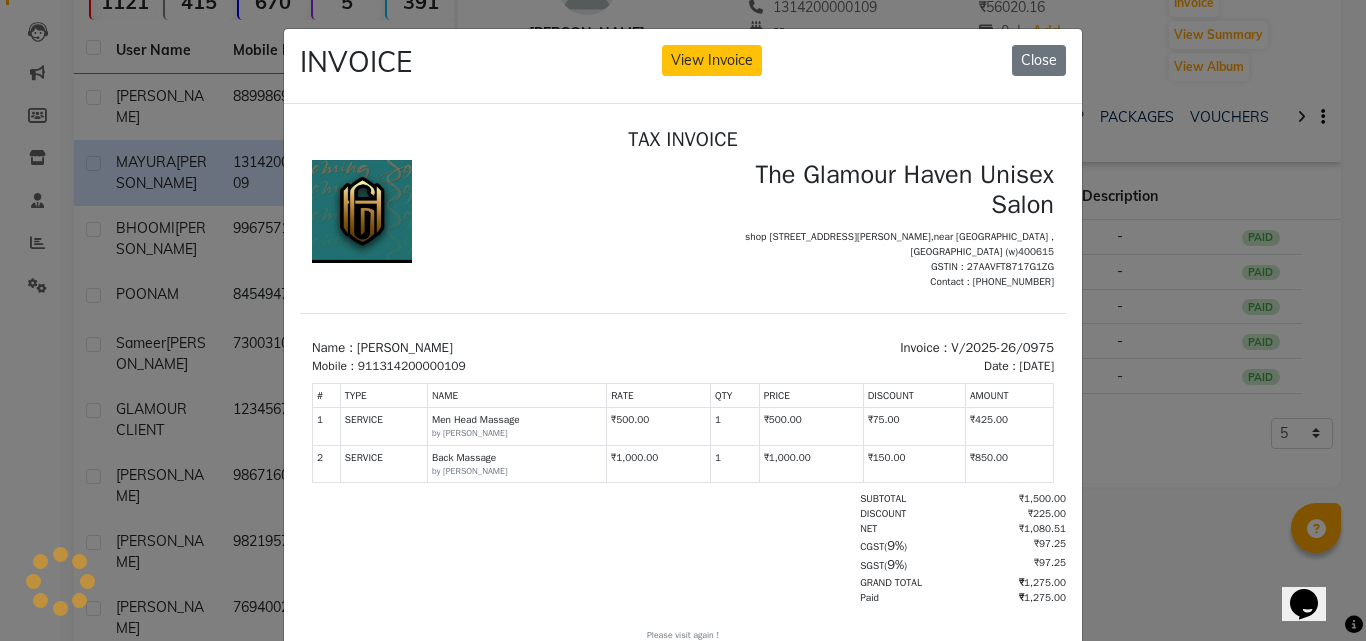 scroll, scrollTop: 0, scrollLeft: 0, axis: both 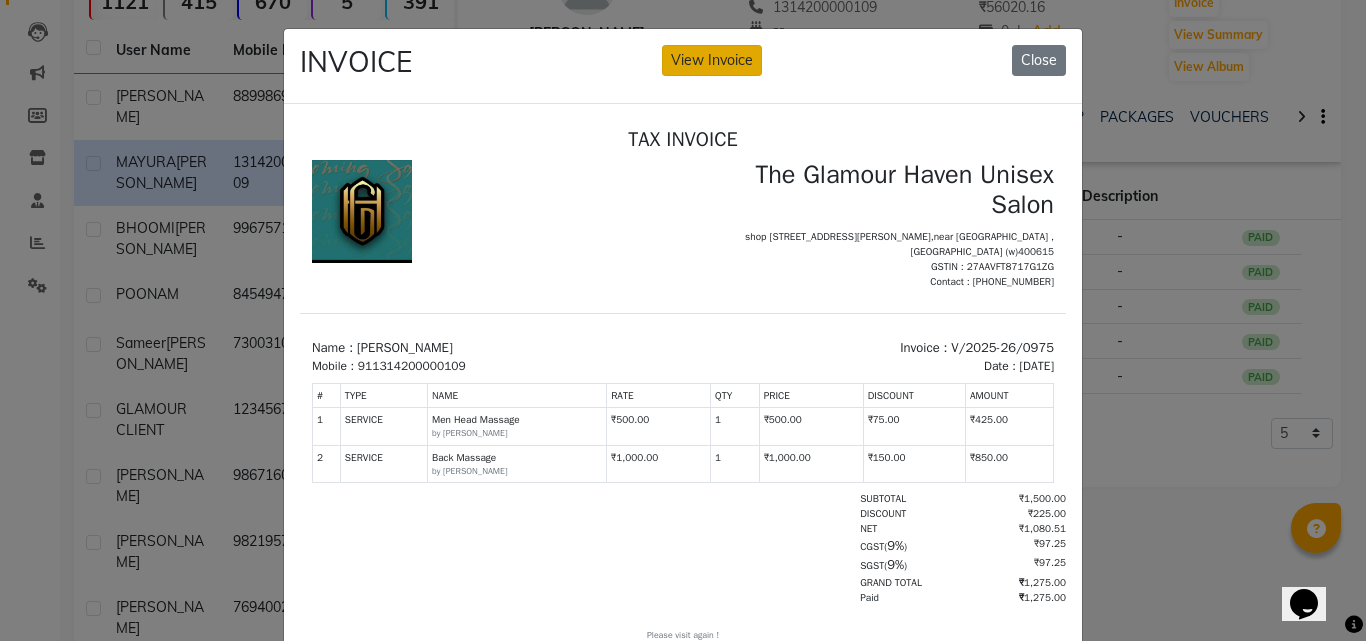 click on "View Invoice" 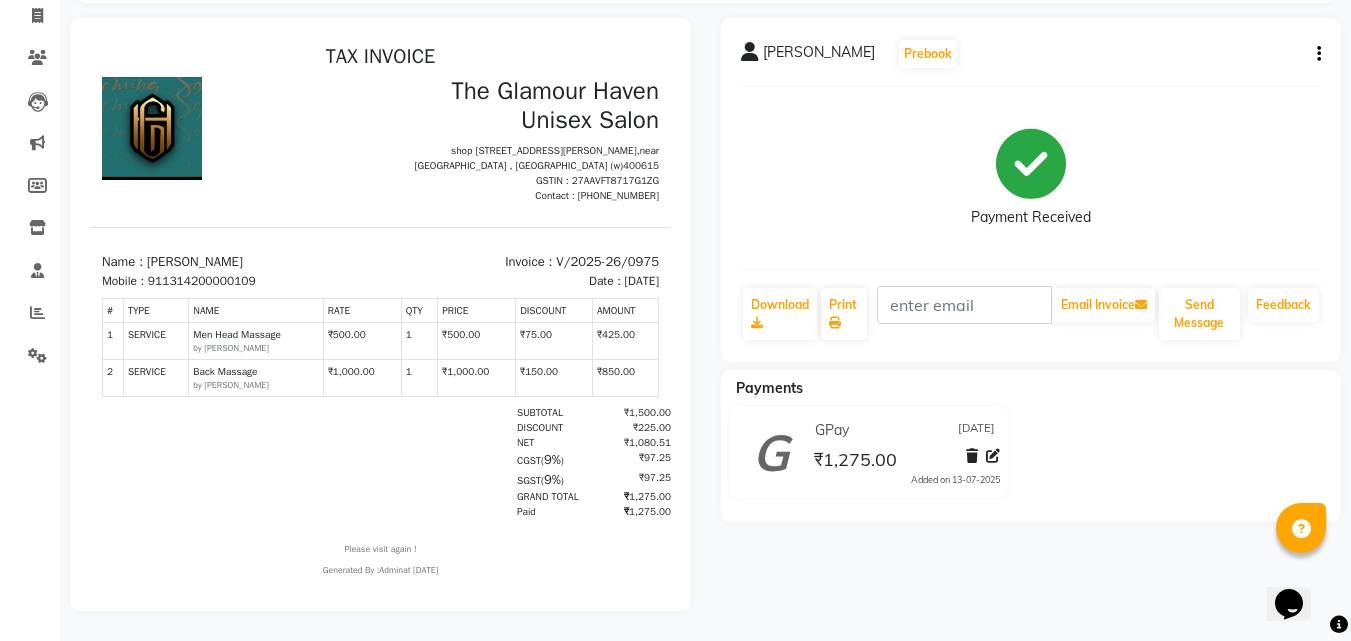 scroll, scrollTop: 0, scrollLeft: 0, axis: both 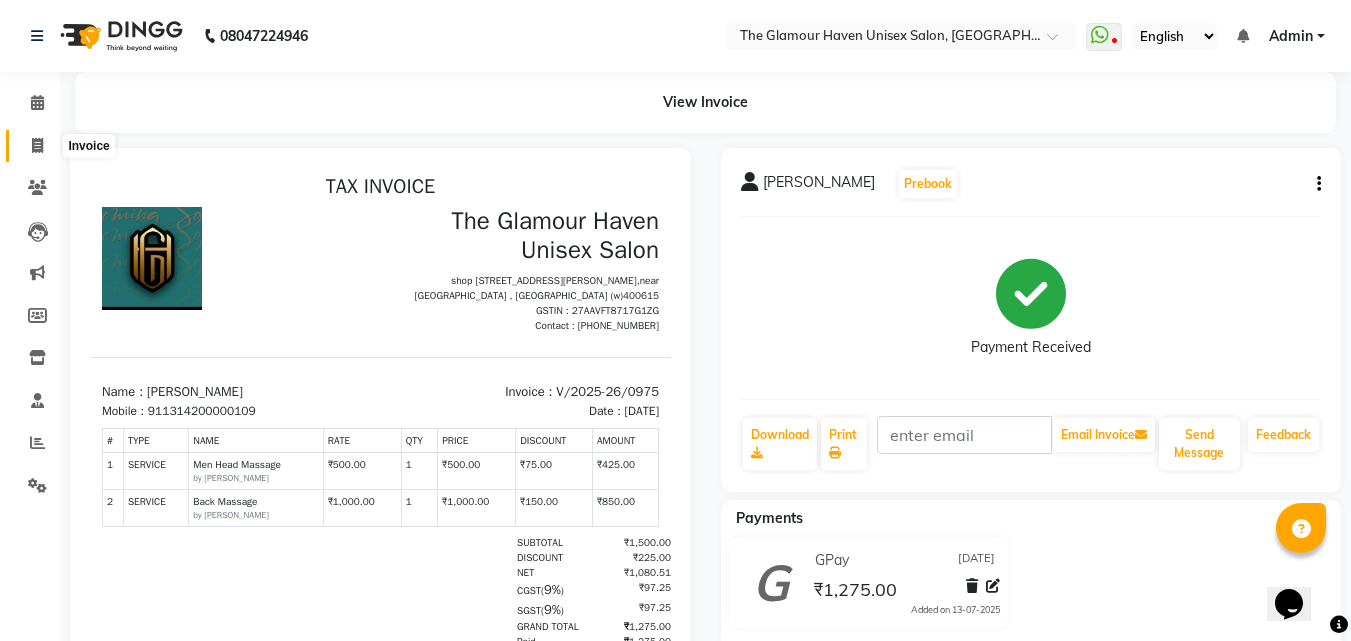 click 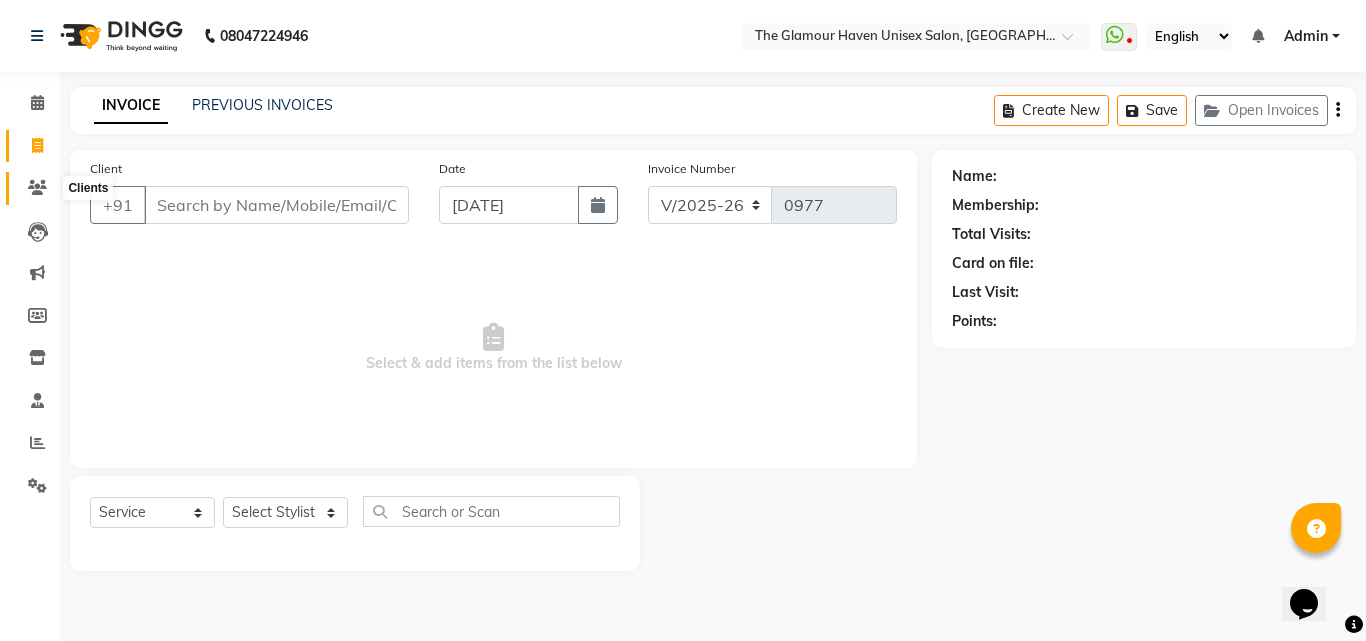 click 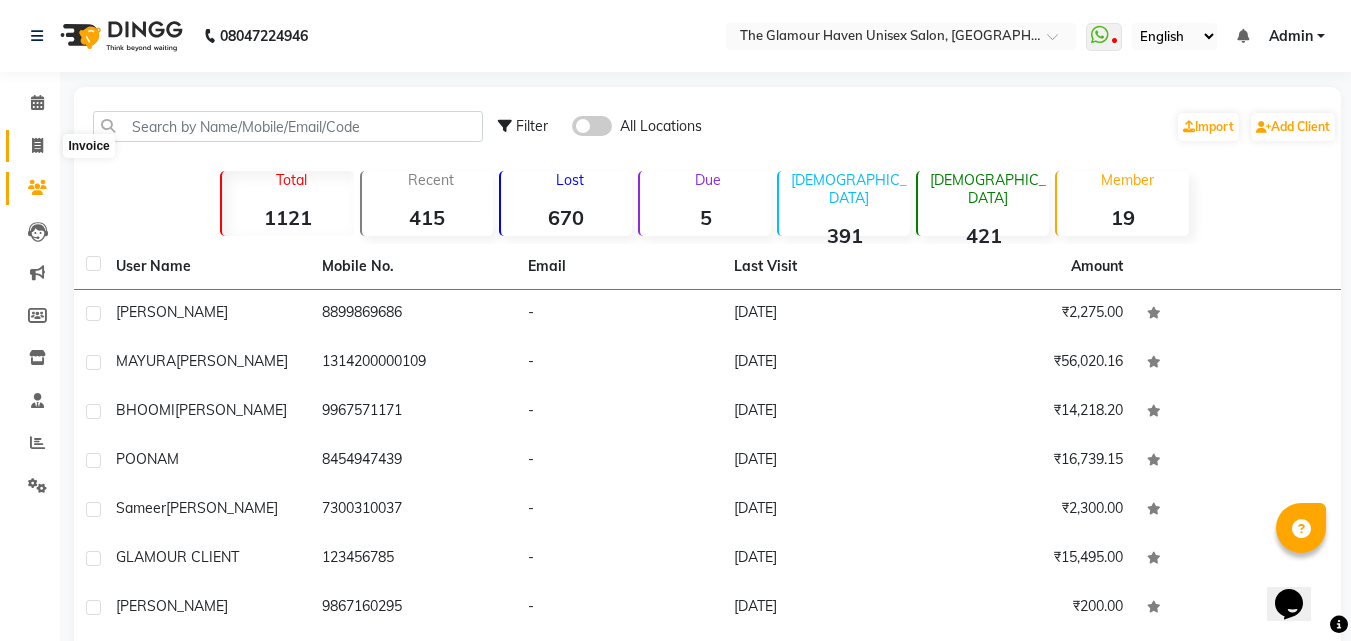 click 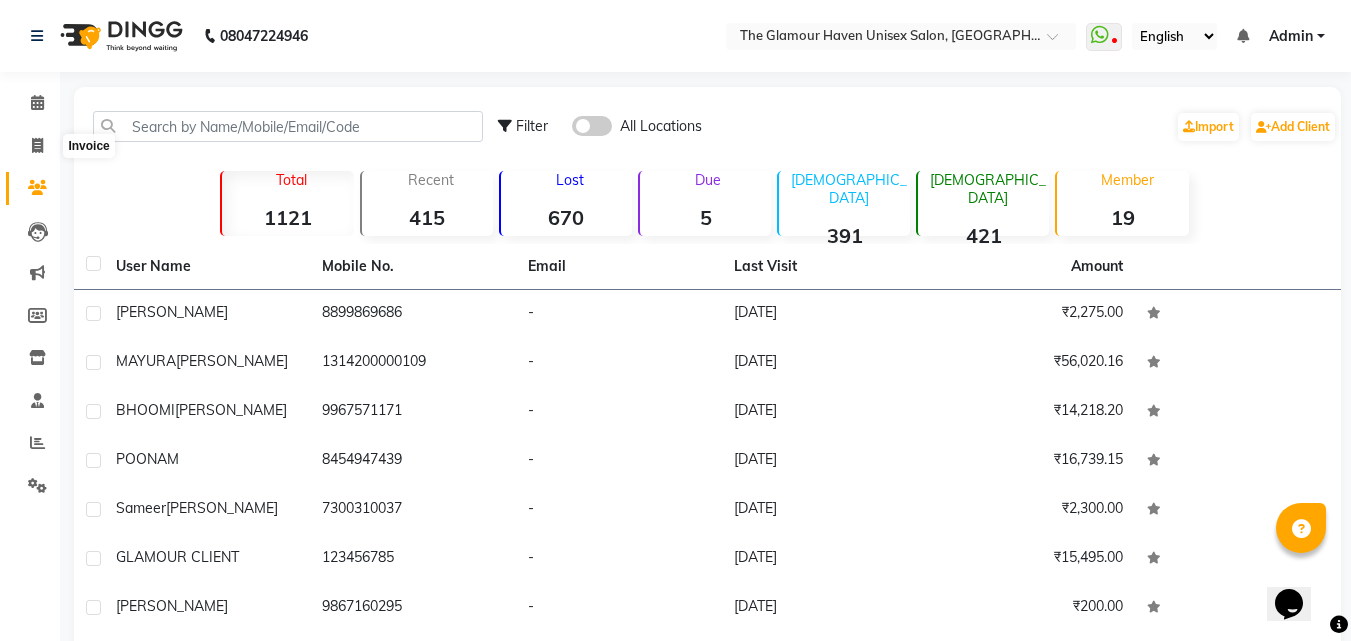 select on "service" 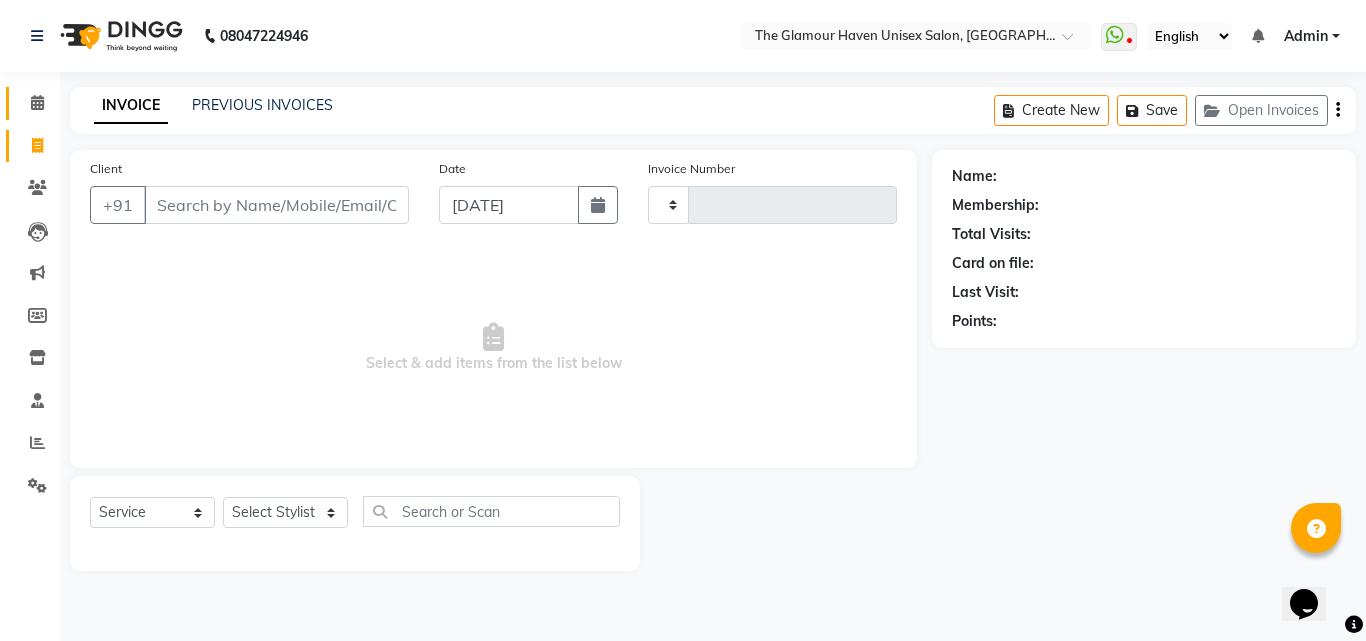 type on "0977" 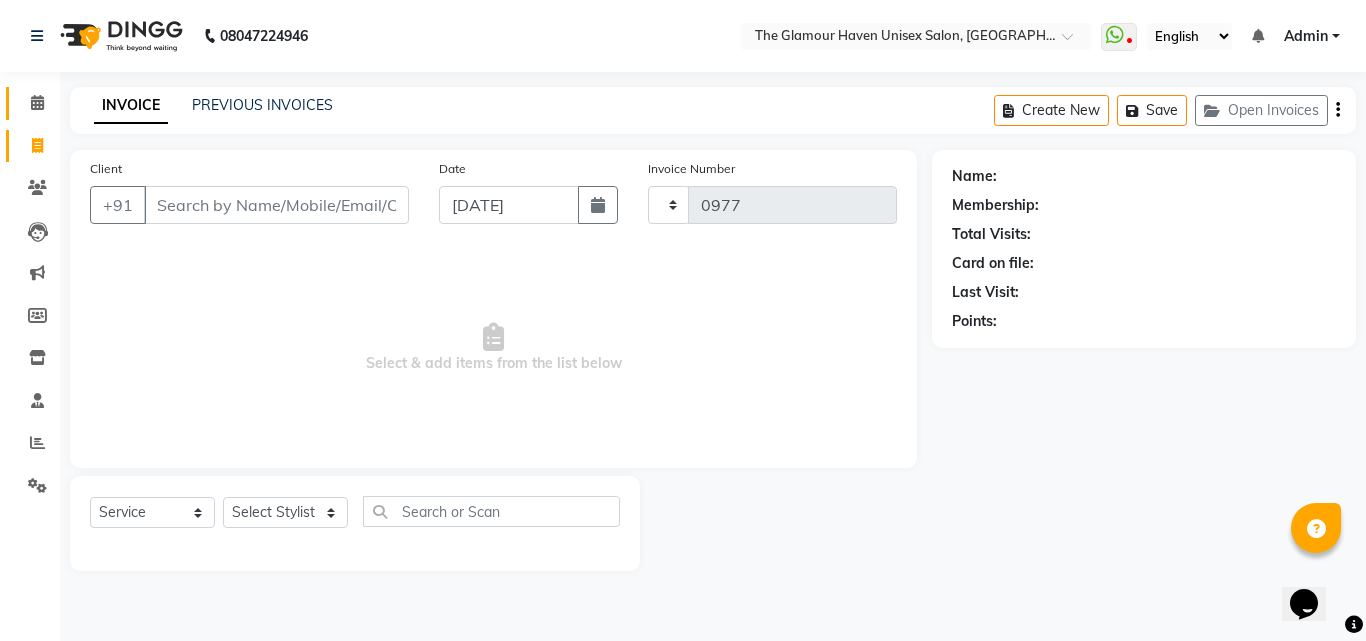 select on "7124" 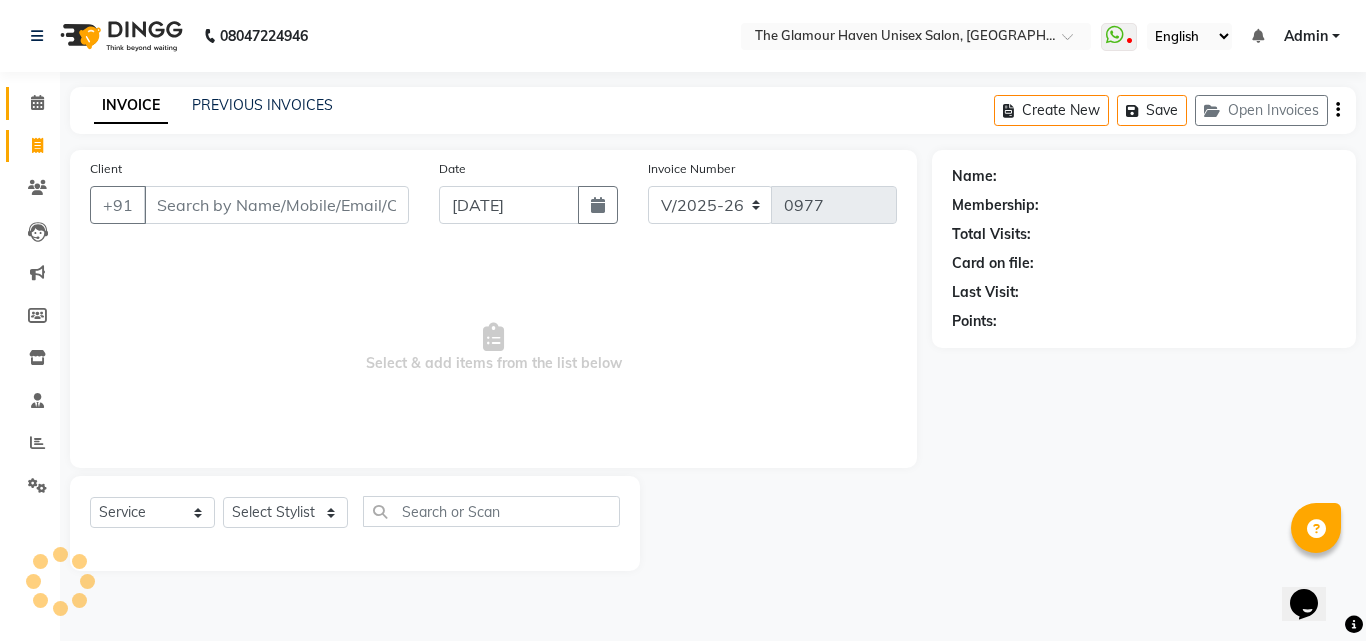 click on "Calendar" 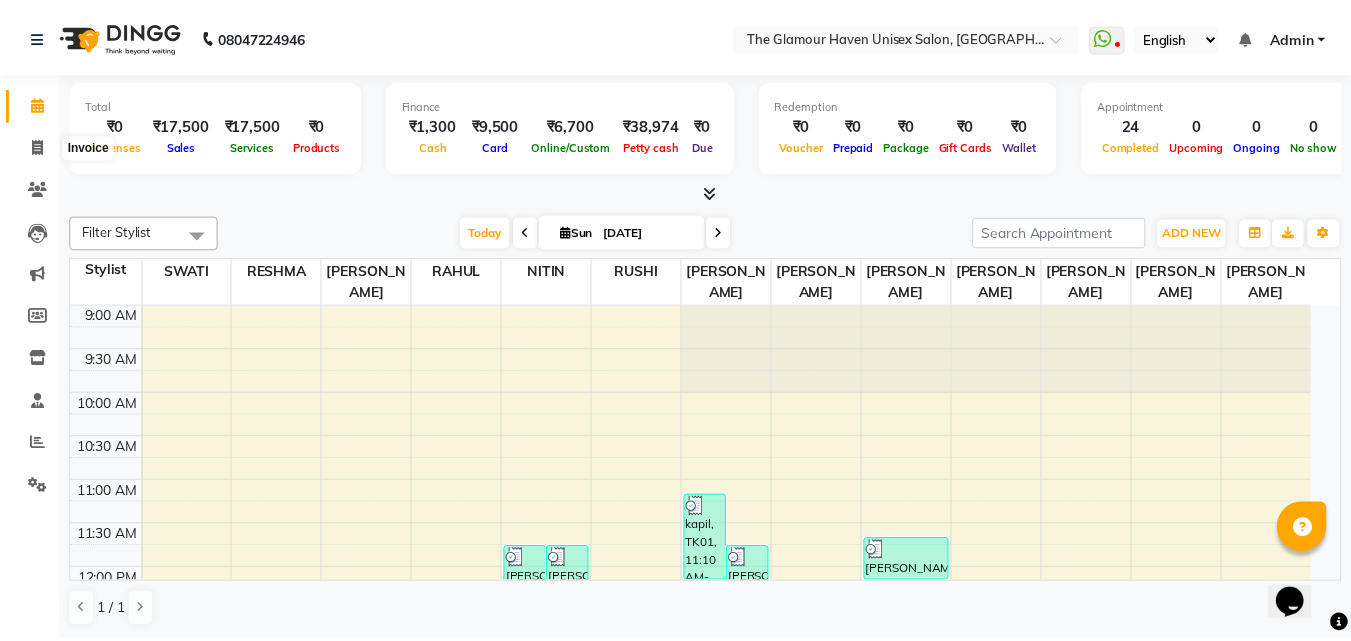 scroll, scrollTop: 0, scrollLeft: 0, axis: both 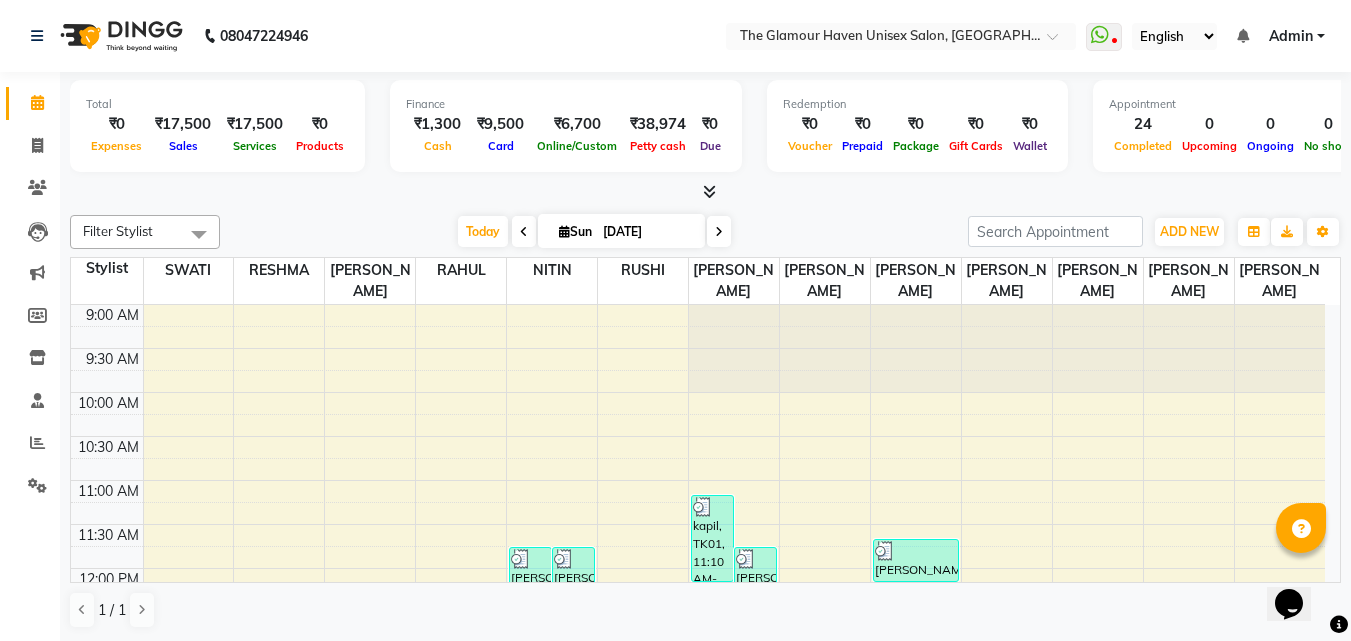 click at bounding box center [709, 191] 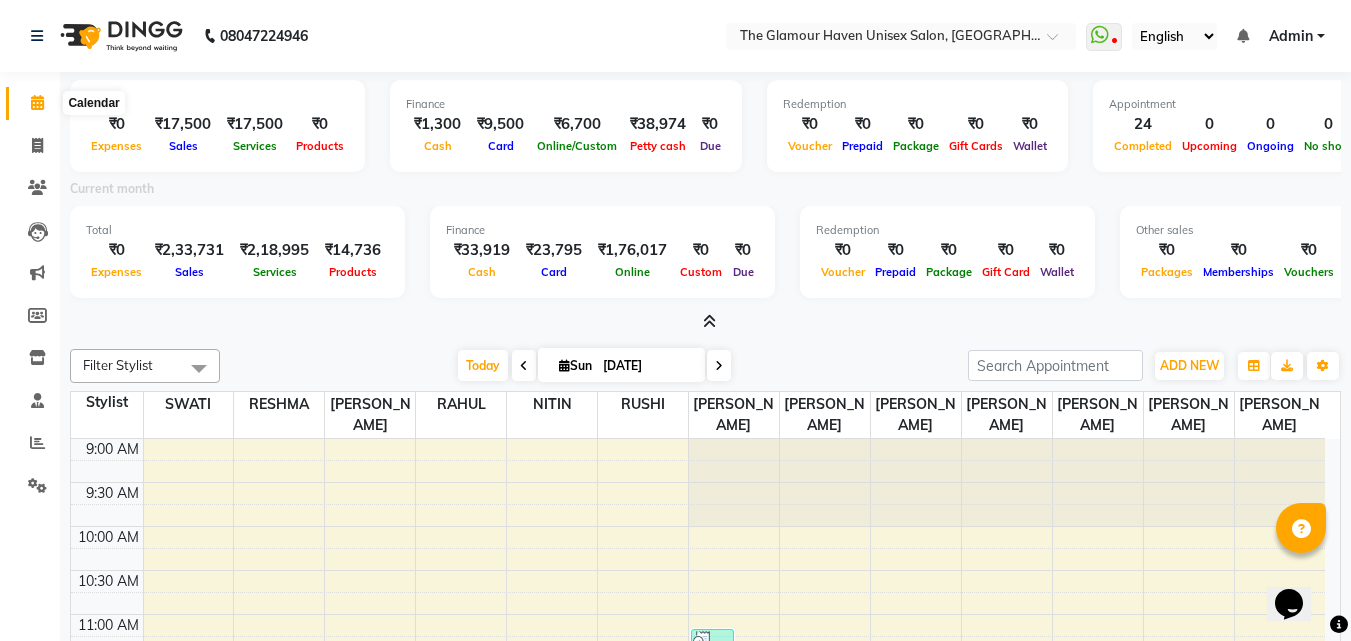 click 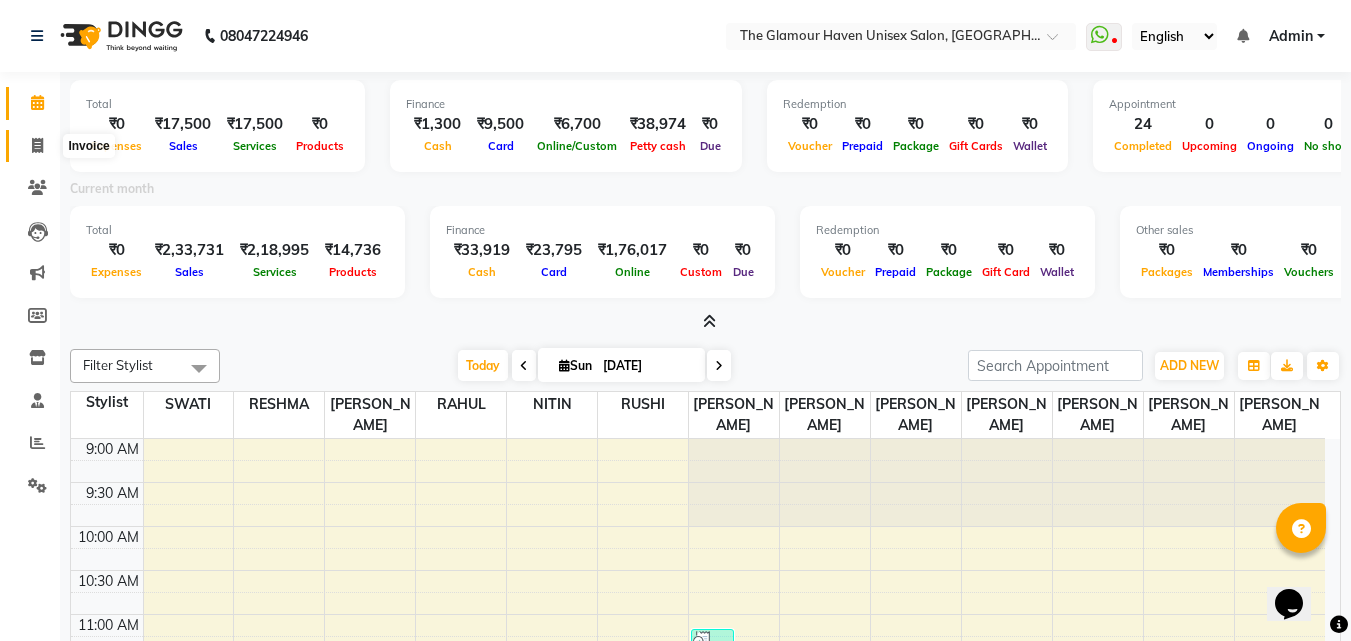 click 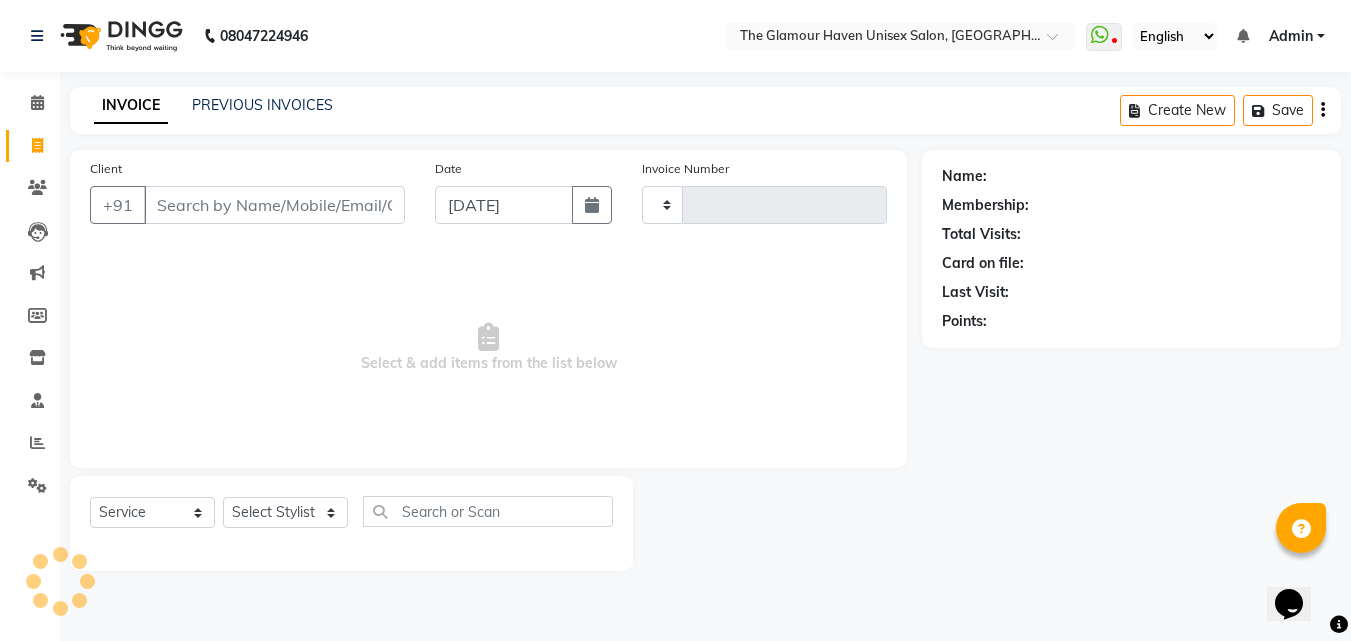 type on "0977" 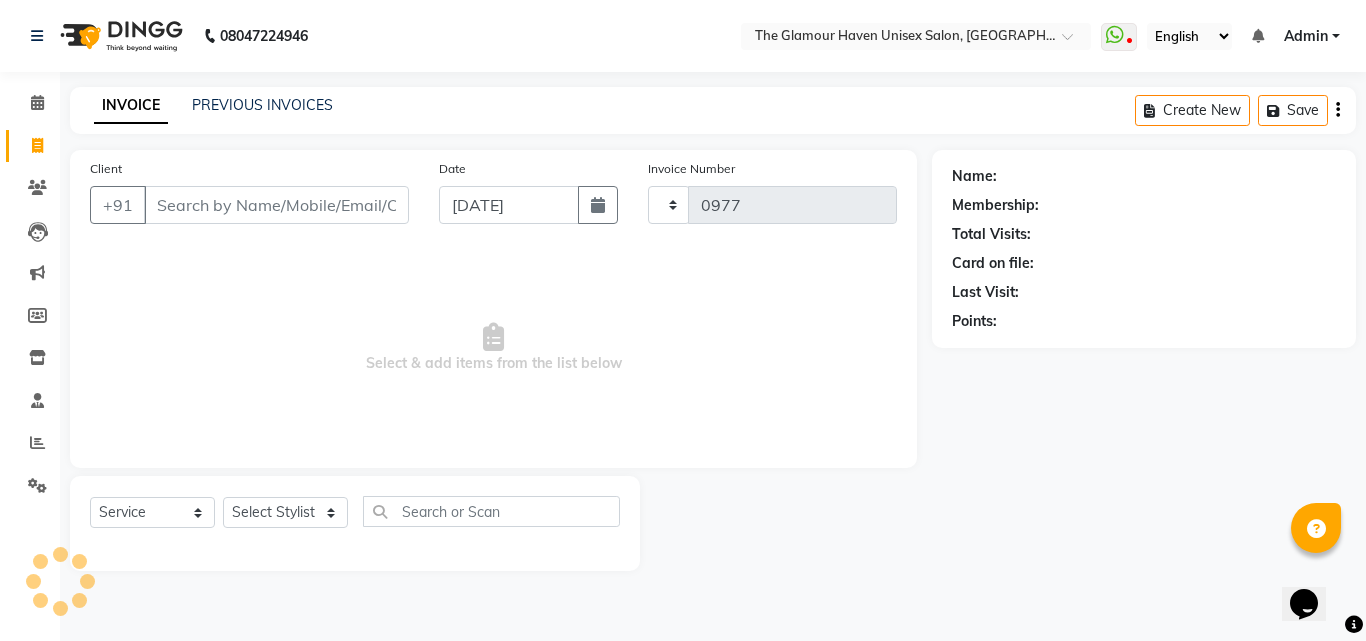 select on "7124" 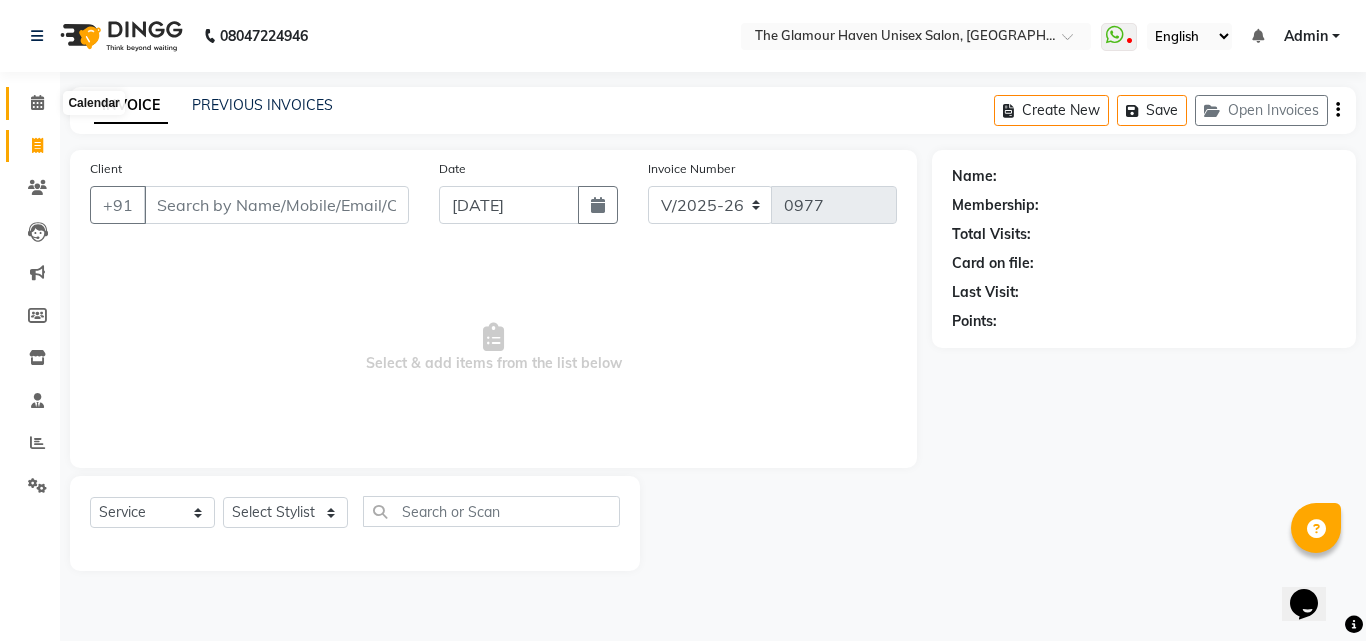 click 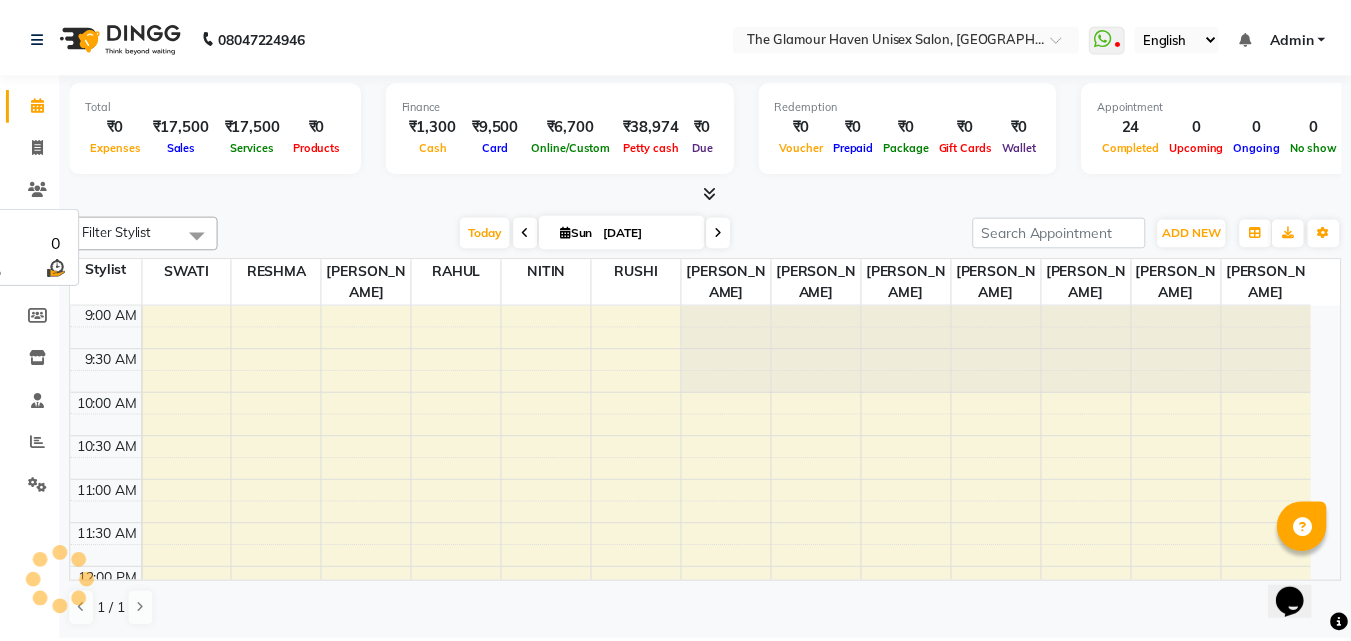 scroll, scrollTop: 0, scrollLeft: 0, axis: both 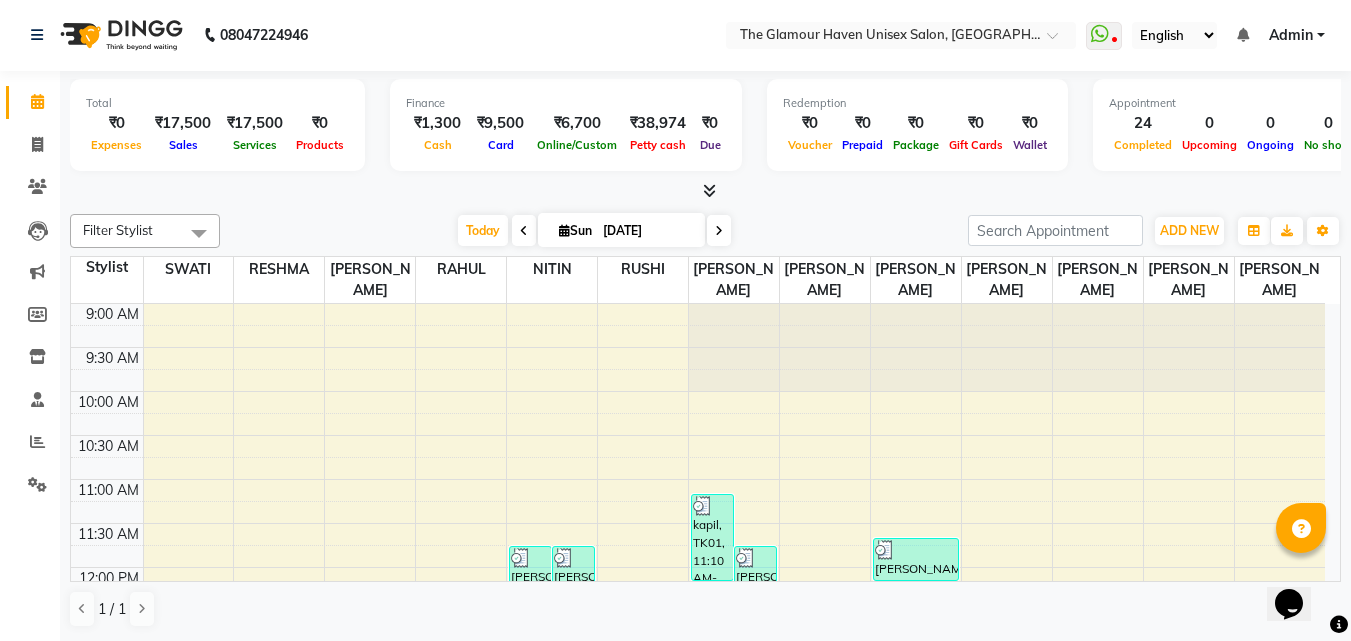 click at bounding box center [709, 190] 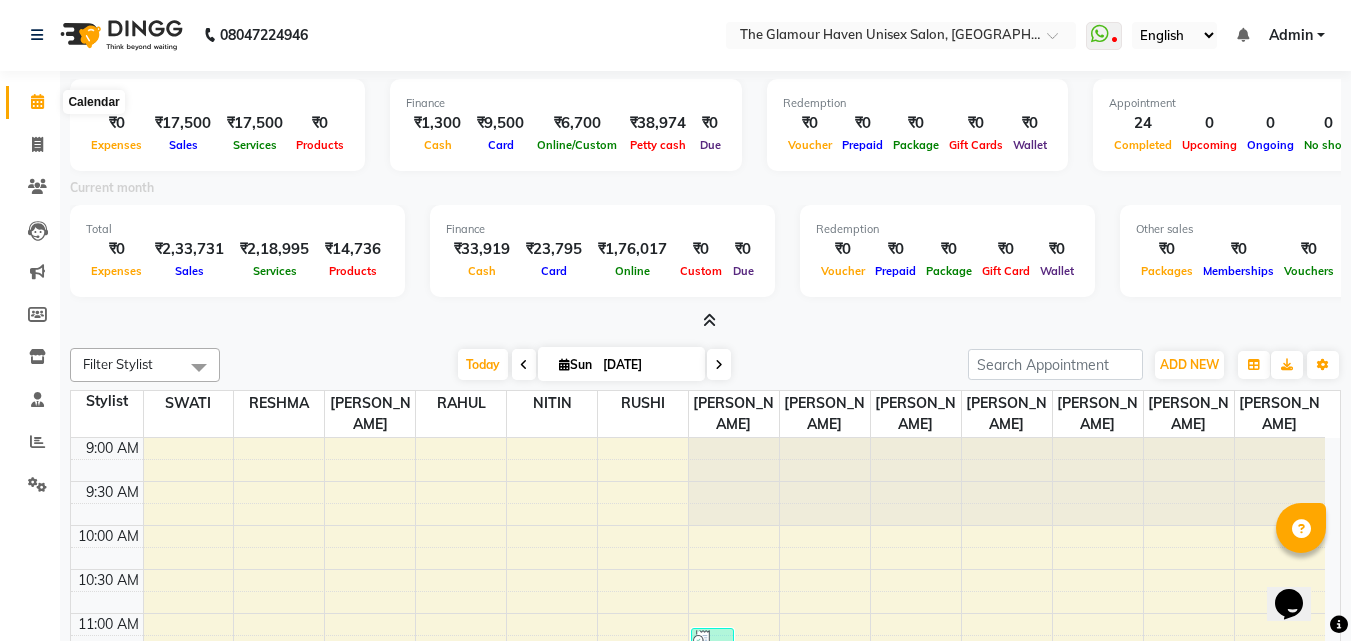 click 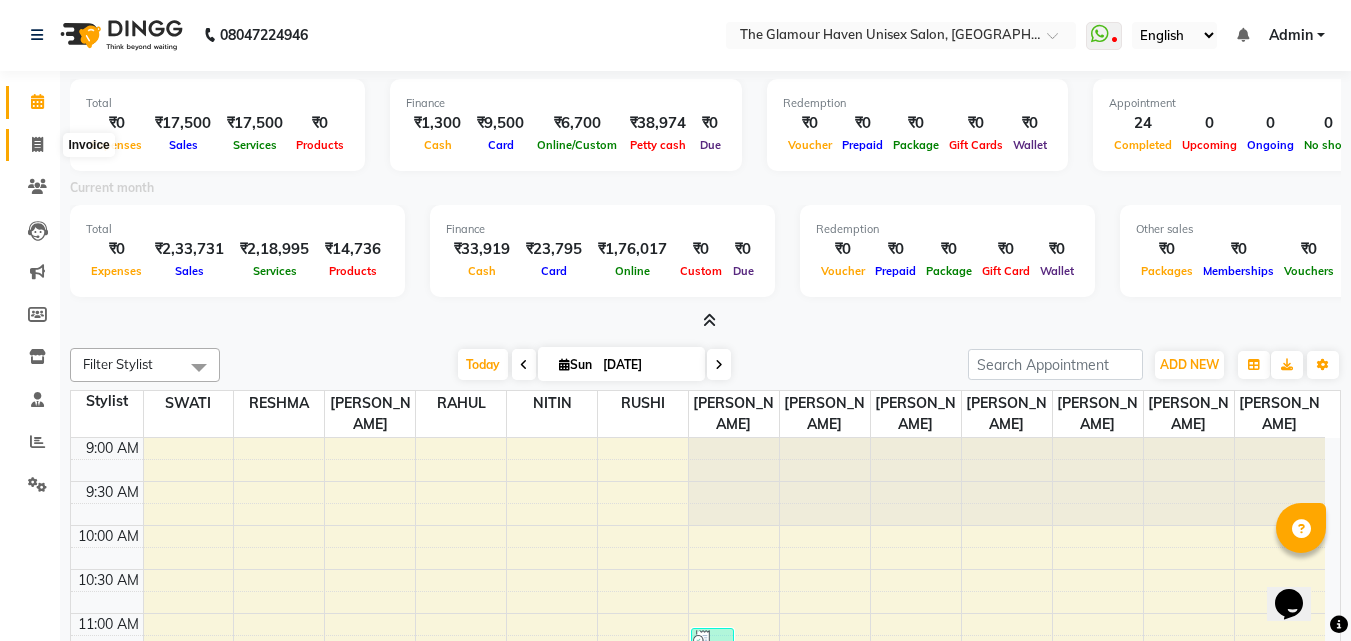 drag, startPoint x: 40, startPoint y: 149, endPoint x: 36, endPoint y: 111, distance: 38.209946 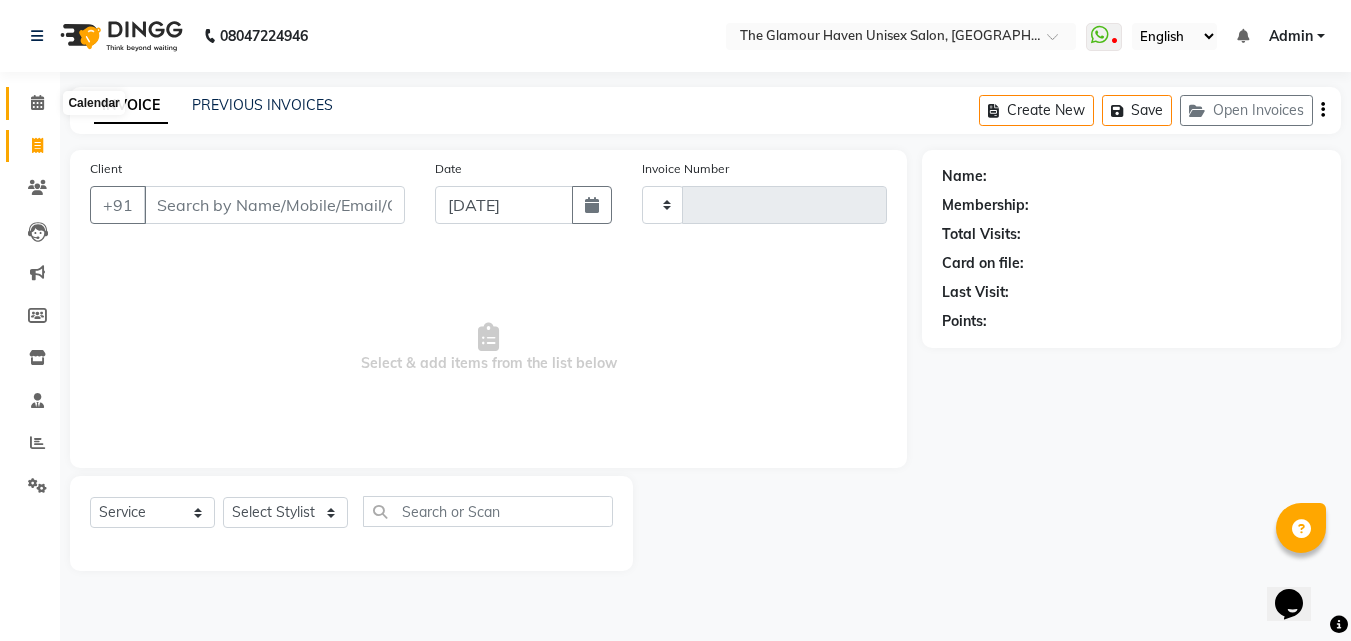 click 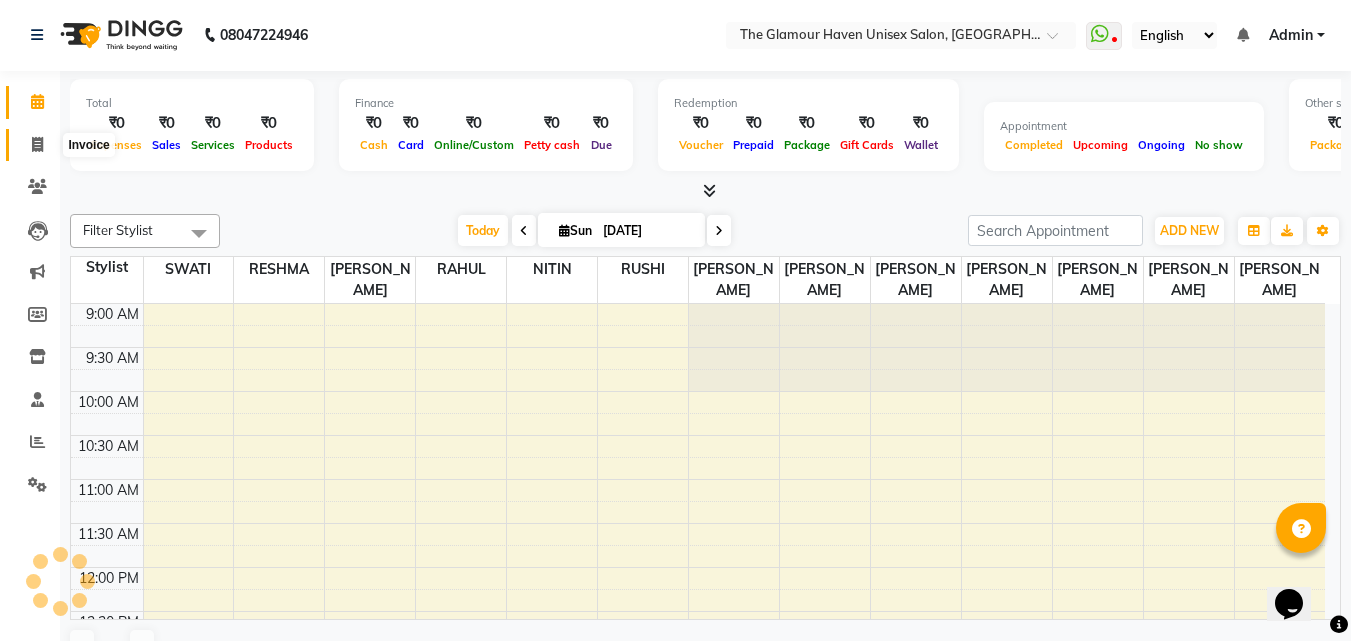 click 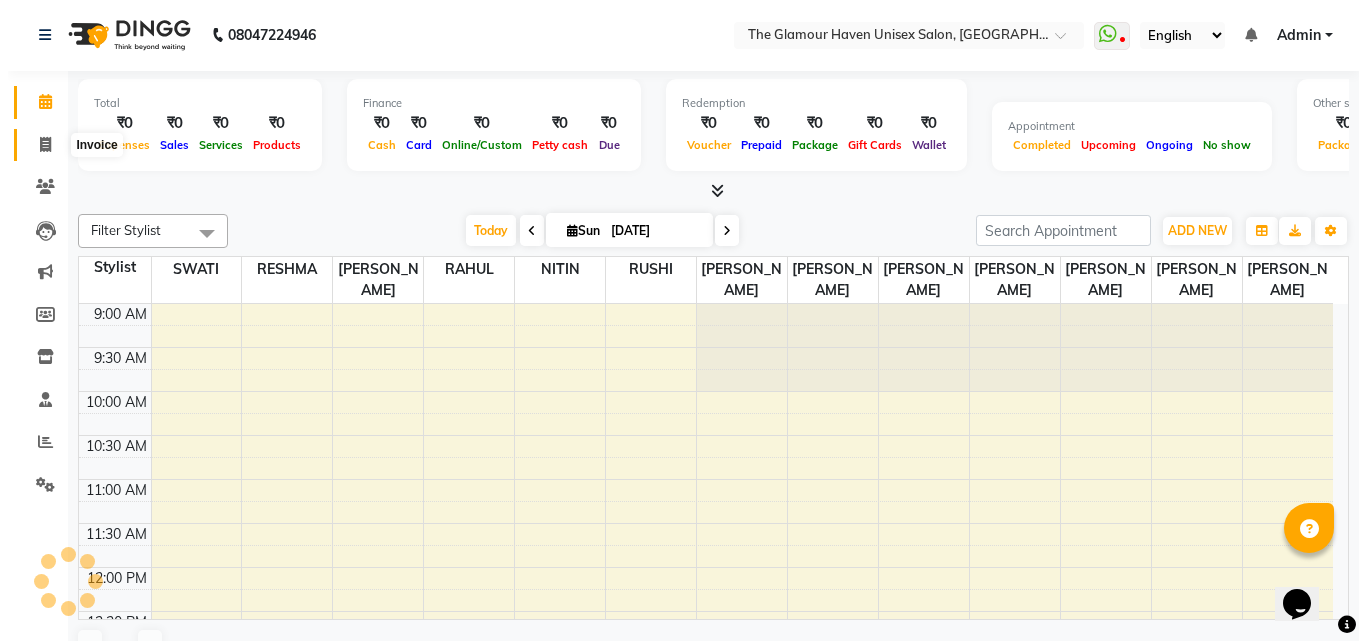scroll, scrollTop: 0, scrollLeft: 0, axis: both 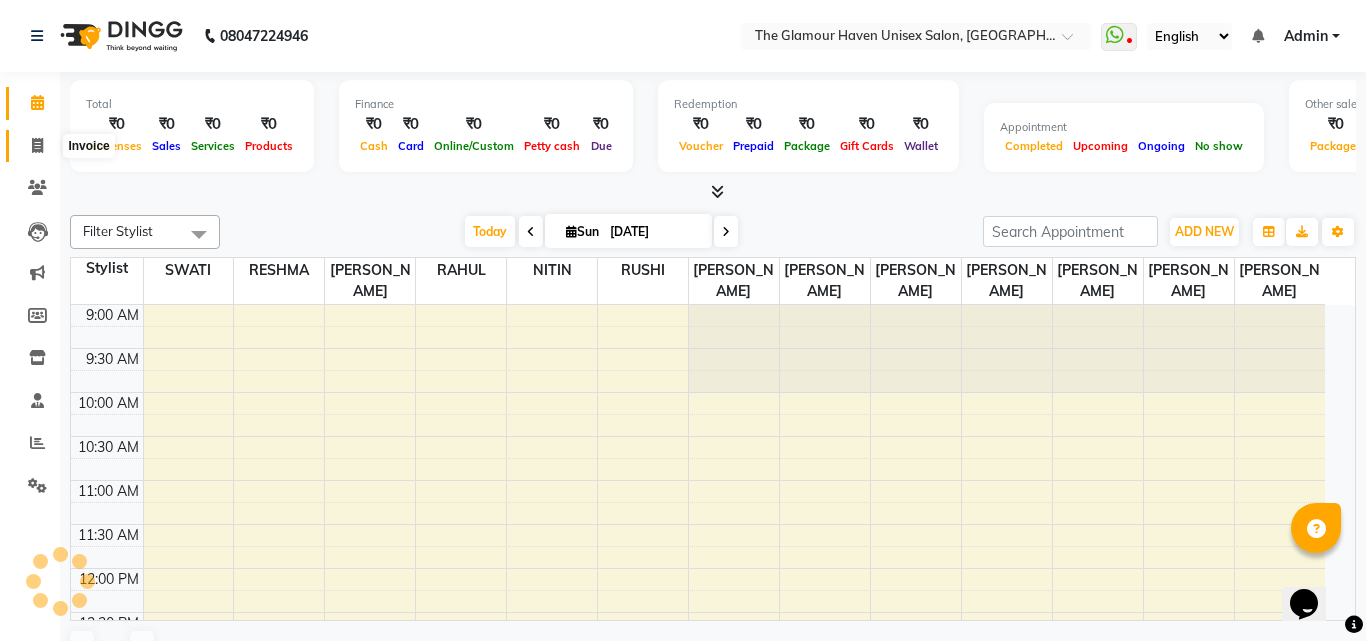 select on "service" 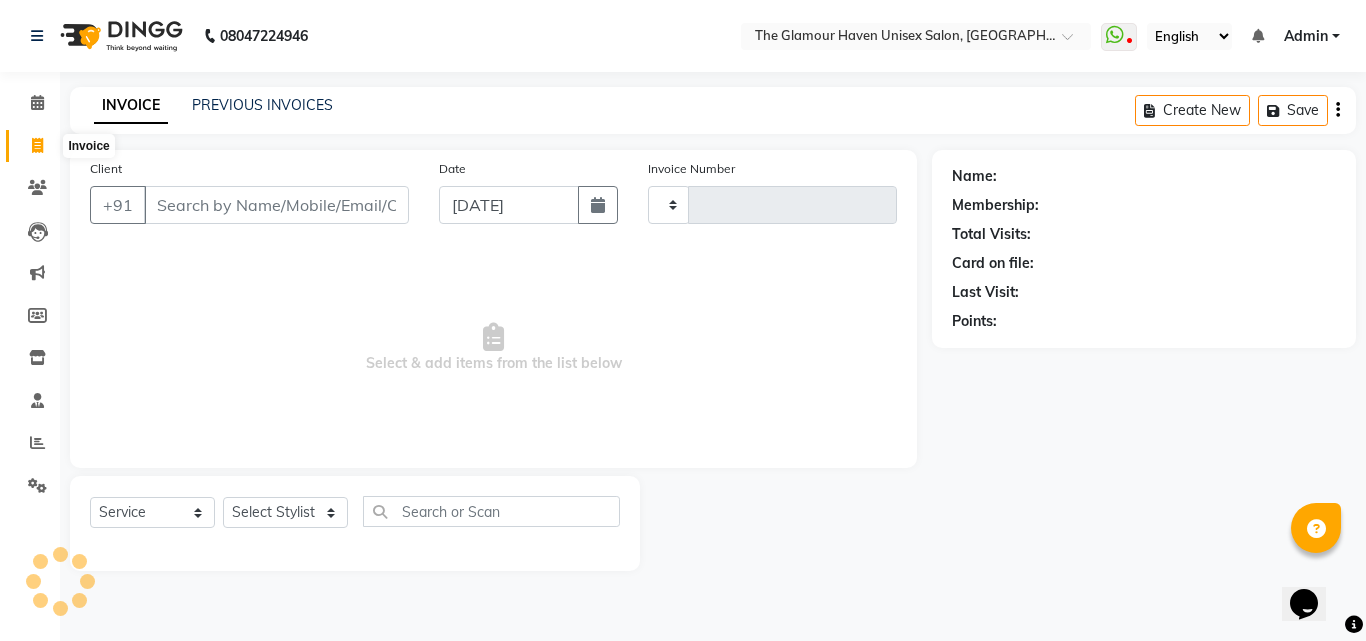 type on "0977" 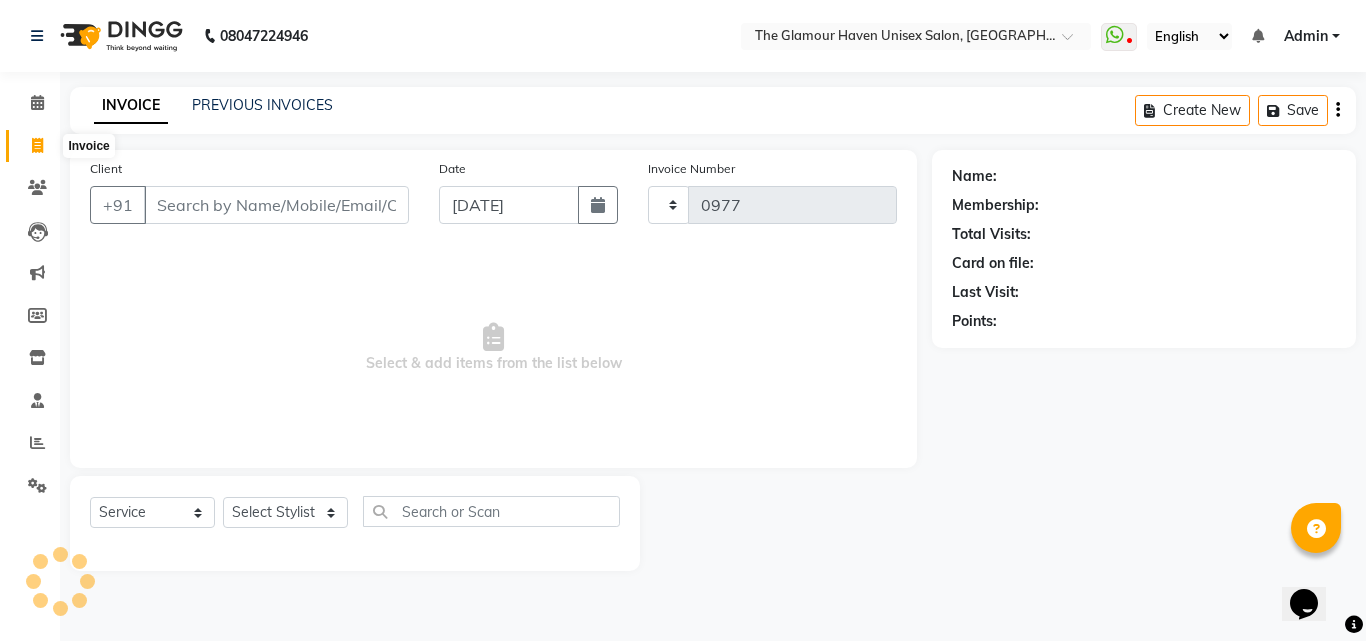select on "7124" 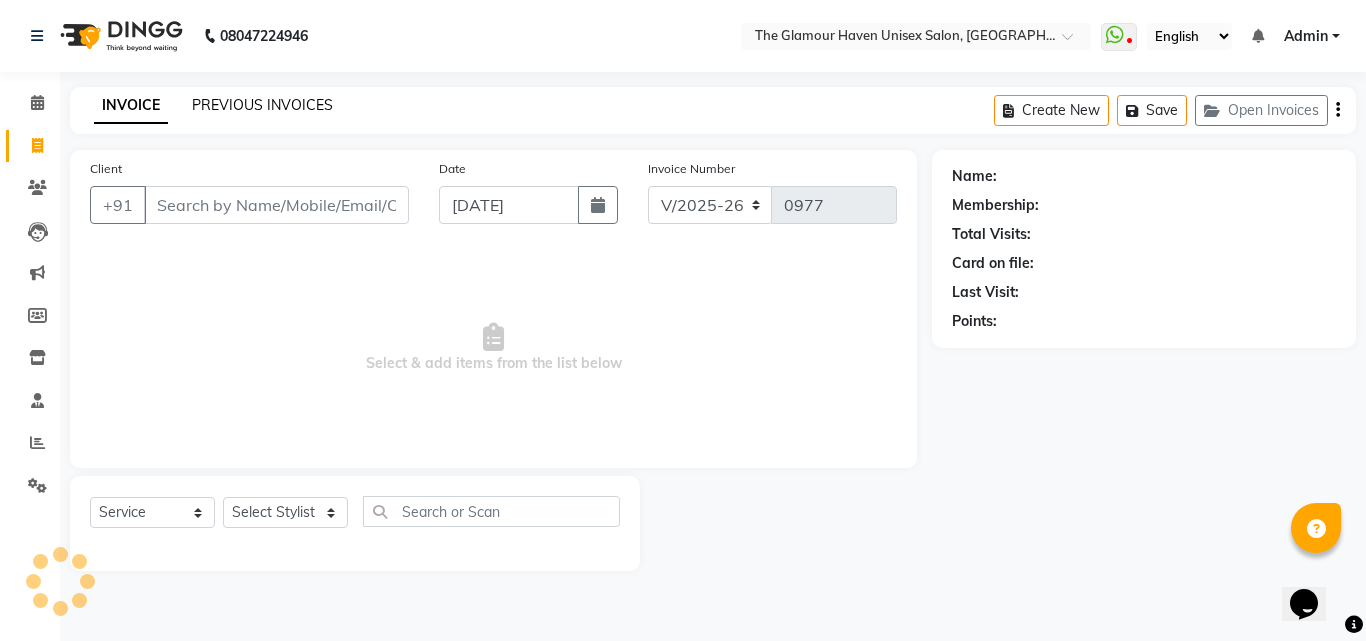 click on "PREVIOUS INVOICES" 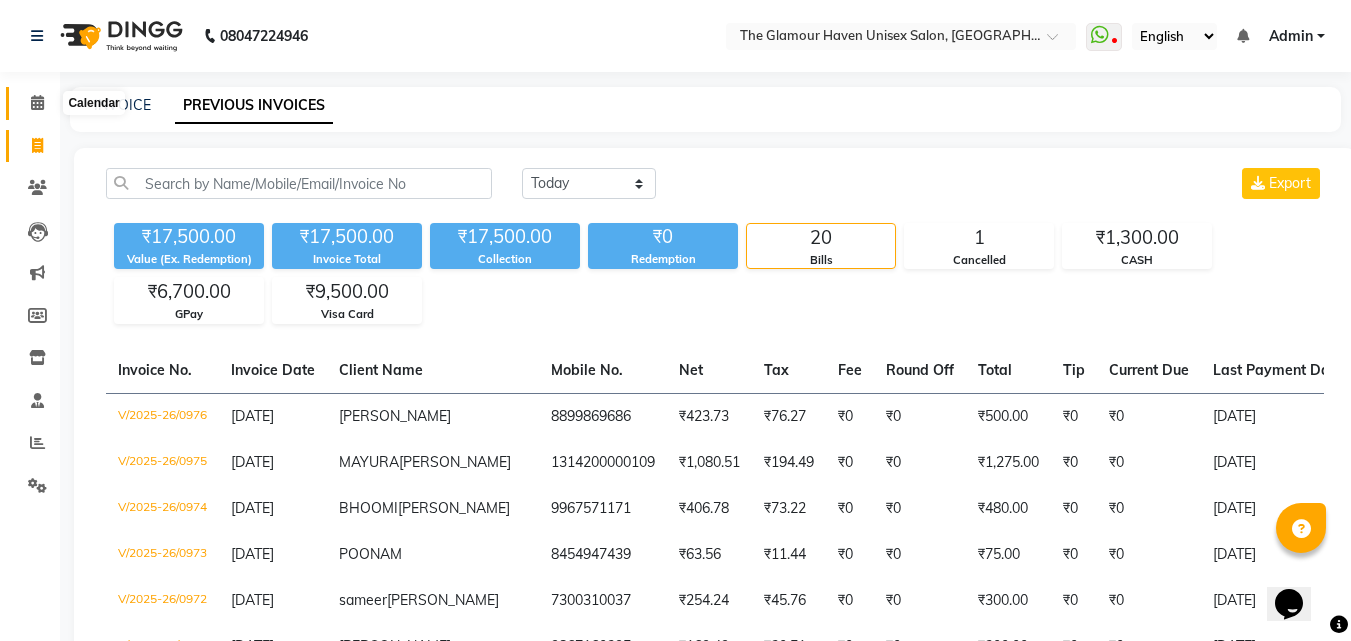 click 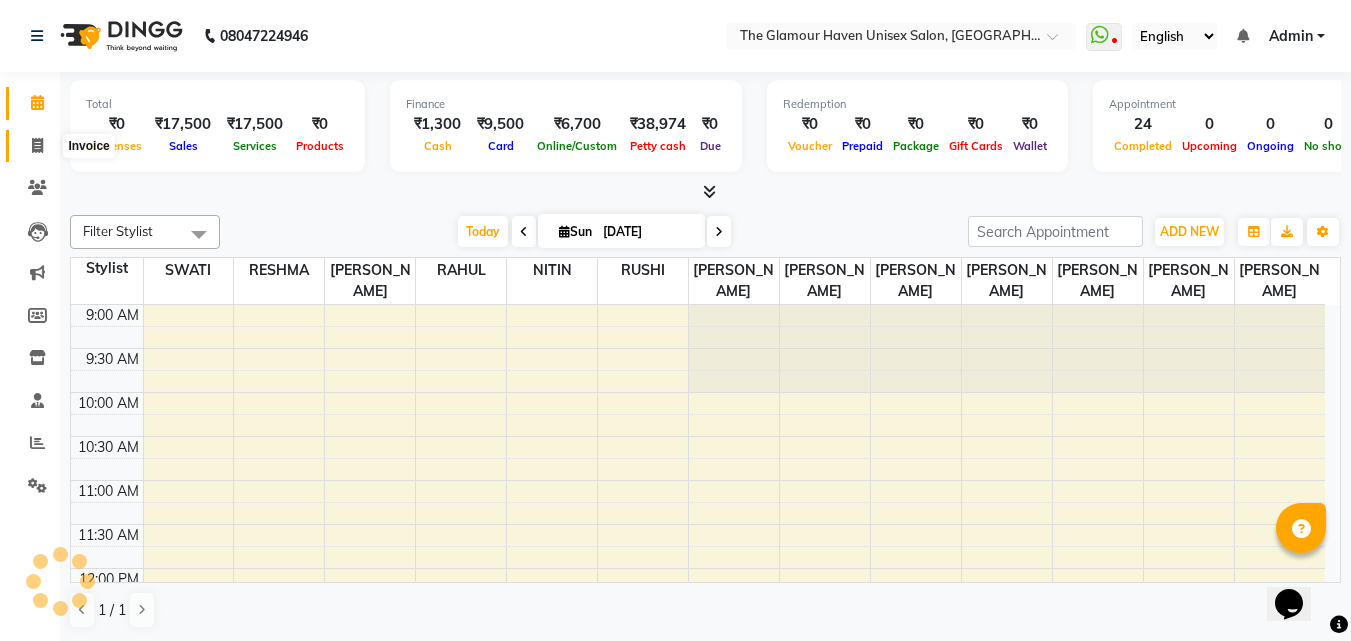 click 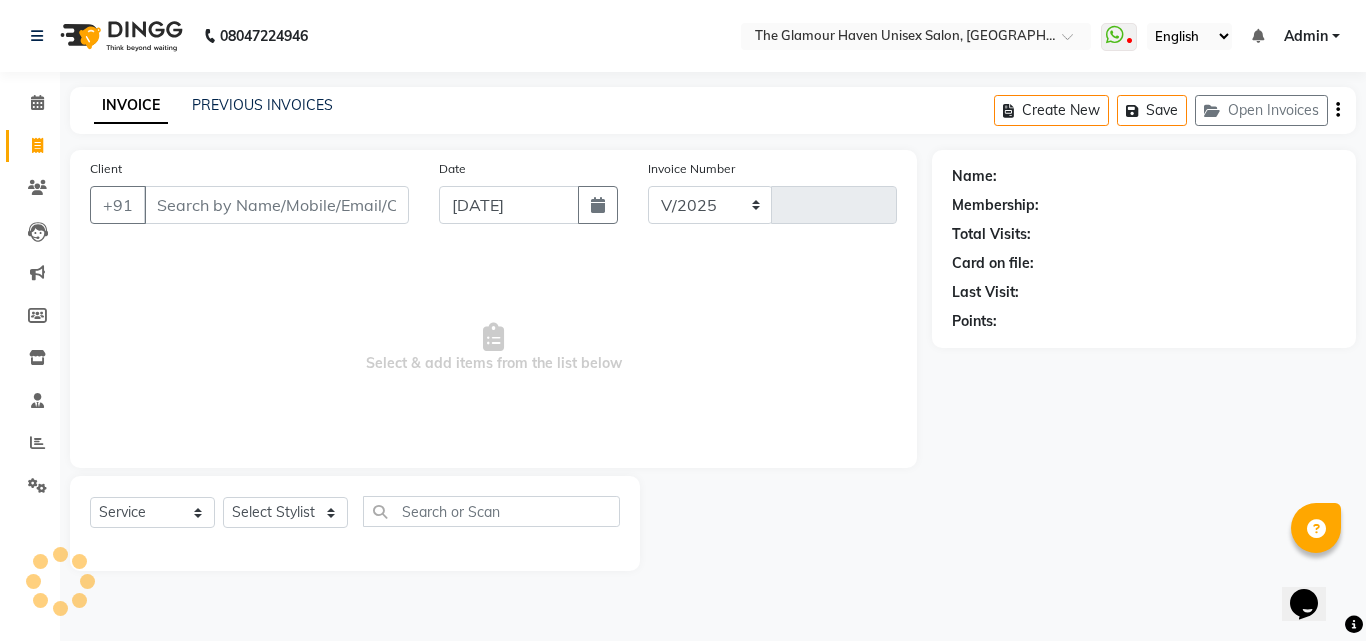 select on "7124" 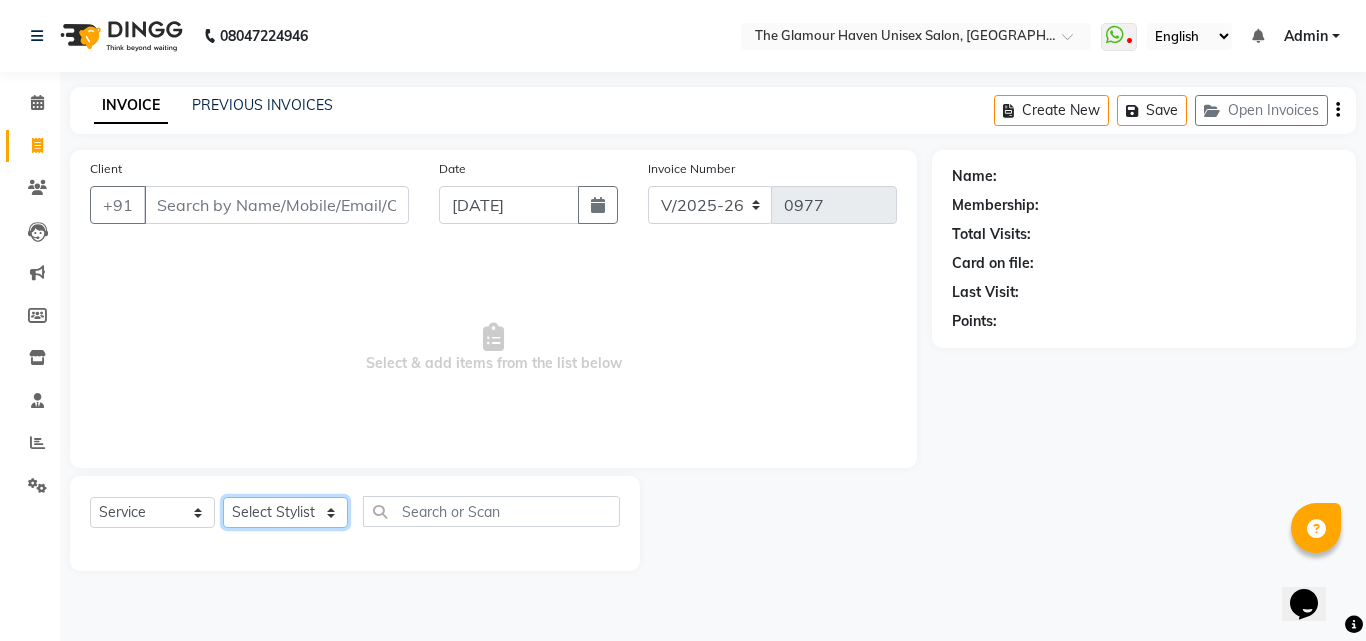 click on "Select Stylist Bharat sen [PERSON_NAME] [PERSON_NAME] [PERSON_NAME] [PERSON_NAME] RESHMA [PERSON_NAME] SWATI [PERSON_NAME] [PERSON_NAME]" 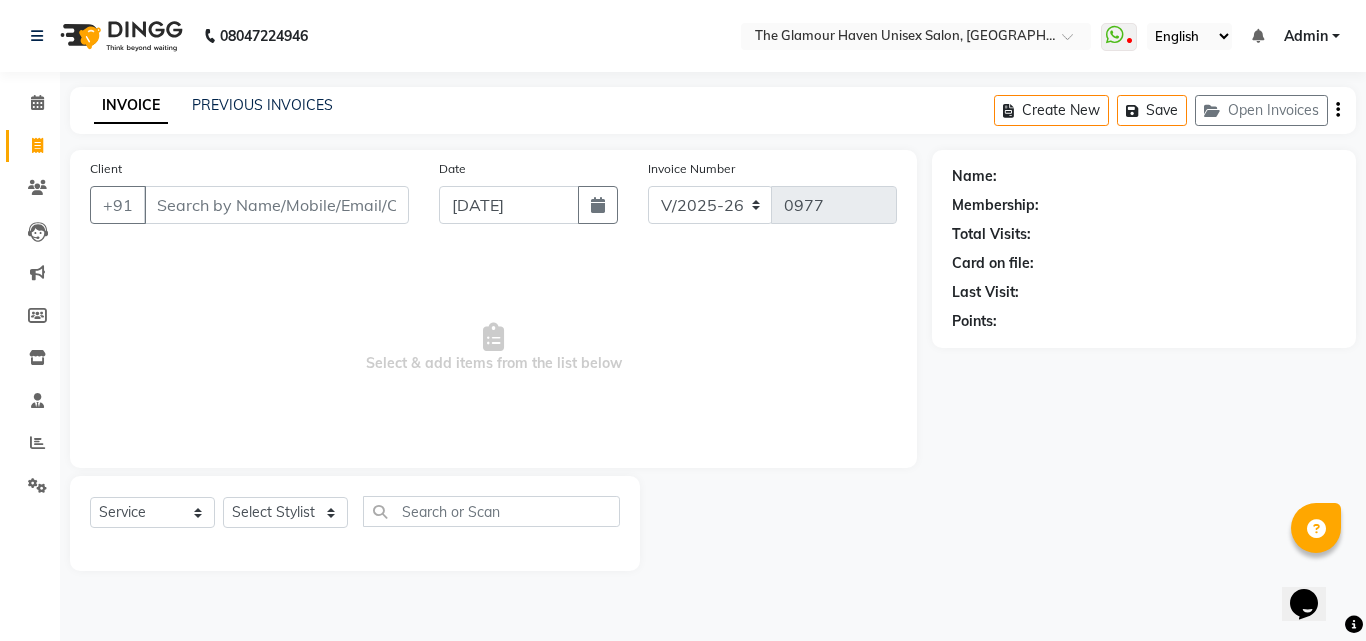 click on "Select & add items from the list below" at bounding box center [493, 348] 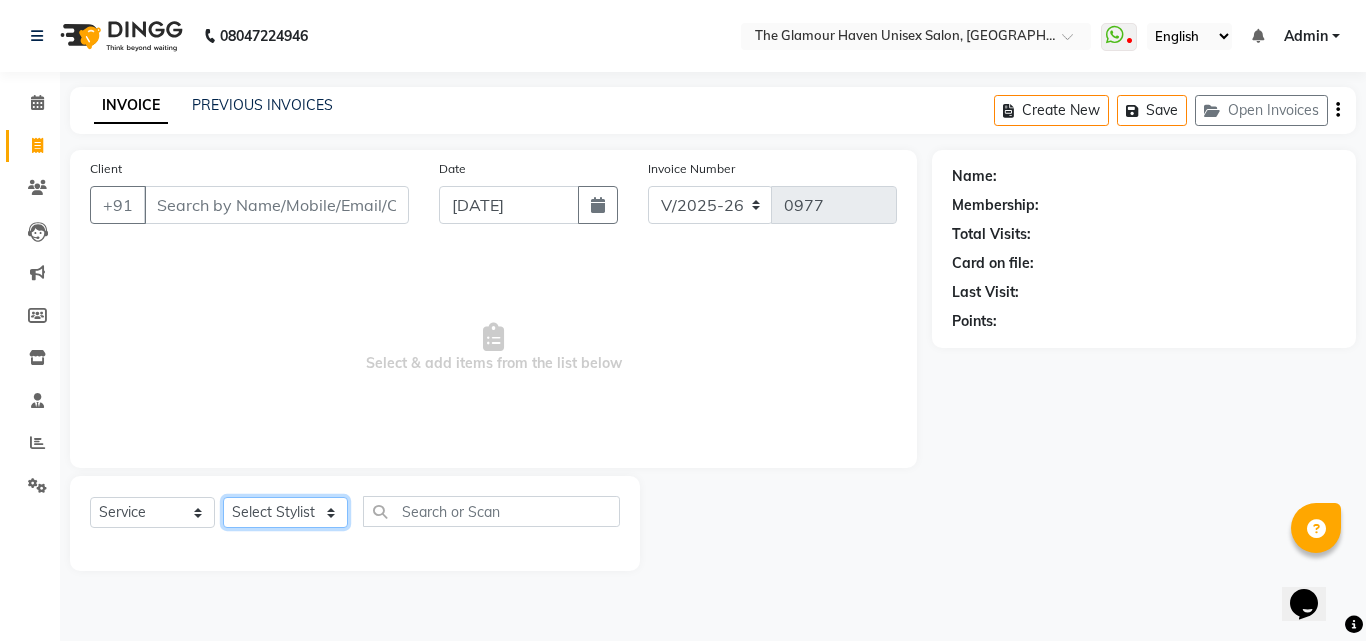 click on "Select Stylist Bharat sen [PERSON_NAME] [PERSON_NAME] [PERSON_NAME] [PERSON_NAME] RESHMA [PERSON_NAME] SWATI [PERSON_NAME] [PERSON_NAME]" 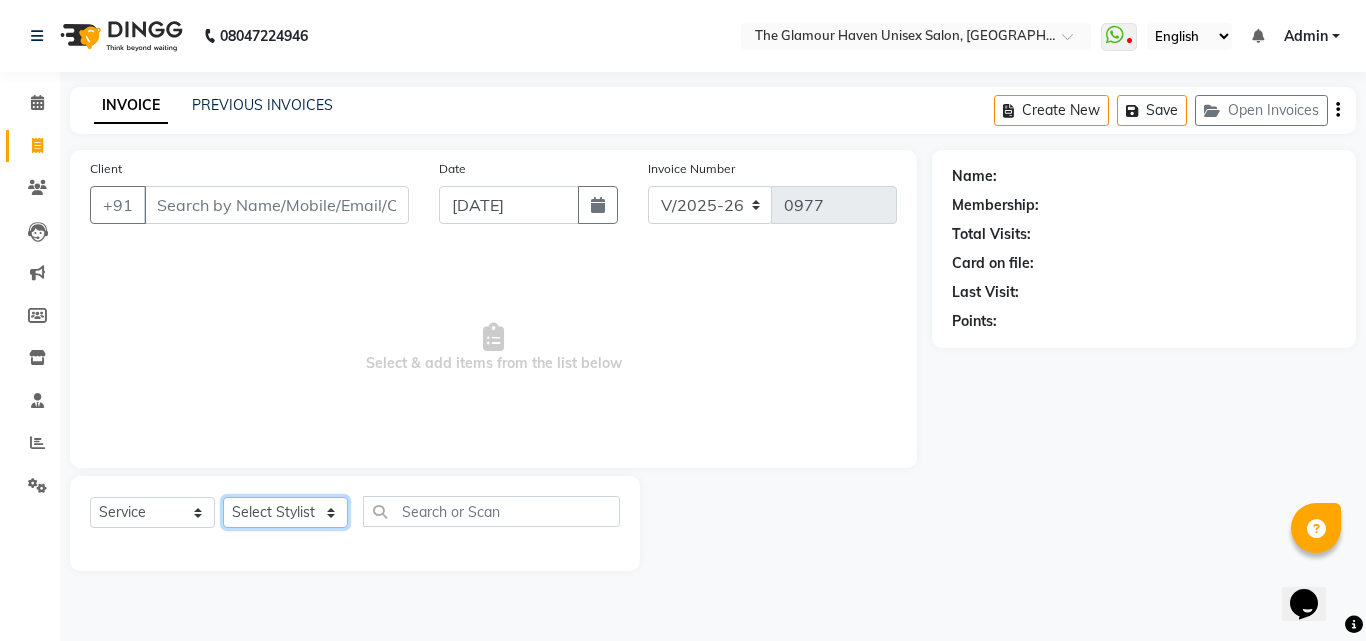 select on "59913" 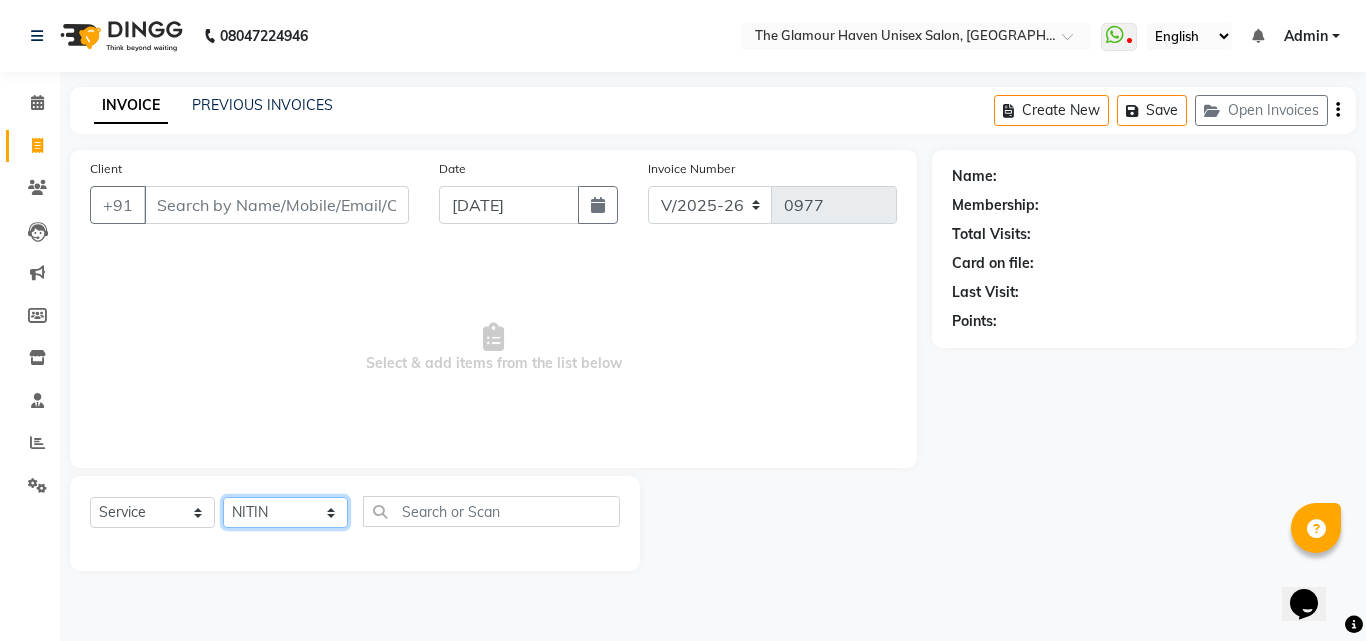 click on "Select Stylist Bharat sen [PERSON_NAME] [PERSON_NAME] [PERSON_NAME] [PERSON_NAME] RESHMA [PERSON_NAME] SWATI [PERSON_NAME] [PERSON_NAME]" 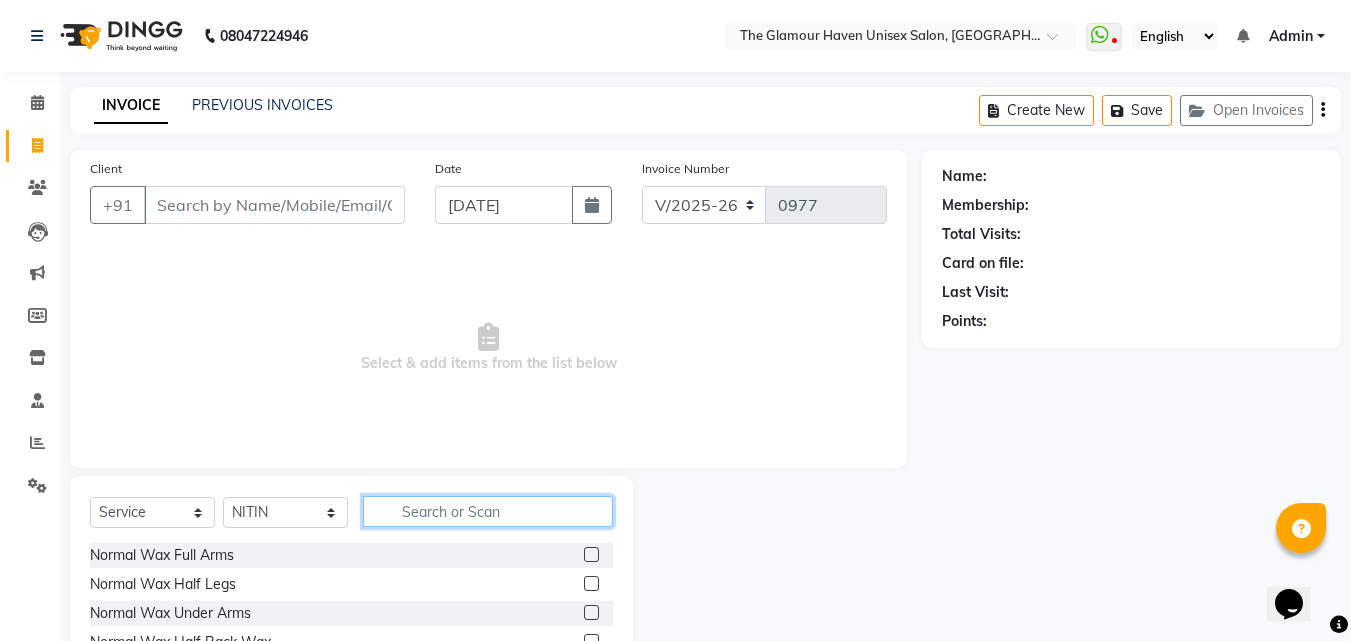click 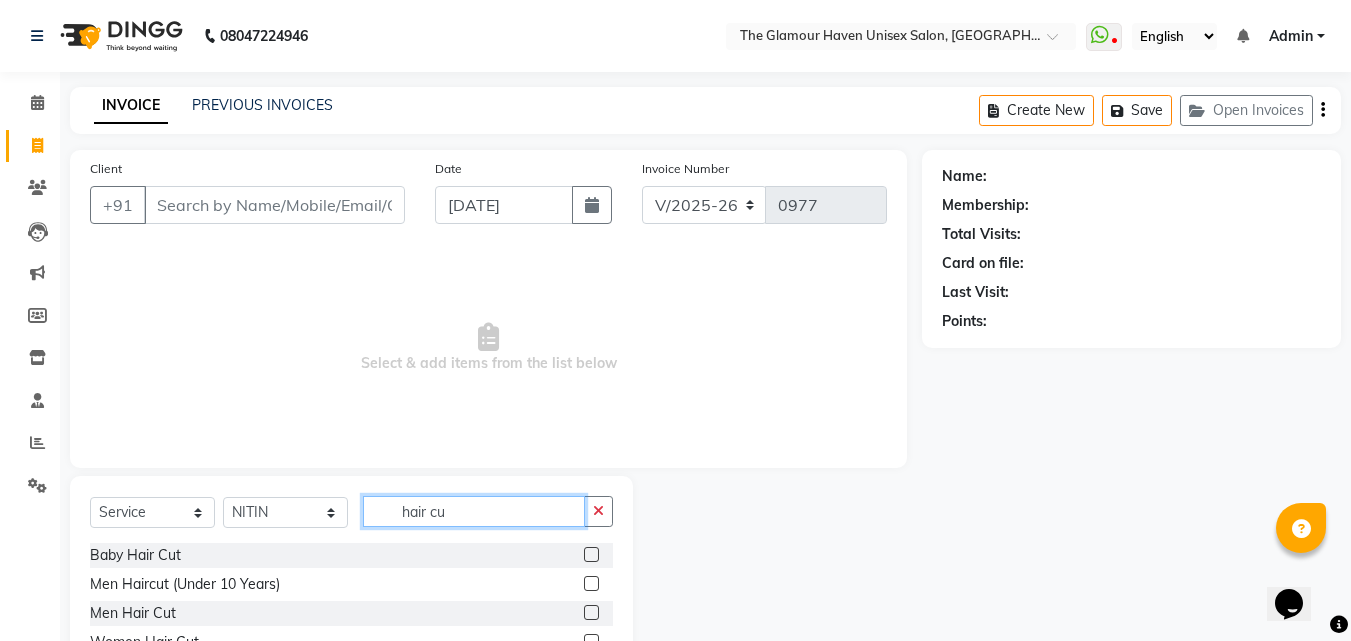 type on "hair cu" 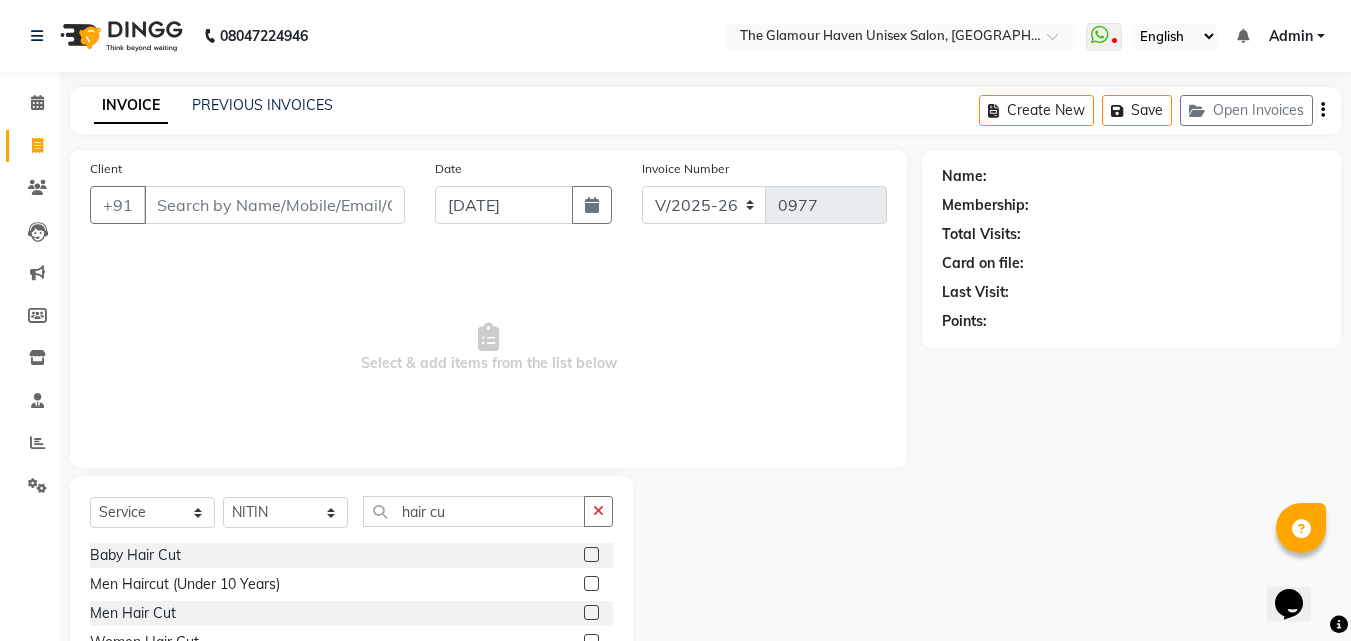 click 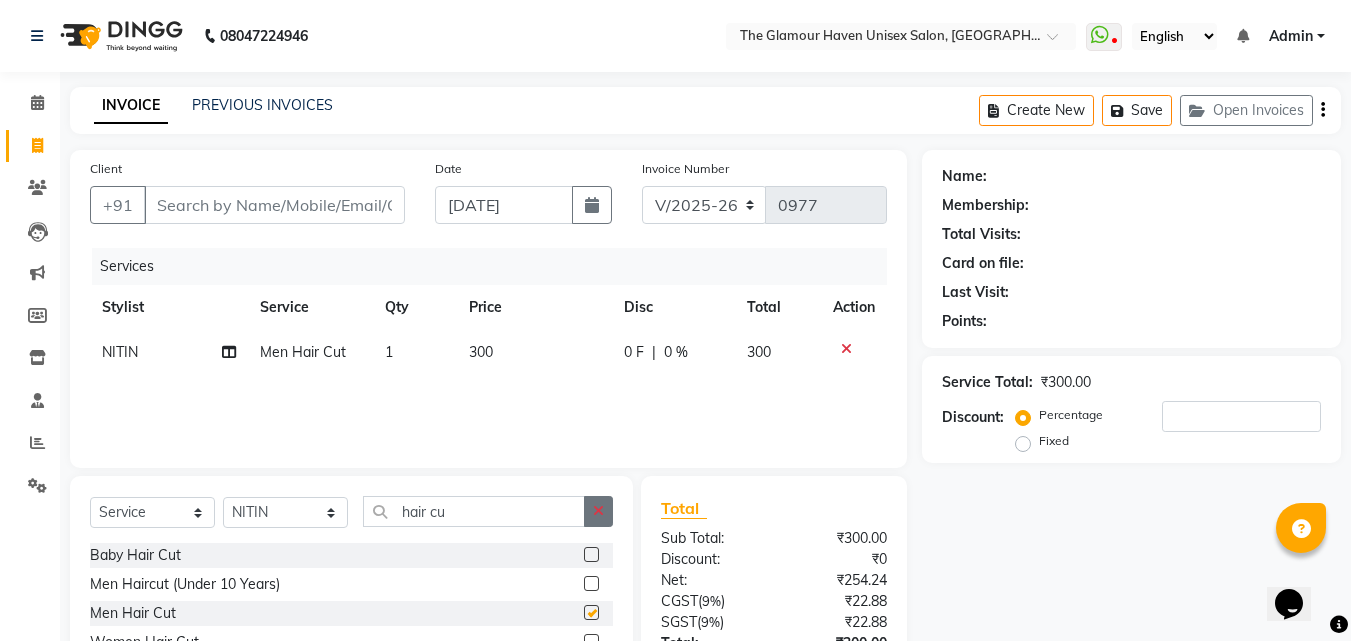 click 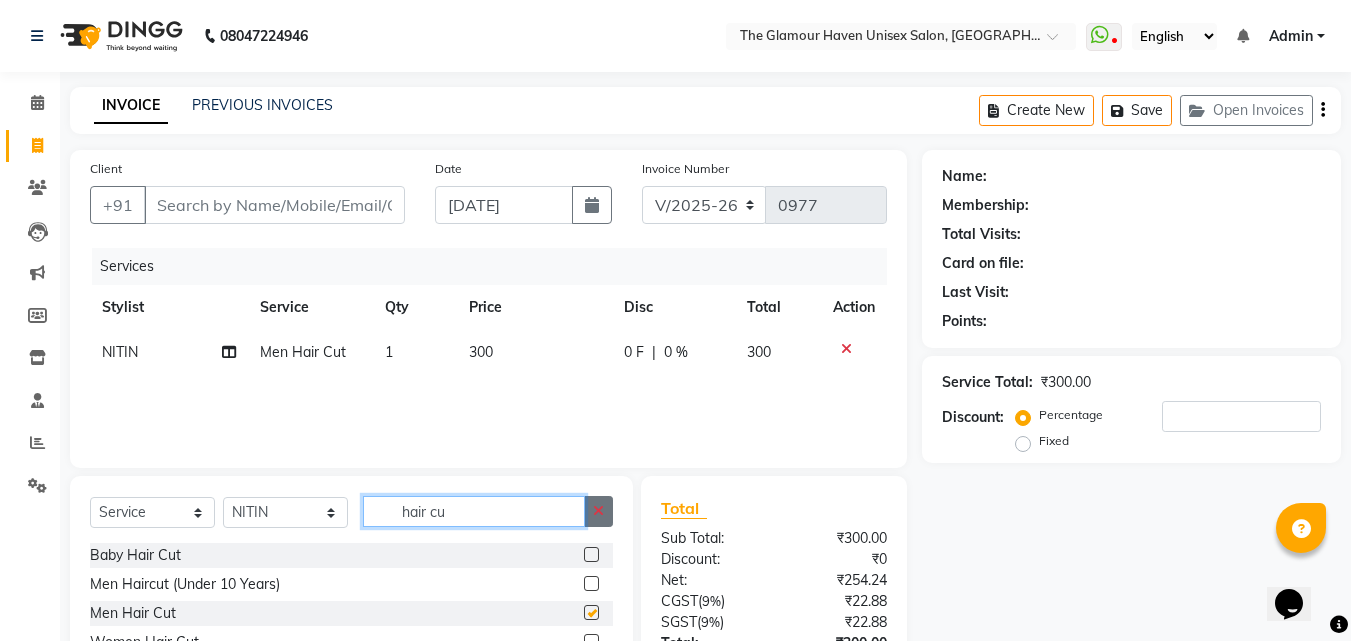 type 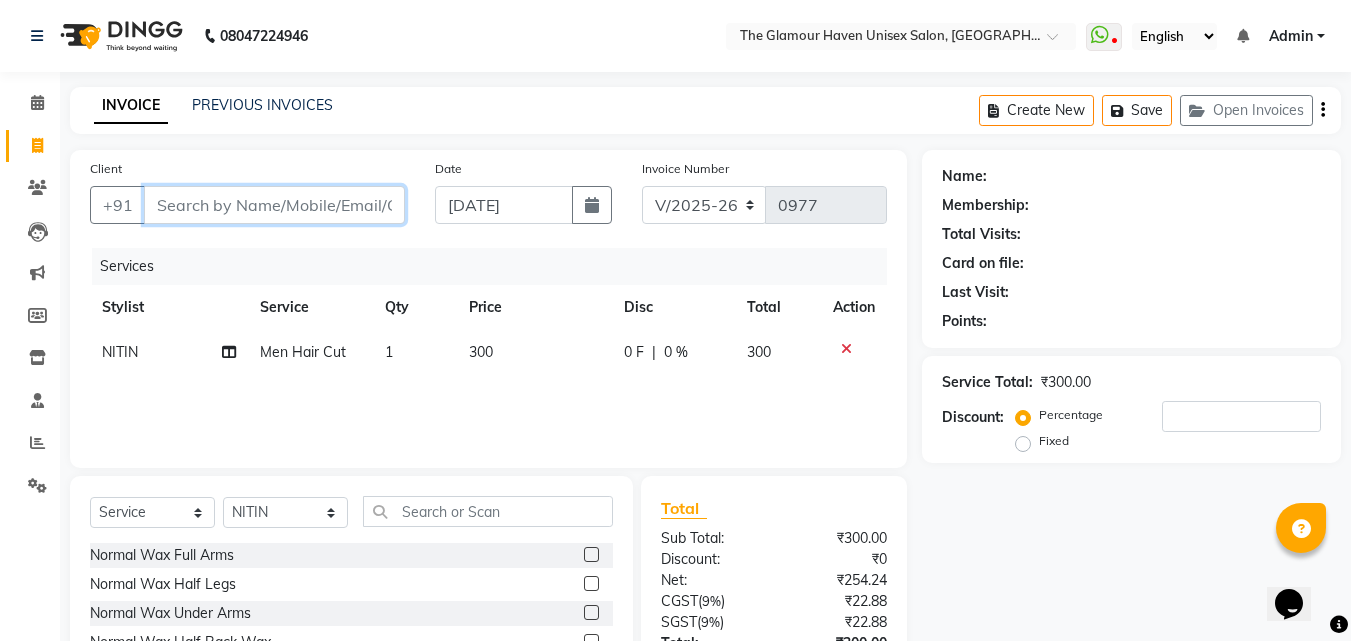 click on "Client" at bounding box center (274, 205) 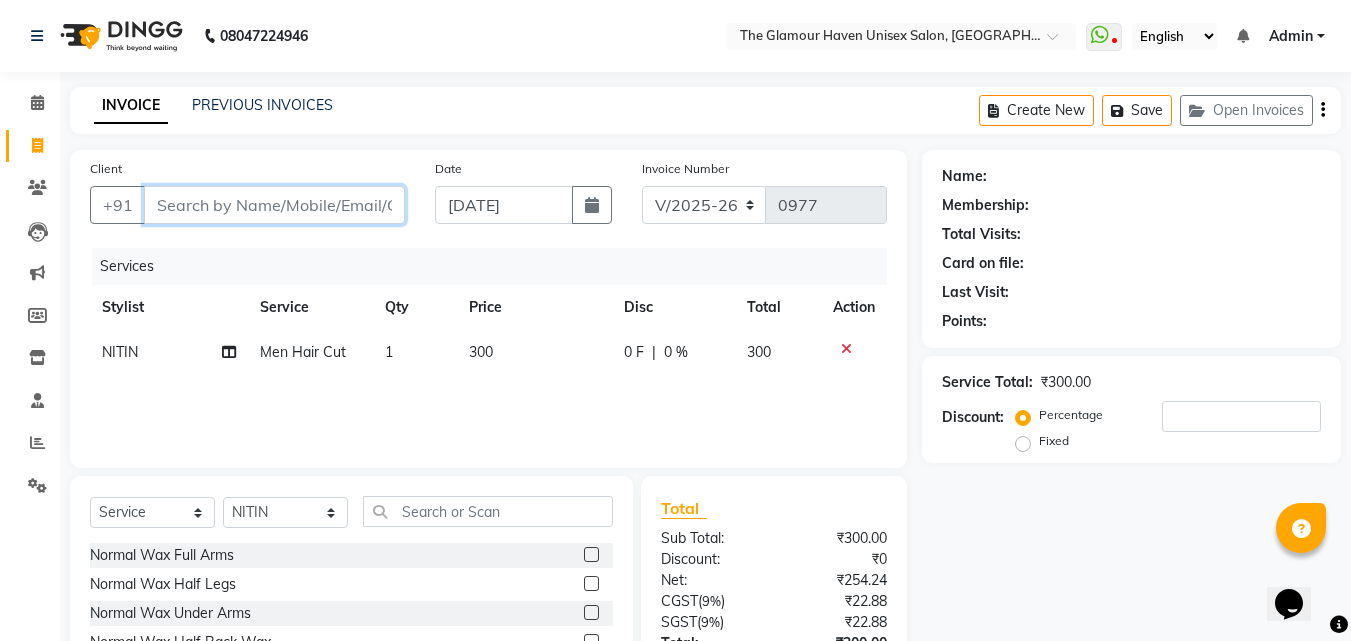 click on "Client" at bounding box center [274, 205] 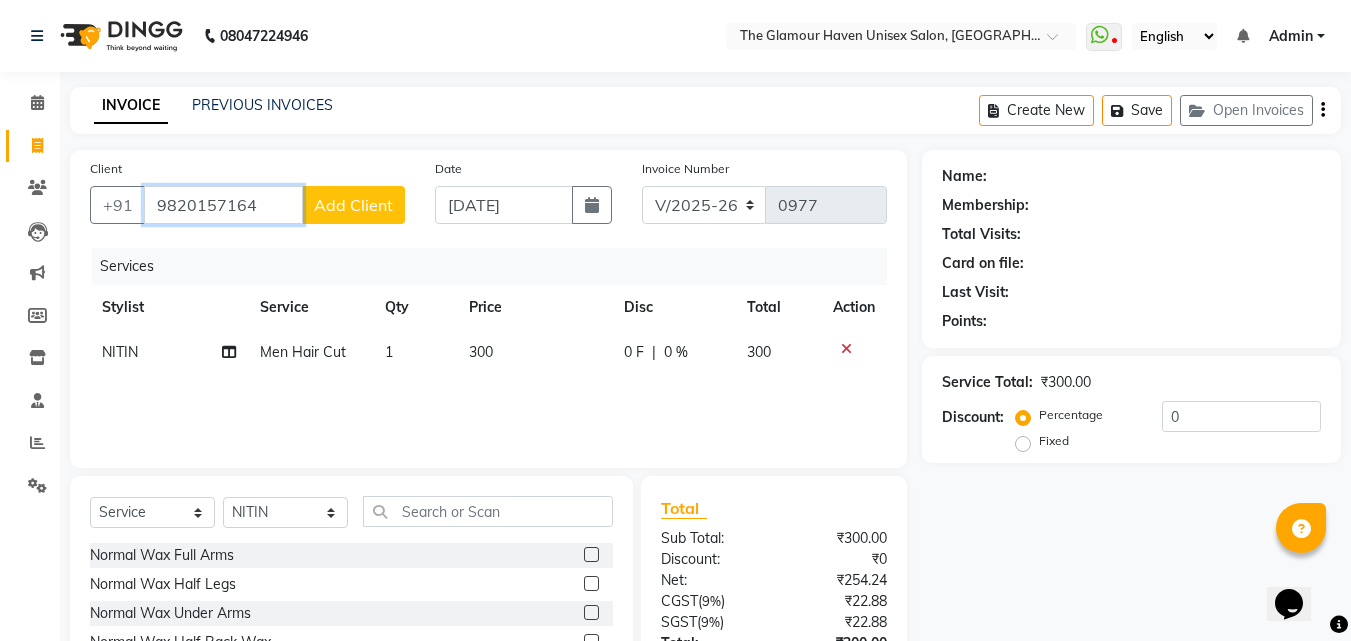 type on "9820157164" 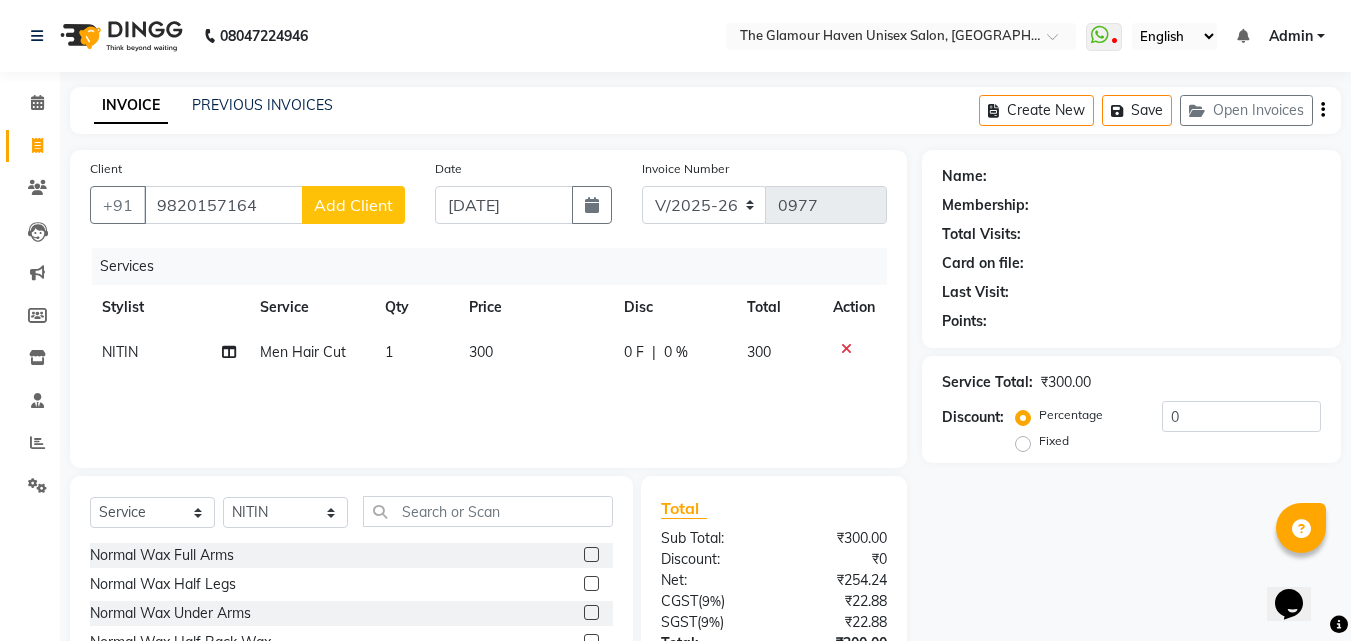 click on "Add Client" 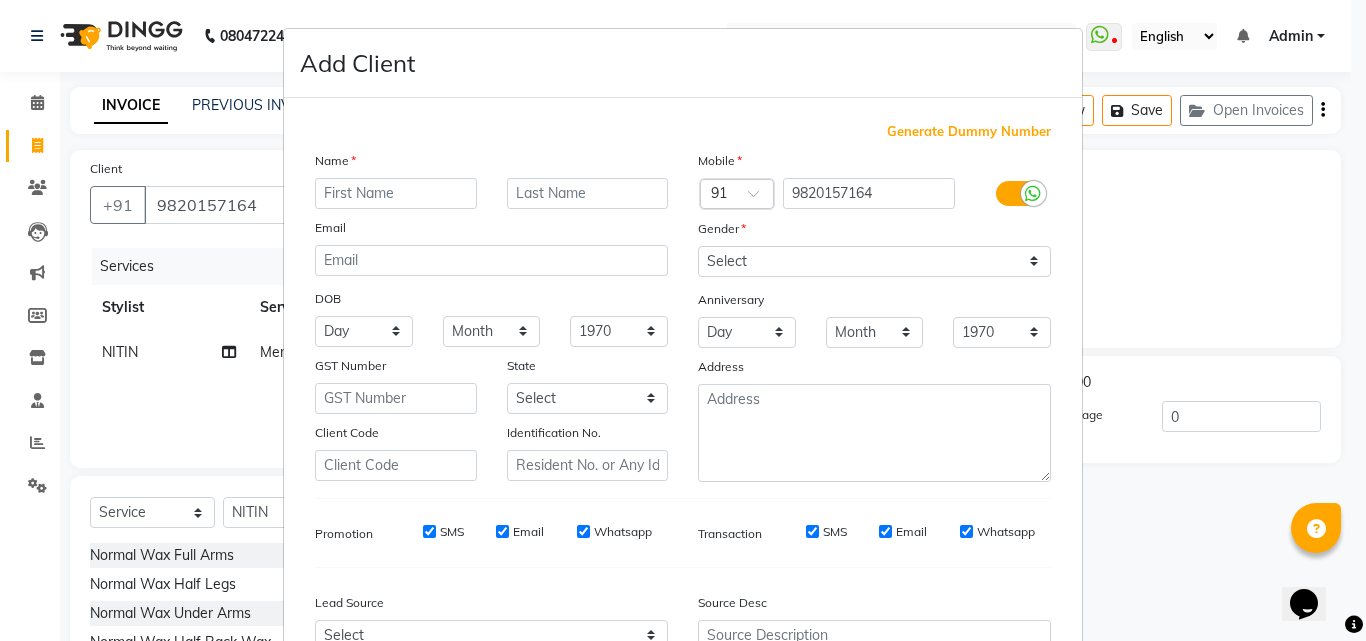 click at bounding box center (396, 193) 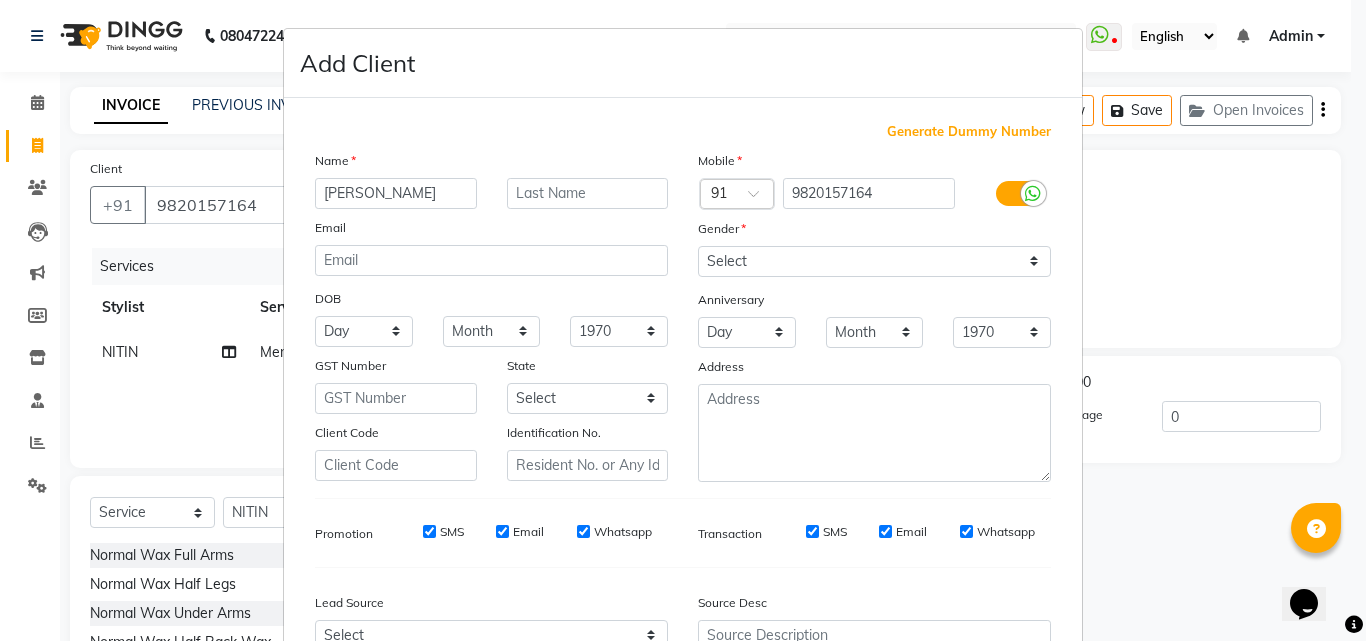 type on "[PERSON_NAME]" 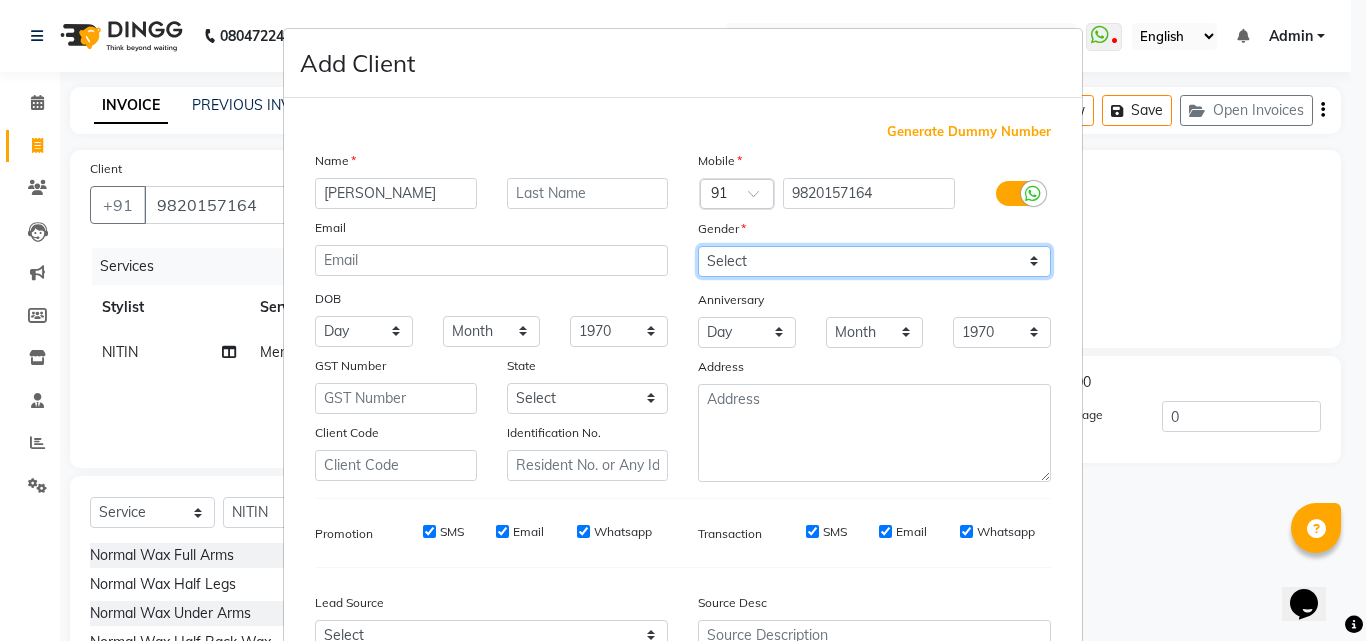 click on "Select [DEMOGRAPHIC_DATA] [DEMOGRAPHIC_DATA] Other Prefer Not To Say" at bounding box center [874, 261] 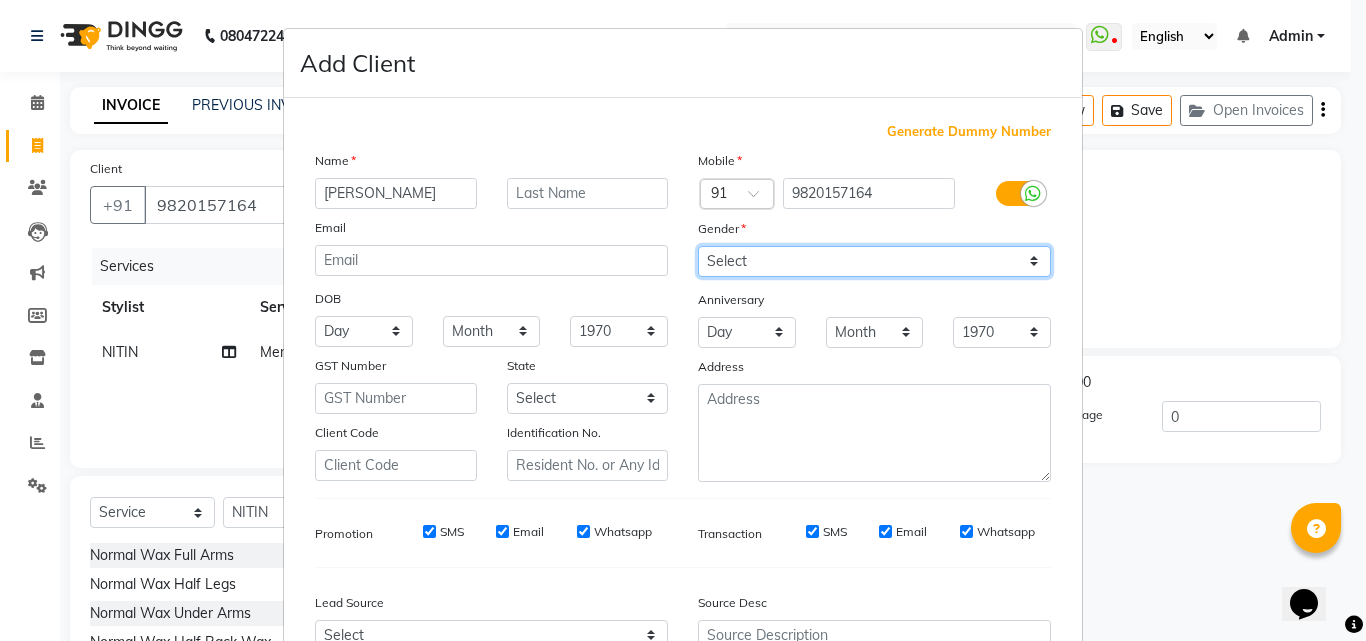 select on "[DEMOGRAPHIC_DATA]" 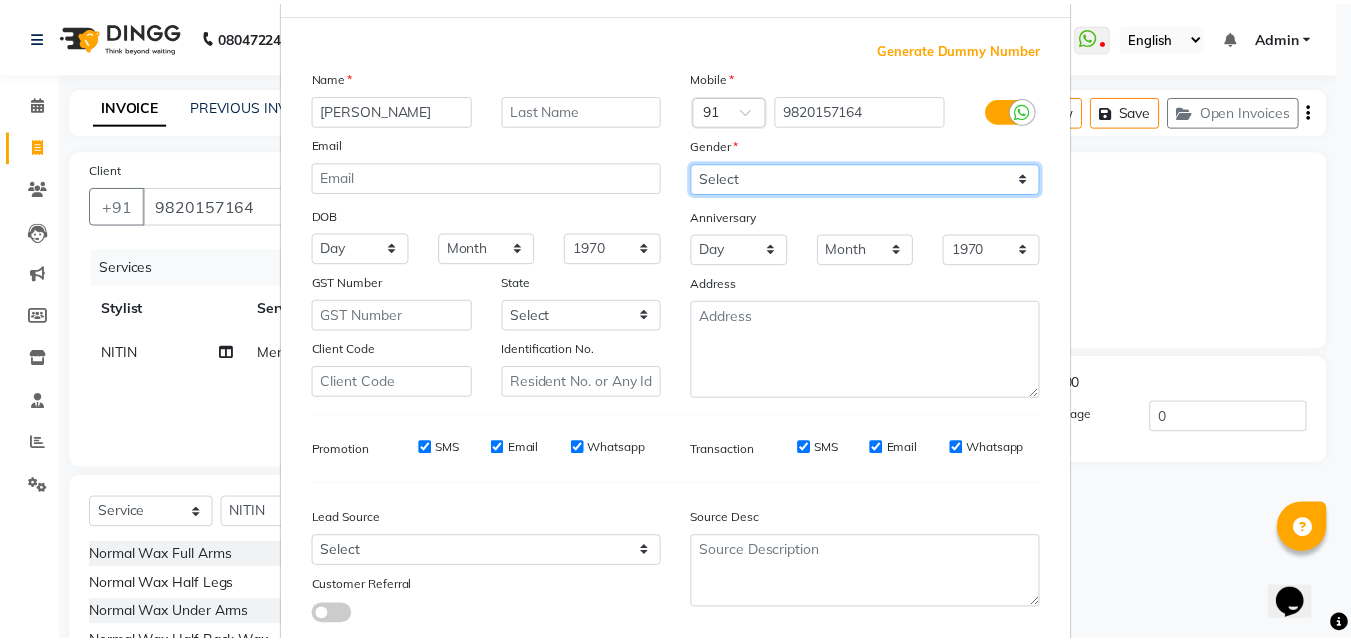 scroll, scrollTop: 208, scrollLeft: 0, axis: vertical 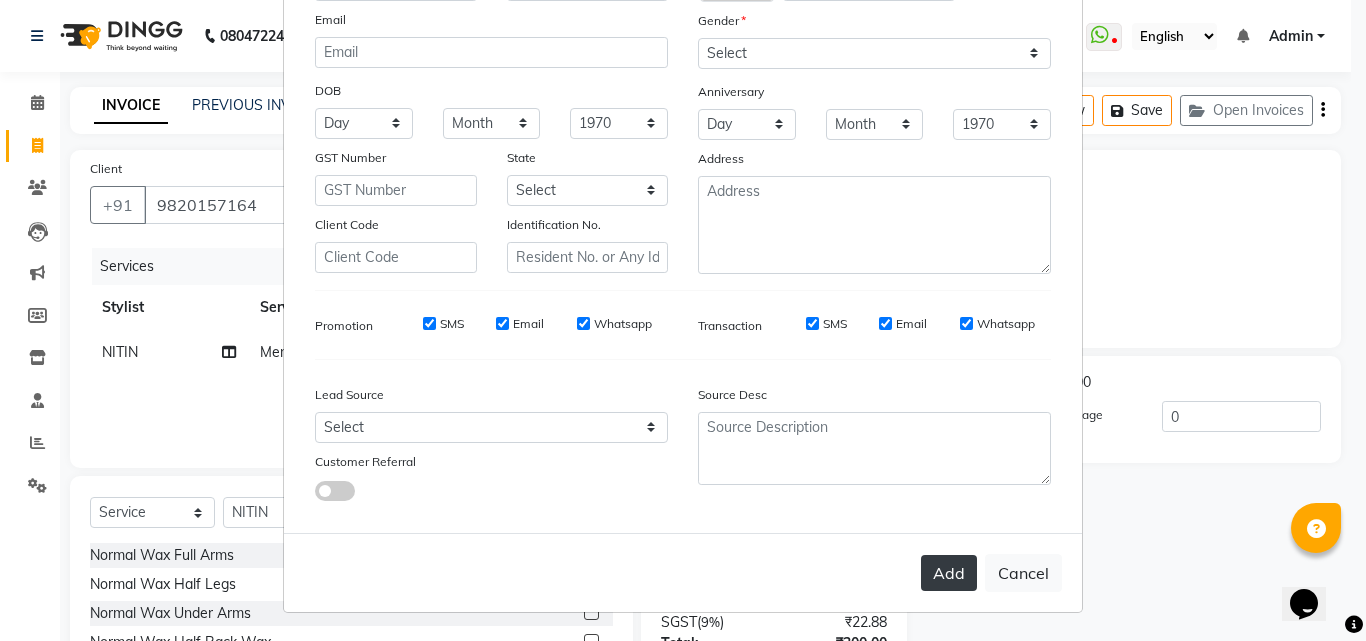 click on "Add" at bounding box center (949, 573) 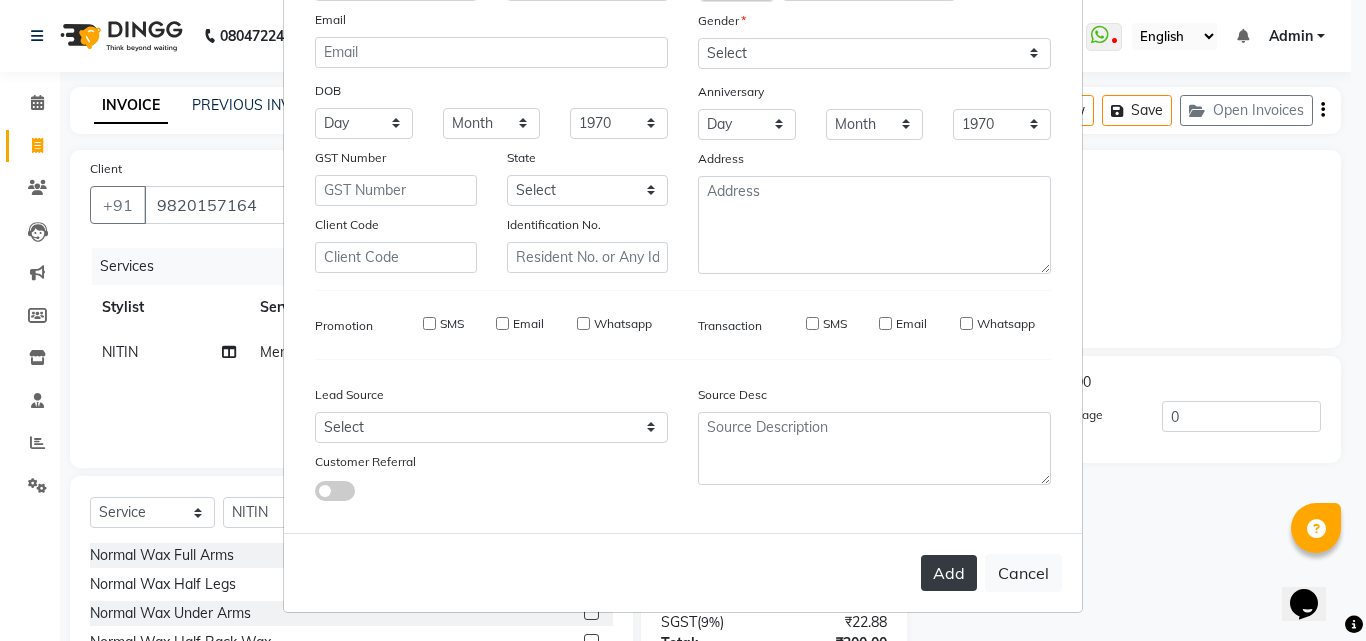 type 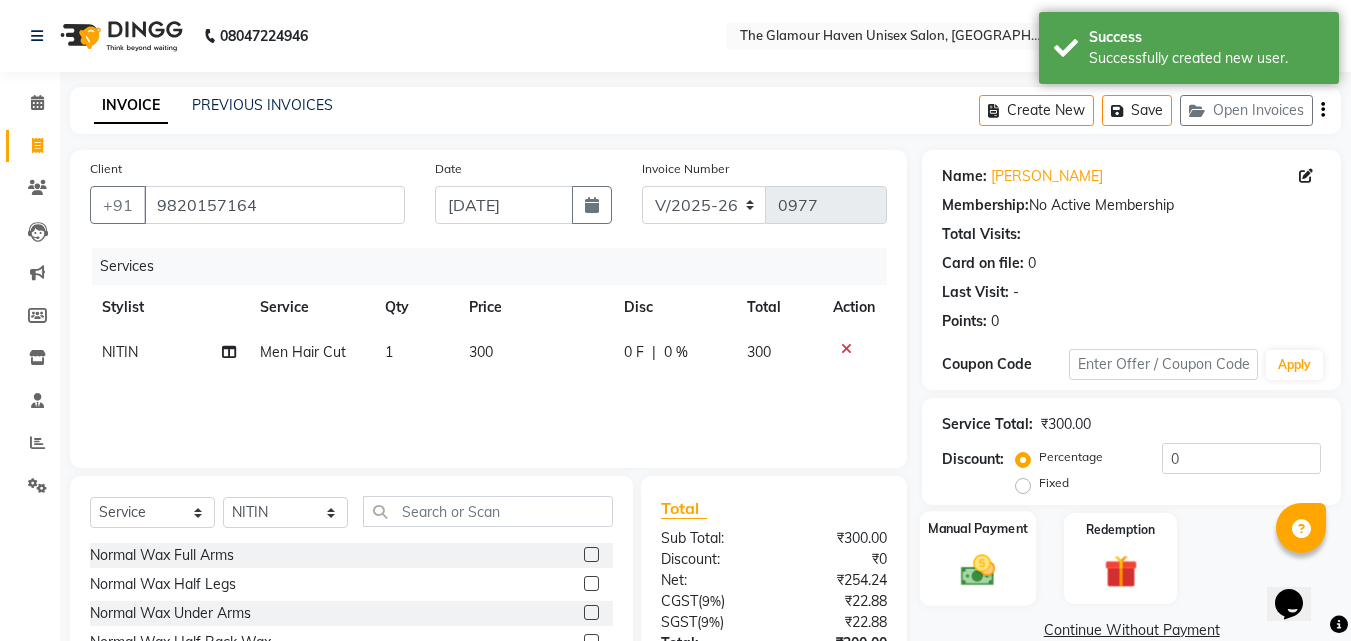 scroll, scrollTop: 160, scrollLeft: 0, axis: vertical 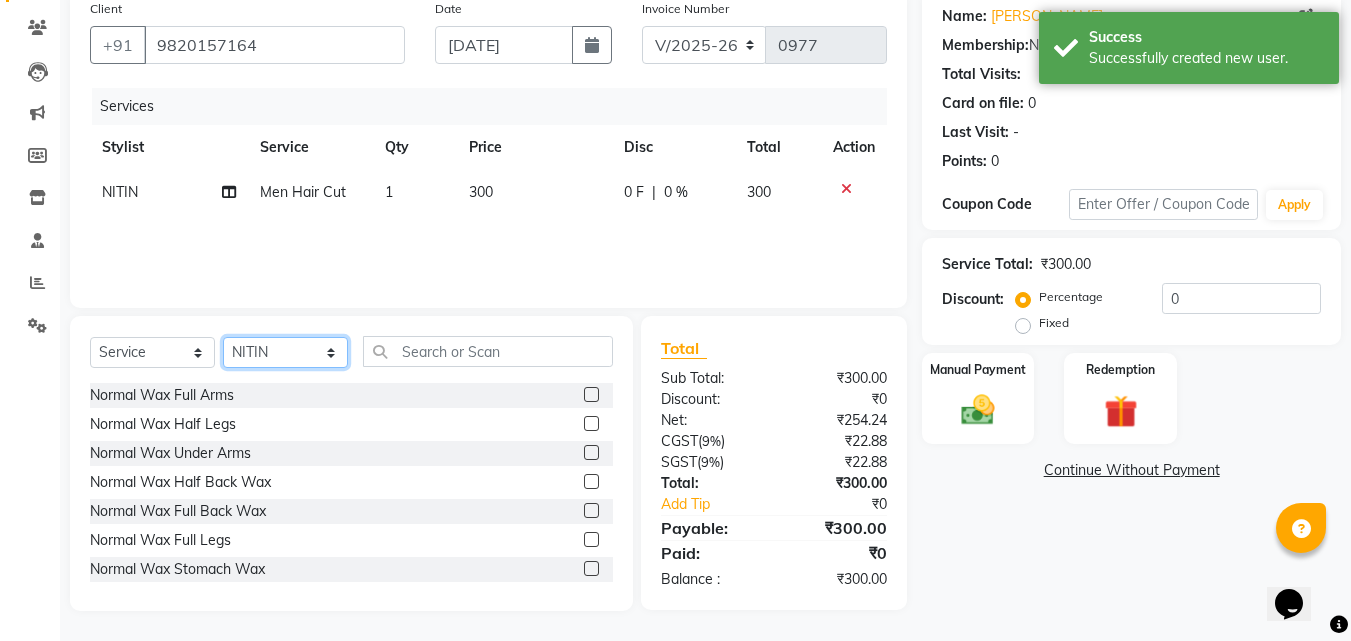 click on "Select Stylist Bharat sen [PERSON_NAME] [PERSON_NAME] [PERSON_NAME] [PERSON_NAME] RESHMA [PERSON_NAME] SWATI [PERSON_NAME] [PERSON_NAME]" 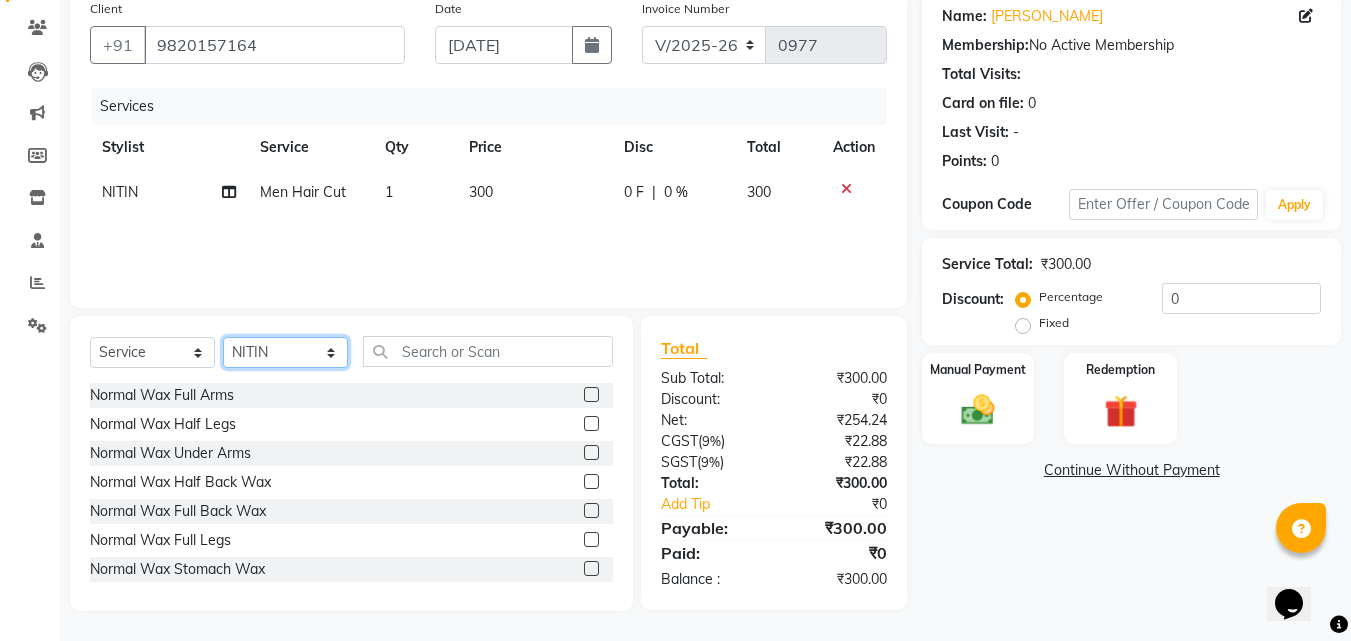 click on "Select Stylist Bharat sen [PERSON_NAME] [PERSON_NAME] [PERSON_NAME] [PERSON_NAME] RESHMA [PERSON_NAME] SWATI [PERSON_NAME] [PERSON_NAME]" 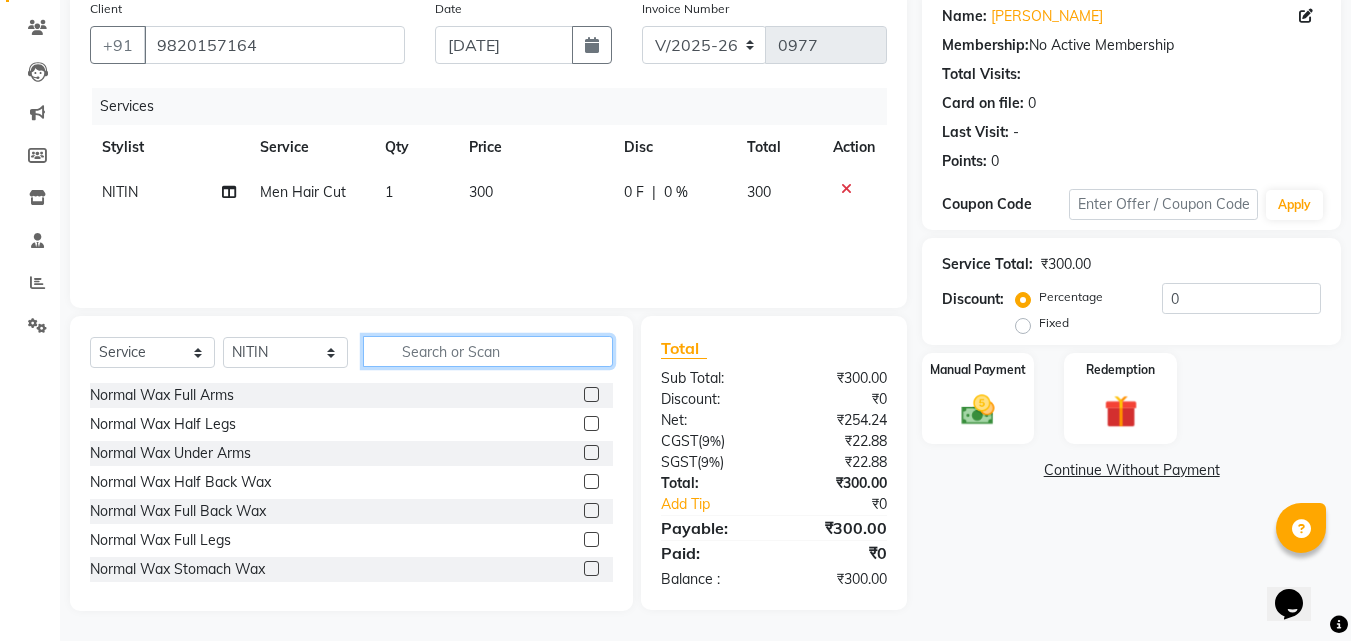 click 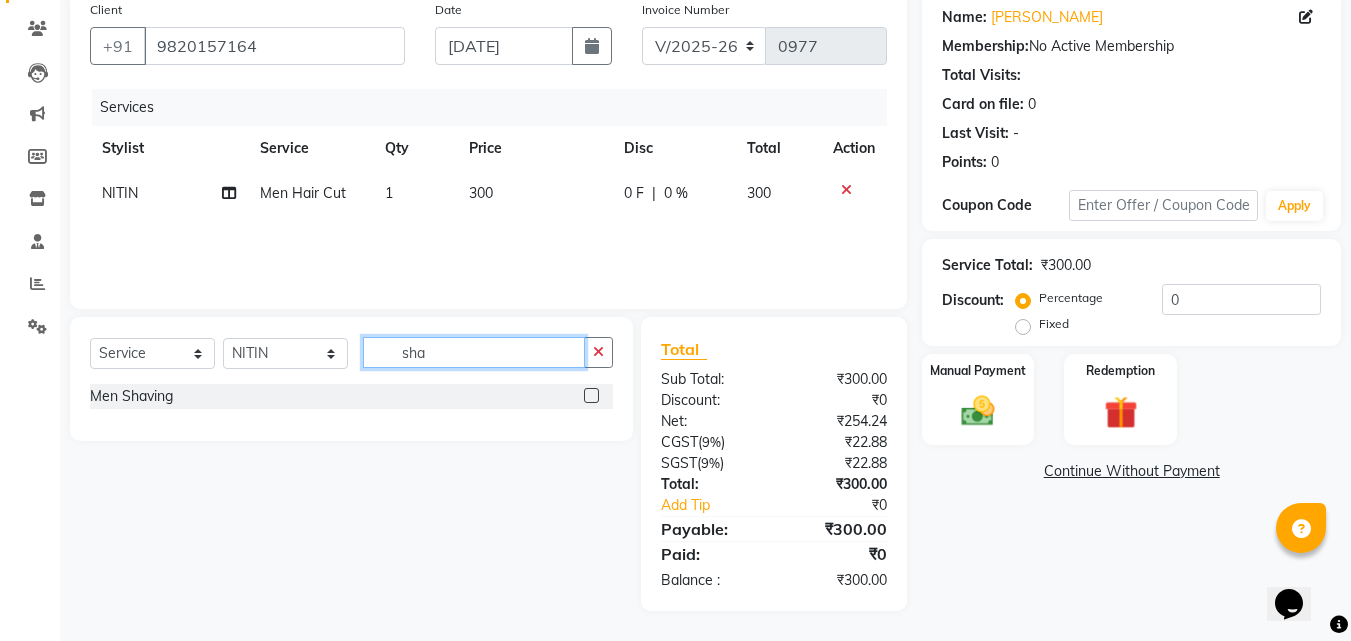 scroll, scrollTop: 159, scrollLeft: 0, axis: vertical 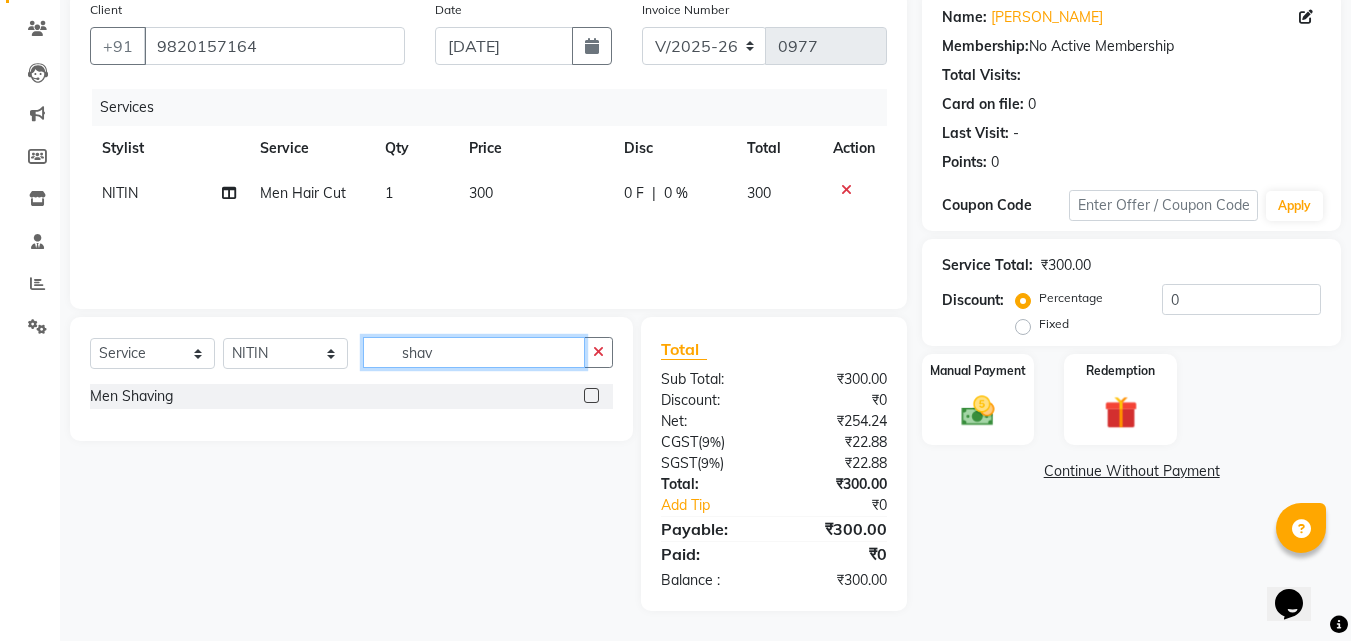 type on "shav" 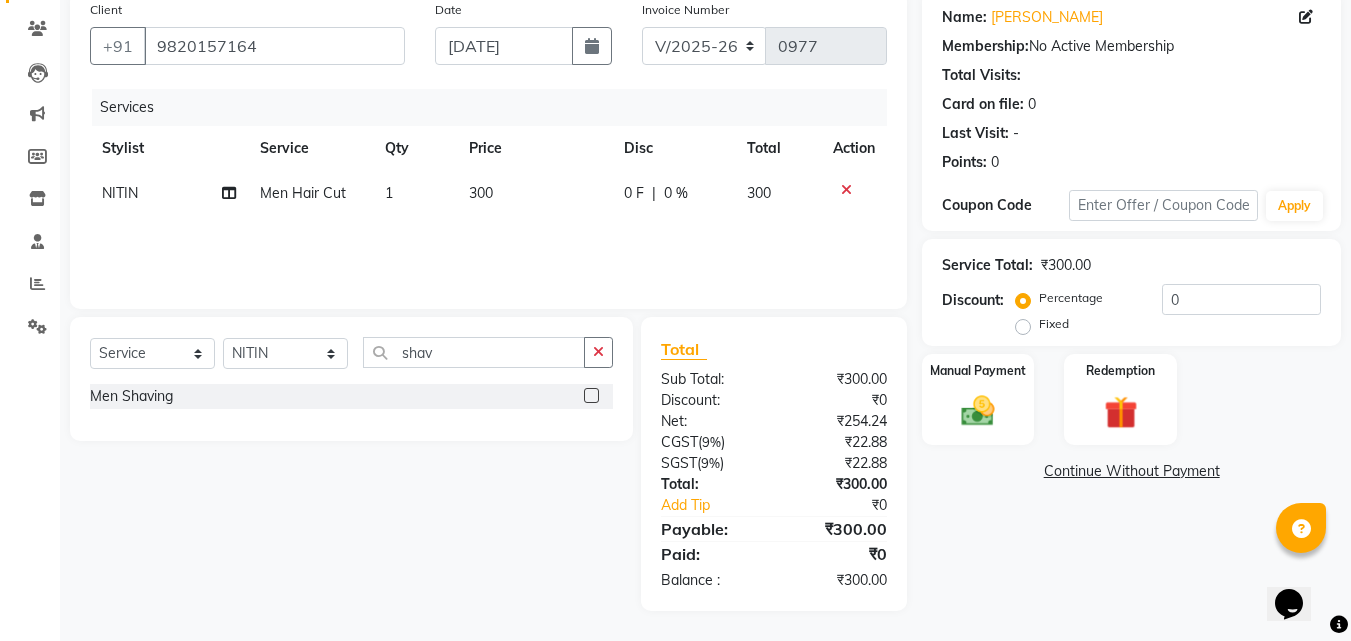 click 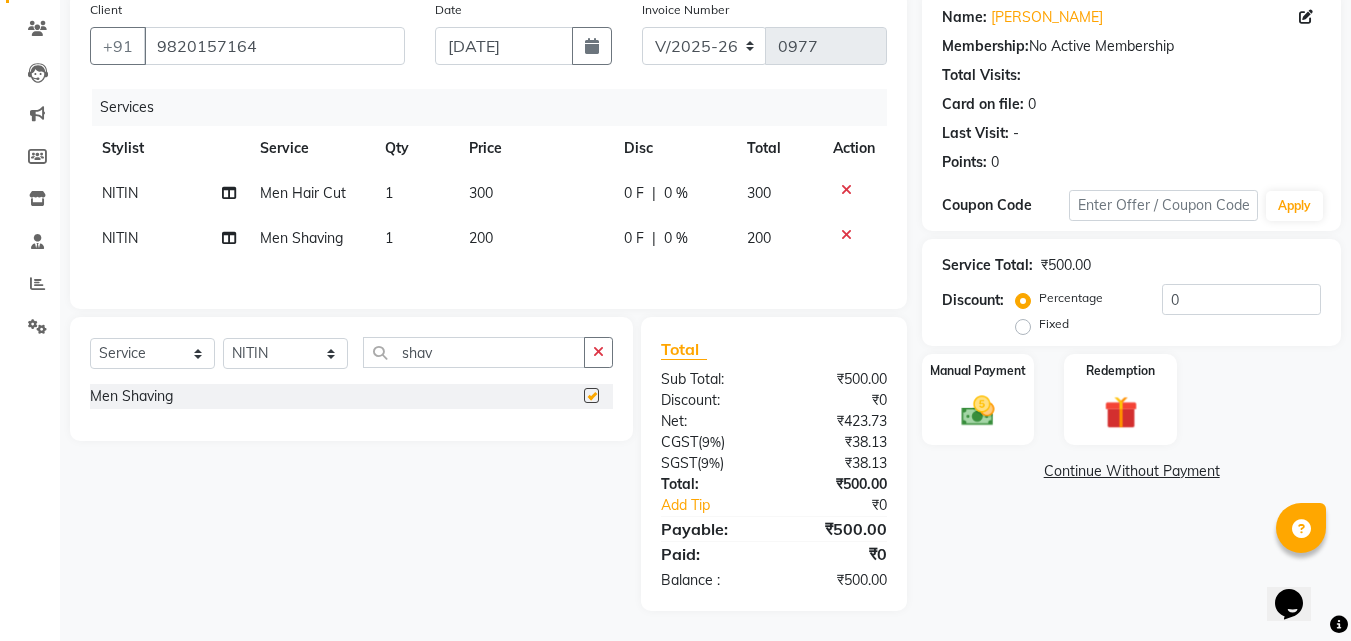 checkbox on "false" 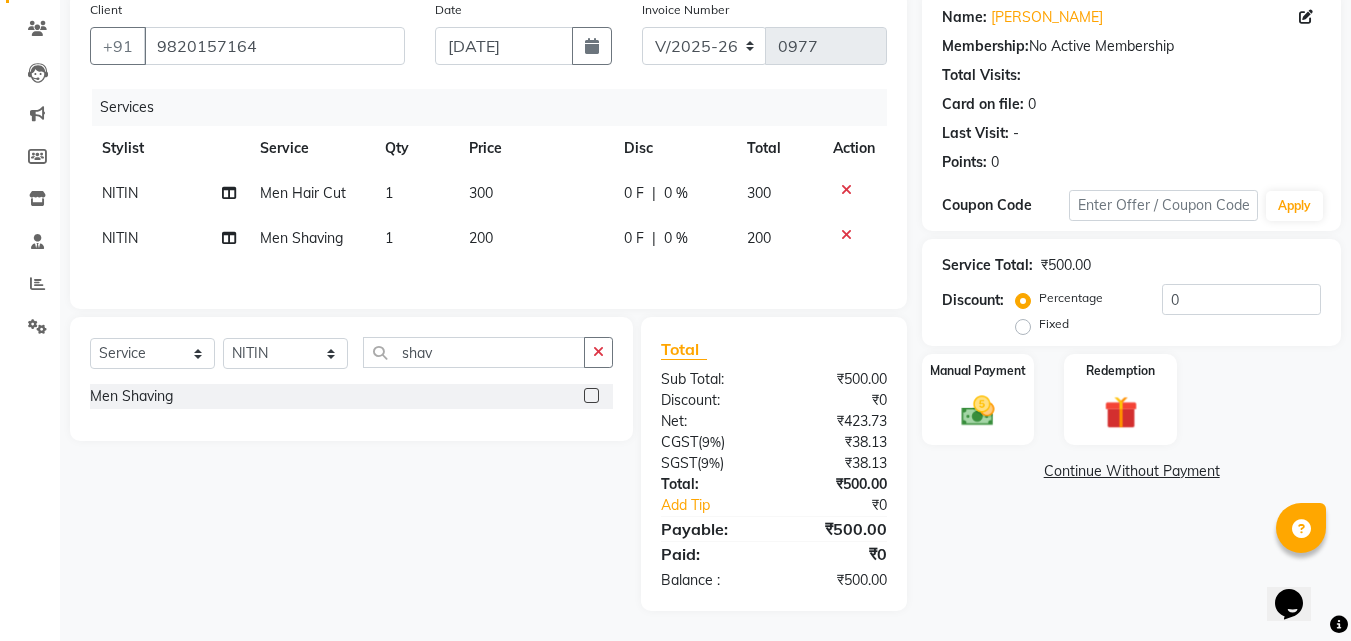 click 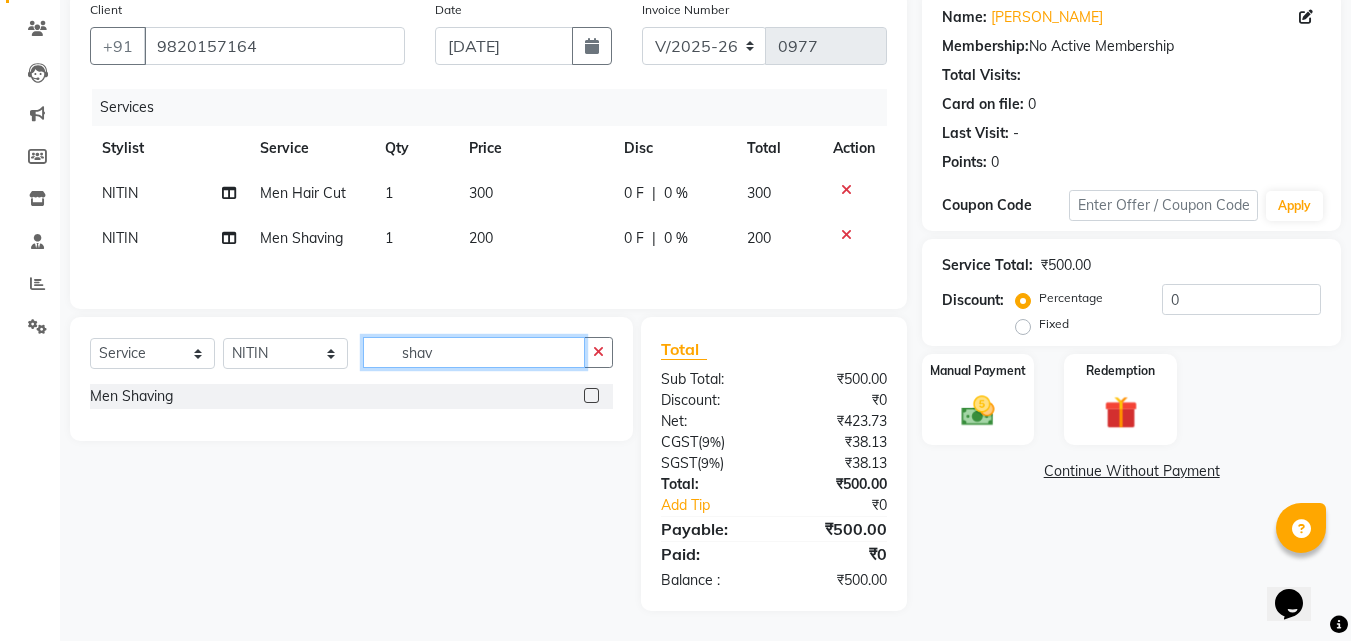 type 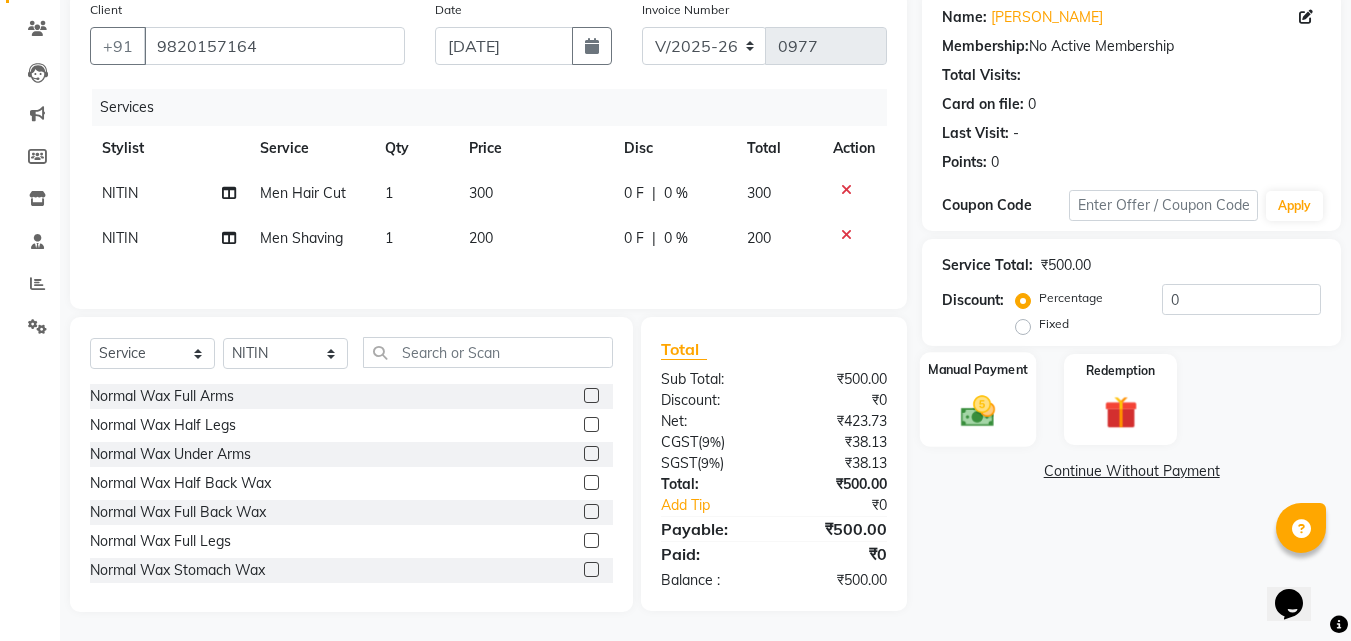 click 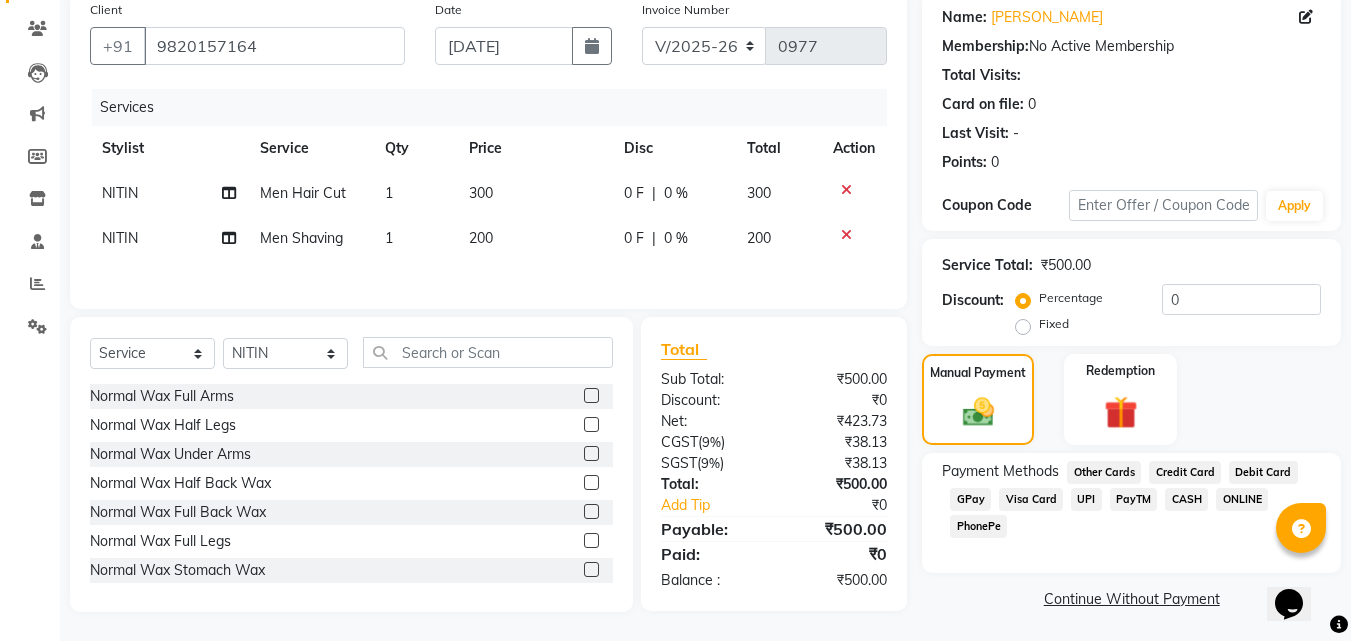 click on "Payment Methods  Other Cards   Credit Card   Debit Card   GPay   Visa Card   UPI   PayTM   CASH   ONLINE   PhonePe" 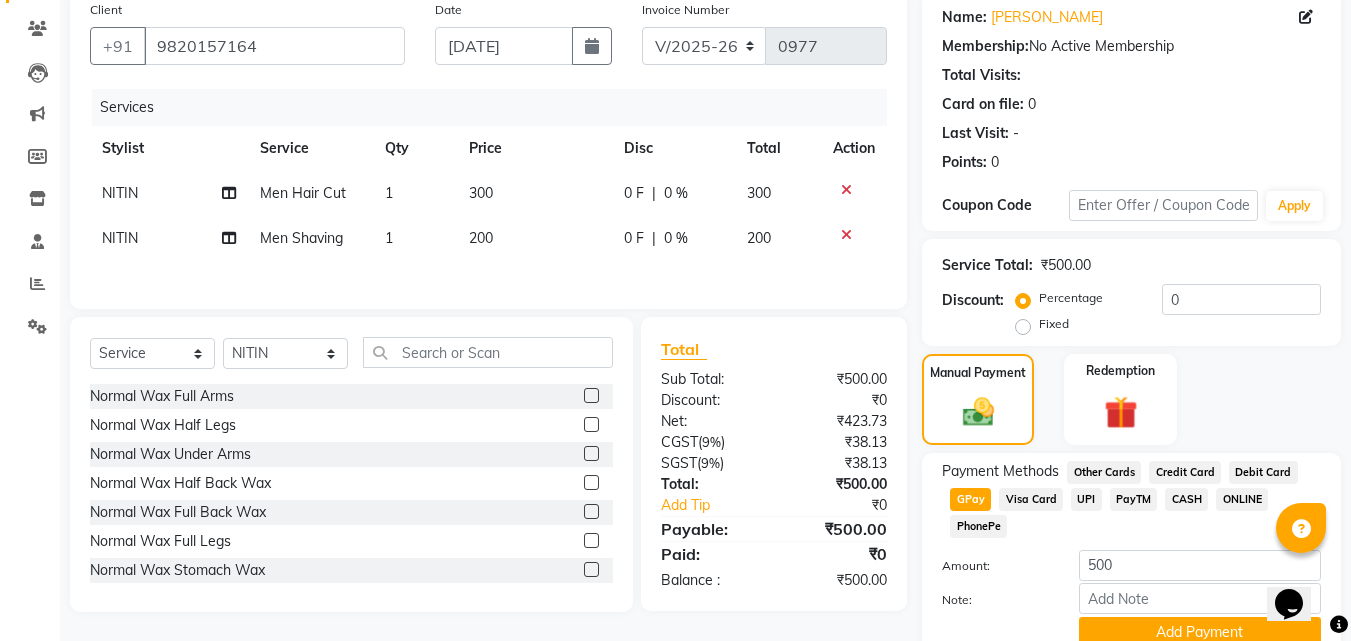 click on "Payment Methods  Other Cards   Credit Card   Debit Card   GPay   Visa Card   UPI   PayTM   CASH   ONLINE   PhonePe  Amount: 500 Note: Add Payment" 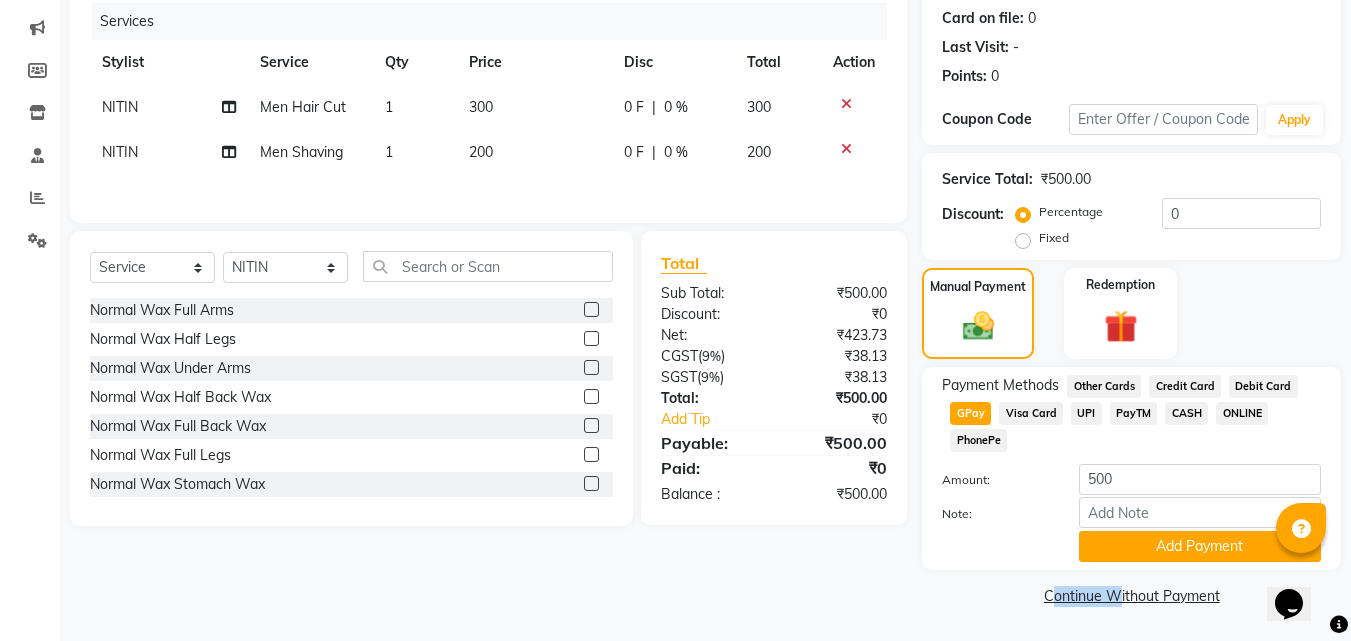 click on "Payment Methods  Other Cards   Credit Card   Debit Card   GPay   Visa Card   UPI   PayTM   CASH   ONLINE   PhonePe  Amount: 500 Note: Add Payment" 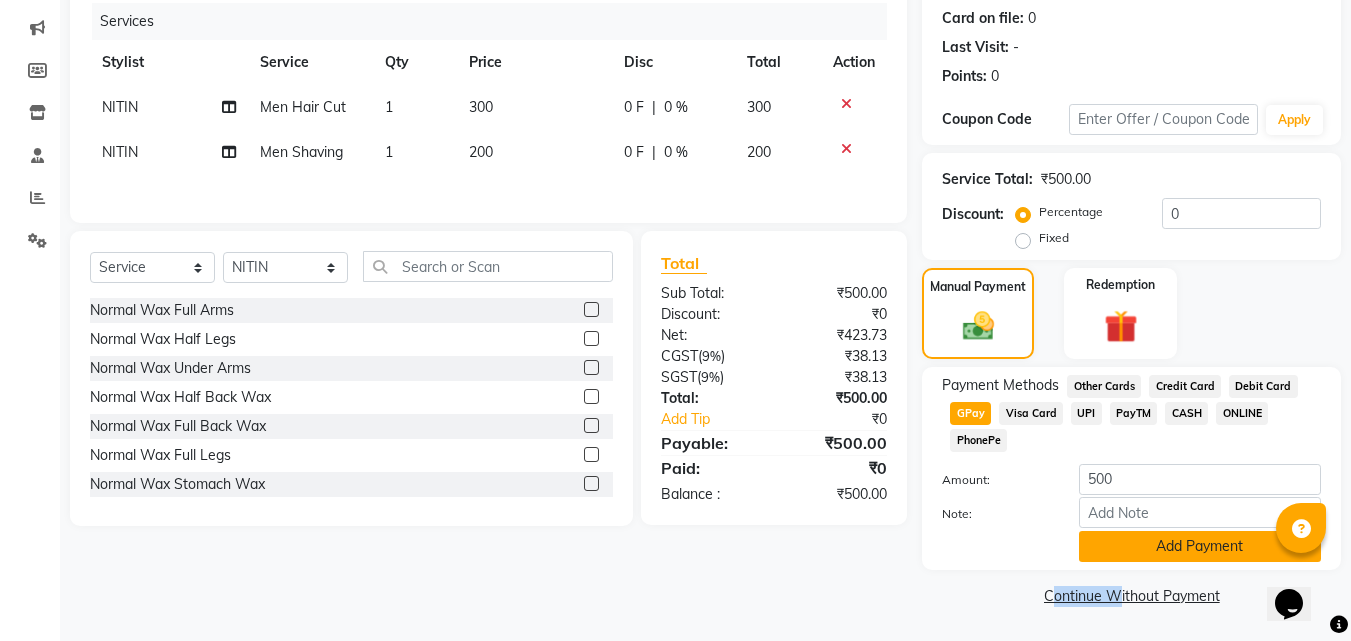 click on "Add Payment" 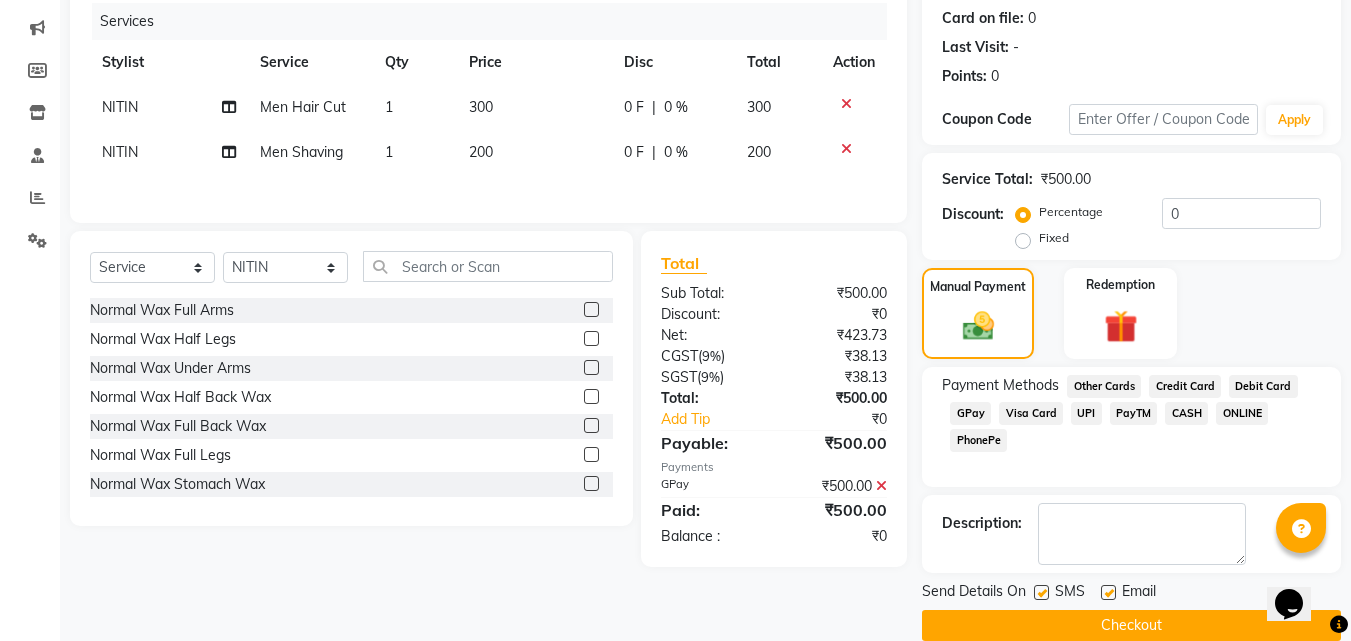 scroll, scrollTop: 275, scrollLeft: 0, axis: vertical 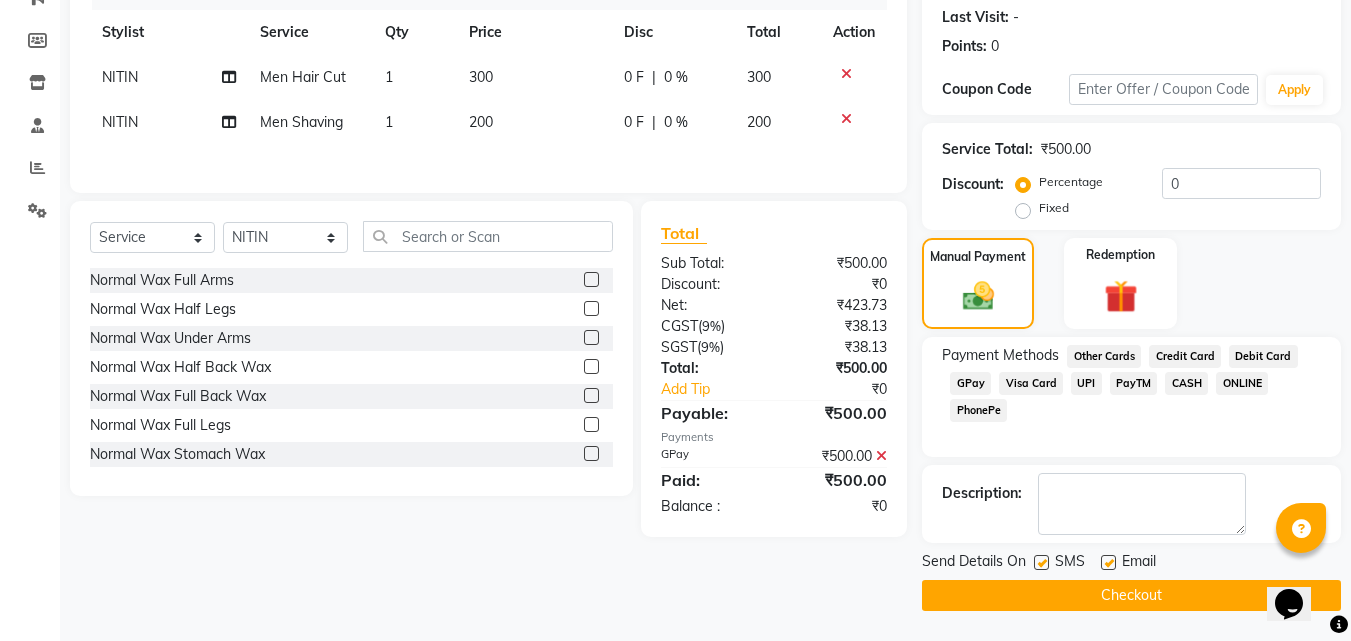 click on "Checkout" 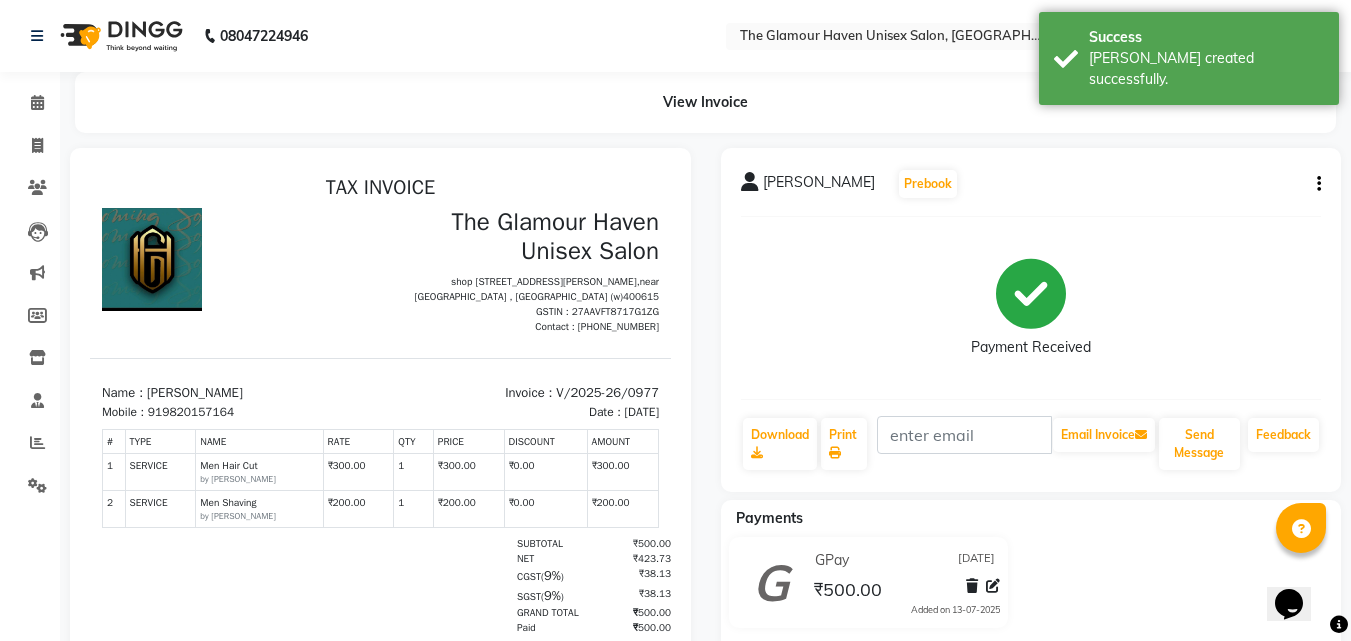 scroll, scrollTop: 0, scrollLeft: 0, axis: both 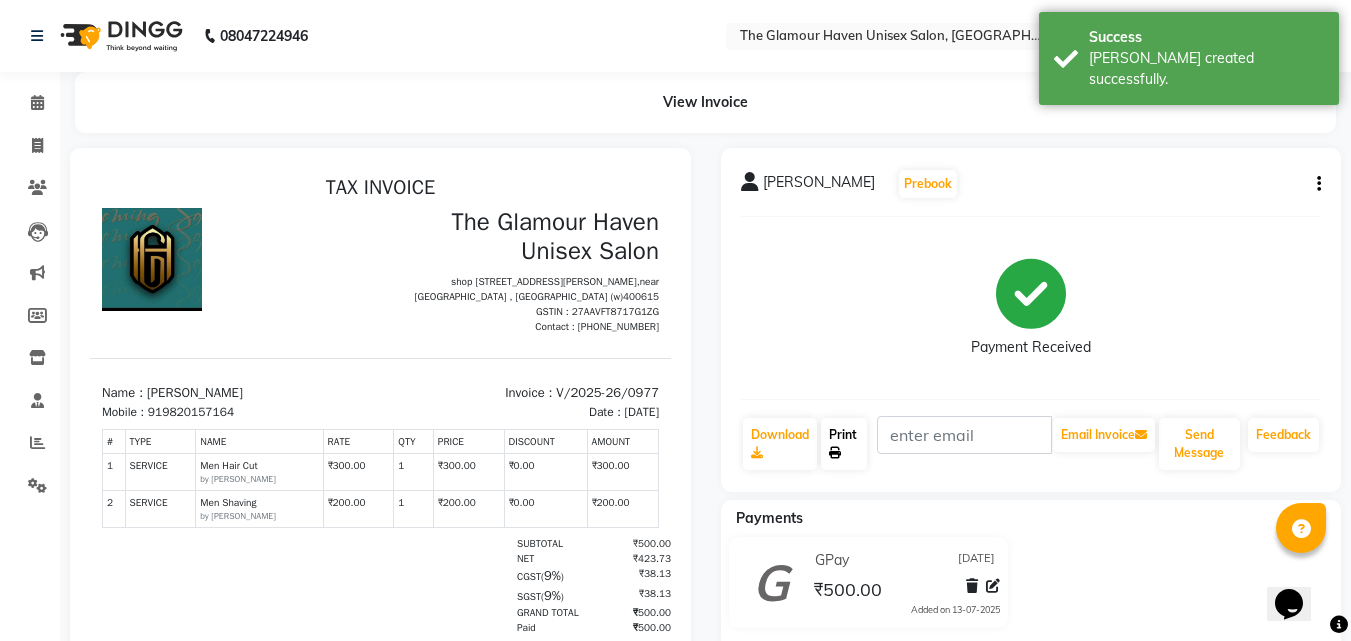 click on "Print" 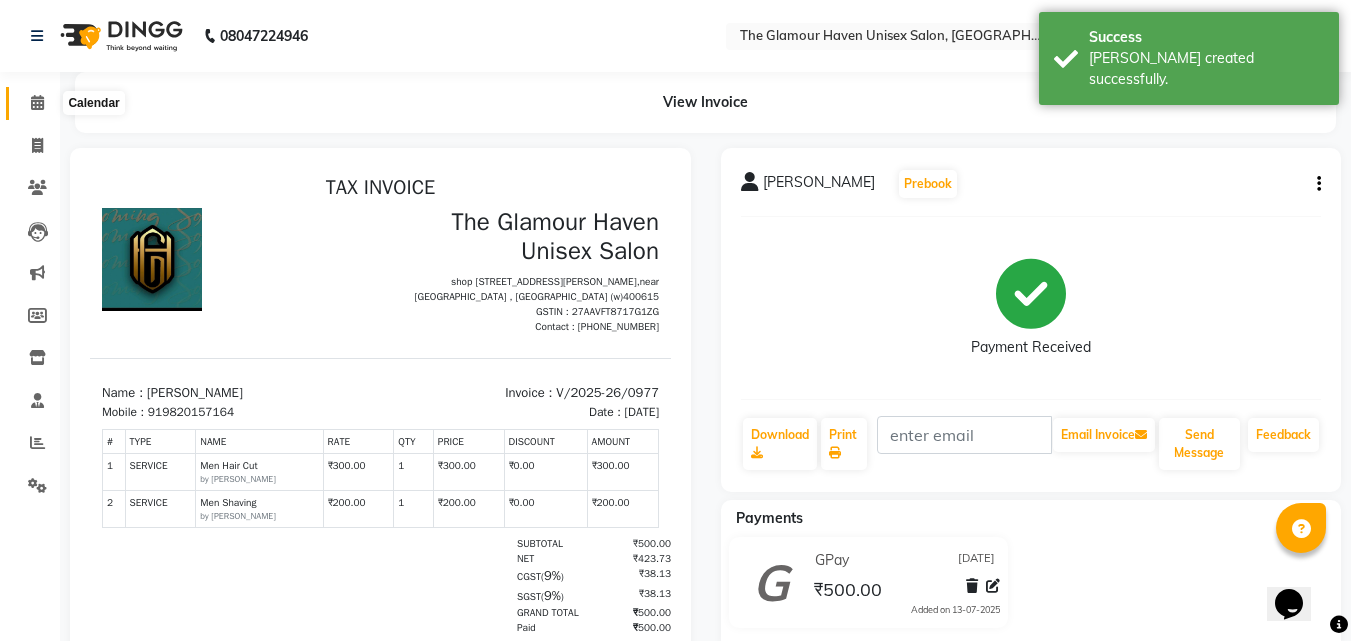 click 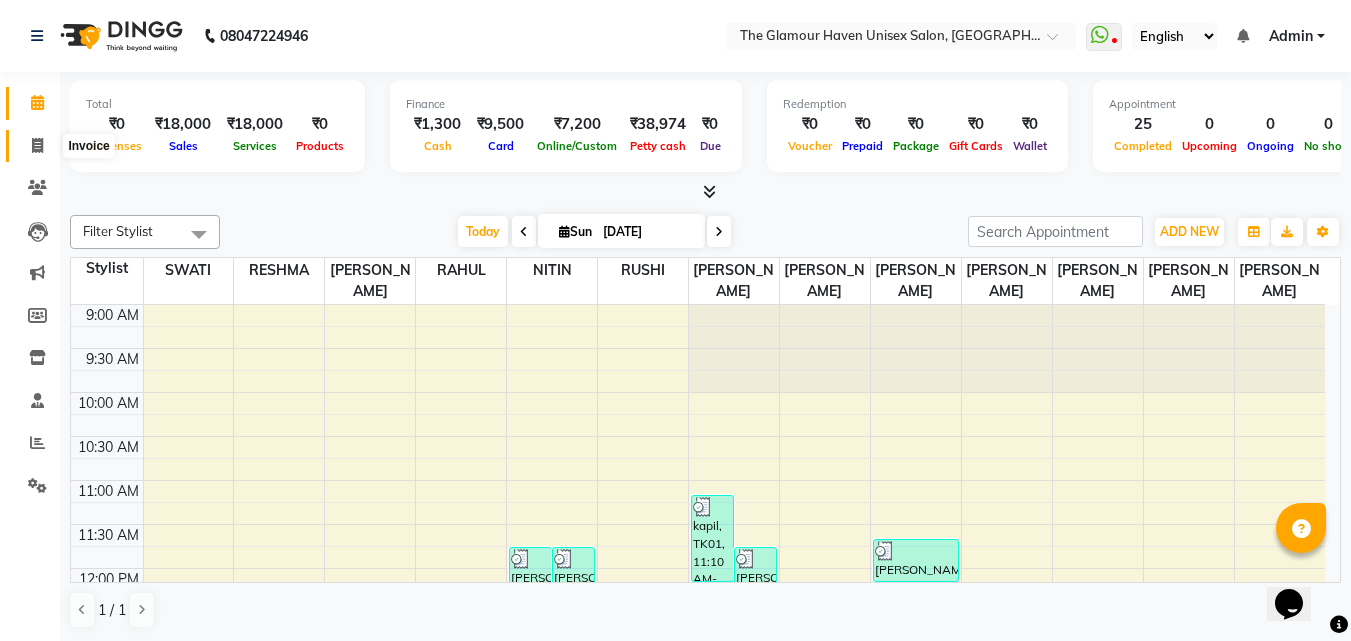 click 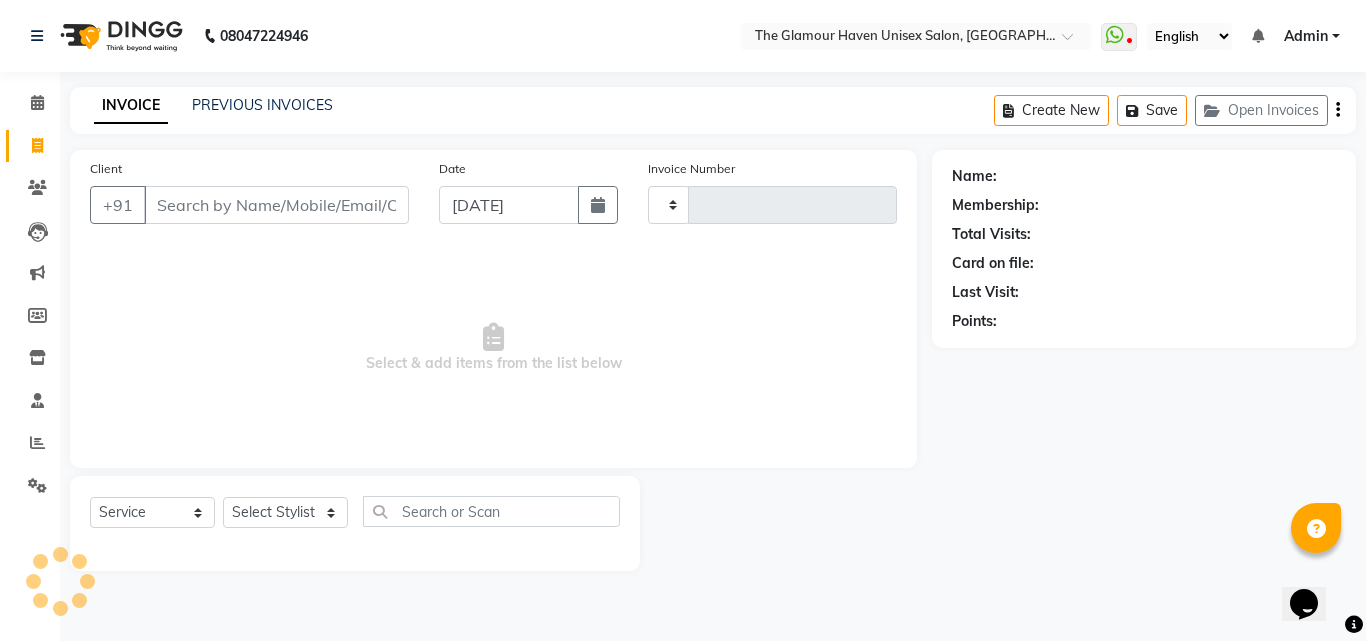 type on "0978" 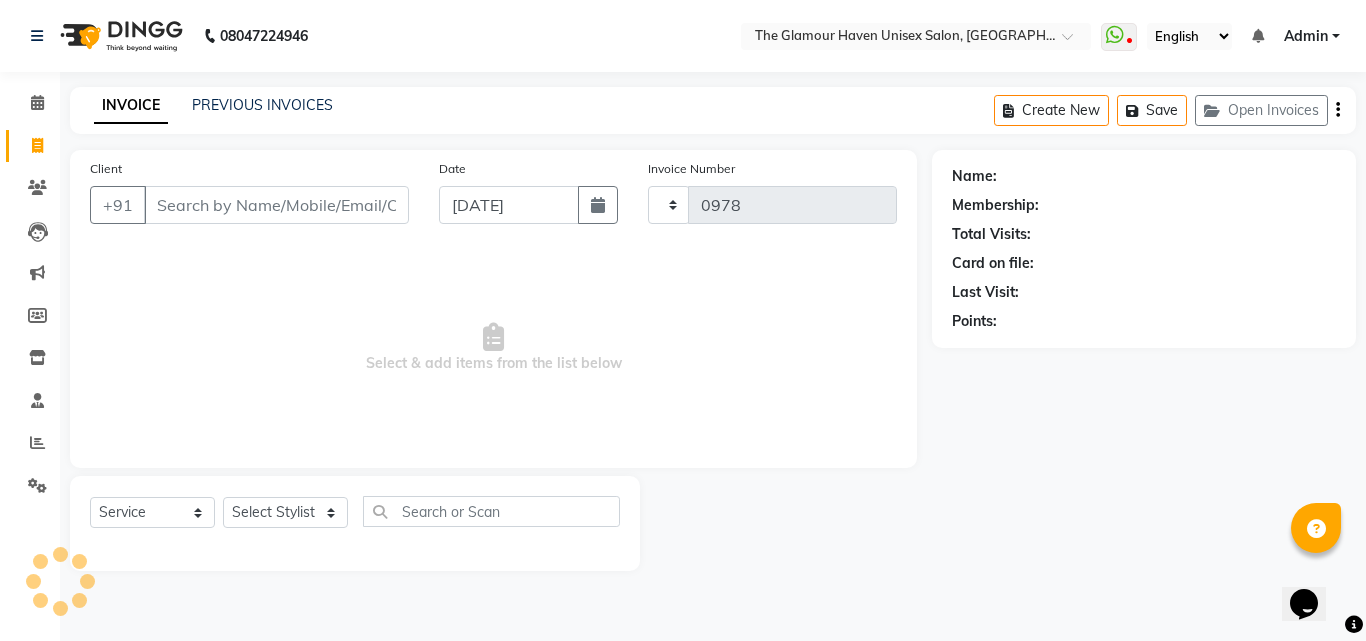select on "7124" 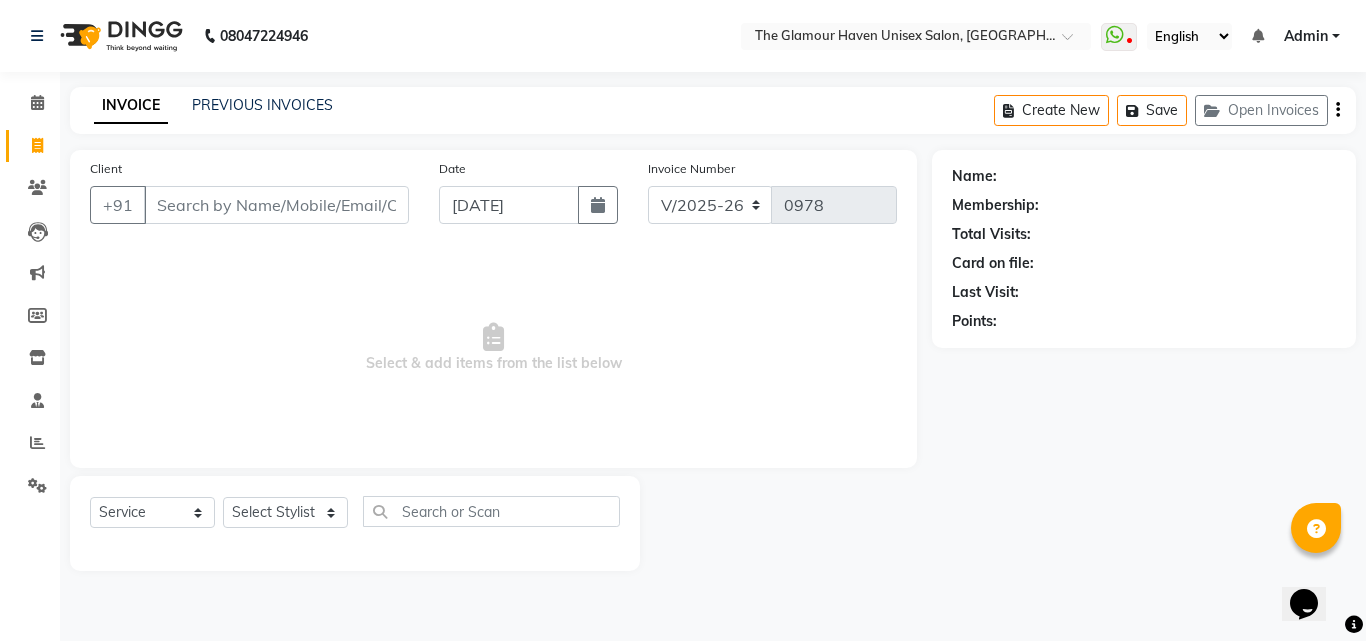 drag, startPoint x: 229, startPoint y: 198, endPoint x: 239, endPoint y: 208, distance: 14.142136 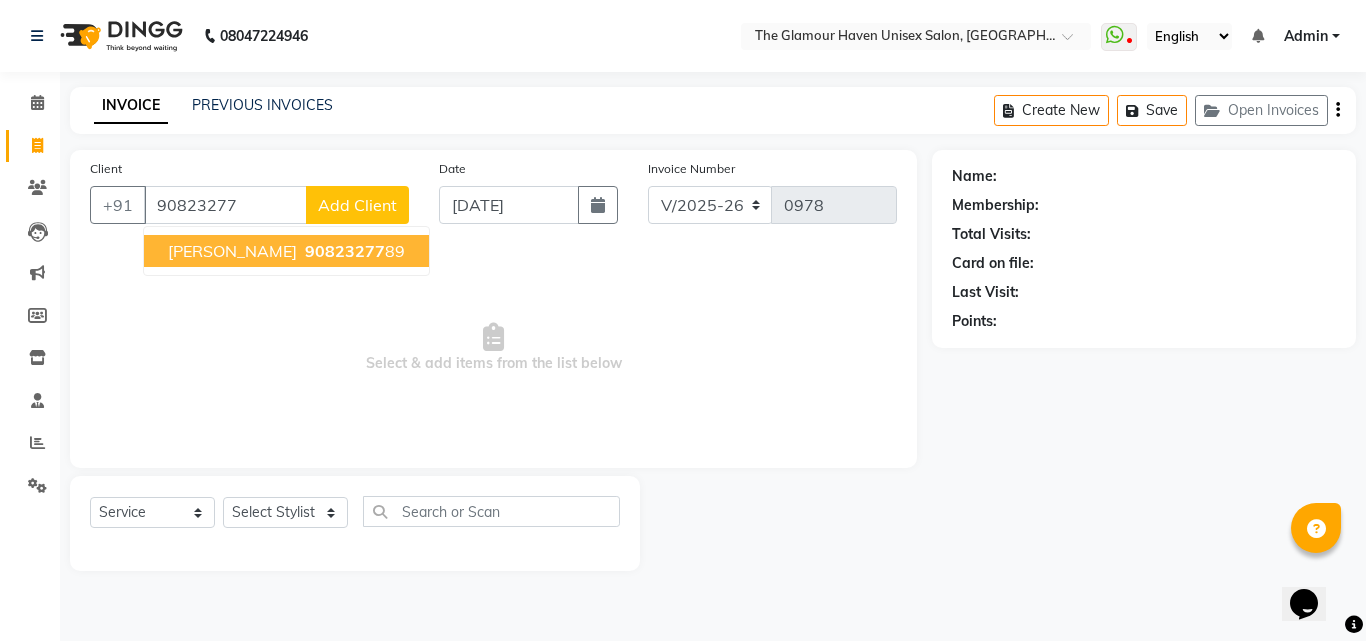 click on "90823277" at bounding box center (345, 251) 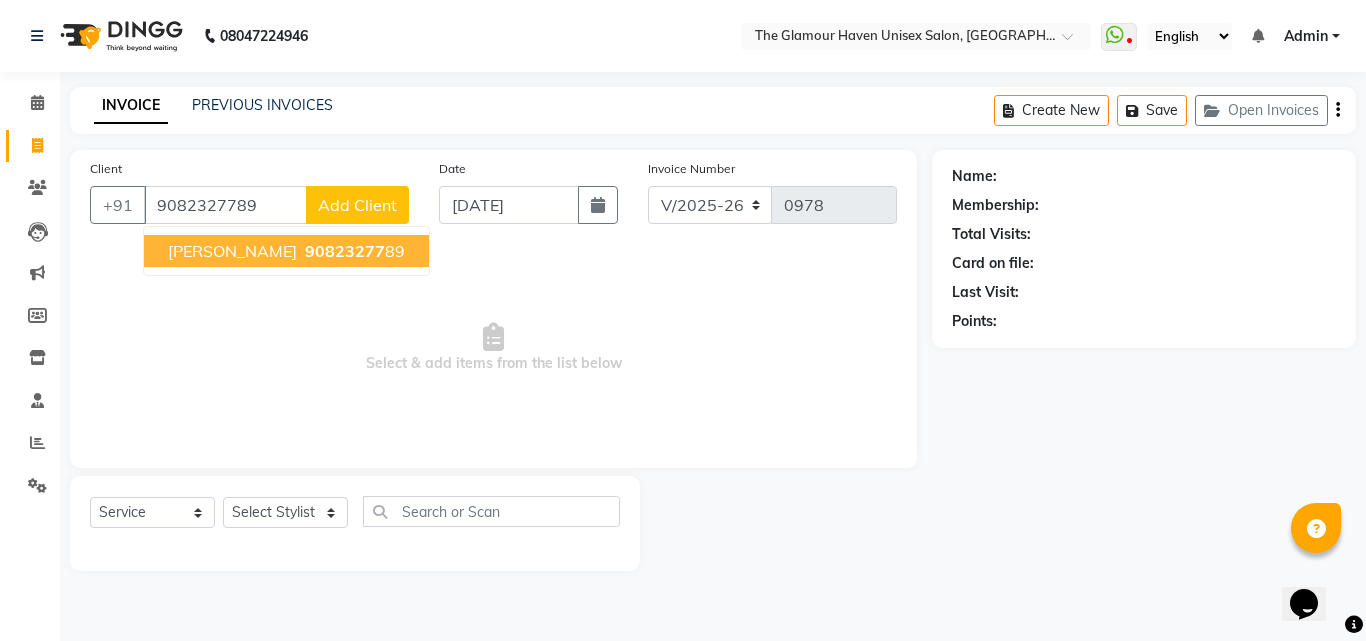 type on "9082327789" 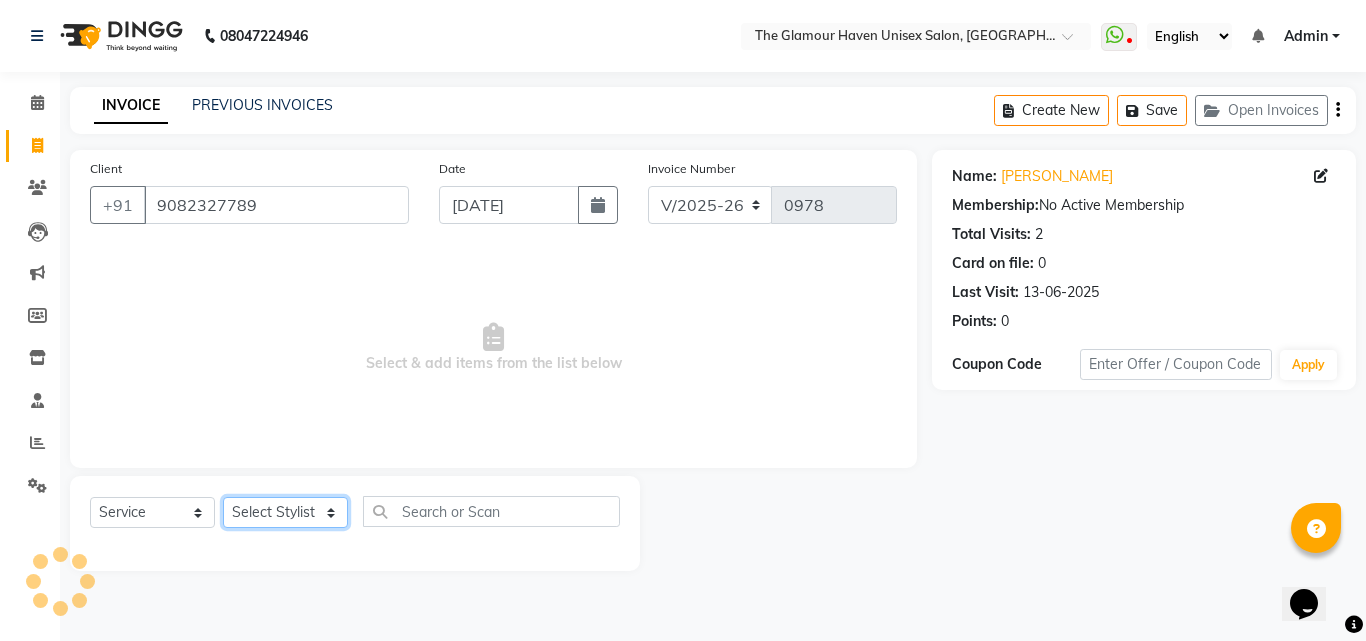 click on "Select Stylist Bharat sen [PERSON_NAME] [PERSON_NAME] [PERSON_NAME] [PERSON_NAME] RESHMA [PERSON_NAME] SWATI [PERSON_NAME] [PERSON_NAME]" 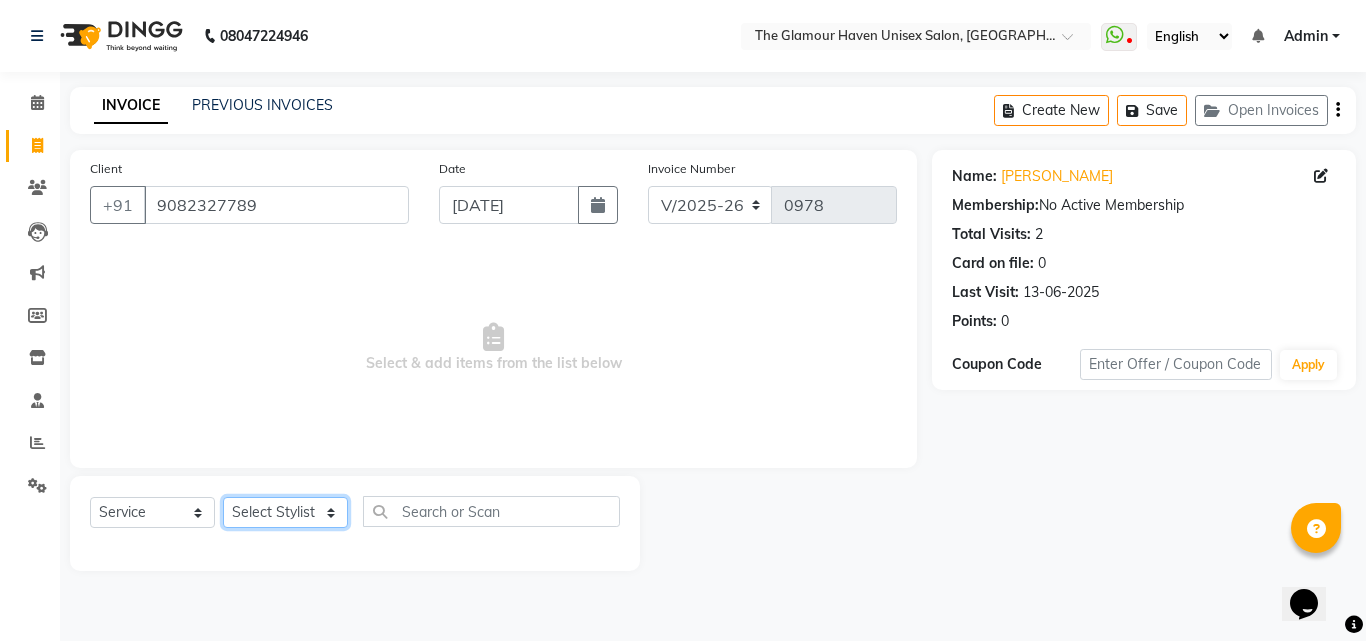 select on "59913" 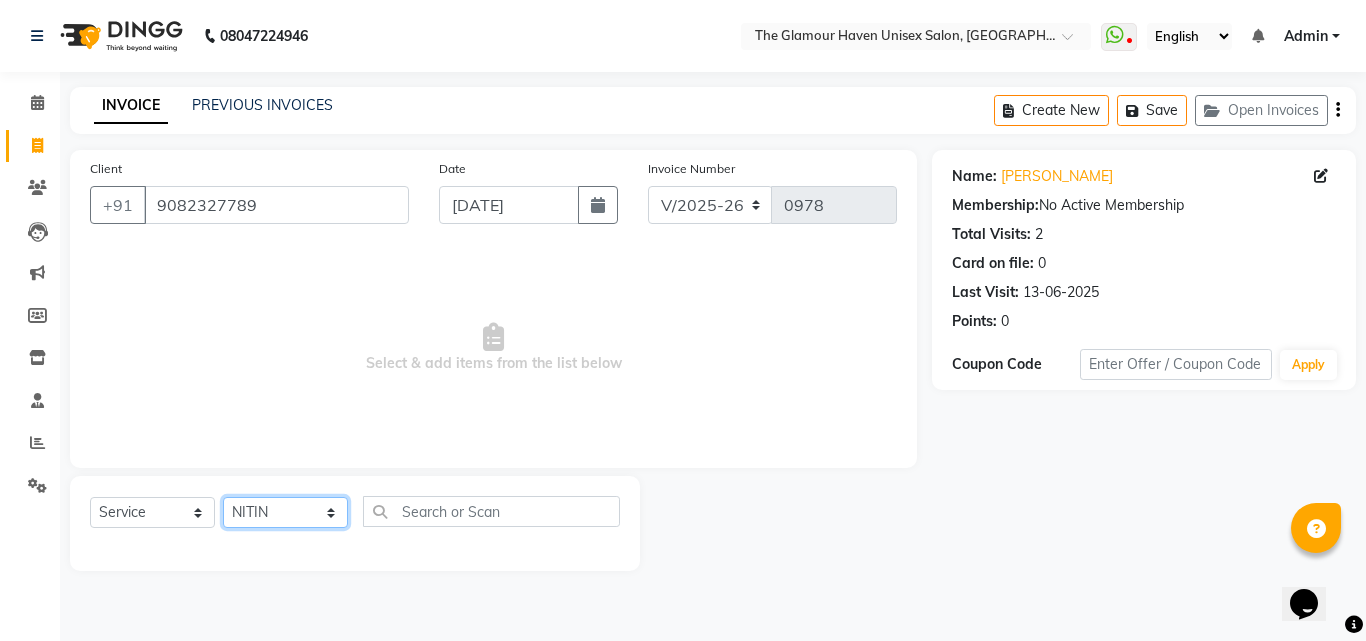 click on "Select Stylist Bharat sen [PERSON_NAME] [PERSON_NAME] [PERSON_NAME] [PERSON_NAME] RESHMA [PERSON_NAME] SWATI [PERSON_NAME] [PERSON_NAME]" 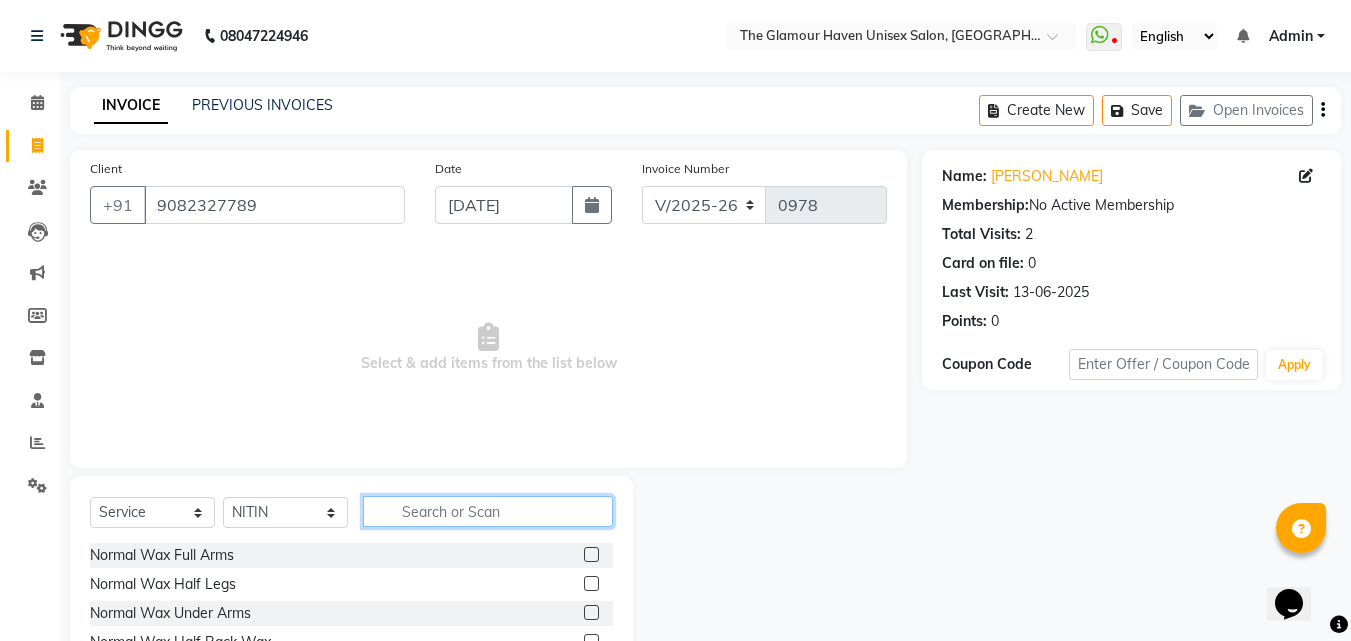 click 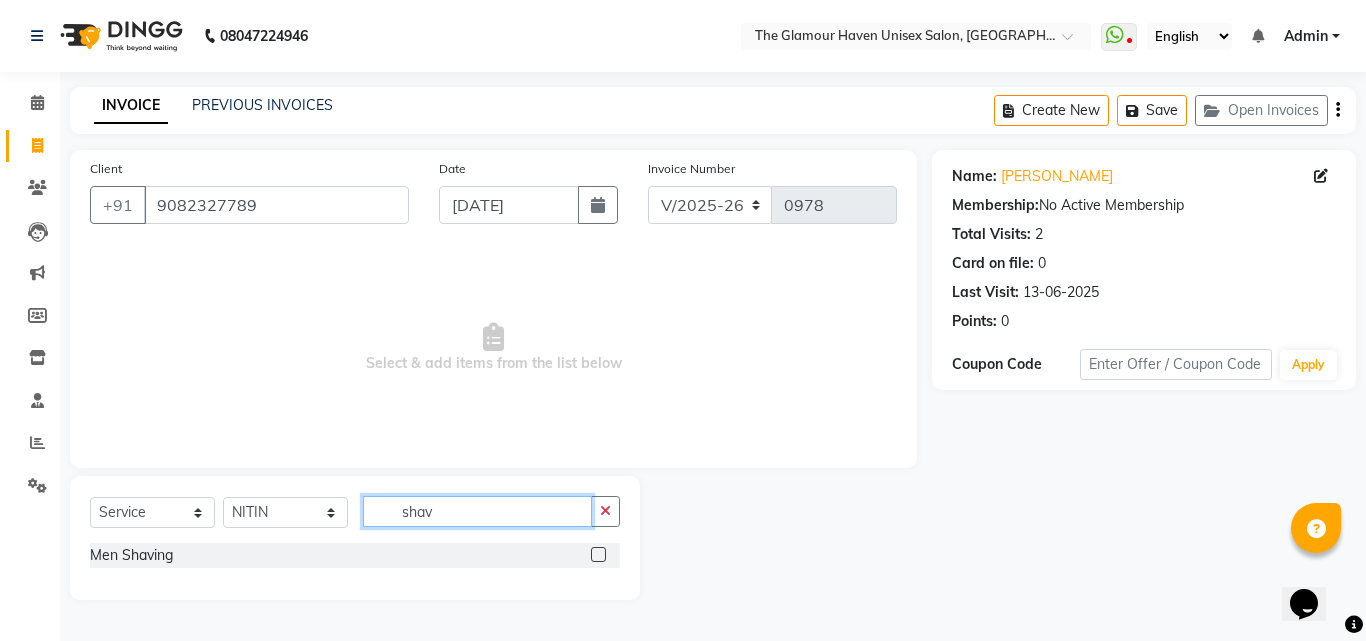 type on "shav" 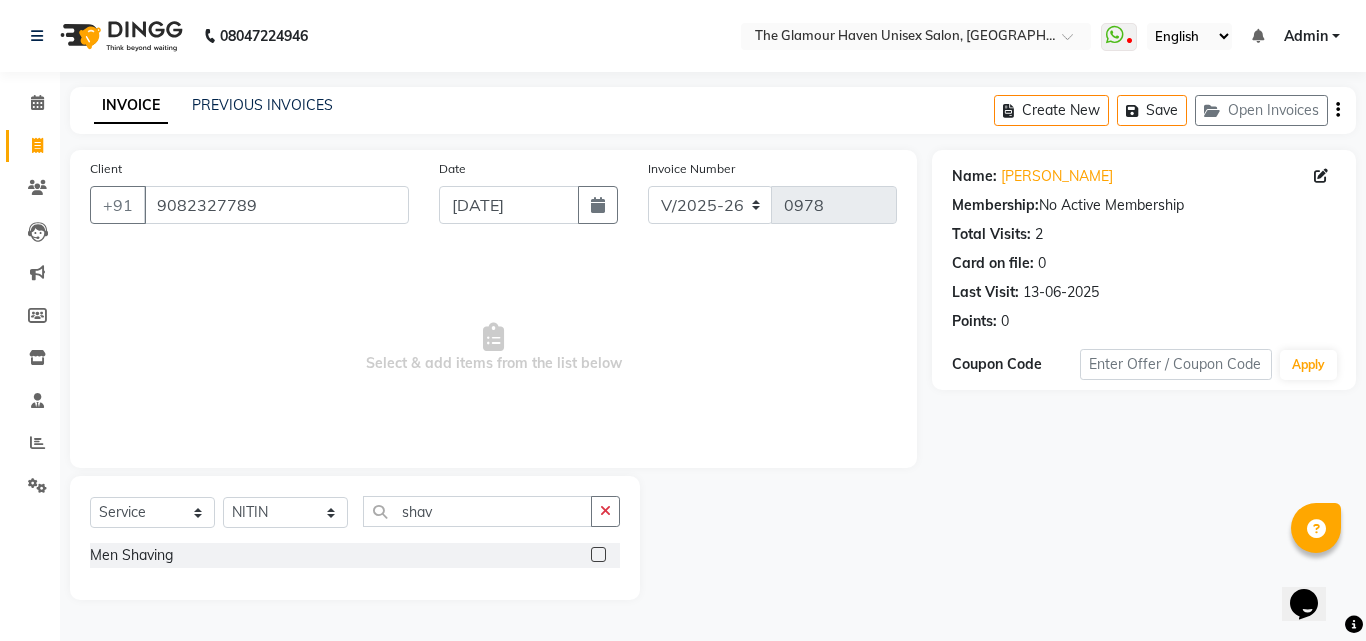 click 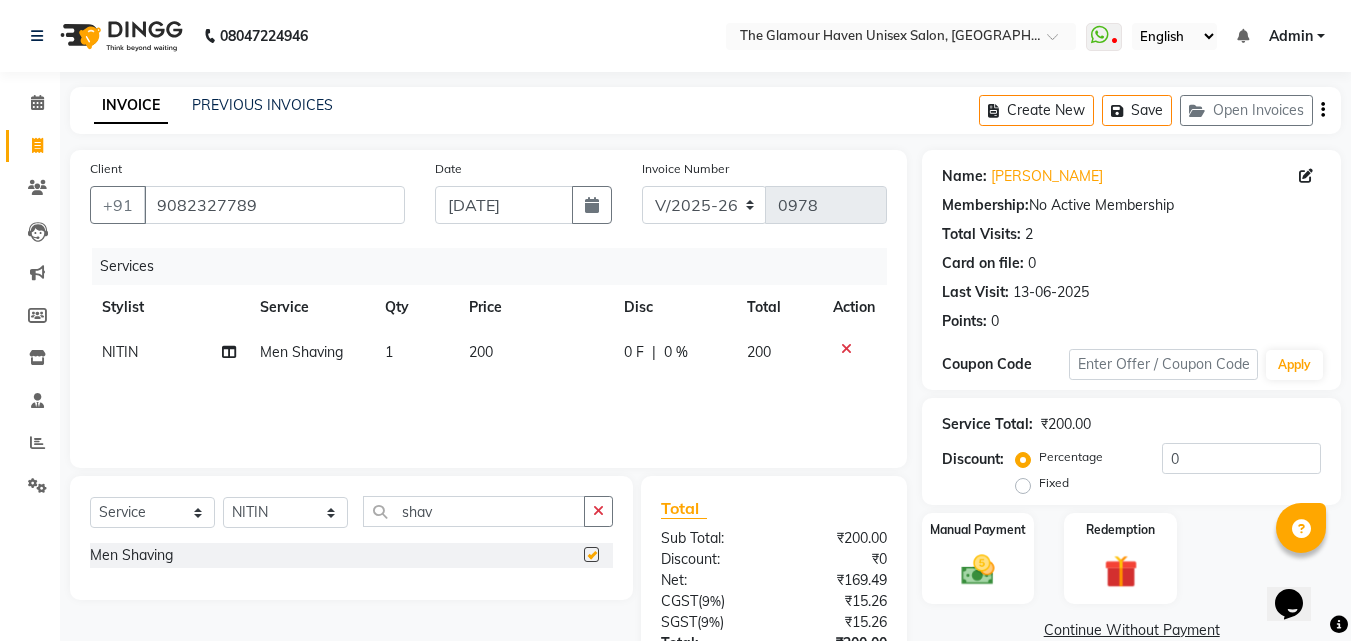 checkbox on "false" 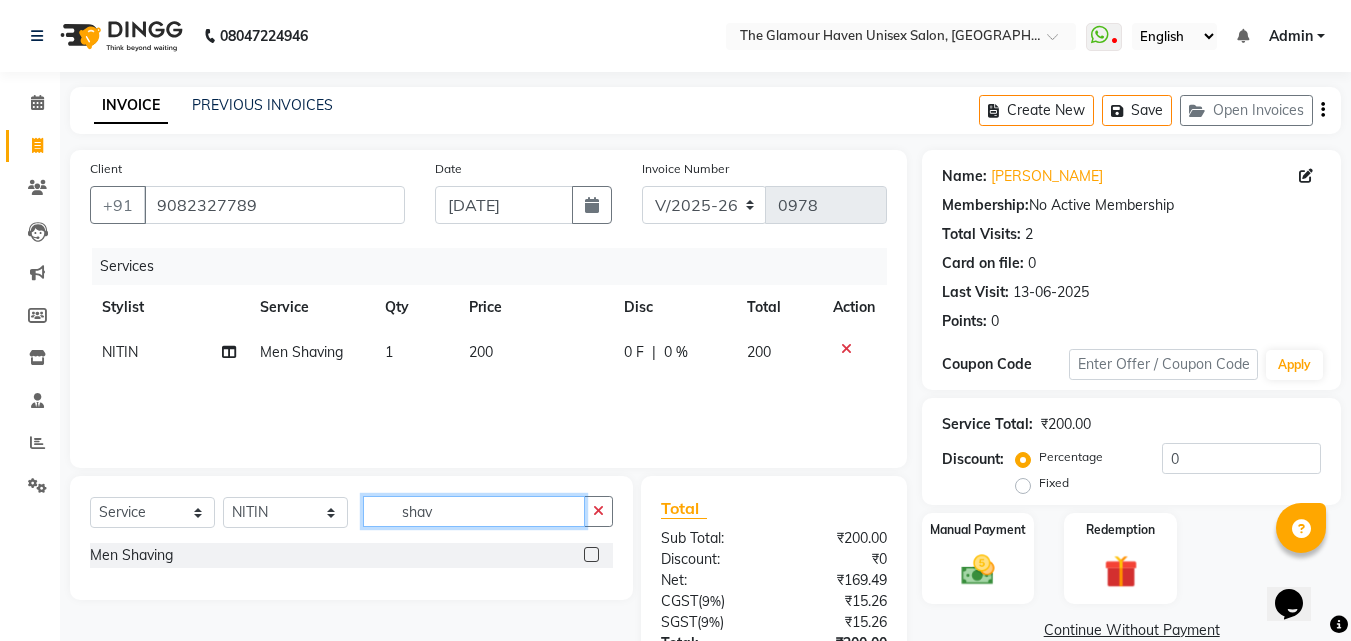 click on "shav" 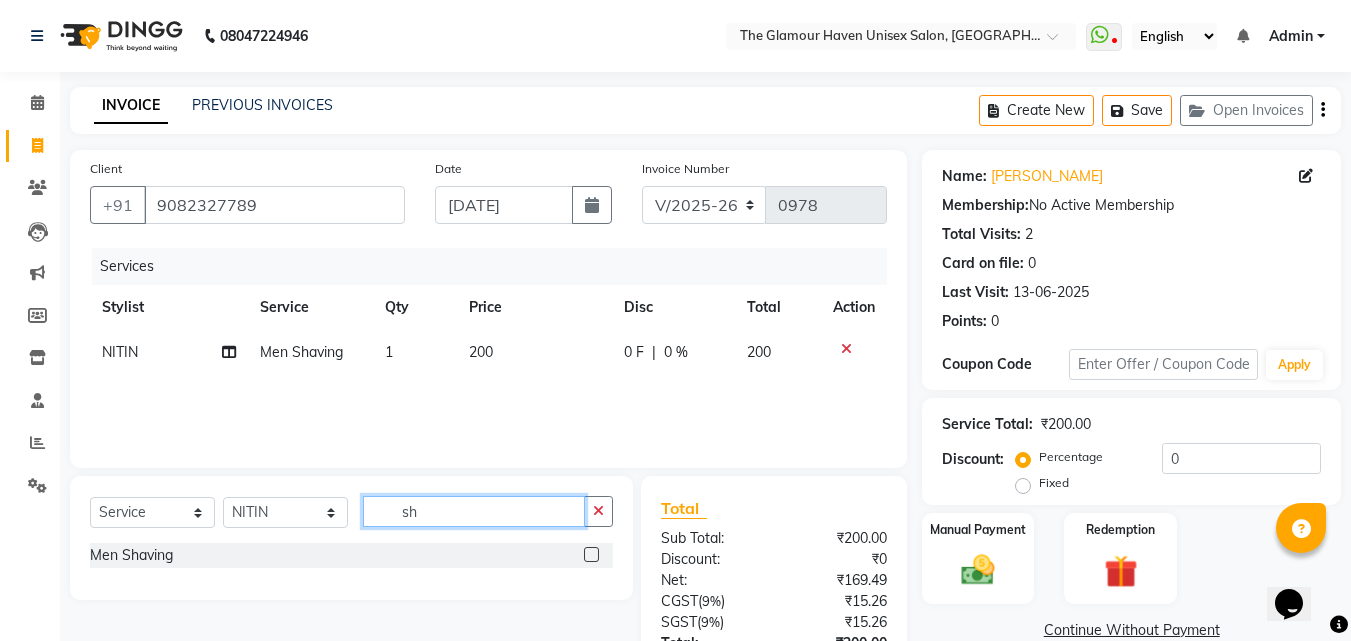 type on "s" 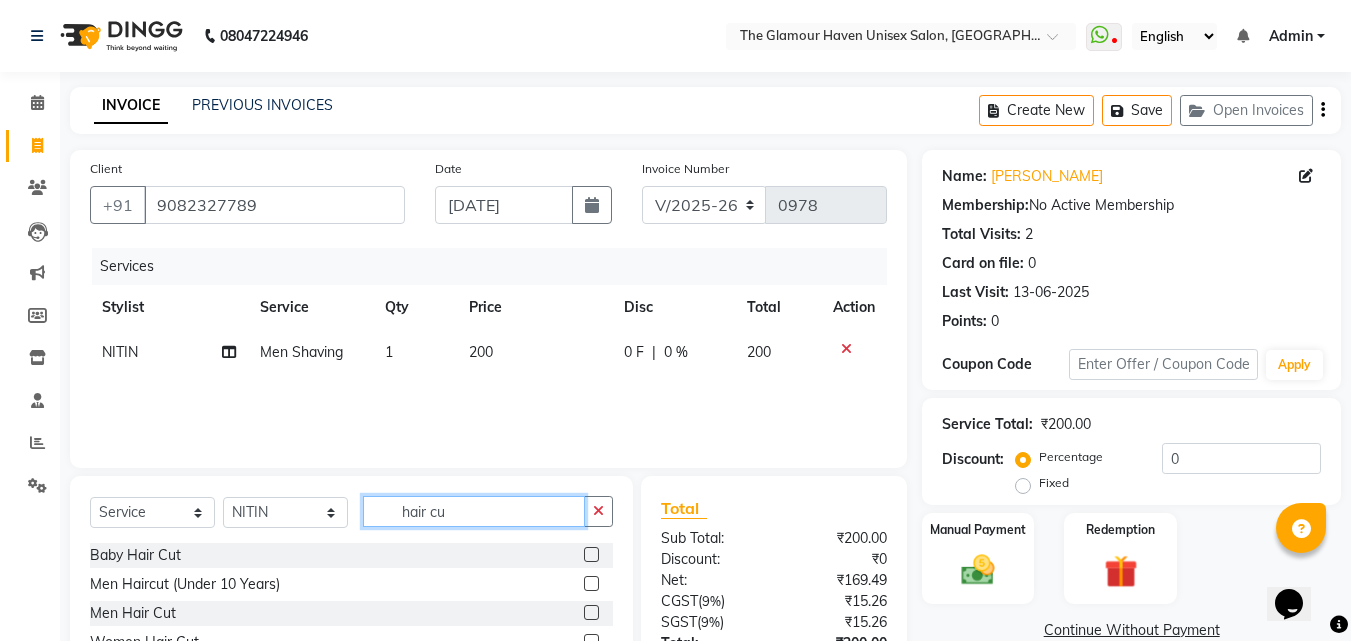 type on "hair cu" 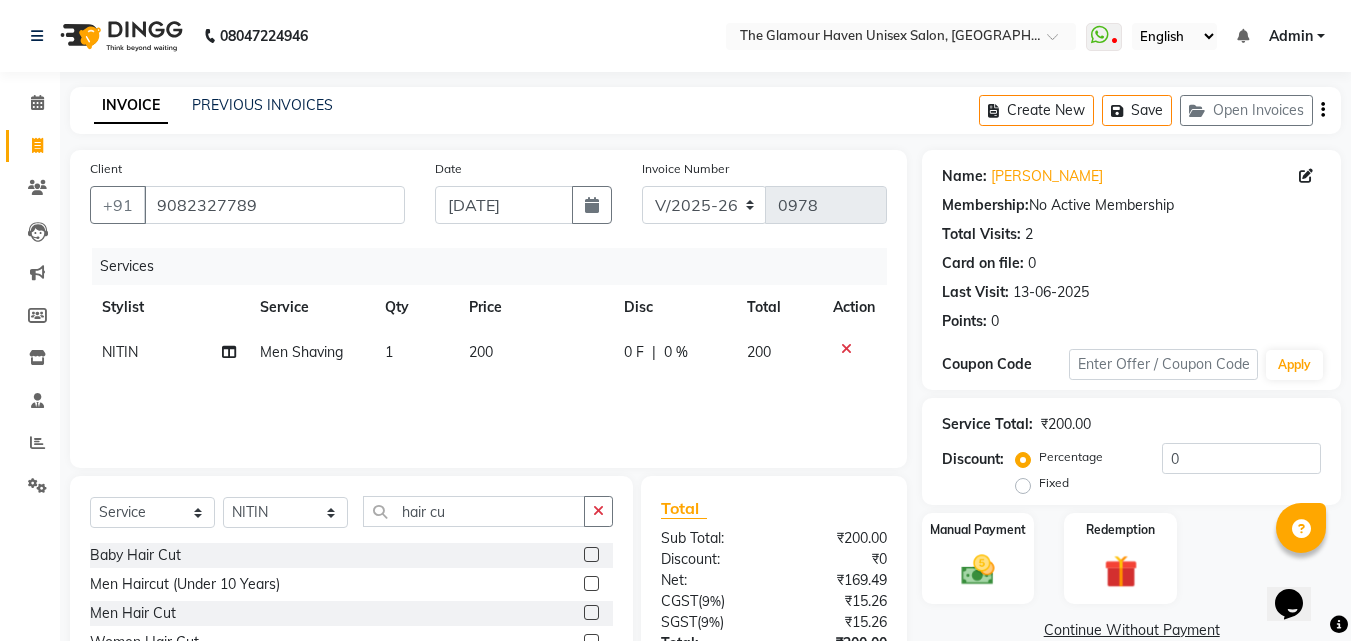click 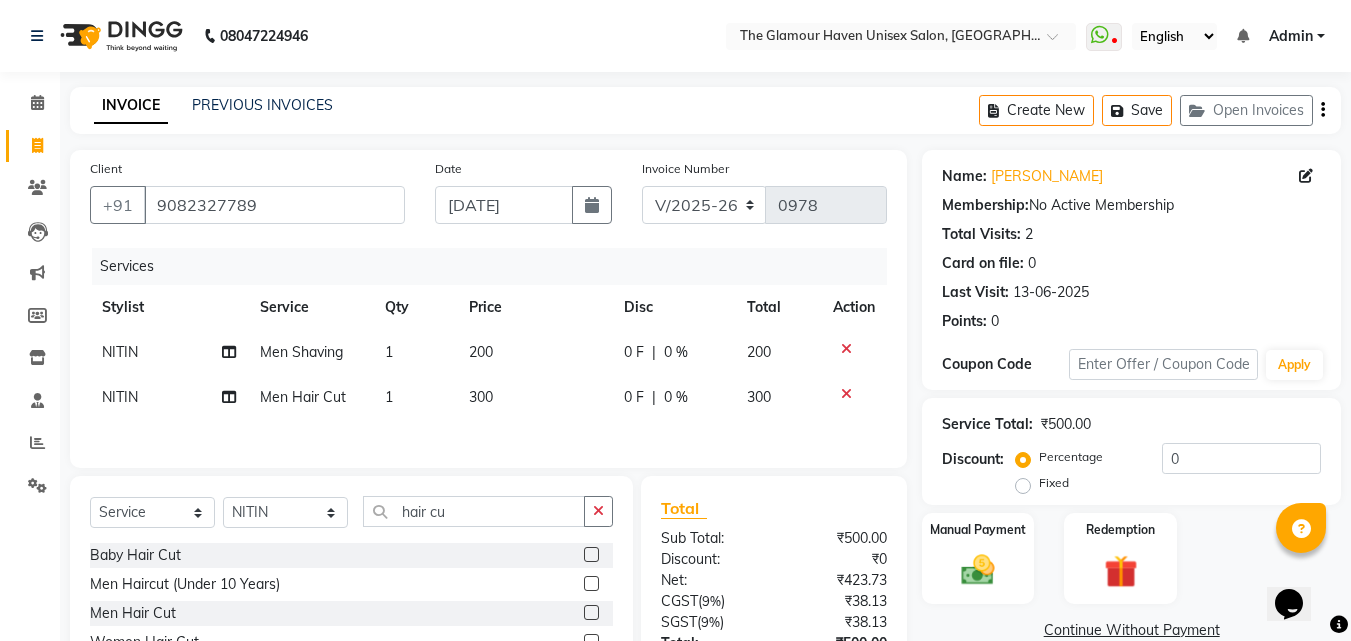 checkbox on "false" 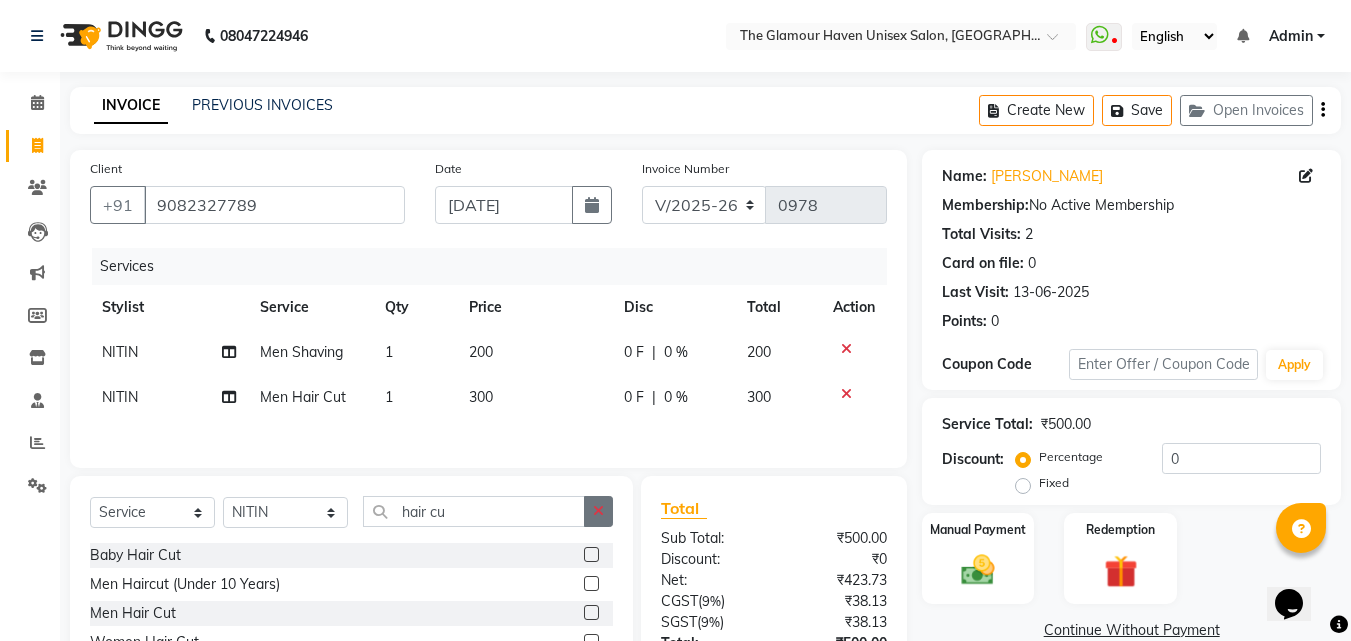 click 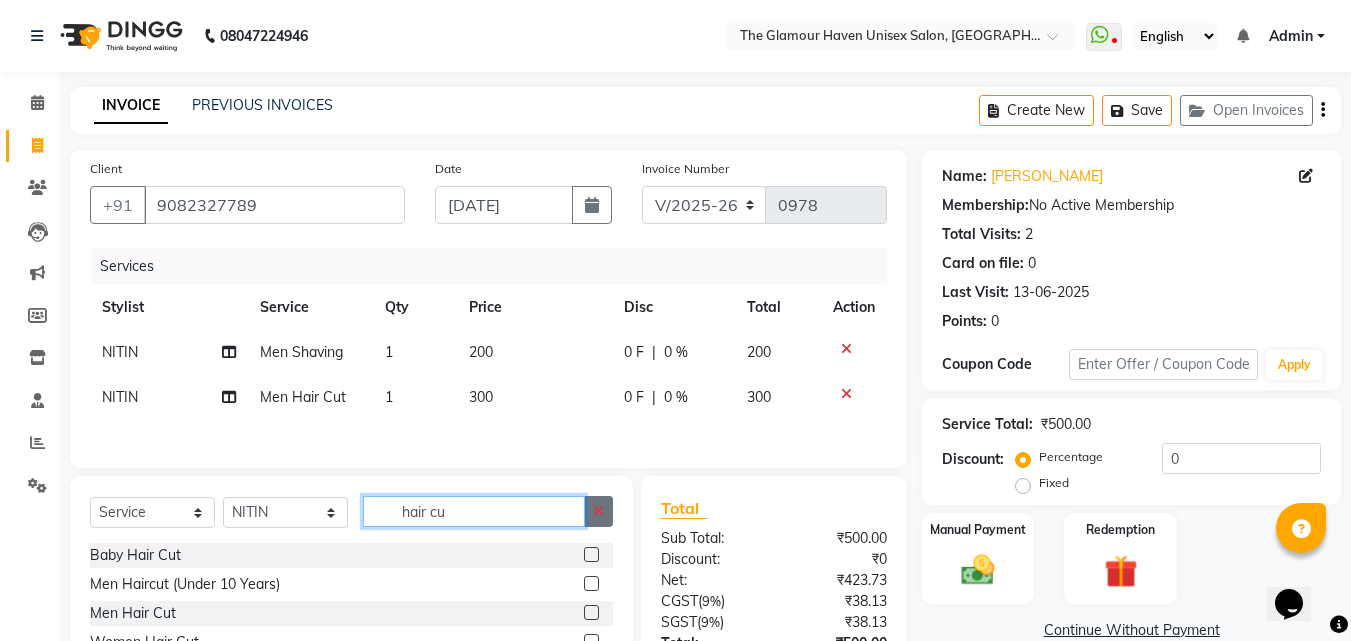 type 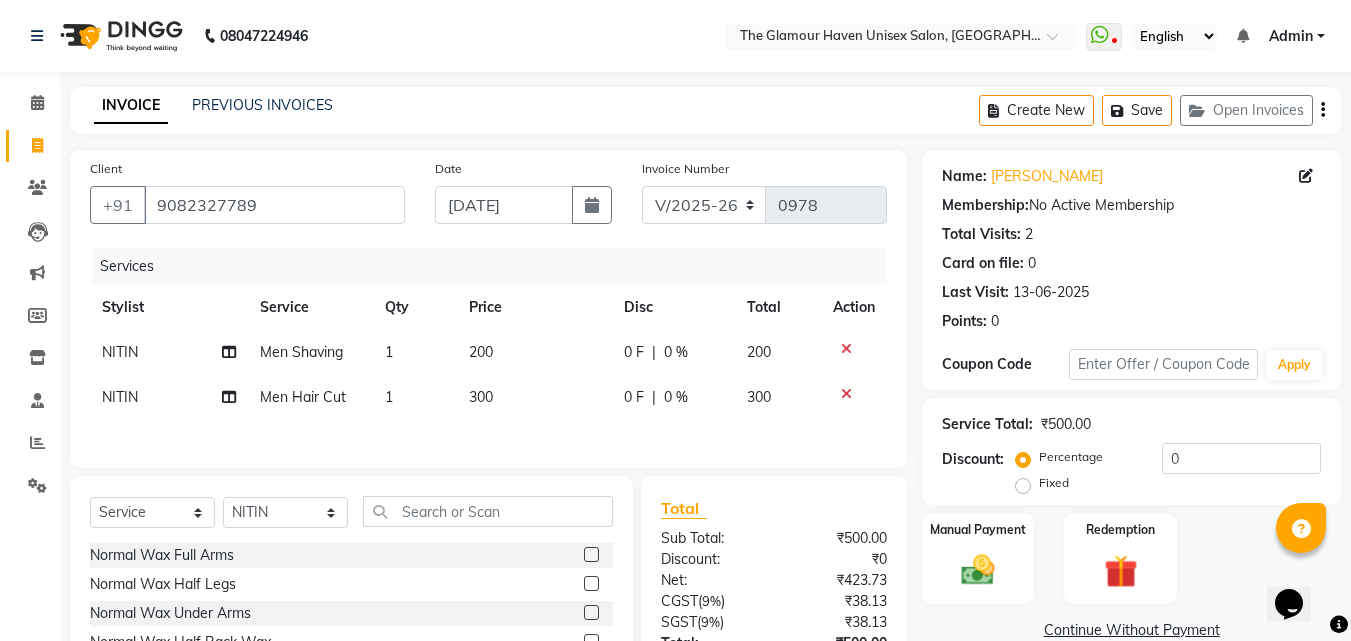 click on "Total Sub Total: ₹500.00 Discount: ₹0 Net: ₹423.73 CGST  ( 9% ) ₹38.13 SGST  ( 9% ) ₹38.13 Total: ₹500.00 Add Tip ₹0 Payable: ₹500.00 Paid: ₹0 Balance   : ₹500.00" 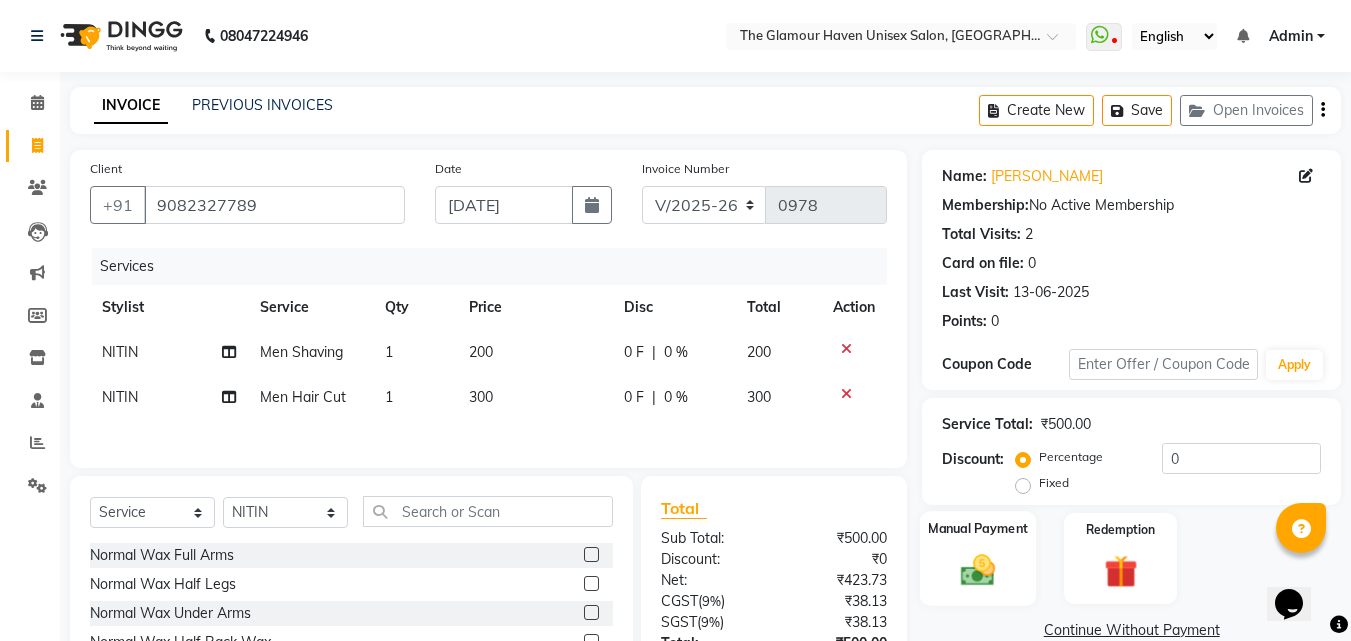 click on "Manual Payment" 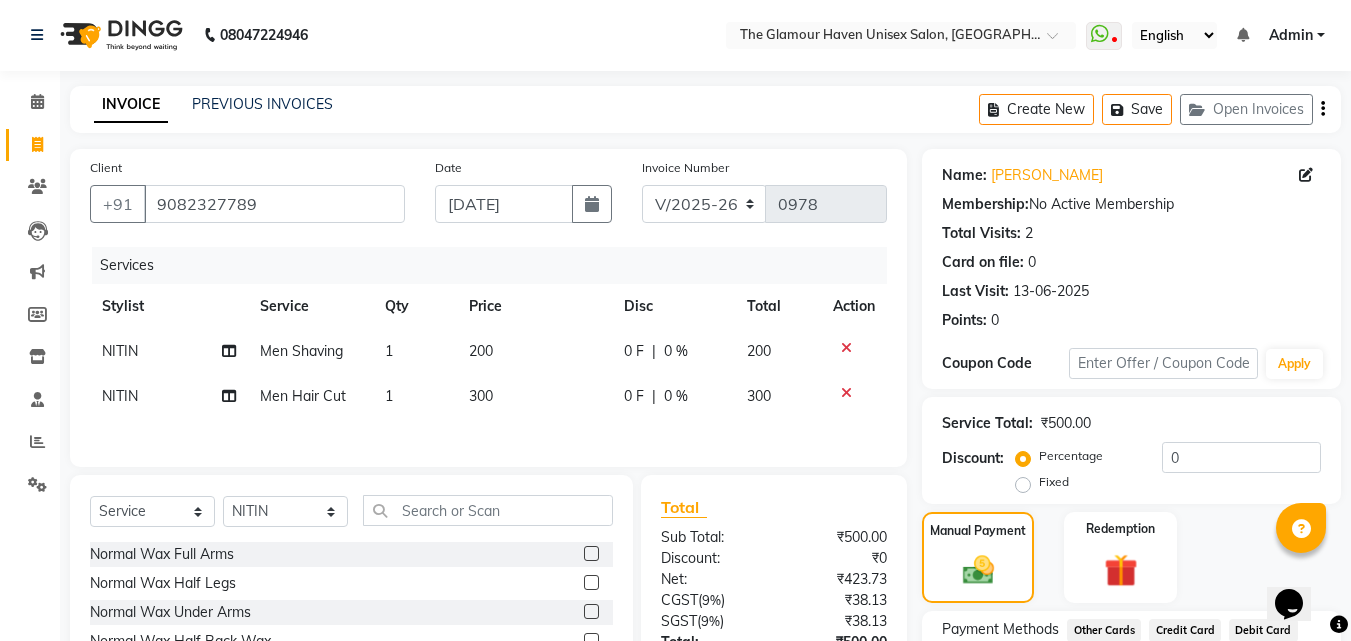 scroll, scrollTop: 163, scrollLeft: 0, axis: vertical 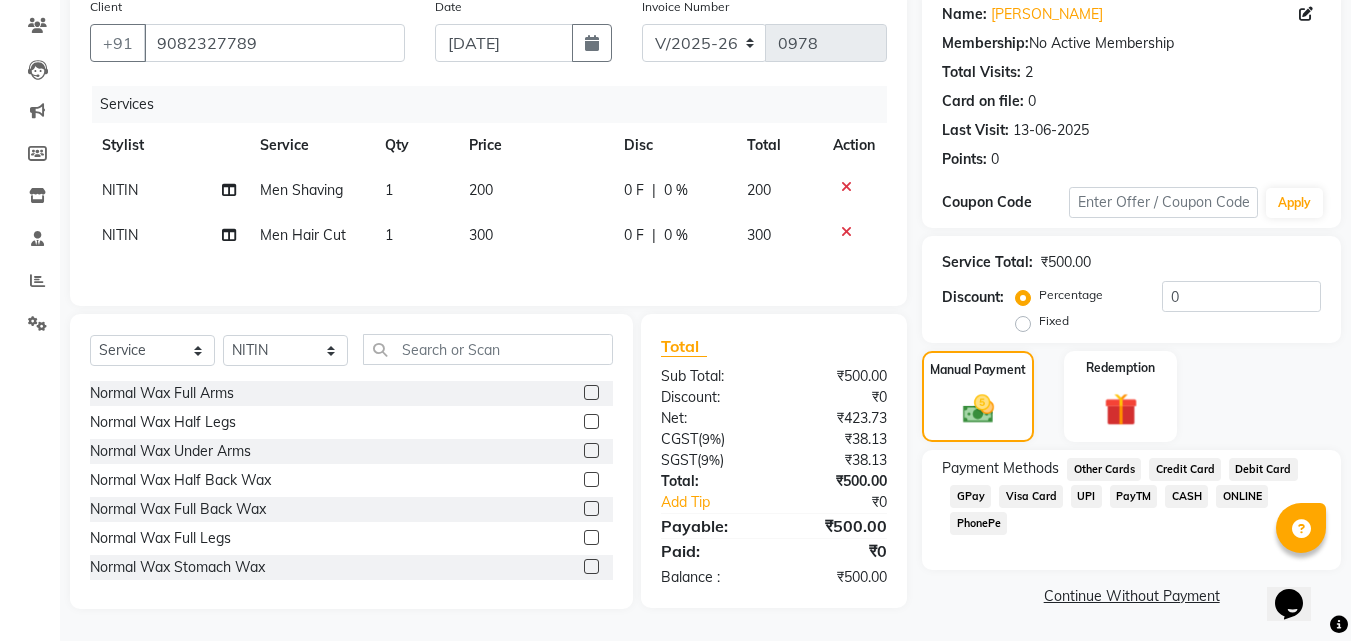 click on "GPay" 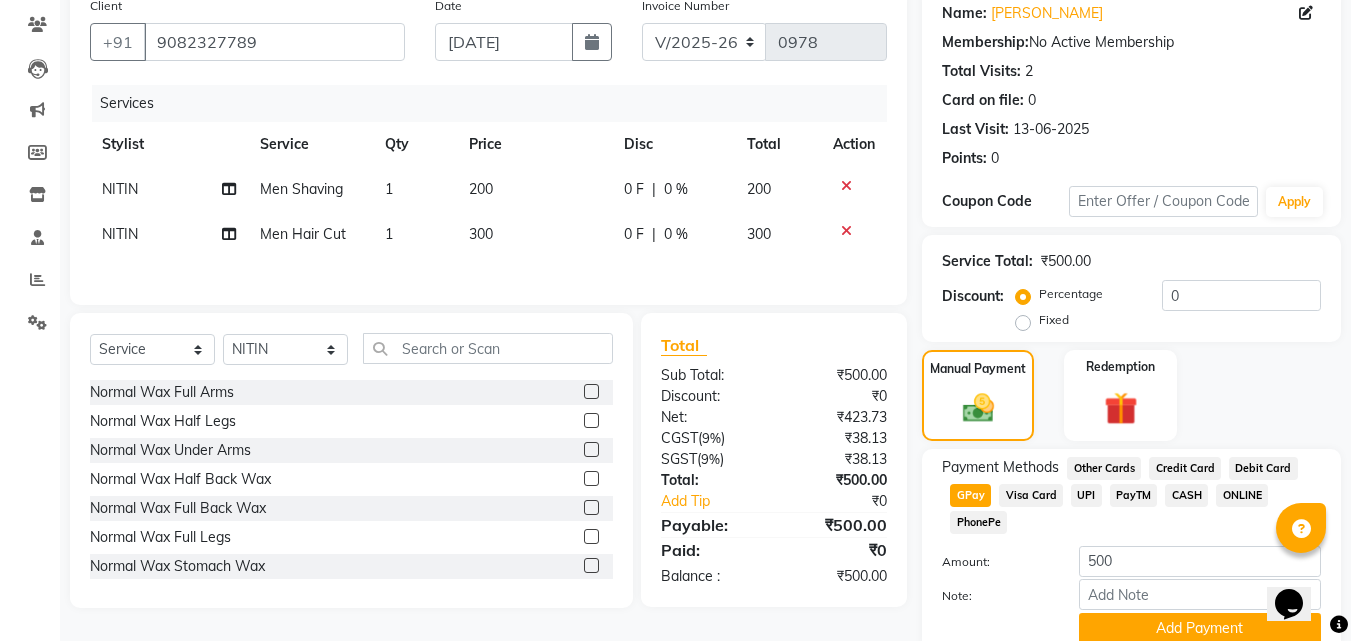 click on "Payment Methods  Other Cards   Credit Card   Debit Card   GPay   Visa Card   UPI   PayTM   CASH   ONLINE   PhonePe  Amount: 500 Note: Add Payment" 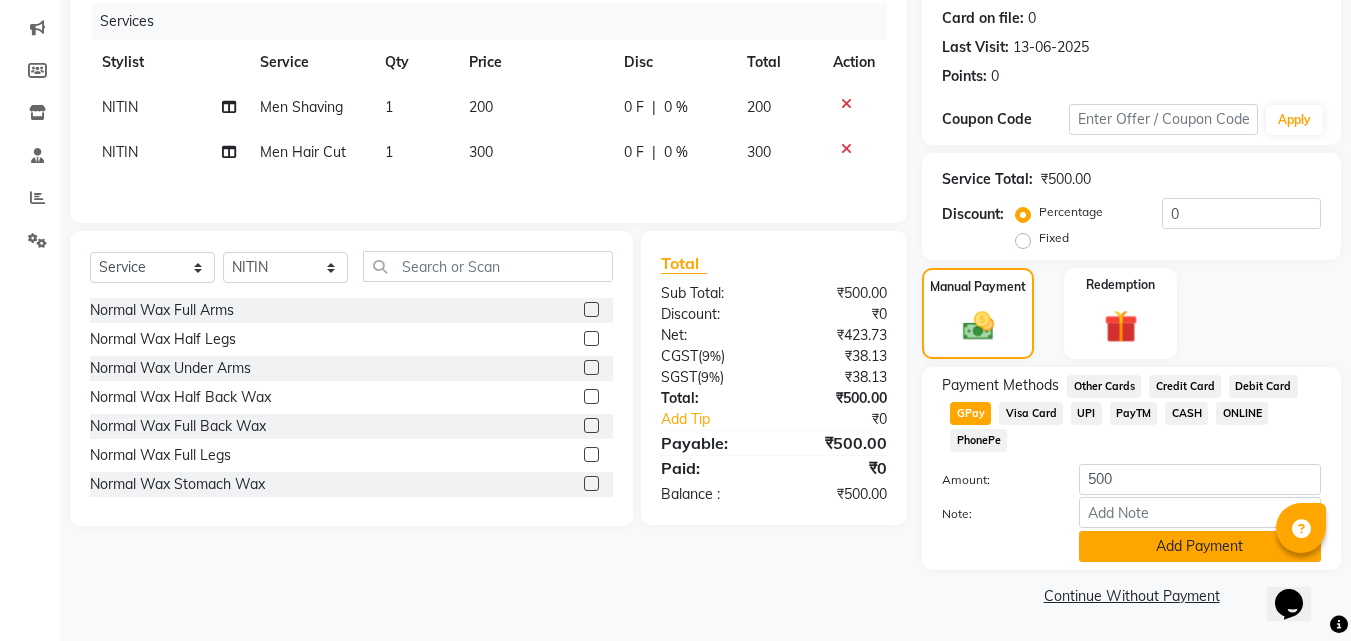 click on "Add Payment" 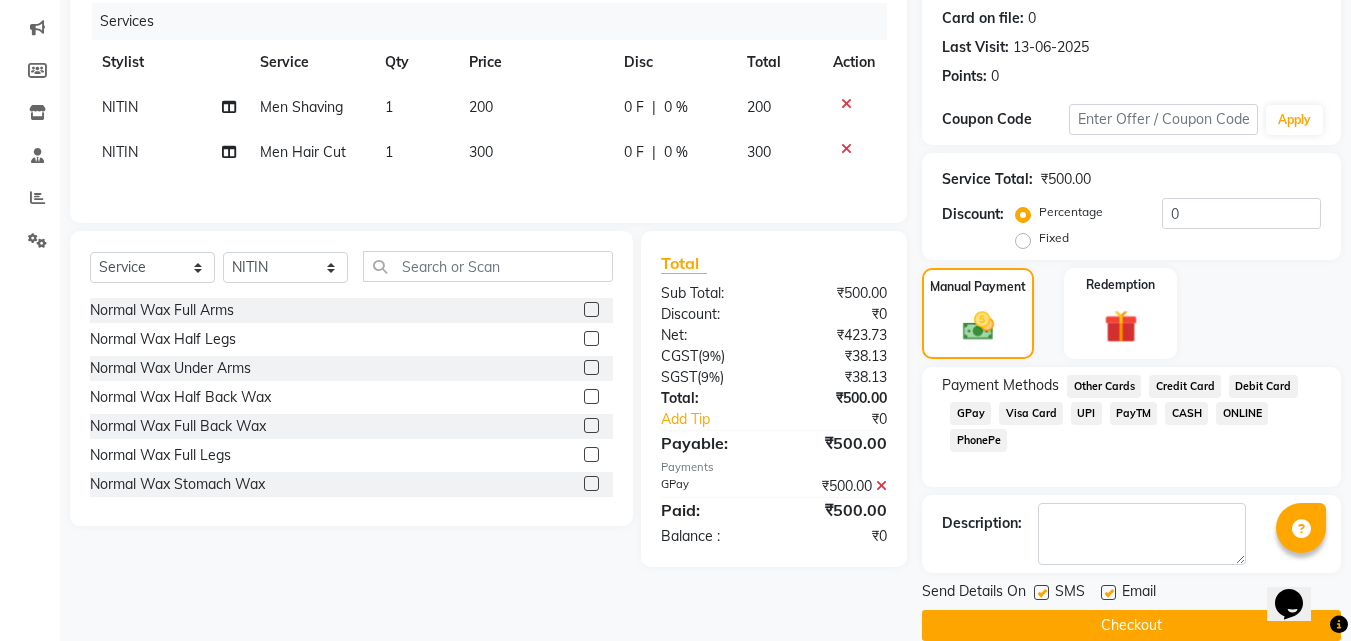 click on "Checkout" 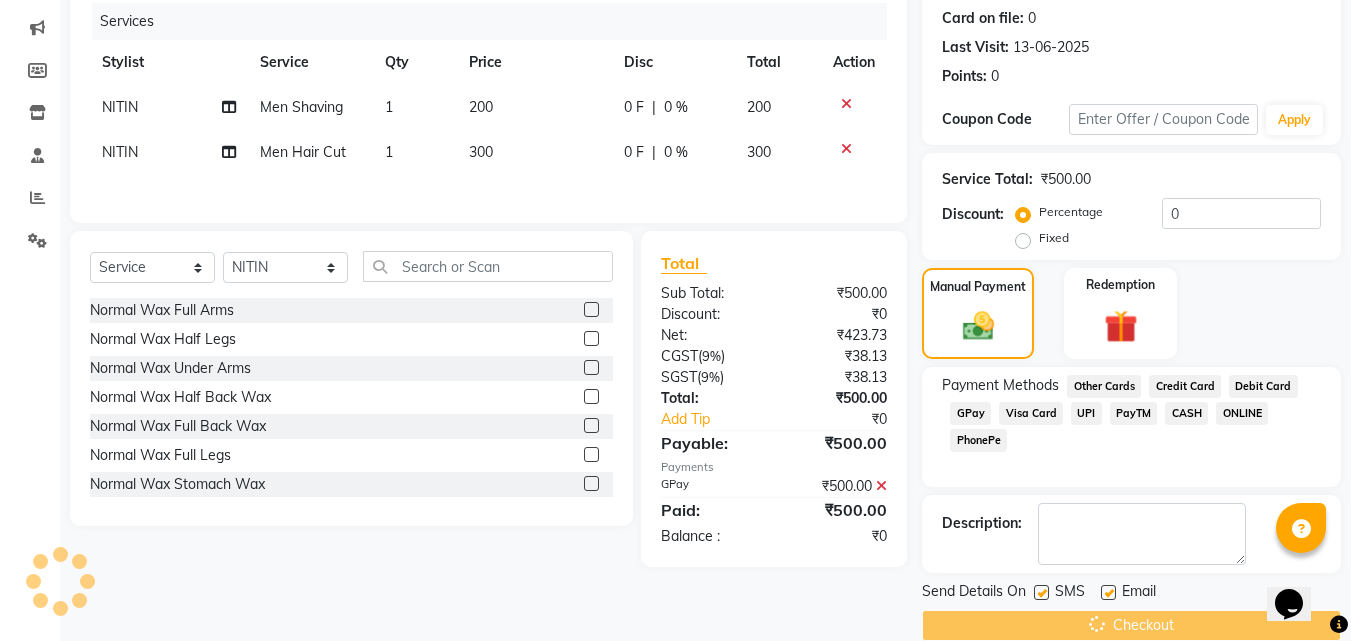 scroll, scrollTop: 275, scrollLeft: 0, axis: vertical 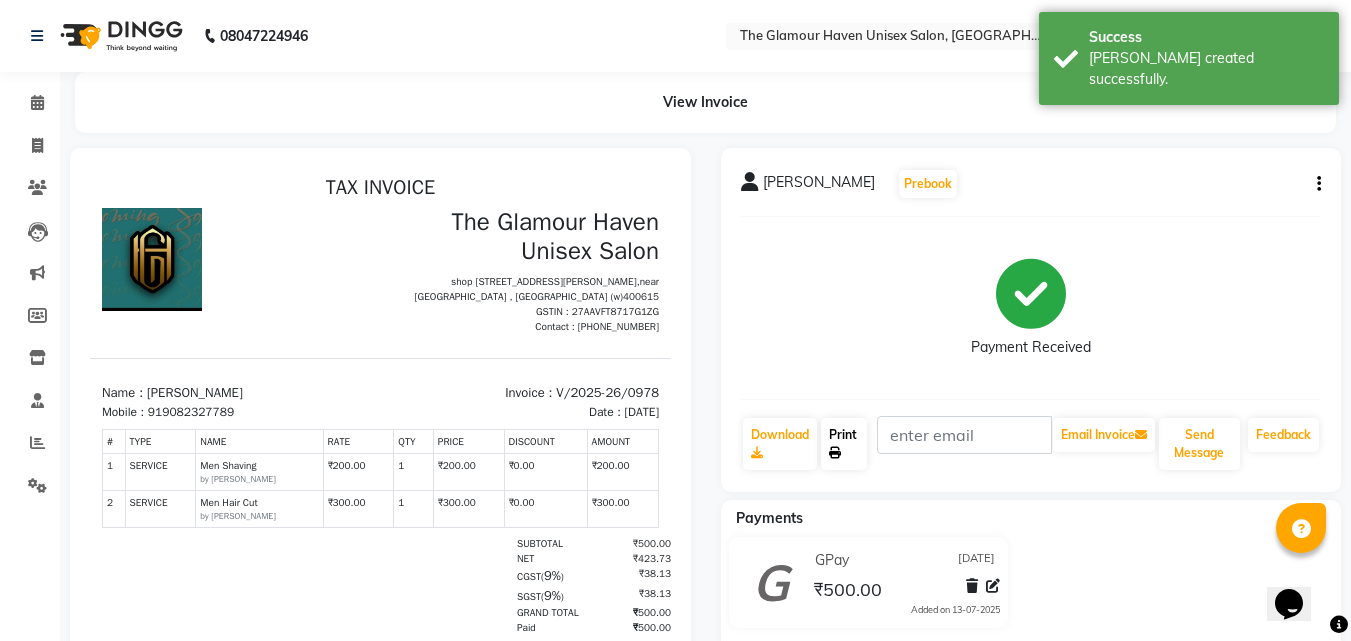 click 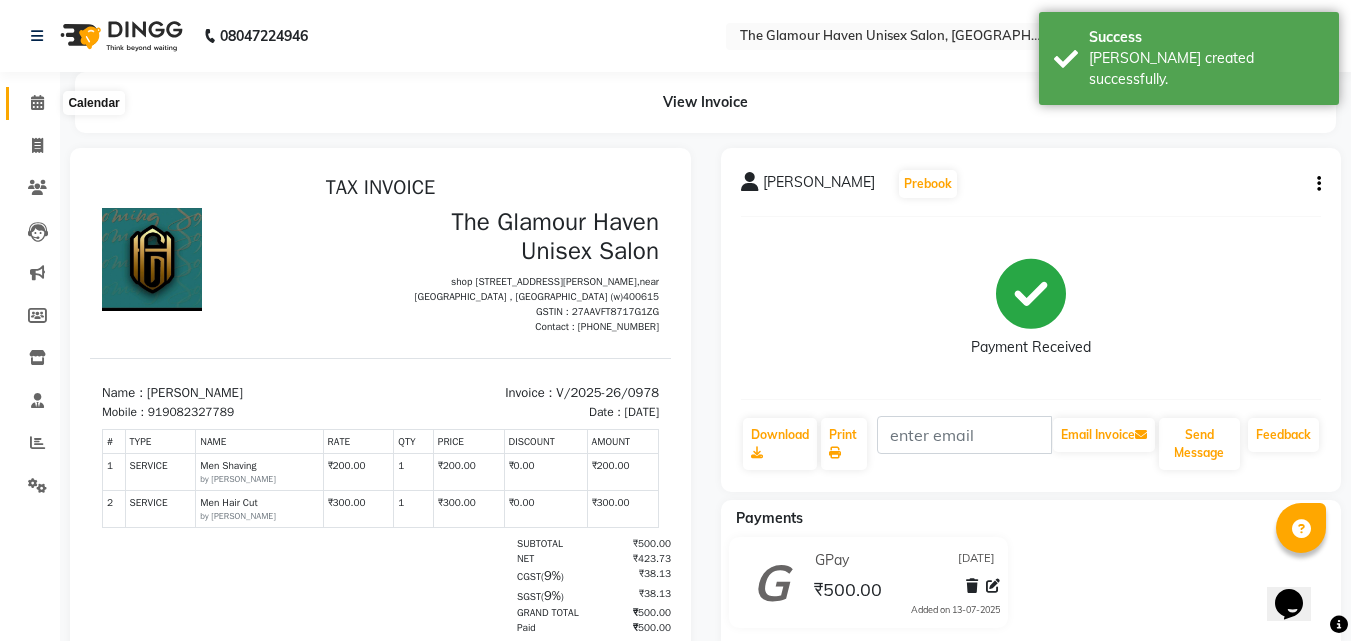 click 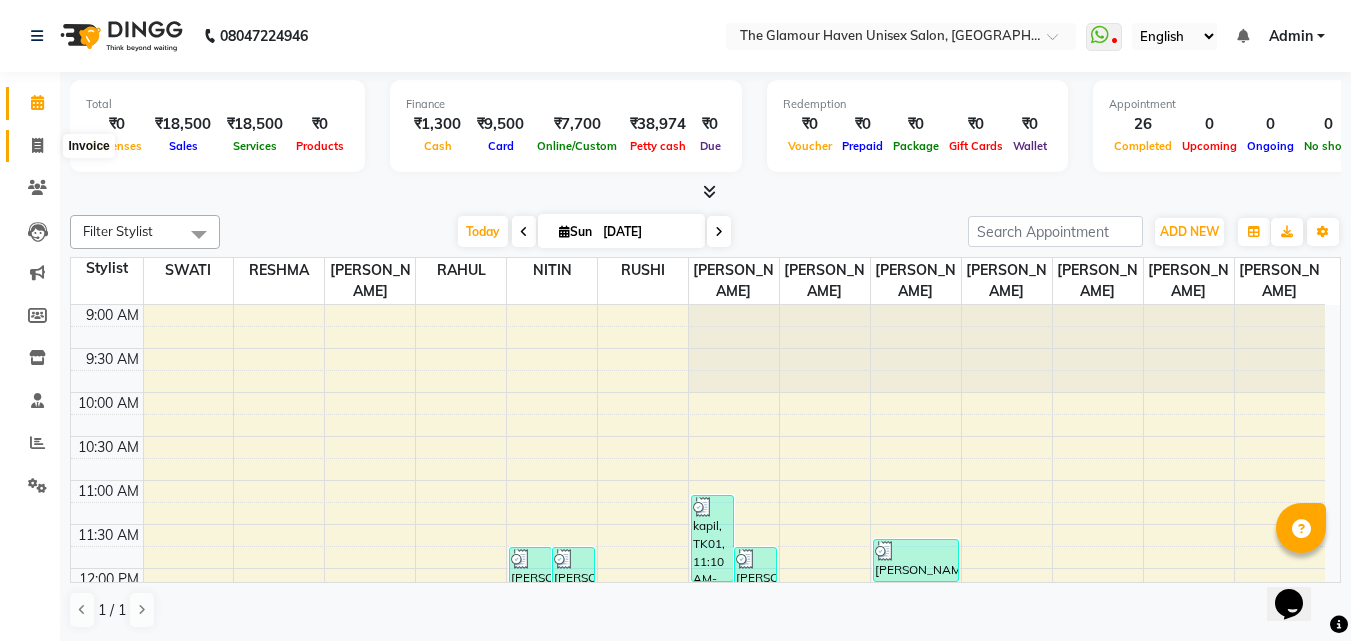 click 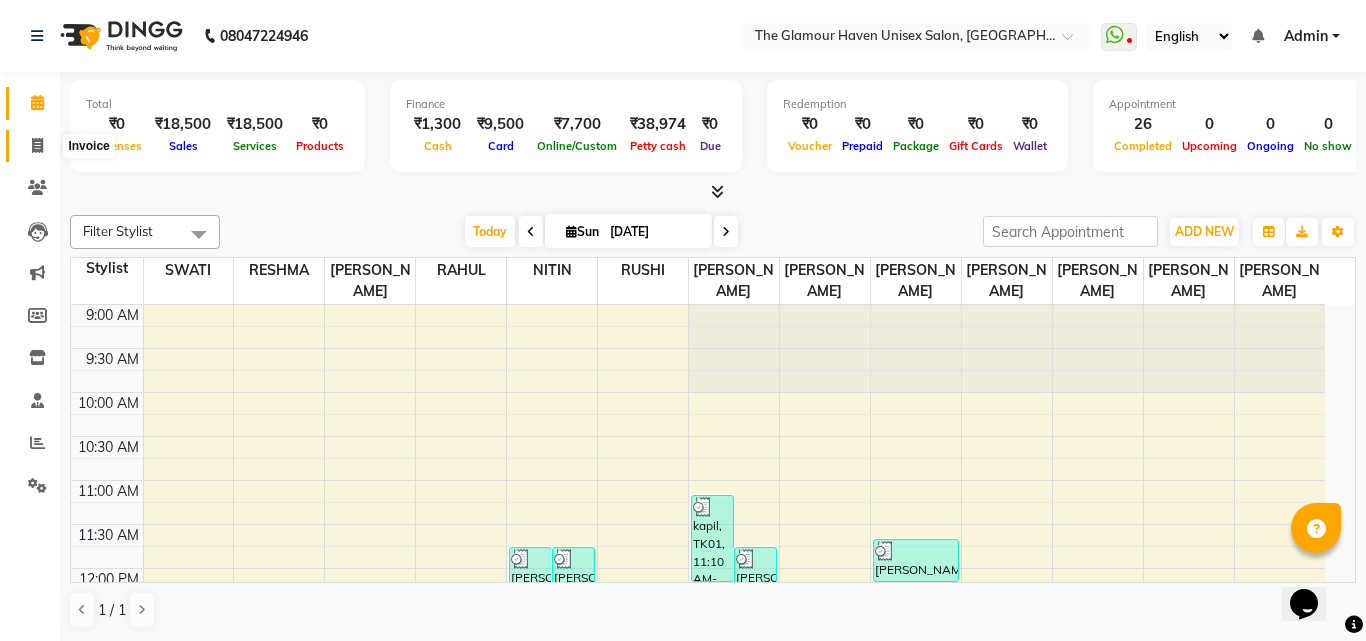 select on "7124" 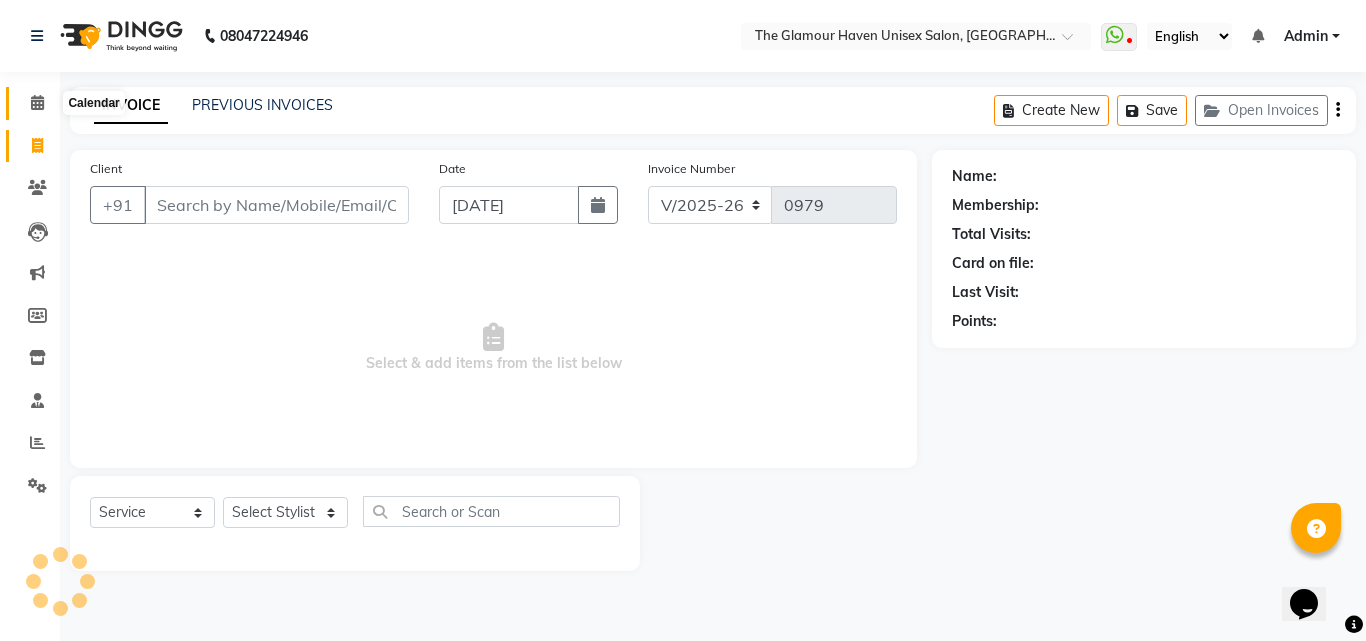 click 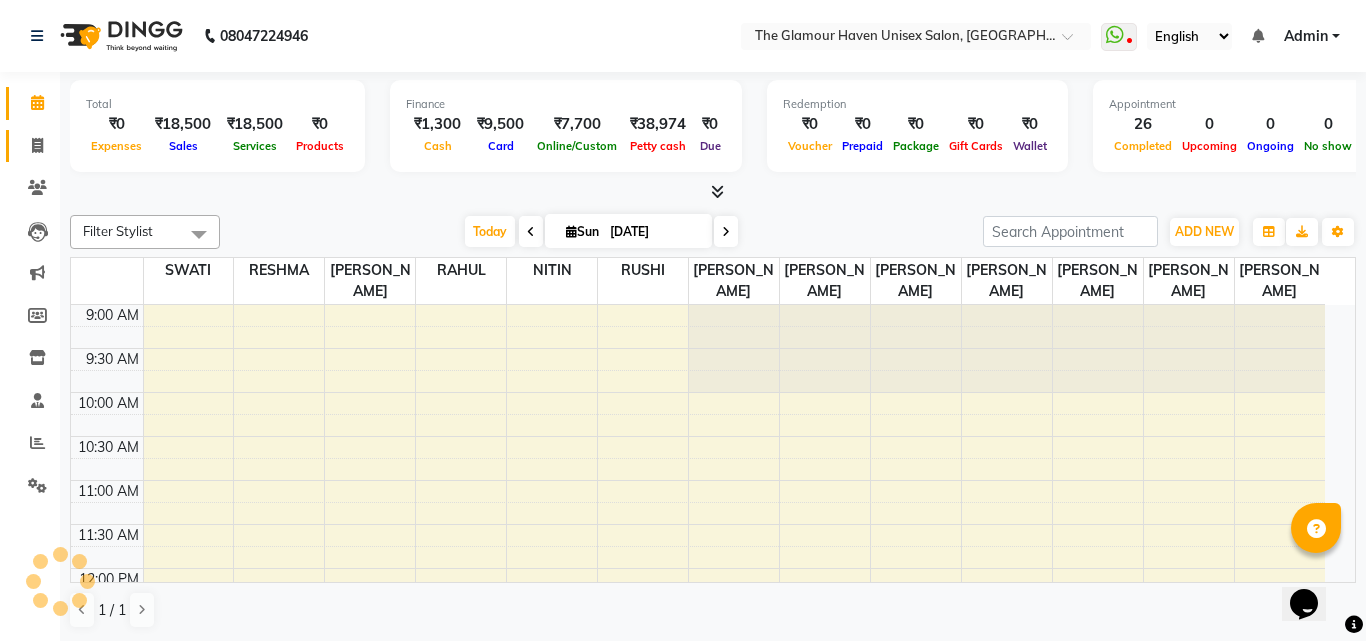click 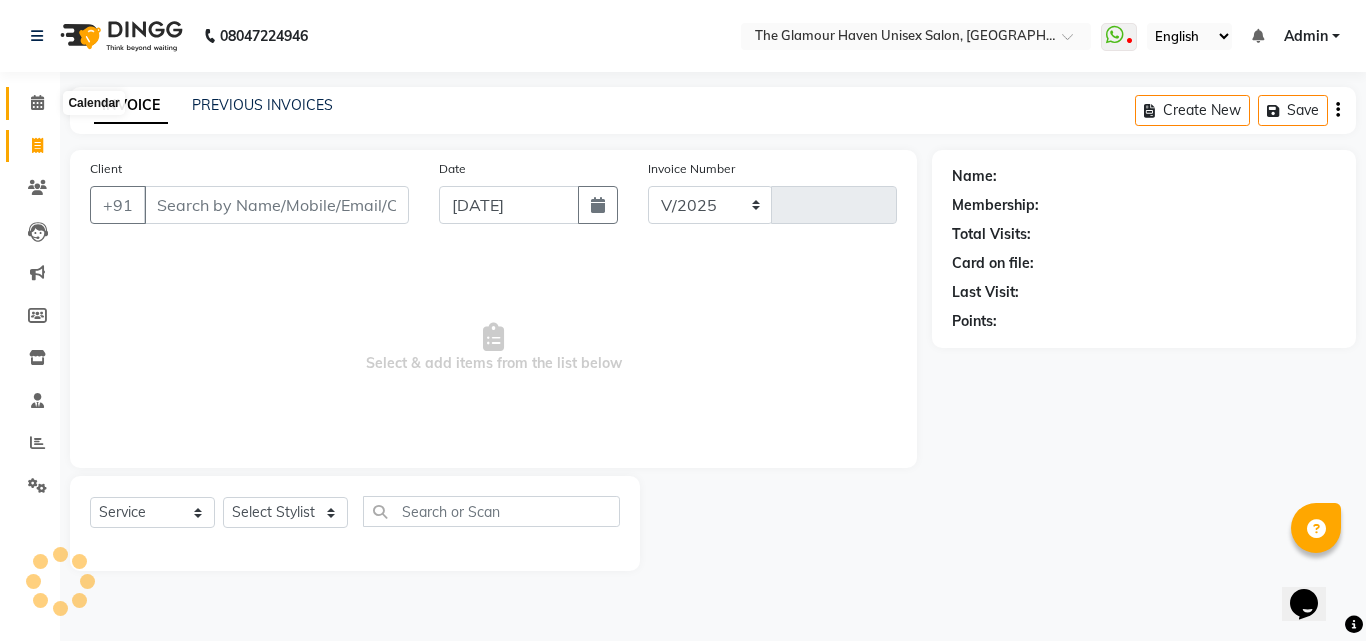 select on "7124" 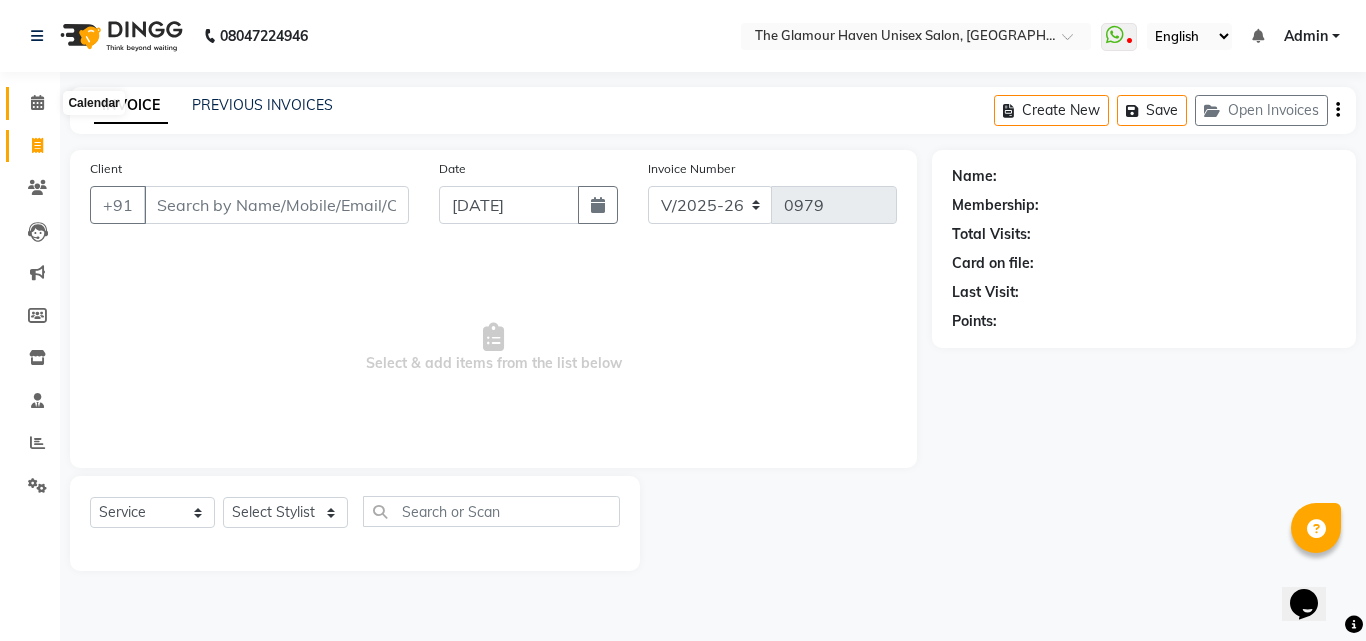 click 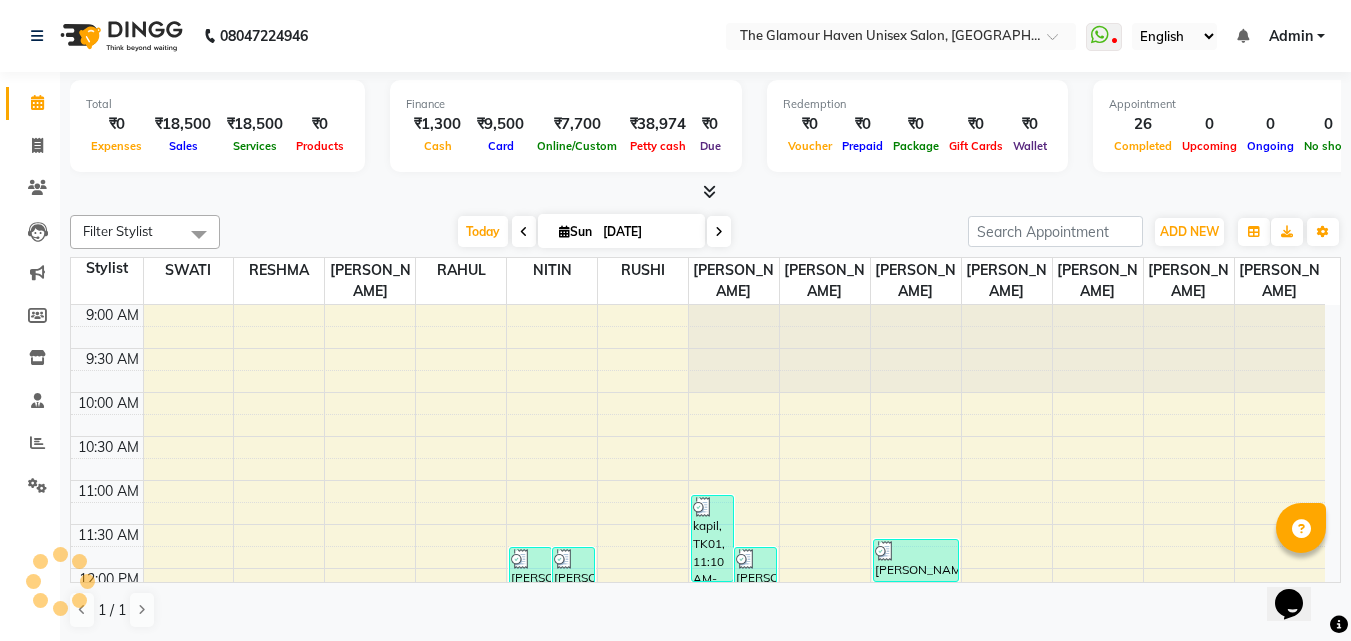 scroll, scrollTop: 0, scrollLeft: 0, axis: both 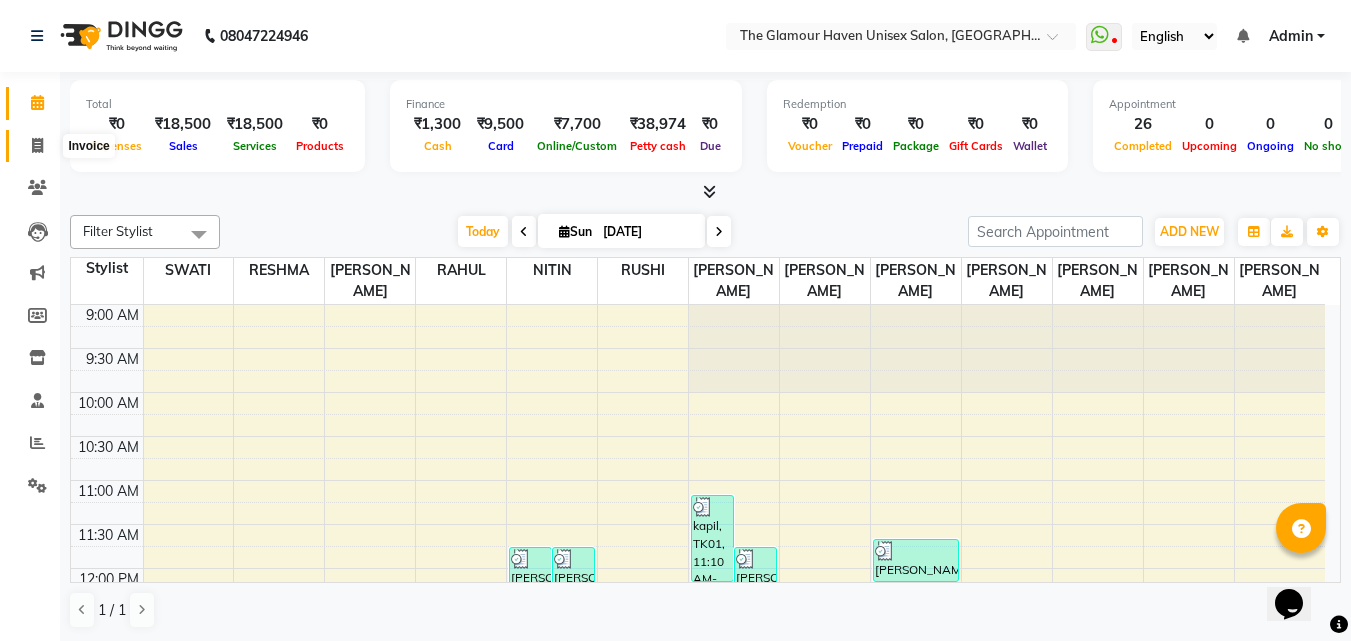 click 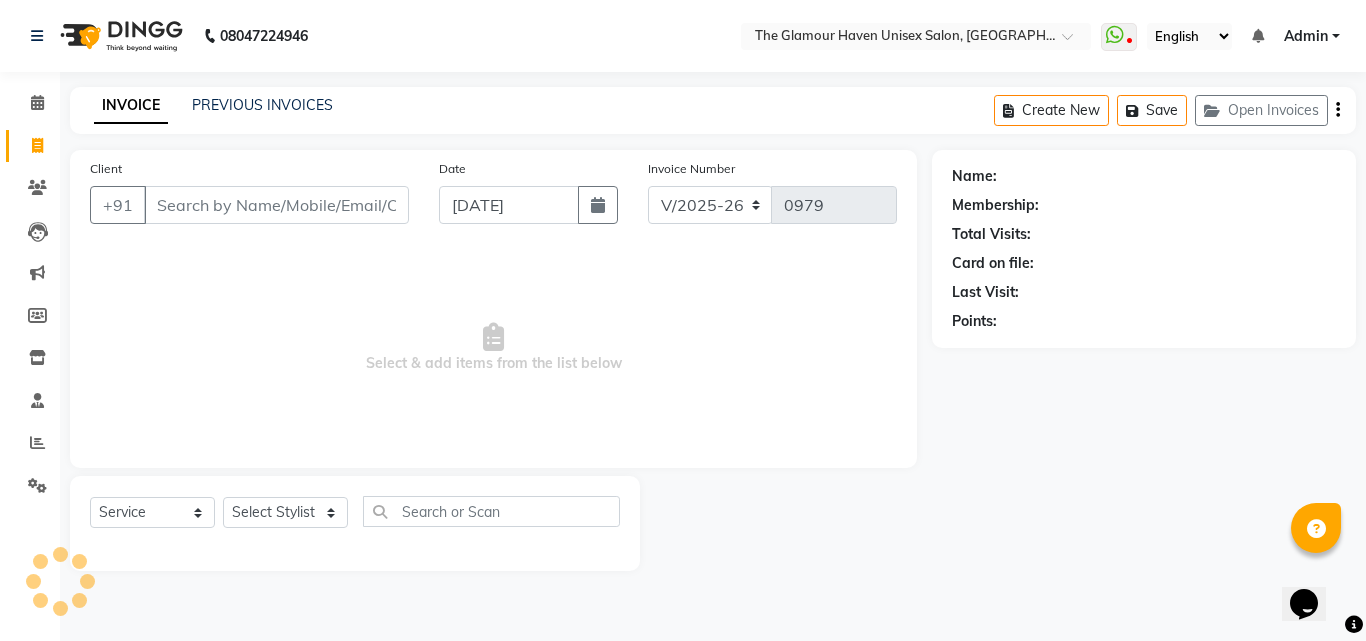 click on "Client" at bounding box center (276, 205) 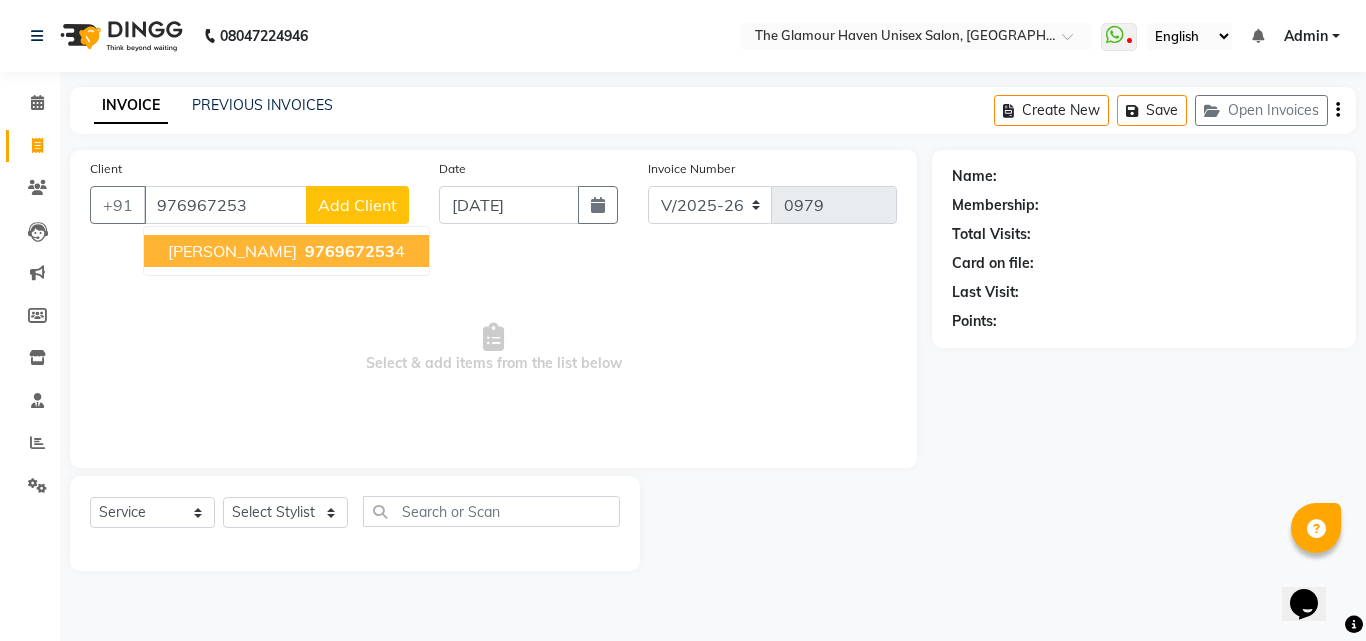 click on "976967253" at bounding box center [350, 251] 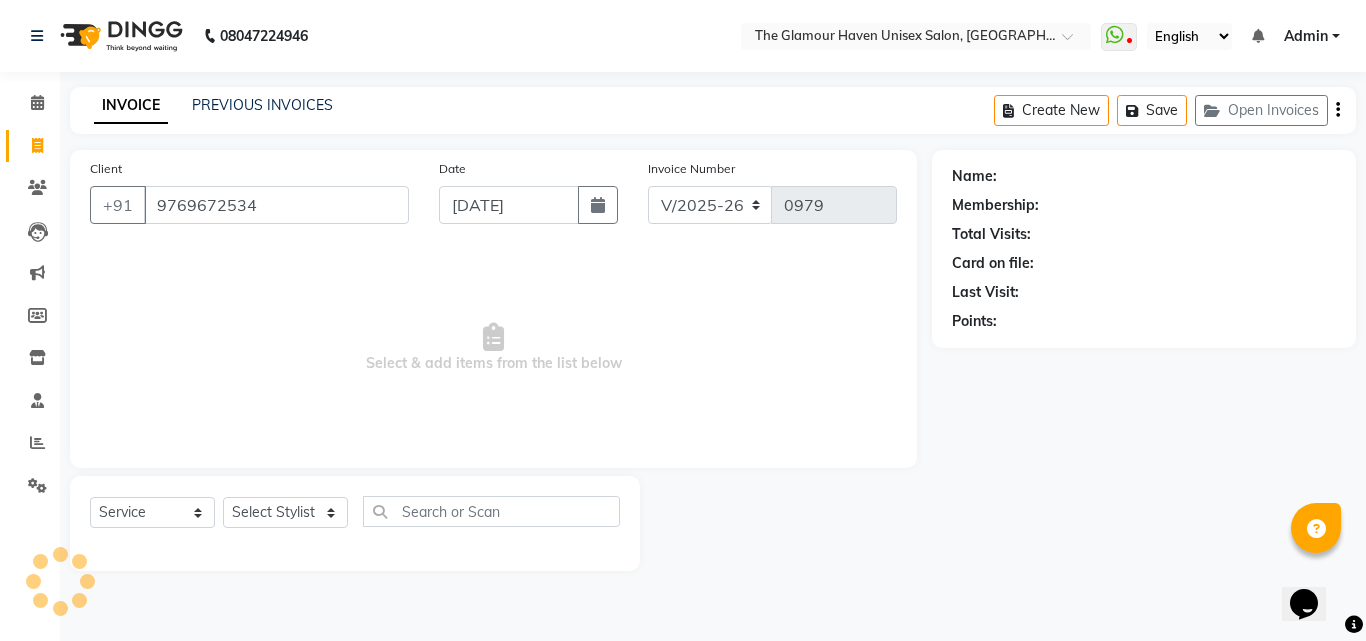 type on "9769672534" 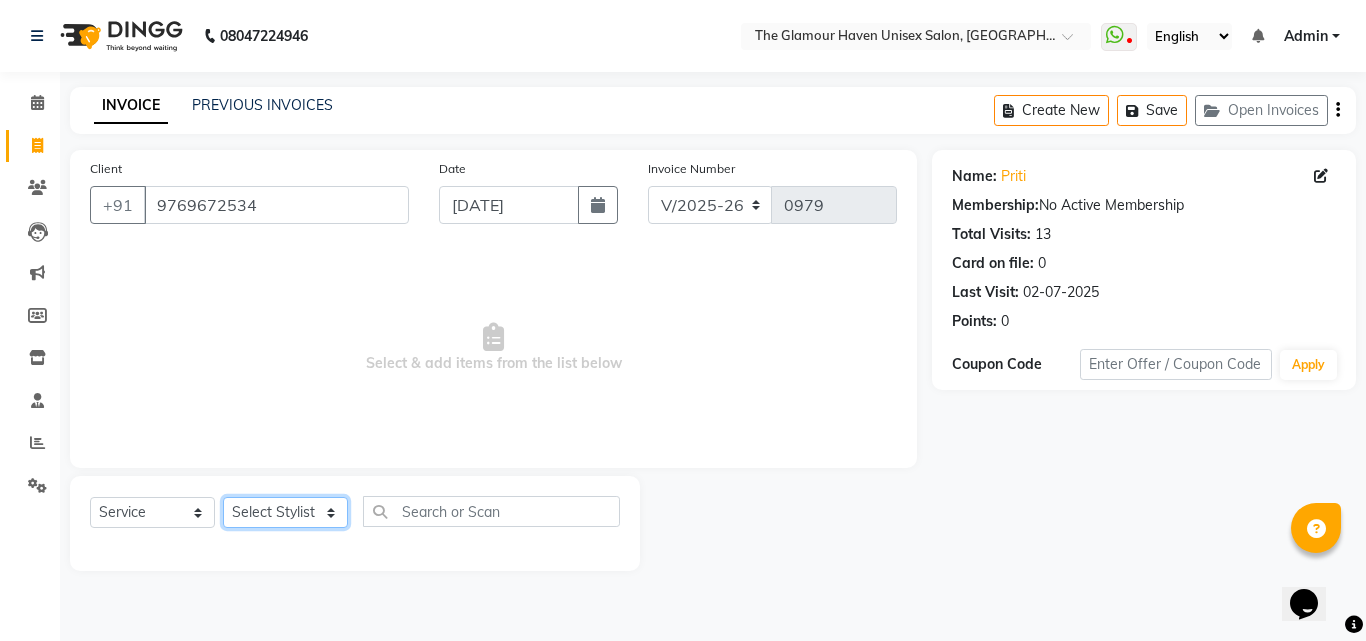 click on "Select Stylist Bharat sen [PERSON_NAME] [PERSON_NAME] [PERSON_NAME] [PERSON_NAME] RESHMA [PERSON_NAME] SWATI [PERSON_NAME] [PERSON_NAME]" 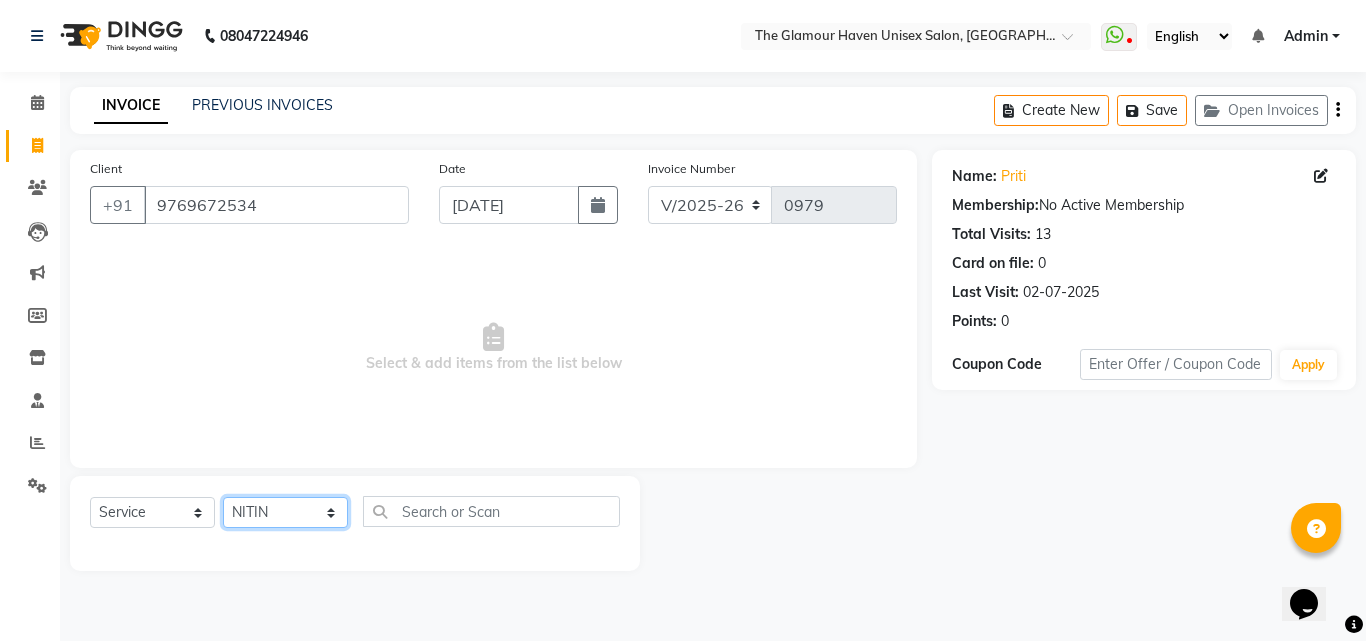 click on "Select Stylist Bharat sen [PERSON_NAME] [PERSON_NAME] [PERSON_NAME] [PERSON_NAME] RESHMA [PERSON_NAME] SWATI [PERSON_NAME] [PERSON_NAME]" 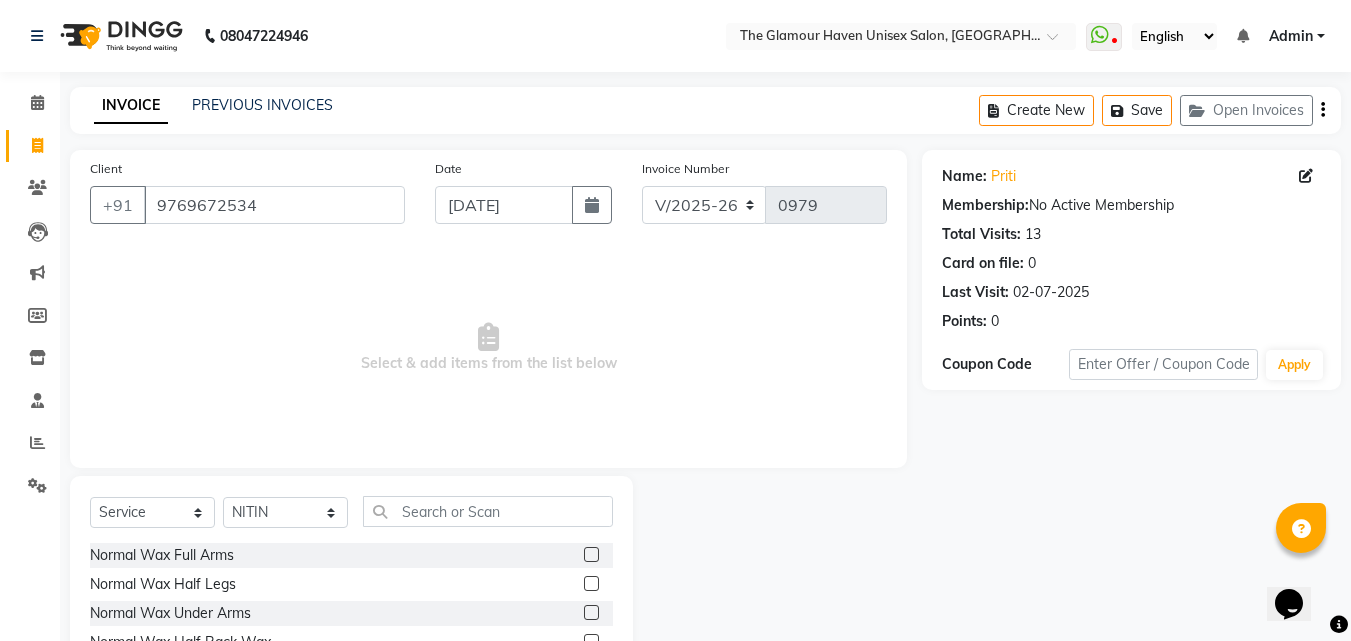 click on "Select  Service  Product  Membership  Package Voucher Prepaid Gift Card  Select Stylist Bharat sen [PERSON_NAME] [PERSON_NAME] Kundan [PERSON_NAME] RAHUL [PERSON_NAME] RESHMA [PERSON_NAME] SWATI [PERSON_NAME] [PERSON_NAME] Normal Wax Full Arms  Normal Wax Half Legs  Normal Wax Under Arms  Normal Wax Half Back Wax  Normal Wax Full Back Wax  Normal Wax Full Legs  Normal Wax Stomach Wax  Normal Wax Full Front Wax  Normal Wax Half Front Wax  Normal Wax Bead Wax Full Face  Normal Wax Bead Wax (U. Lip, [PERSON_NAME], S.L, [PERSON_NAME], [PERSON_NAME] Lip)  Normal Wax Under Arm Bead  Normal Wax Bikini Line  Normal Wax Brazilian  Roll on Cartridge Wax Classic  Roll on Cartridge Wax Classic (1+1)  Roll on Cartridge Wax Premium  Roll on Cartridge Wax Premium (1+1)  Liposoluble Wax / Imported Full Arms  Liposoluble Wax / Imported Half Arms  Liposoluble Wax / Imported Half Legs  Liposoluble Wax / Imported Full Legs  Liposoluble Wax / Imported Under Arms  Liposoluble Wax / Imported Full Back Waxing  Liposoluble Wax / Imported Half Back Waxing  CHIN" 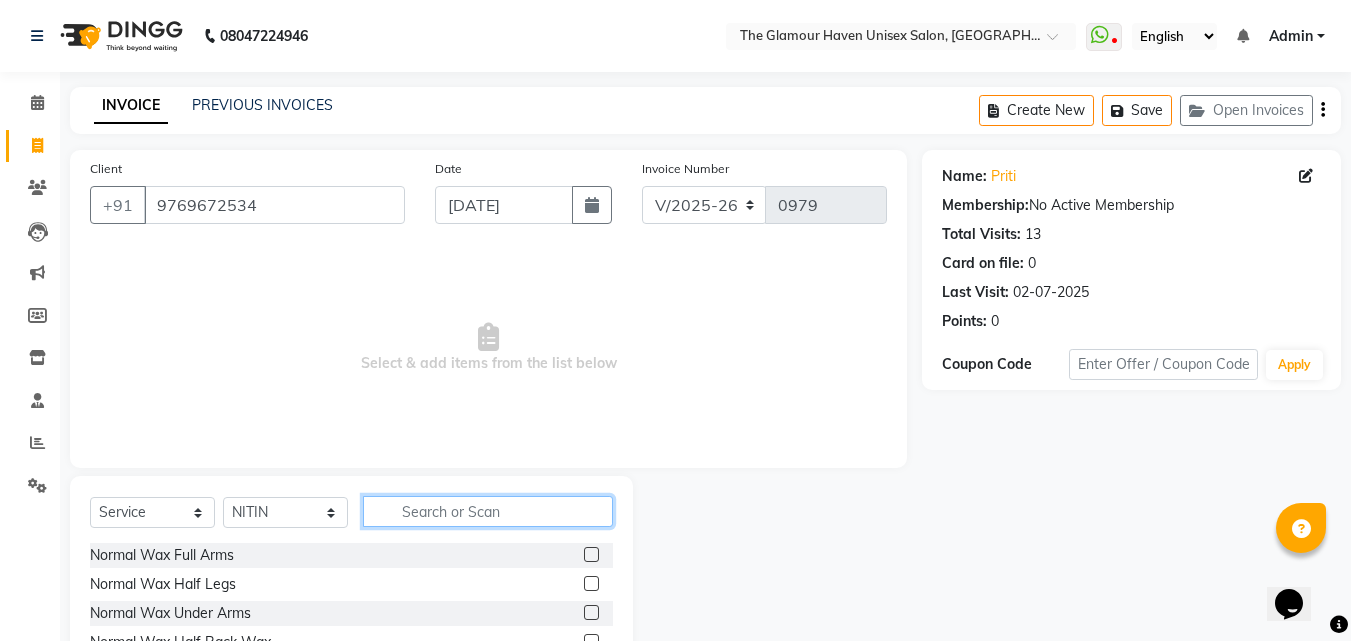 click 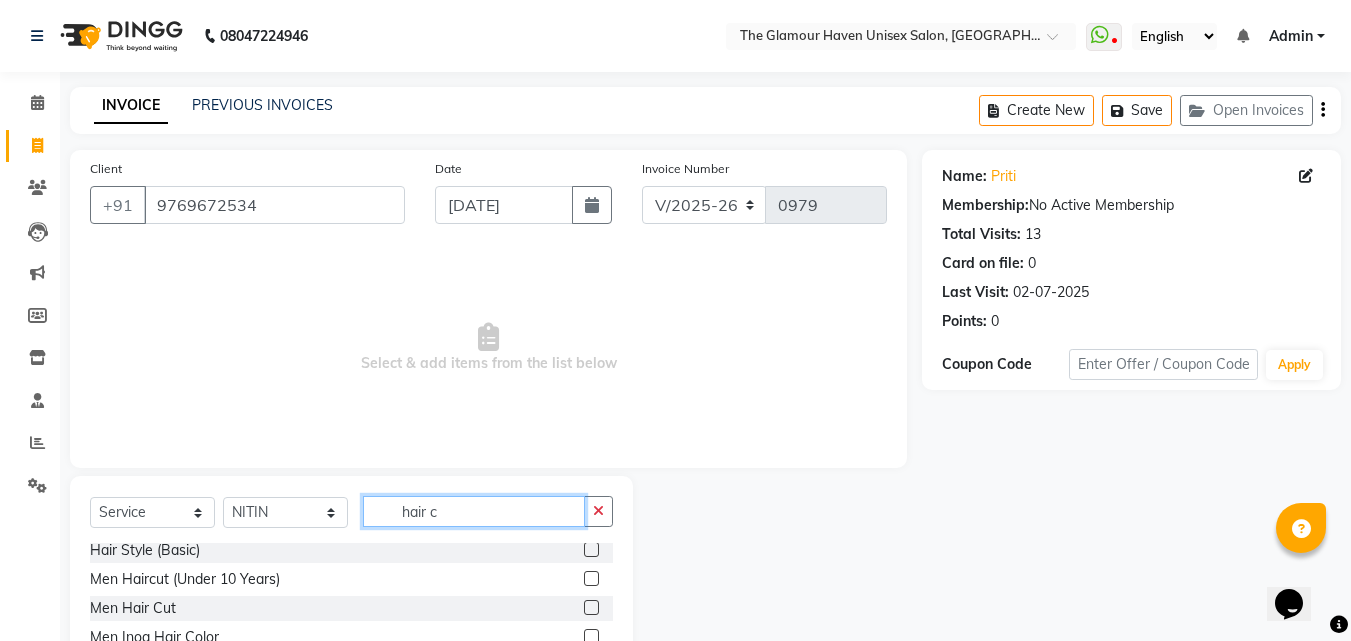 scroll, scrollTop: 100, scrollLeft: 0, axis: vertical 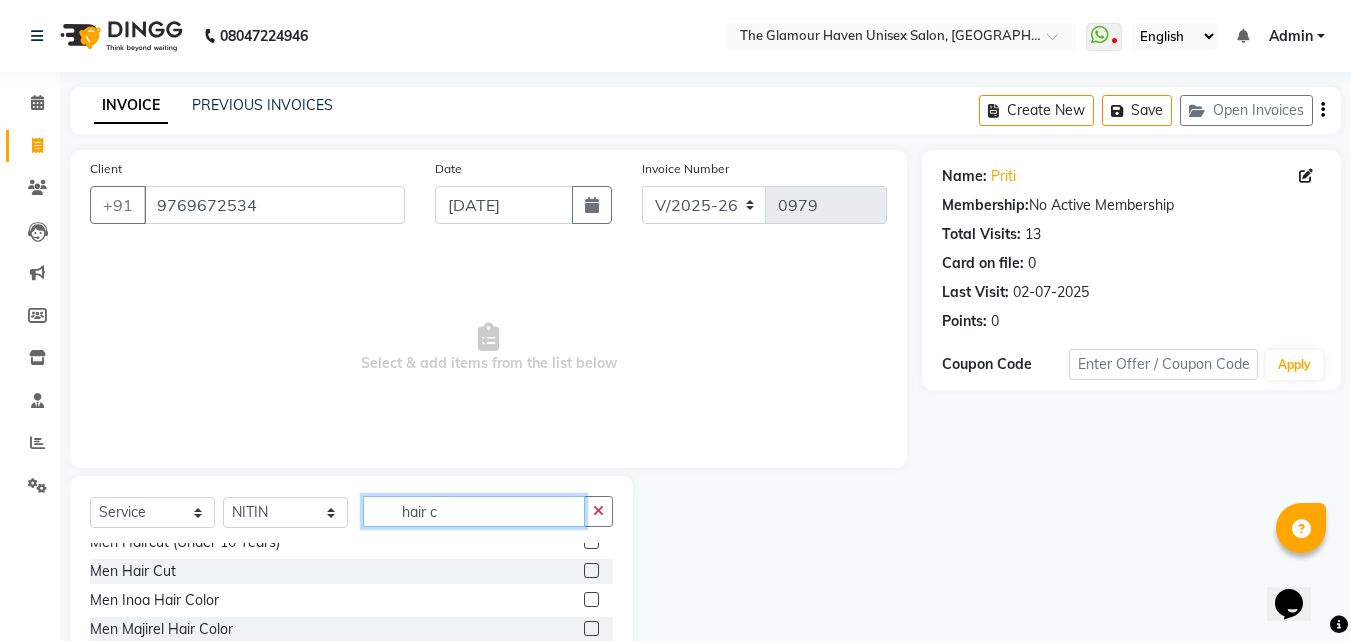 type on "hair c" 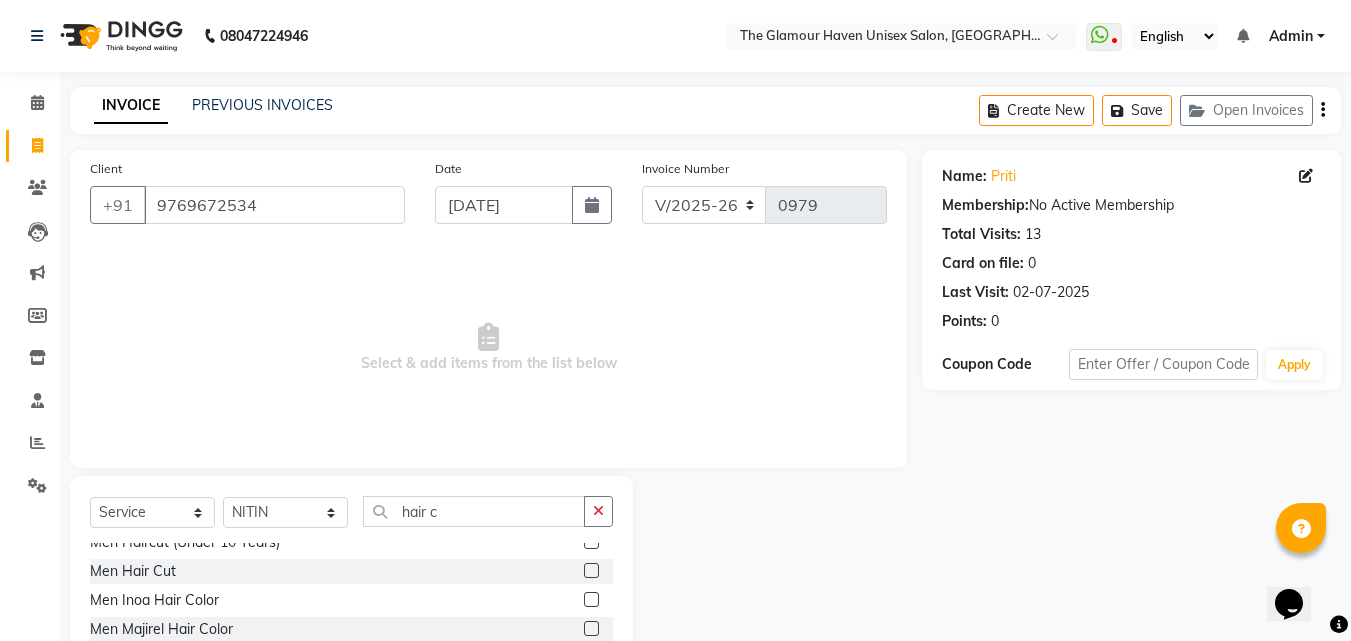 click 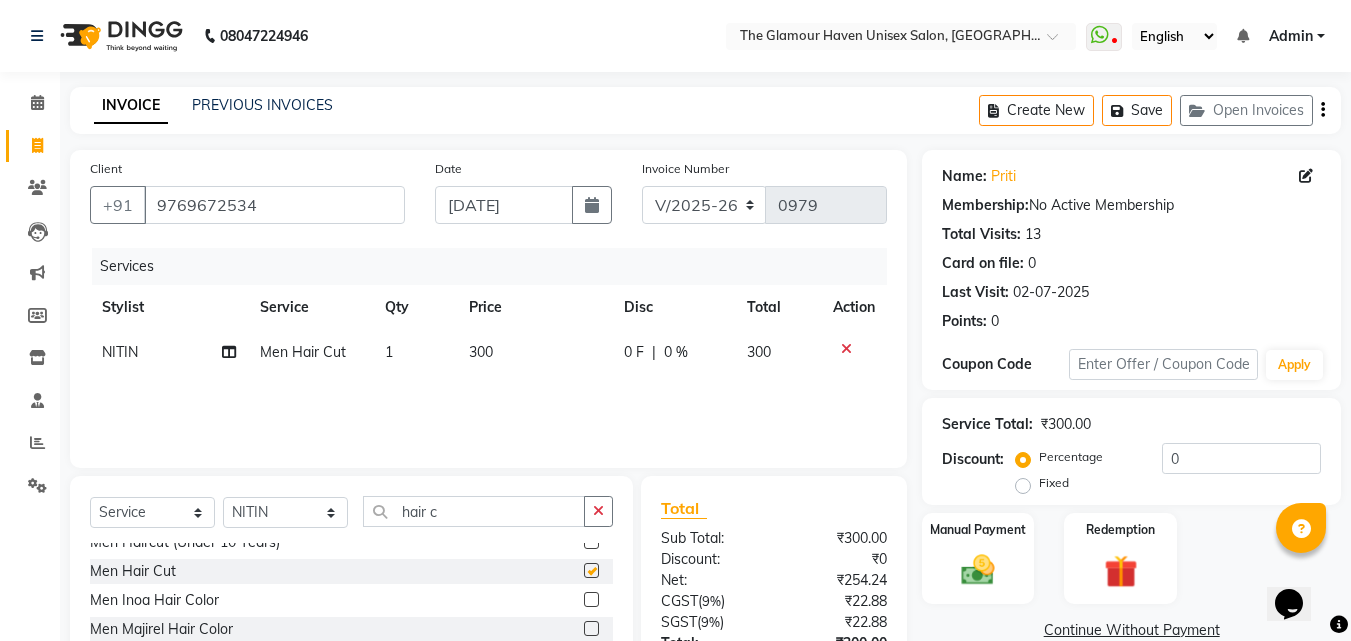 checkbox on "false" 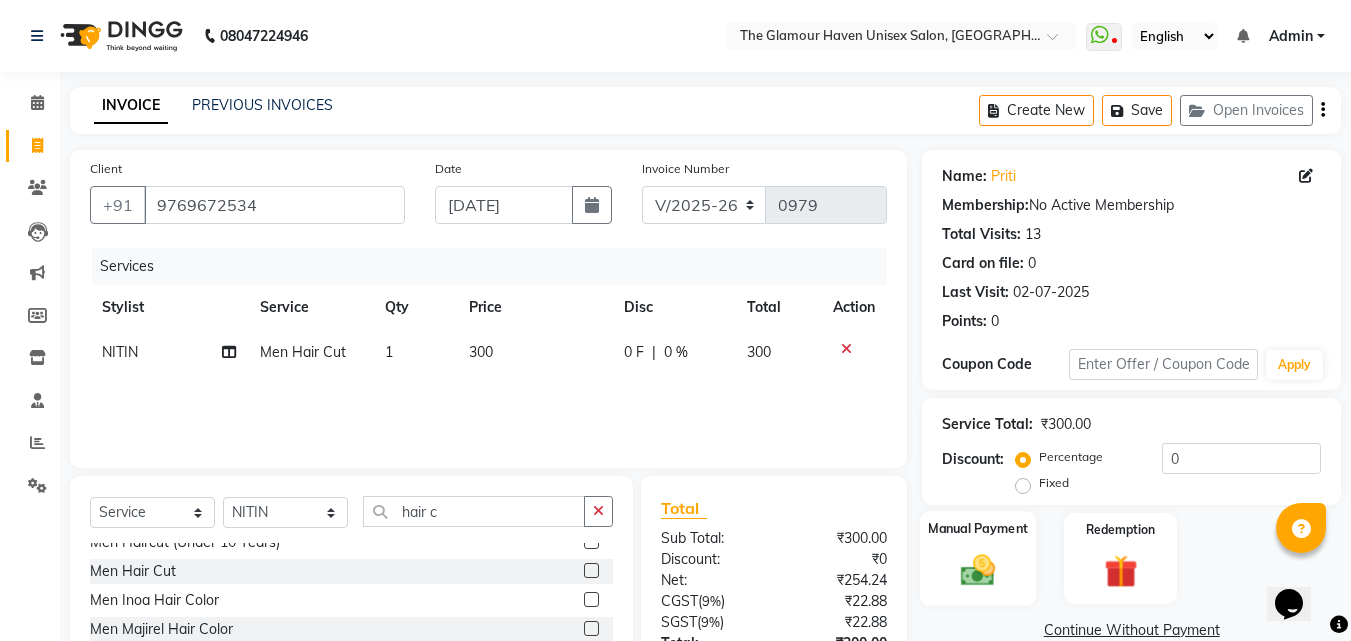 click 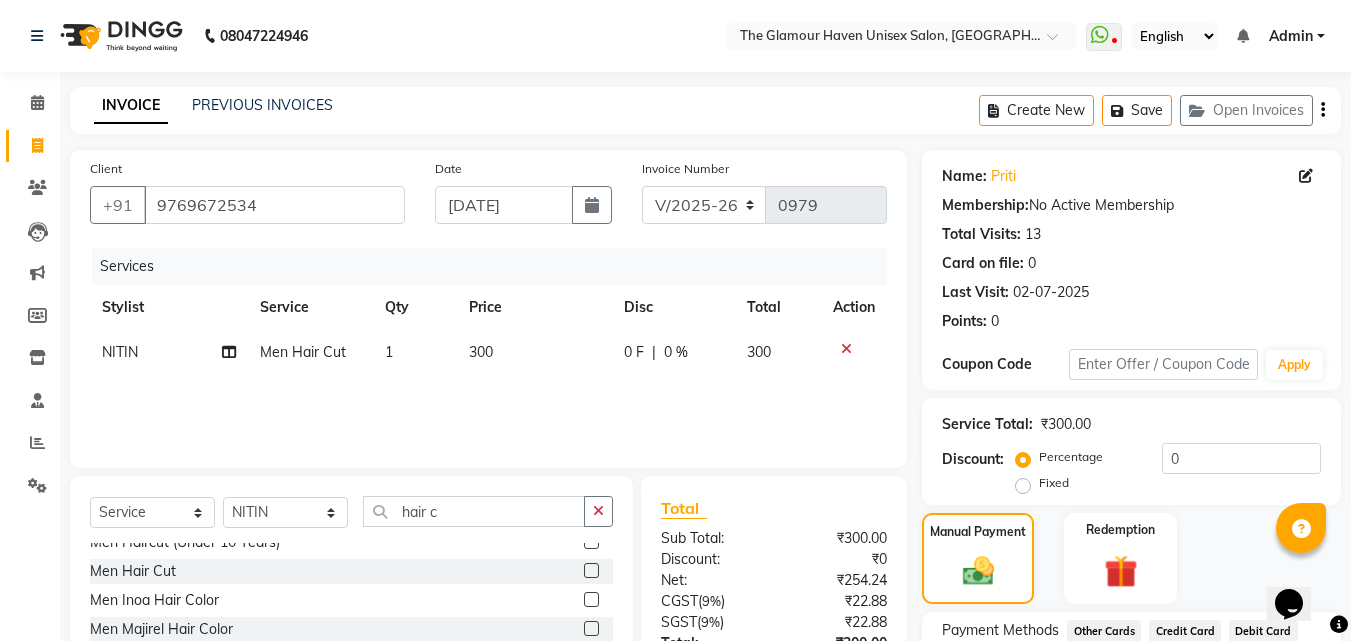 scroll, scrollTop: 162, scrollLeft: 0, axis: vertical 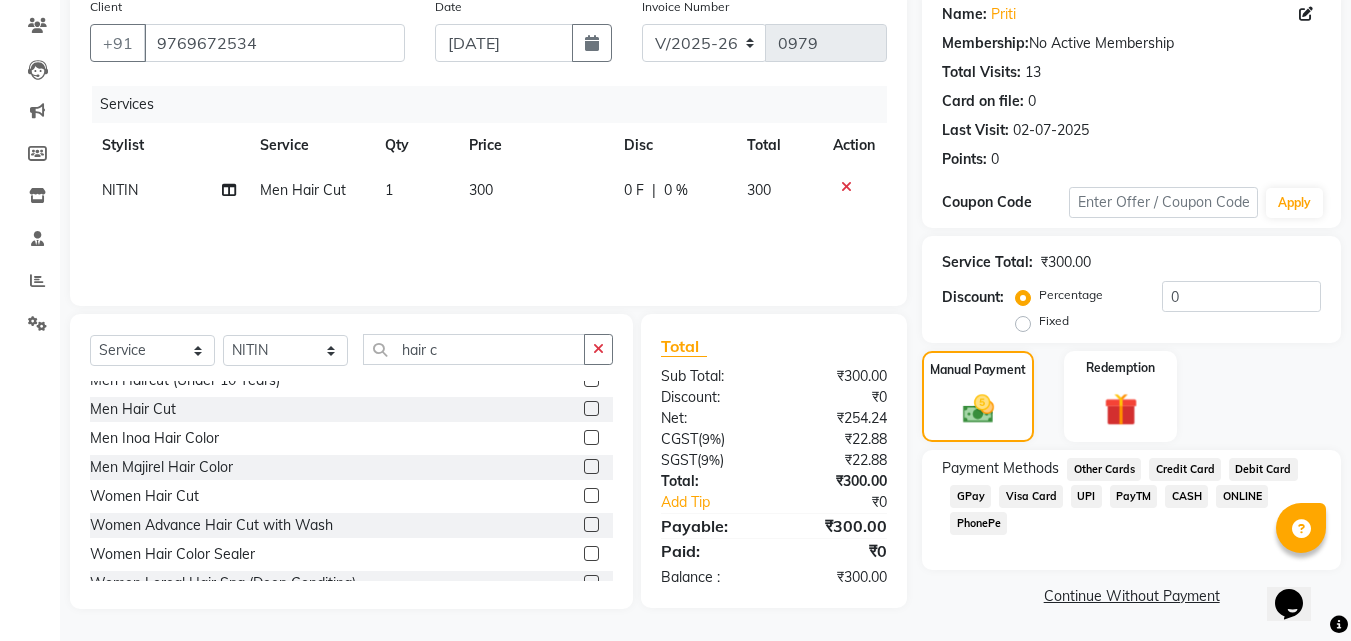 click on "CASH" 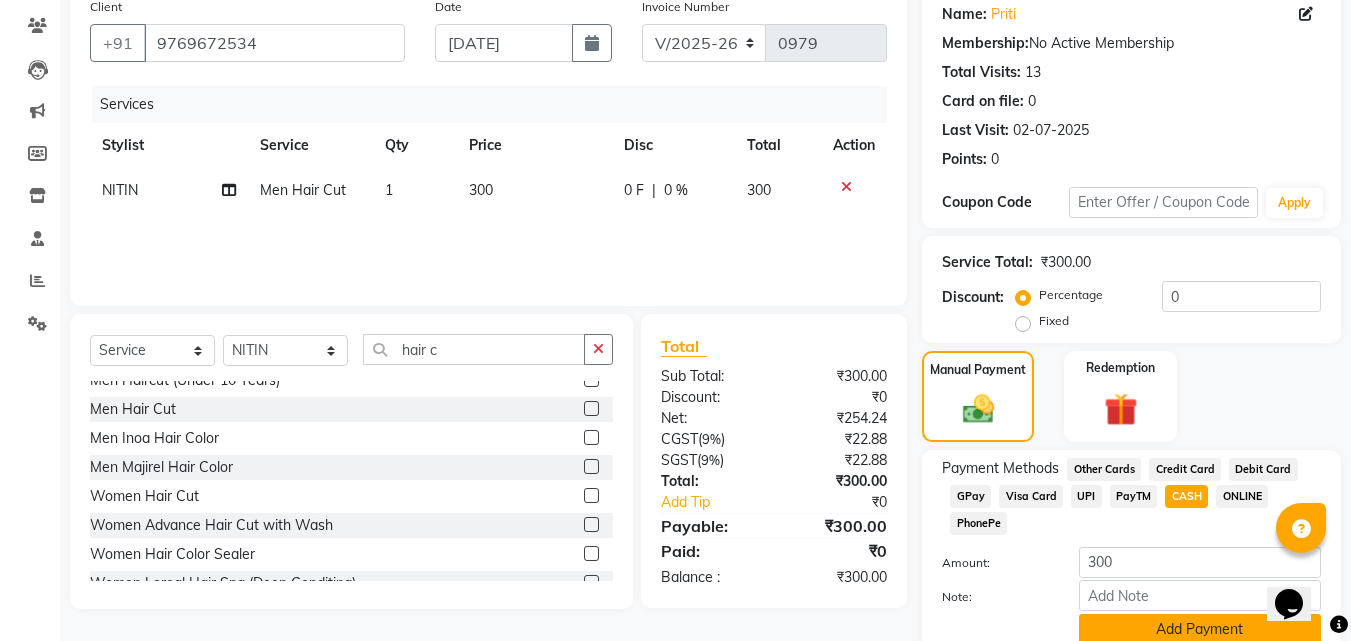 scroll, scrollTop: 245, scrollLeft: 0, axis: vertical 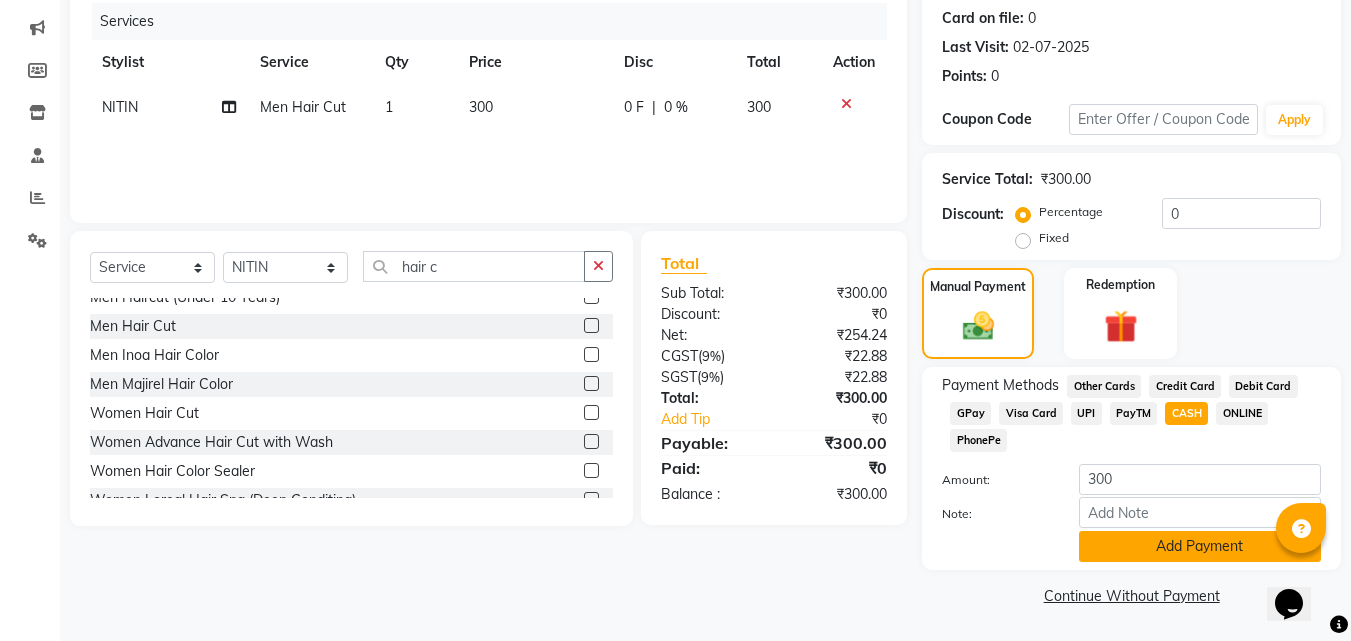click on "Add Payment" 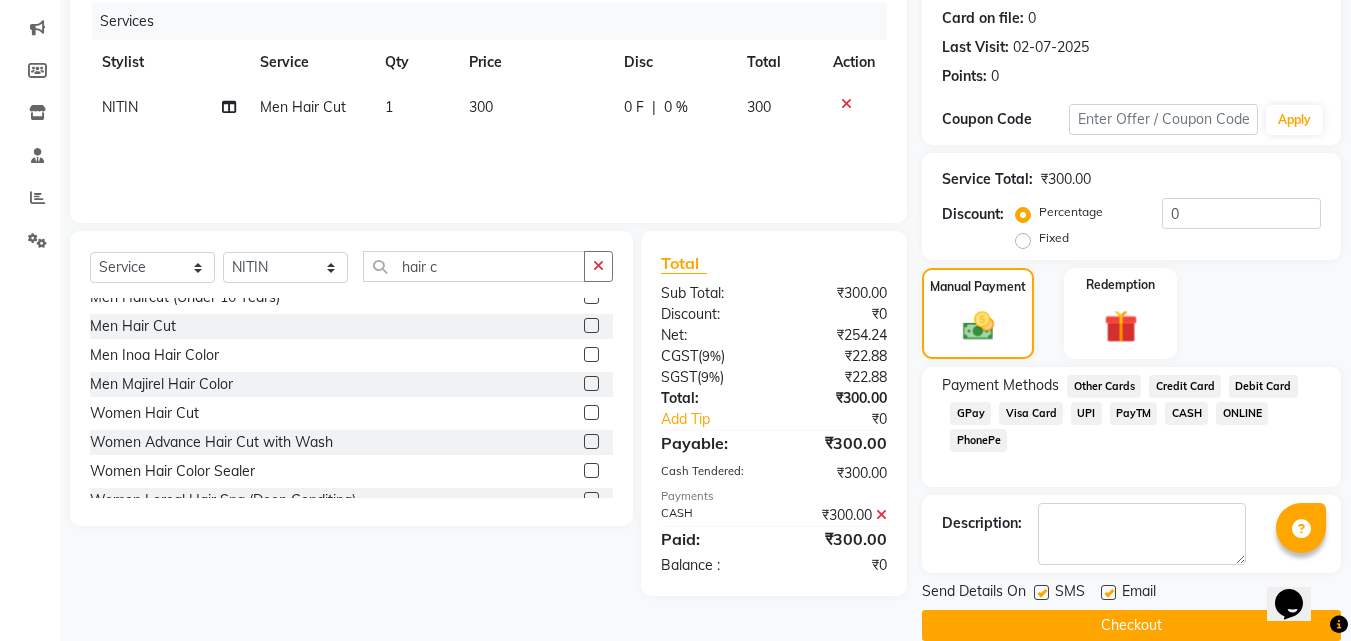 scroll, scrollTop: 275, scrollLeft: 0, axis: vertical 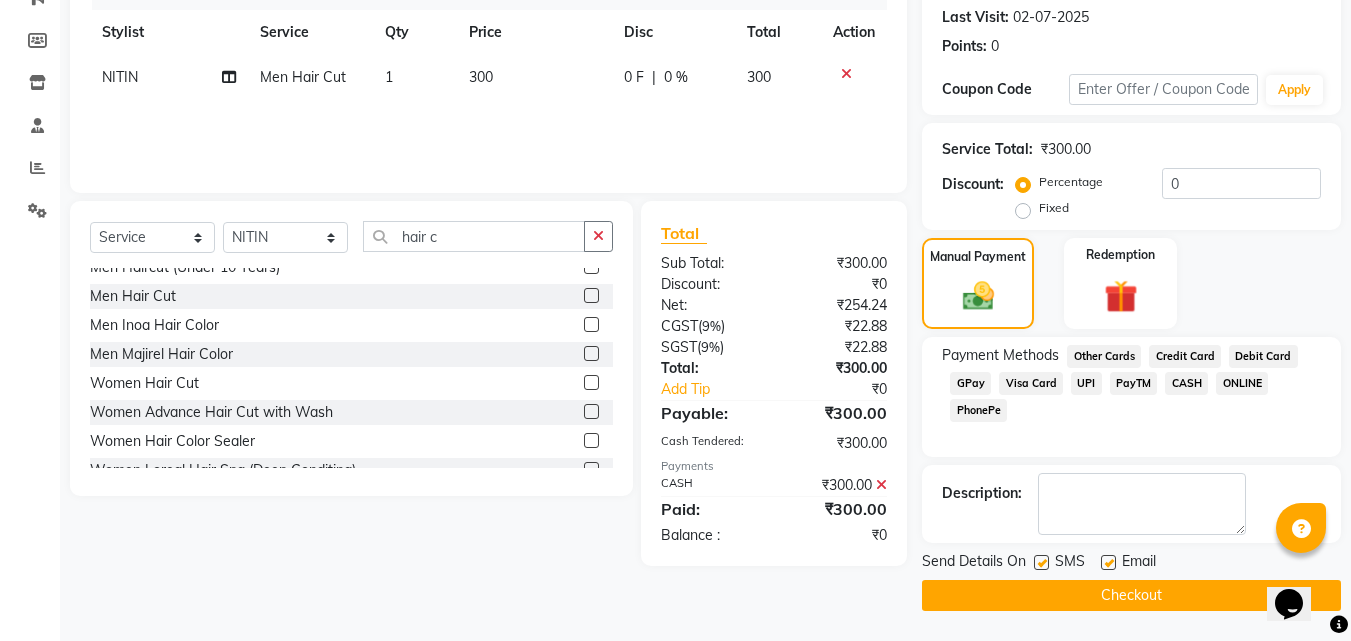 click 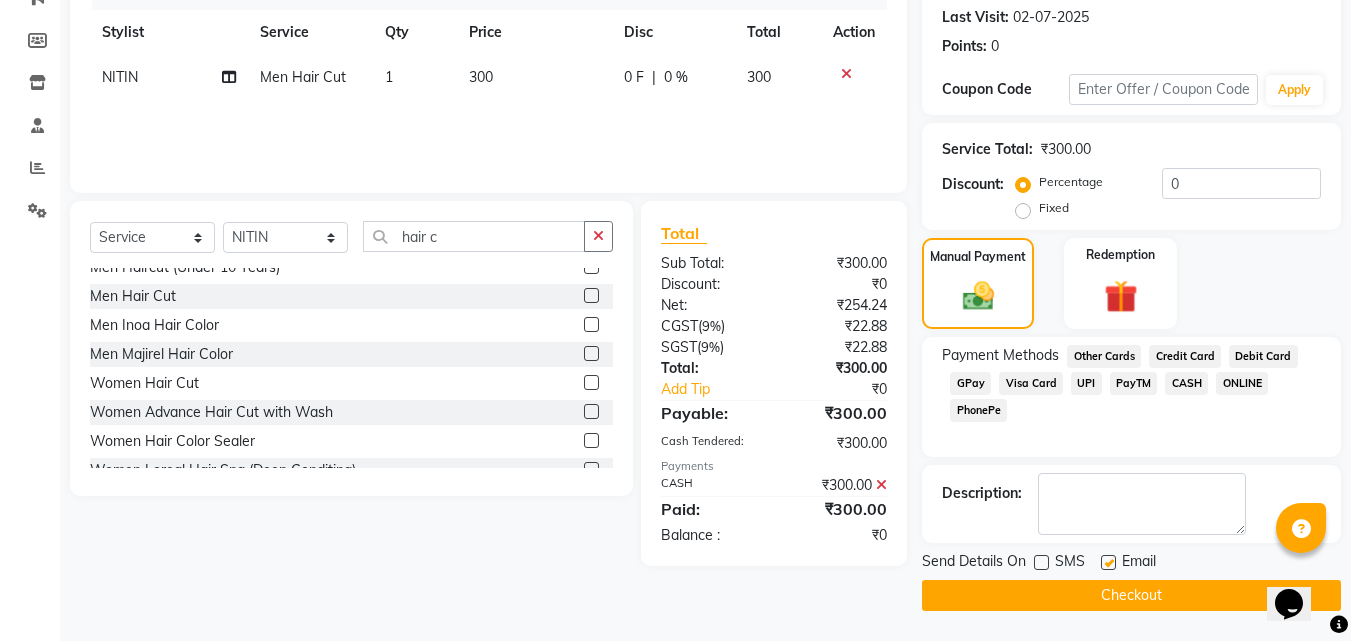 click on "Checkout" 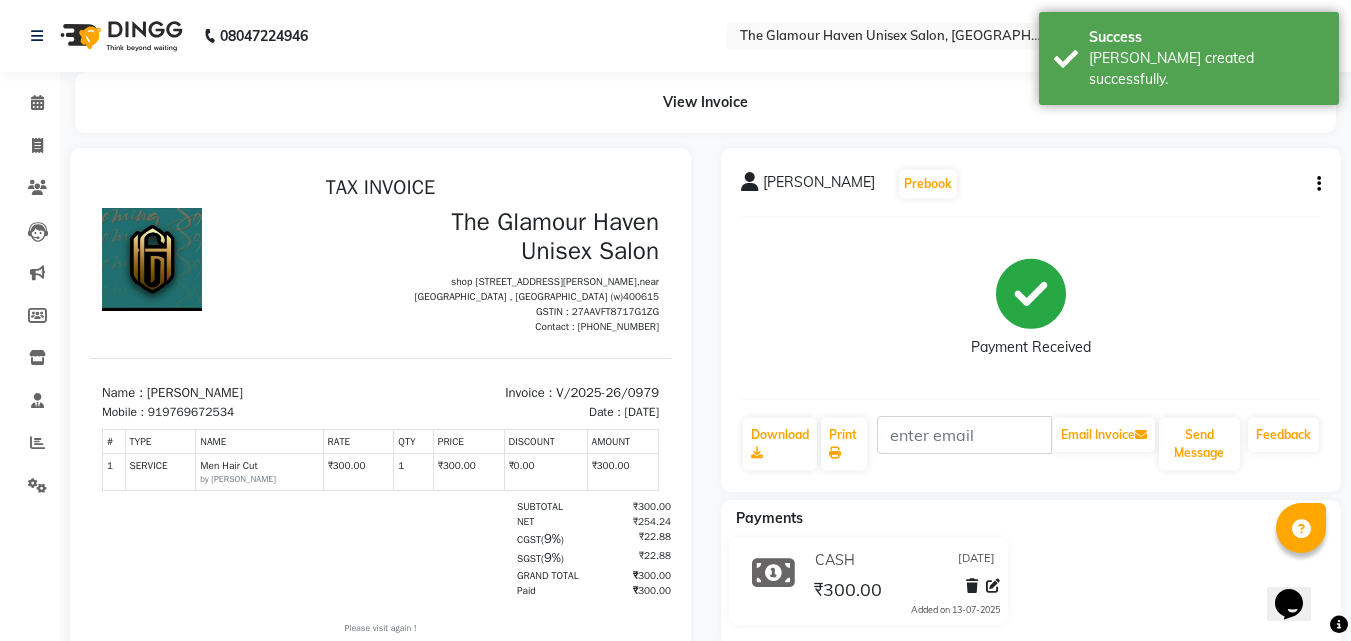 scroll, scrollTop: 0, scrollLeft: 0, axis: both 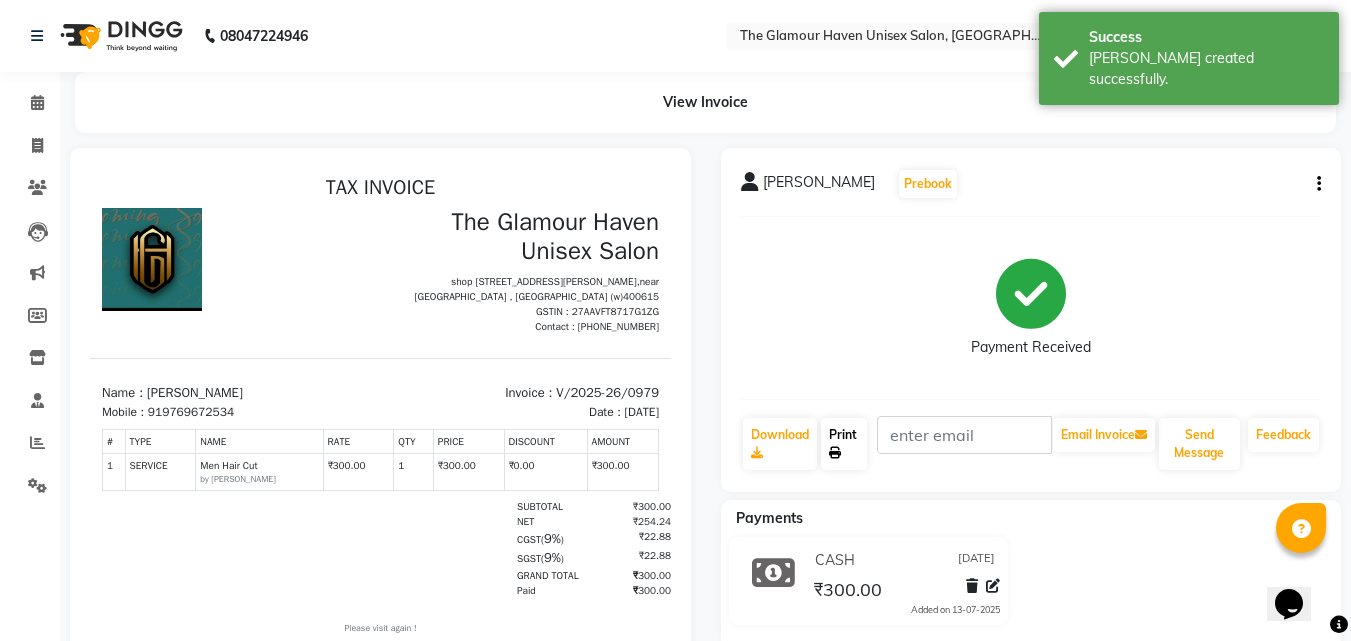 click 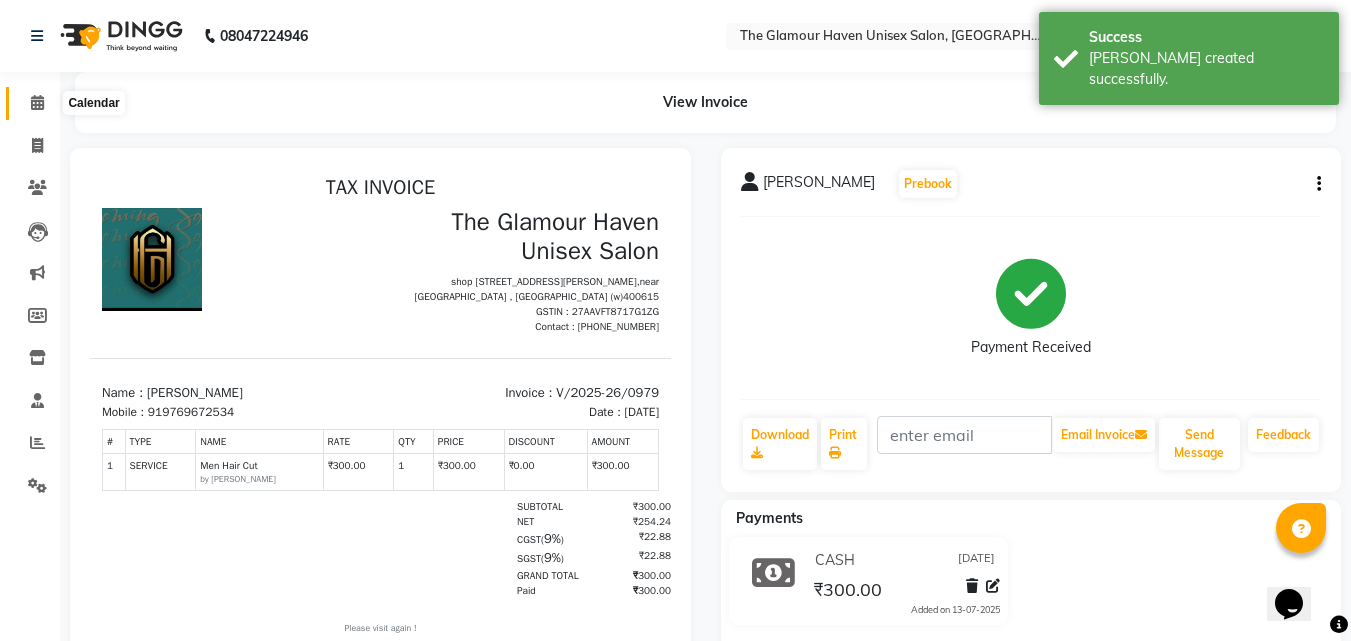 click 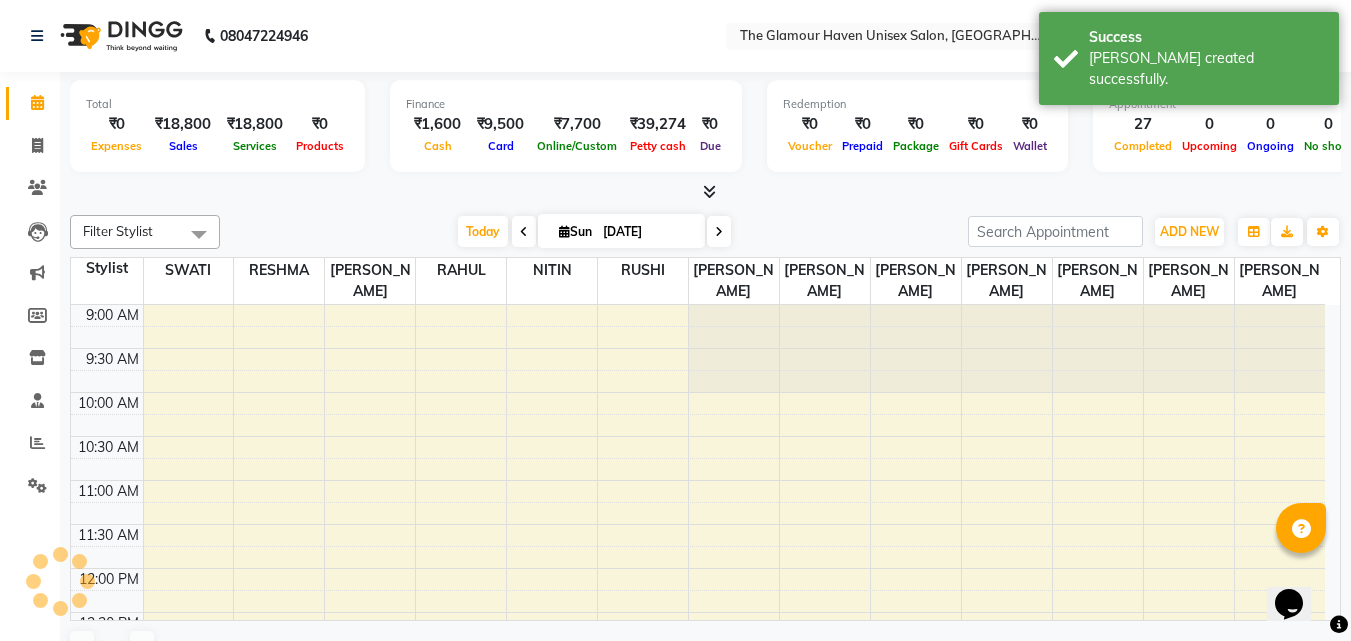 scroll, scrollTop: 0, scrollLeft: 0, axis: both 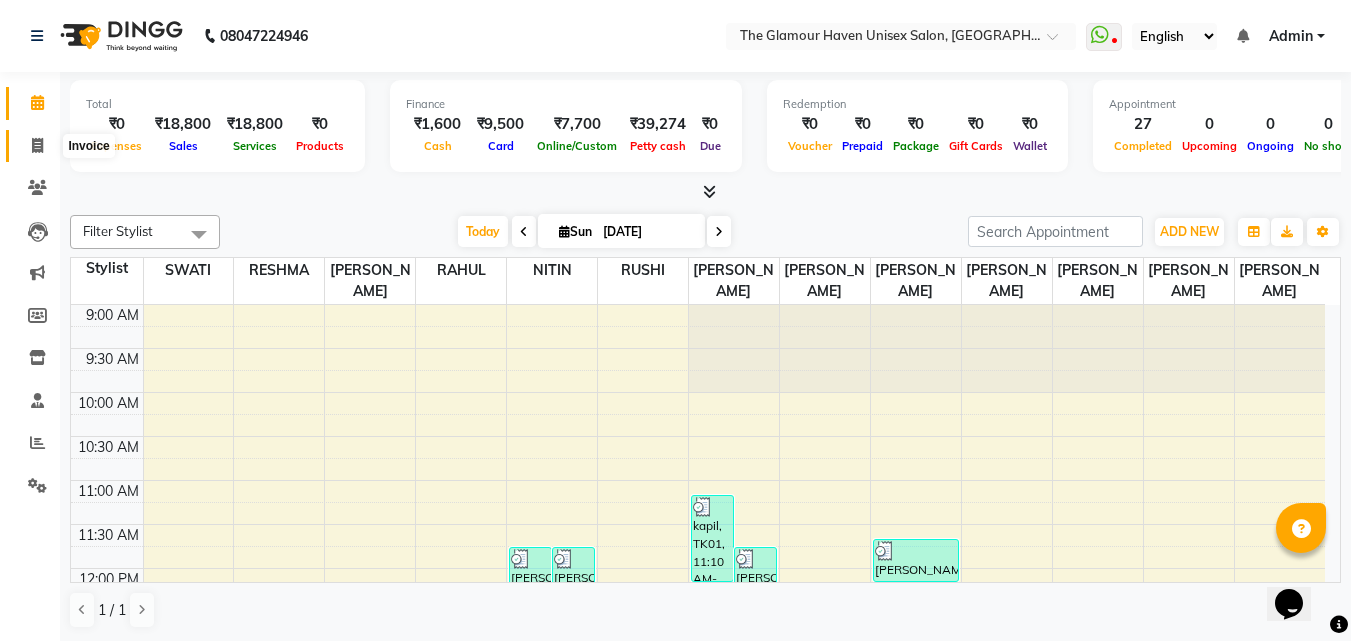 click 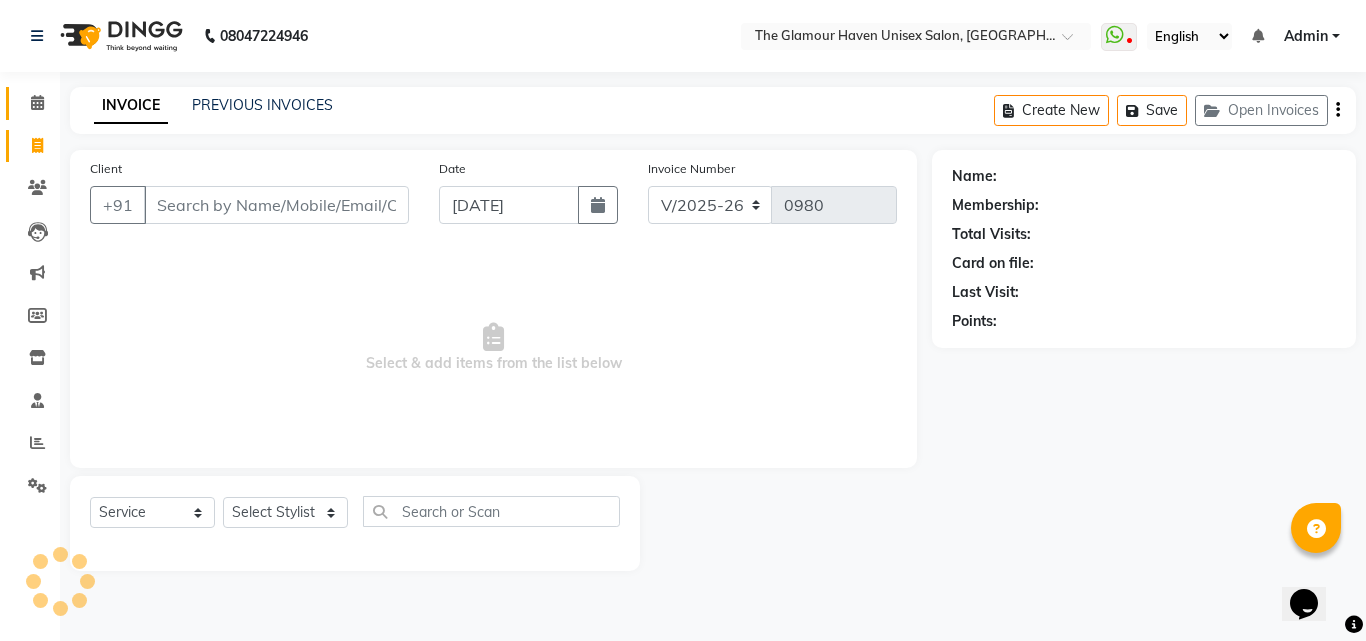 click on "Calendar" 